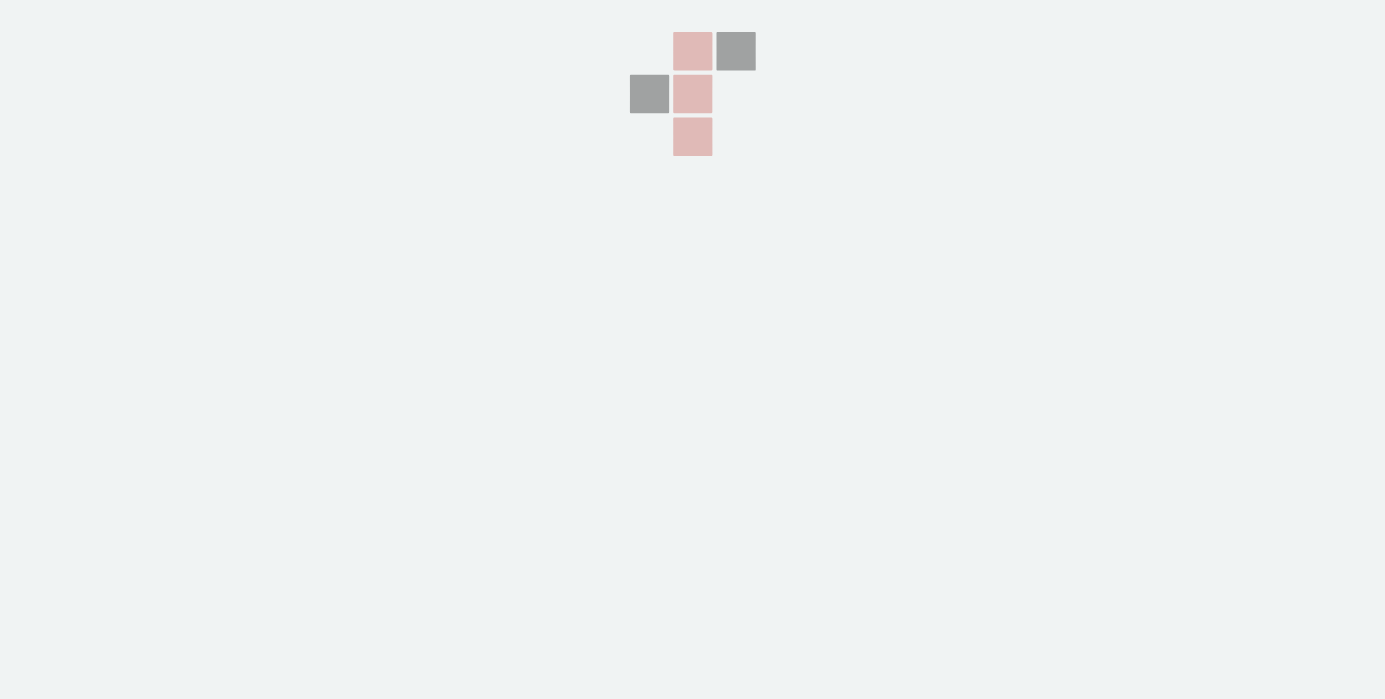 scroll, scrollTop: 0, scrollLeft: 0, axis: both 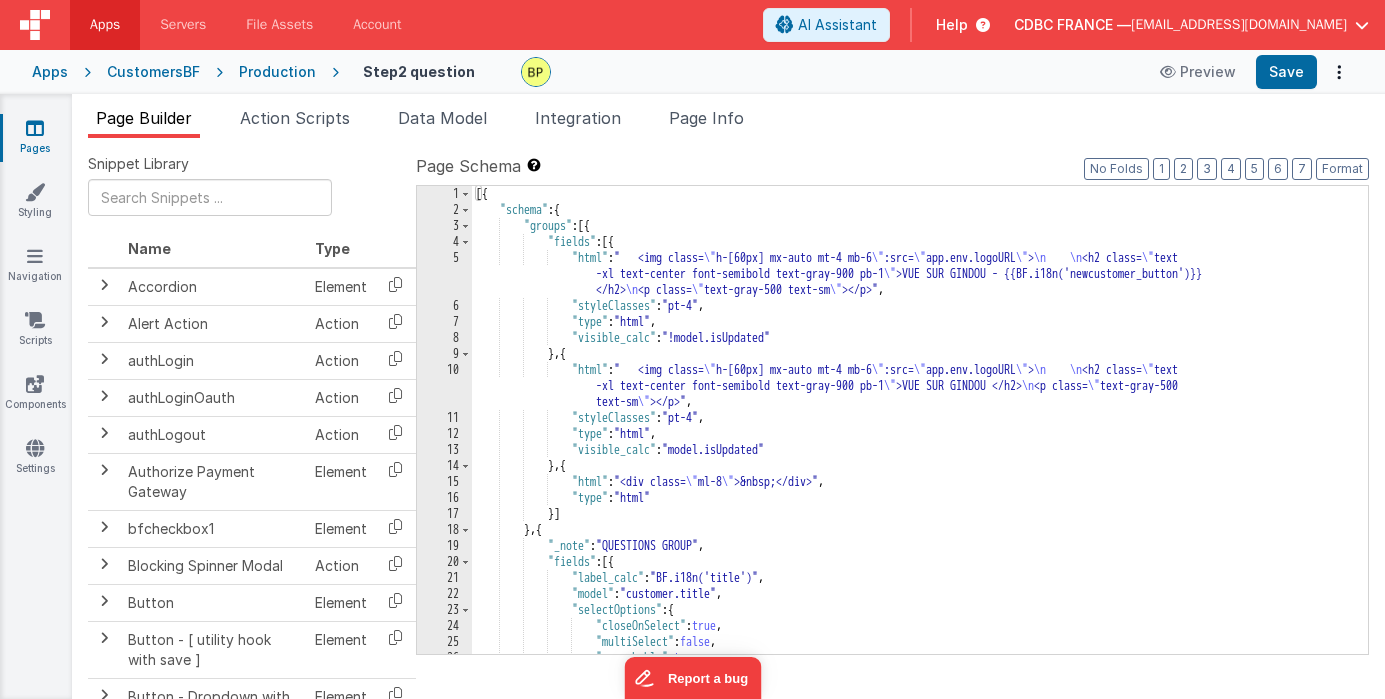 click on "Apps" at bounding box center [105, 25] 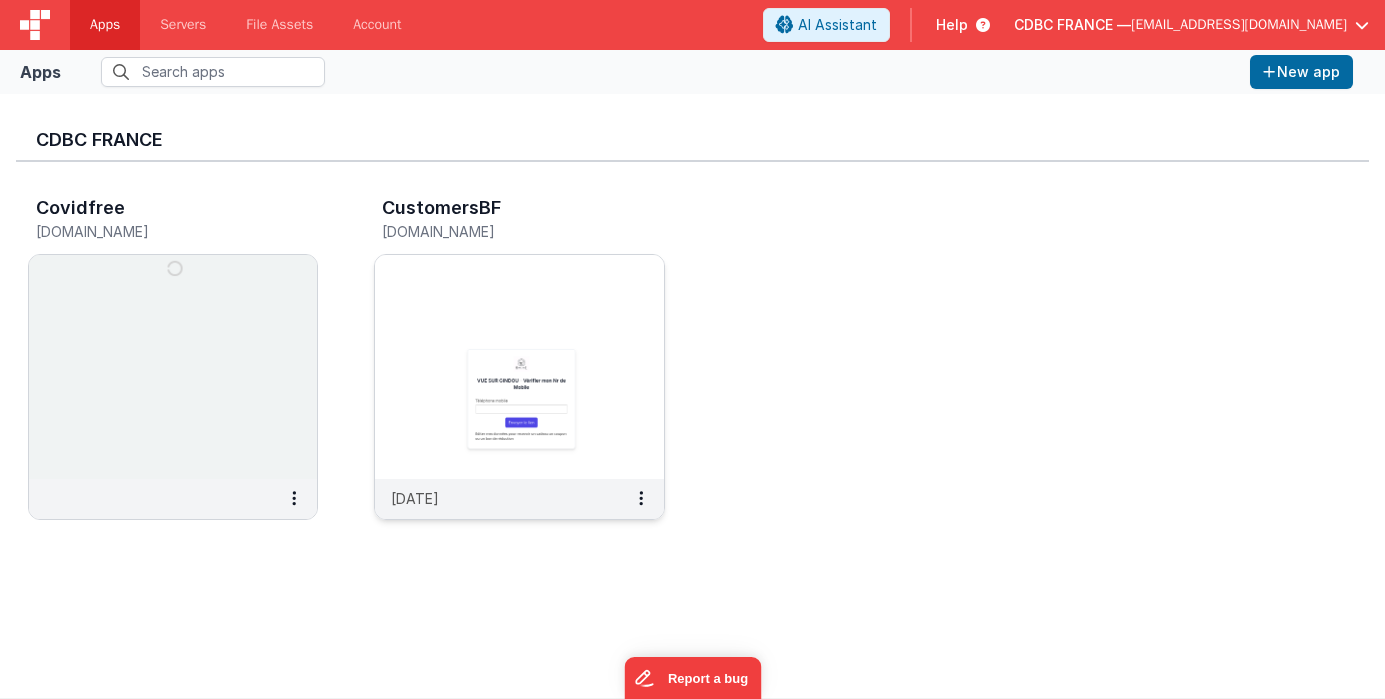 click at bounding box center (519, 367) 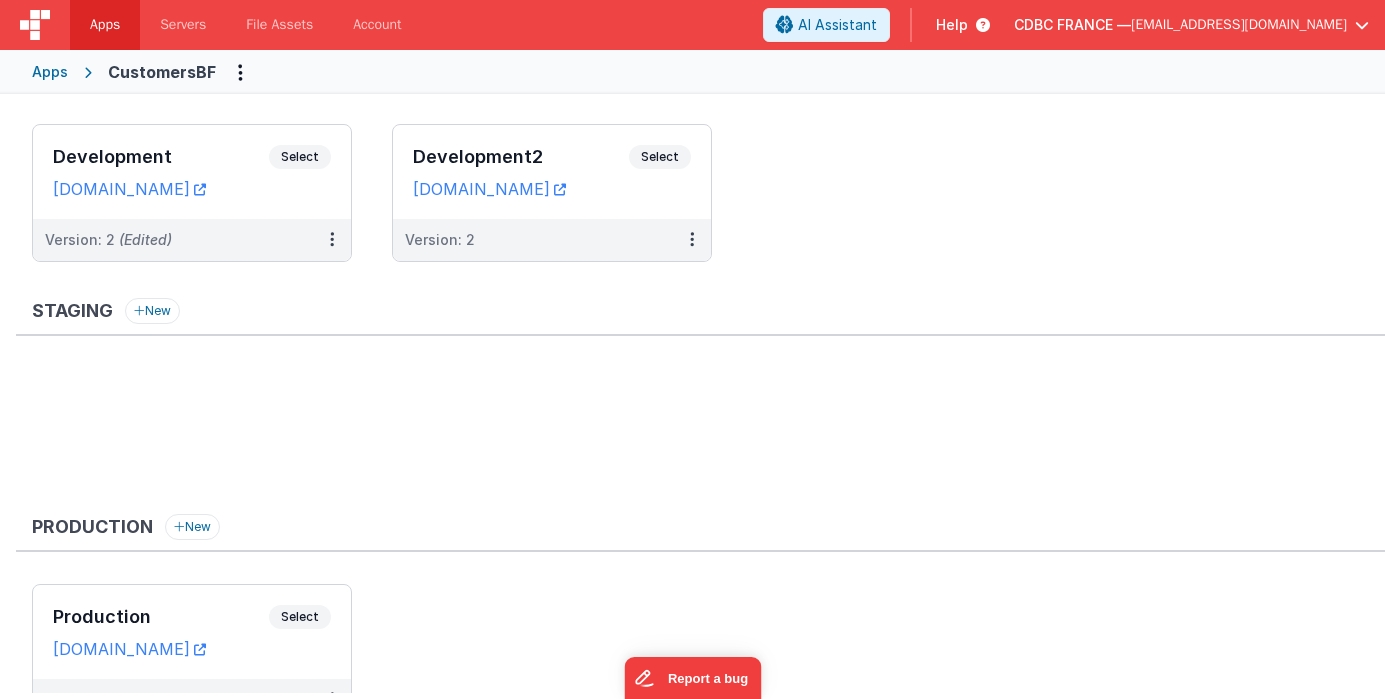 scroll, scrollTop: 157, scrollLeft: 0, axis: vertical 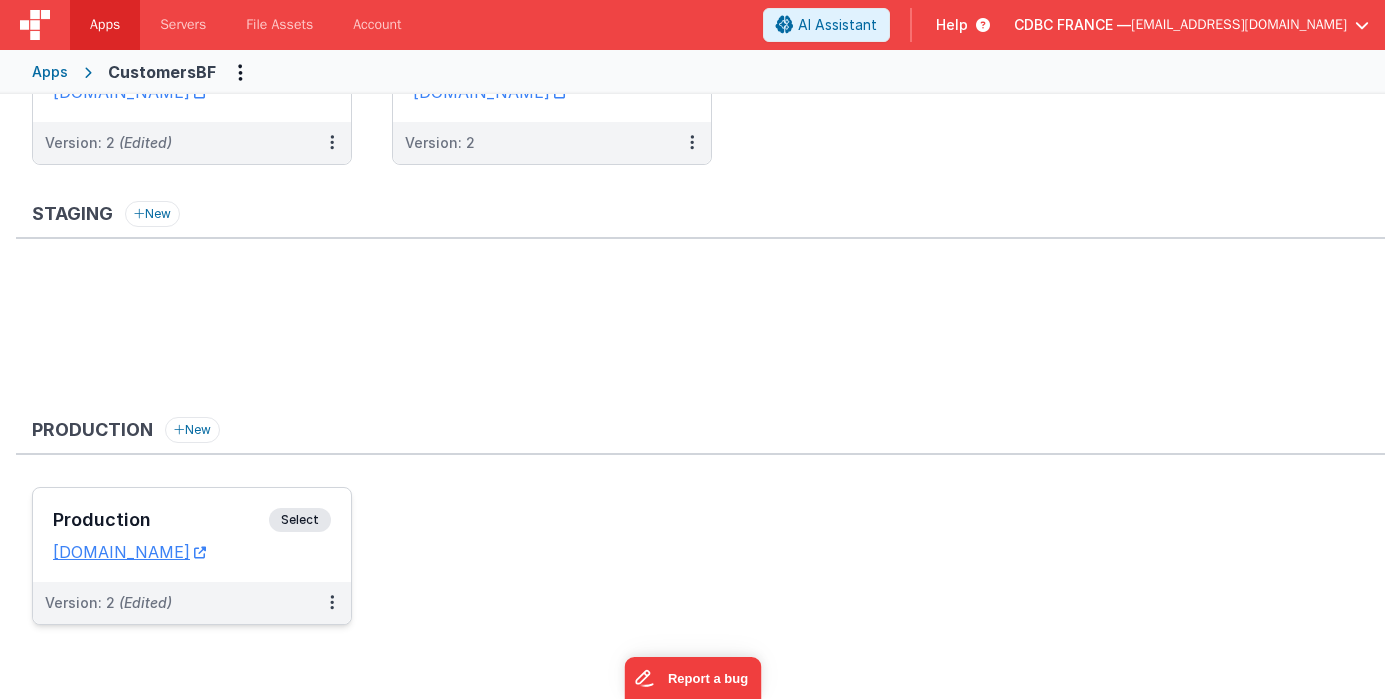 click on "Select" at bounding box center (300, 520) 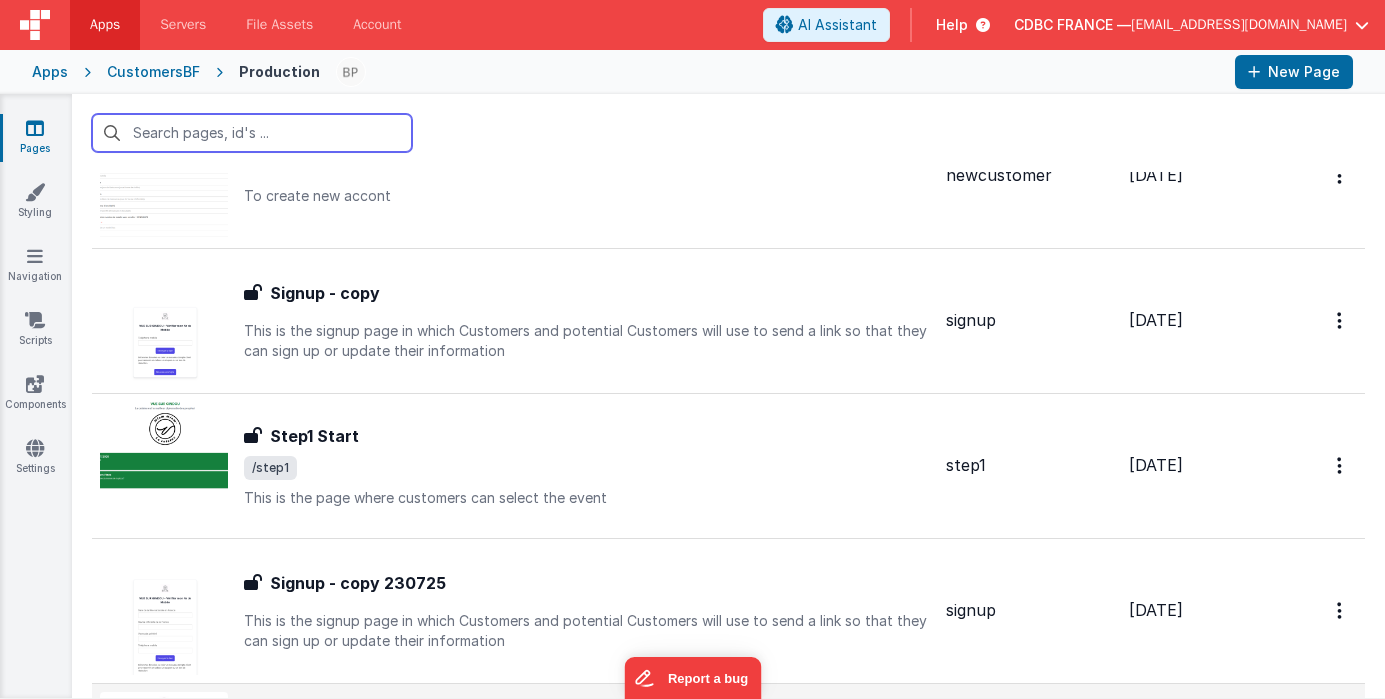scroll, scrollTop: 1289, scrollLeft: 0, axis: vertical 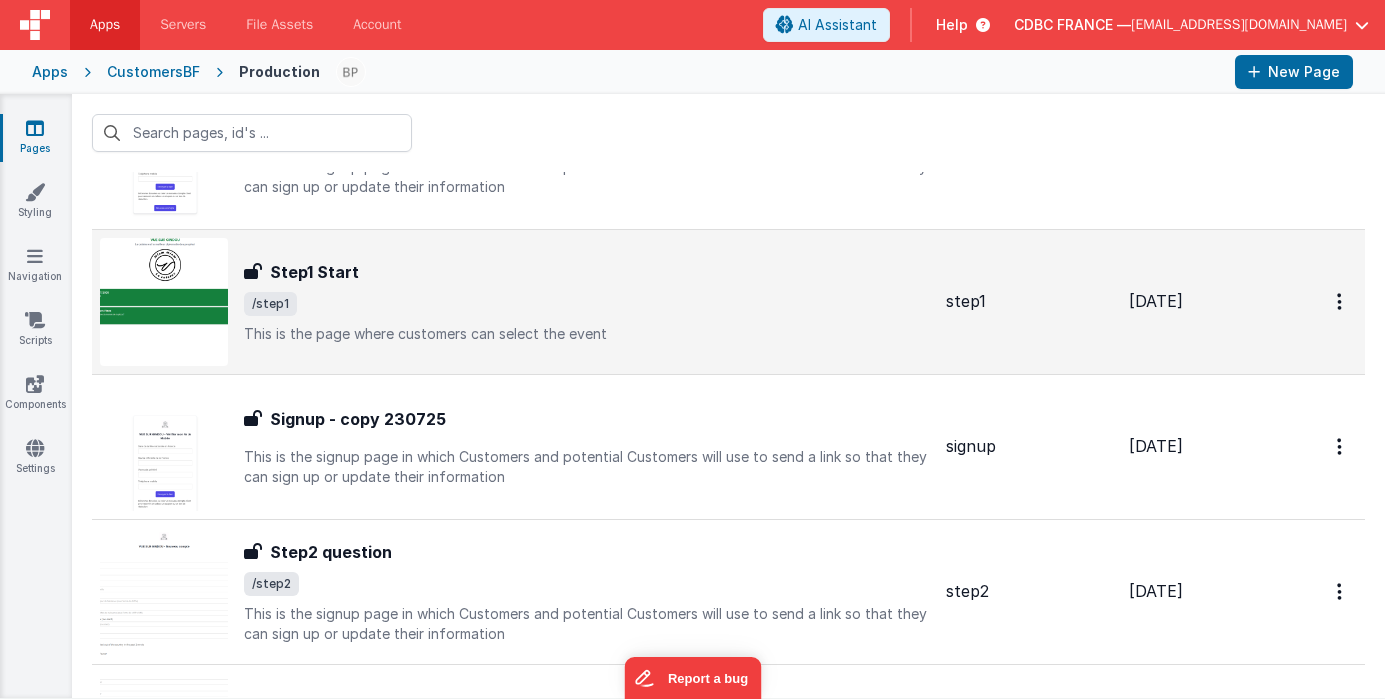 click on "/step1" at bounding box center [587, 304] 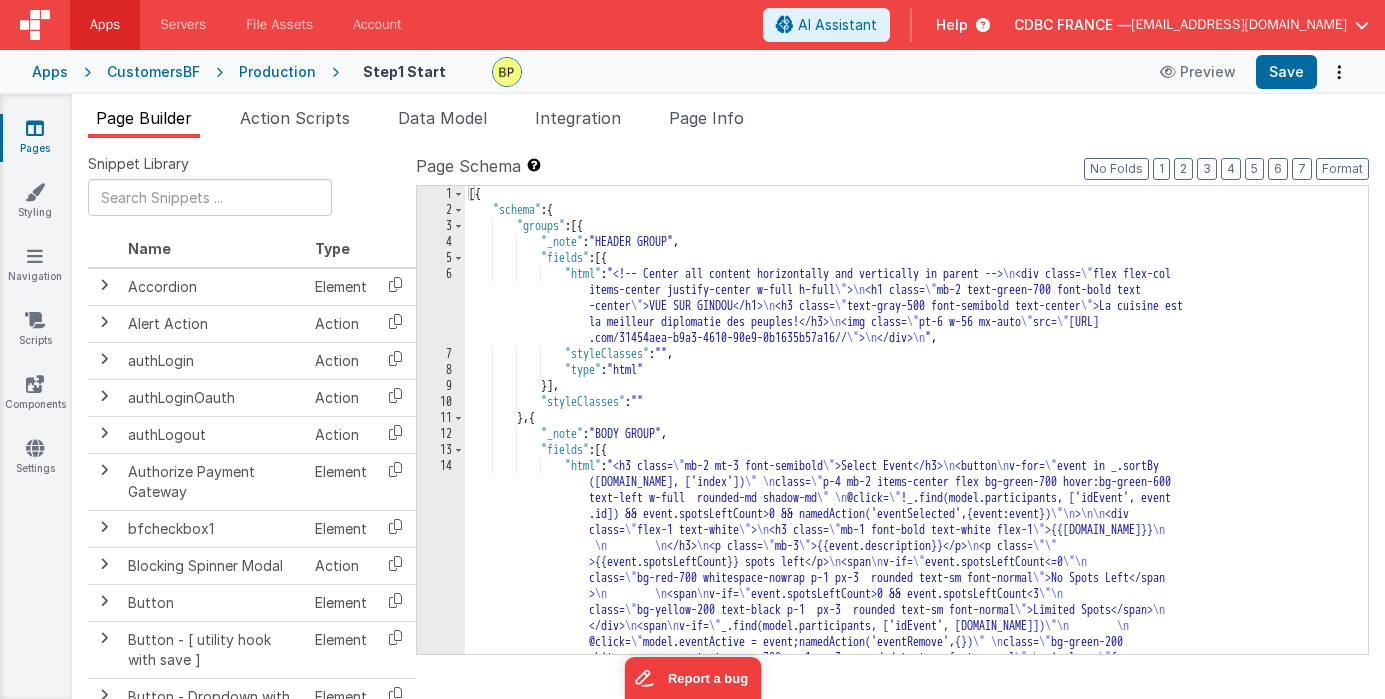 click on "6" at bounding box center [441, 306] 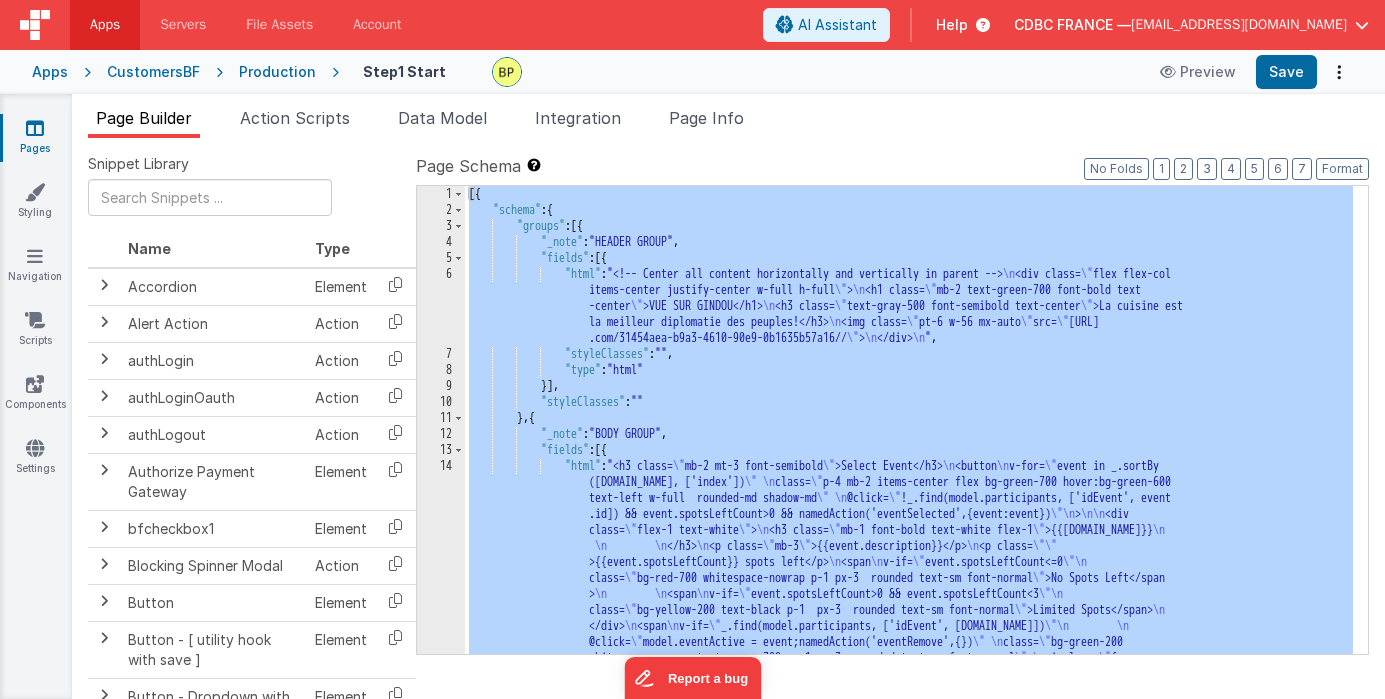 click on "6" at bounding box center (441, 306) 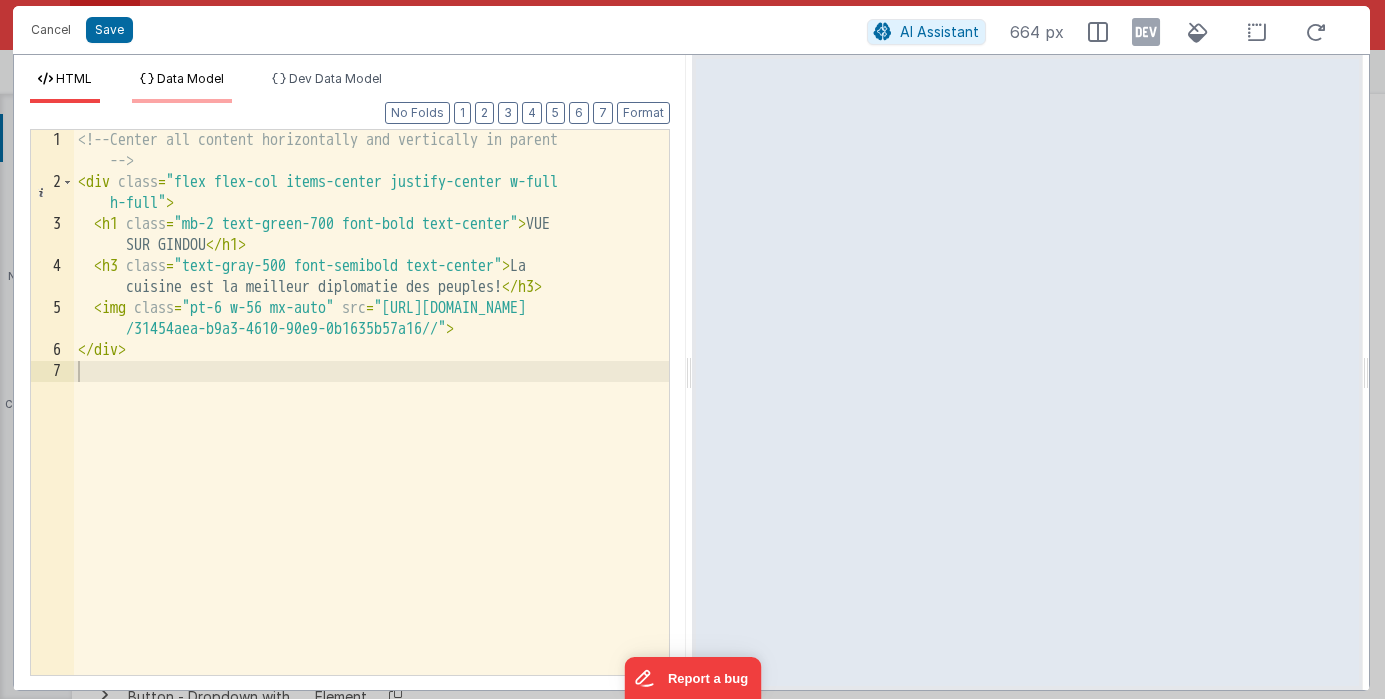 click on "Data Model" at bounding box center [190, 78] 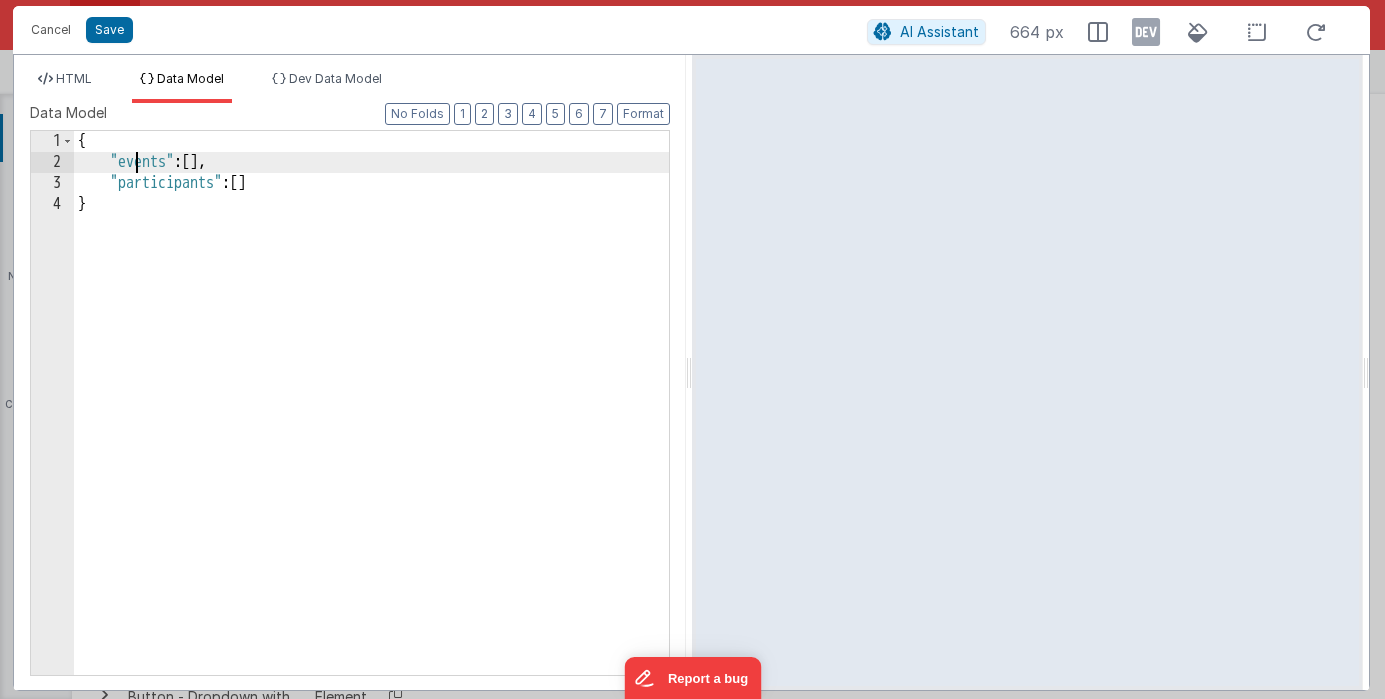 click on "{      "events" :  [ ] ,      "participants" :  [ ] }" at bounding box center (371, 424) 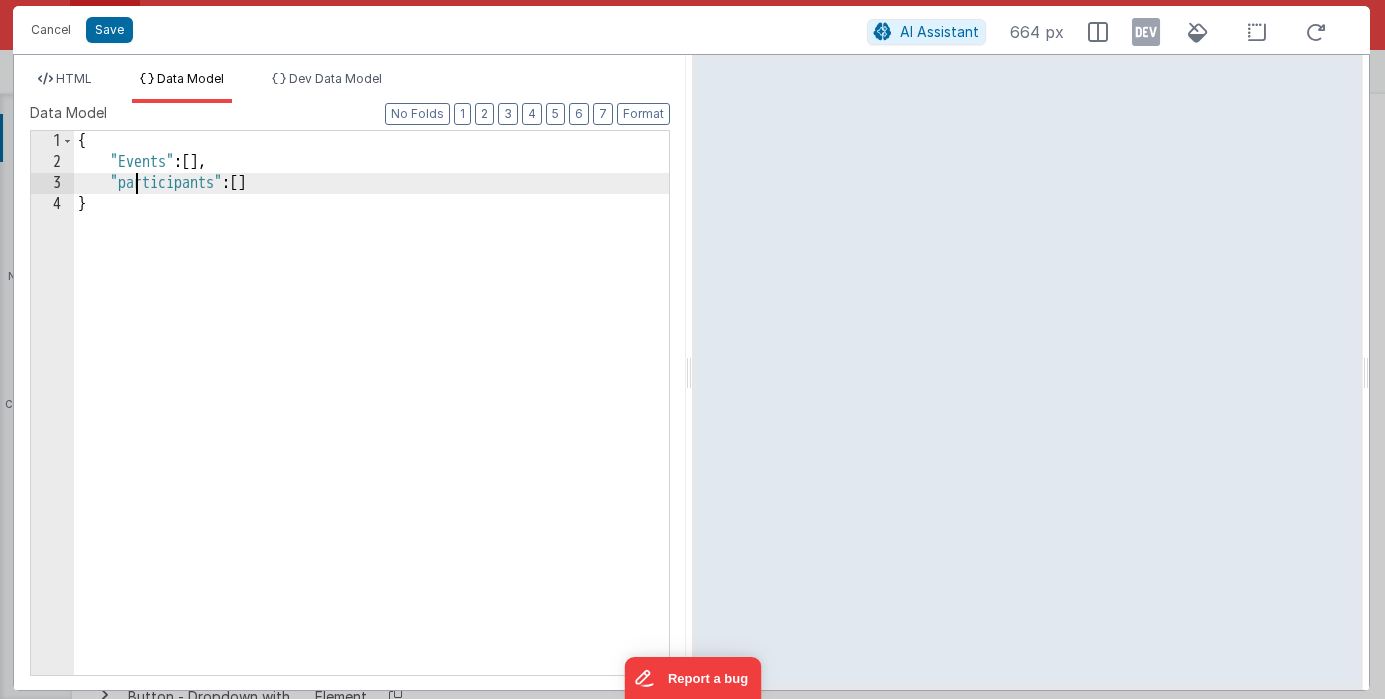 drag, startPoint x: 137, startPoint y: 184, endPoint x: 143, endPoint y: 217, distance: 33.54102 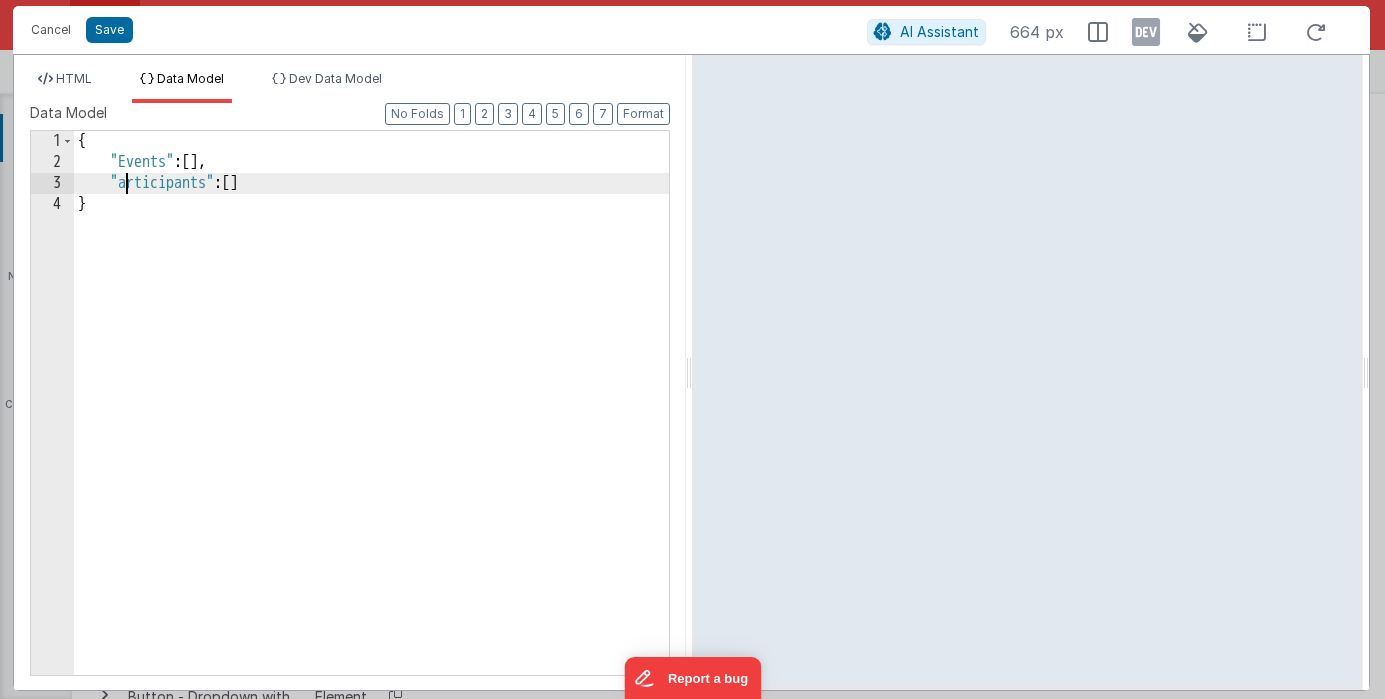 type 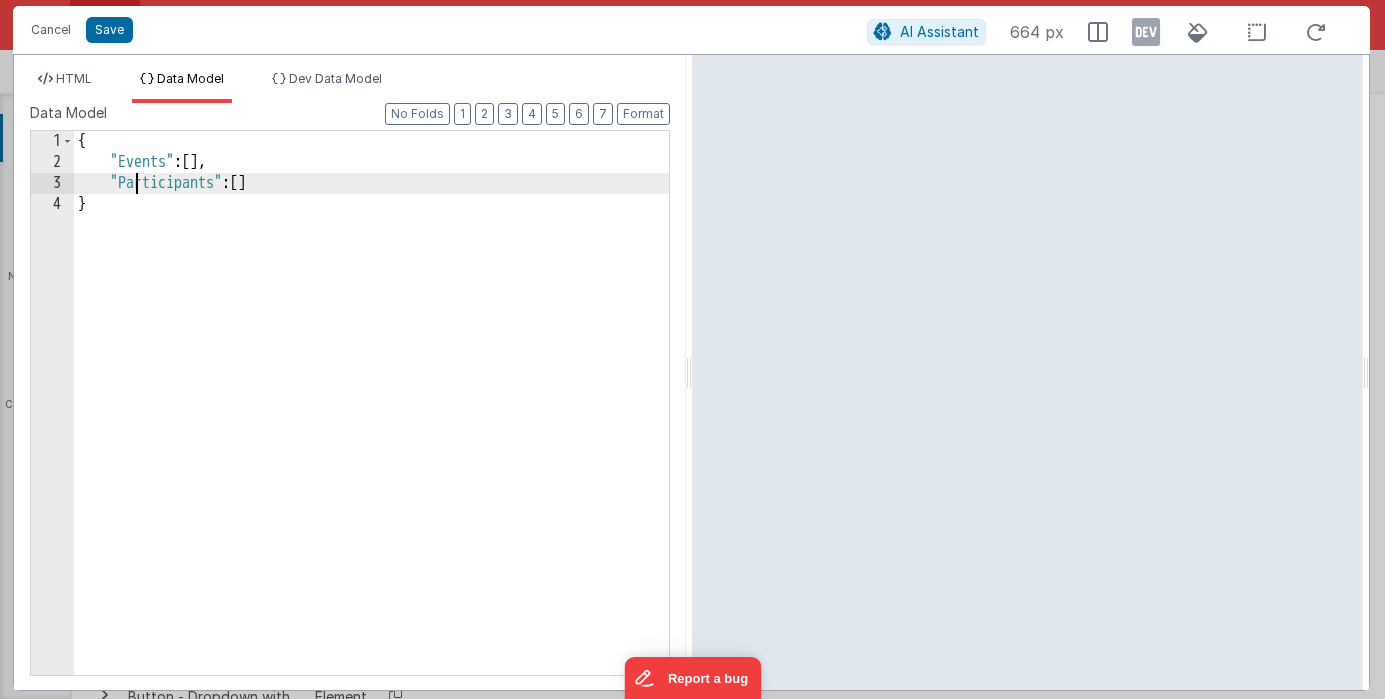 click on "{      "Events" :  [ ] ,      "Participants" :  [ ] }" at bounding box center (371, 424) 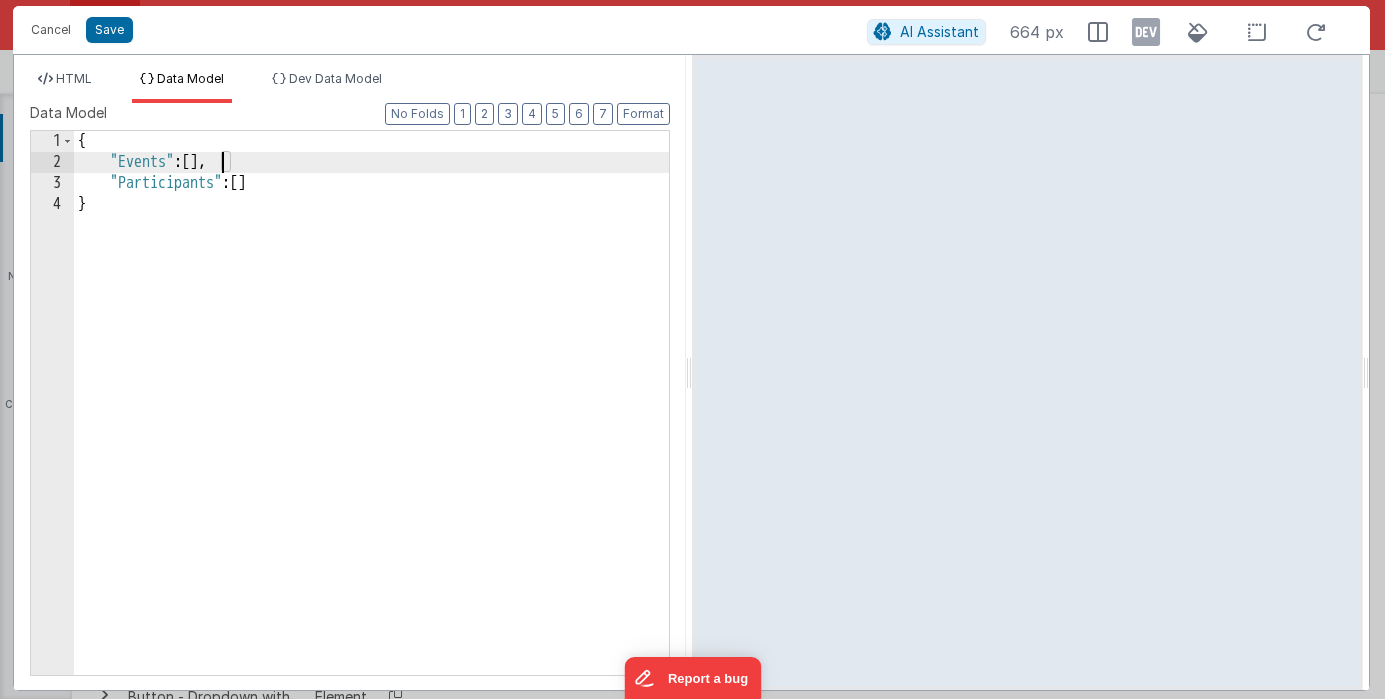 click on "{      "Events" :  [ ] ,      "Participants" :  [ ] }" at bounding box center [371, 424] 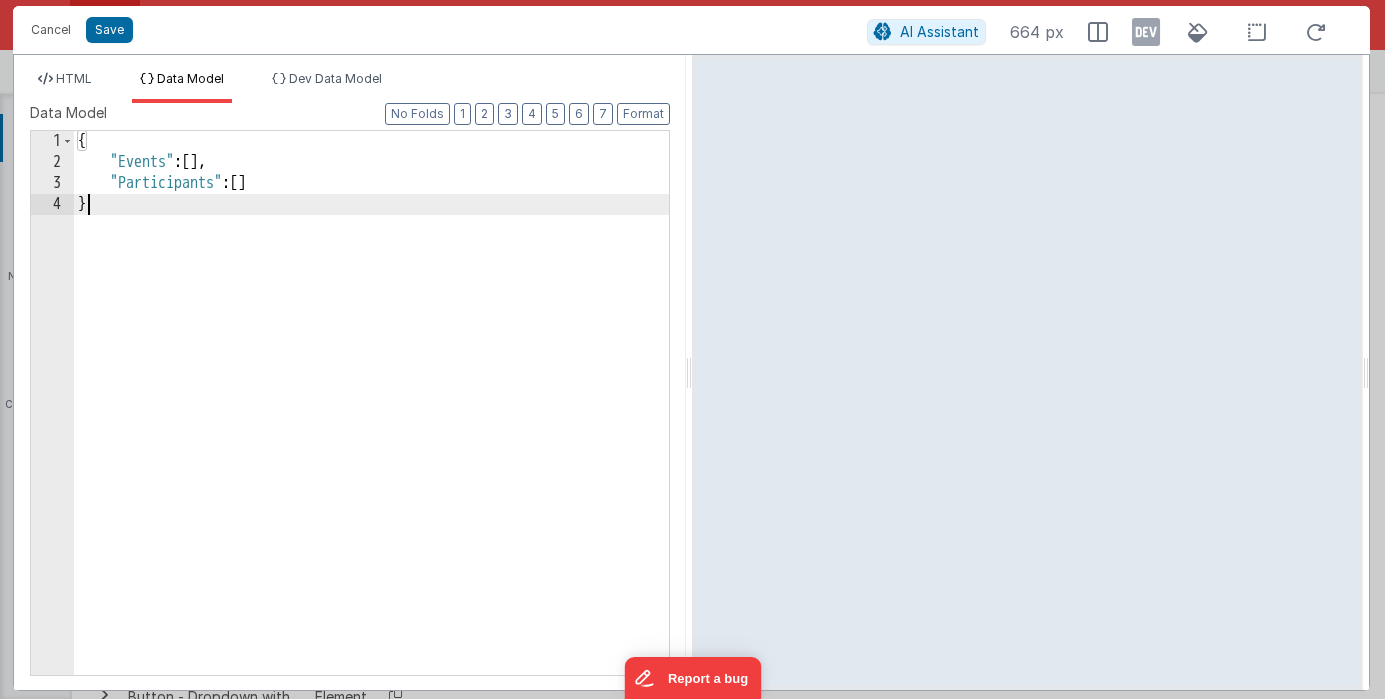 click on "{      "Events" :  [ ] ,      "Participants" :  [ ] }" at bounding box center (371, 424) 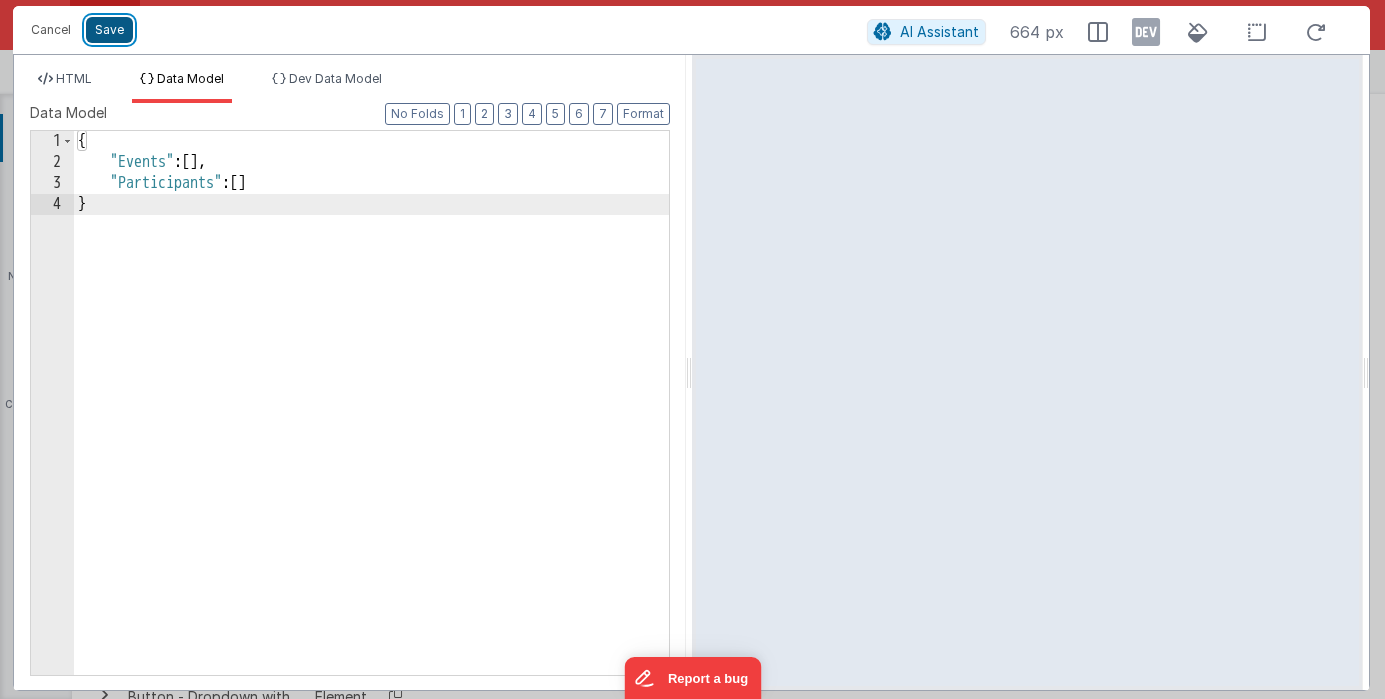 click on "Save" at bounding box center (109, 30) 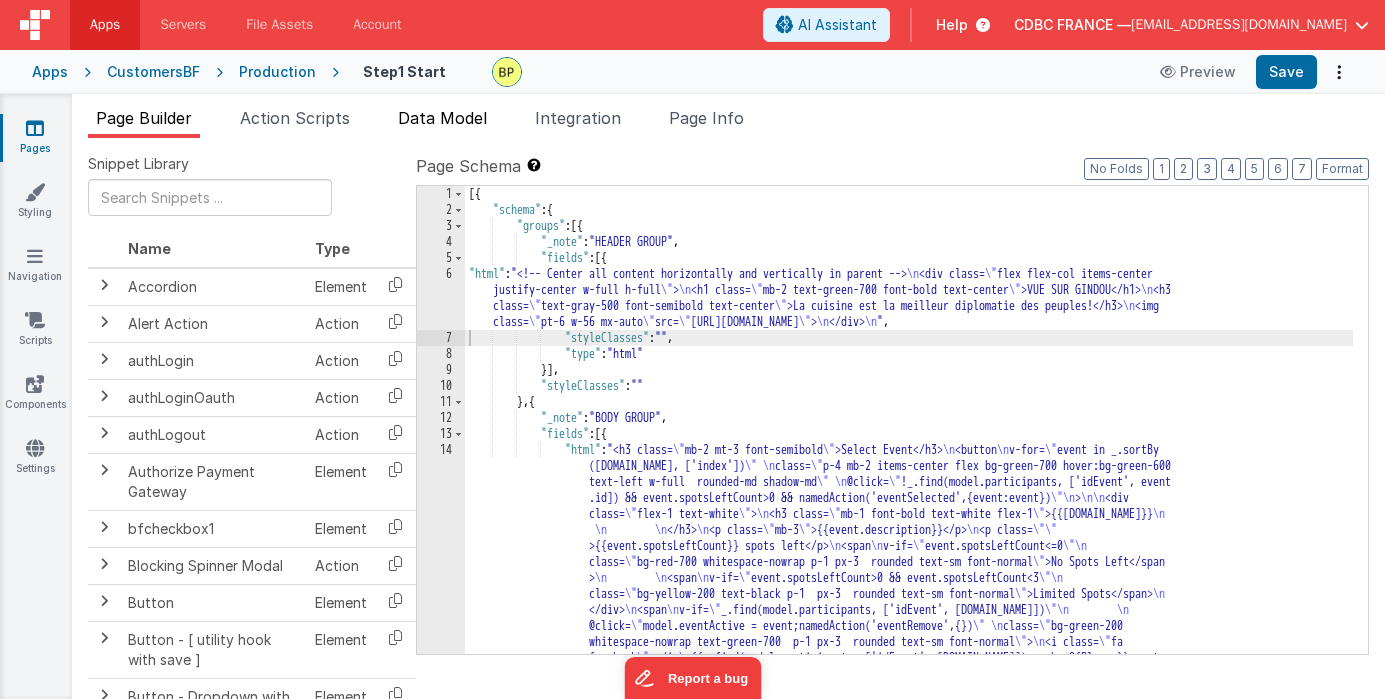 click on "Data Model" at bounding box center (442, 118) 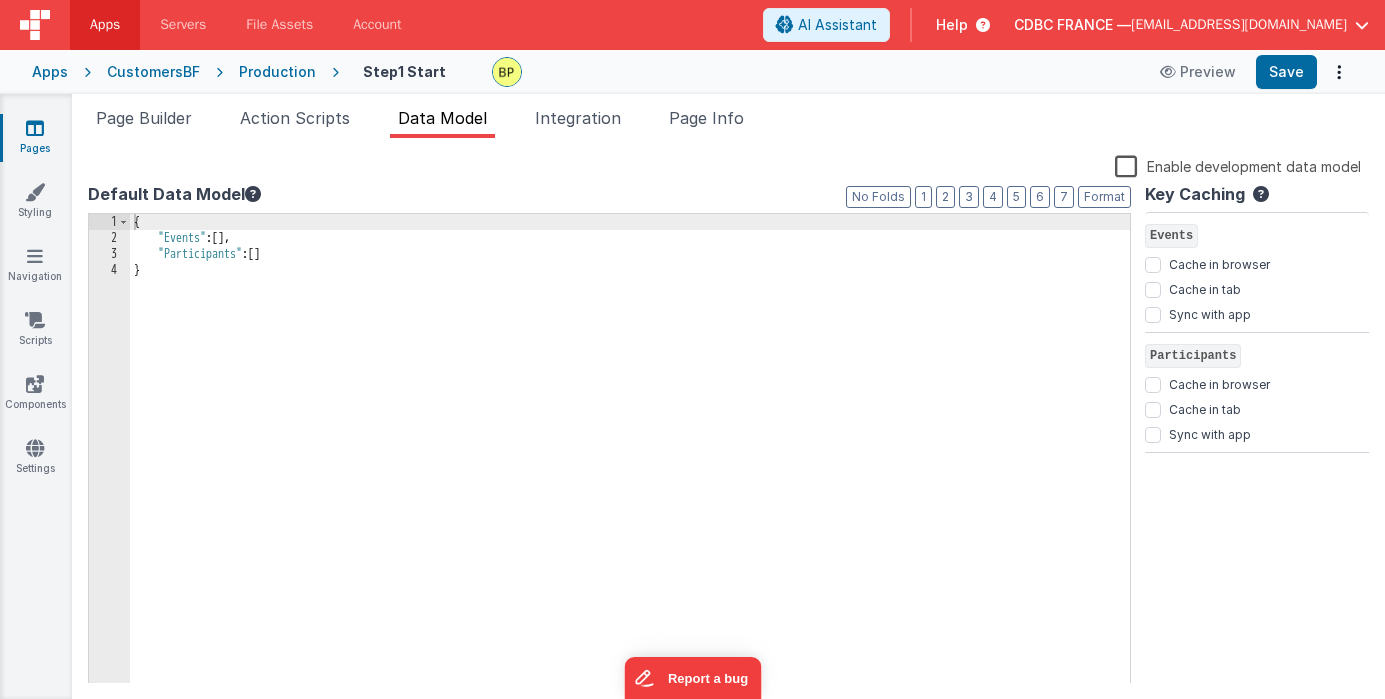 click on "Enable development data model" at bounding box center [1238, 165] 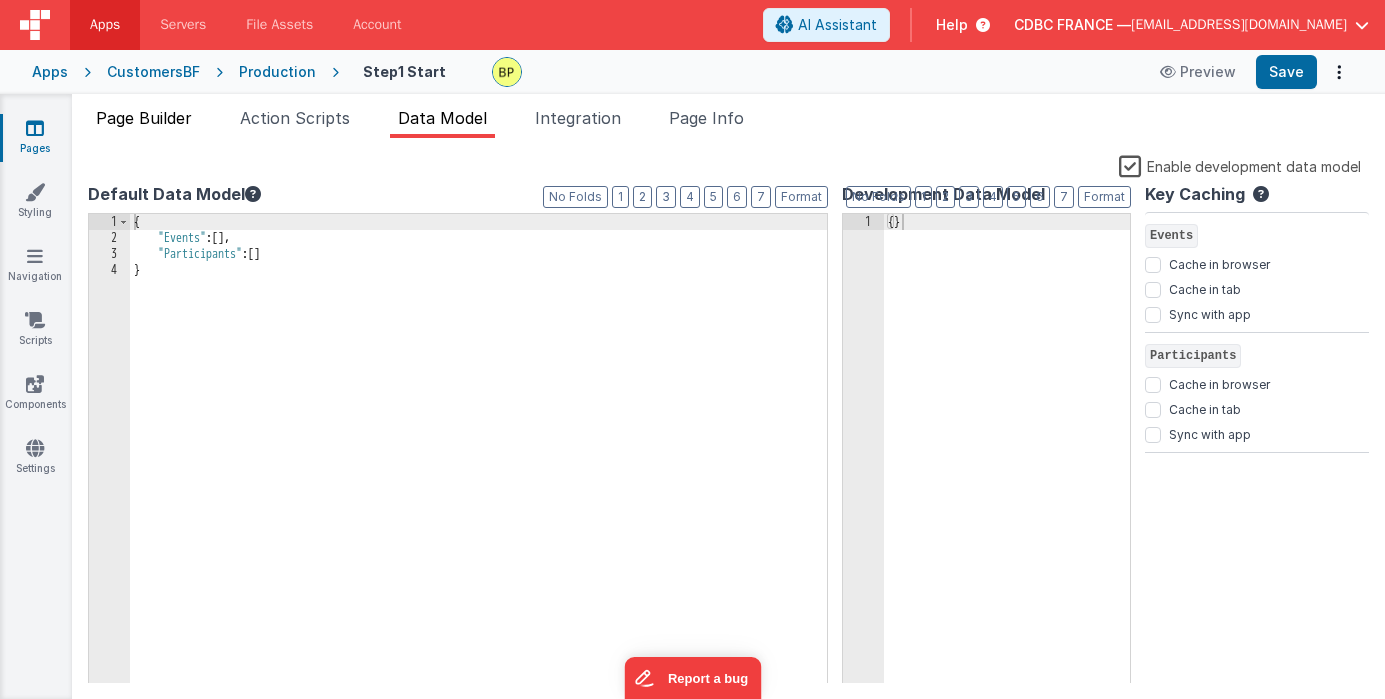 click on "Page Builder" at bounding box center (144, 118) 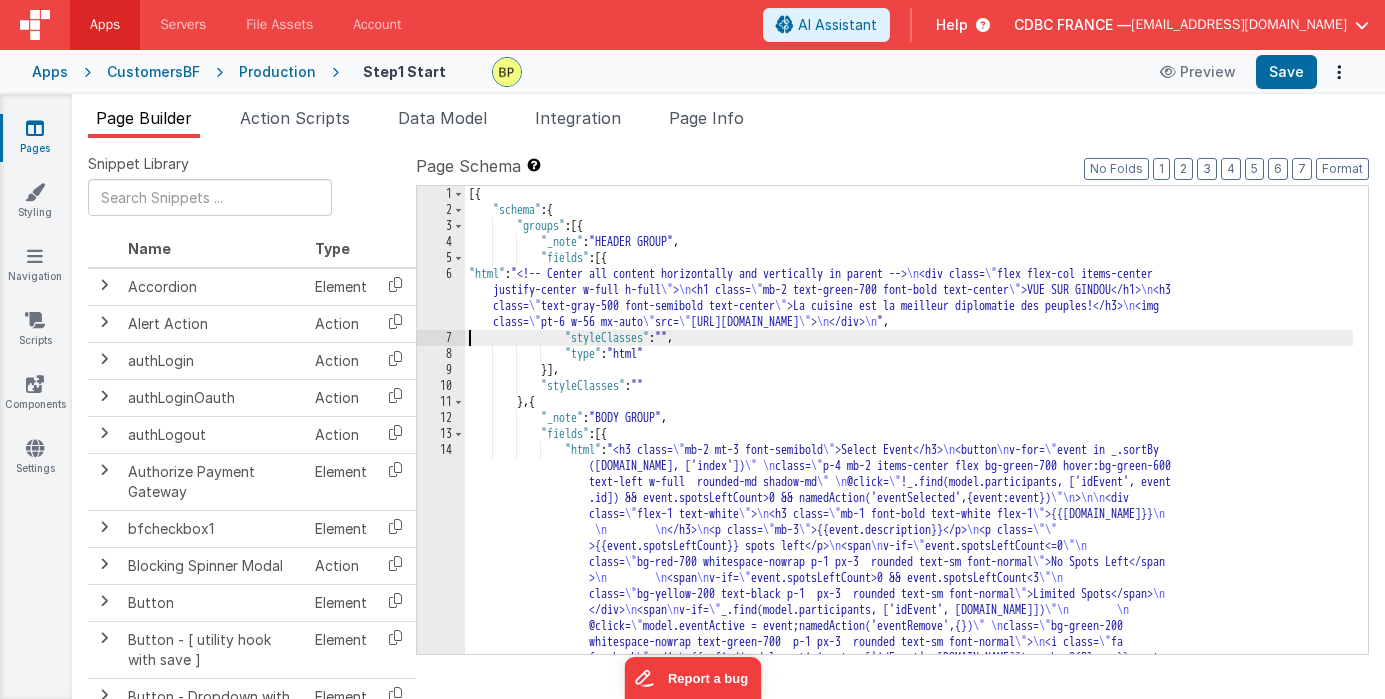 click on "6" at bounding box center [441, 298] 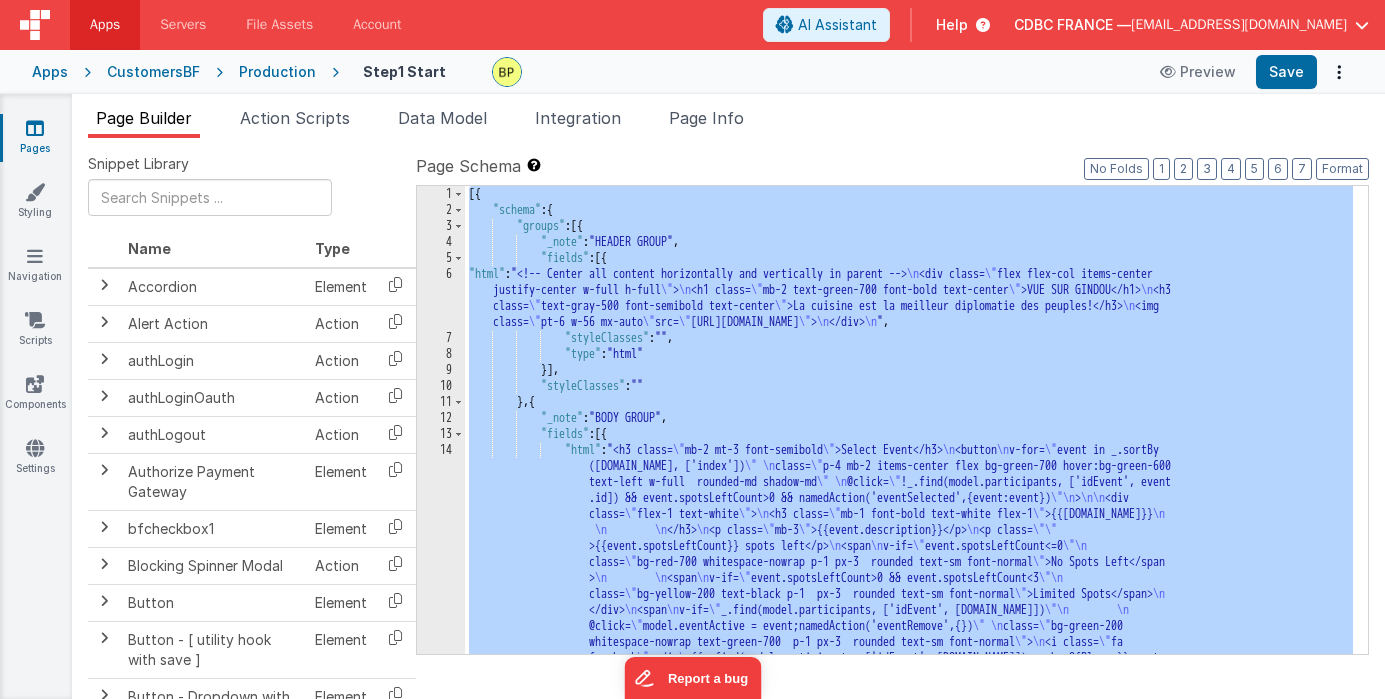 click on "6" at bounding box center (441, 298) 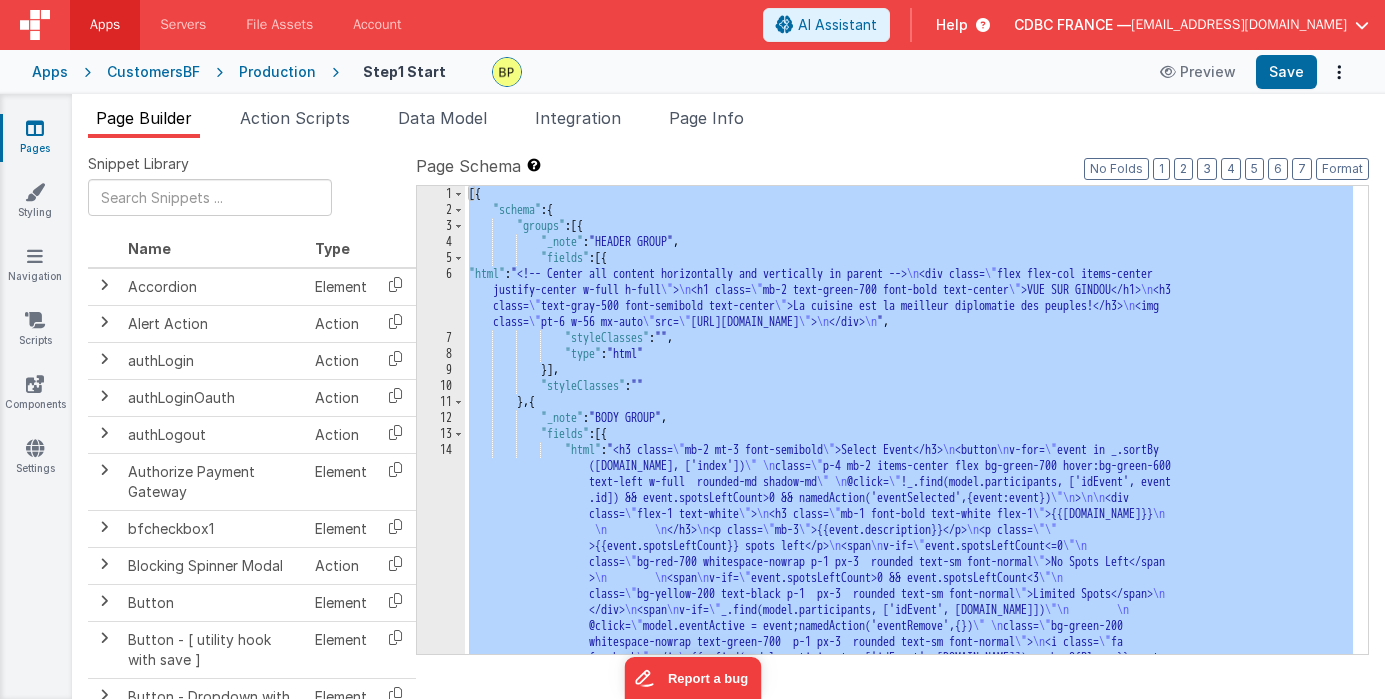 click on "6" at bounding box center [441, 298] 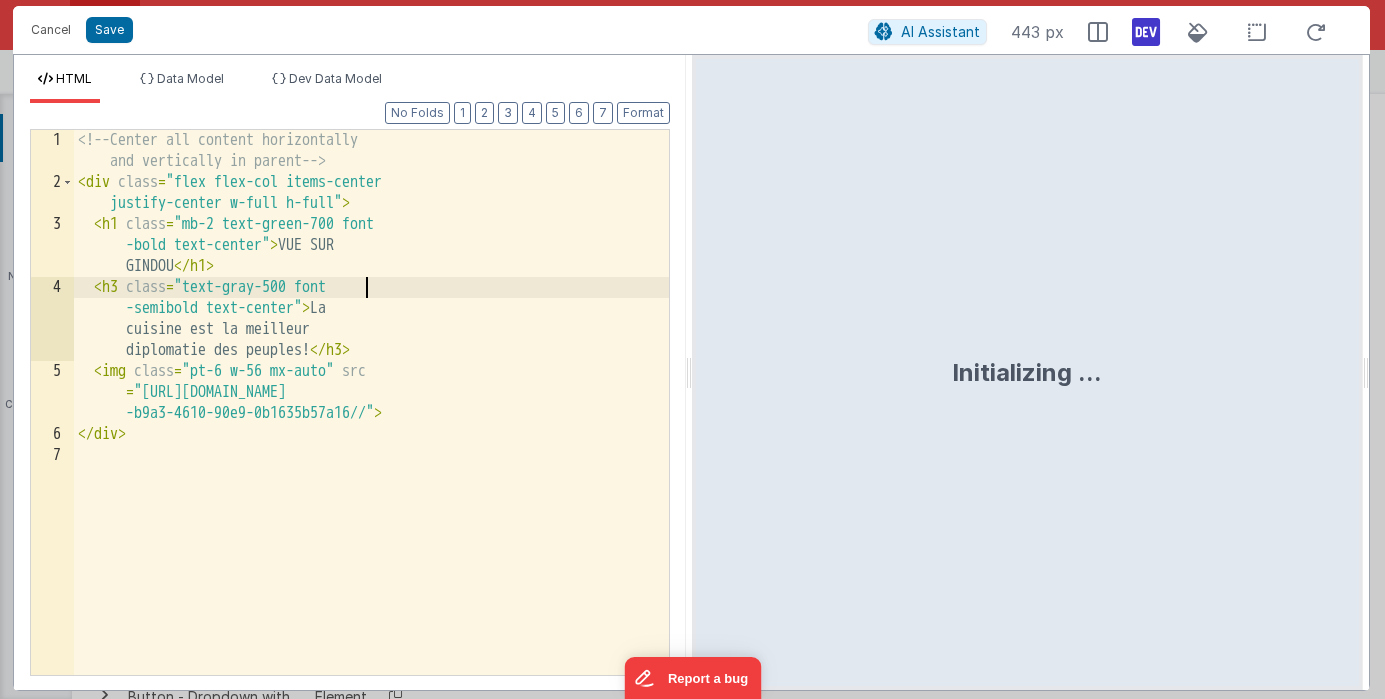 click on "<!--  Center all content horizontally       and vertically in parent  --> < div   class = "flex flex-col items-center       justify-center w-full h-full" >    < h1   class = "mb-2 text-green-700 font        -bold text-center" > VUE SUR         GINDOU </ h1 >    < h3   class = "text-gray-500 font        -semibold text-center" > La         cuisine est la meilleur         diplomatie des peuples! </ h3 >    < img   class = "pt-6 w-56 mx-auto"   src        = "https://ucarecdn.com/31454aea        -b9a3-4610-90e9-0b1635b57a16//" > </ div >" at bounding box center [371, 434] 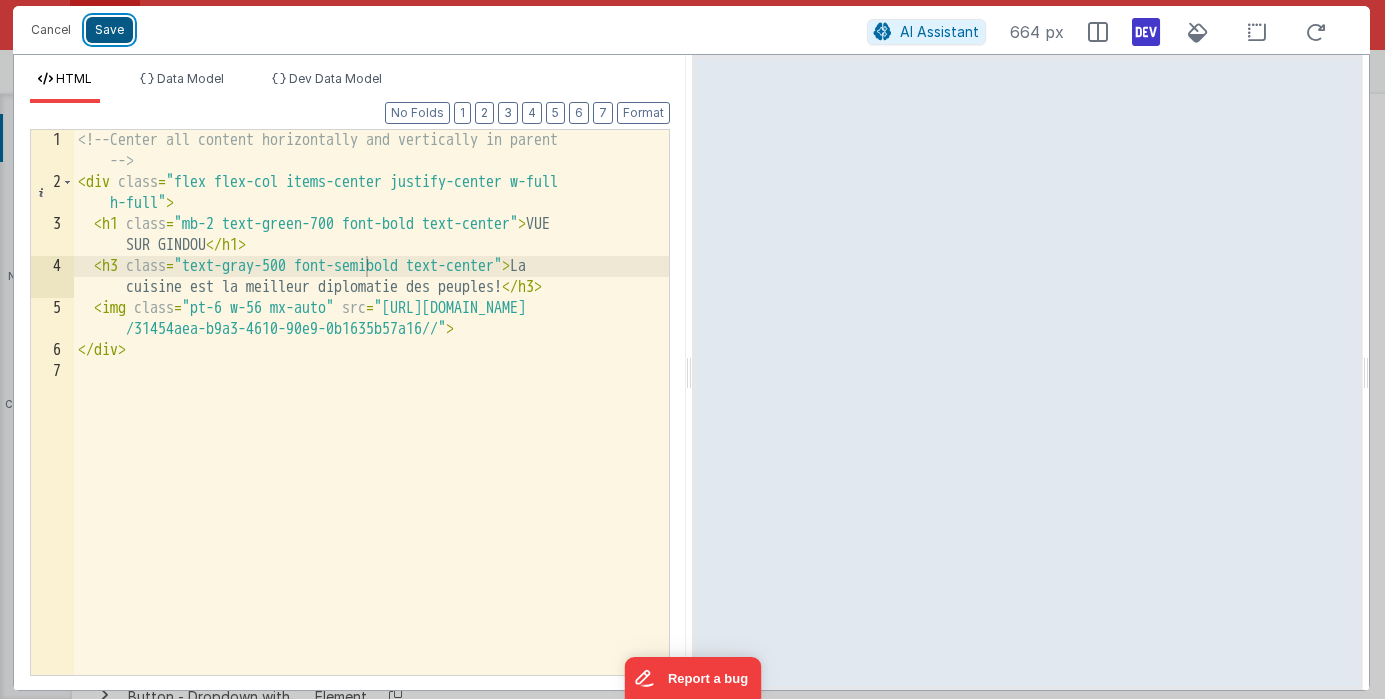 click on "Save" at bounding box center (109, 30) 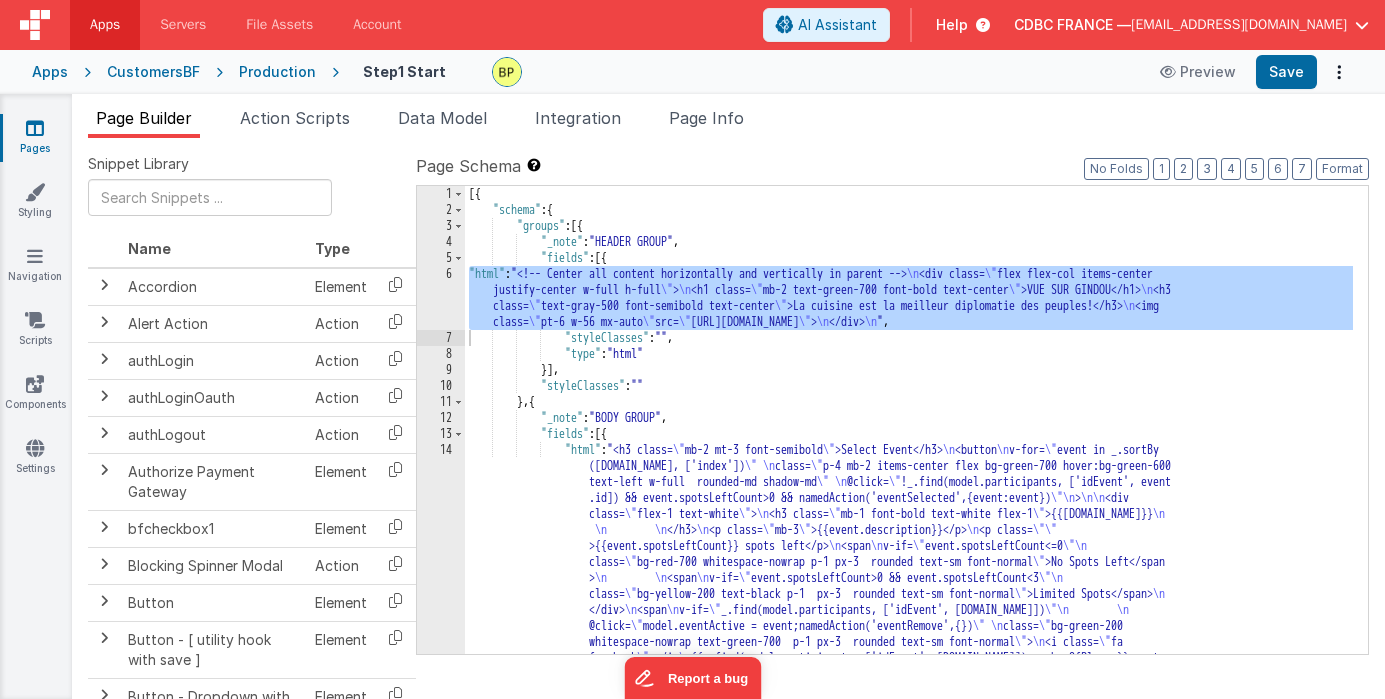 click on "14" at bounding box center (441, 570) 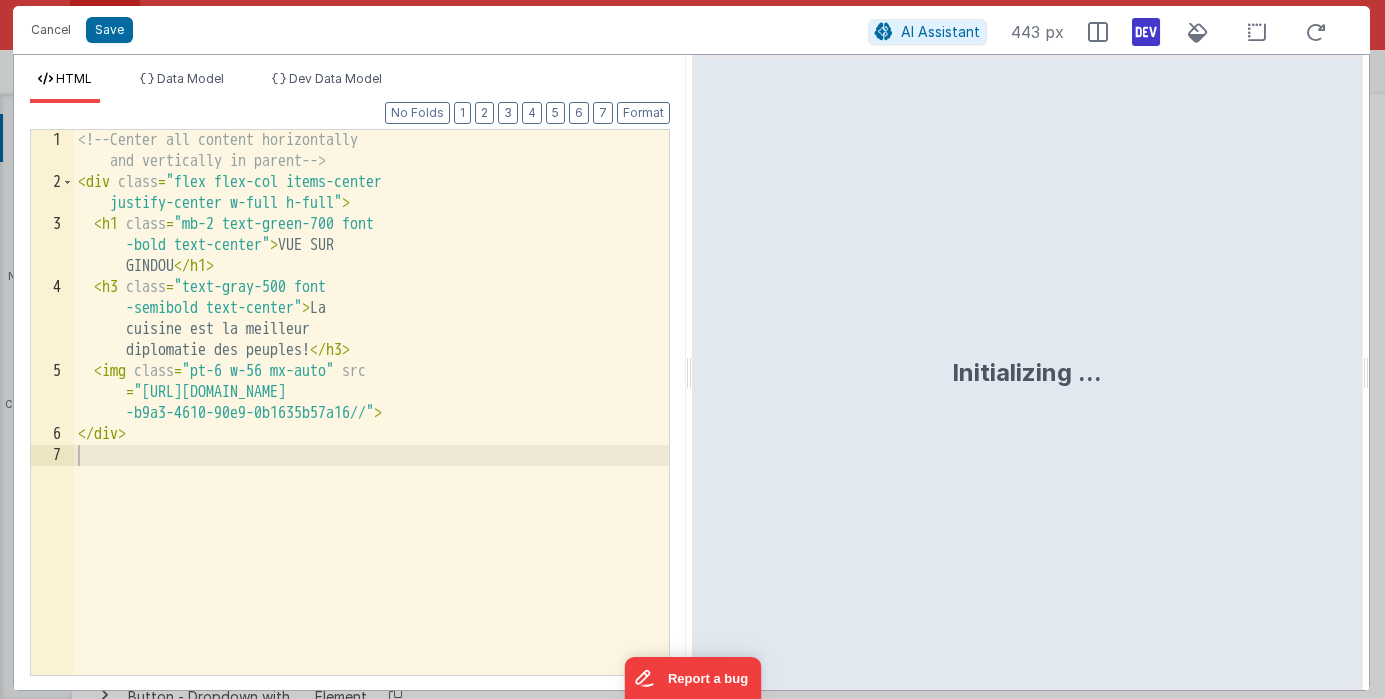 click on "<!--  Center all content horizontally       and vertically in parent  --> < div   class = "flex flex-col items-center       justify-center w-full h-full" >    < h1   class = "mb-2 text-green-700 font        -bold text-center" > VUE SUR         GINDOU </ h1 >    < h3   class = "text-gray-500 font        -semibold text-center" > La         cuisine est la meilleur         diplomatie des peuples! </ h3 >    < img   class = "pt-6 w-56 mx-auto"   src        = "https://ucarecdn.com/31454aea        -b9a3-4610-90e9-0b1635b57a16//" > </ div >" at bounding box center [371, 434] 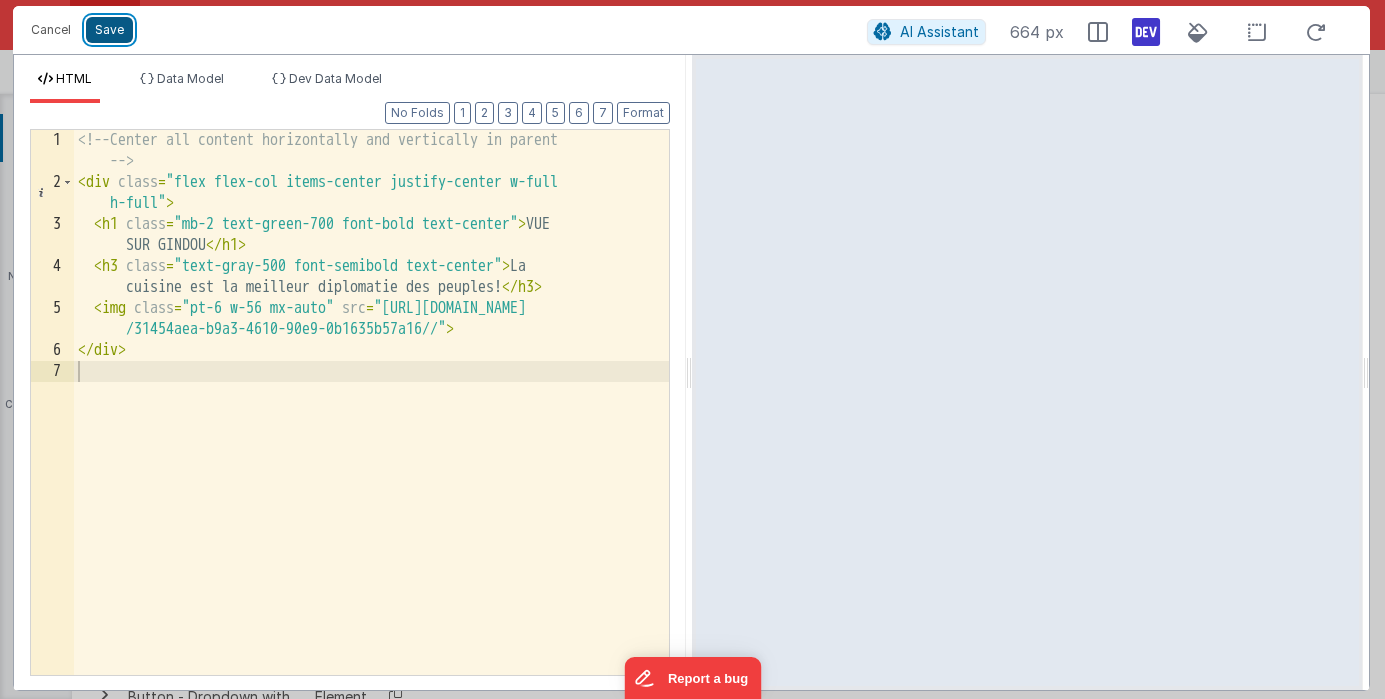click on "Save" at bounding box center (109, 30) 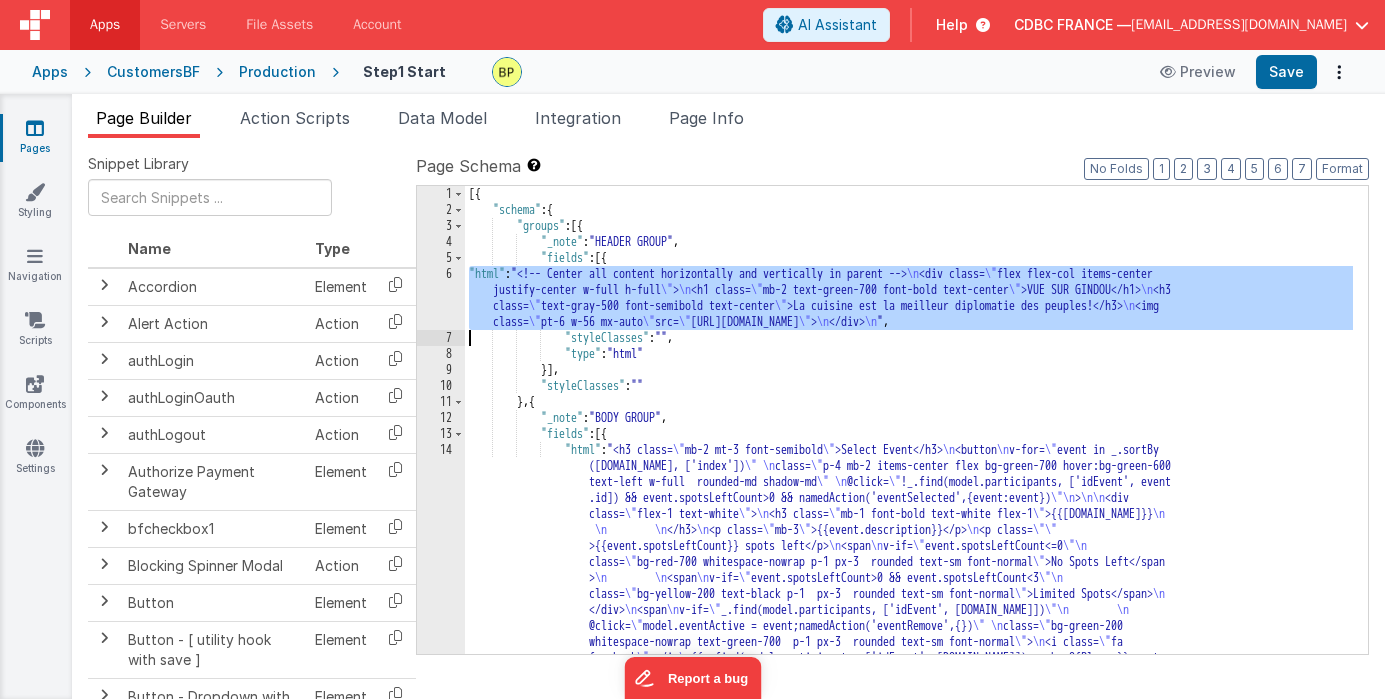click on "14" at bounding box center [441, 570] 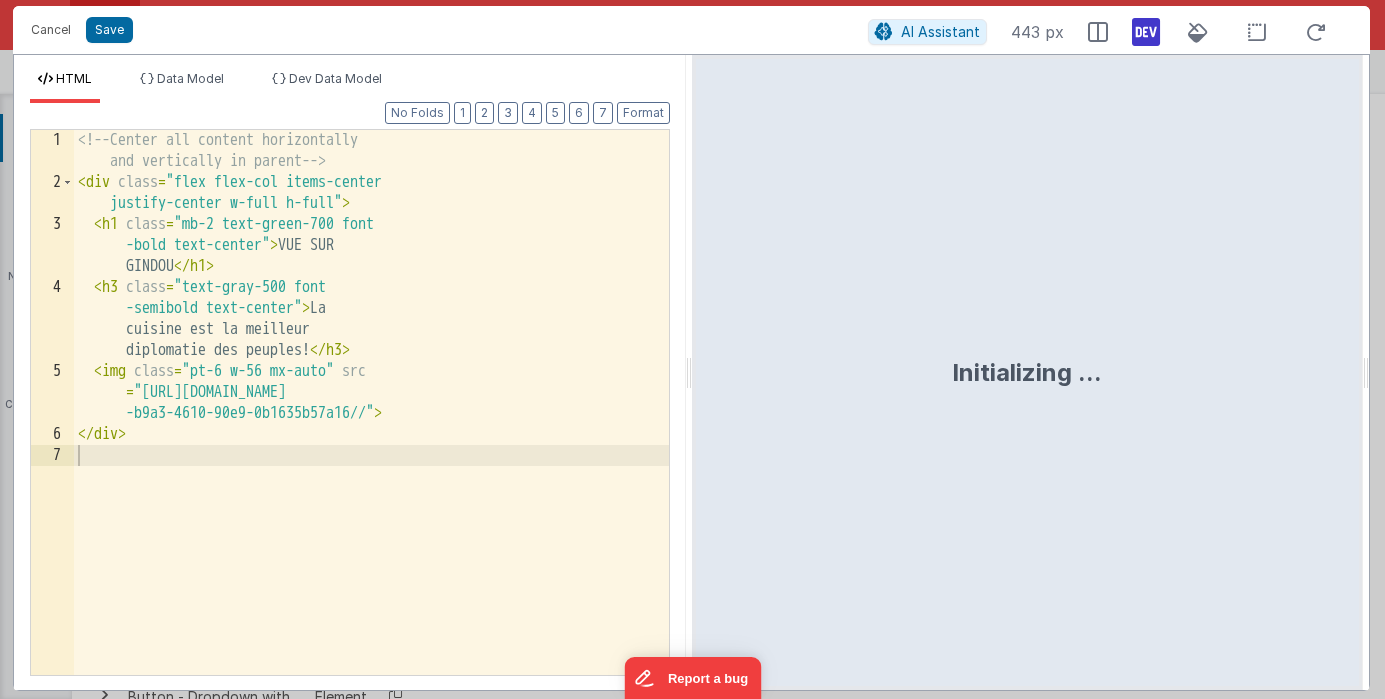 click on "<!--  Center all content horizontally       and vertically in parent  --> < div   class = "flex flex-col items-center       justify-center w-full h-full" >    < h1   class = "mb-2 text-green-700 font        -bold text-center" > VUE SUR         GINDOU </ h1 >    < h3   class = "text-gray-500 font        -semibold text-center" > La         cuisine est la meilleur         diplomatie des peuples! </ h3 >    < img   class = "pt-6 w-56 mx-auto"   src        = "https://ucarecdn.com/31454aea        -b9a3-4610-90e9-0b1635b57a16//" > </ div >" at bounding box center (371, 434) 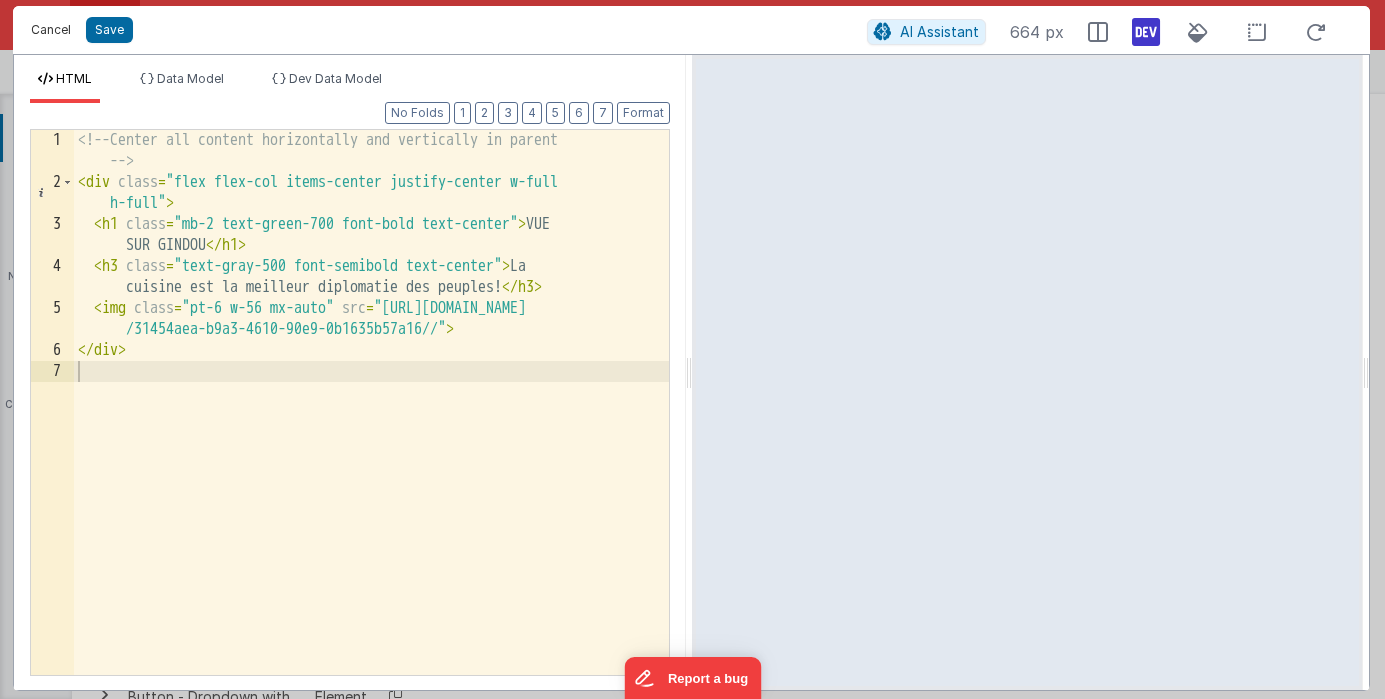 click on "Cancel" at bounding box center [51, 30] 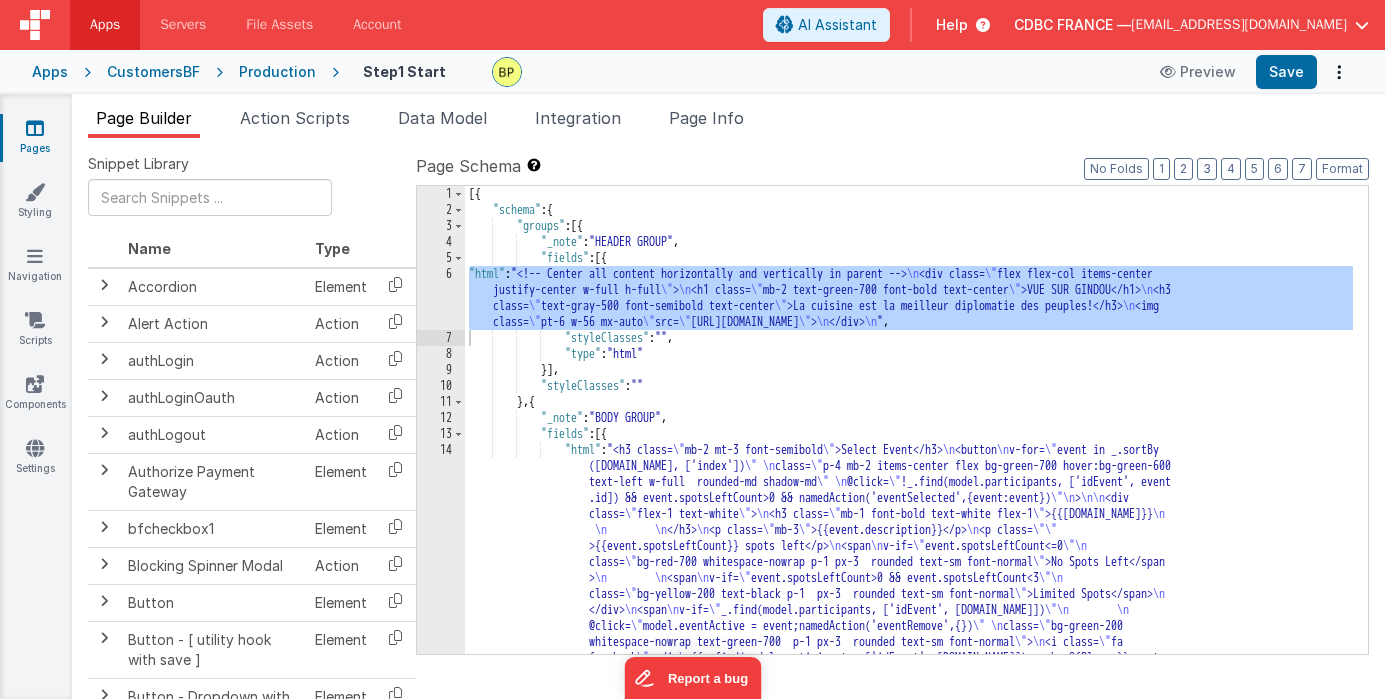click on "[{      "schema" :  {           "groups" :  [{                "_note" :  "HEADER GROUP" ,                "fields" :  [{ "html" :  "<!-- Center all content horizontally and vertically in parent --> \n <div class= \" flex flex-col items-center       justify-center w-full h-full \" > \n   <h1 class= \" mb-2 text-green-700 font-bold text-center \" >VUE SUR GINDOU</h1> \n   <h3       class= \" text-gray-500 font-semibold text-center \" >La cuisine est la meilleur diplomatie des peuples!</h3> \n   <img       class= \" pt-6 w-56 mx-auto \"  src= \" https://ucarecdn.com/31454aea-b9a3-4610-90e9-0b1635b57a16// \" > \n </div> \n " ,                     "styleClasses" :  "" ,                     "type" :  "html"                }] ,                "styleClasses" :  ""           } ,  {                "_note" :  "BODY GROUP" ,                "fields" :  [{                     "html" :  "<h3 class= \" mb-2 mt-3 font-semibold  \" >Select Event</h3> \n <button  \n    v-for= \" event in _.sortBy \"   \n    class= \"" at bounding box center (909, 556) 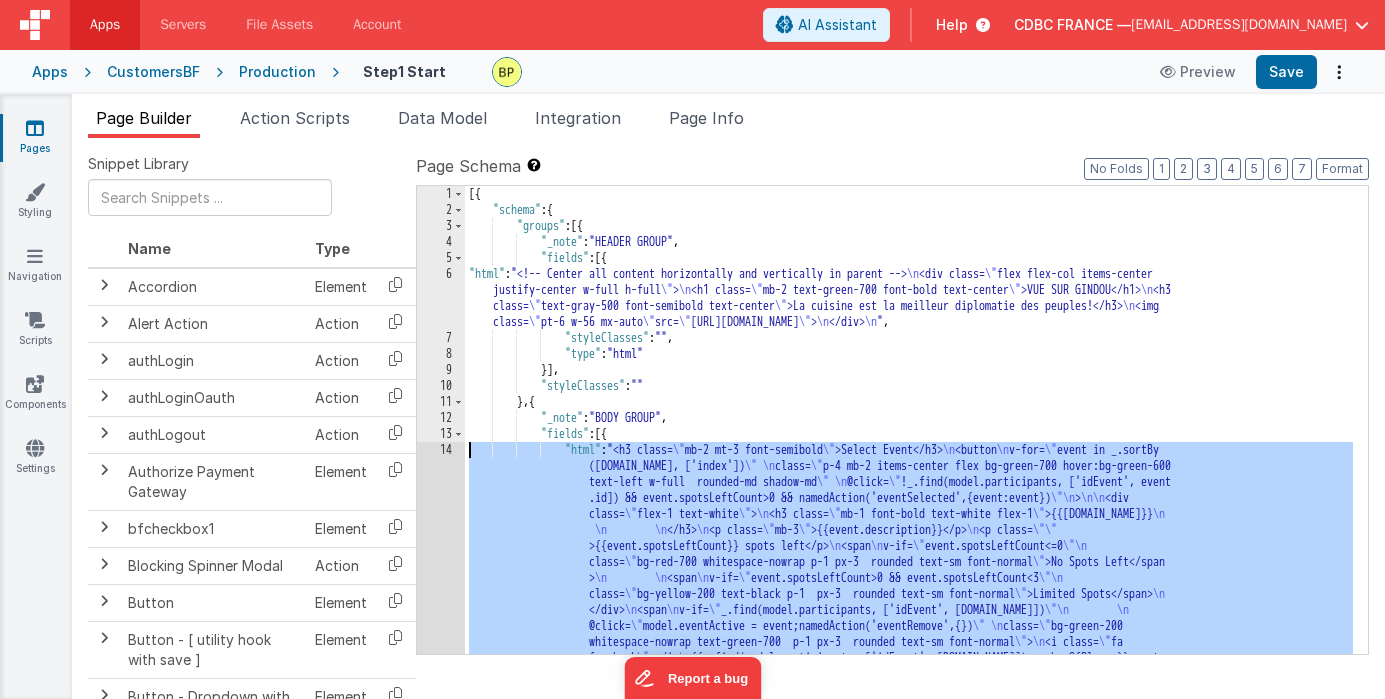 click on "14" at bounding box center (441, 570) 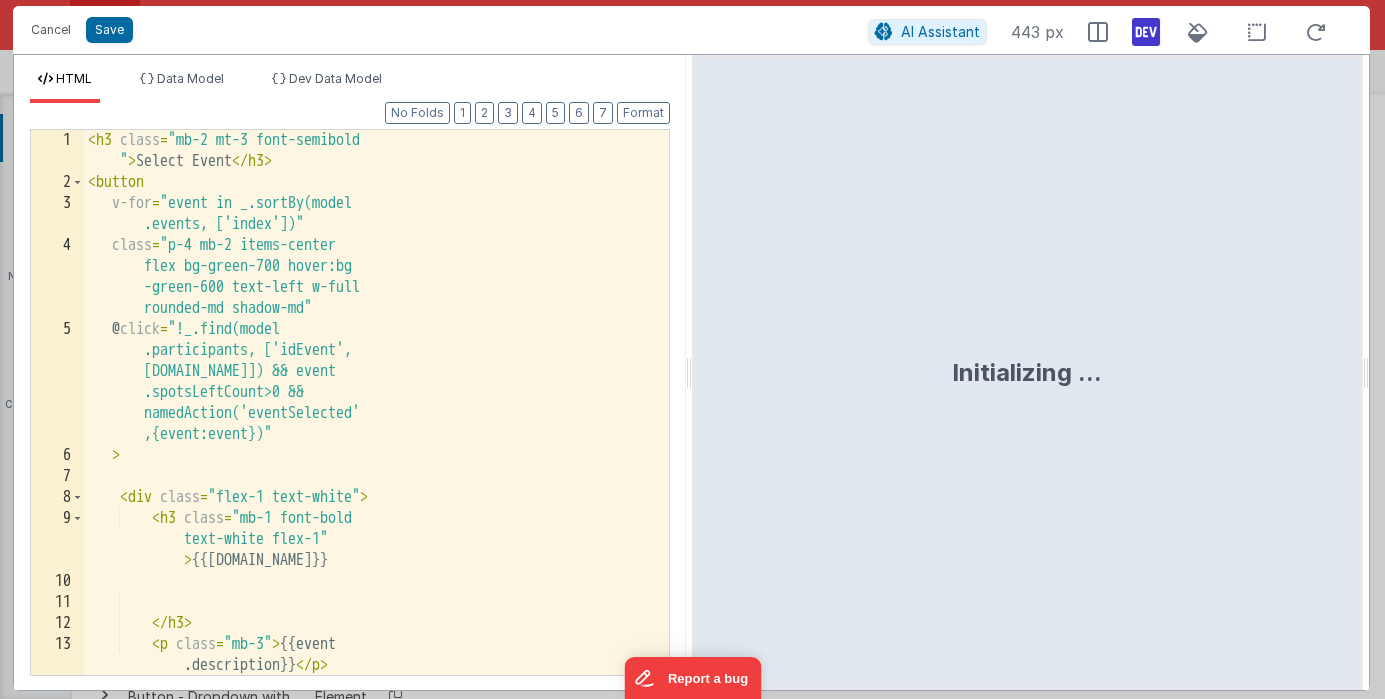click on "Format
7
6
5
4
3
2
1
No Folds
1 2 3 4 5 6 7 8 9 10 11 12 13 14 < h3   class = "mb-2 mt-3 font-semibold       " > Select Event </ h3 > < button       v-for = "event in _.sortBy(model         .events, ['index'])"       class = "p-4 mb-2 items-center          flex bg-green-700 hover:bg         -green-600 text-left w-full           rounded-md shadow-md"       @ click = "!_.find(model         .participants, ['idEvent',          event.id]) && event         .spotsLeftCount>0 &&          namedAction('eventSelected'         ,{event:event})"     >      < div   class = "flex-1 text-white" >           < h3   class = "mb-1 font-bold               text-white flex-1"              > {{event.name}}                         </ h3 >" at bounding box center [350, 396] 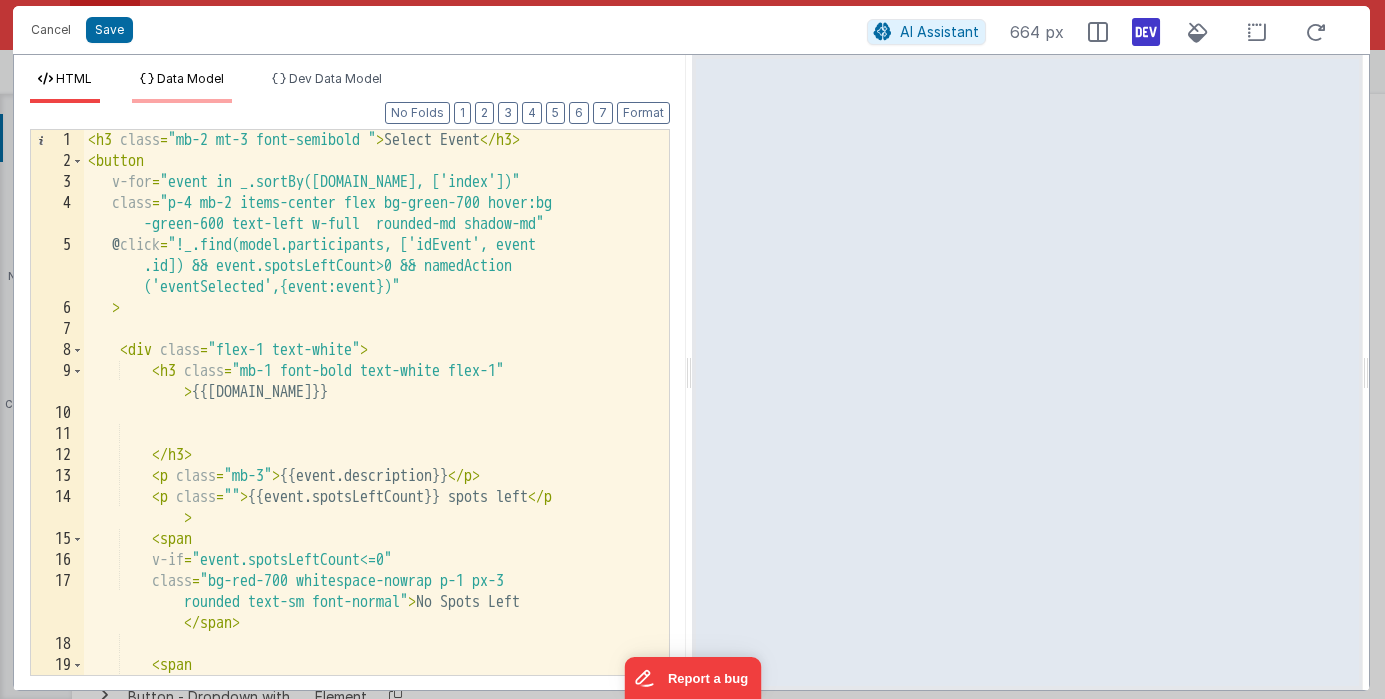click on "Data Model" at bounding box center [190, 78] 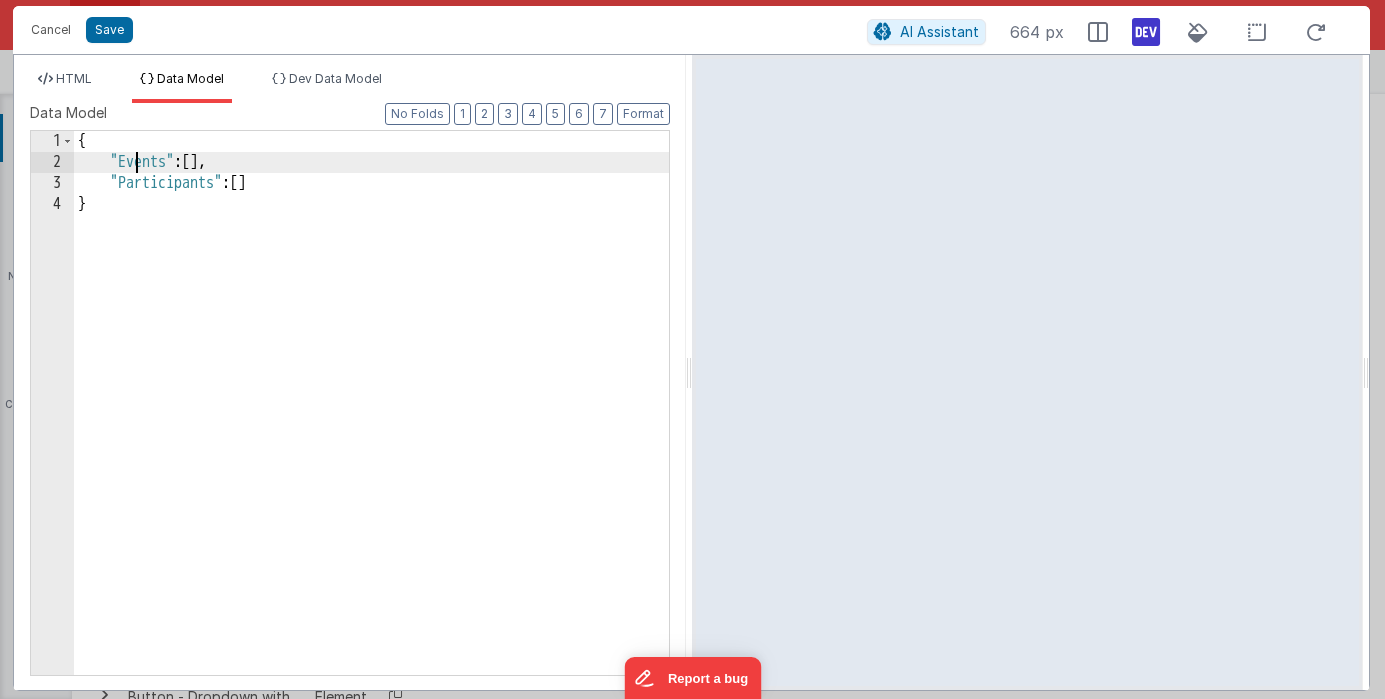 click on "{      "Events" :  [ ] ,      "Participants" :  [ ] }" at bounding box center (371, 424) 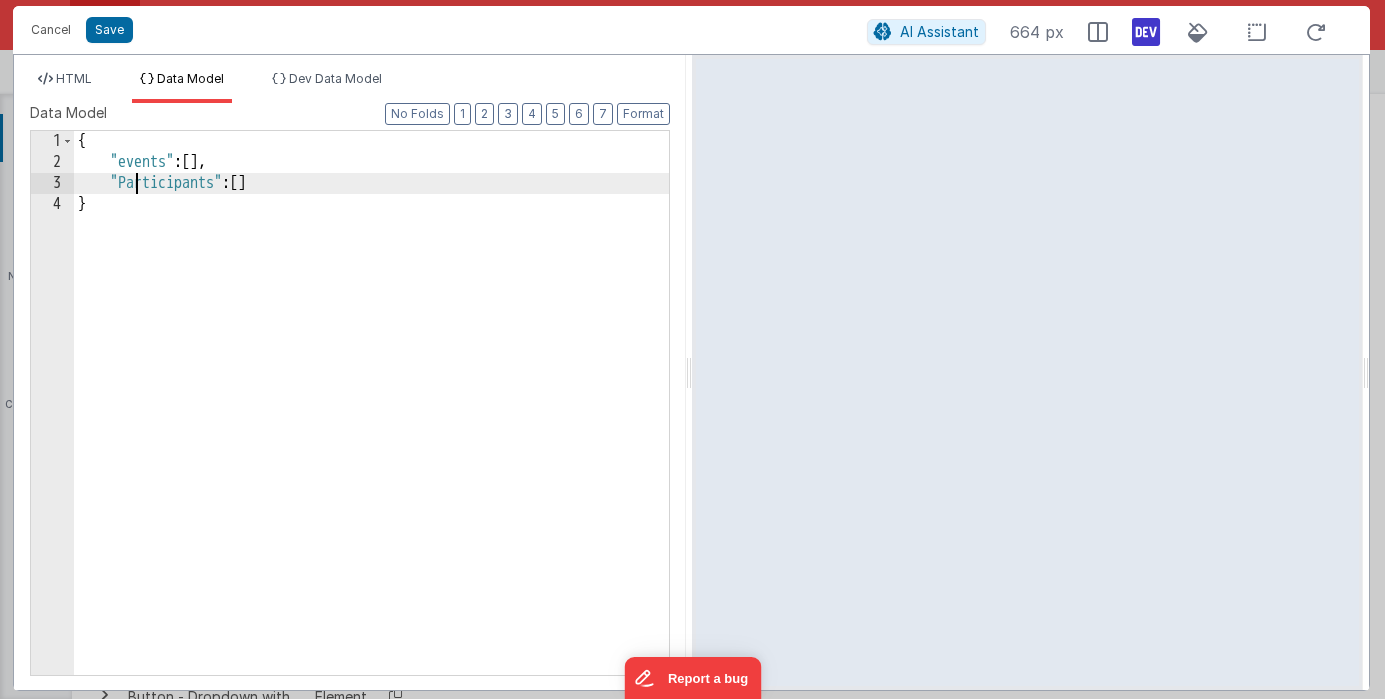 click on "{      "events" :  [ ] ,      "Participants" :  [ ] }" at bounding box center [371, 424] 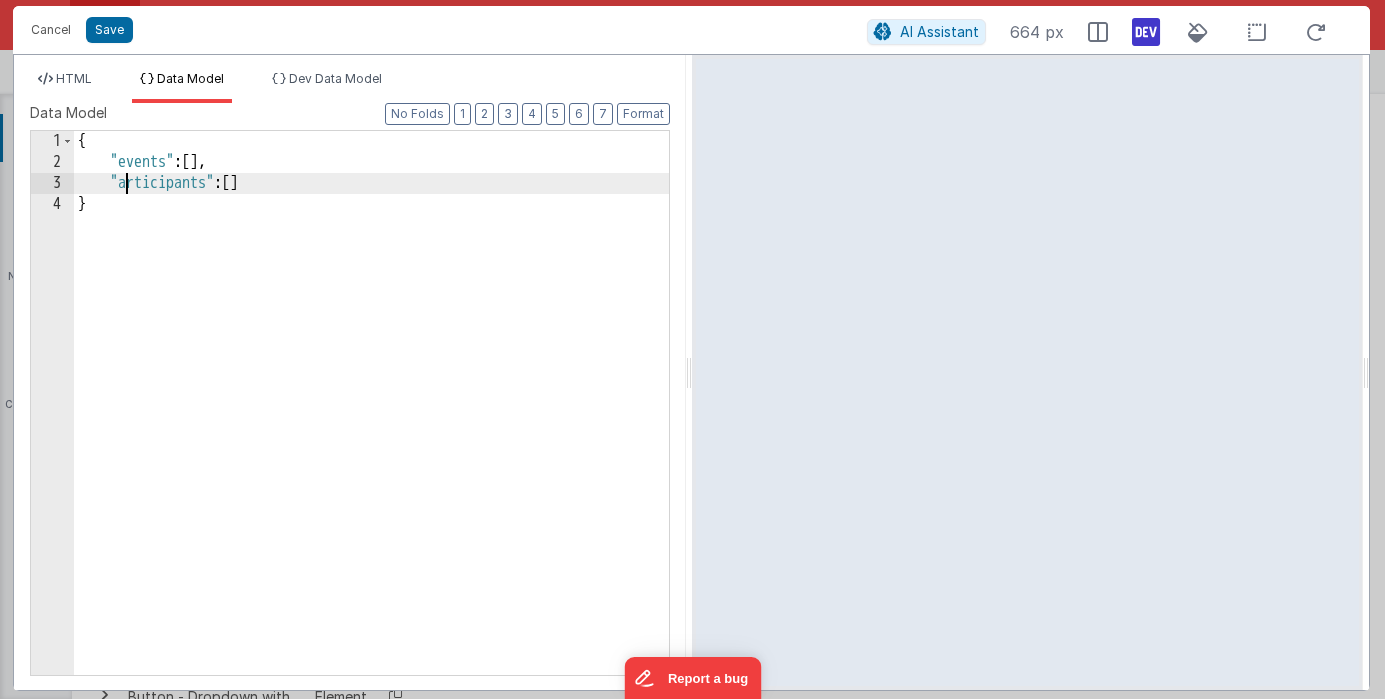 type 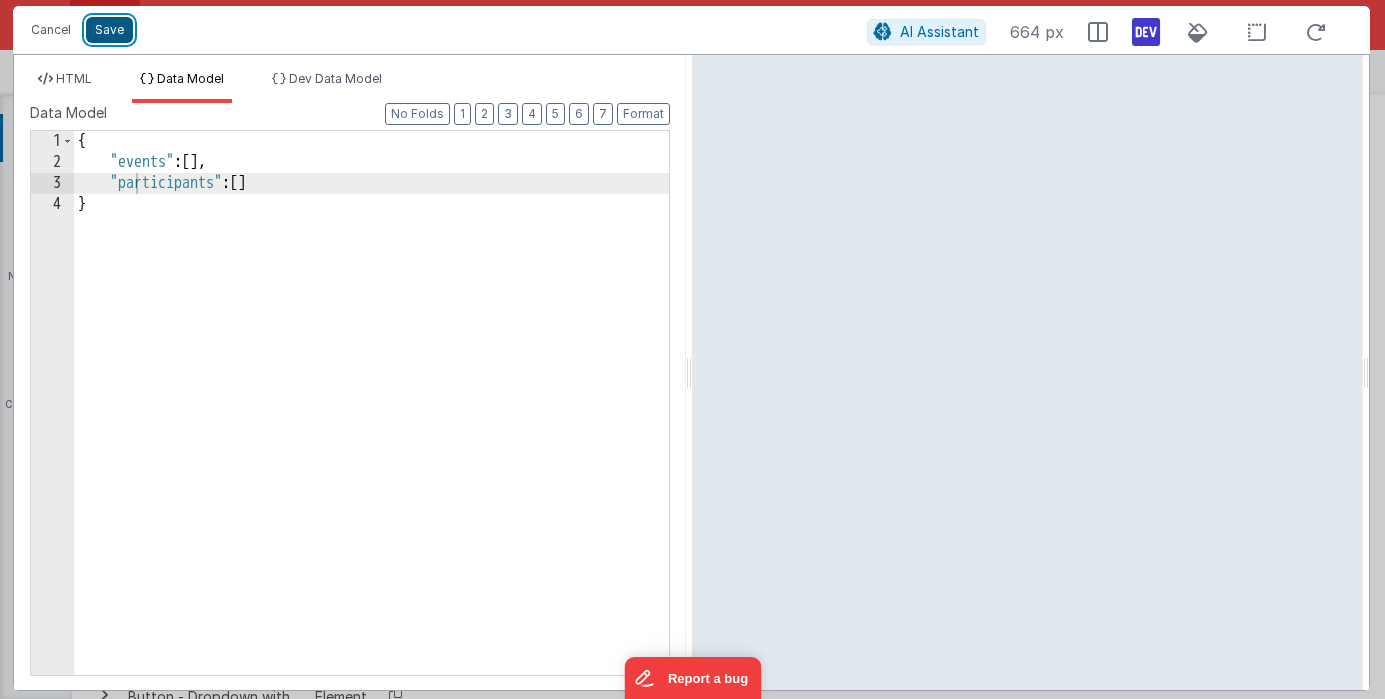 click on "Save" at bounding box center (109, 30) 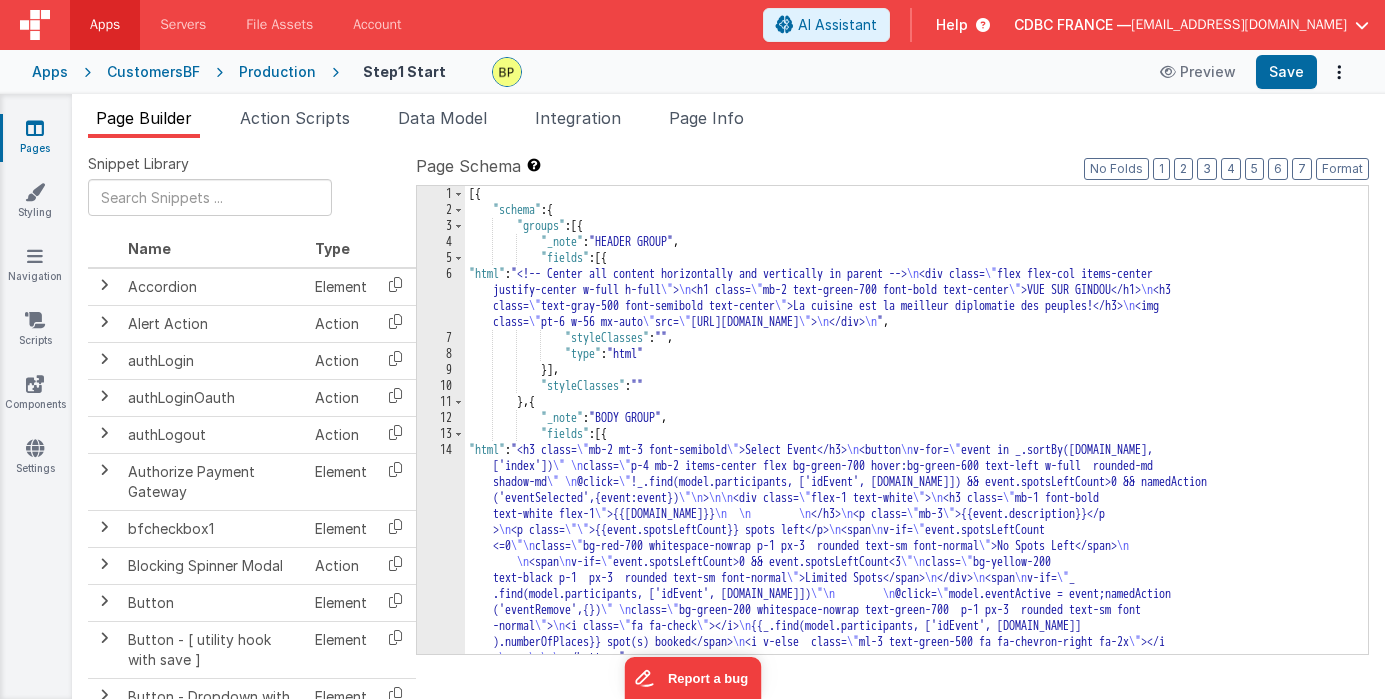 click on "14" at bounding box center (441, 554) 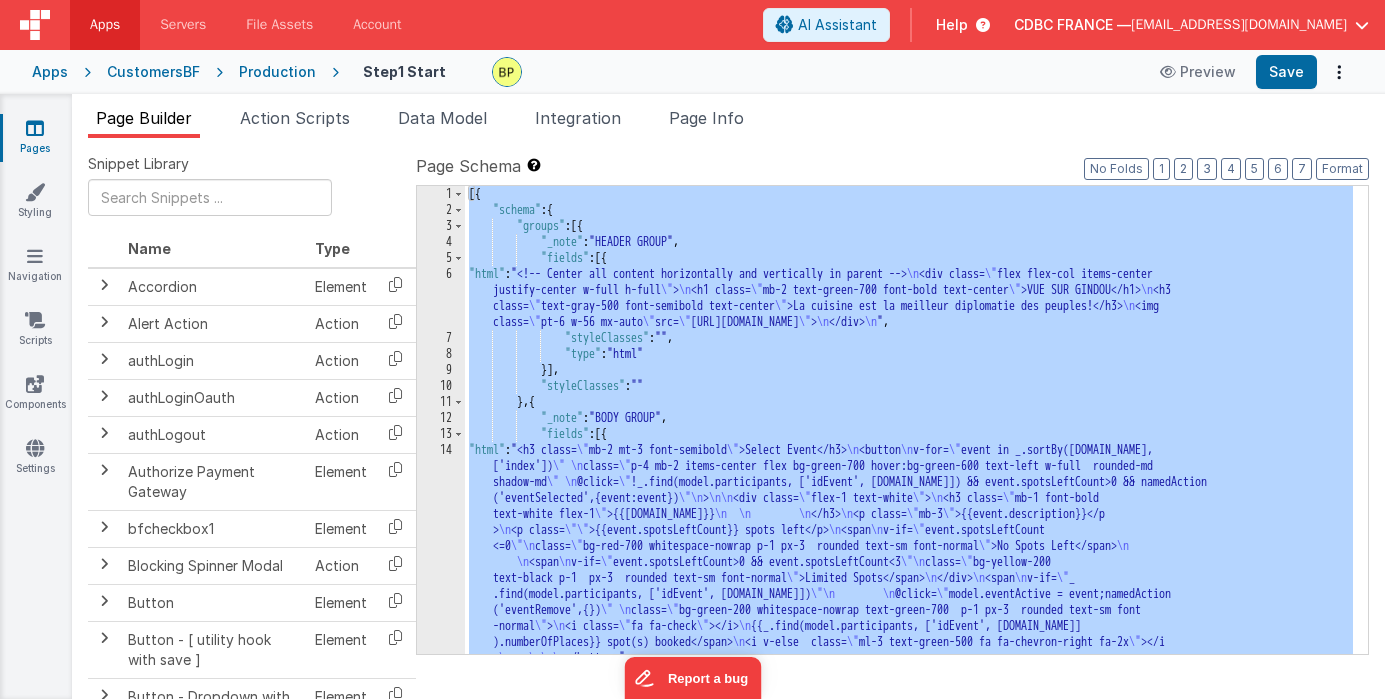 click on "14" at bounding box center (441, 554) 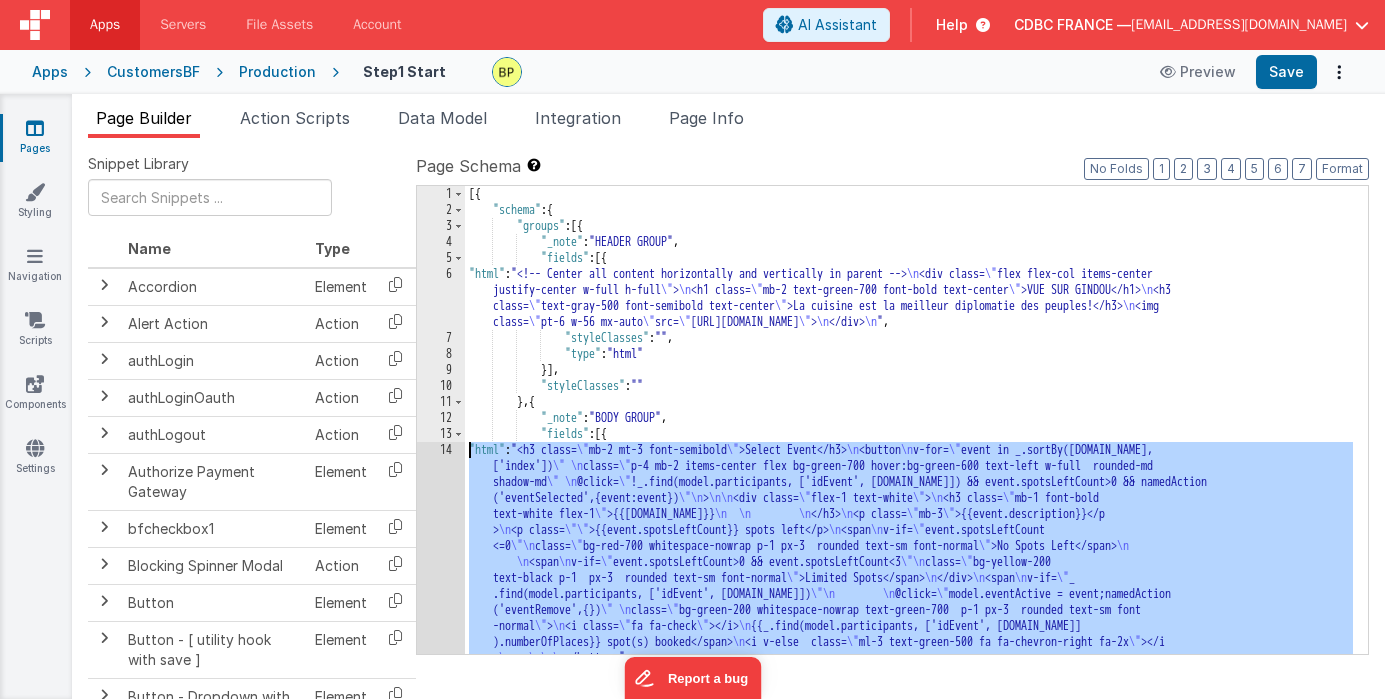 click on "14" at bounding box center [441, 554] 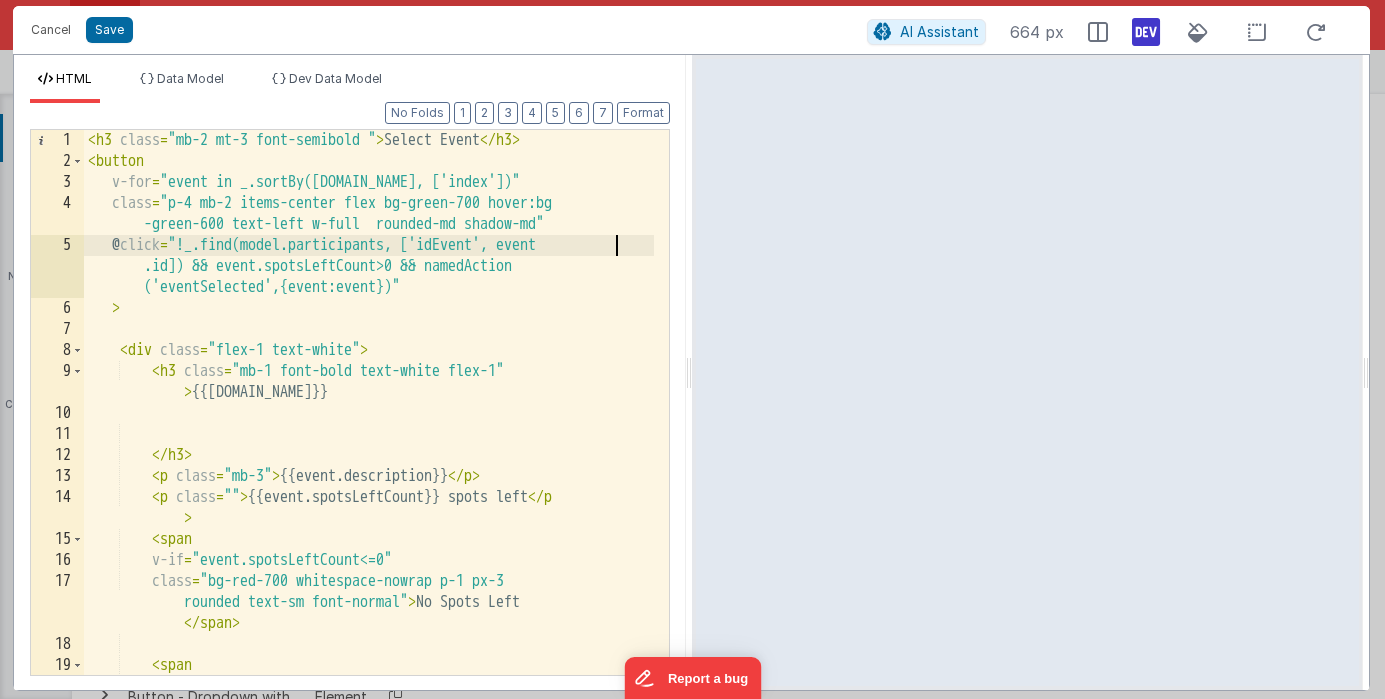 click on "< h3   class = "mb-2 mt-3 font-semibold " > Select Event </ h3 > < button       v-for = "event in _.sortBy([DOMAIN_NAME], ['index'])"       class = "p-4 mb-2 items-center flex bg-green-700 hover:bg         -green-600 text-left w-full  rounded-md shadow-md"       @ click = "!_.find(model.participants, ['idEvent', event         .id]) && event.spotsLeftCount>0 && namedAction         ('eventSelected',{event:event})"     >      < div   class = "flex-1 text-white" >           < h3   class = "mb-1 font-bold text-white flex-1"              > {{[DOMAIN_NAME]}}                         </ h3 >           < p   class = "mb-3" > {{event.description}} </ p >           < p   class = "" > {{event.spotsLeftCount}} spots left </ p              >           < span             v-if = "event.spotsLeftCount<=0"           class = "bg-red-700 whitespace-nowrap p-1 px-3                rounded text-sm font-normal" > No Spots Left              </ span >" at bounding box center (369, 434) 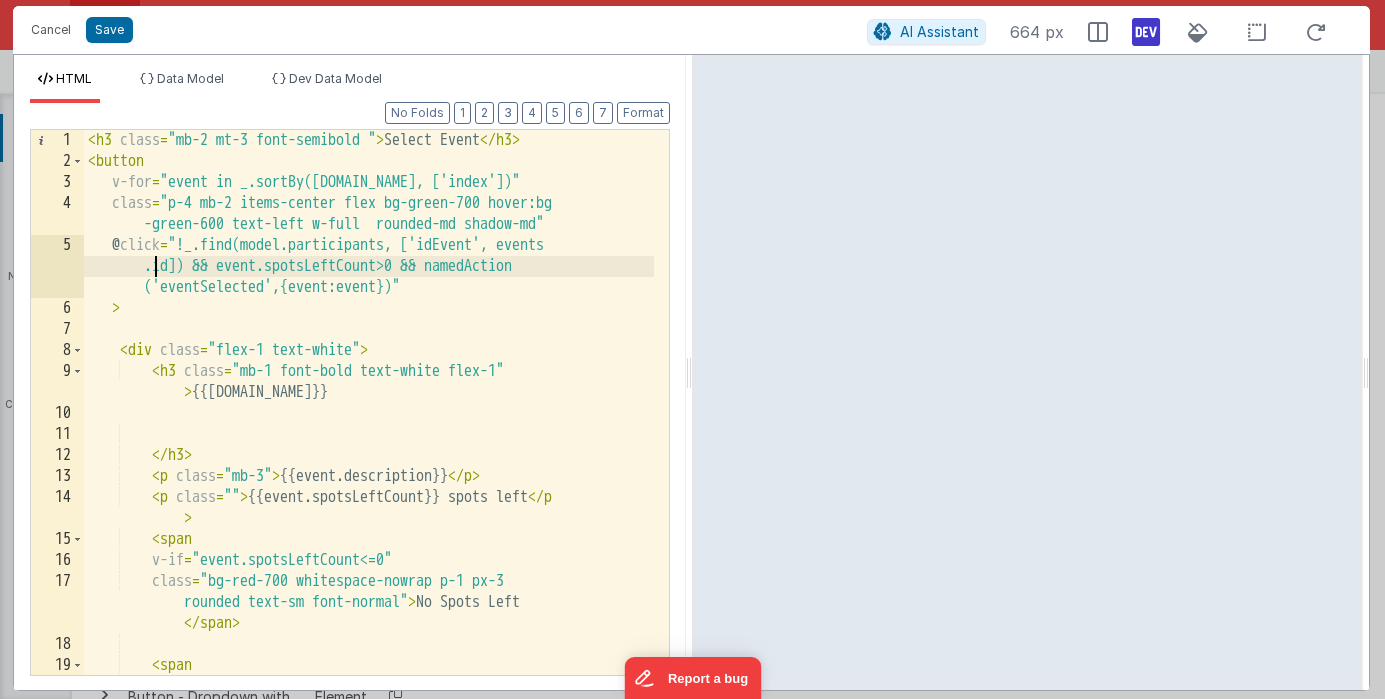 click on "< h3   class = "mb-2 mt-3 font-semibold " > Select Event </ h3 > < button       v-for = "event in _.sortBy(model.events, ['index'])"       class = "p-4 mb-2 items-center flex bg-green-700 hover:bg         -green-600 text-left w-full  rounded-md shadow-md"       @ click = "!_.find(model.participants, ['idEvent', events         .id]) && event.spotsLeftCount>0 && namedAction         ('eventSelected',{event:event})"     >      < div   class = "flex-1 text-white" >           < h3   class = "mb-1 font-bold text-white flex-1"              > {{event.name}}                         </ h3 >           < p   class = "mb-3" > {{event.description}} </ p >           < p   class = "" > {{event.spotsLeftCount}} spots left </ p              >           < span             v-if = "event.spotsLeftCount<=0"           class = "bg-red-700 whitespace-nowrap p-1 px-3                rounded text-sm font-normal" > No Spots Left              </ span >" at bounding box center (369, 434) 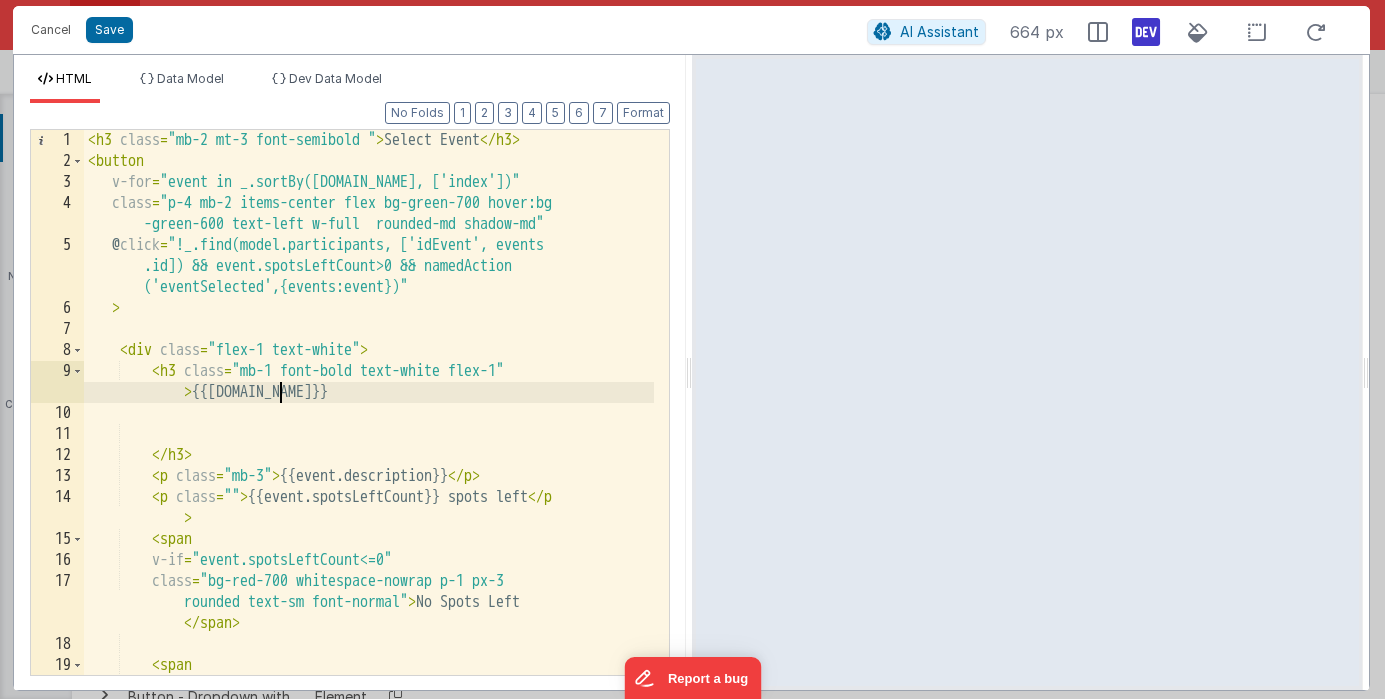 click on "< h3   class = "mb-2 mt-3 font-semibold " > Select Event </ h3 > < button       v-for = "event in _.sortBy(model.events, ['index'])"       class = "p-4 mb-2 items-center flex bg-green-700 hover:bg         -green-600 text-left w-full  rounded-md shadow-md"       @ click = "!_.find(model.participants, ['idEvent', events         .id]) && event.spotsLeftCount>0 && namedAction         ('eventSelected',{events:event})"     >      < div   class = "flex-1 text-white" >           < h3   class = "mb-1 font-bold text-white flex-1"              > {{event.name}}                         </ h3 >           < p   class = "mb-3" > {{event.description}} </ p >           < p   class = "" > {{event.spotsLeftCount}} spots left </ p              >           < span             v-if = "event.spotsLeftCount<=0"           class = "bg-red-700 whitespace-nowrap p-1 px-3                rounded text-sm font-normal" > No Spots Left              </ span >                <" at bounding box center (369, 434) 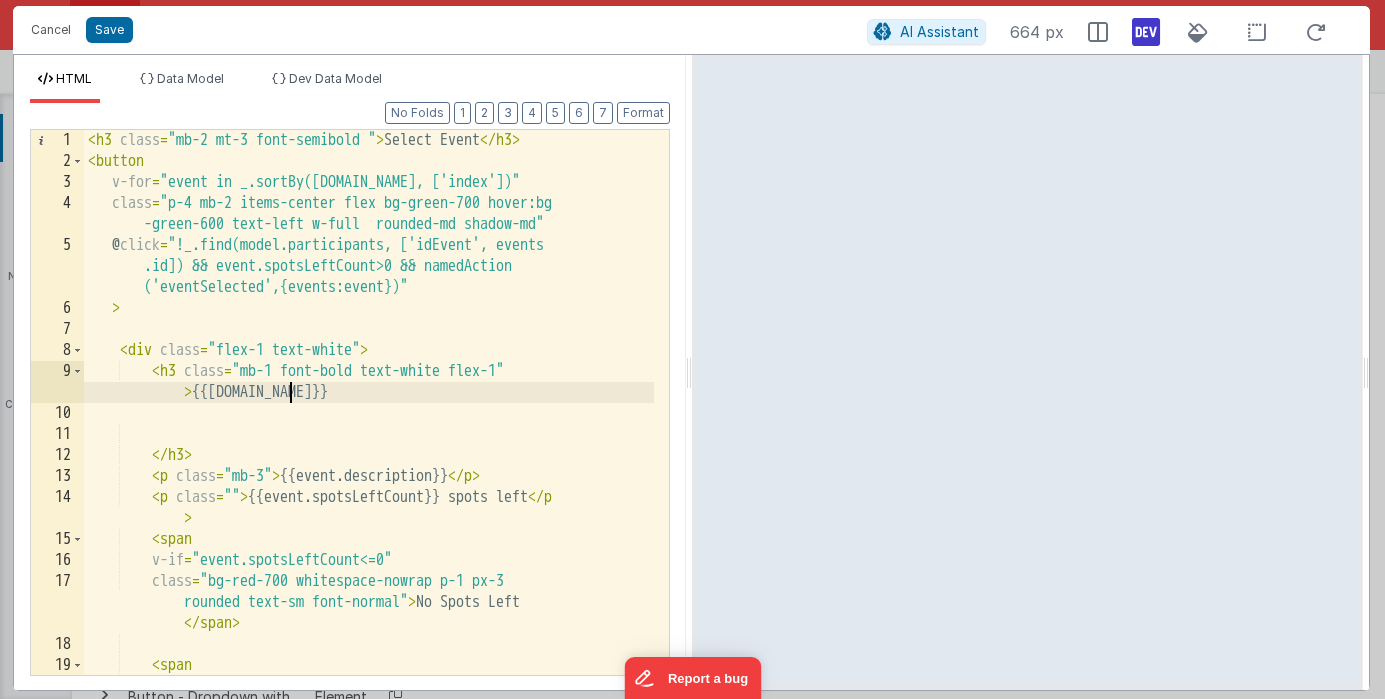 click on "< h3   class = "mb-2 mt-3 font-semibold " > Select Event </ h3 > < button       v-for = "event in _.sortBy(model.events, ['index'])"       class = "p-4 mb-2 items-center flex bg-green-700 hover:bg         -green-600 text-left w-full  rounded-md shadow-md"       @ click = "!_.find(model.participants, ['idEvent', events         .id]) && event.spotsLeftCount>0 && namedAction         ('eventSelected',{events:event})"     >      < div   class = "flex-1 text-white" >           < h3   class = "mb-1 font-bold text-white flex-1"              > {{events.name}}                         </ h3 >           < p   class = "mb-3" > {{event.description}} </ p >           < p   class = "" > {{event.spotsLeftCount}} spots left </ p              >           < span             v-if = "event.spotsLeftCount<=0"           class = "bg-red-700 whitespace-nowrap p-1 px-3                rounded text-sm font-normal" > No Spots Left              </ span >                <" at bounding box center (369, 434) 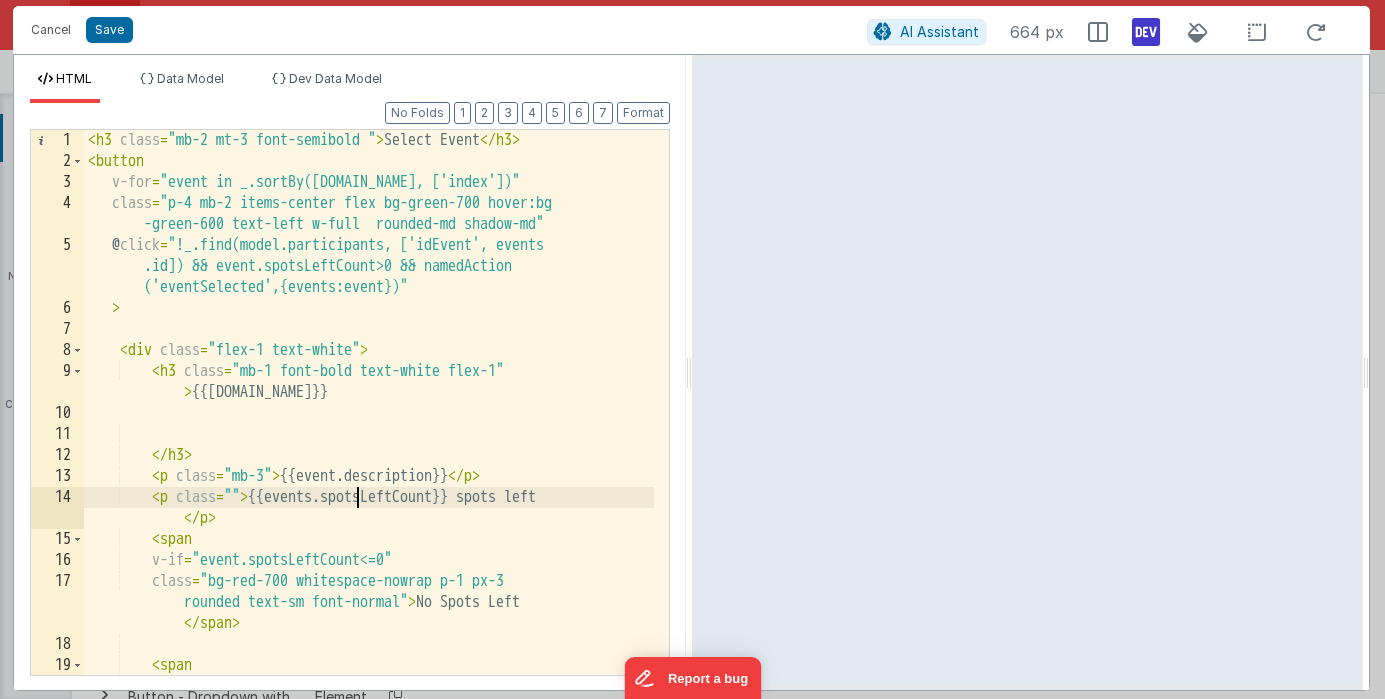click on "< h3   class = "mb-2 mt-3 font-semibold " > Select Event </ h3 > < button       v-for = "event in _.sortBy(model.events, ['index'])"       class = "p-4 mb-2 items-center flex bg-green-700 hover:bg         -green-600 text-left w-full  rounded-md shadow-md"       @ click = "!_.find(model.participants, ['idEvent', events         .id]) && event.spotsLeftCount>0 && namedAction         ('eventSelected',{events:event})"     >      < div   class = "flex-1 text-white" >           < h3   class = "mb-1 font-bold text-white flex-1"              > {{events.name}}                         </ h3 >           < p   class = "mb-3" > {{event.description}} </ p >           < p   class = "" > {{events.spotsLeftCount}} spots left              </ p >           < span             v-if = "event.spotsLeftCount<=0"           class = "bg-red-700 whitespace-nowrap p-1 px-3                rounded text-sm font-normal" > No Spots Left              </ span >                <" at bounding box center (369, 434) 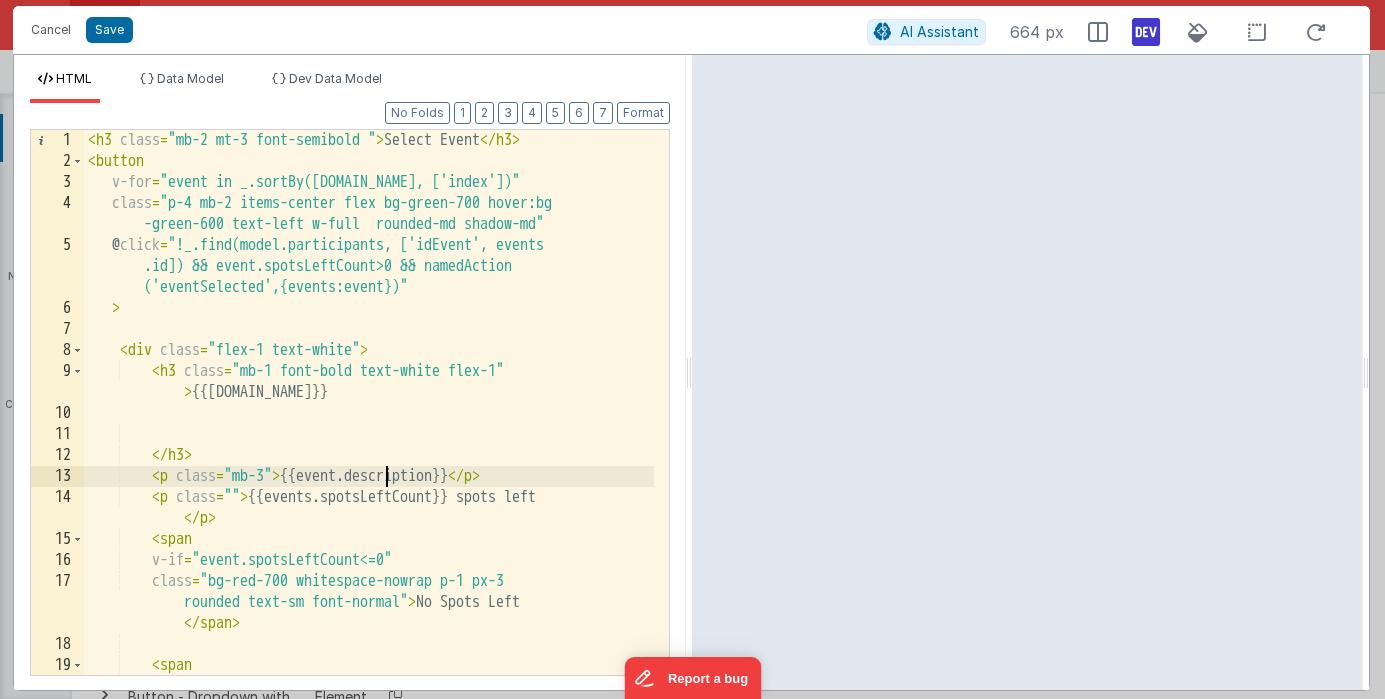 type 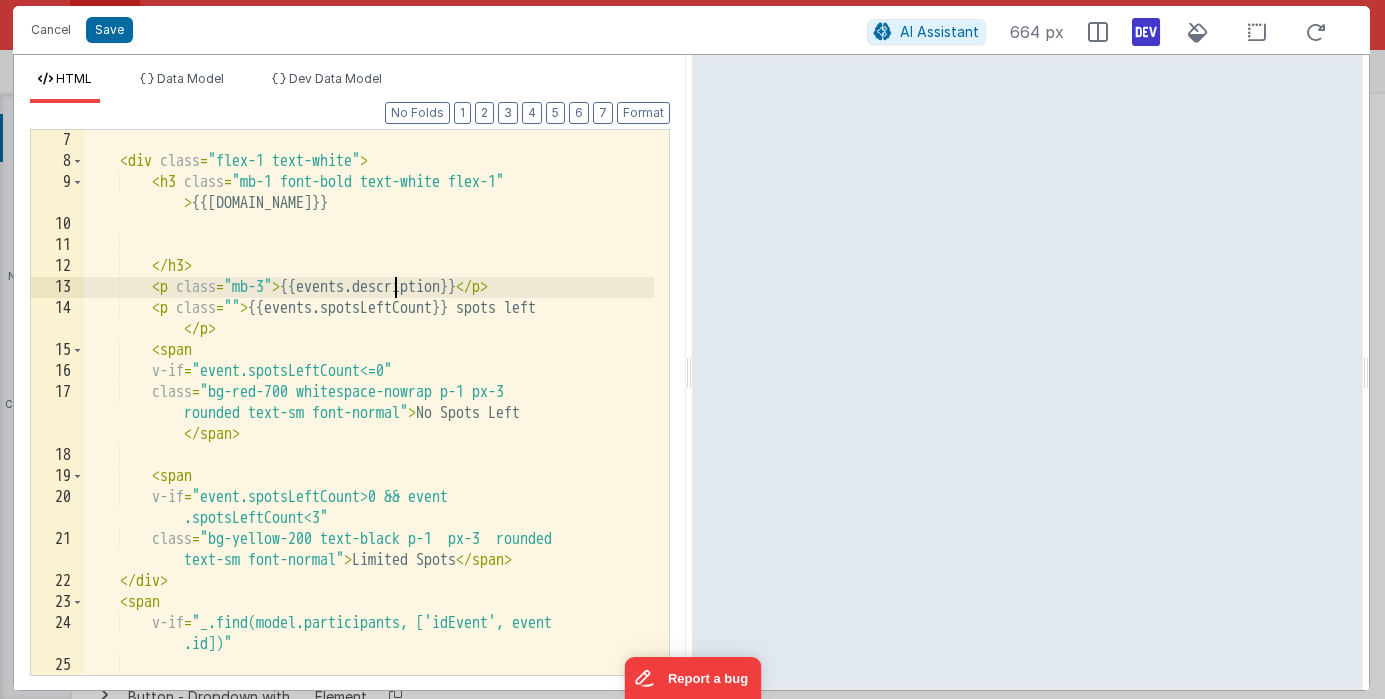 scroll, scrollTop: 189, scrollLeft: 0, axis: vertical 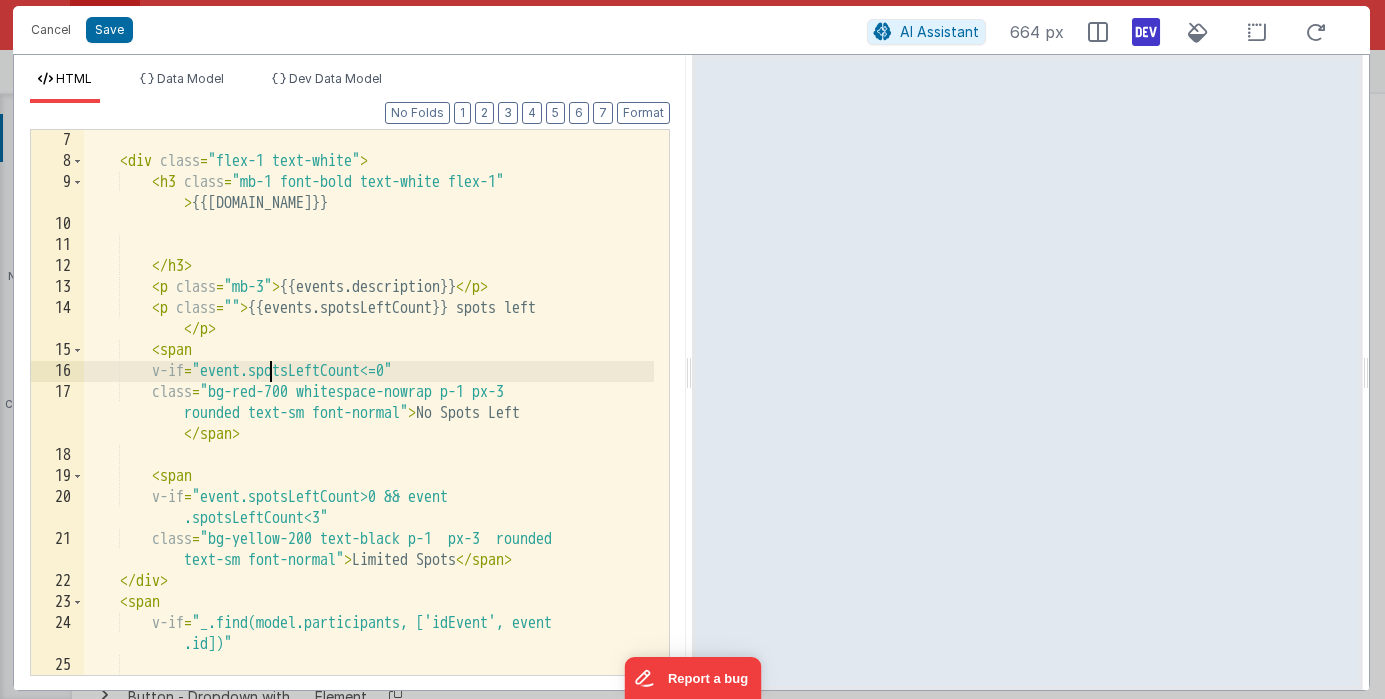 click on "< div   class = "flex-1 text-white" >           < h3   class = "mb-1 font-bold text-white flex-1"              > {{events.name}}                         </ h3 >           < p   class = "mb-3" > {{events.description}} </ p >           < p   class = "" > {{events.spotsLeftCount}} spots left              </ p >           < span             v-if = "event.spotsLeftCount<=0"           class = "bg-red-700 whitespace-nowrap p-1 px-3                rounded text-sm font-normal" > No Spots Left              </ span >                     < span             v-if = "event.spotsLeftCount>0 && event              .spotsLeftCount<3"           class = "bg-yellow-200 text-black p-1  px-3  rounded               text-sm font-normal" > Limited Spots </ span >      </ div >      < span             v-if = "_.find(model.participants, ['idEvent', event              .id])"                     @ click = "model.eventActive = event;namedAction" at bounding box center [369, 434] 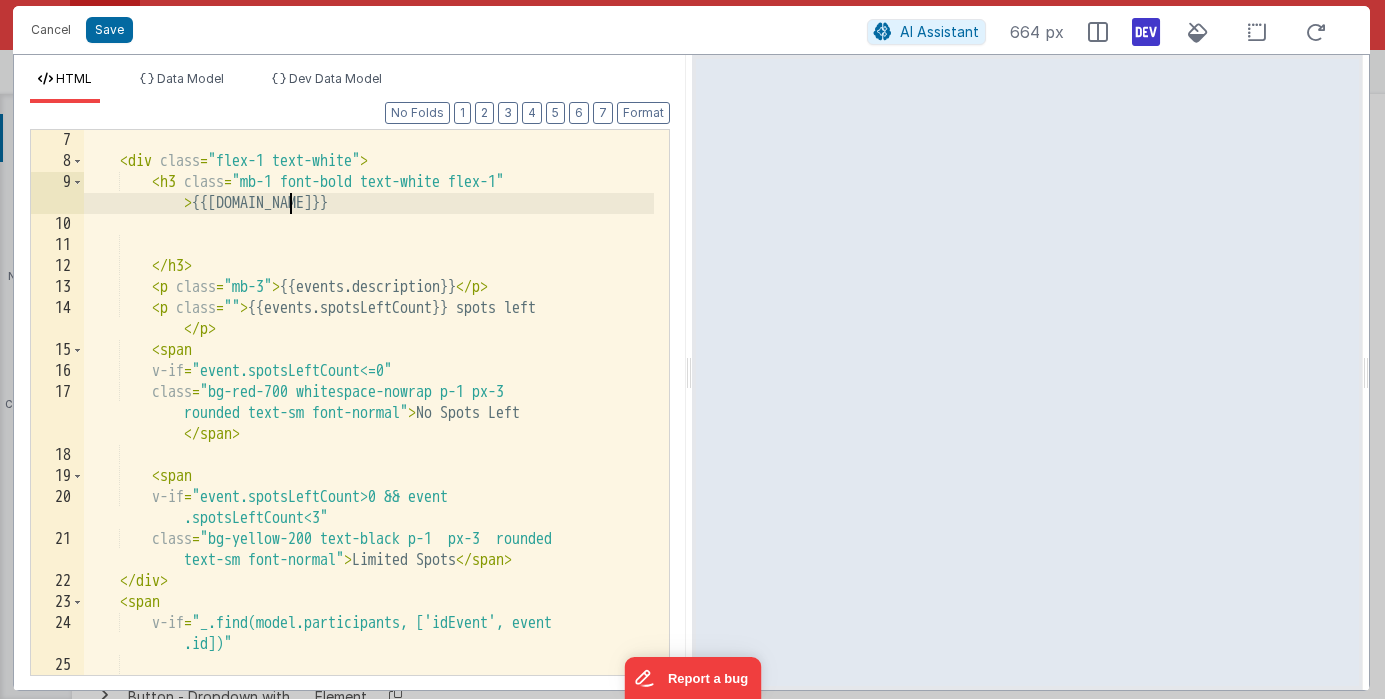 click on "< div   class = "flex-1 text-white" >           < h3   class = "mb-1 font-bold text-white flex-1"              > {{events.name}}                         </ h3 >           < p   class = "mb-3" > {{events.description}} </ p >           < p   class = "" > {{events.spotsLeftCount}} spots left              </ p >           < span             v-if = "event.spotsLeftCount<=0"           class = "bg-red-700 whitespace-nowrap p-1 px-3                rounded text-sm font-normal" > No Spots Left              </ span >                     < span             v-if = "event.spotsLeftCount>0 && event              .spotsLeftCount<3"           class = "bg-yellow-200 text-black p-1  px-3  rounded               text-sm font-normal" > Limited Spots </ span >      </ div >      < span             v-if = "_.find(model.participants, ['idEvent', event              .id])"                     @ click = "model.eventActive = event;namedAction" at bounding box center [369, 434] 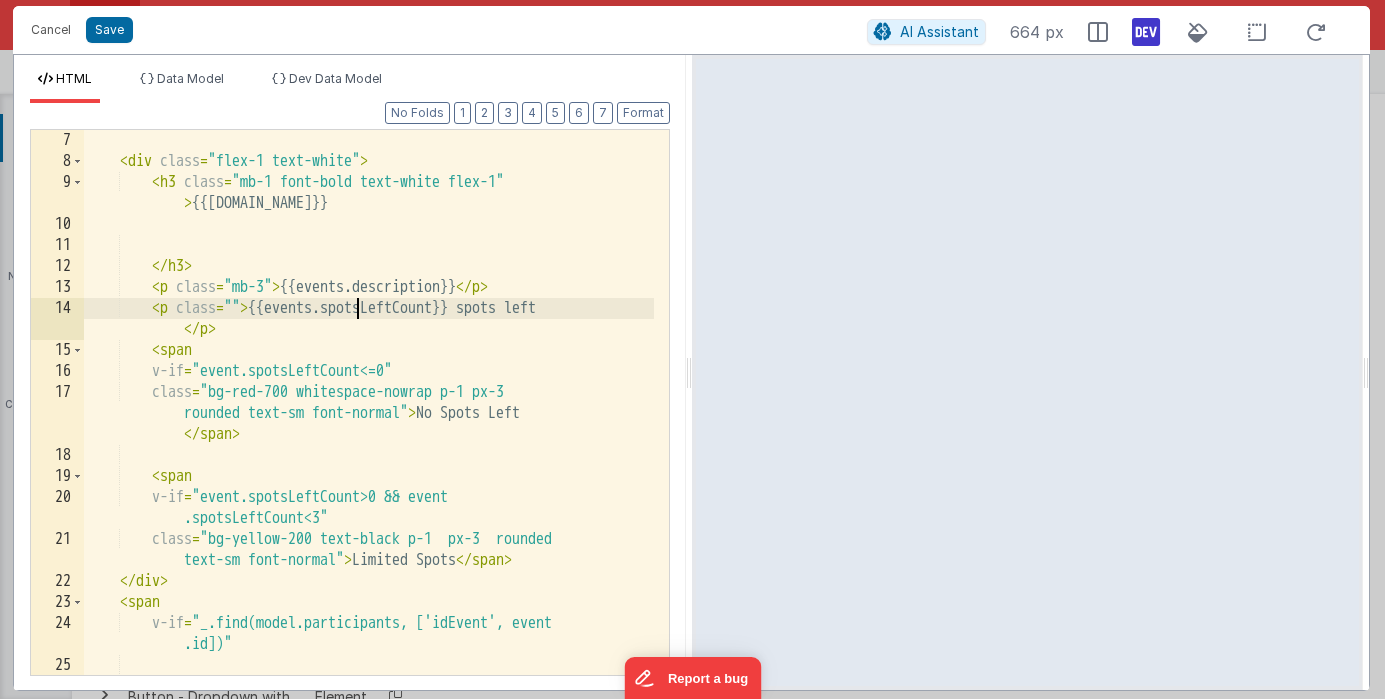 drag, startPoint x: 355, startPoint y: 307, endPoint x: 367, endPoint y: 327, distance: 23.323807 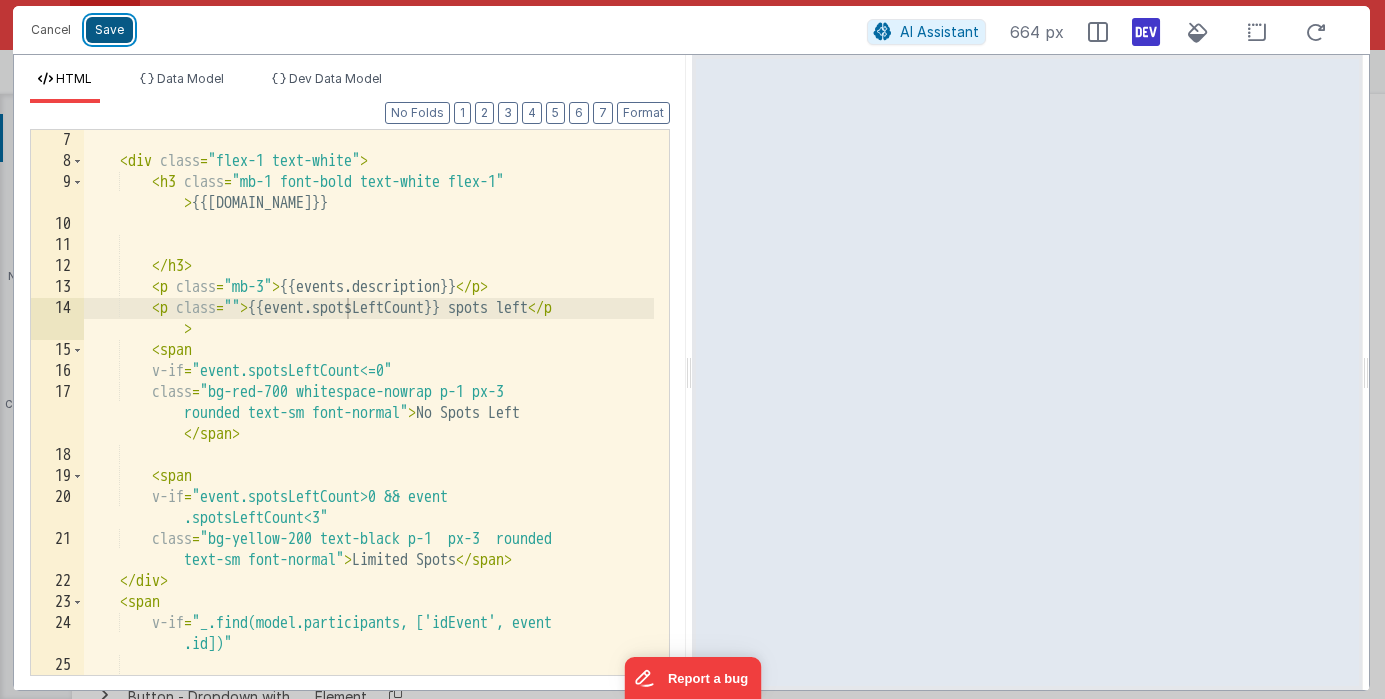 click on "Save" at bounding box center (109, 30) 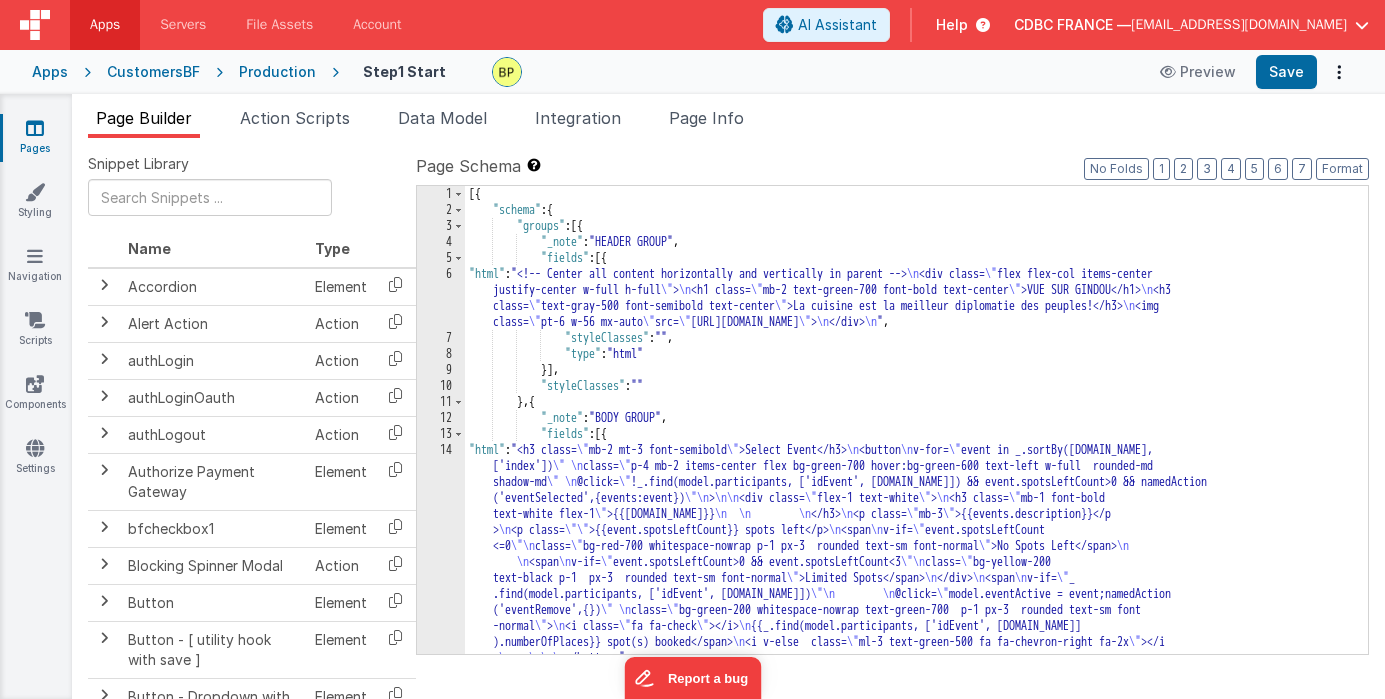 click on "14" at bounding box center [441, 554] 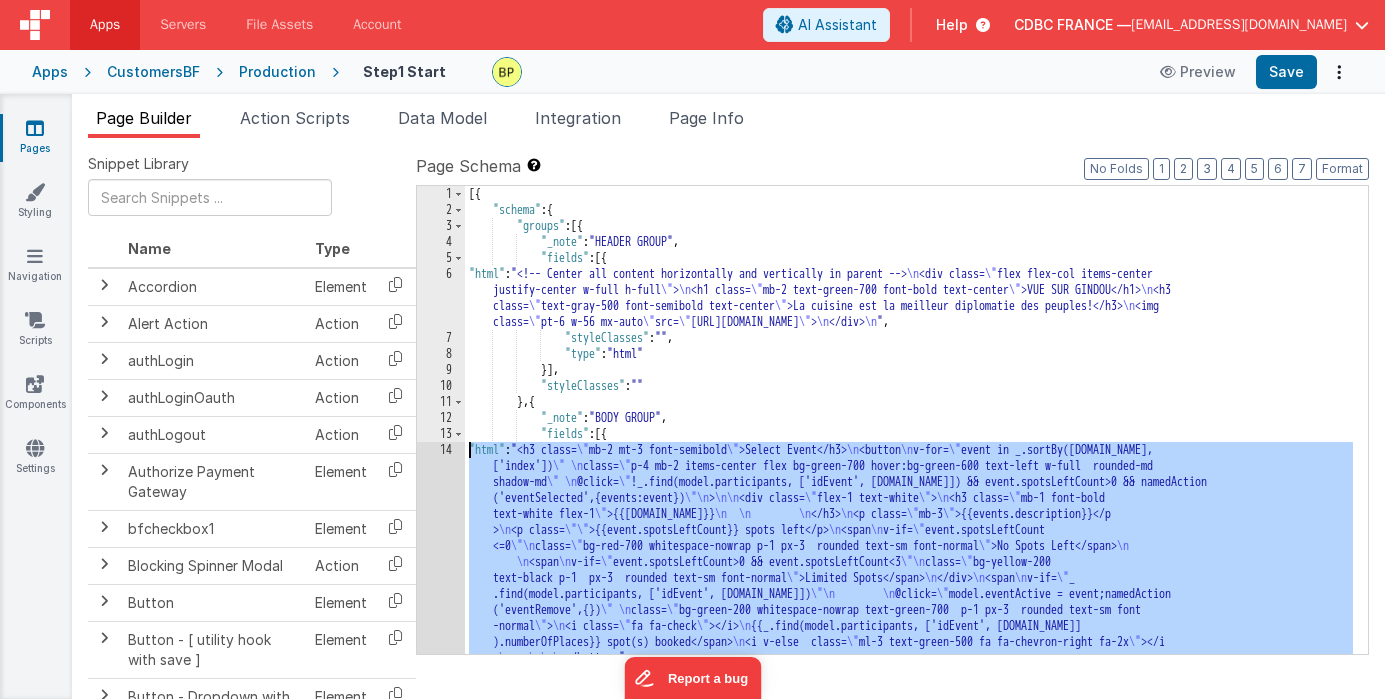 click on "14" at bounding box center [441, 554] 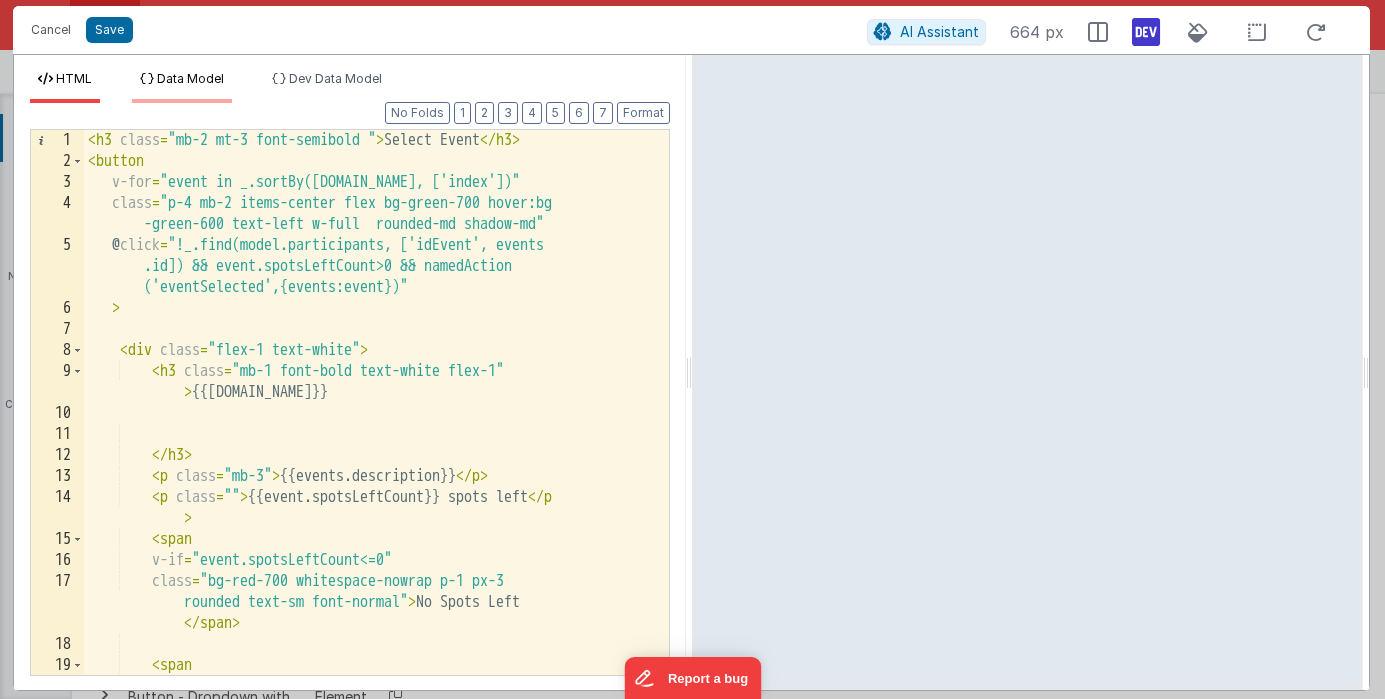 click on "Data Model" at bounding box center (190, 78) 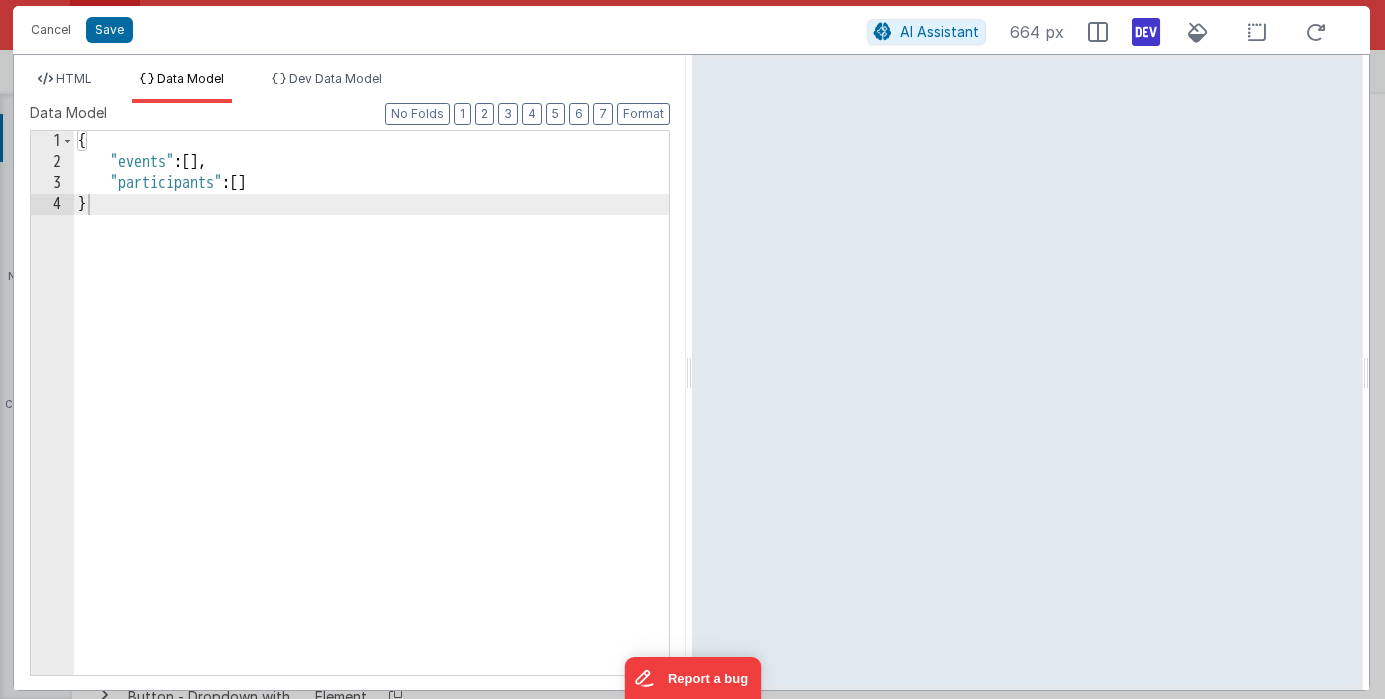 click on "{      "events" :  [ ] ,      "participants" :  [ ] }" at bounding box center [371, 424] 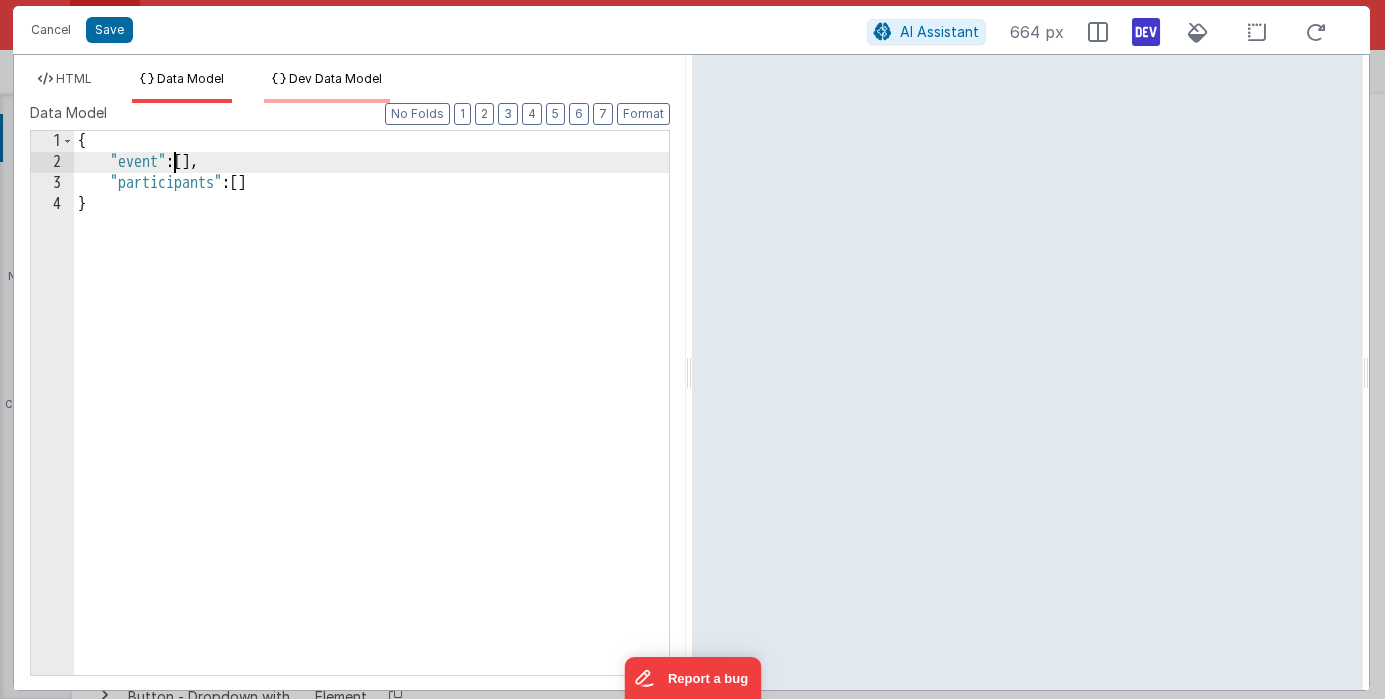 click on "Dev Data Model" at bounding box center [335, 78] 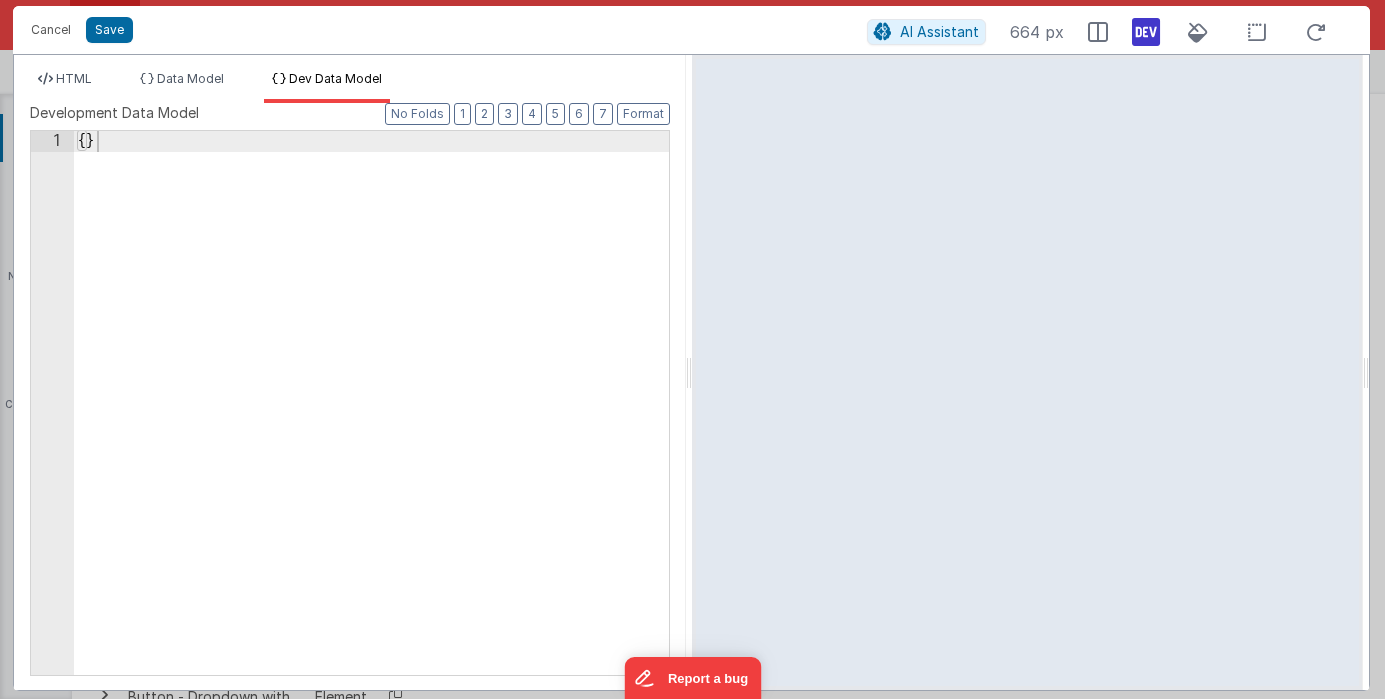 click on "{ }" at bounding box center [371, 424] 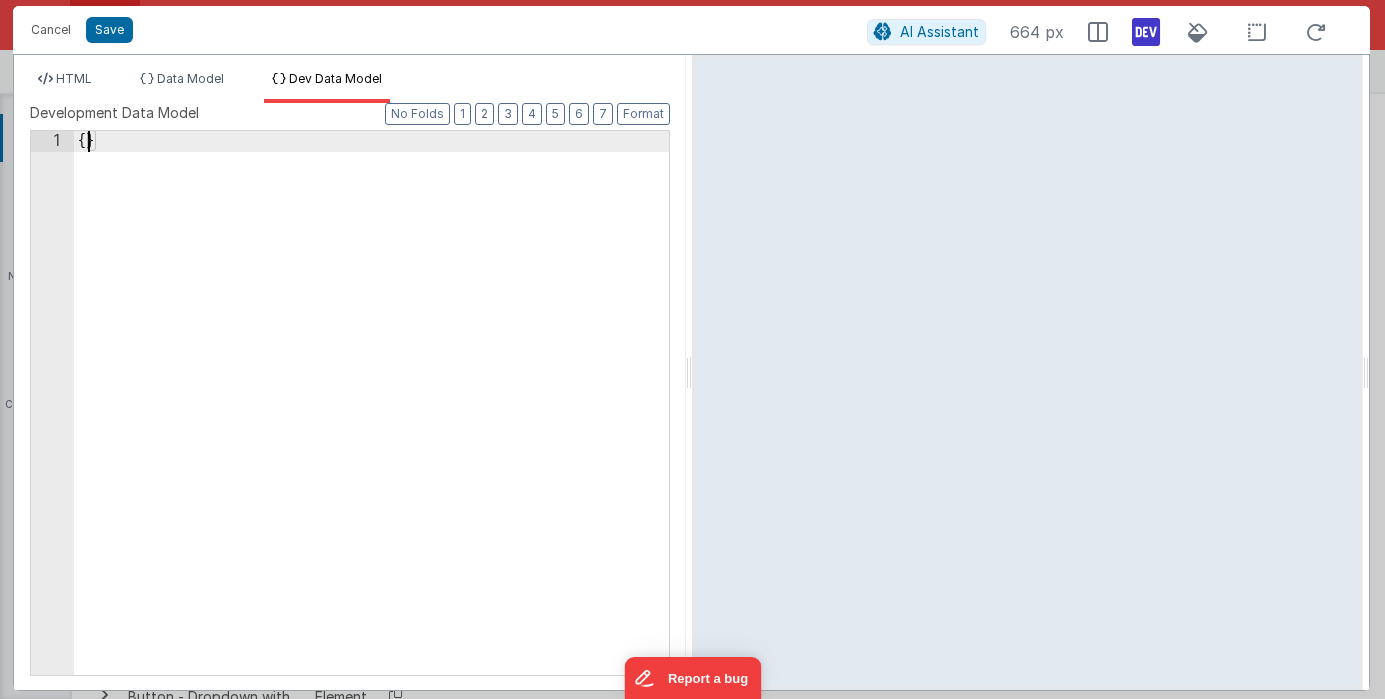click on "{ }" at bounding box center (371, 424) 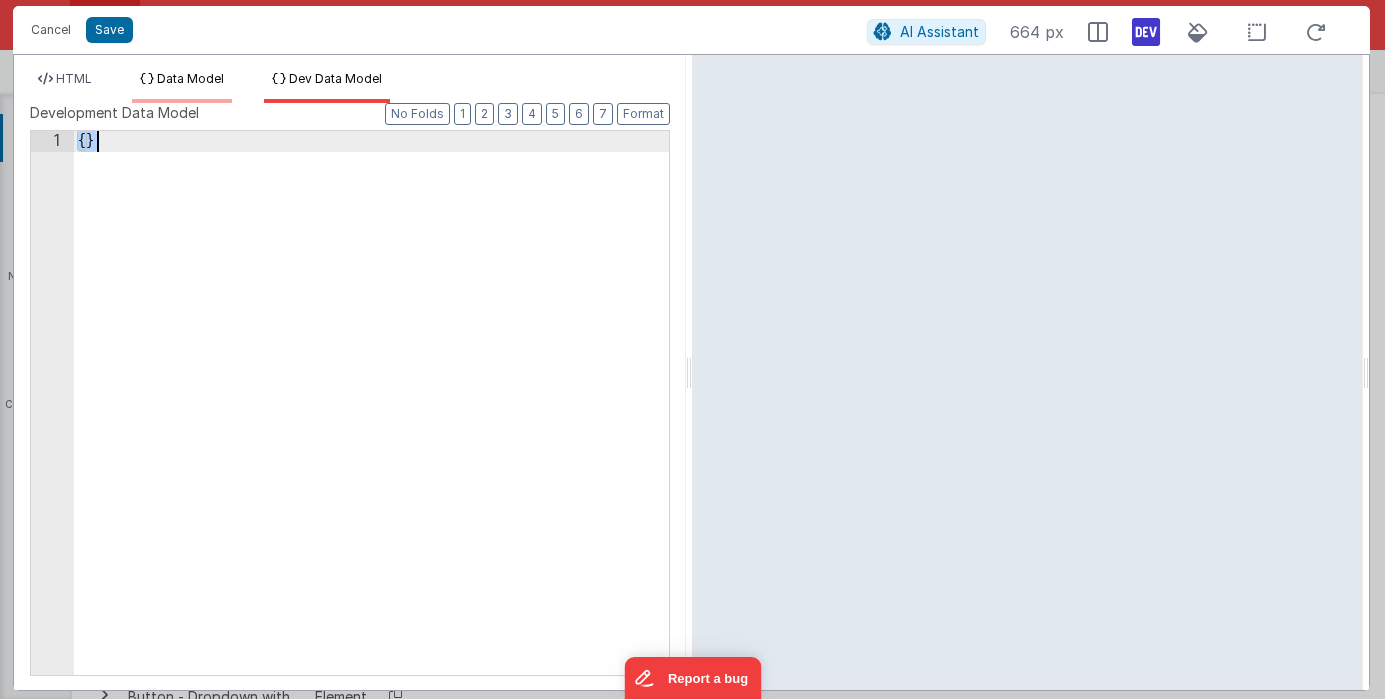 click on "Data Model" at bounding box center (190, 78) 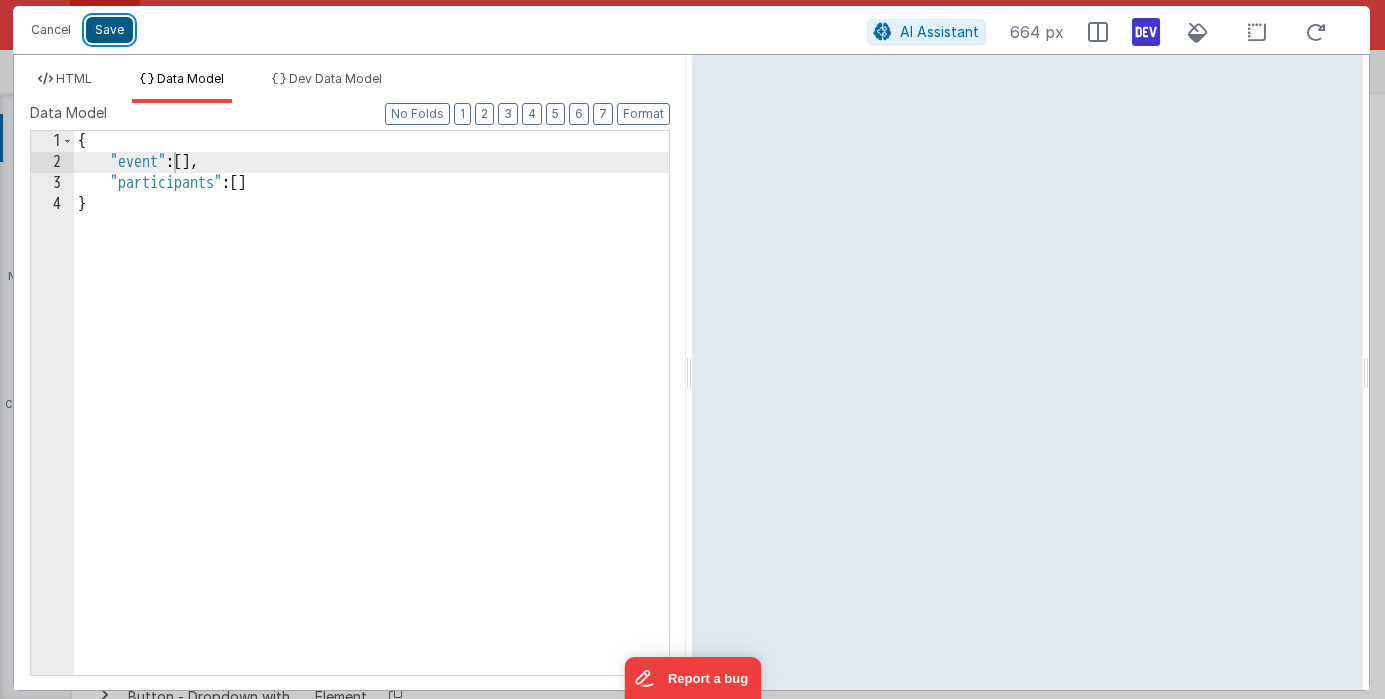 click on "Save" at bounding box center (109, 30) 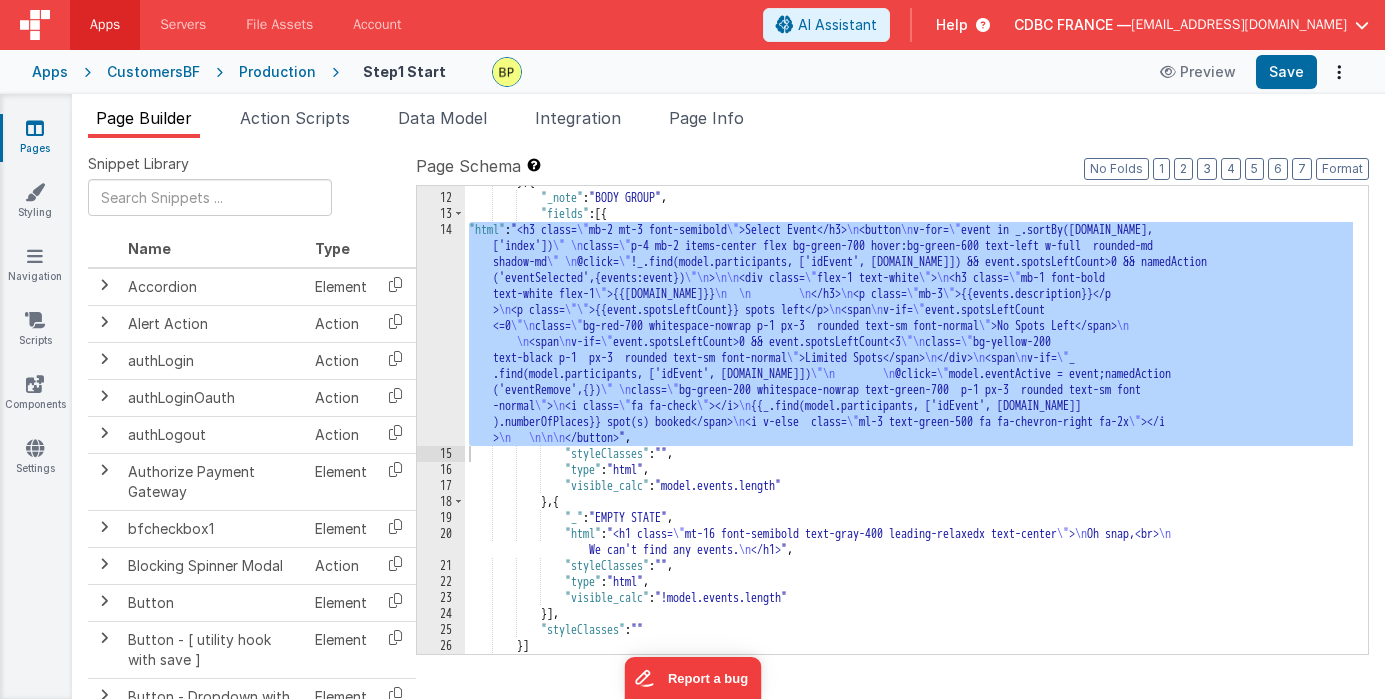 scroll, scrollTop: 221, scrollLeft: 0, axis: vertical 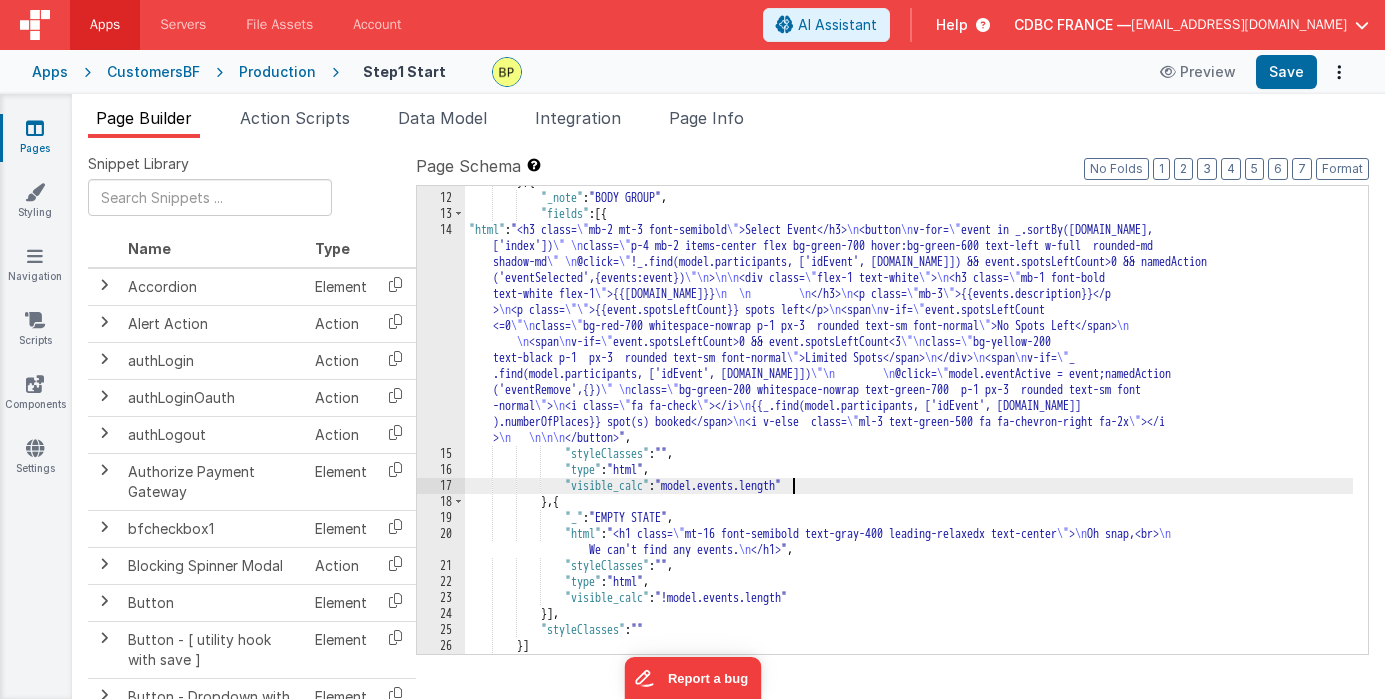 click on "} ,  {                "_note" :  "BODY GROUP" ,                "fields" :  [{ "html" :  "<h3 class= \" mb-2 mt-3 font-semibold  \" >Select Event</h3> \n <button  \n    v-for= \" event in _.sortBy(model.events,       ['index']) \"   \n    class= \" p-4 mb-2 items-center flex bg-green-700 hover:bg-green-600 text-left w-full  rounded-md       shadow-md \"   \n    @click= \" !_.find(model.participants, ['idEvent', events.id]) && event.spotsLeftCount>0 && namedAction      ('eventSelected',{events:event}) \"\n    > \n\n     <div class= \" flex-1 text-white \" > \n         <h3 class= \" mb-1 font-bold       text-white flex-1 \" >{{event.name}}  \n    \n          \n         </h3> \n         <p class= \" mb-3 \" >{{events.description}}</p      > \n         <p class= \"\" >{{event.spotsLeftCount}} spots left</p> \n         <span  \n         v-if= \" event.spotsLeftCount      <=0 \"\n         class= \" bg-red-700 whitespace-nowrap p-1 px-3  rounded text-sm font-normal \" \n           \n" at bounding box center (909, 424) 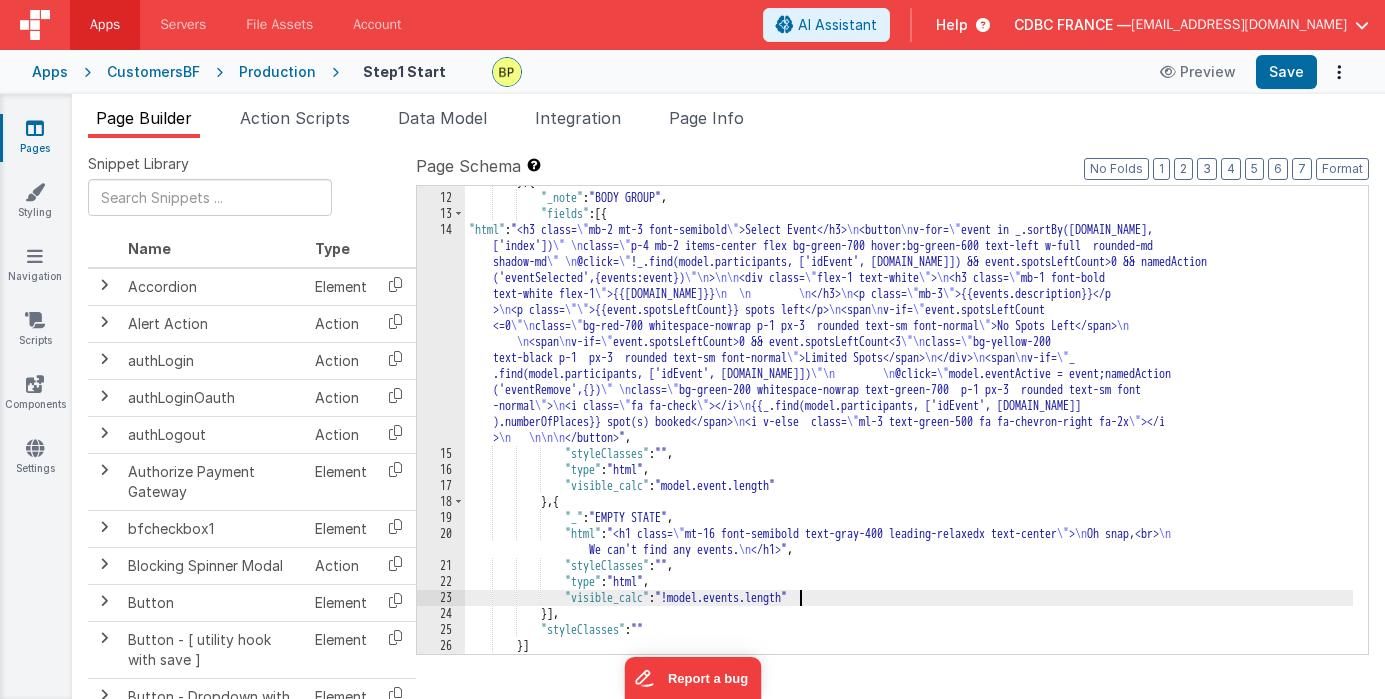 drag, startPoint x: 798, startPoint y: 595, endPoint x: 810, endPoint y: 622, distance: 29.546574 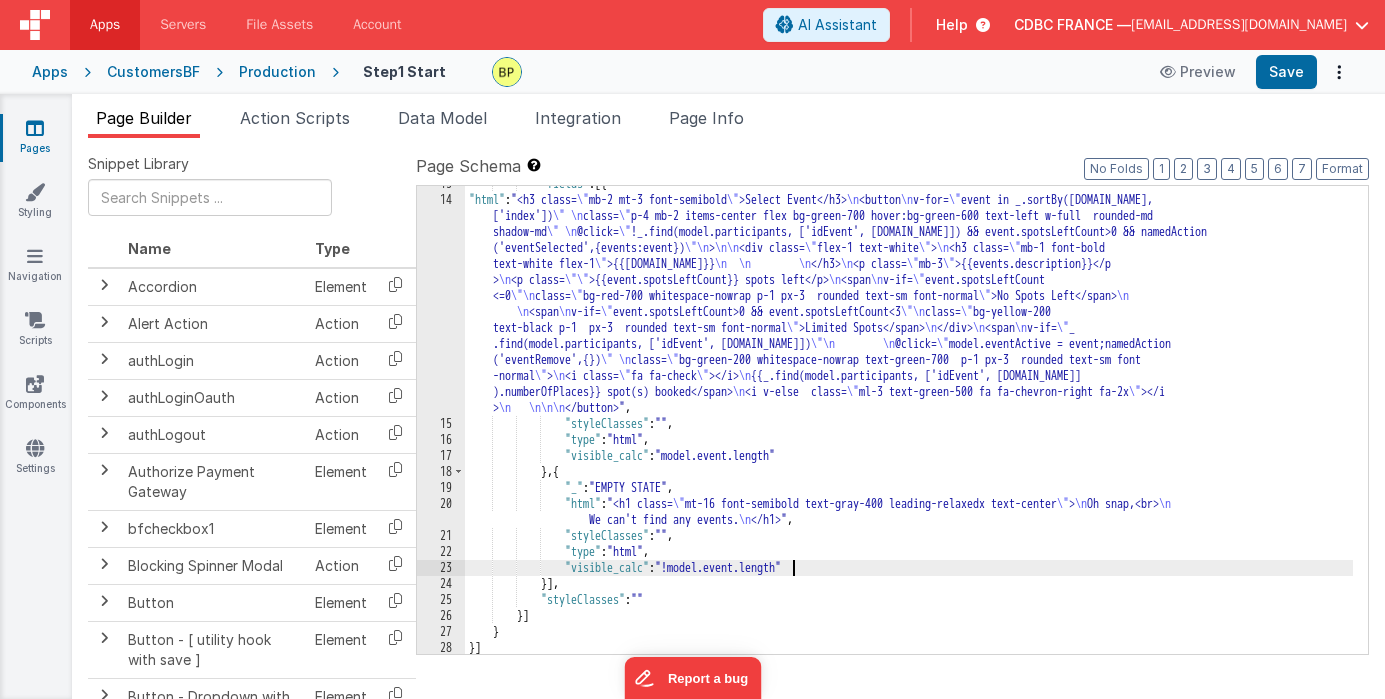 scroll, scrollTop: 0, scrollLeft: 0, axis: both 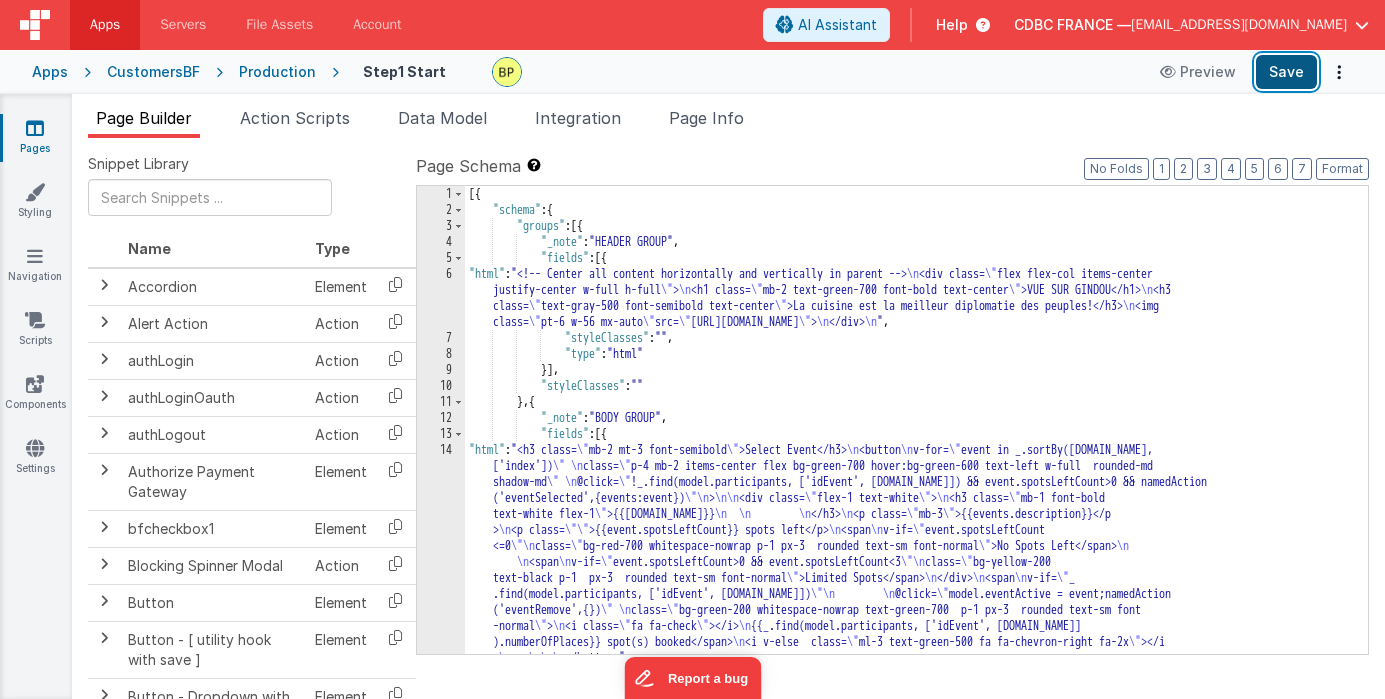 click on "Save" at bounding box center (1286, 72) 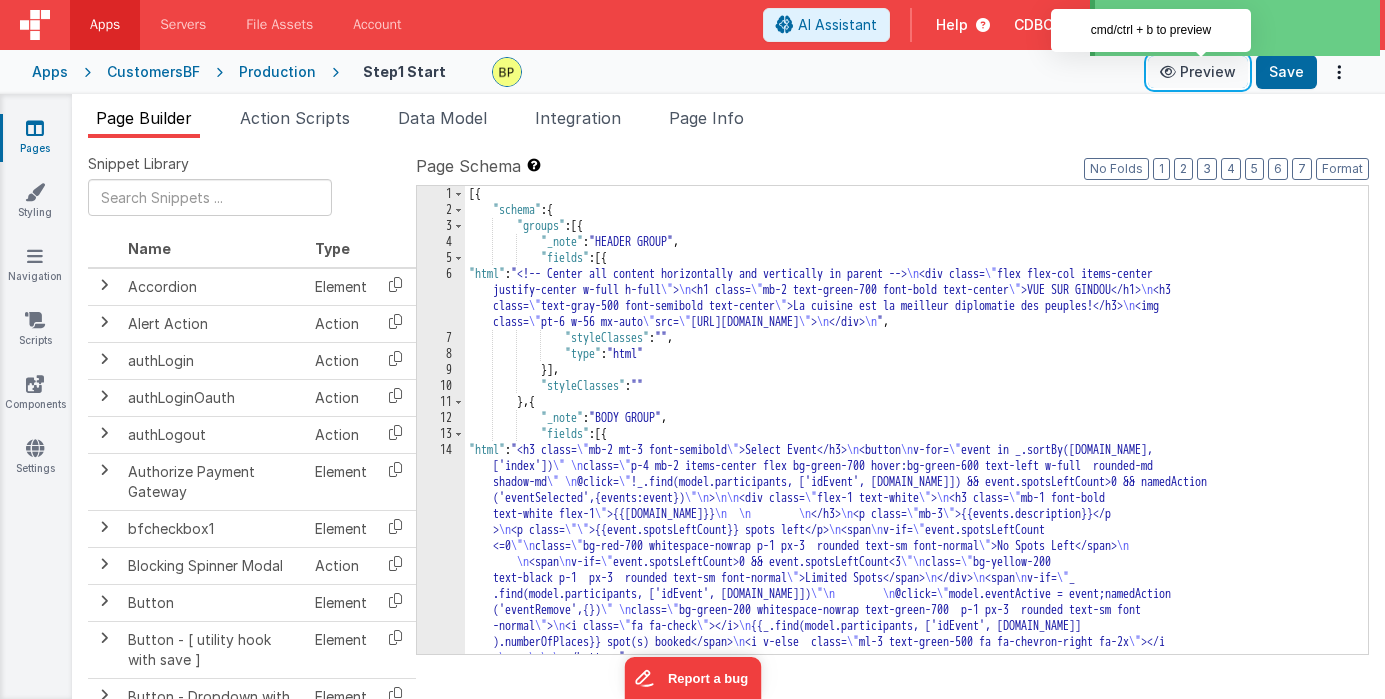 click on "Preview" at bounding box center (1198, 72) 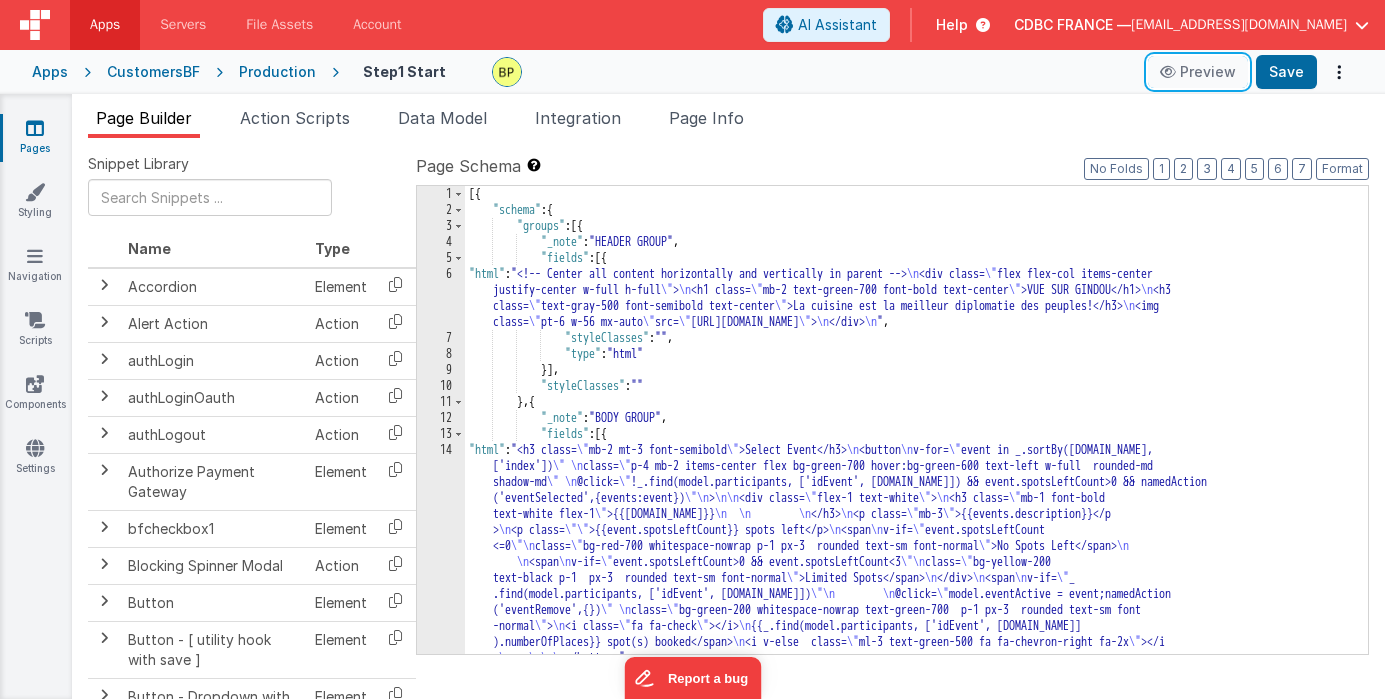 scroll, scrollTop: 0, scrollLeft: 0, axis: both 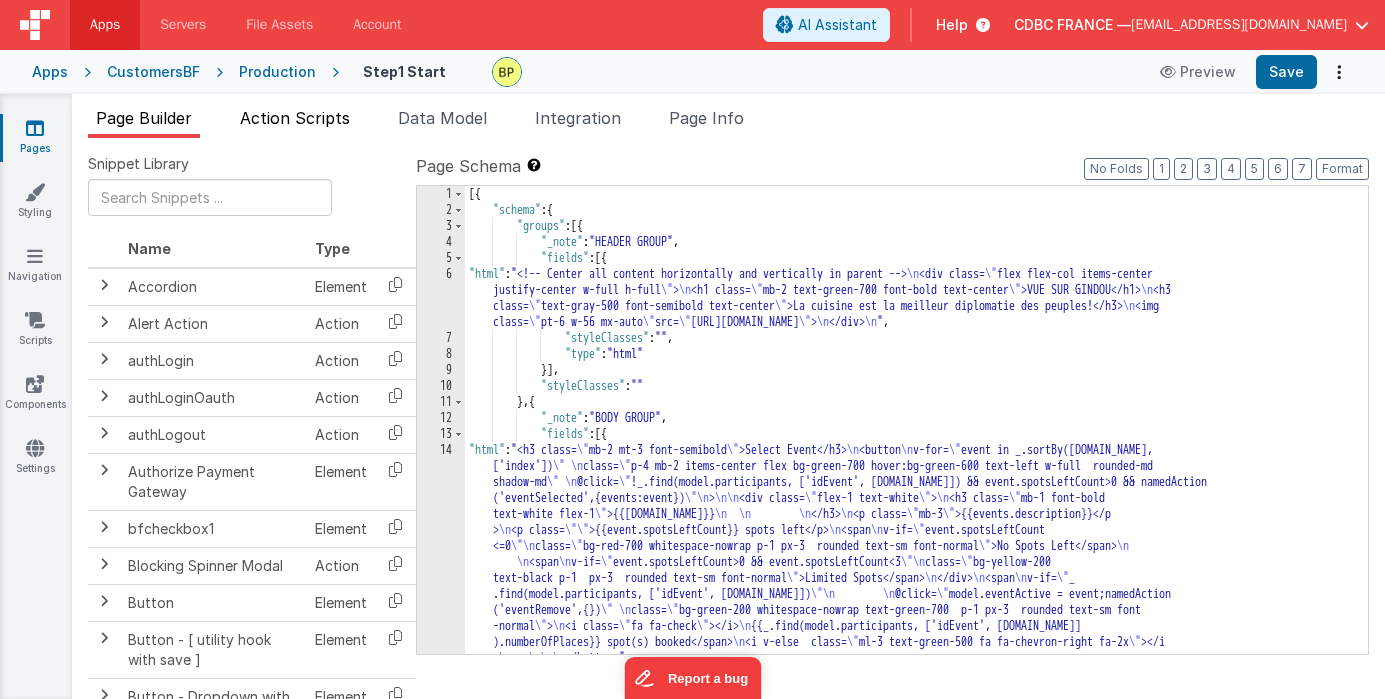 click on "Action Scripts" at bounding box center [295, 118] 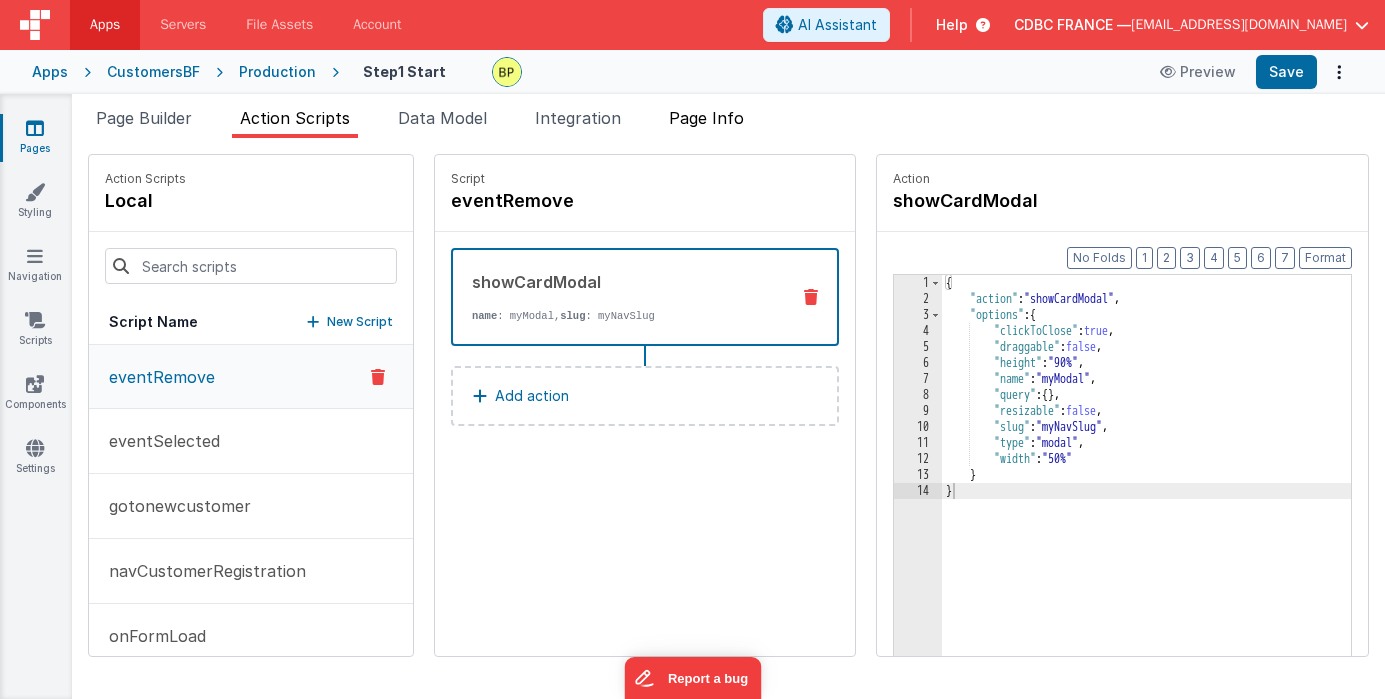 click on "Page Info" at bounding box center [706, 118] 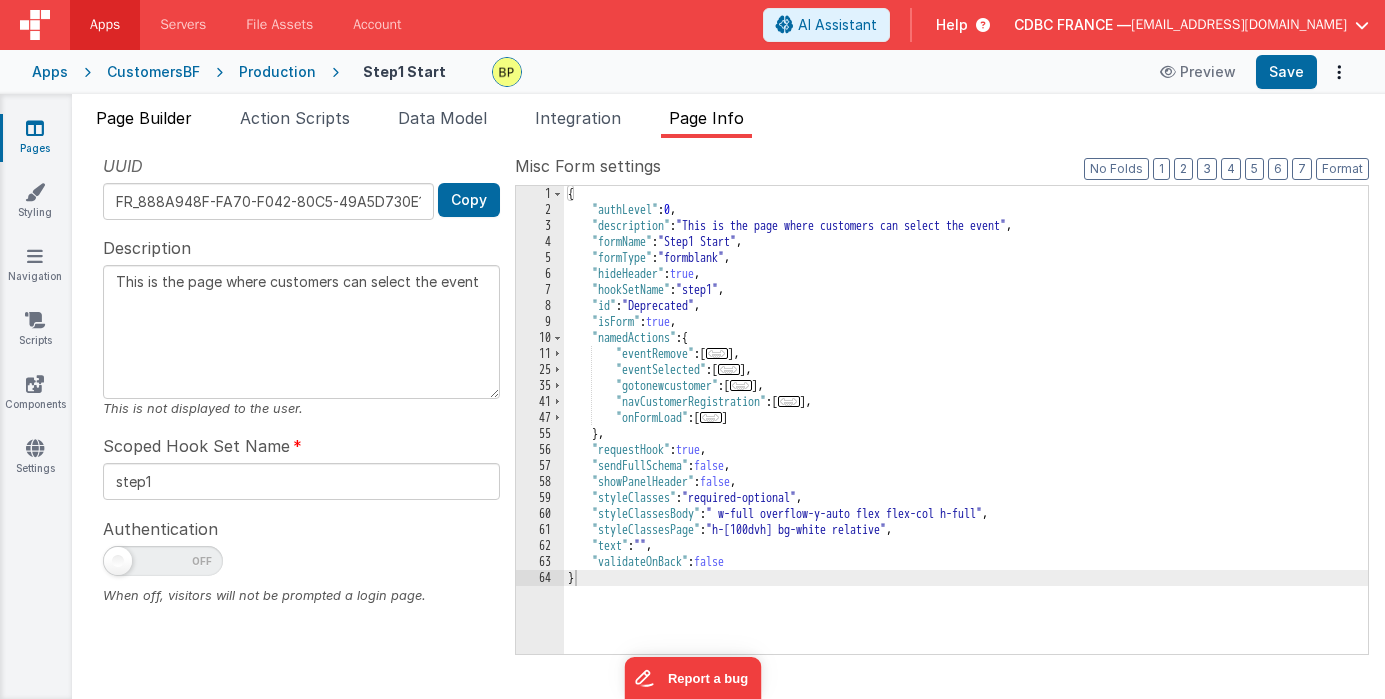 click on "Page Builder" at bounding box center (144, 118) 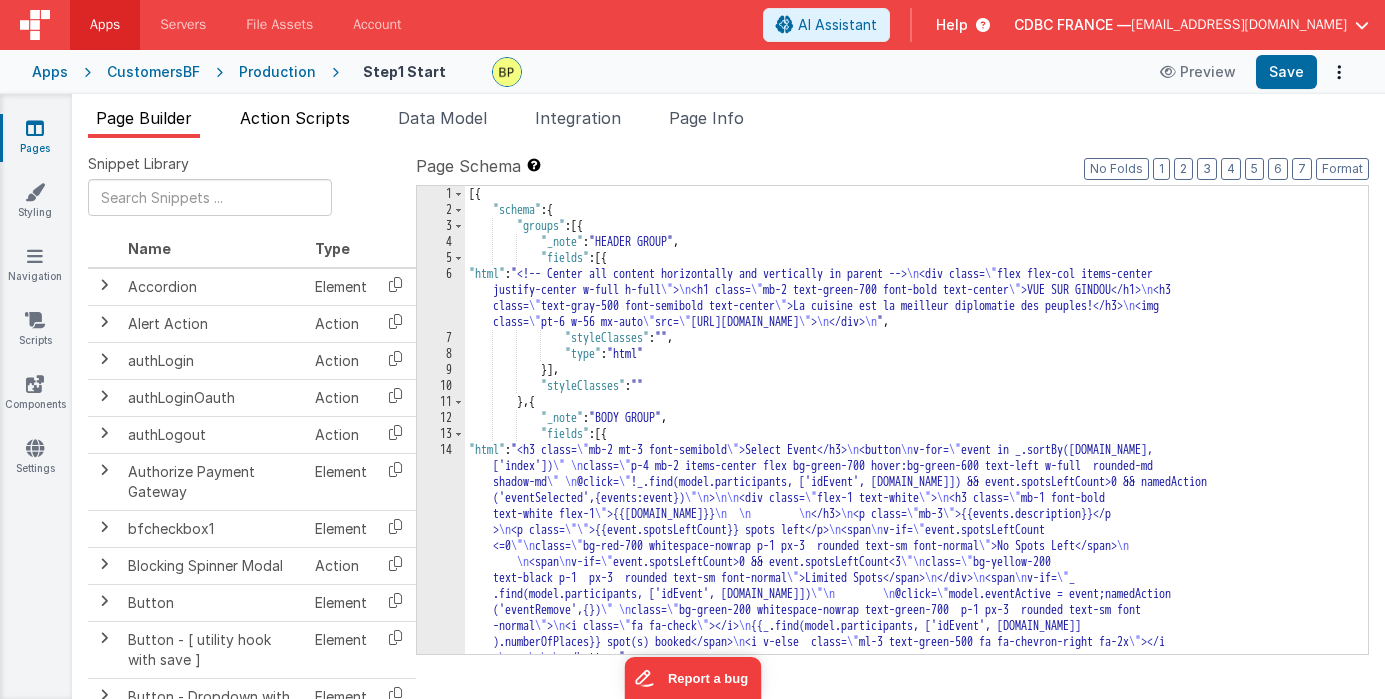 click on "Action Scripts" at bounding box center [295, 118] 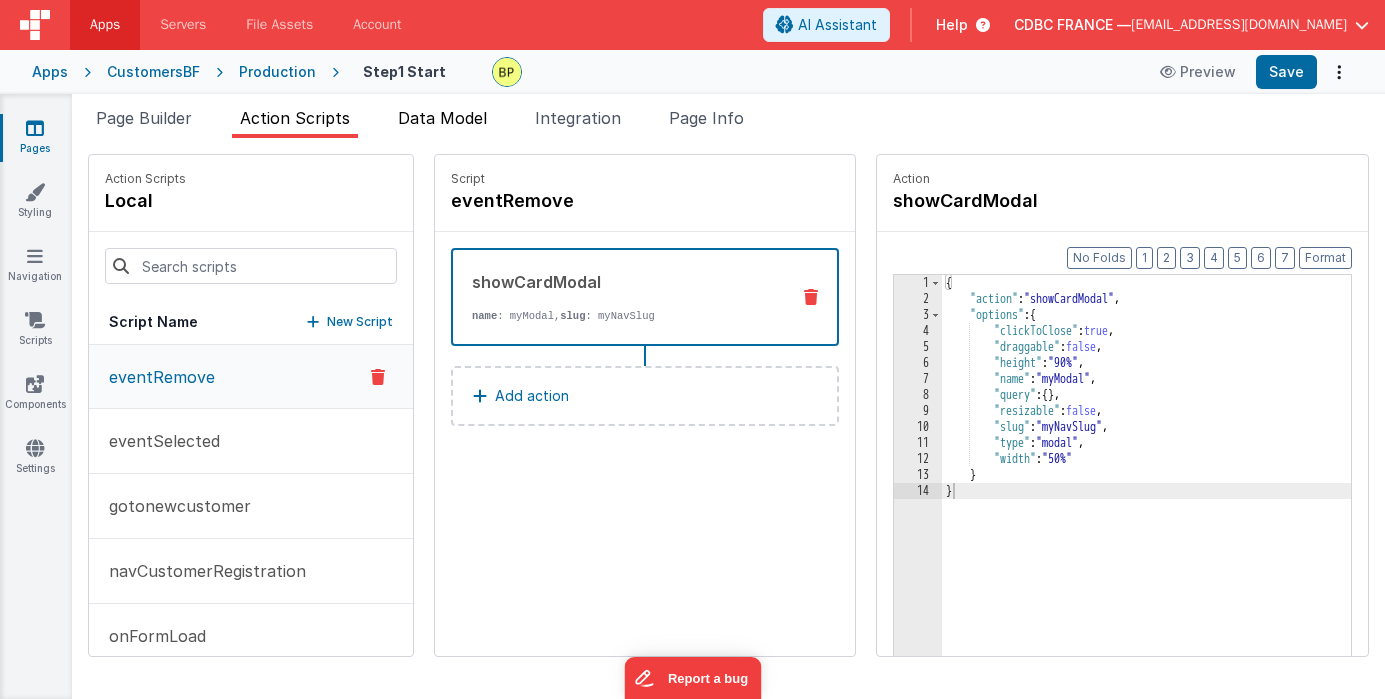 click on "Data Model" at bounding box center [442, 118] 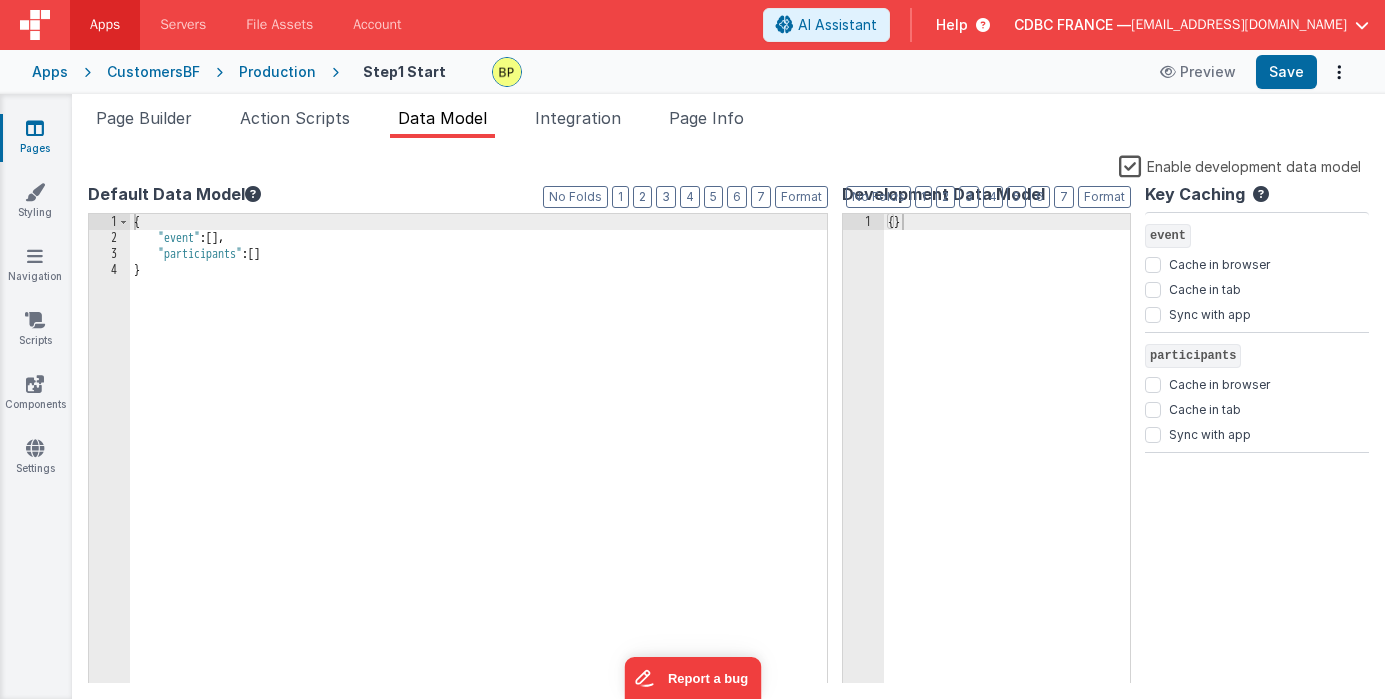 drag, startPoint x: 1130, startPoint y: 168, endPoint x: 983, endPoint y: 168, distance: 147 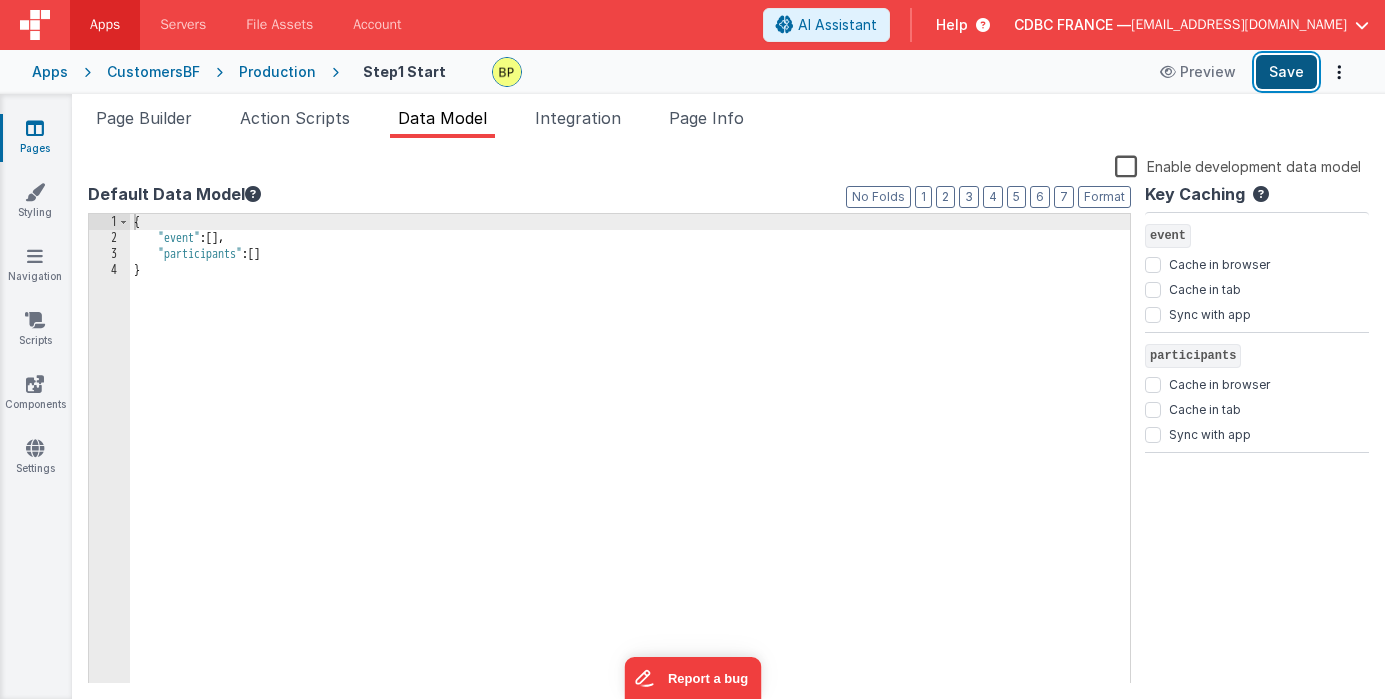 click on "Save" at bounding box center [1286, 72] 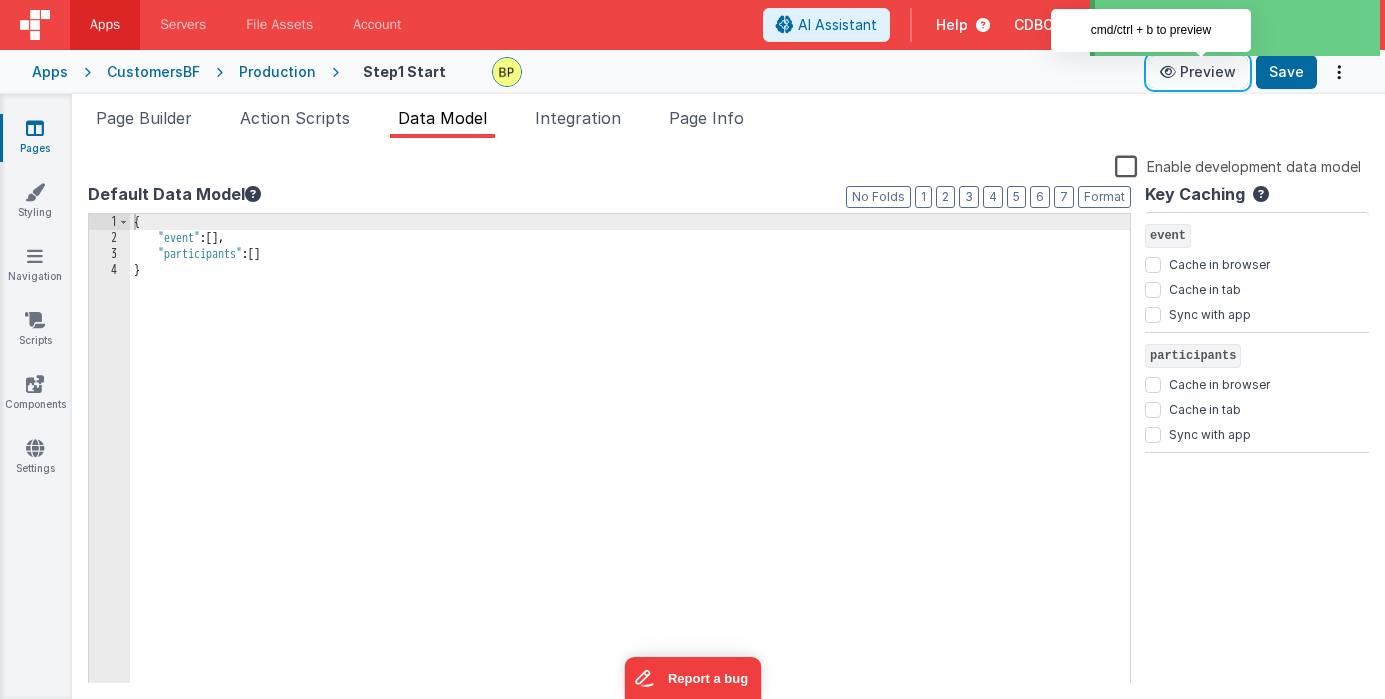 click at bounding box center (1170, 72) 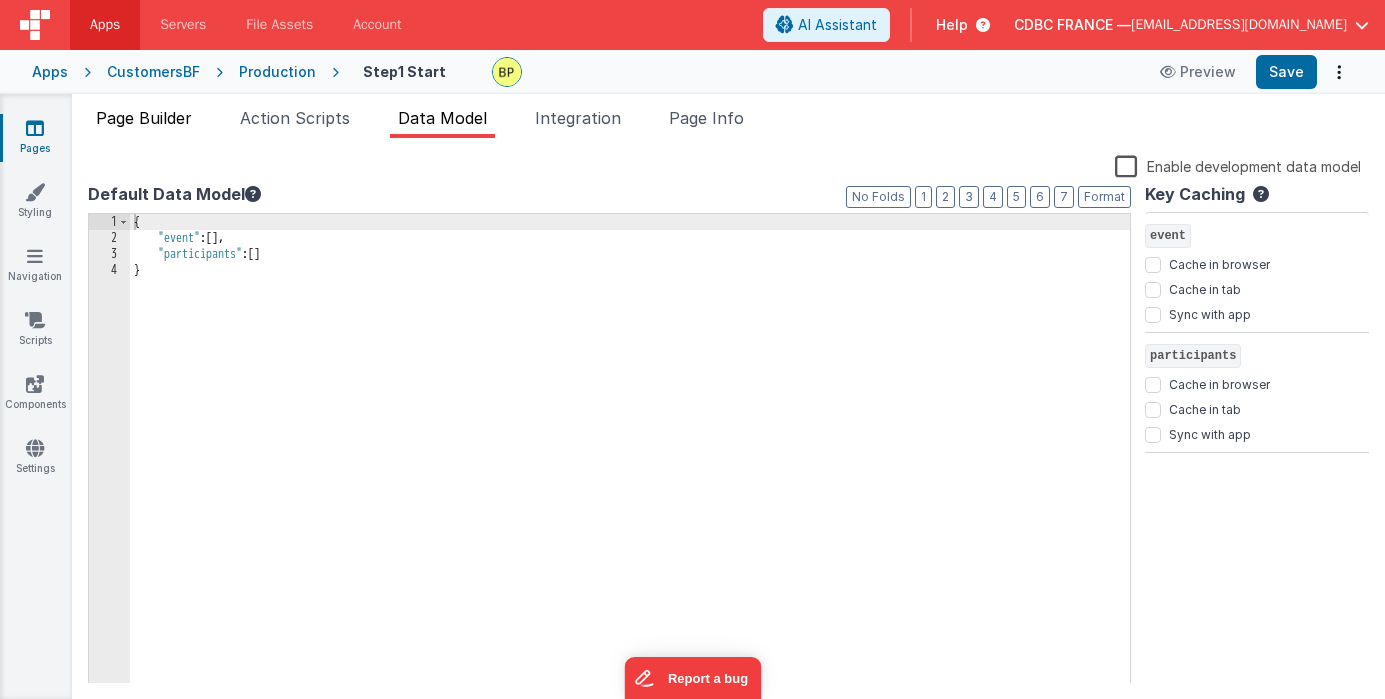 click on "Page Builder" at bounding box center (144, 118) 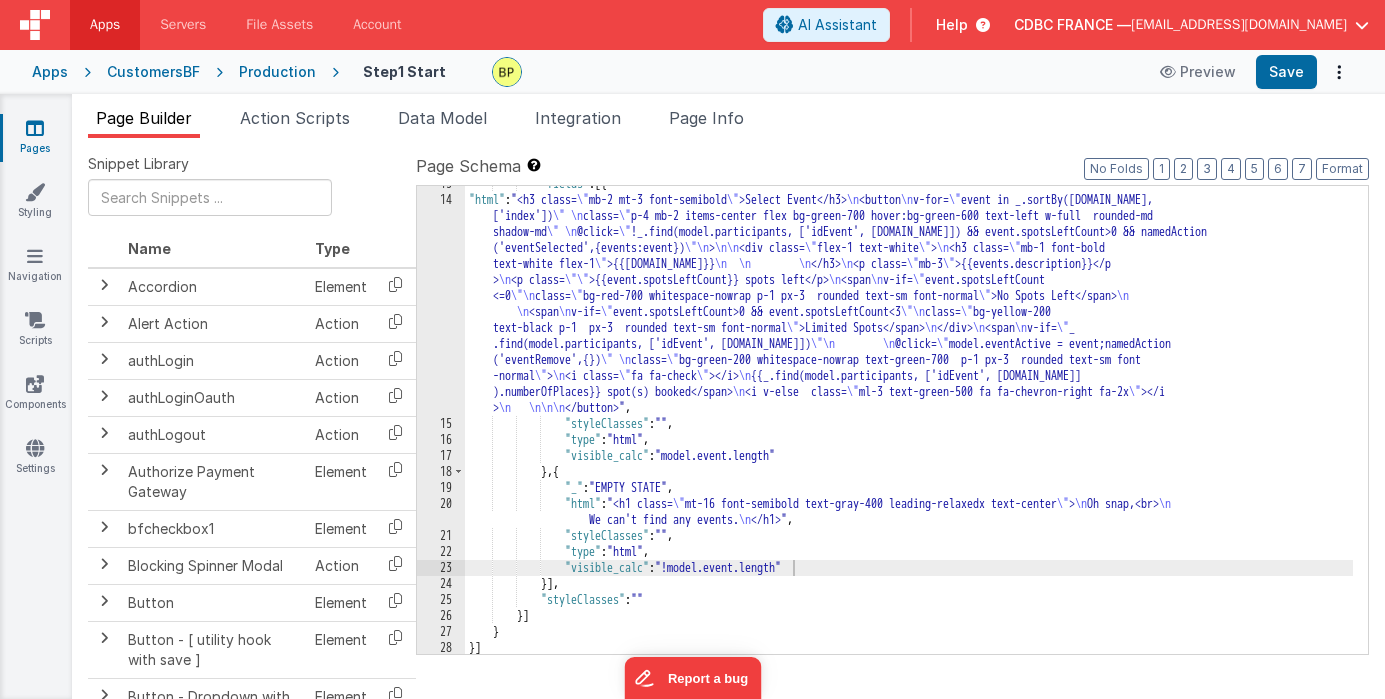 scroll, scrollTop: 249, scrollLeft: 0, axis: vertical 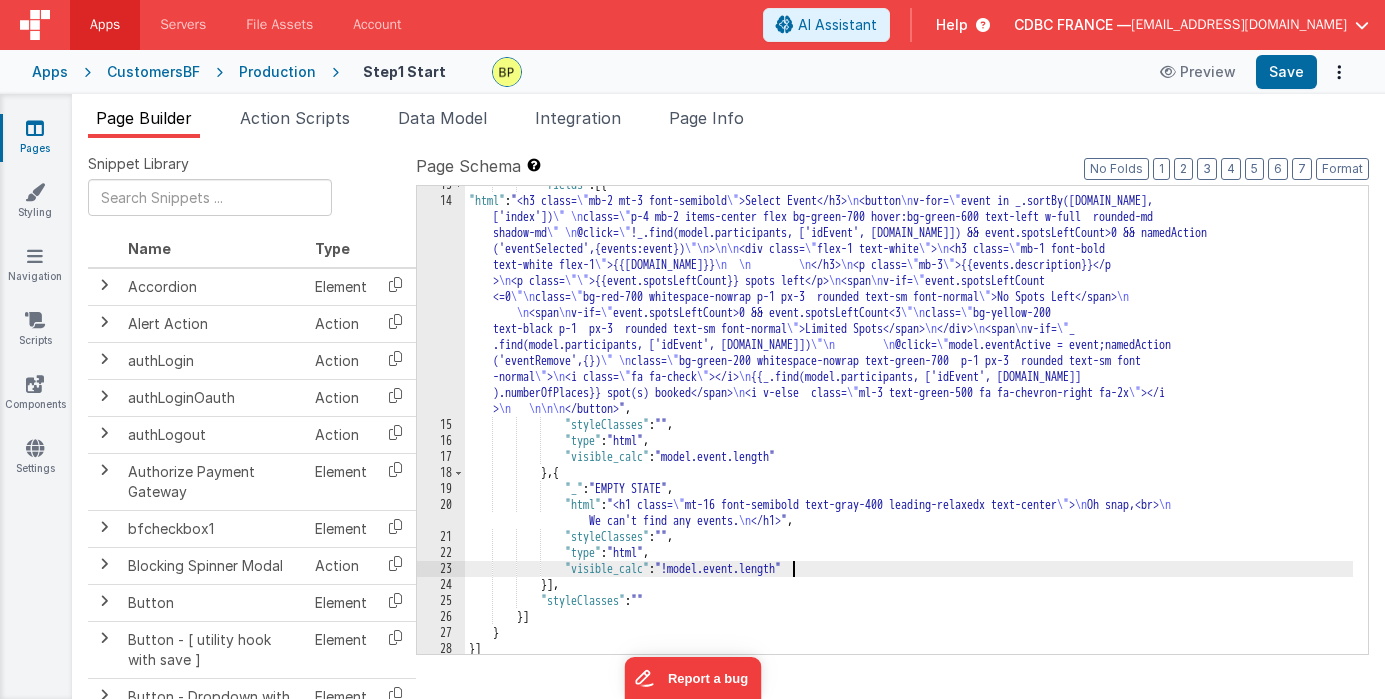 click on "14" at bounding box center [441, 305] 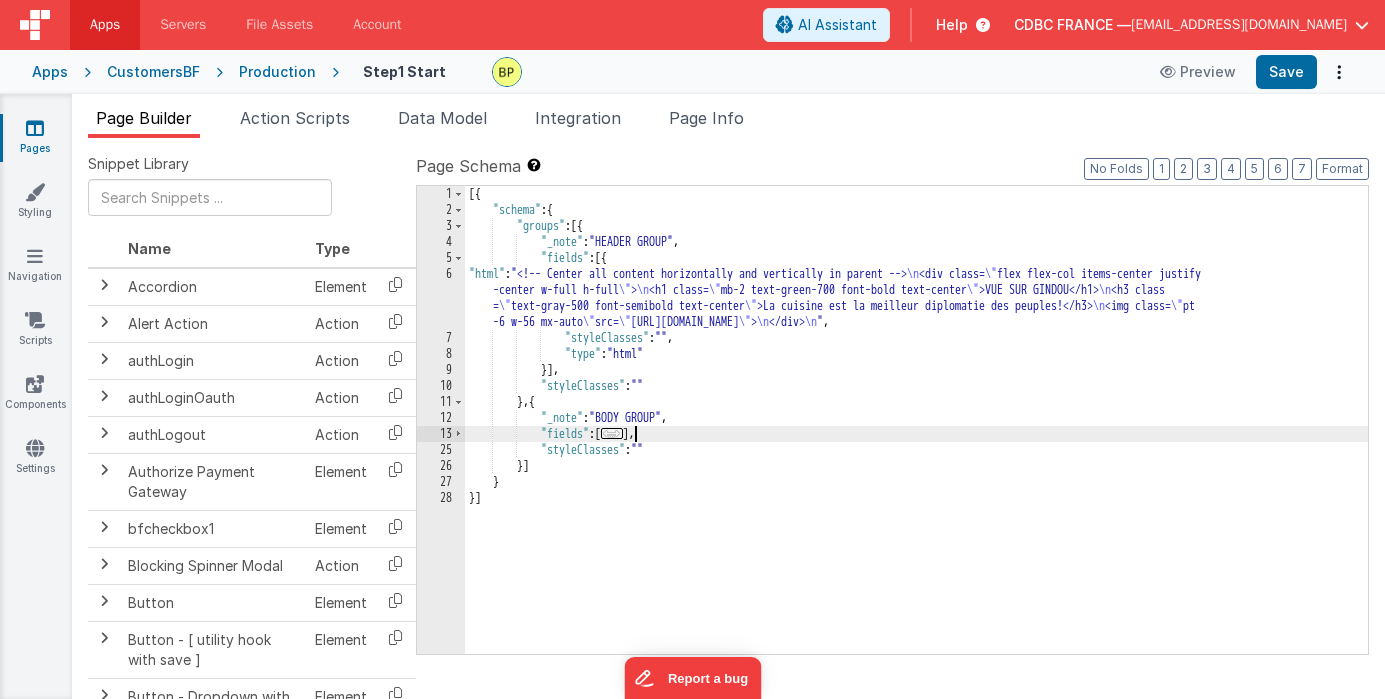 click on "..." at bounding box center (612, 433) 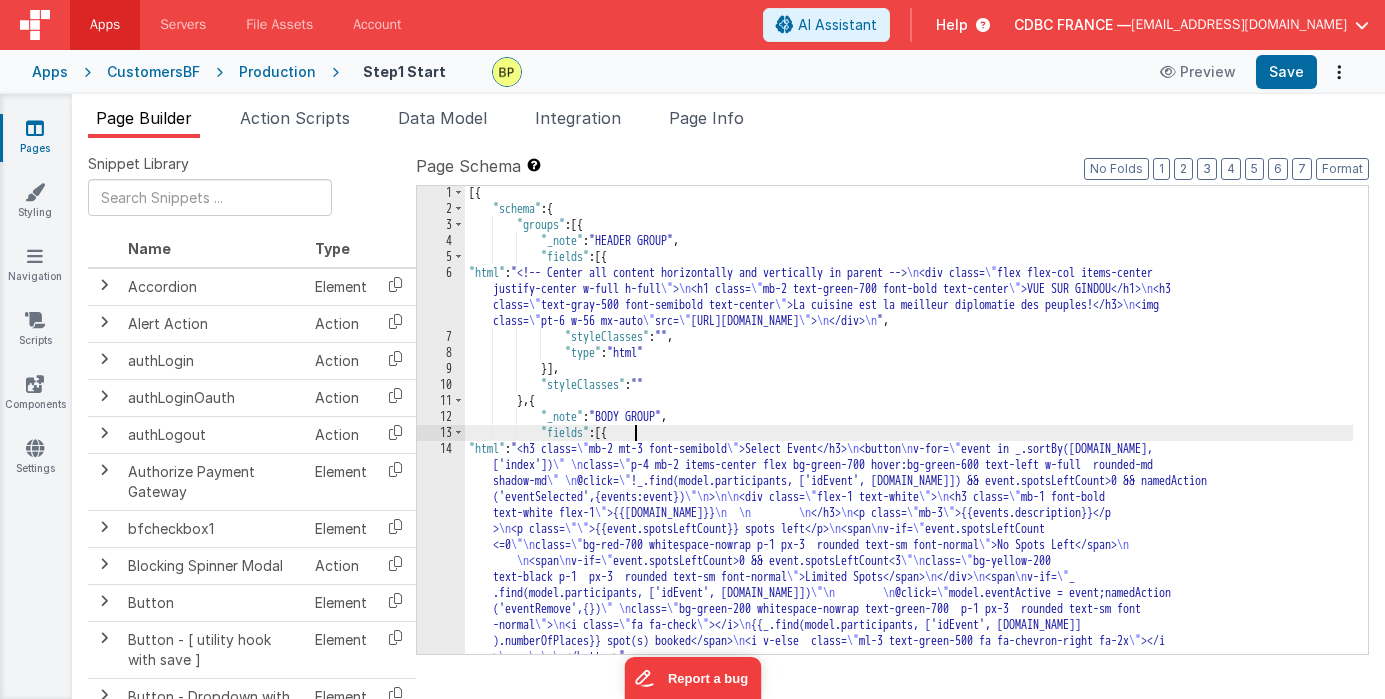 scroll, scrollTop: 24, scrollLeft: 0, axis: vertical 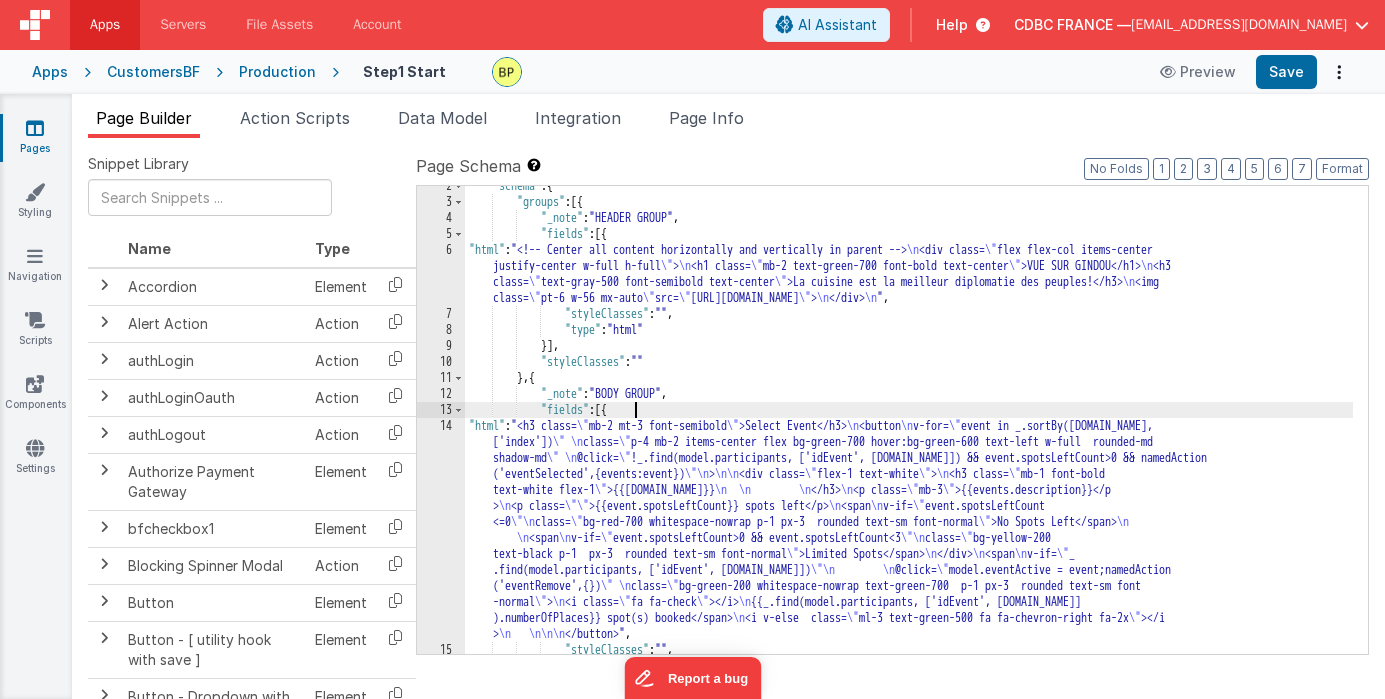 click on "14" at bounding box center [441, 530] 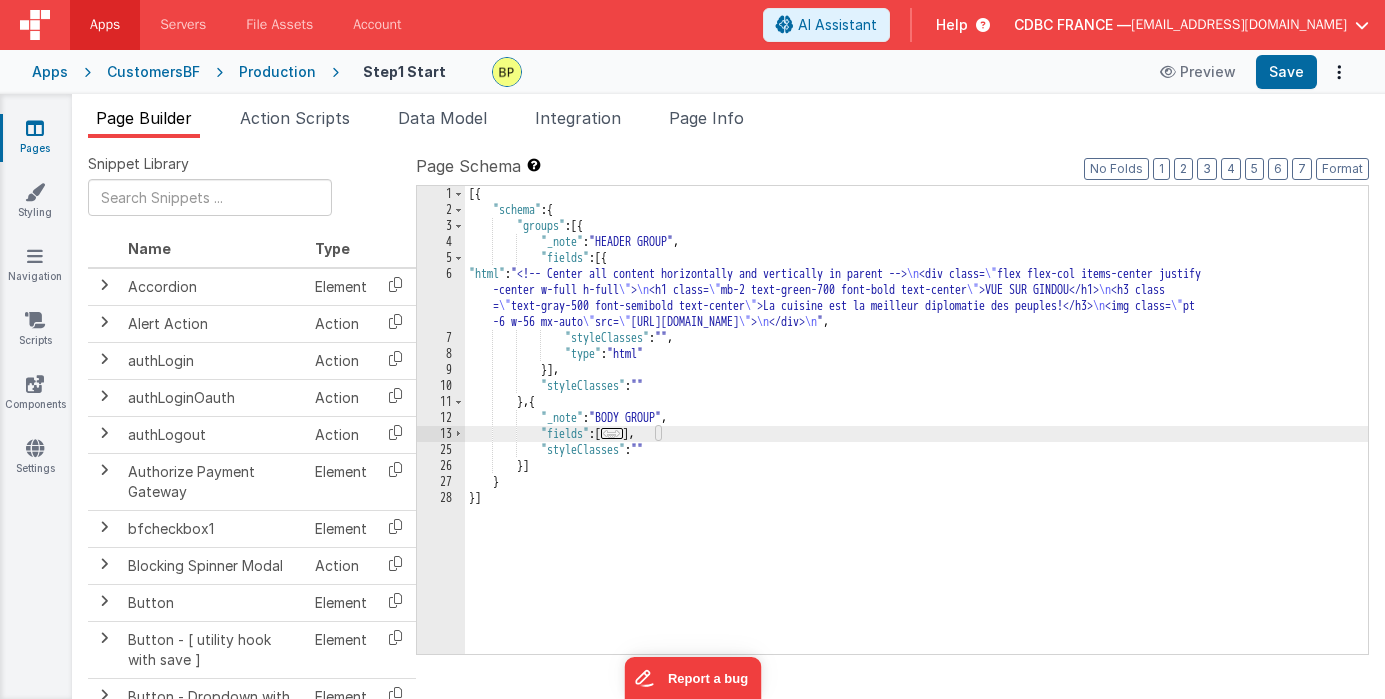 click on "..." at bounding box center [612, 433] 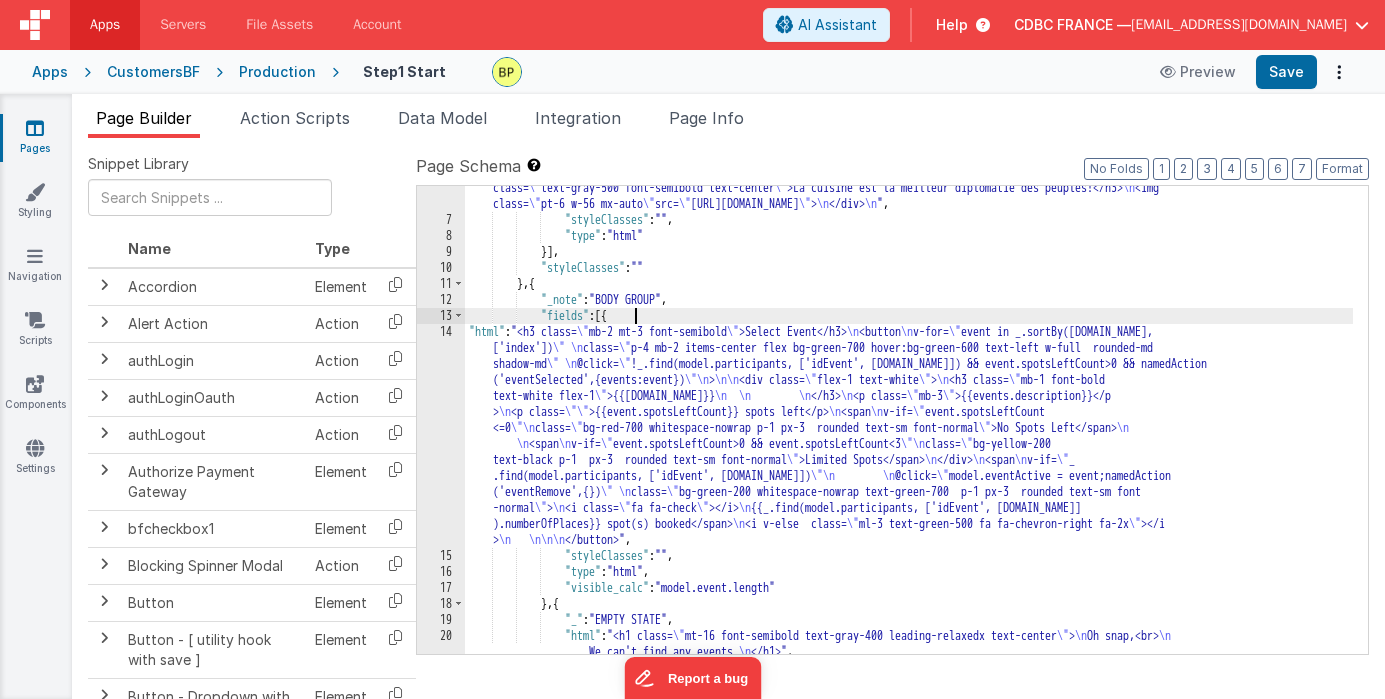 scroll, scrollTop: 234, scrollLeft: 0, axis: vertical 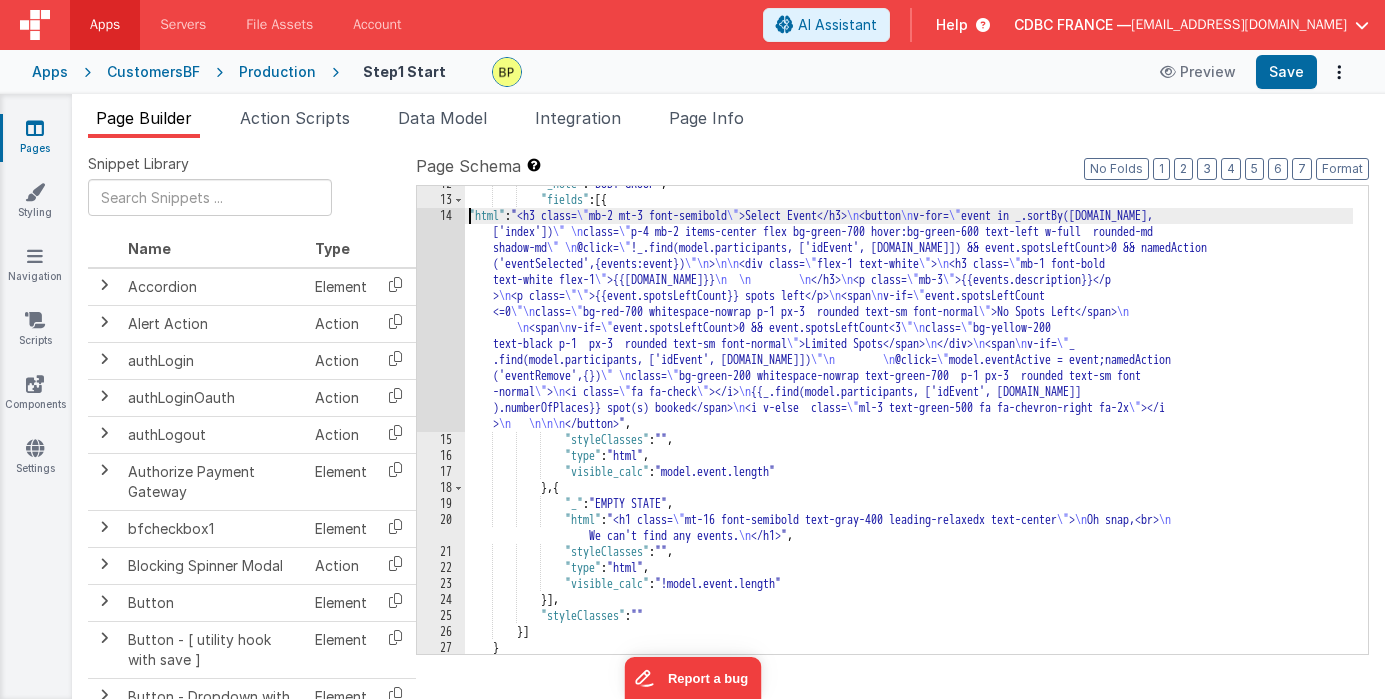 click on ""_note" :  "BODY GROUP" ,                "fields" :  [{ "html" :  "<h3 class= \" mb-2 mt-3 font-semibold  \" >Select Event</h3> \n <button  \n    v-for= \" event in _.sortBy(model.events,       ['index']) \"   \n    class= \" p-4 mb-2 items-center flex bg-green-700 hover:bg-green-600 text-left w-full  rounded-md       shadow-md \"   \n    @click= \" !_.find(model.participants, ['idEvent', events.id]) && event.spotsLeftCount>0 && namedAction      ('eventSelected',{events:event}) \"\n    > \n\n     <div class= \" flex-1 text-white \" > \n         <h3 class= \" mb-1 font-bold       text-white flex-1 \" >{{event.name}}  \n    \n          \n         </h3> \n         <p class= \" mb-3 \" >{{events.description}}</p      > \n         <p class= \"\" >{{event.spotsLeftCount}} spots left</p> \n         <span  \n         v-if= \" event.spotsLeftCount      <=0 \"\n         class= \" bg-red-700 whitespace-nowrap p-1 px-3  rounded text-sm font-normal \" >No Spots Left</span> \n      \n" at bounding box center [909, 426] 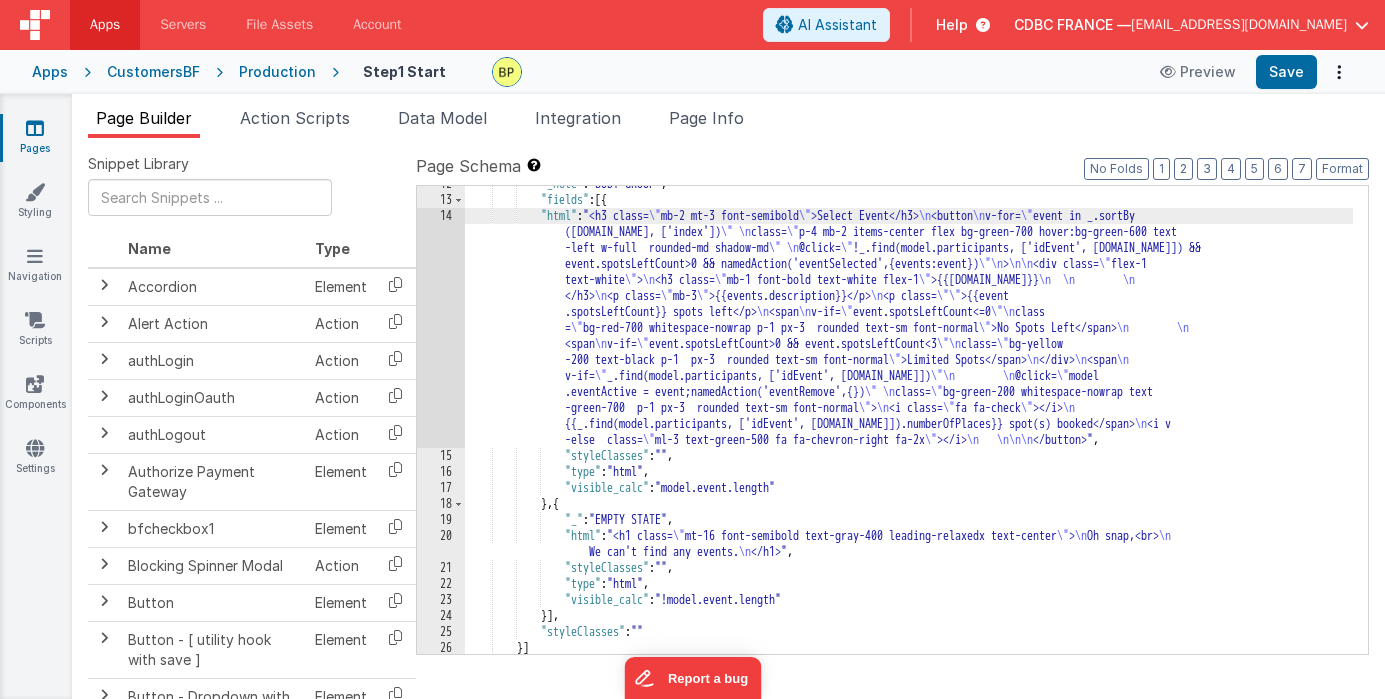type 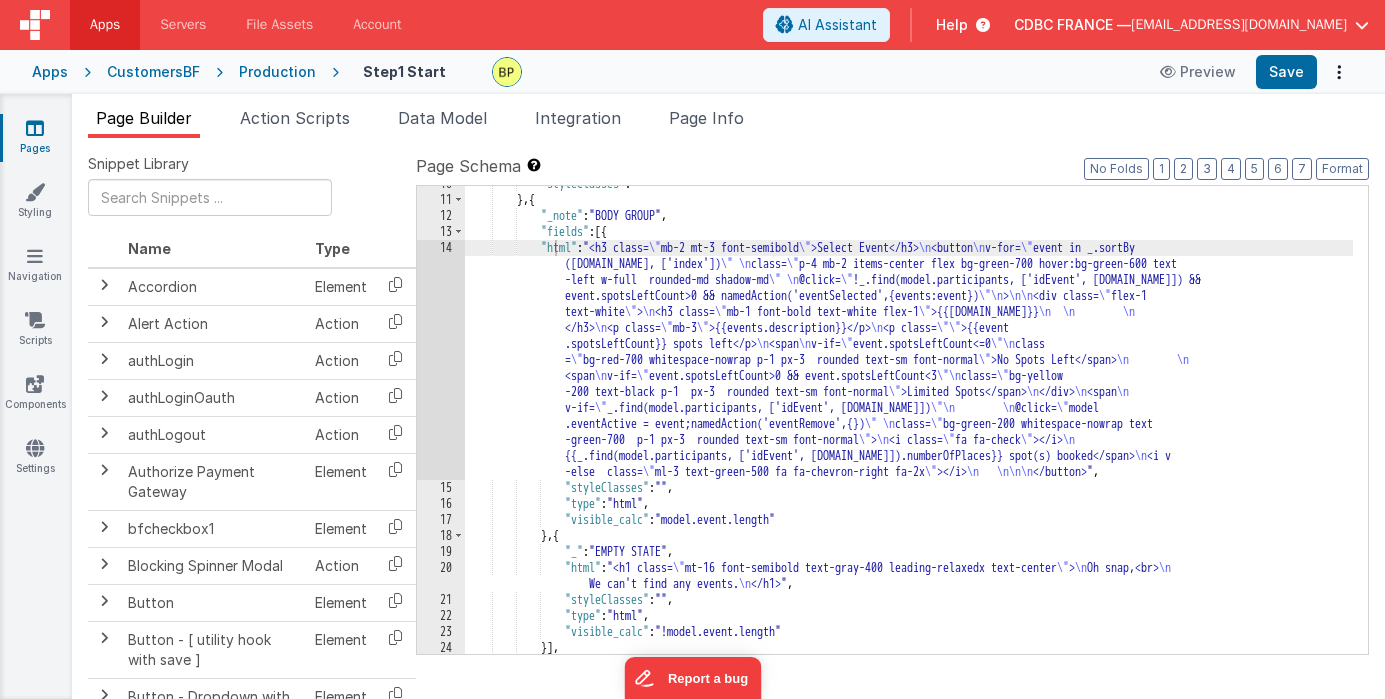 scroll, scrollTop: 0, scrollLeft: 0, axis: both 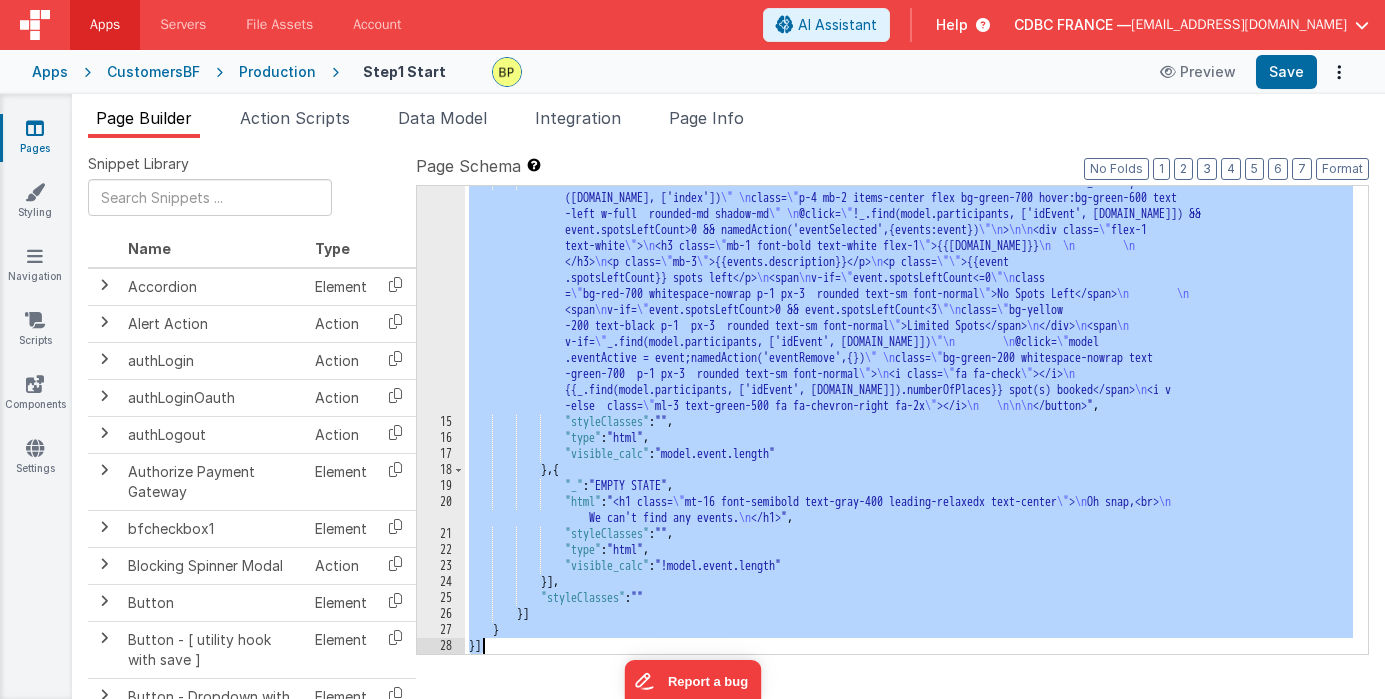 drag, startPoint x: 469, startPoint y: 417, endPoint x: 691, endPoint y: 838, distance: 475.9464 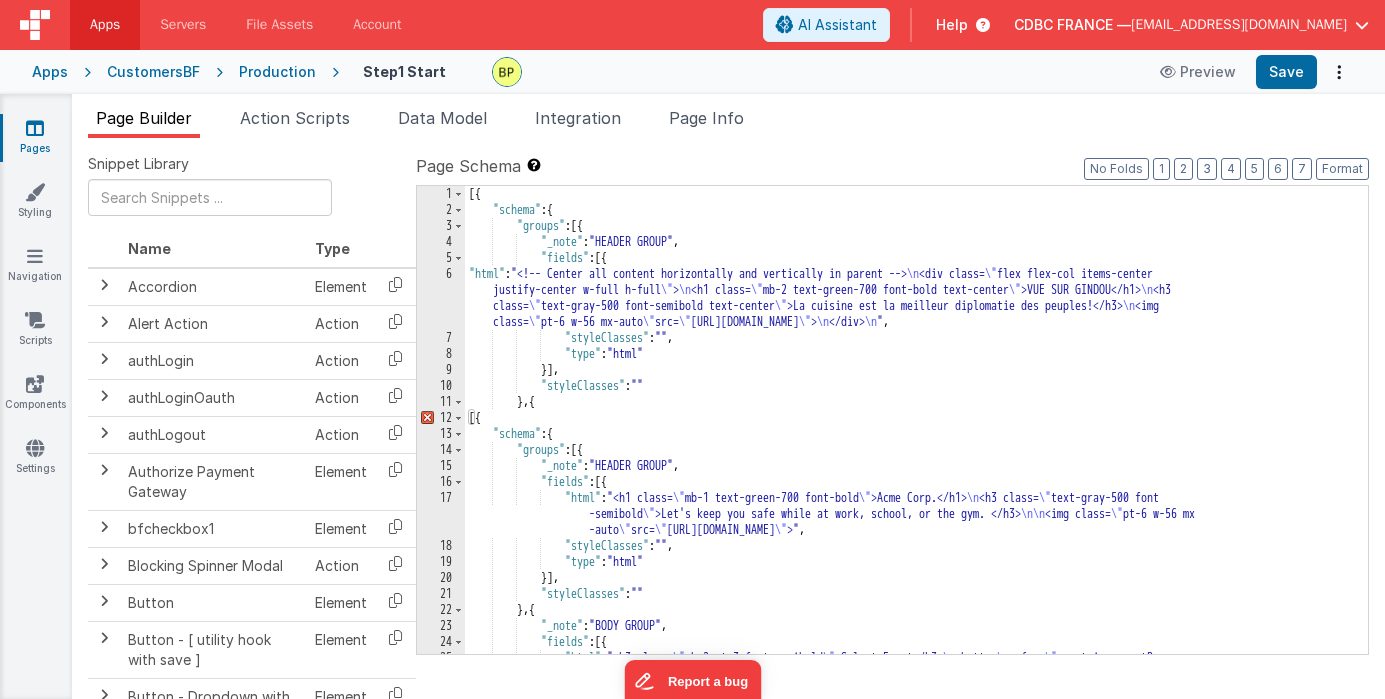 scroll, scrollTop: 0, scrollLeft: 0, axis: both 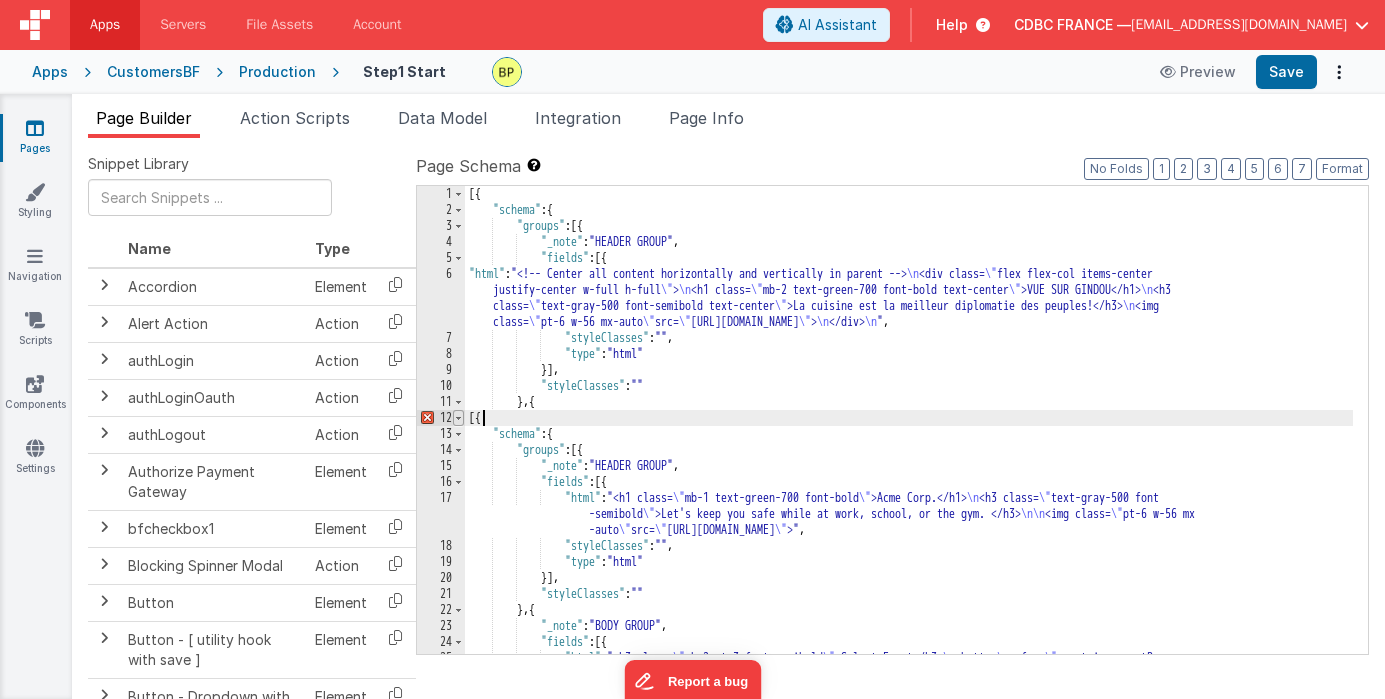 drag, startPoint x: 485, startPoint y: 417, endPoint x: 453, endPoint y: 415, distance: 32.06244 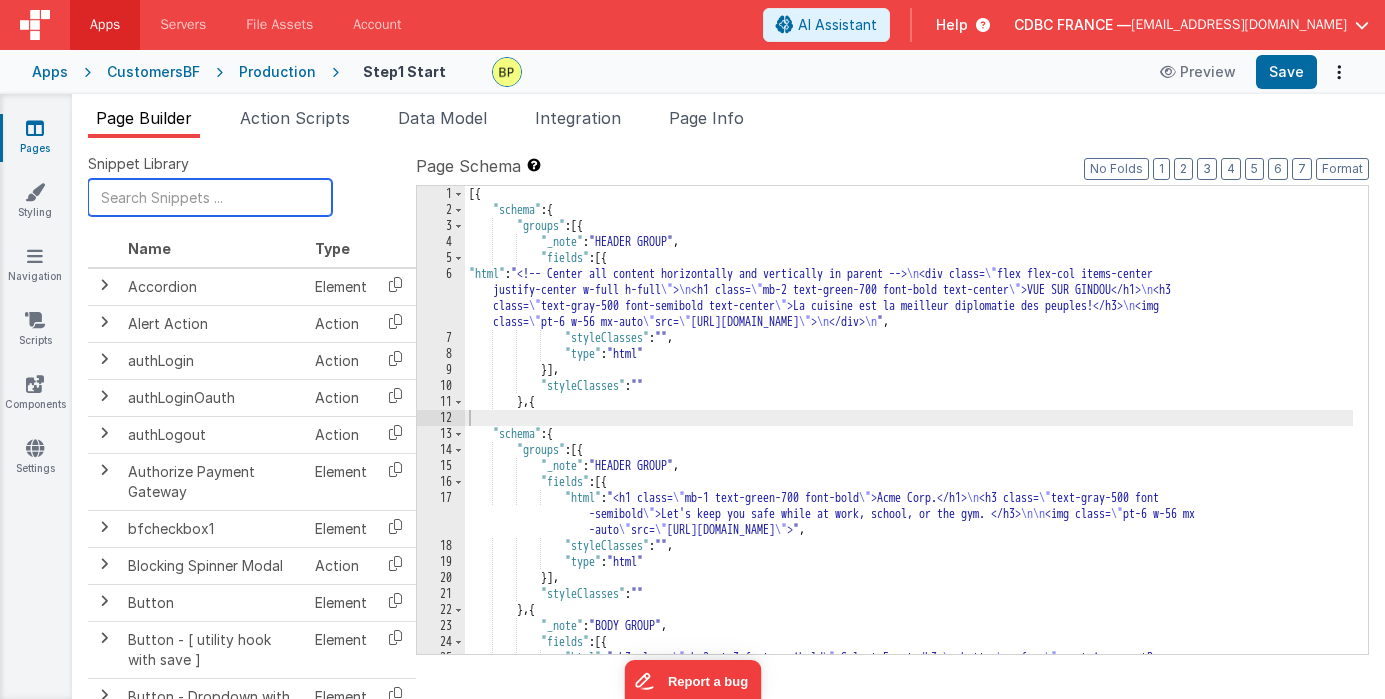 click at bounding box center [210, 197] 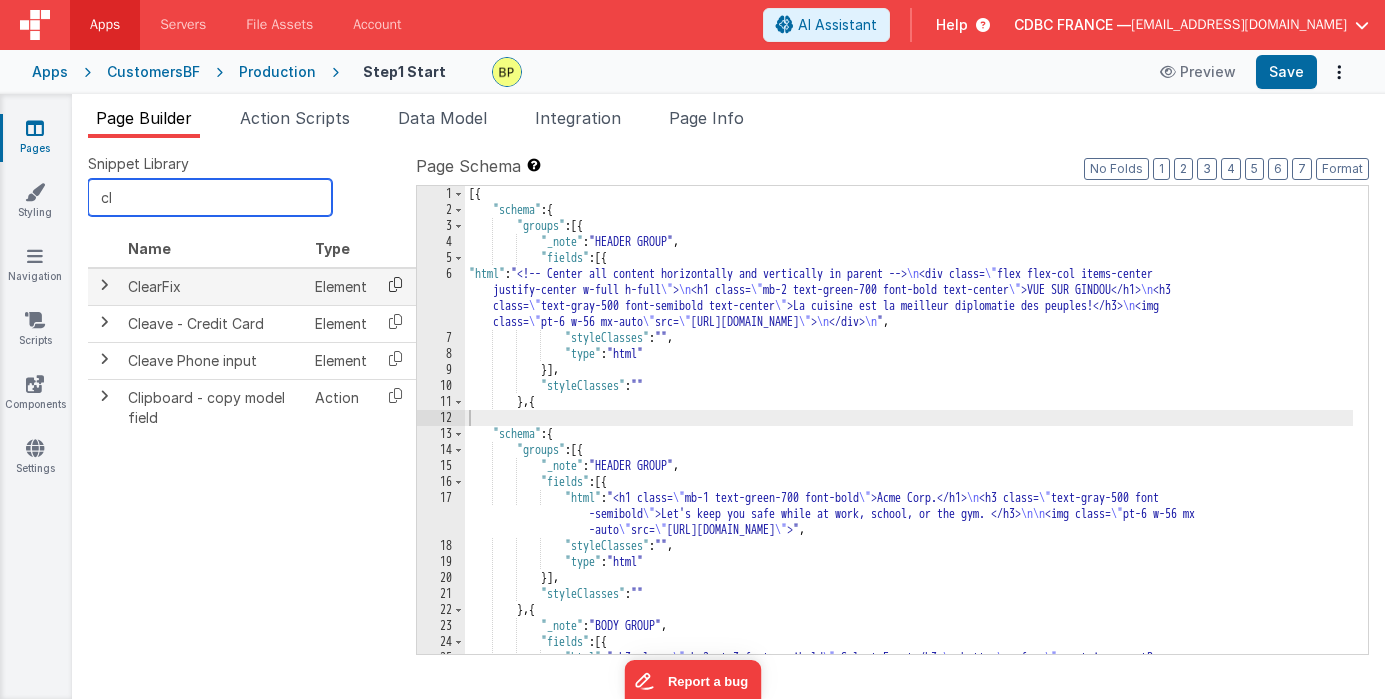 type on "cl" 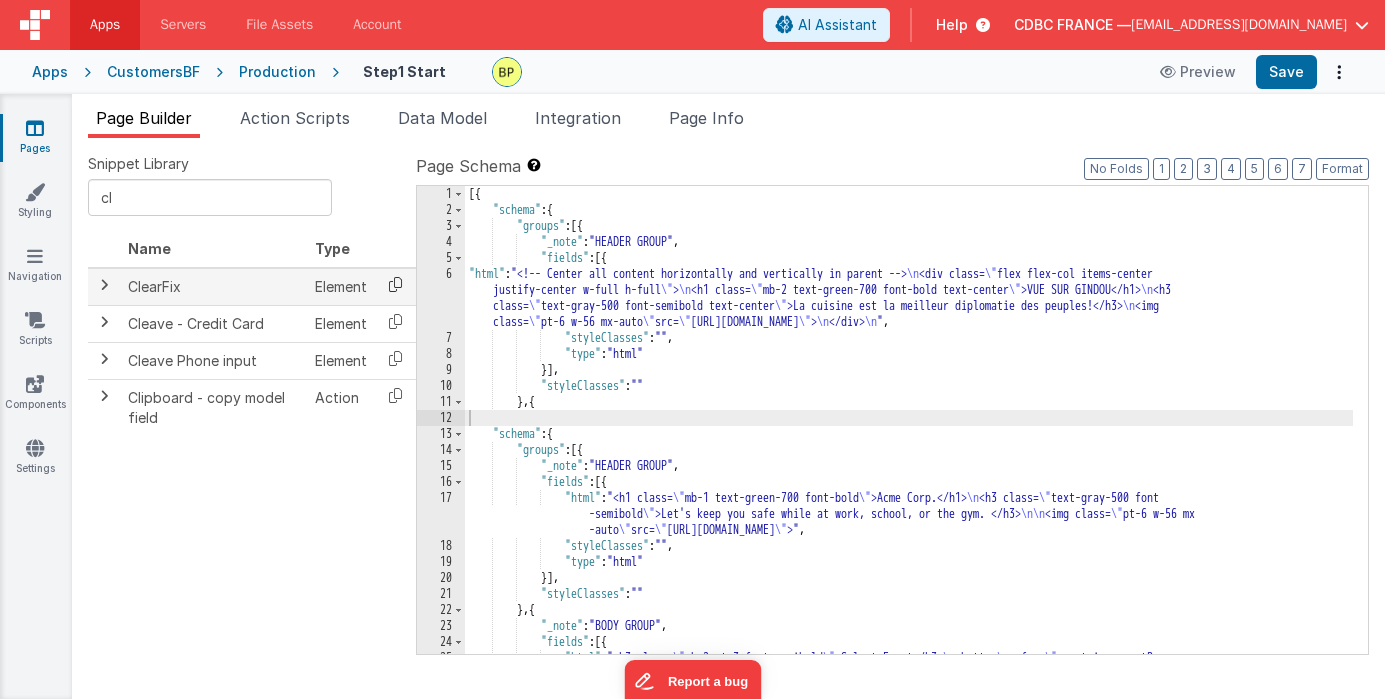 click at bounding box center (395, 284) 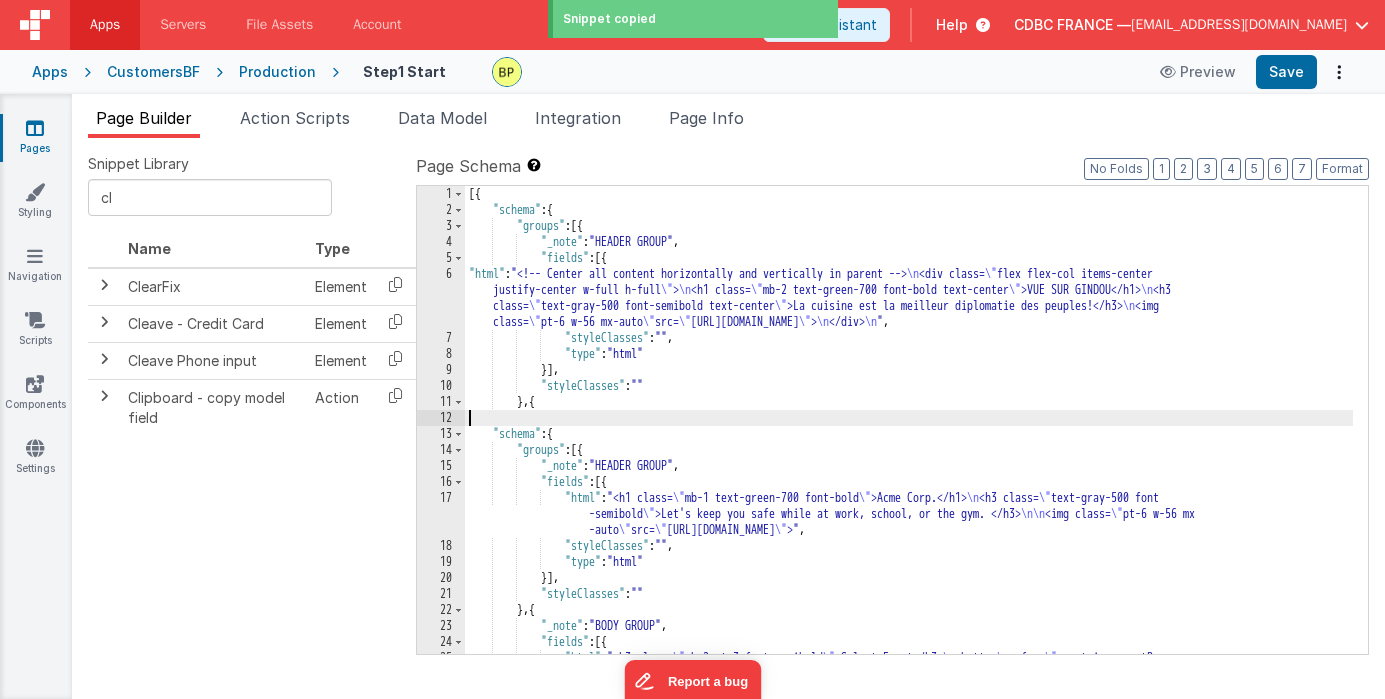 click on "[{      "schema" :  {           "groups" :  [{                "_note" :  "HEADER GROUP" ,                "fields" :  [{ "html" :  "<!-- Center all content horizontally and vertically in parent --> \n <div class= \" flex flex-col items-center       justify-center w-full h-full \" > \n   <h1 class= \" mb-2 text-green-700 font-bold text-center \" >VUE SUR GINDOU</h1> \n   <h3       class= \" text-gray-500 font-semibold text-center \" >La cuisine est la meilleur diplomatie des peuples!</h3> \n   <img       class= \" pt-6 w-56 mx-auto \"  src= \" https://ucarecdn.com/31454aea-b9a3-4610-90e9-0b1635b57a16// \" > \n </div> \n " ,                     "styleClasses" :  "" ,                     "type" :  "html"                }] ,                "styleClasses" :  ""           } ,  {      "schema" :  {           "groups" :  [{                "_note" :  "HEADER GROUP" ,                "fields" :  [{                     "html" :  "<h1 class= \" mb-1 text-green-700 font-bold \" >Acme Corp.</h1> \n <h3 class= \"" at bounding box center [909, 556] 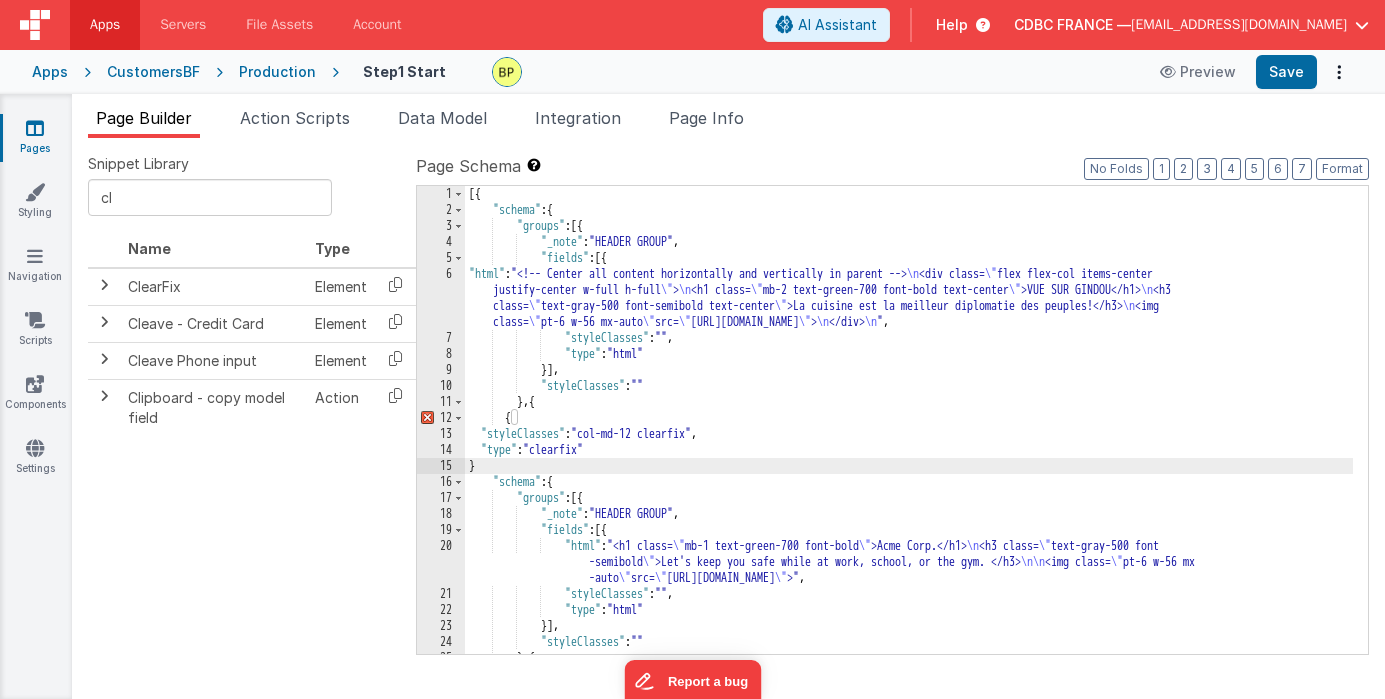 click on "[{      "schema" :  {           "groups" :  [{                "_note" :  "HEADER GROUP" ,                "fields" :  [{ "html" :  "<!-- Center all content horizontally and vertically in parent --> \n <div class= \" flex flex-col items-center       justify-center w-full h-full \" > \n   <h1 class= \" mb-2 text-green-700 font-bold text-center \" >VUE SUR GINDOU</h1> \n   <h3       class= \" text-gray-500 font-semibold text-center \" >La cuisine est la meilleur diplomatie des peuples!</h3> \n   <img       class= \" pt-6 w-56 mx-auto \"  src= \" https://ucarecdn.com/31454aea-b9a3-4610-90e9-0b1635b57a16// \" > \n </div> \n " ,                     "styleClasses" :  "" ,                     "type" :  "html"                }] ,                "styleClasses" :  ""           } ,  {         {    "styleClasses" :  "col-md-12 clearfix" ,    "type" :  "clearfix" }      "schema" :  {           "groups" :  [{                "_note" :  "HEADER GROUP" ,                "fields" :  [{                     "html" :  \"" at bounding box center (909, 436) 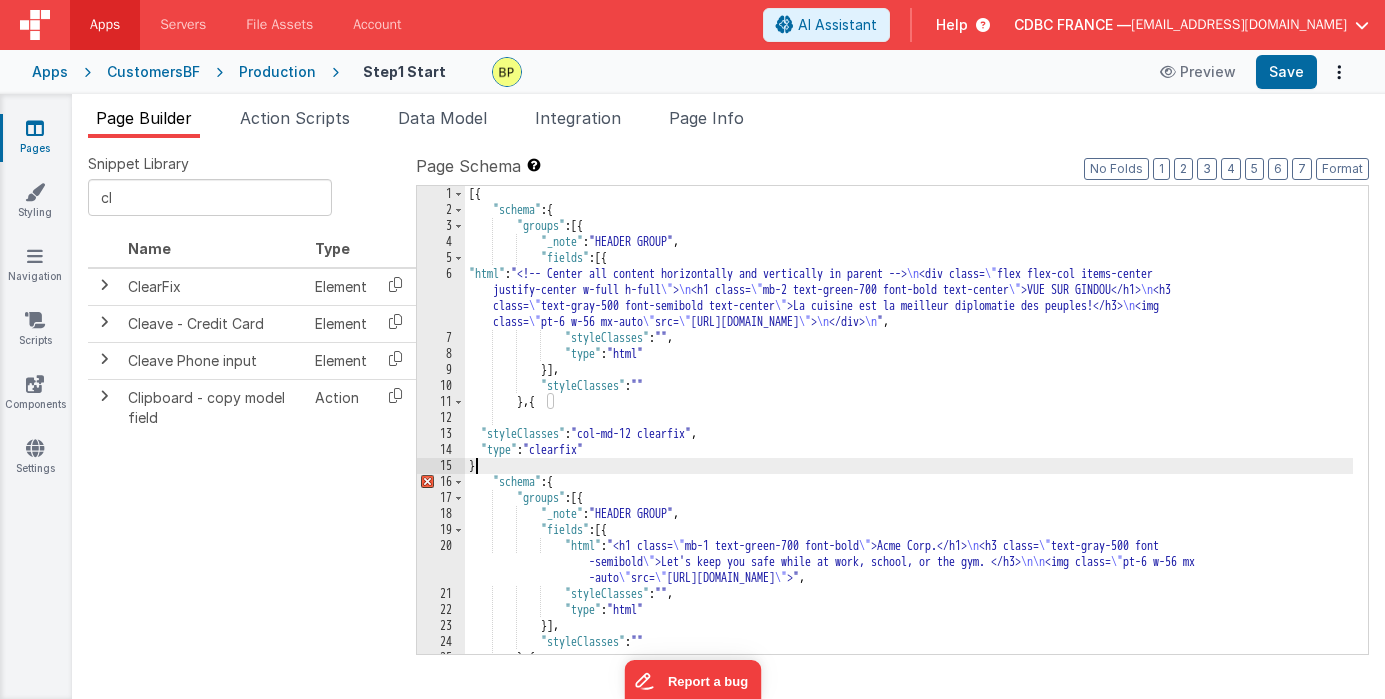 click on "[{      "schema" :  {           "groups" :  [{                "_note" :  "HEADER GROUP" ,                "fields" :  [{ "html" :  "<!-- Center all content horizontally and vertically in parent --> \n <div class= \" flex flex-col items-center       justify-center w-full h-full \" > \n   <h1 class= \" mb-2 text-green-700 font-bold text-center \" >VUE SUR GINDOU</h1> \n   <h3       class= \" text-gray-500 font-semibold text-center \" >La cuisine est la meilleur diplomatie des peuples!</h3> \n   <img       class= \" pt-6 w-56 mx-auto \"  src= \" https://ucarecdn.com/31454aea-b9a3-4610-90e9-0b1635b57a16// \" > \n </div> \n " ,                     "styleClasses" :  "" ,                     "type" :  "html"                }] ,                "styleClasses" :  ""           } ,  {            "styleClasses" :  "col-md-12 clearfix" ,    "type" :  "clearfix" }      "schema" :  {           "groups" :  [{                "_note" :  "HEADER GROUP" ,                "fields" :  [{                     "html" :  \" ," at bounding box center [909, 436] 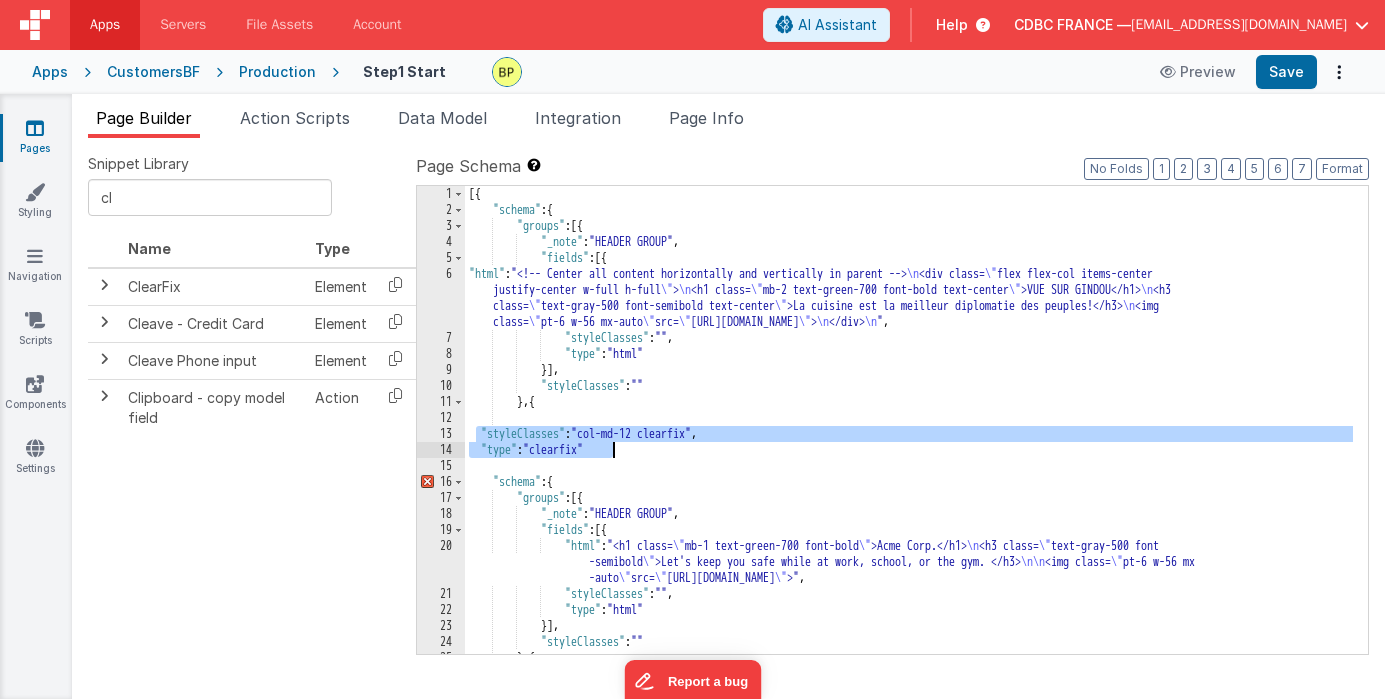 drag, startPoint x: 477, startPoint y: 431, endPoint x: 713, endPoint y: 444, distance: 236.35777 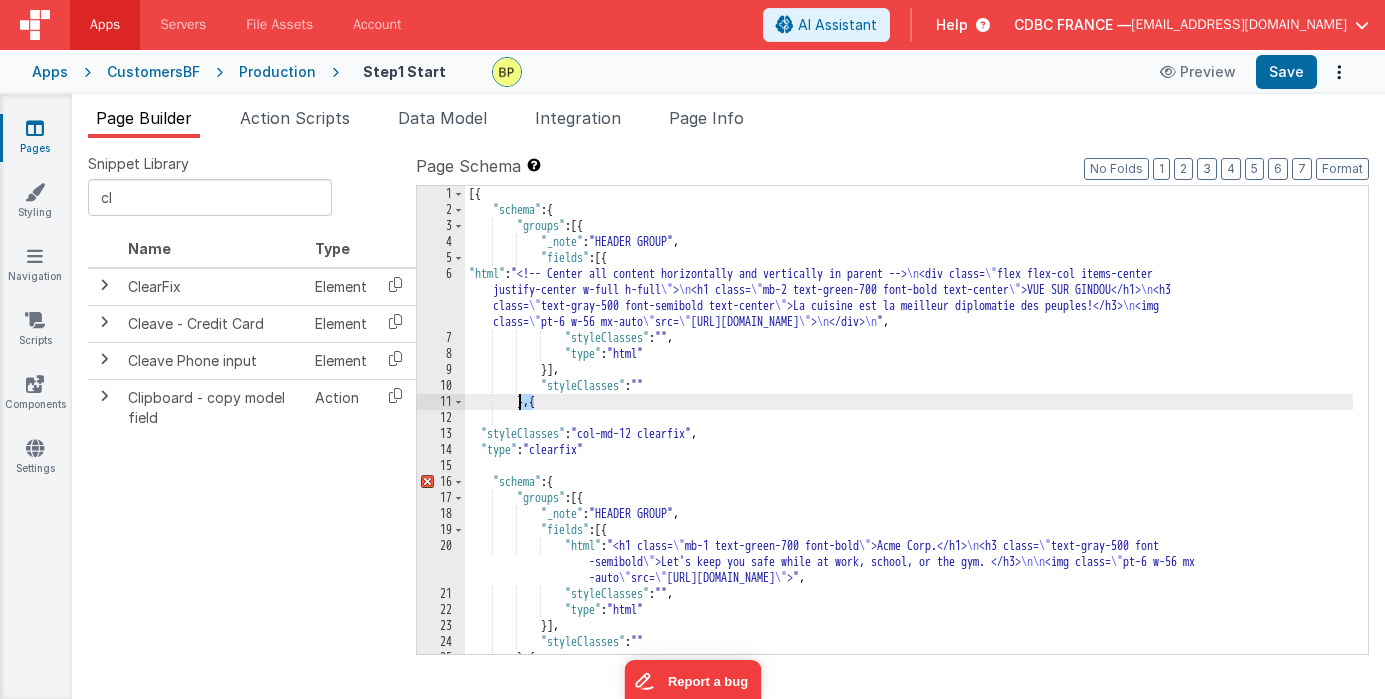 drag, startPoint x: 532, startPoint y: 403, endPoint x: 516, endPoint y: 400, distance: 16.27882 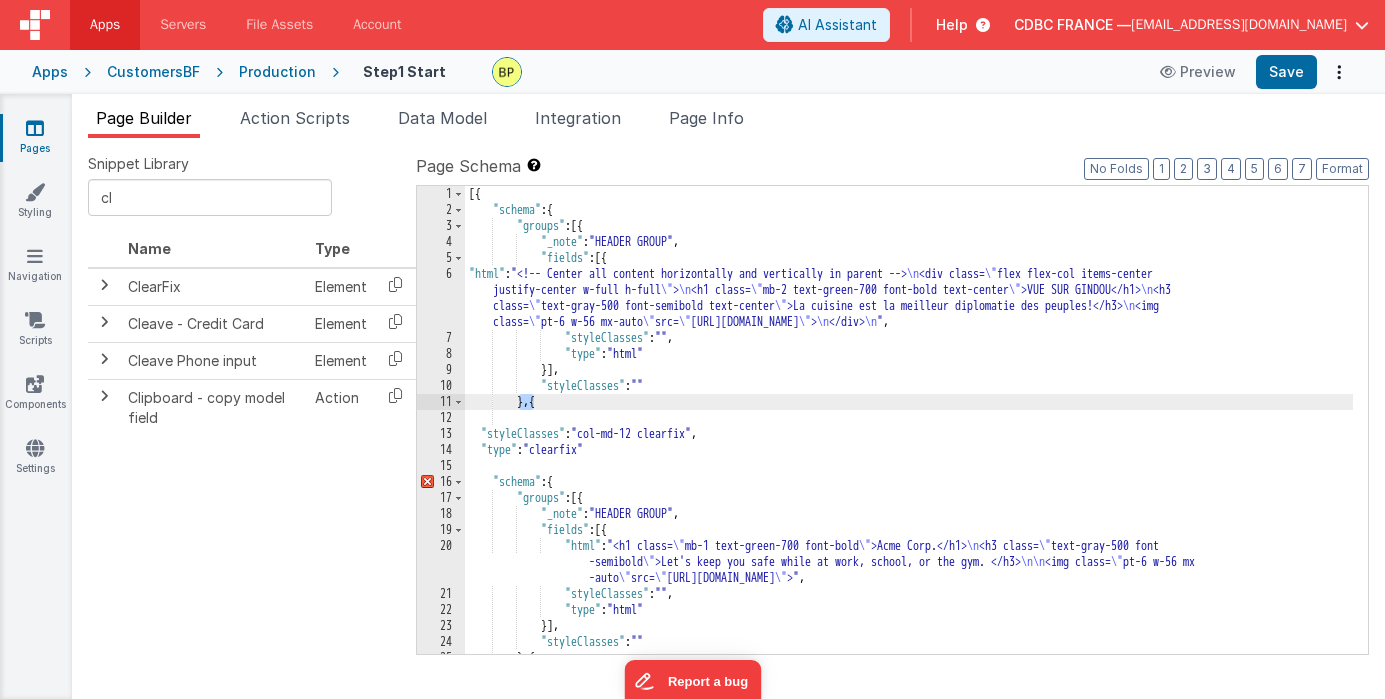 type 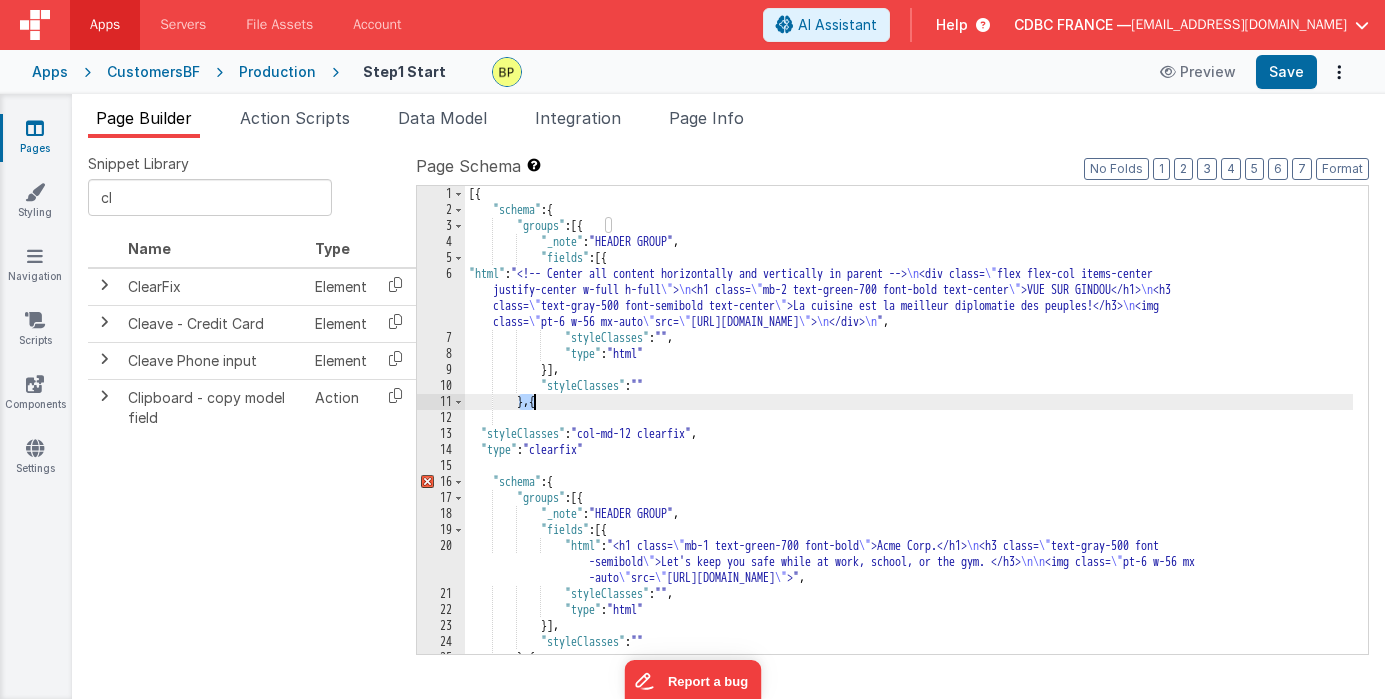 click on "[{      "schema" :  {           "groups" :  [{                "_note" :  "HEADER GROUP" ,                "fields" :  [{ "html" :  "<!-- Center all content horizontally and vertically in parent --> \n <div class= \" flex flex-col items-center       justify-center w-full h-full \" > \n   <h1 class= \" mb-2 text-green-700 font-bold text-center \" >VUE SUR GINDOU</h1> \n   <h3       class= \" text-gray-500 font-semibold text-center \" >La cuisine est la meilleur diplomatie des peuples!</h3> \n   <img       class= \" pt-6 w-56 mx-auto \"  src= \" https://ucarecdn.com/31454aea-b9a3-4610-90e9-0b1635b57a16// \" > \n </div> \n " ,                     "styleClasses" :  "" ,                     "type" :  "html"                }] ,                "styleClasses" :  ""           } ,  {            "styleClasses" :  "col-md-12 clearfix" ,    "type" :  "clearfix"      "schema" :  {           "groups" :  [{                "_note" :  "HEADER GROUP" ,                "fields" :  [{                     "html" :  \" \"" at bounding box center (909, 436) 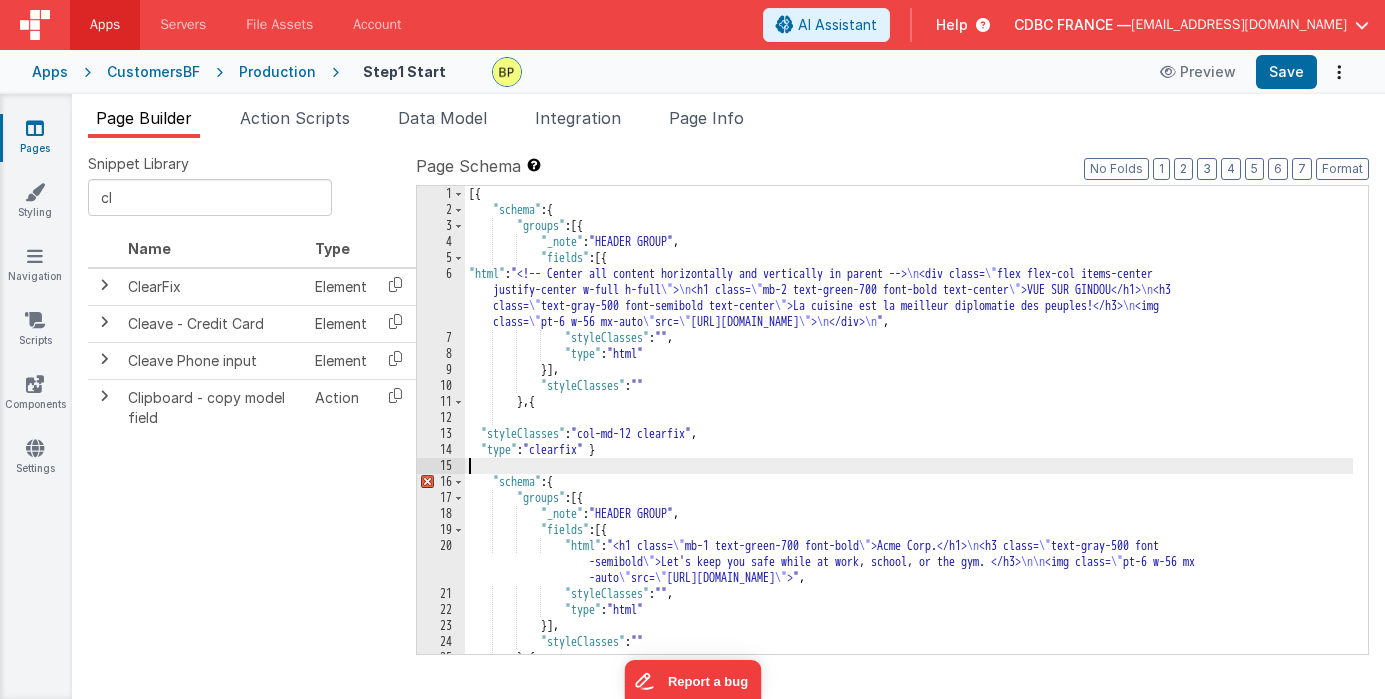 click on "[{      "schema" :  {           "groups" :  [{                "_note" :  "HEADER GROUP" ,                "fields" :  [{ "html" :  "<!-- Center all content horizontally and vertically in parent --> \n <div class= \" flex flex-col items-center       justify-center w-full h-full \" > \n   <h1 class= \" mb-2 text-green-700 font-bold text-center \" >VUE SUR GINDOU</h1> \n   <h3       class= \" text-gray-500 font-semibold text-center \" >La cuisine est la meilleur diplomatie des peuples!</h3> \n   <img       class= \" pt-6 w-56 mx-auto \"  src= \" https://ucarecdn.com/31454aea-b9a3-4610-90e9-0b1635b57a16// \" > \n </div> \n " ,                     "styleClasses" :  "" ,                     "type" :  "html"                }] ,                "styleClasses" :  ""           } ,  {            "styleClasses" :  "col-md-12 clearfix" ,    "type" :  "clearfix"   }      "schema" :  {           "groups" :  [{                "_note" :  "HEADER GROUP" ,                "fields" :  [{                     "html" :  \"" at bounding box center [909, 436] 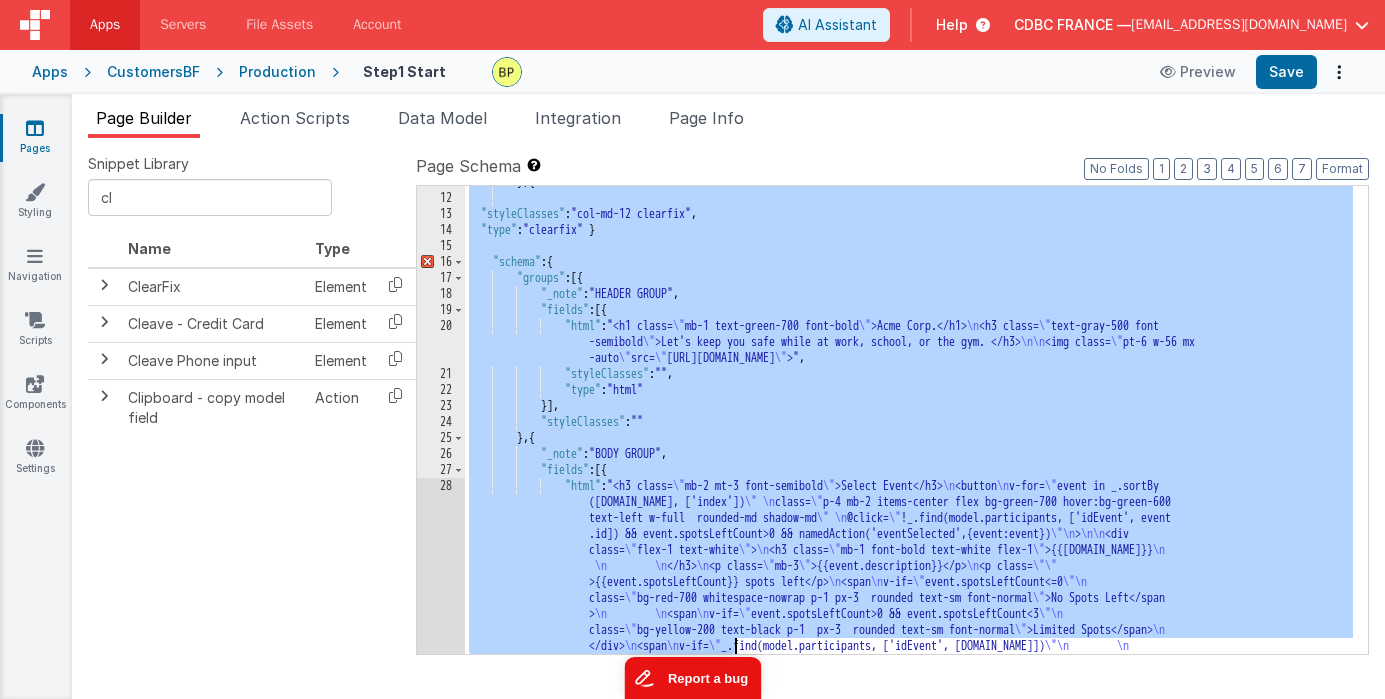 scroll, scrollTop: 332, scrollLeft: 0, axis: vertical 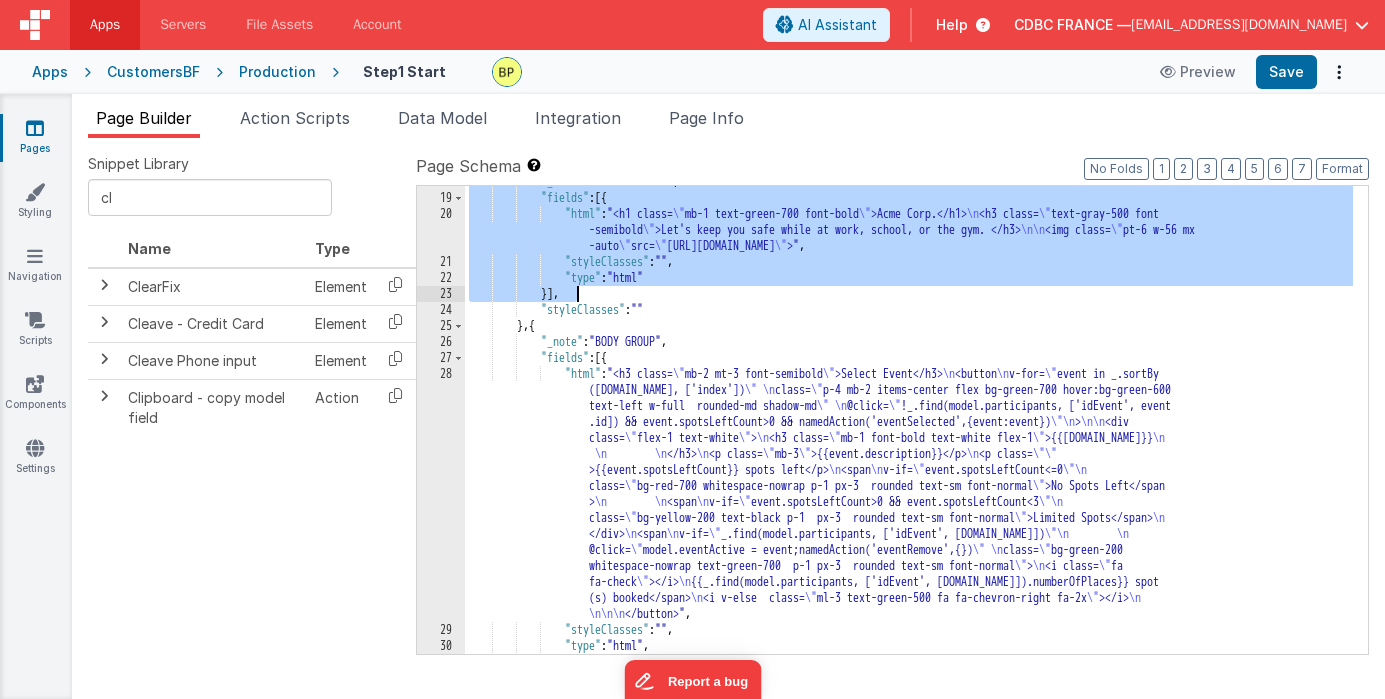 drag, startPoint x: 549, startPoint y: 390, endPoint x: 743, endPoint y: 291, distance: 217.80037 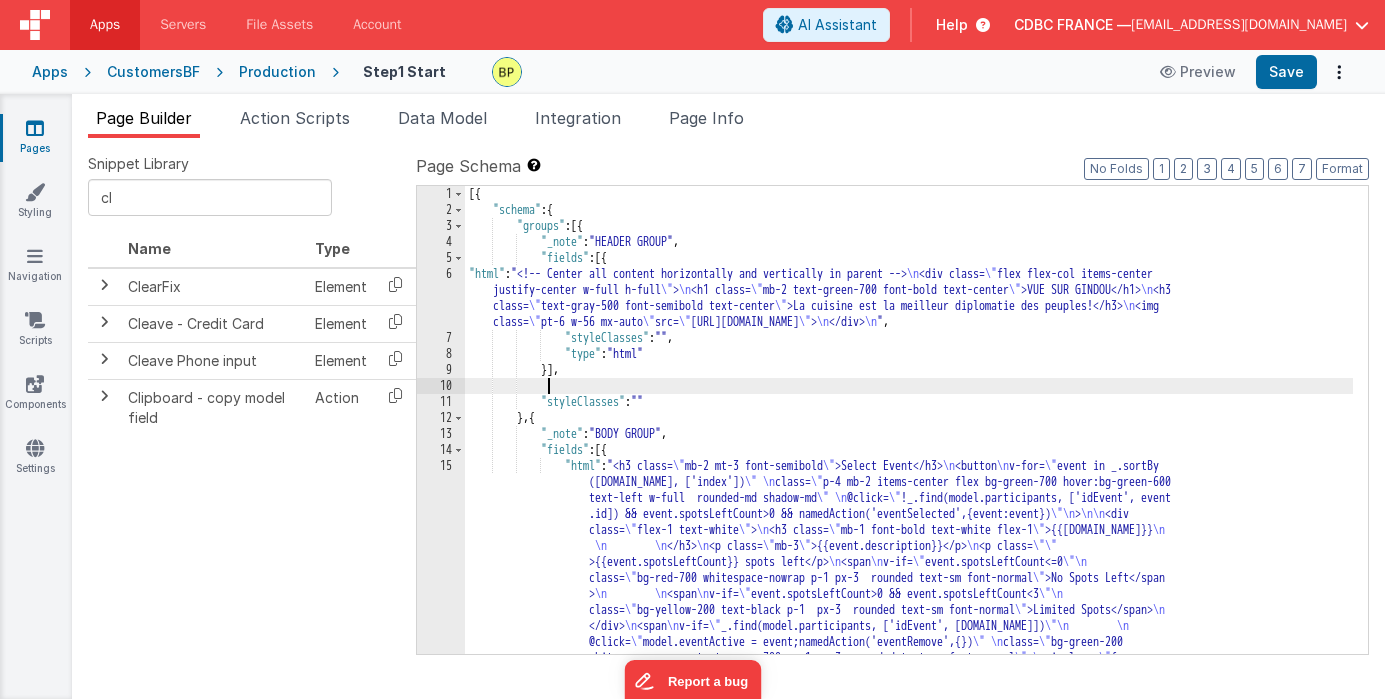 scroll, scrollTop: 0, scrollLeft: 0, axis: both 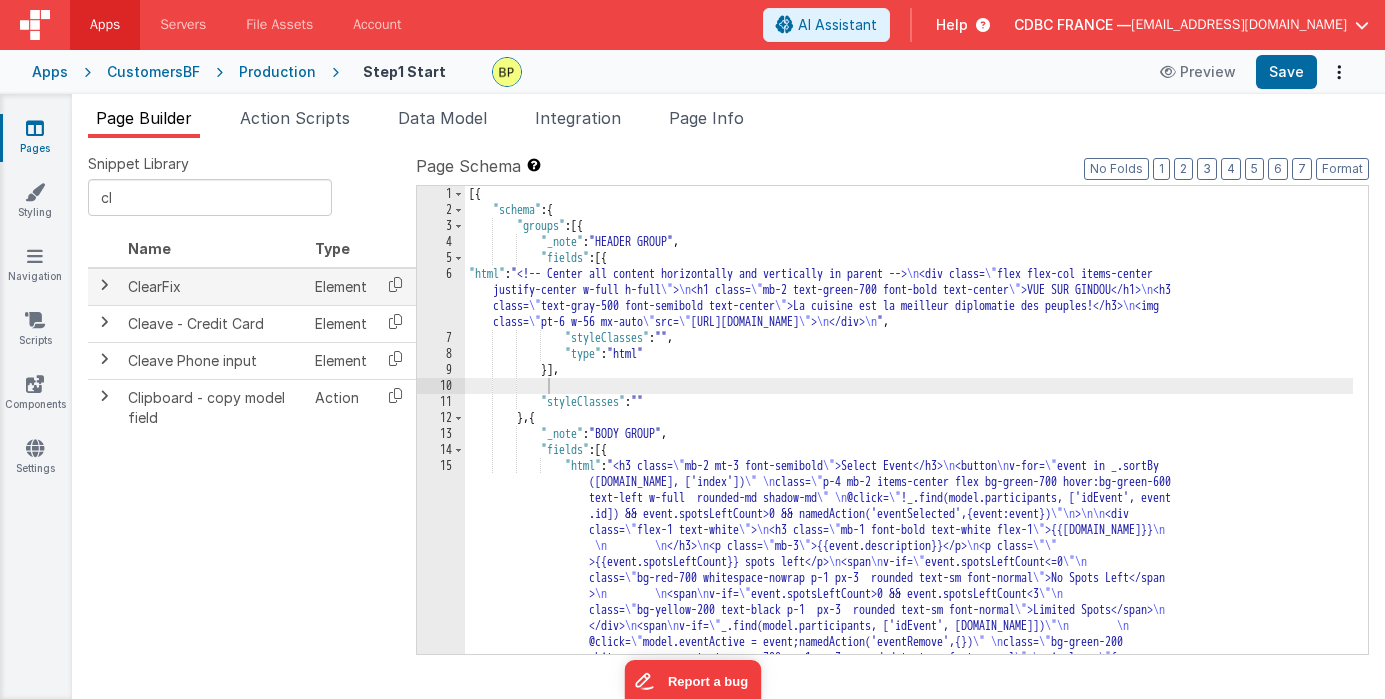 click at bounding box center (104, 285) 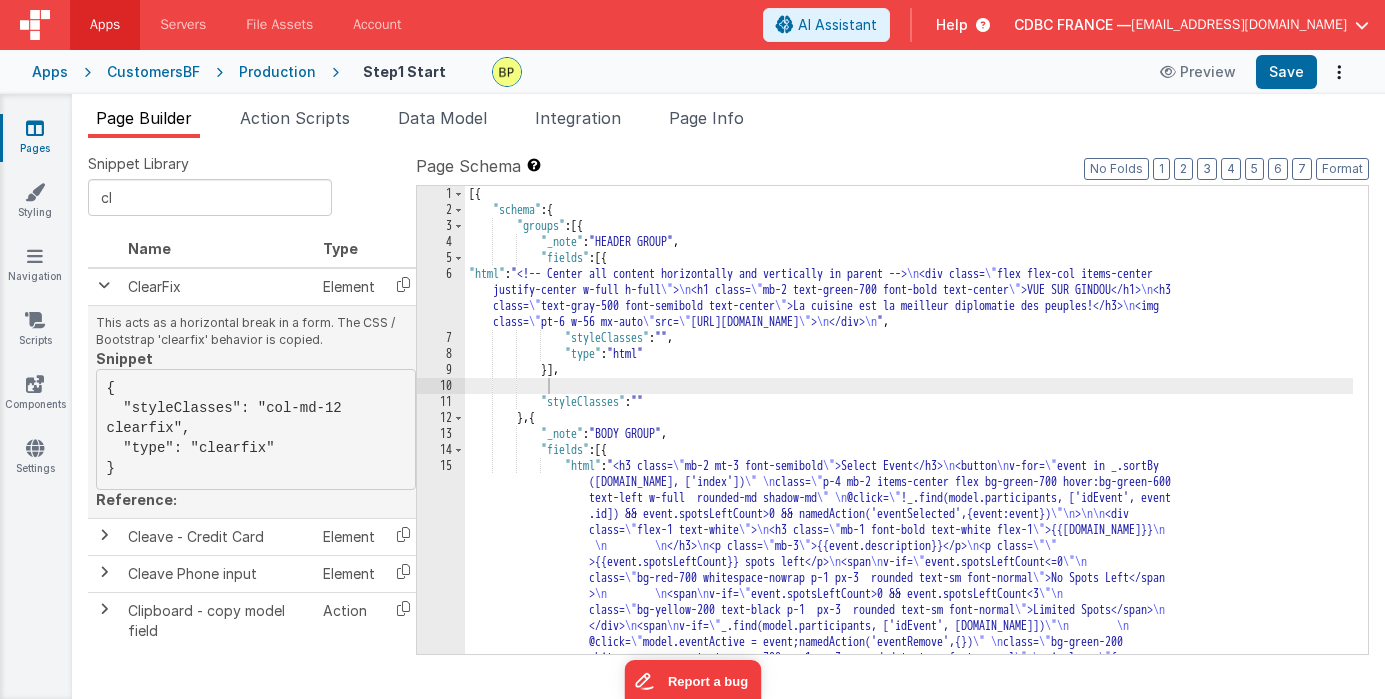 drag, startPoint x: 136, startPoint y: 388, endPoint x: 181, endPoint y: 472, distance: 95.29428 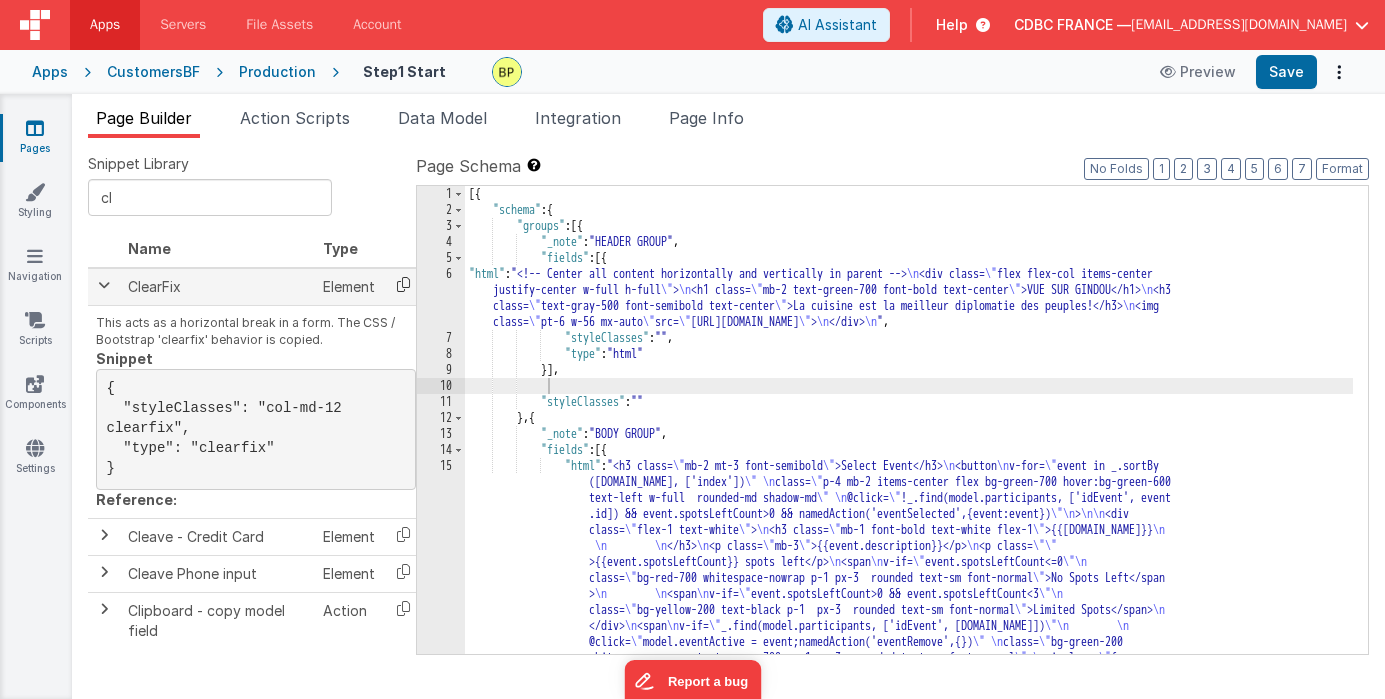 click at bounding box center (403, 284) 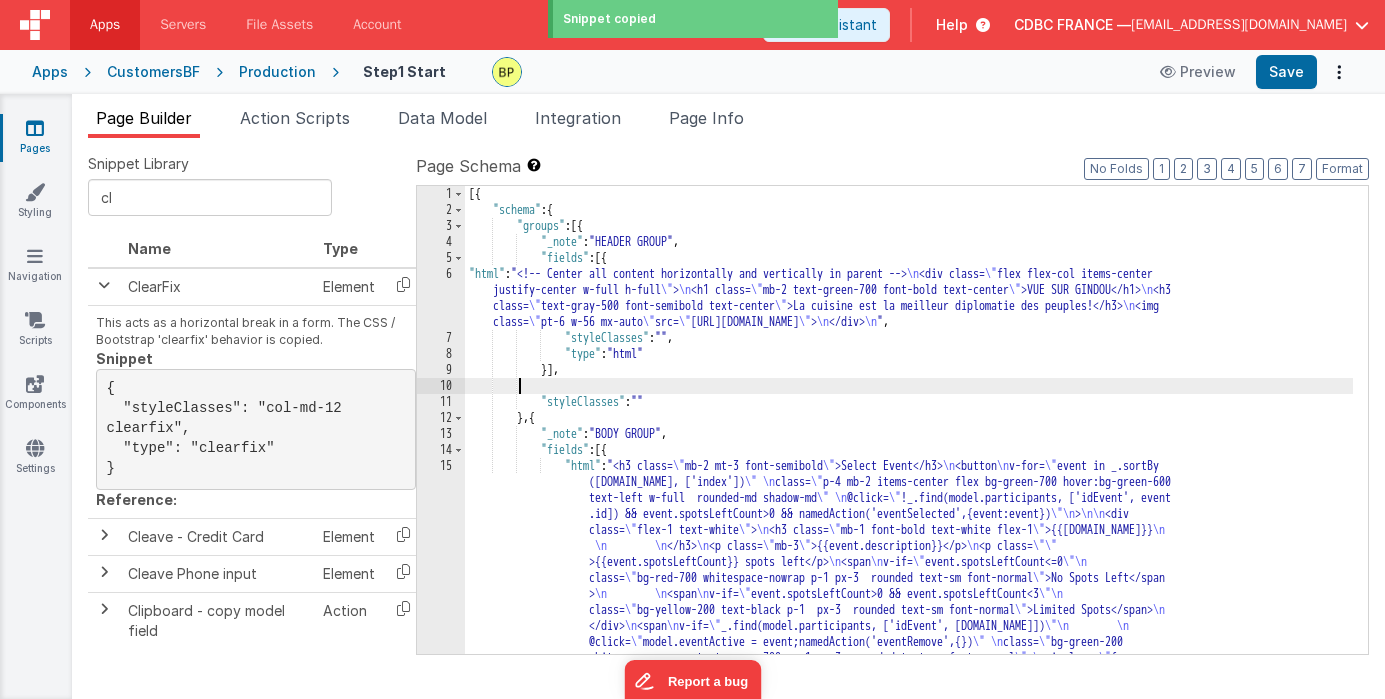 click on "[{      "schema" :  {           "groups" :  [{                "_note" :  "HEADER GROUP" ,                "fields" :  [{ "html" :  "<!-- Center all content horizontally and vertically in parent --> \n <div class= \" flex flex-col items-center       justify-center w-full h-full \" > \n   <h1 class= \" mb-2 text-green-700 font-bold text-center \" >VUE SUR GINDOU</h1> \n   <h3       class= \" text-gray-500 font-semibold text-center \" >La cuisine est la meilleur diplomatie des peuples!</h3> \n   <img       class= \" pt-6 w-56 mx-auto \"  src= \" https://ucarecdn.com/31454aea-b9a3-4610-90e9-0b1635b57a16// \" > \n </div> \n " ,                     "styleClasses" :  "" ,                     "type" :  "html"                }] ,                              "styleClasses" :  ""           } ,  {                "_note" :  "BODY GROUP" ,                "fields" :  [{                     "html" :  "<h3 class= \" mb-2 mt-3 font-semibold  \" >Select Event</h3> \n <button  \n    v-for= \" event in _.sortBy \"" at bounding box center [909, 556] 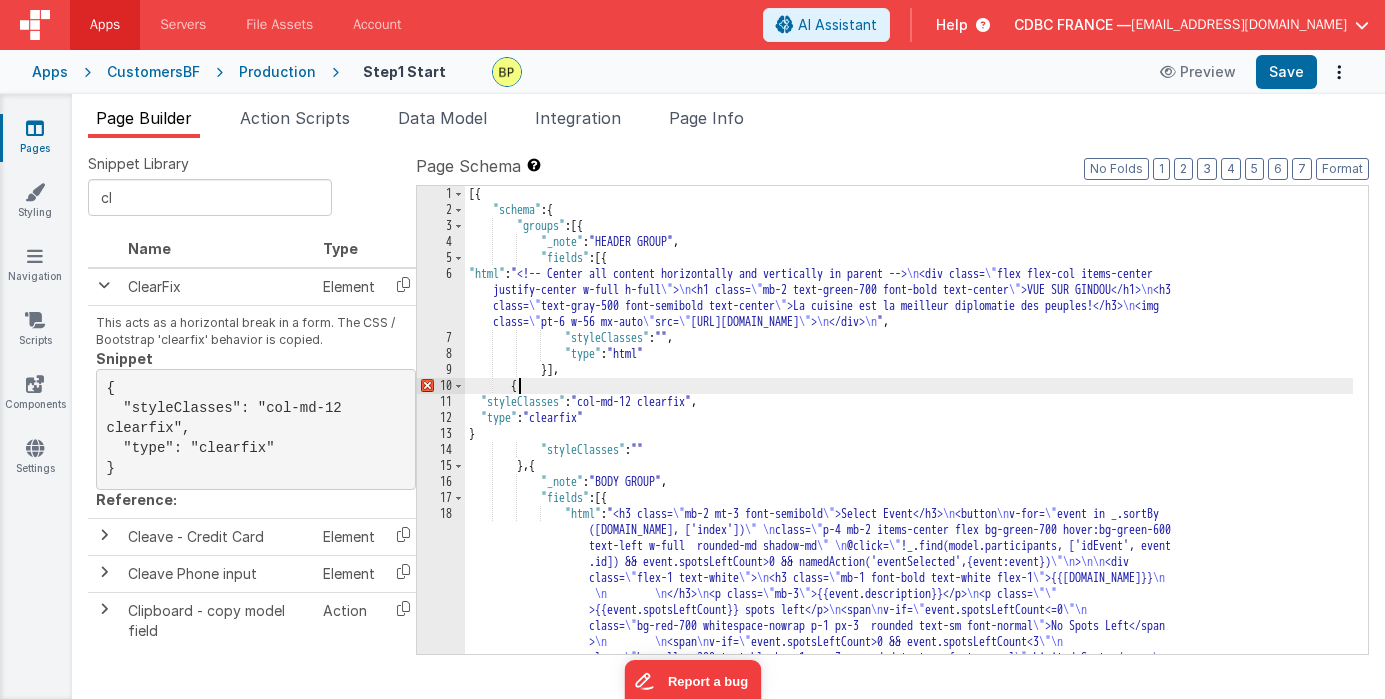click on "[{      "schema" :  {           "groups" :  [{                "_note" :  "HEADER GROUP" ,                "fields" :  [{ "html" :  "<!-- Center all content horizontally and vertically in parent --> \n <div class= \" flex flex-col items-center       justify-center w-full h-full \" > \n   <h1 class= \" mb-2 text-green-700 font-bold text-center \" >VUE SUR GINDOU</h1> \n   <h3       class= \" text-gray-500 font-semibold text-center \" >La cuisine est la meilleur diplomatie des peuples!</h3> \n   <img       class= \" pt-6 w-56 mx-auto \"  src= \" https://ucarecdn.com/31454aea-b9a3-4610-90e9-0b1635b57a16// \" > \n </div> \n " ,                     "styleClasses" :  "" ,                     "type" :  "html"                }] ,          {    "styleClasses" :  "col-md-12 clearfix" ,    "type" :  "clearfix" }                     "styleClasses" :  ""           } ,  {                "_note" :  "BODY GROUP" ,                "fields" :  [{                     "html" :  "<h3 class= \" mb-2 mt-3 font-semibold  \"" at bounding box center [909, 556] 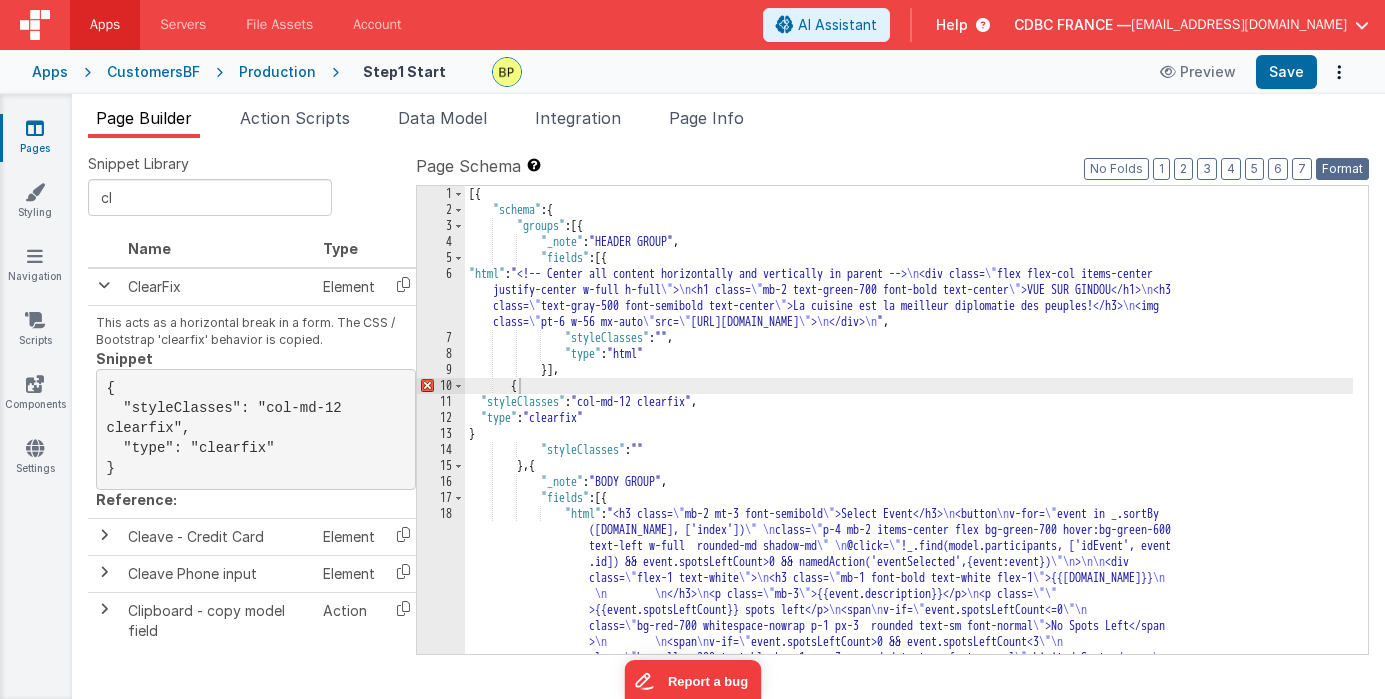 click on "Format" at bounding box center (1342, 169) 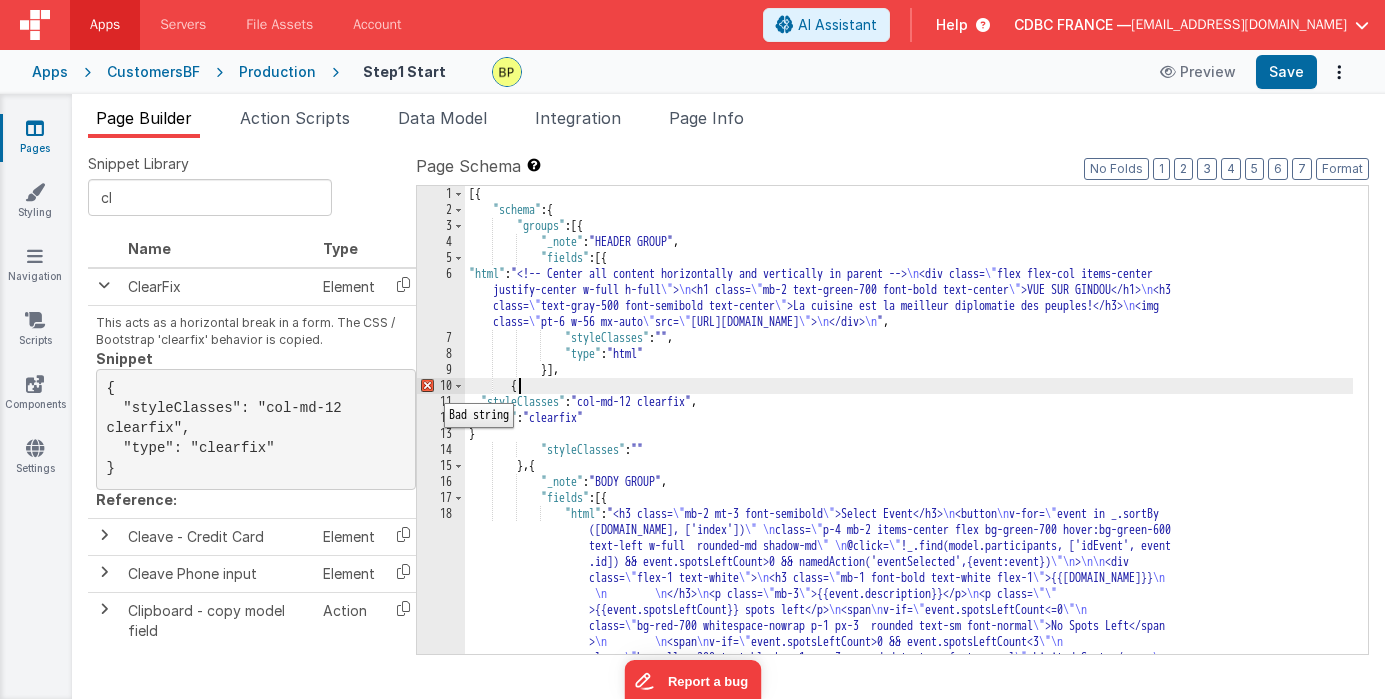click on "10" at bounding box center (441, 386) 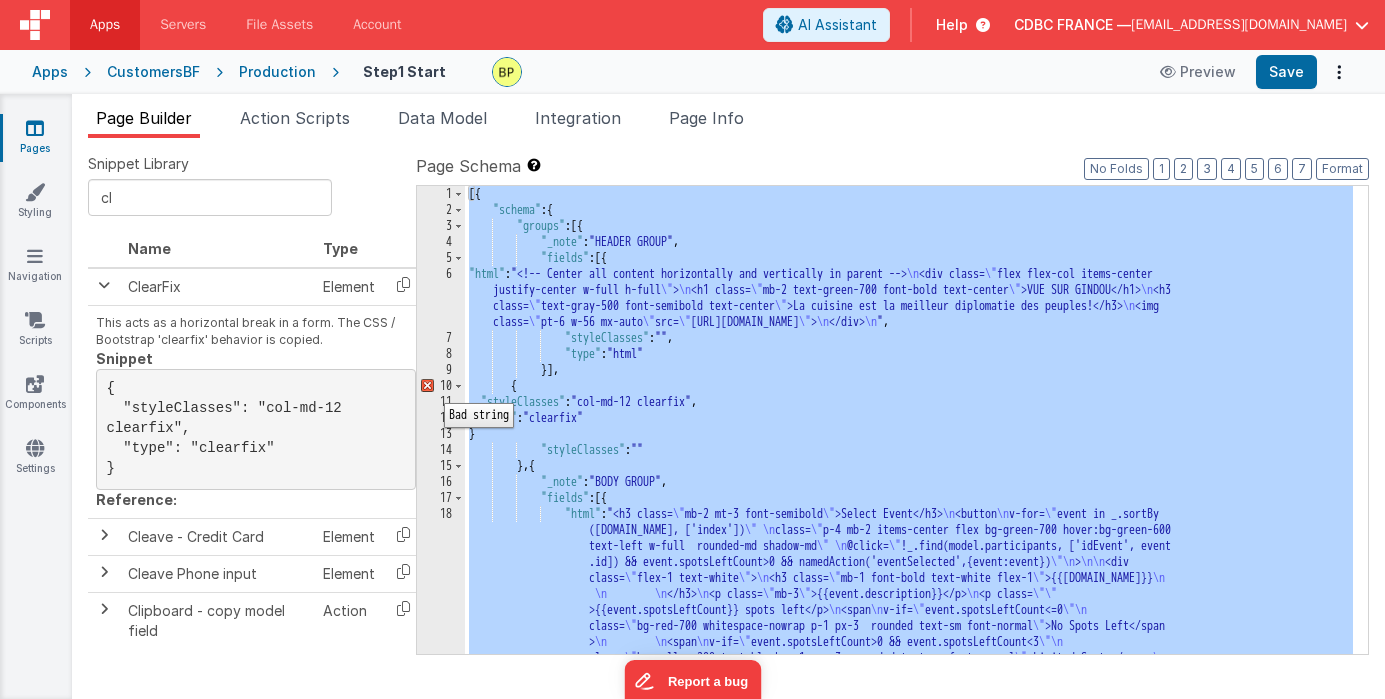 click on "10" at bounding box center [441, 386] 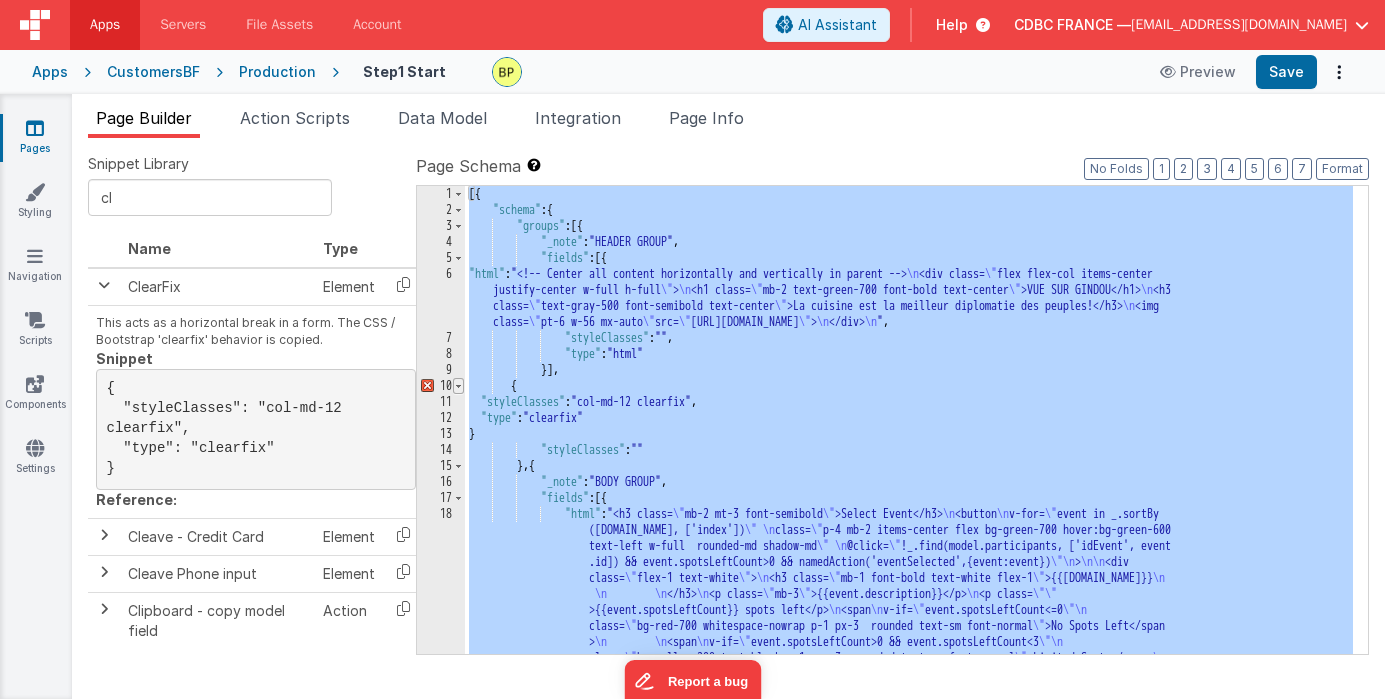 click at bounding box center (458, 386) 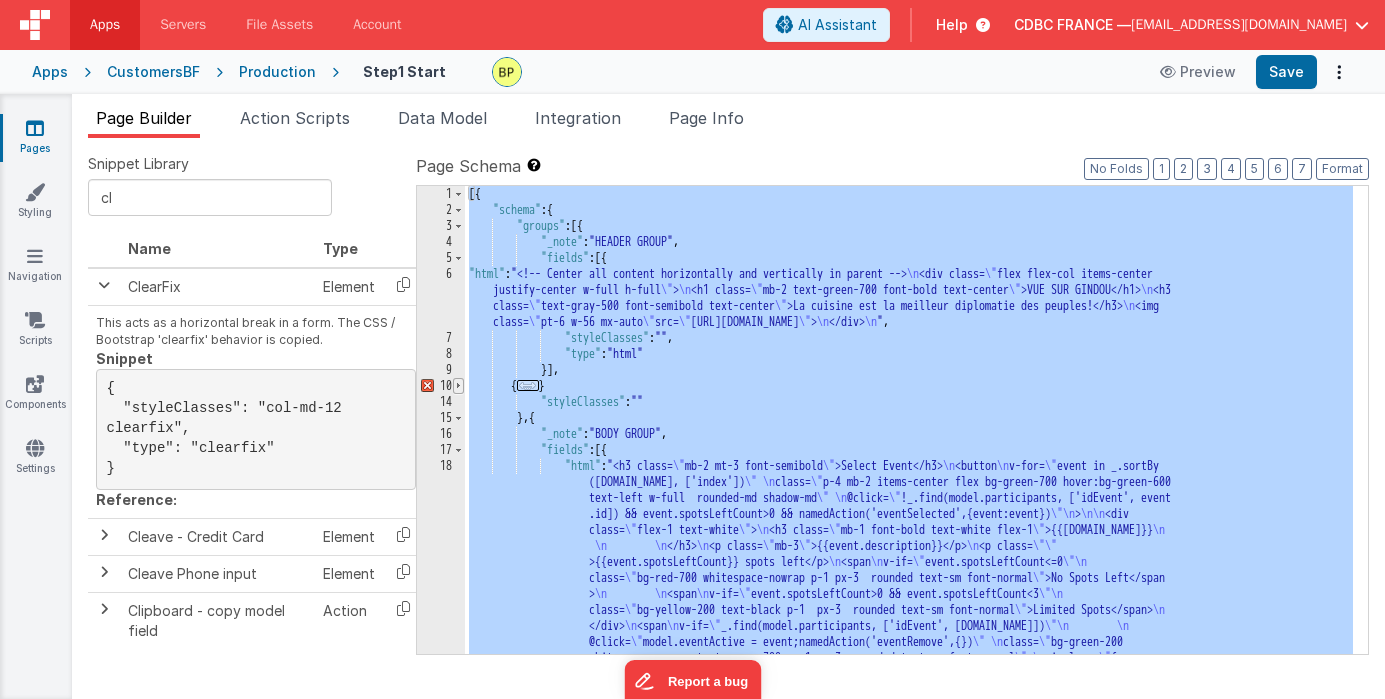 click at bounding box center (458, 386) 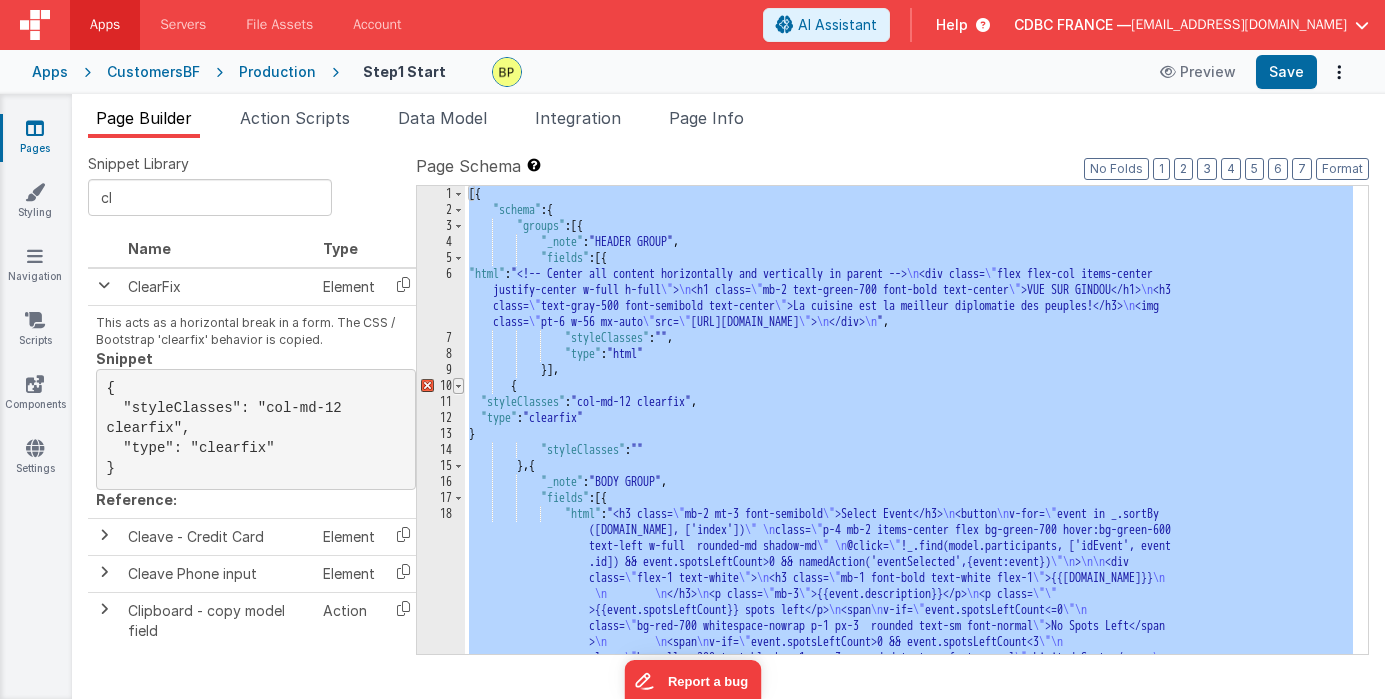 click at bounding box center [458, 386] 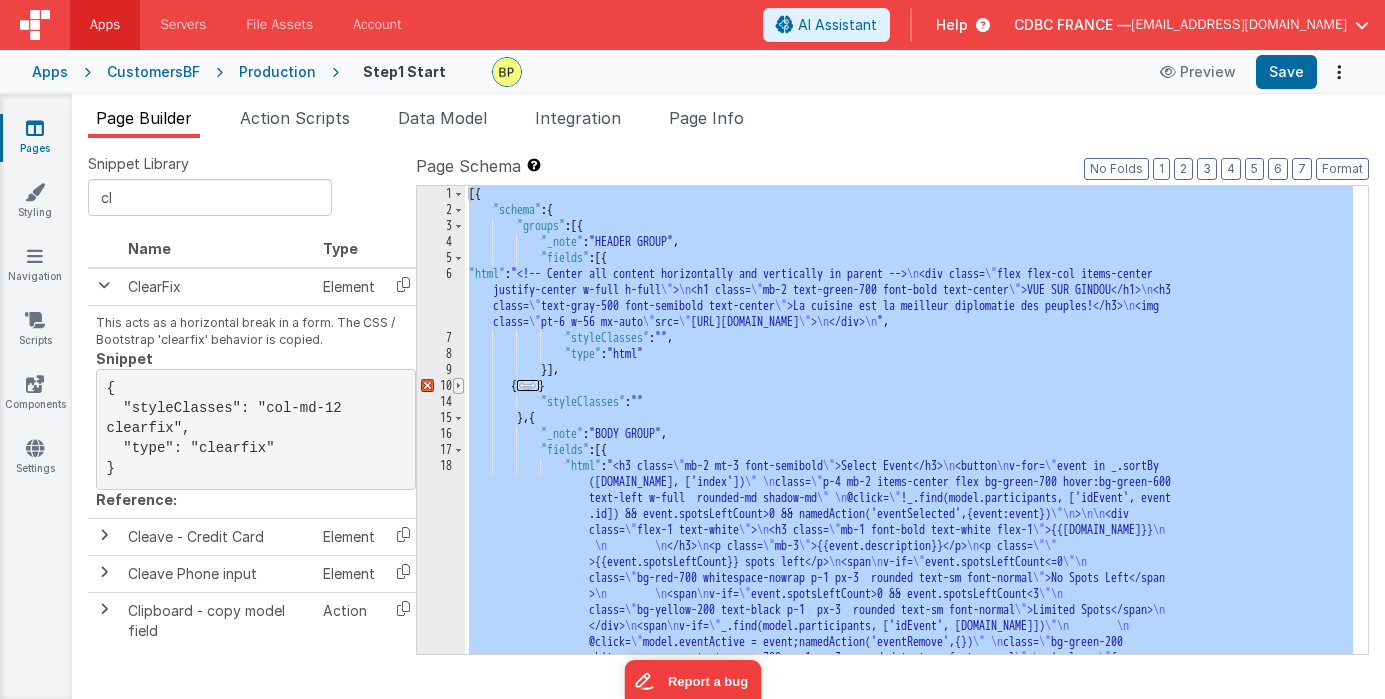 click at bounding box center [458, 386] 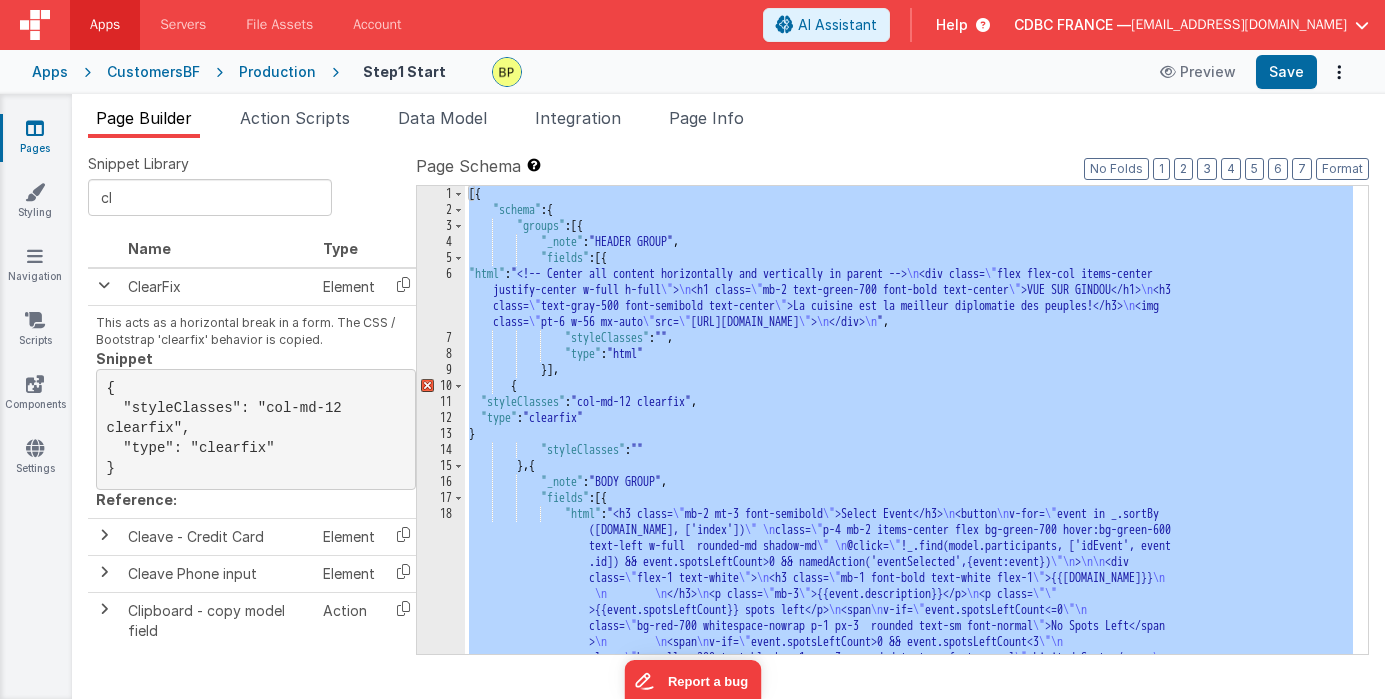 click on "[{      "schema" :  {           "groups" :  [{                "_note" :  "HEADER GROUP" ,                "fields" :  [{ "html" :  "<!-- Center all content horizontally and vertically in parent --> \n <div class= \" flex flex-col items-center       justify-center w-full h-full \" > \n   <h1 class= \" mb-2 text-green-700 font-bold text-center \" >VUE SUR GINDOU</h1> \n   <h3       class= \" text-gray-500 font-semibold text-center \" >La cuisine est la meilleur diplomatie des peuples!</h3> \n   <img       class= \" pt-6 w-56 mx-auto \"  src= \" https://ucarecdn.com/31454aea-b9a3-4610-90e9-0b1635b57a16// \" > \n </div> \n " ,                     "styleClasses" :  "" ,                     "type" :  "html"                }] ,          {    "styleClasses" :  "col-md-12 clearfix" ,    "type" :  "clearfix" }                     "styleClasses" :  ""           } ,  {                "_note" :  "BODY GROUP" ,                "fields" :  [{                     "html" :  "<h3 class= \" mb-2 mt-3 font-semibold  \"" at bounding box center (909, 556) 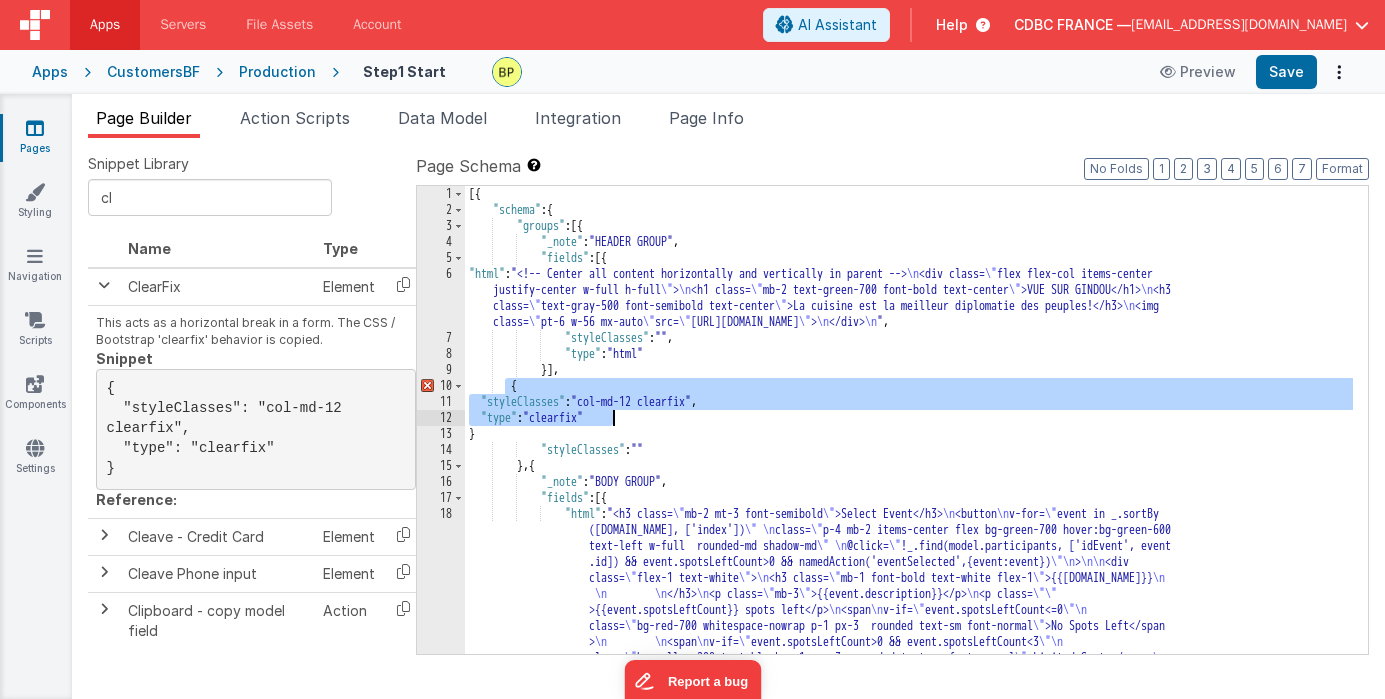 drag, startPoint x: 503, startPoint y: 387, endPoint x: 696, endPoint y: 419, distance: 195.63486 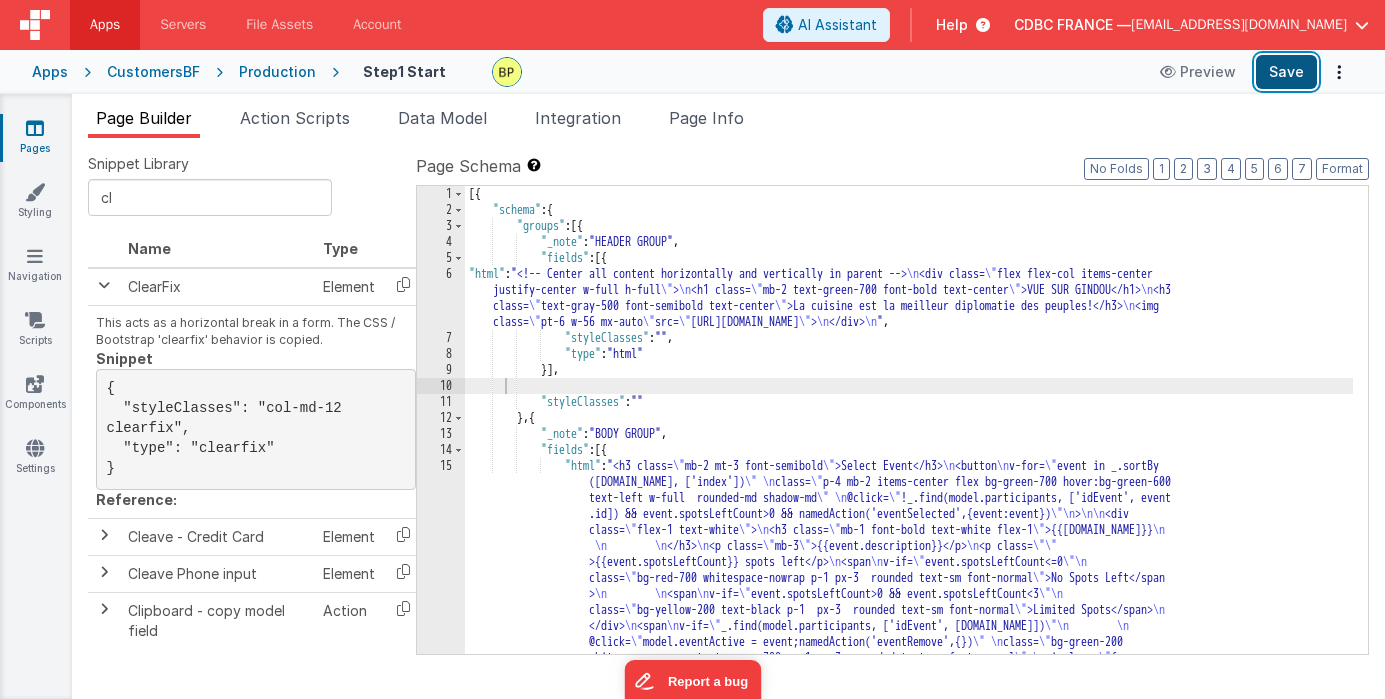 click on "Save" at bounding box center (1286, 72) 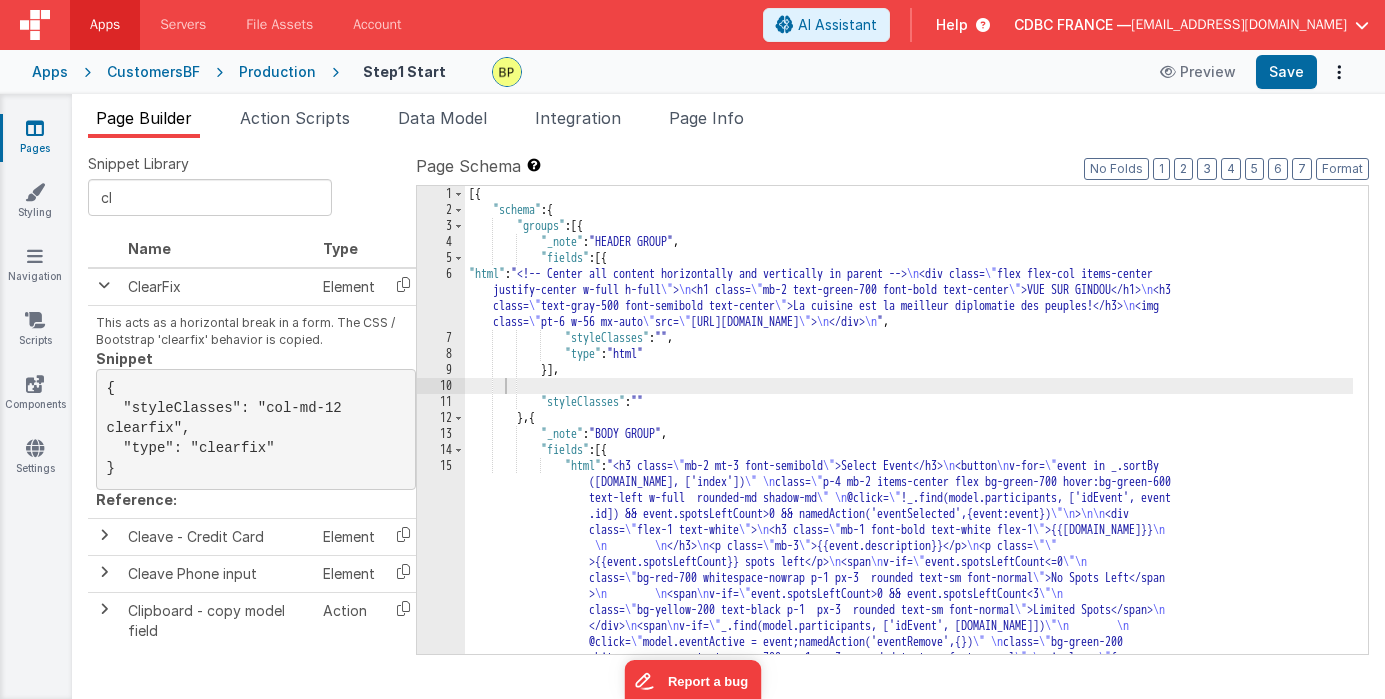 click on "15" at bounding box center (441, 586) 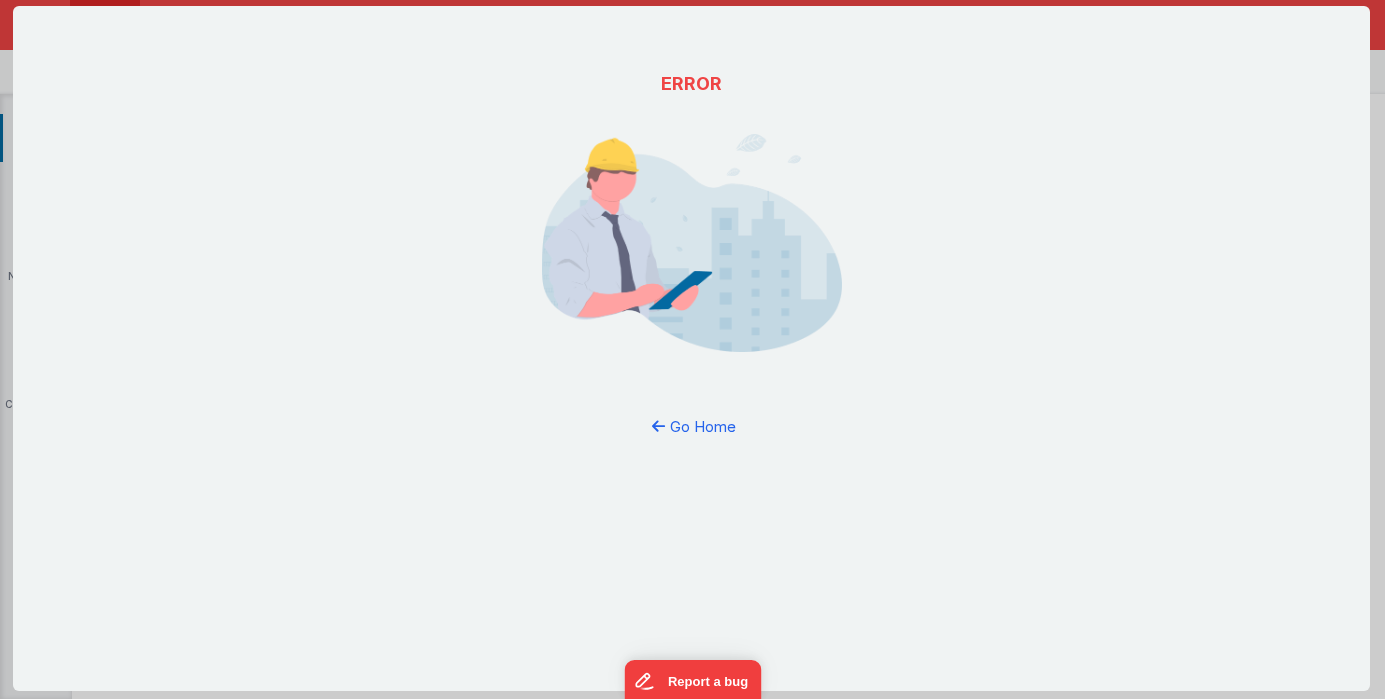 click on "ERROR
Go Home" at bounding box center (691, 355) 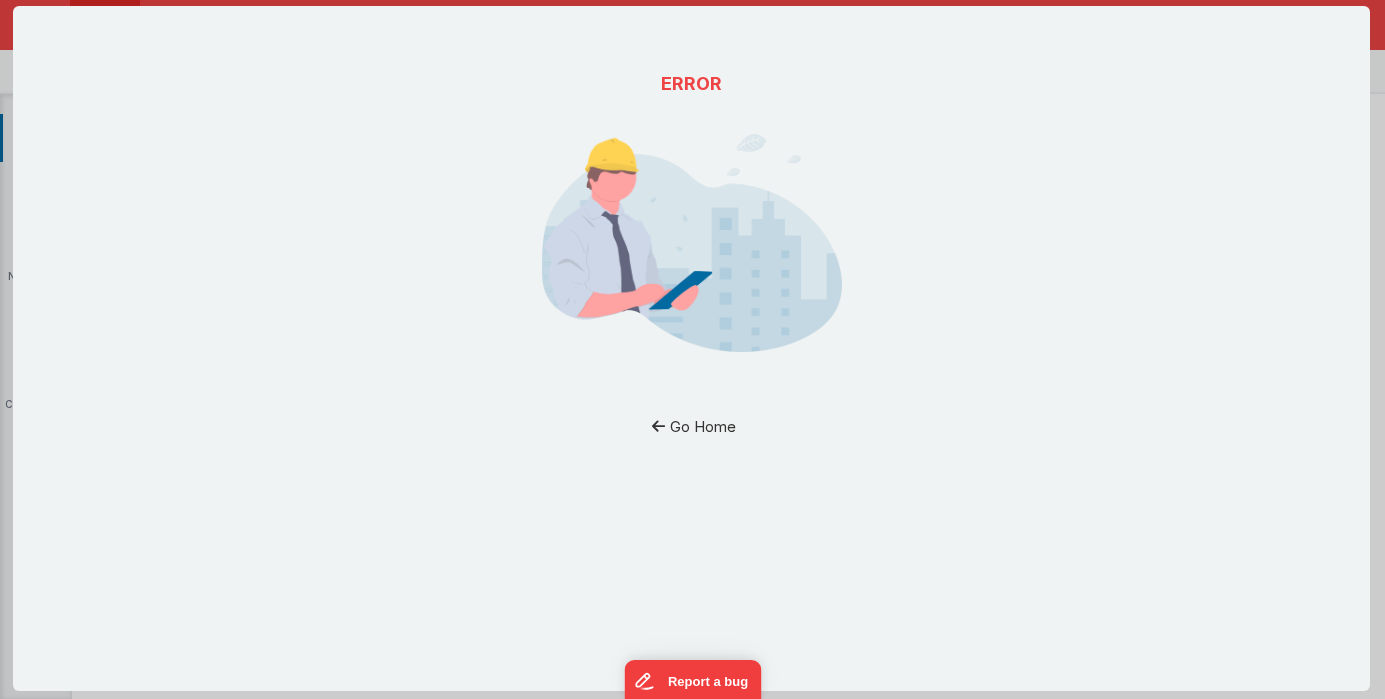 click on "Go Home" at bounding box center [691, 426] 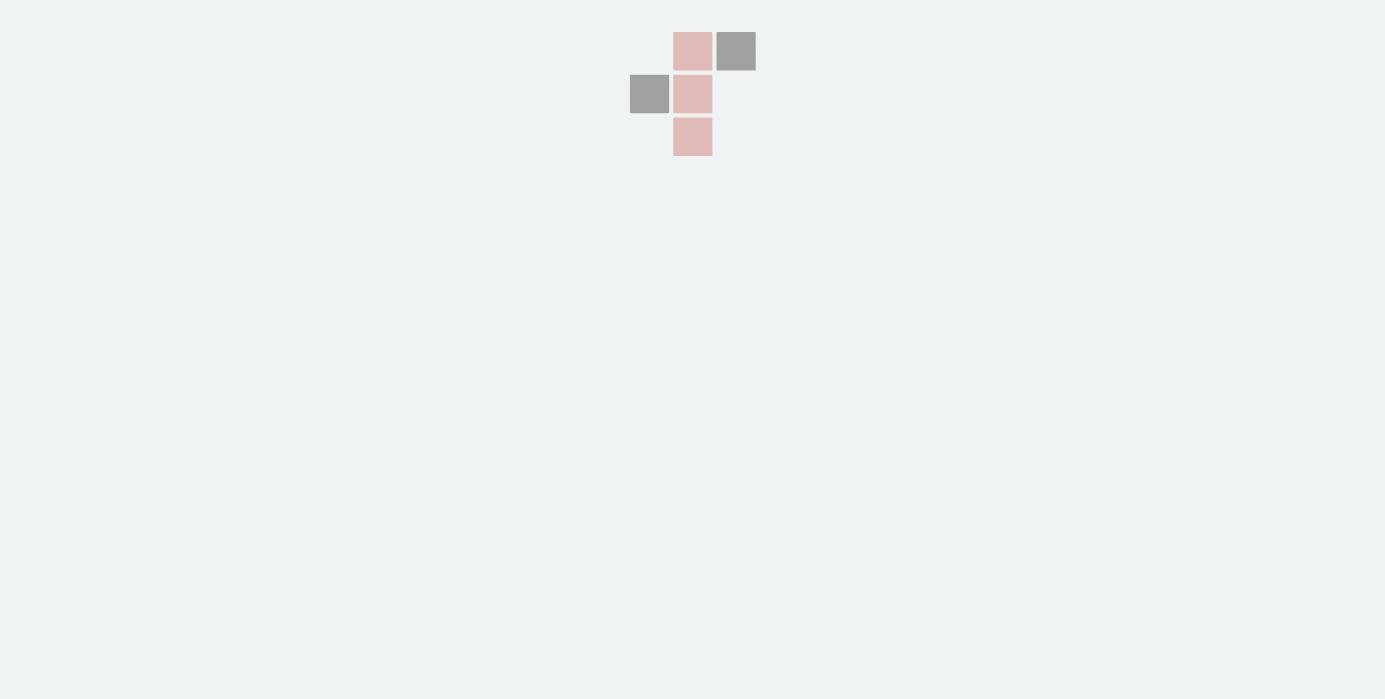 scroll, scrollTop: 0, scrollLeft: 0, axis: both 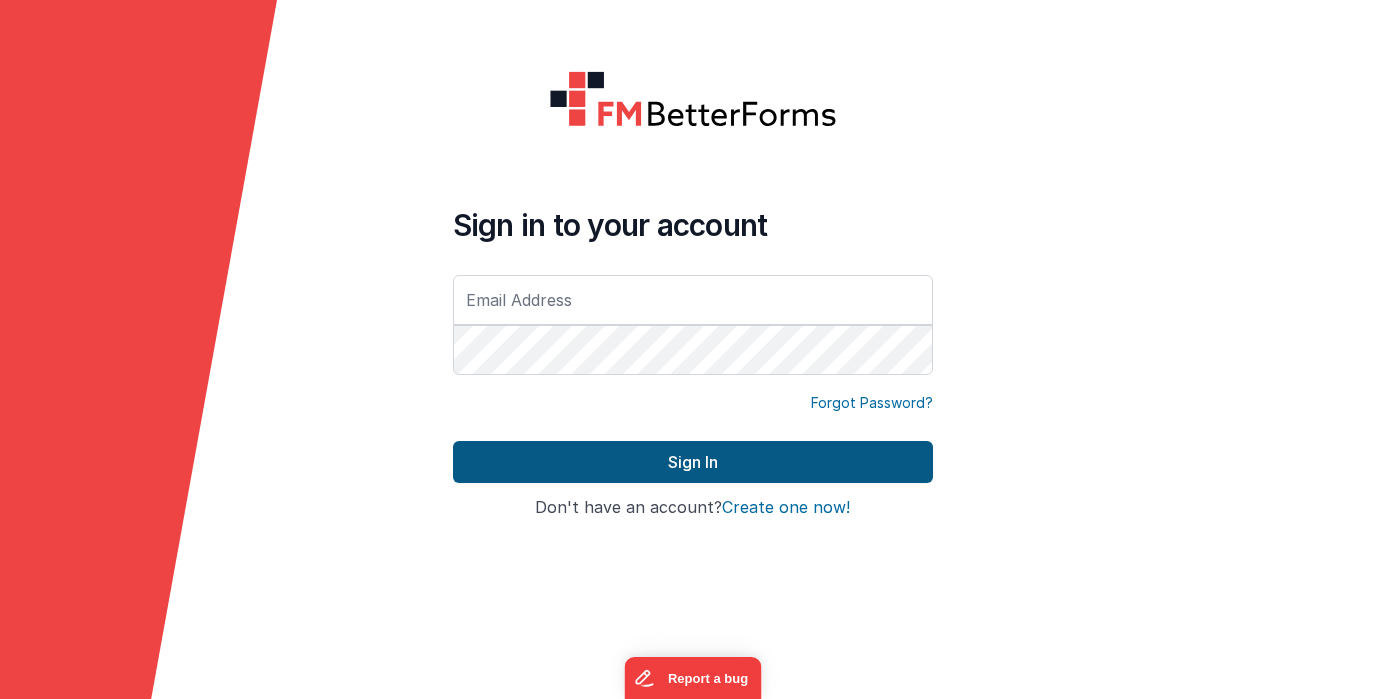 type on "[EMAIL_ADDRESS][DOMAIN_NAME]" 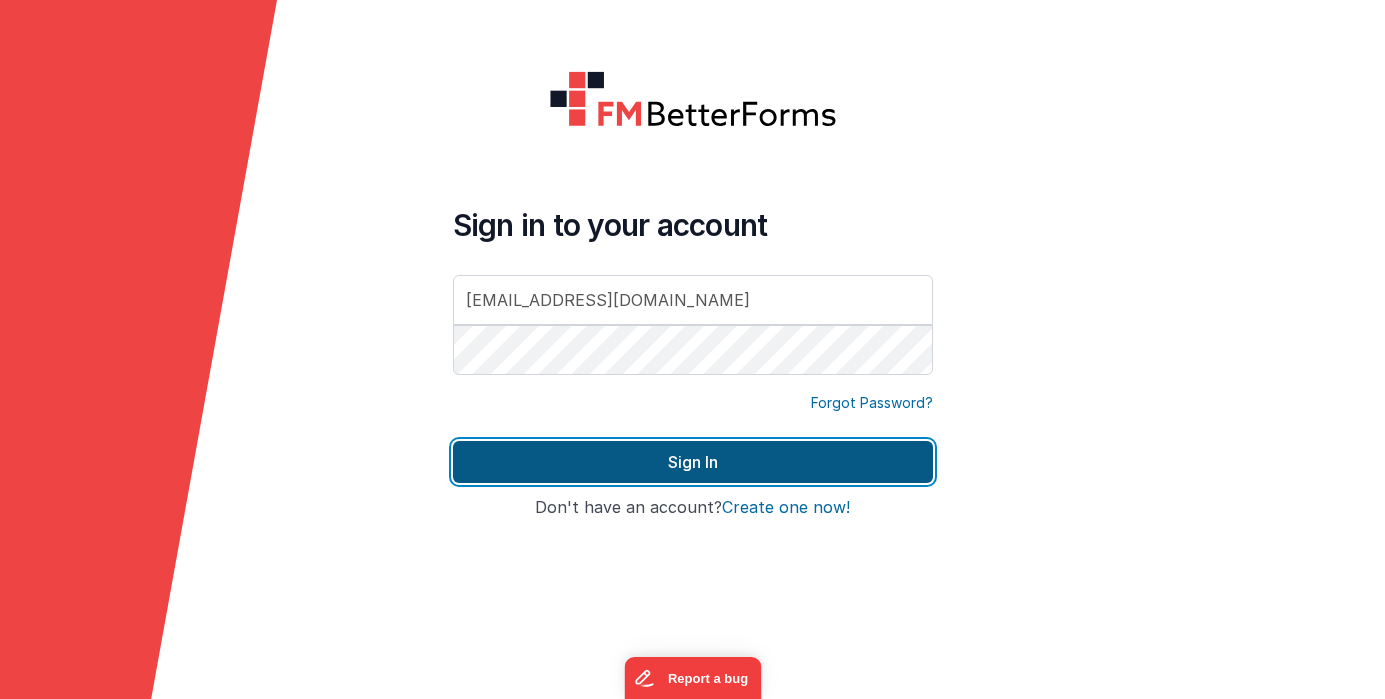 click on "Sign In" at bounding box center [693, 462] 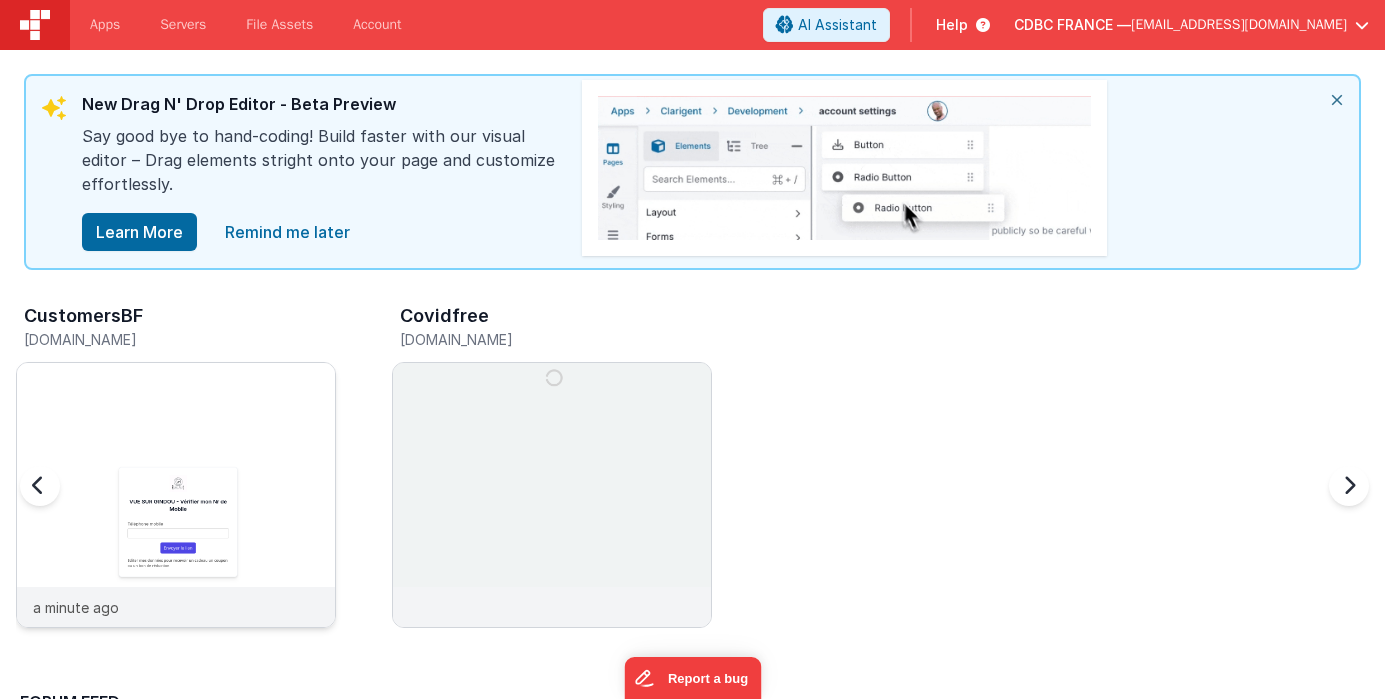 click at bounding box center [176, 522] 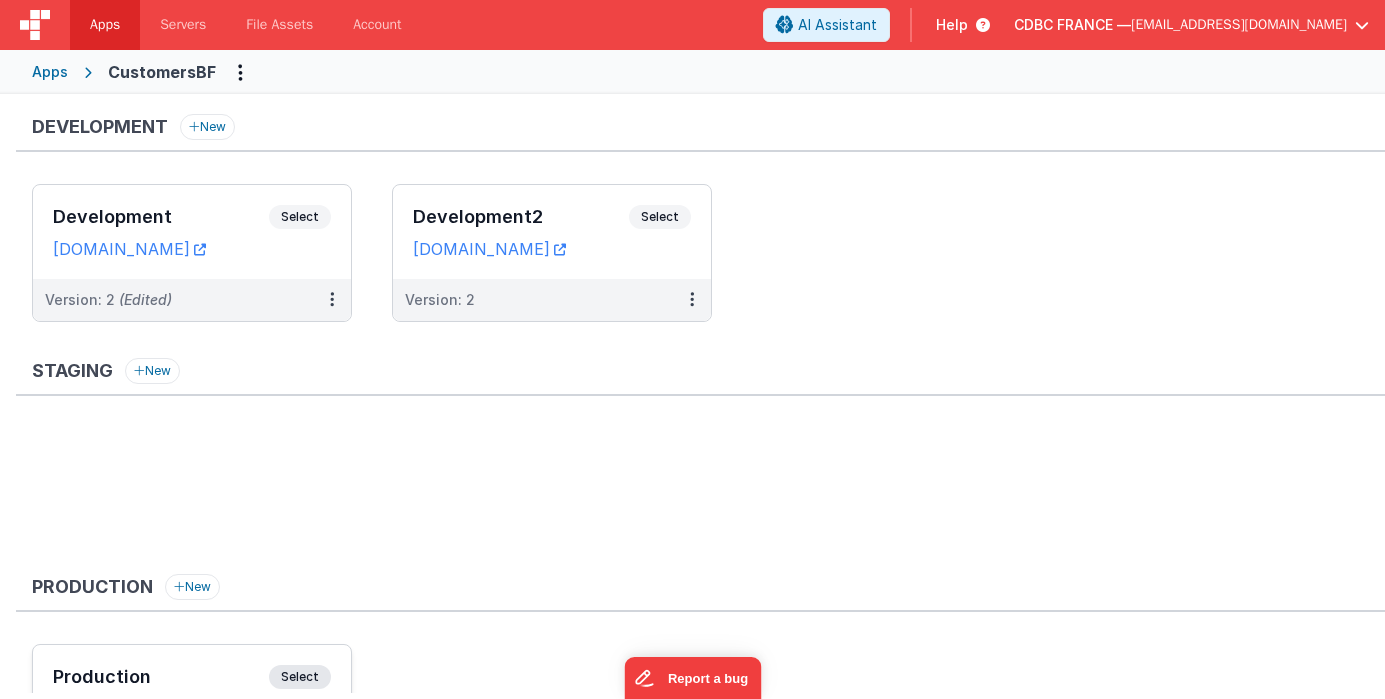 scroll, scrollTop: 157, scrollLeft: 0, axis: vertical 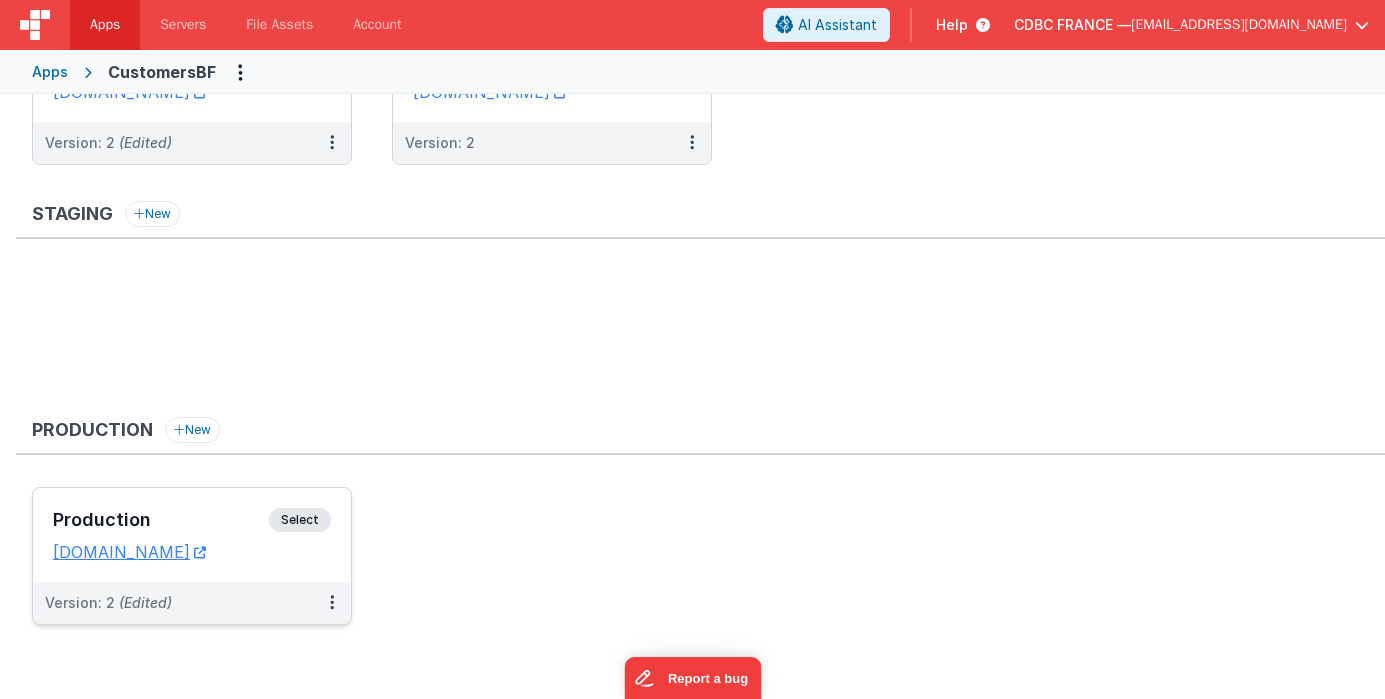 click on "Select" at bounding box center (300, 520) 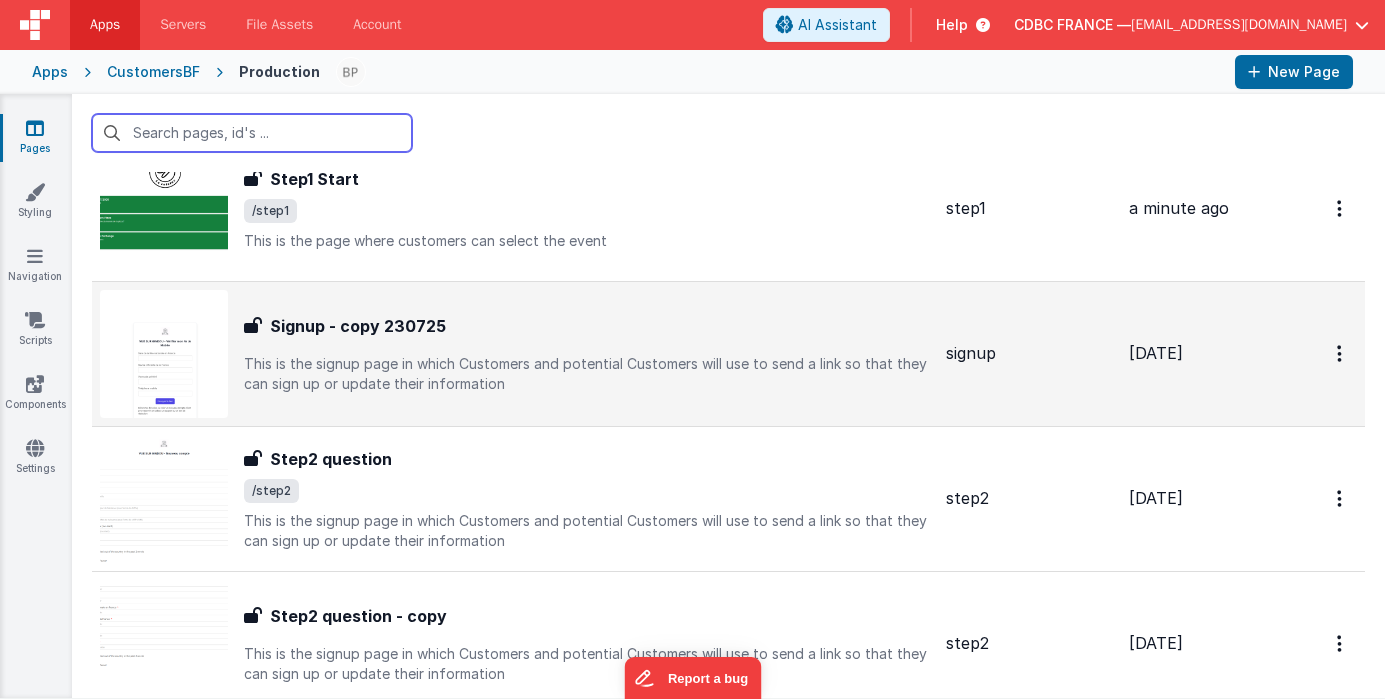 scroll, scrollTop: 1356, scrollLeft: 0, axis: vertical 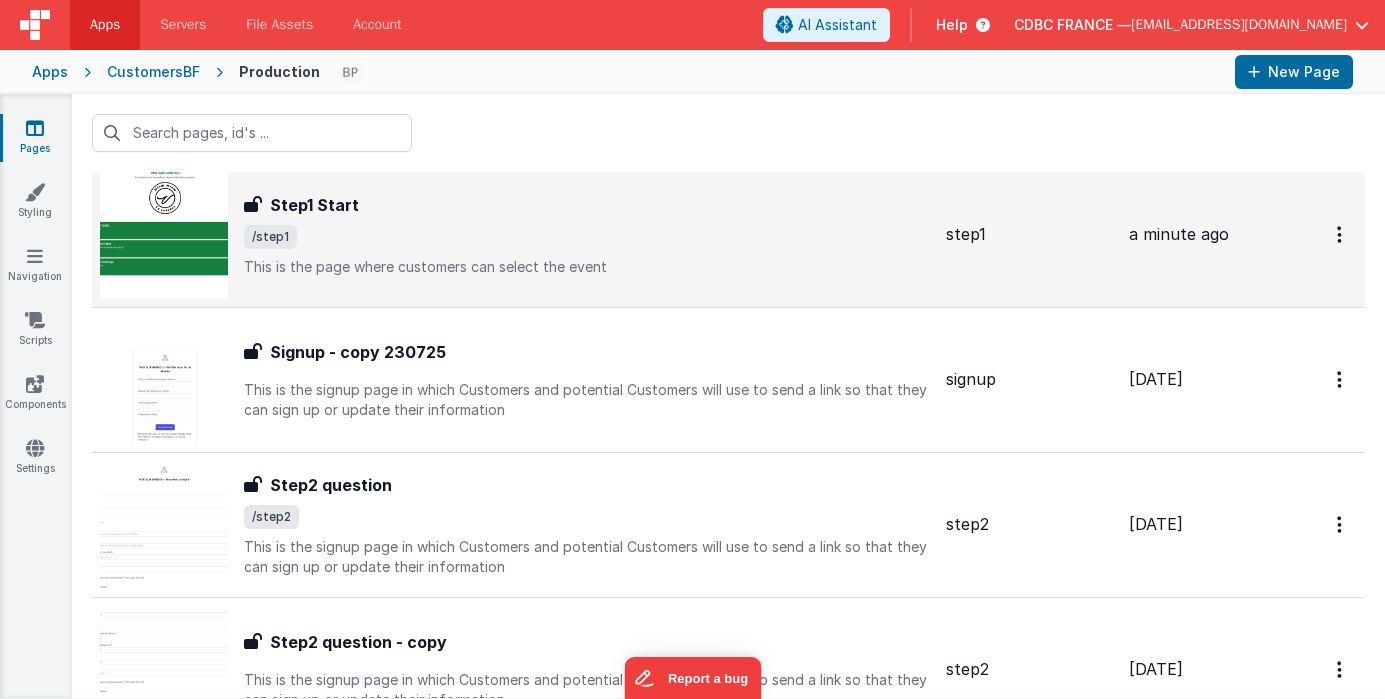 click on "/step1" at bounding box center (587, 237) 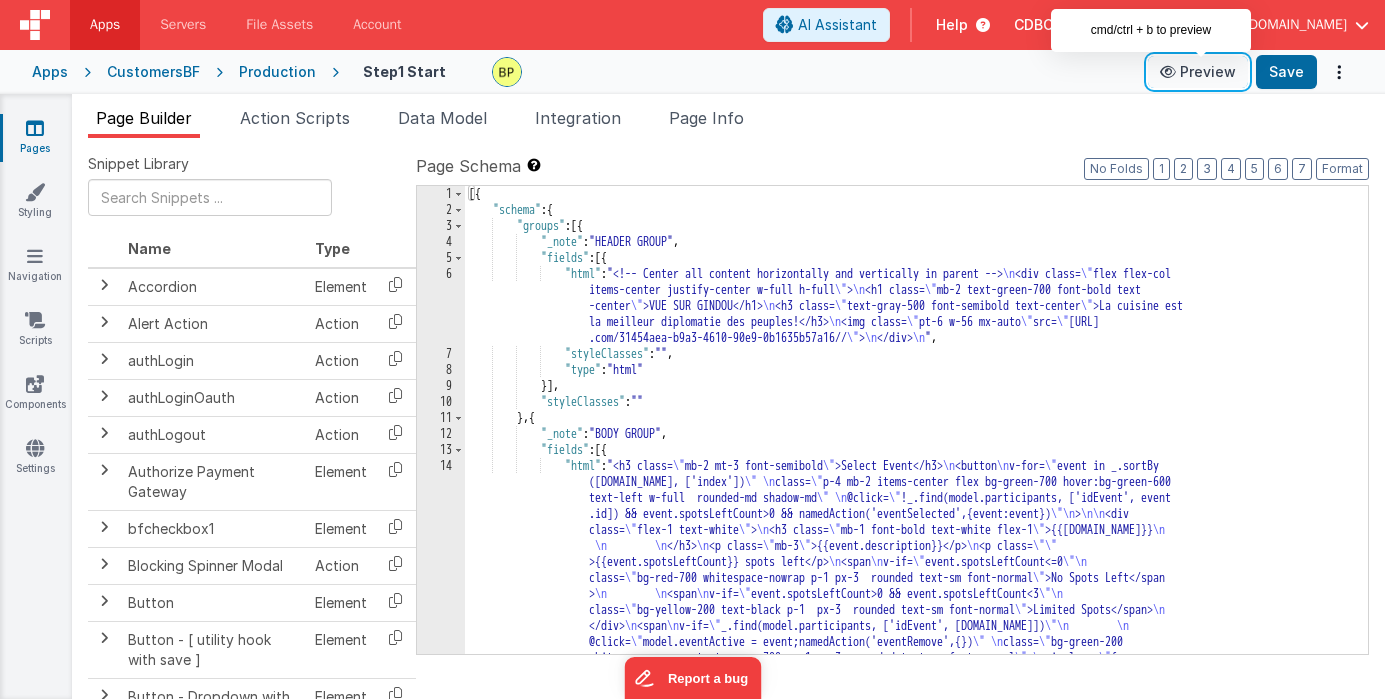 click on "Preview" at bounding box center (1198, 72) 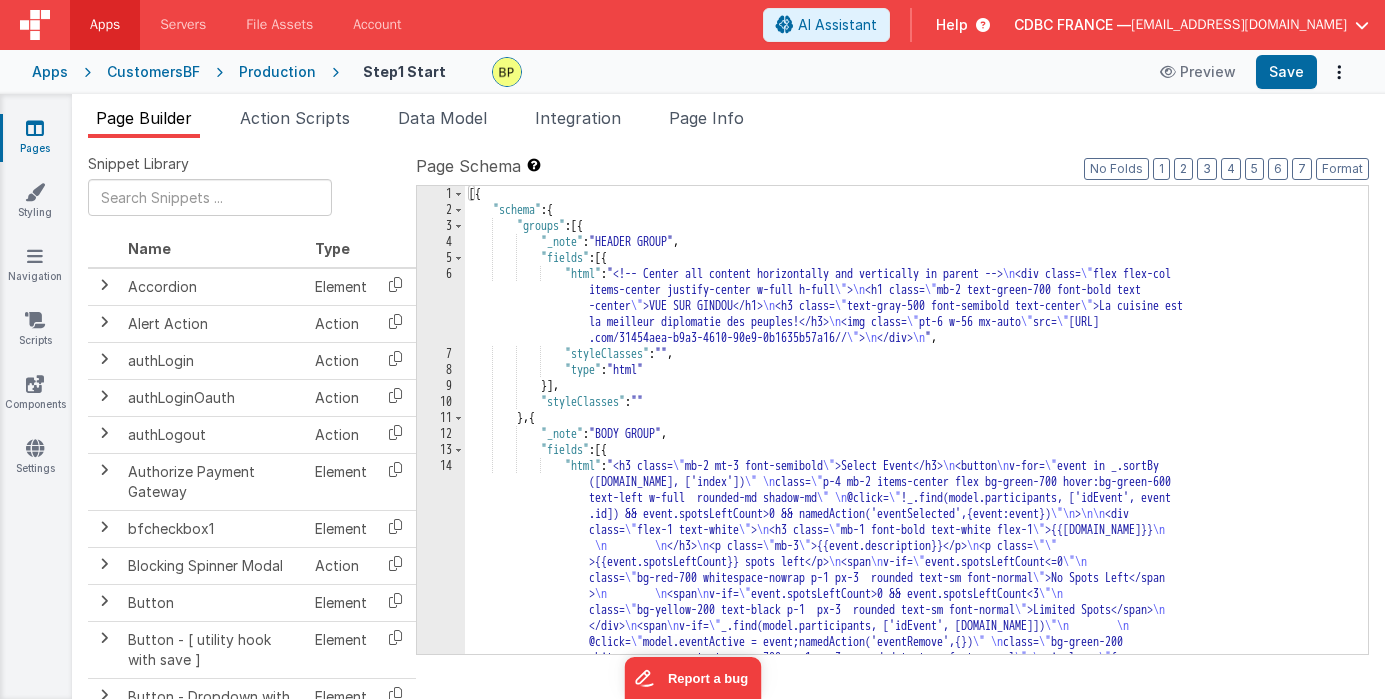 click on "14" at bounding box center [441, 586] 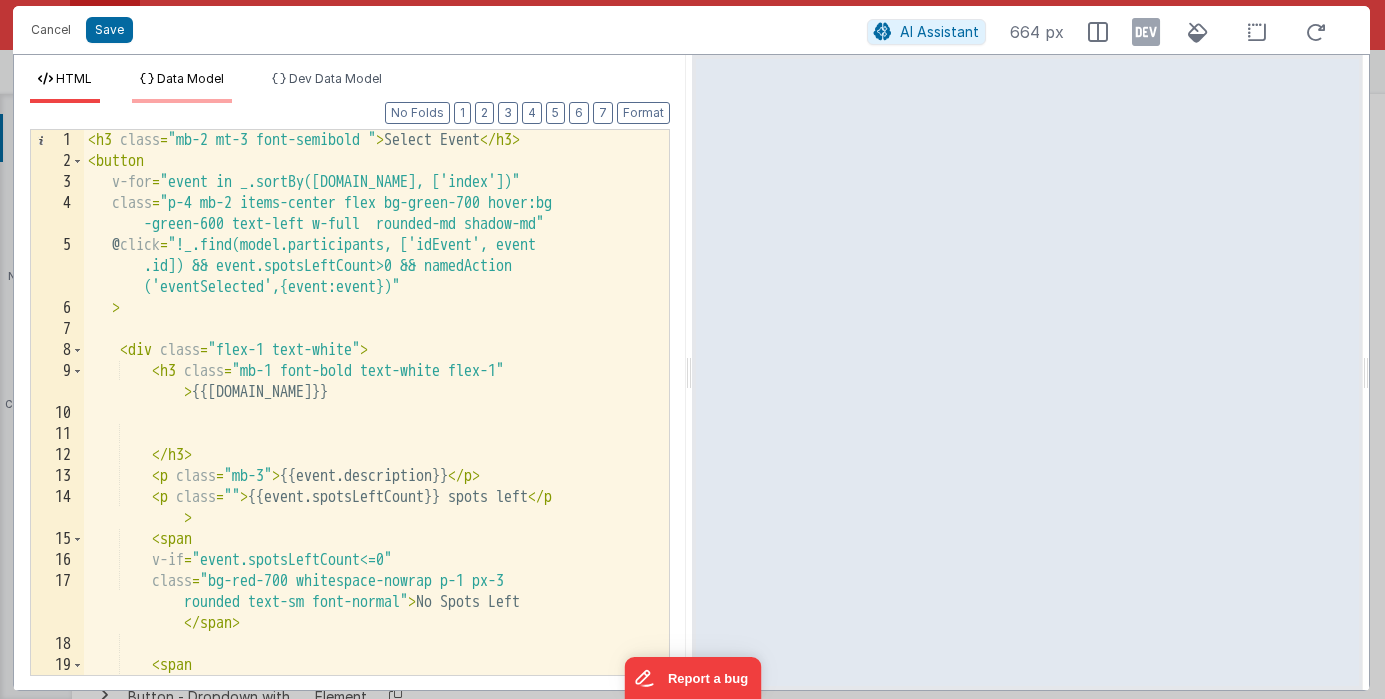 click on "Data Model" at bounding box center [182, 87] 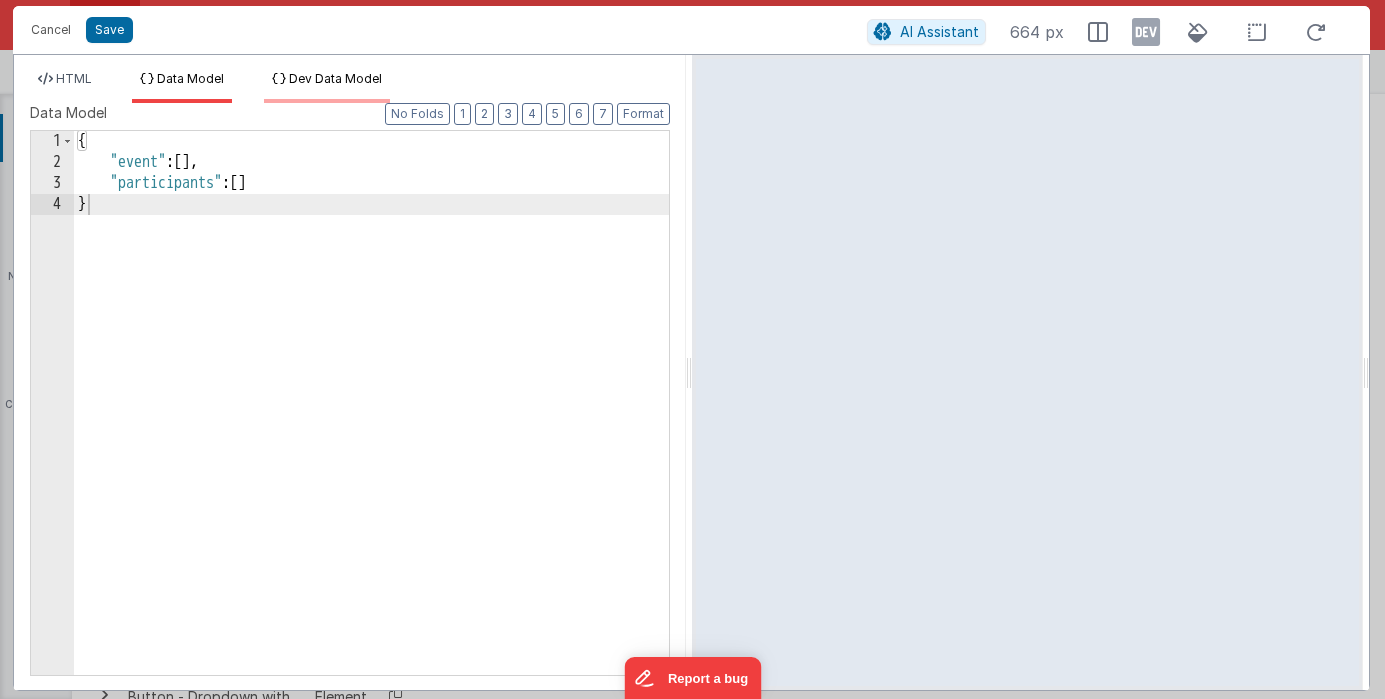 click on "Dev Data Model" at bounding box center (335, 78) 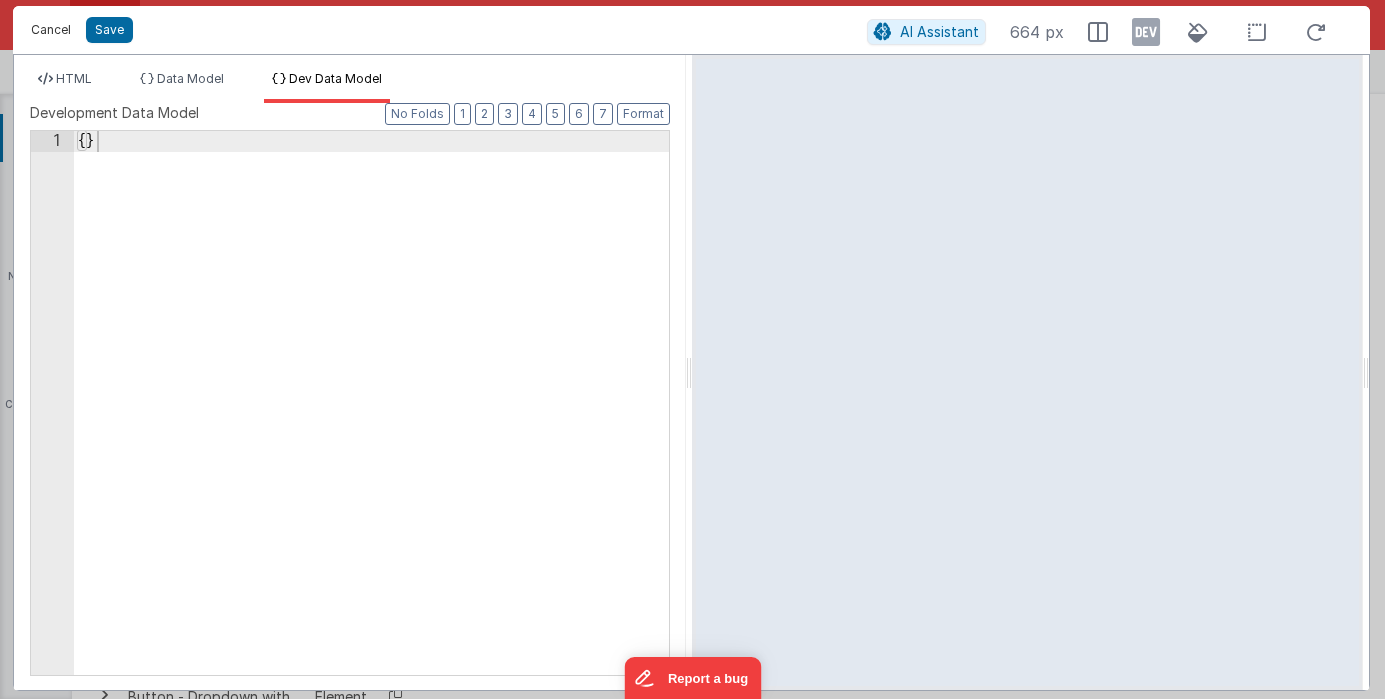 click on "Cancel" at bounding box center (51, 30) 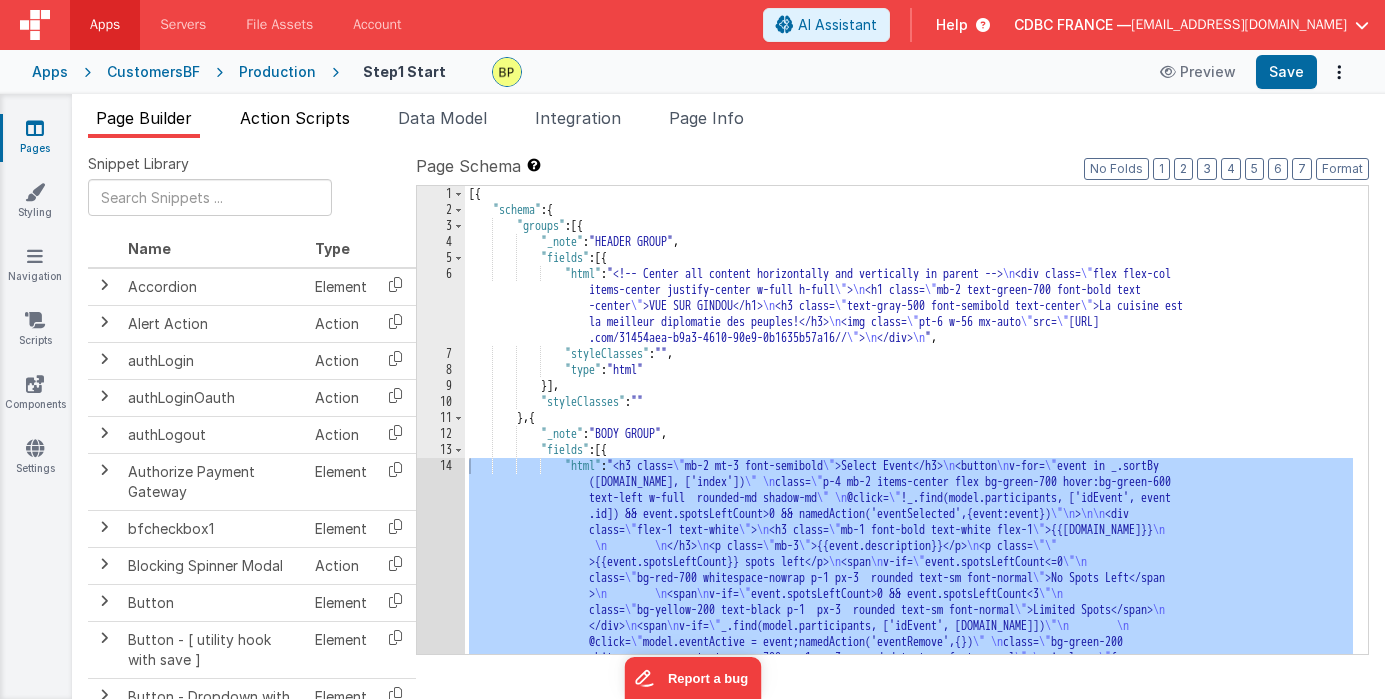 click on "Action Scripts" at bounding box center [295, 118] 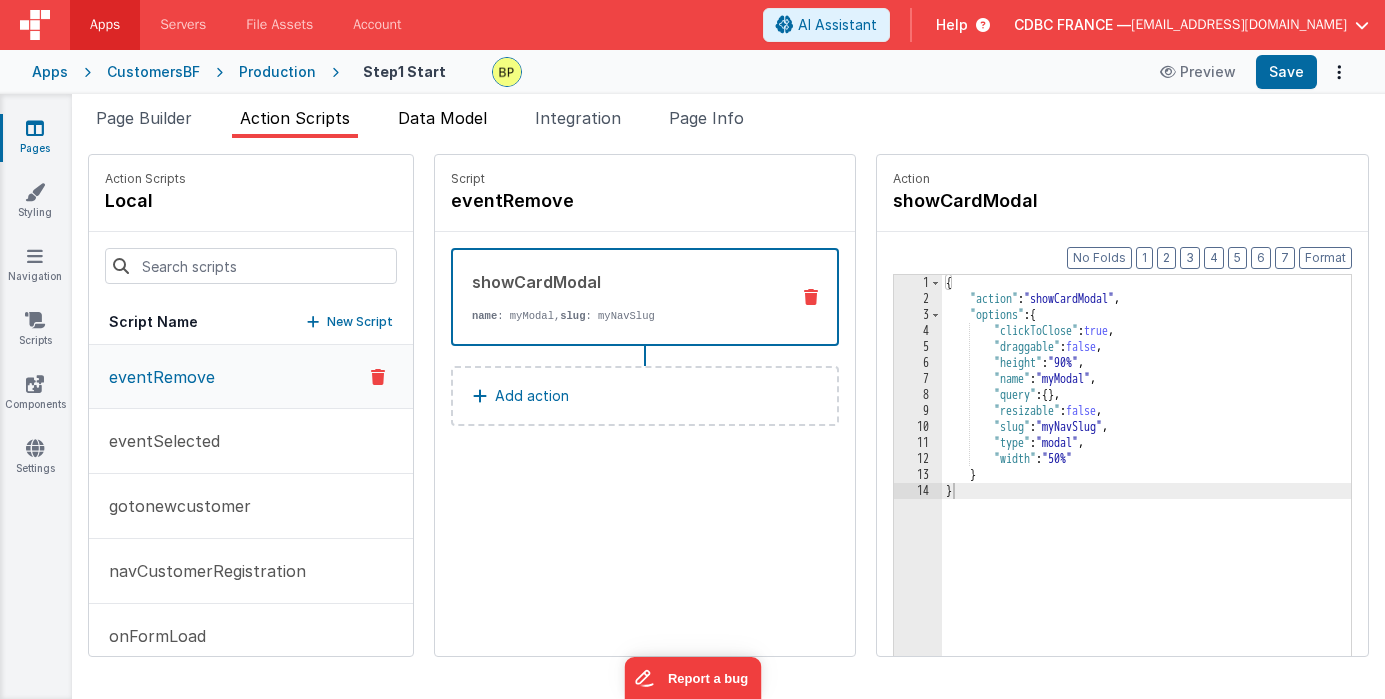 click on "Data Model" at bounding box center [442, 118] 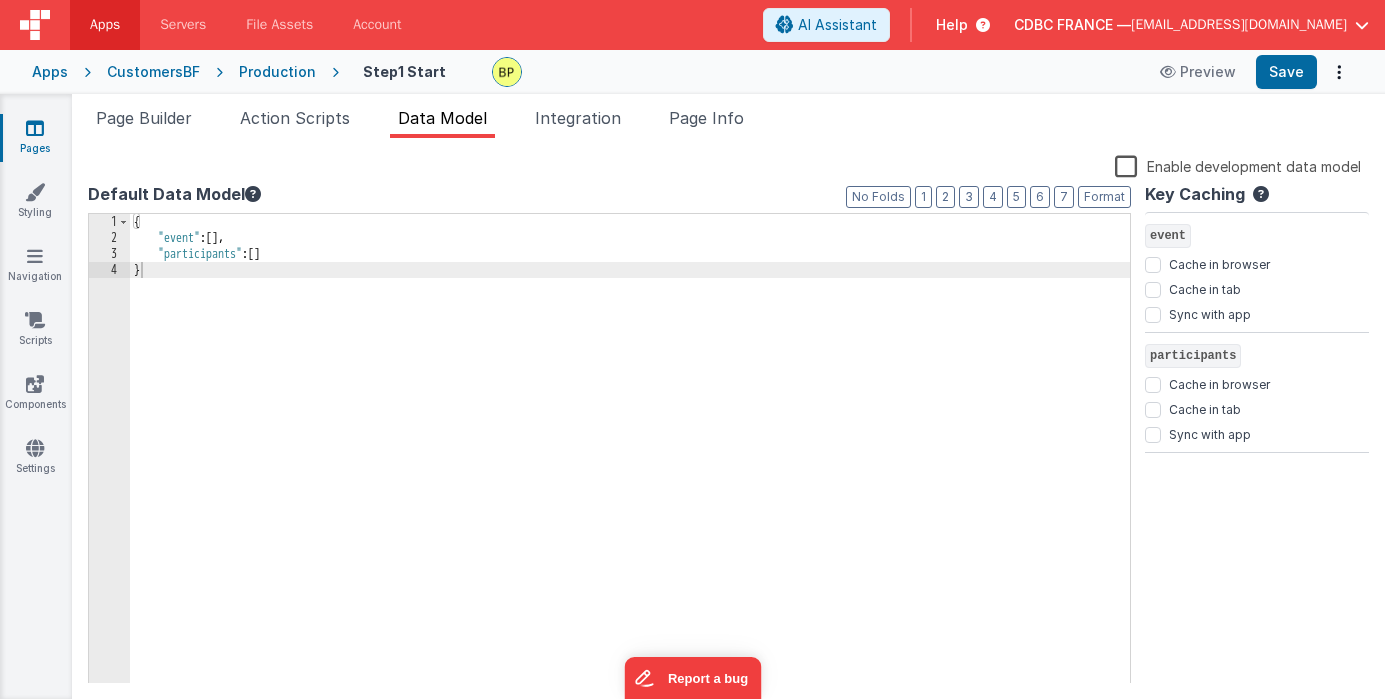 click on "Enable development data model" at bounding box center [1238, 165] 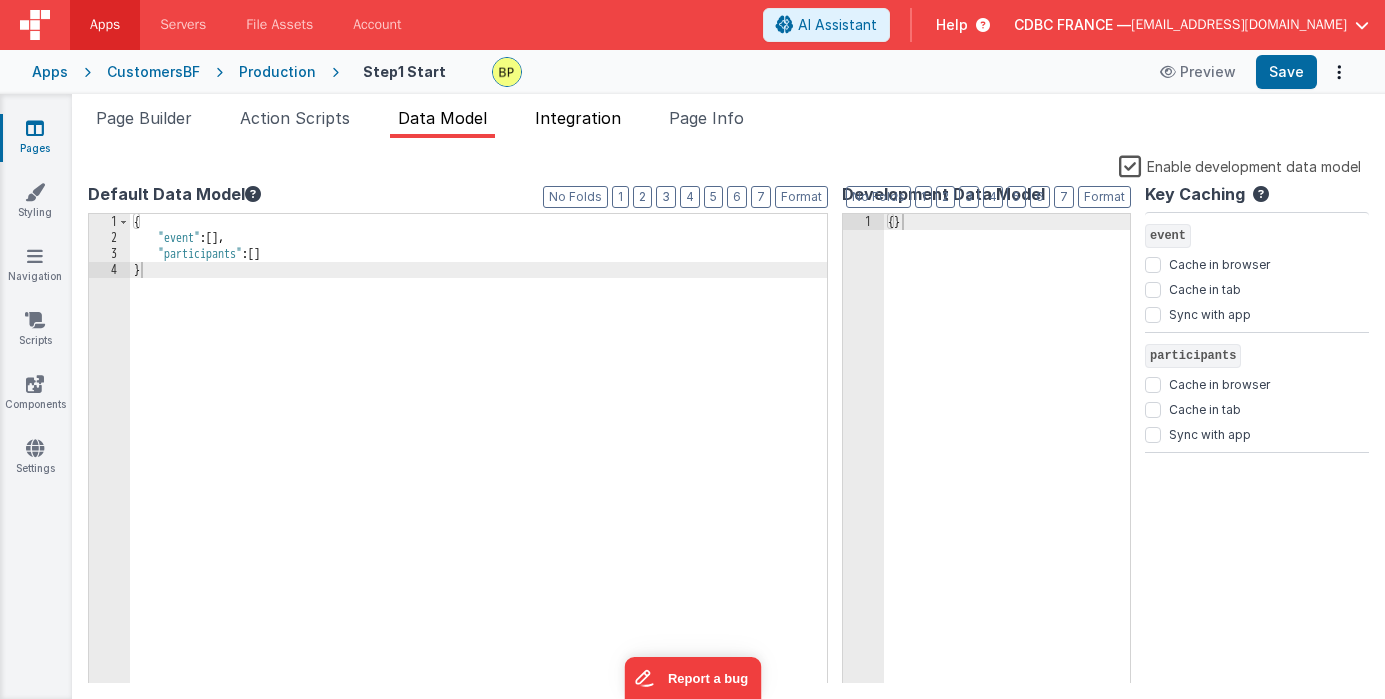 click on "Integration" at bounding box center (578, 118) 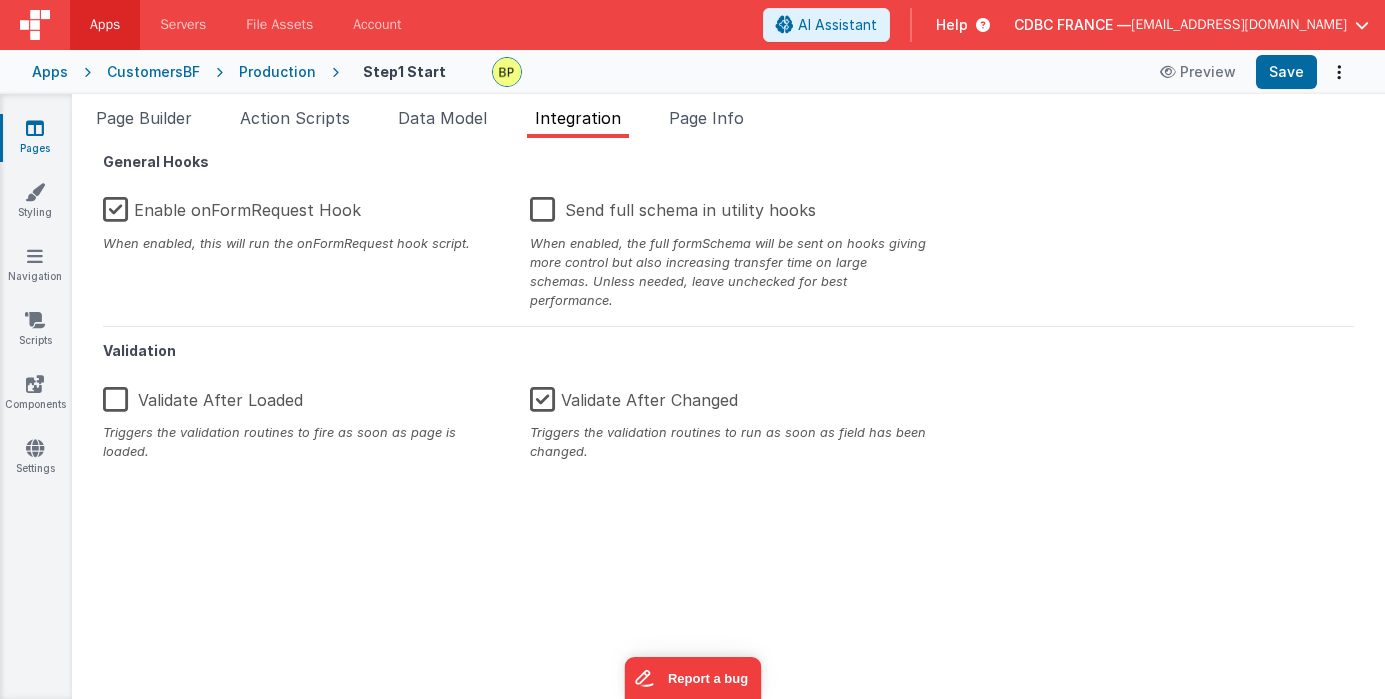 click on "Apps" at bounding box center (50, 72) 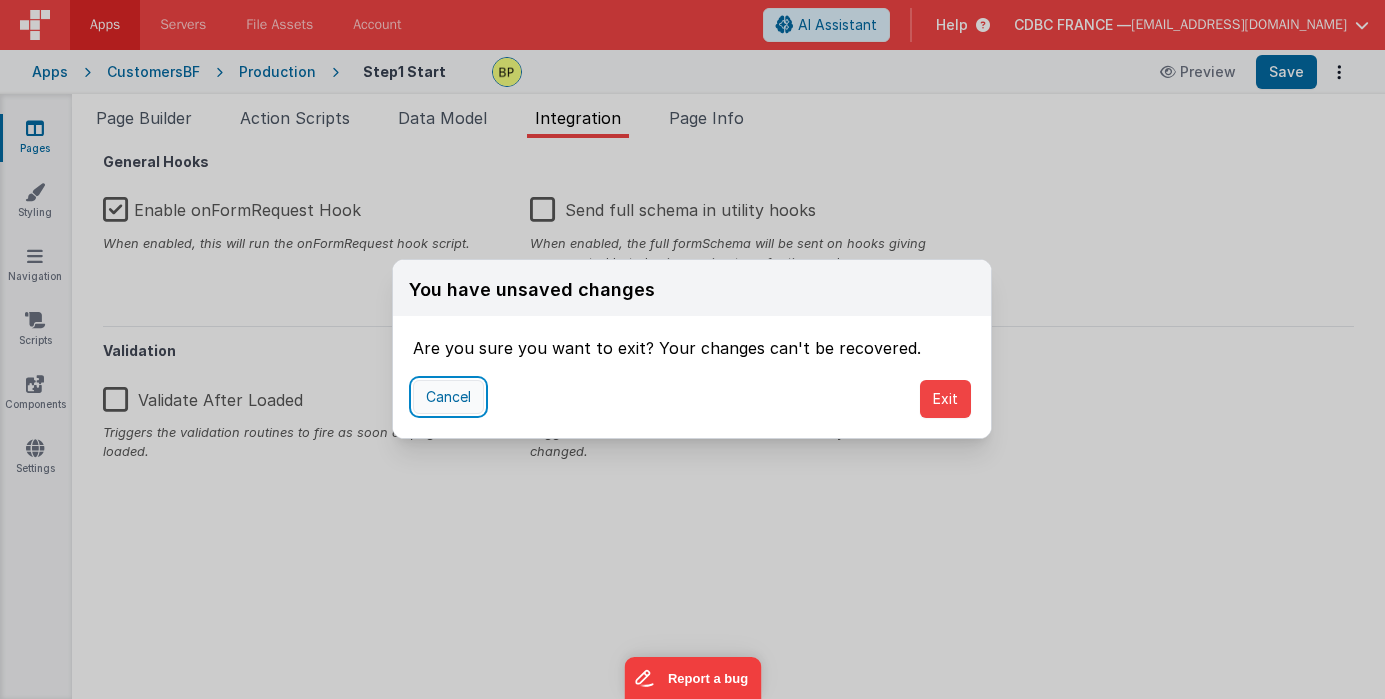click on "Cancel" at bounding box center [448, 397] 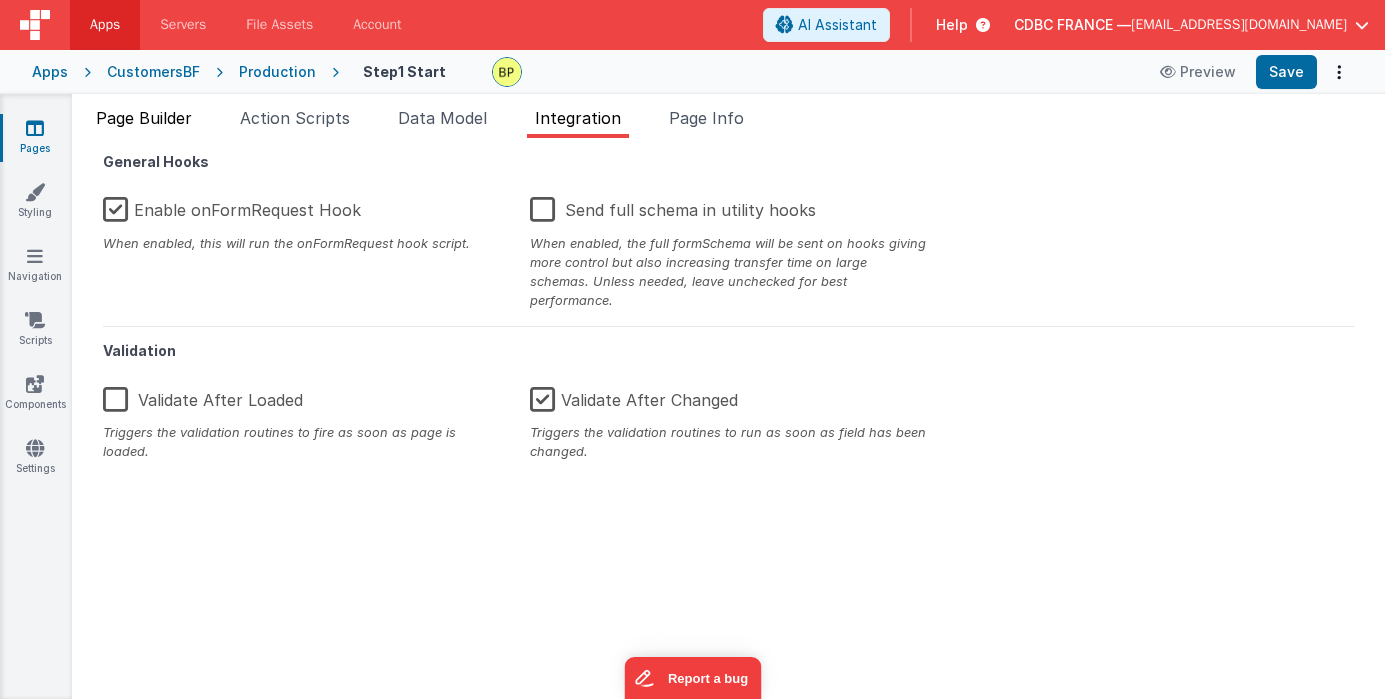 click on "Page Builder" at bounding box center (144, 118) 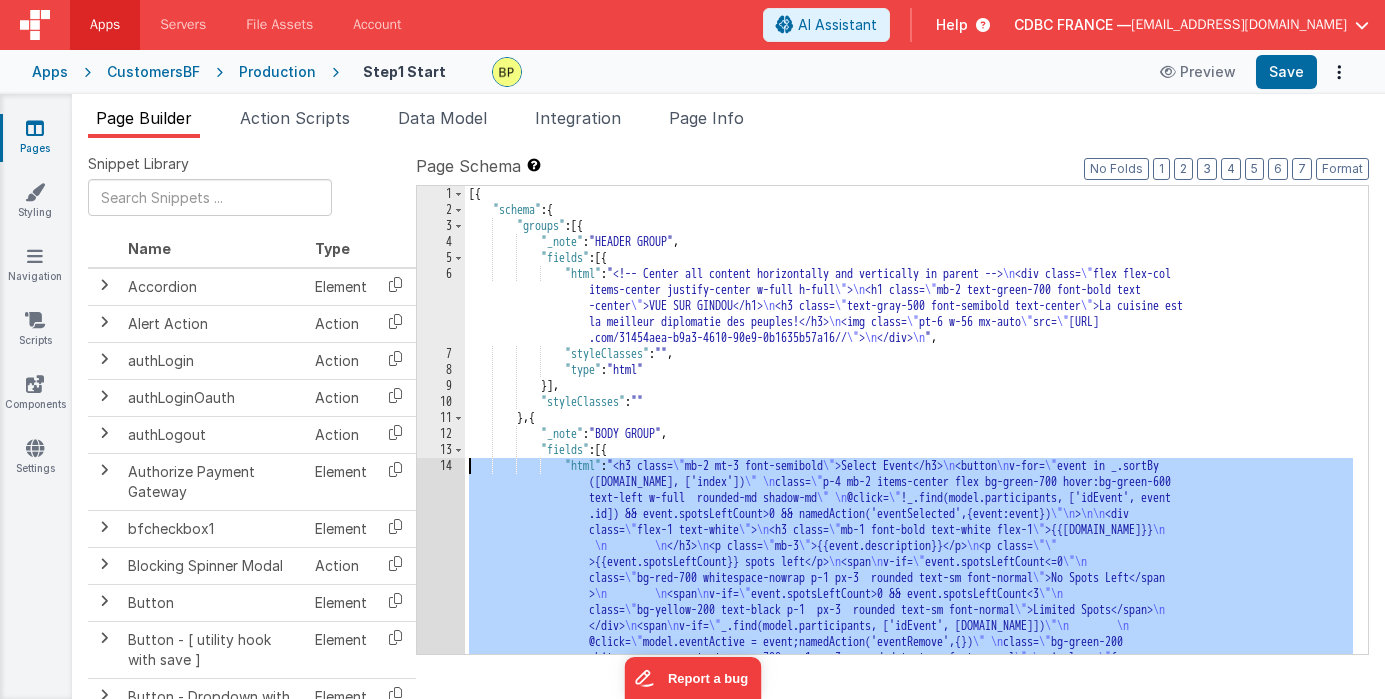 click on "14" at bounding box center (441, 586) 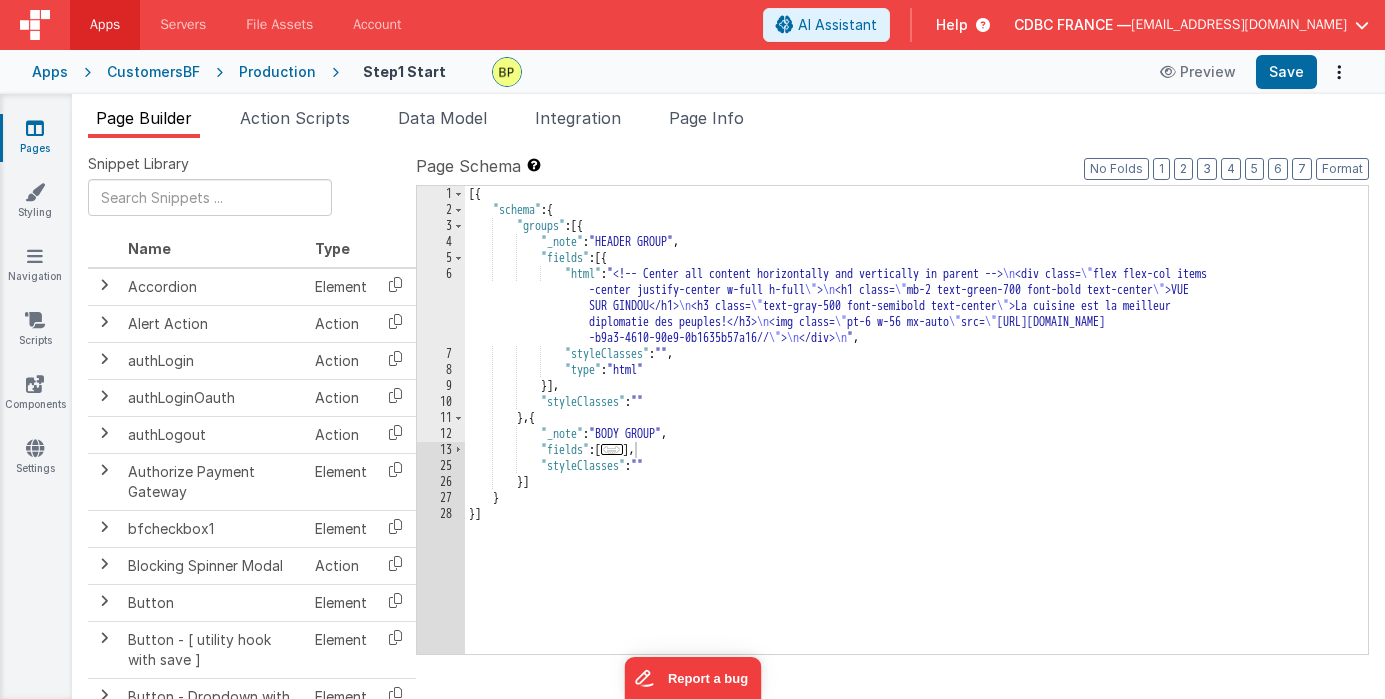 click on "Page Builder" at bounding box center [144, 118] 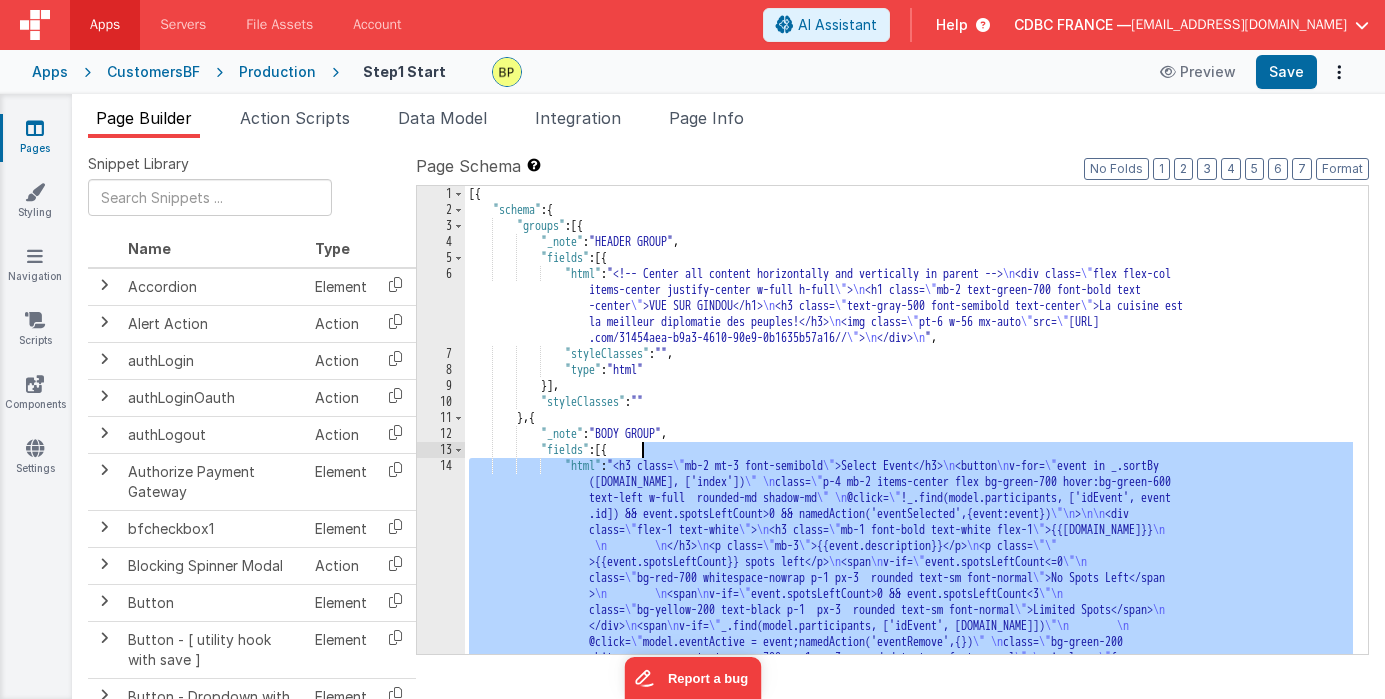 click on "[{      "schema" :  {           "groups" :  [{                "_note" :  "HEADER GROUP" ,                "fields" :  [{                     "html" :  "<!-- Center all content horizontally and vertically in parent --> \n <div class= \" flex flex-col                       items-center justify-center w-full h-full \" > \n   <h1 class= \" mb-2 text-green-700 font-bold text                      -center \" >VUE SUR GINDOU</h1> \n   <h3 class= \" text-gray-500 font-semibold text-center \" >La cuisine est                       la meilleur diplomatie des peuples!</h3> \n   <img class= \" pt-6 w-56 mx-auto \"  src= \" [URL]                      .com/31454aea-b9a3-4610-90e9-0b1635b57a16// \" > \n </div> \n " ,                     "styleClasses" :  "" ,                     "type" :  "html"                }] ,                "styleClasses" :  ""           } ,  {                "_note" :  "BODY GROUP" ,                "fields" :  [{" at bounding box center [909, 556] 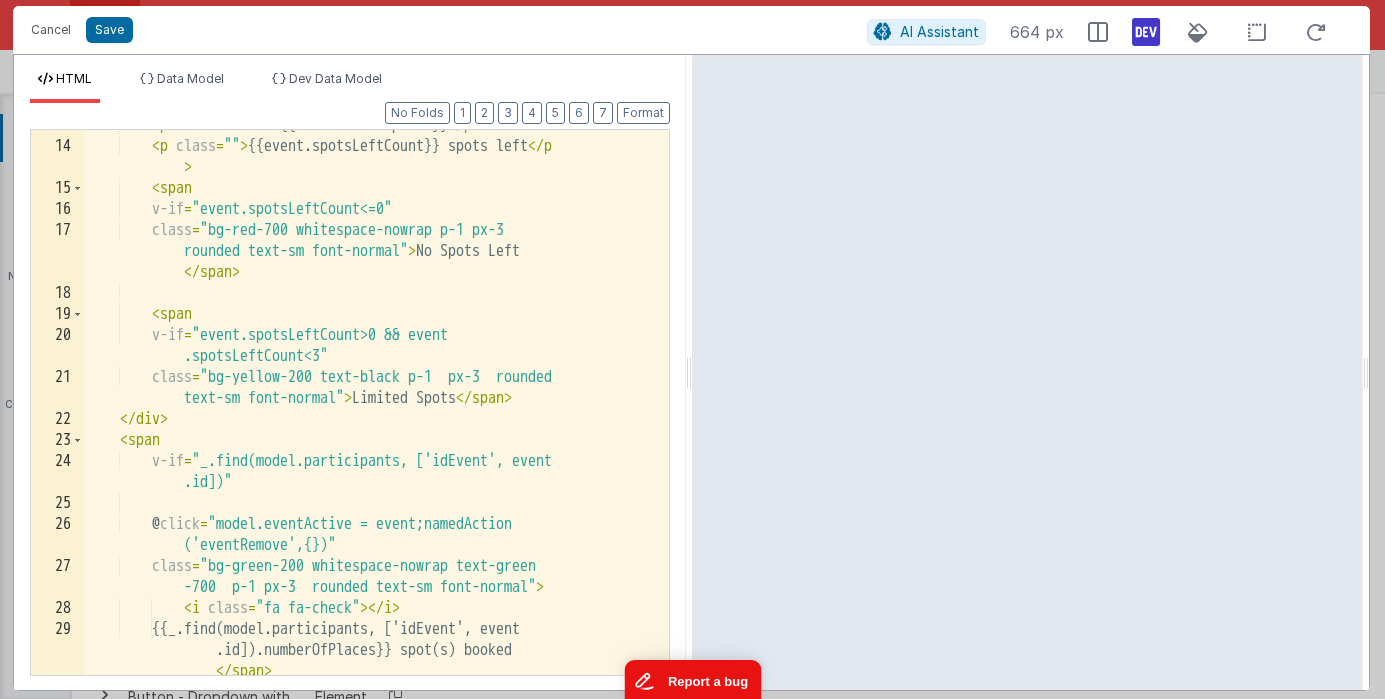 scroll, scrollTop: 0, scrollLeft: 0, axis: both 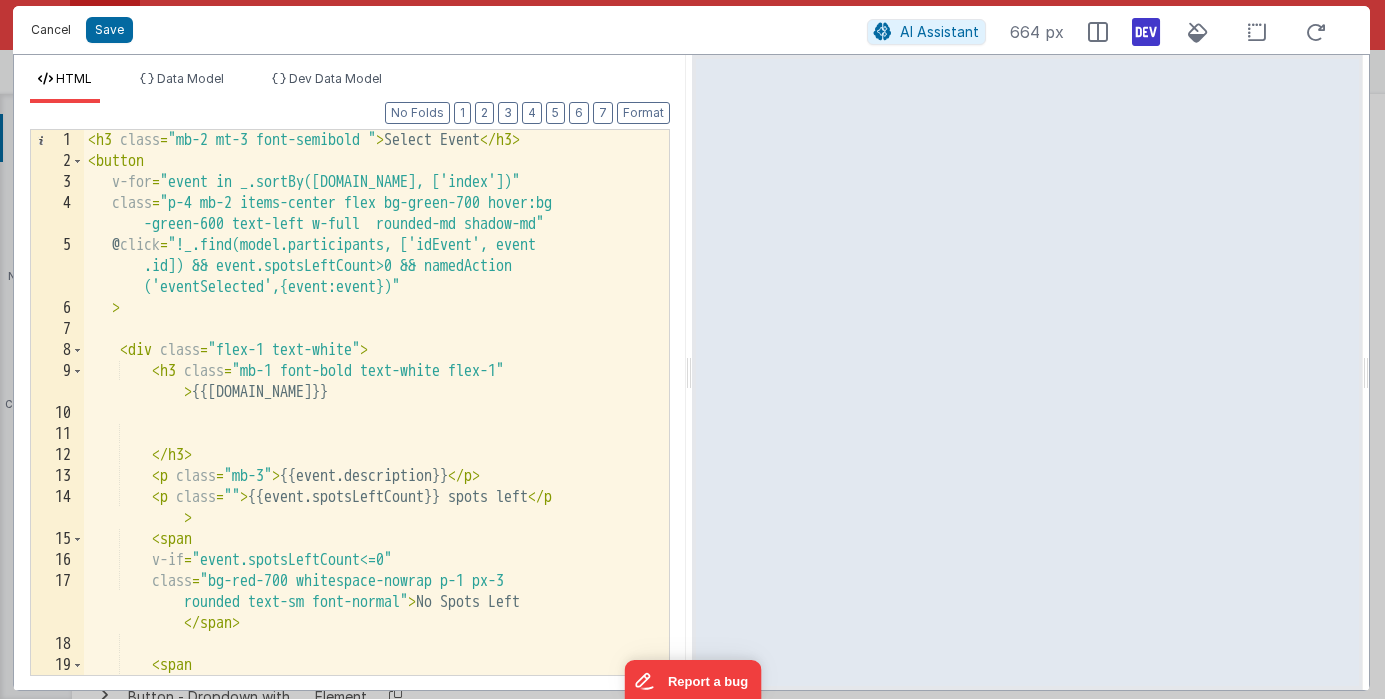 click on "Cancel" at bounding box center (51, 30) 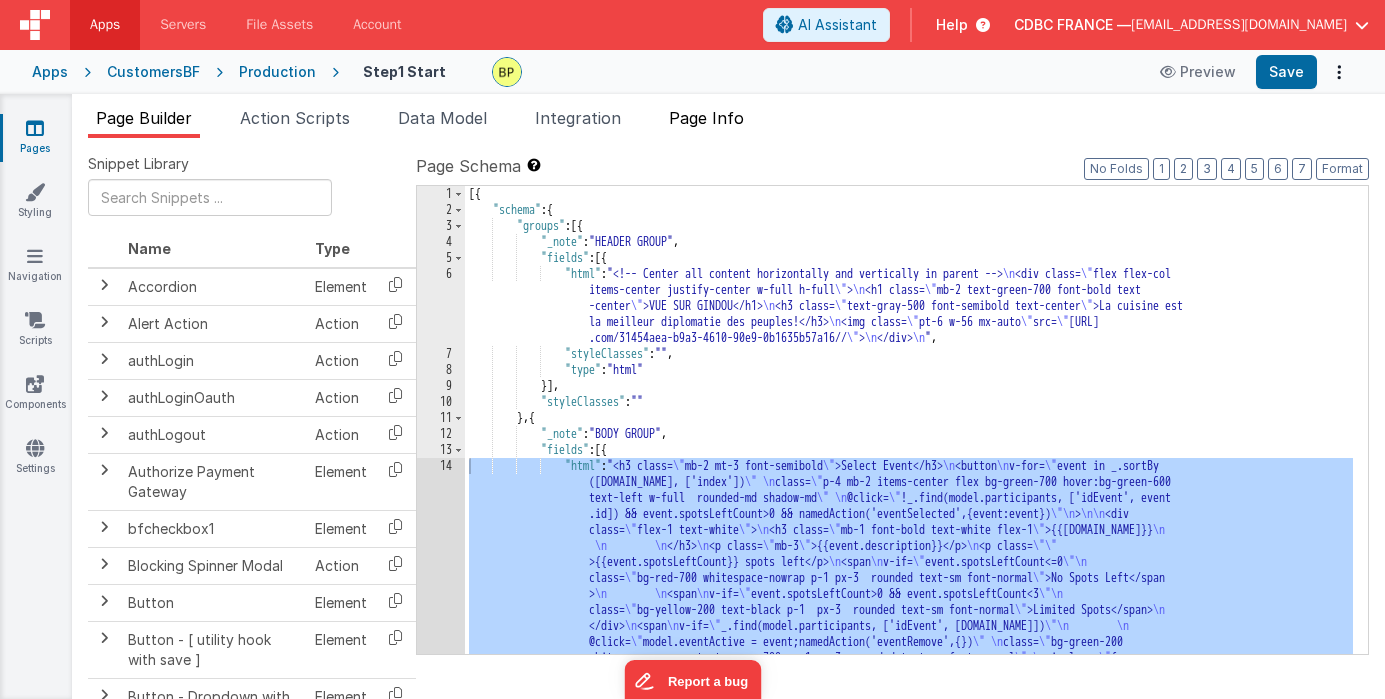 click on "Page Info" at bounding box center [706, 118] 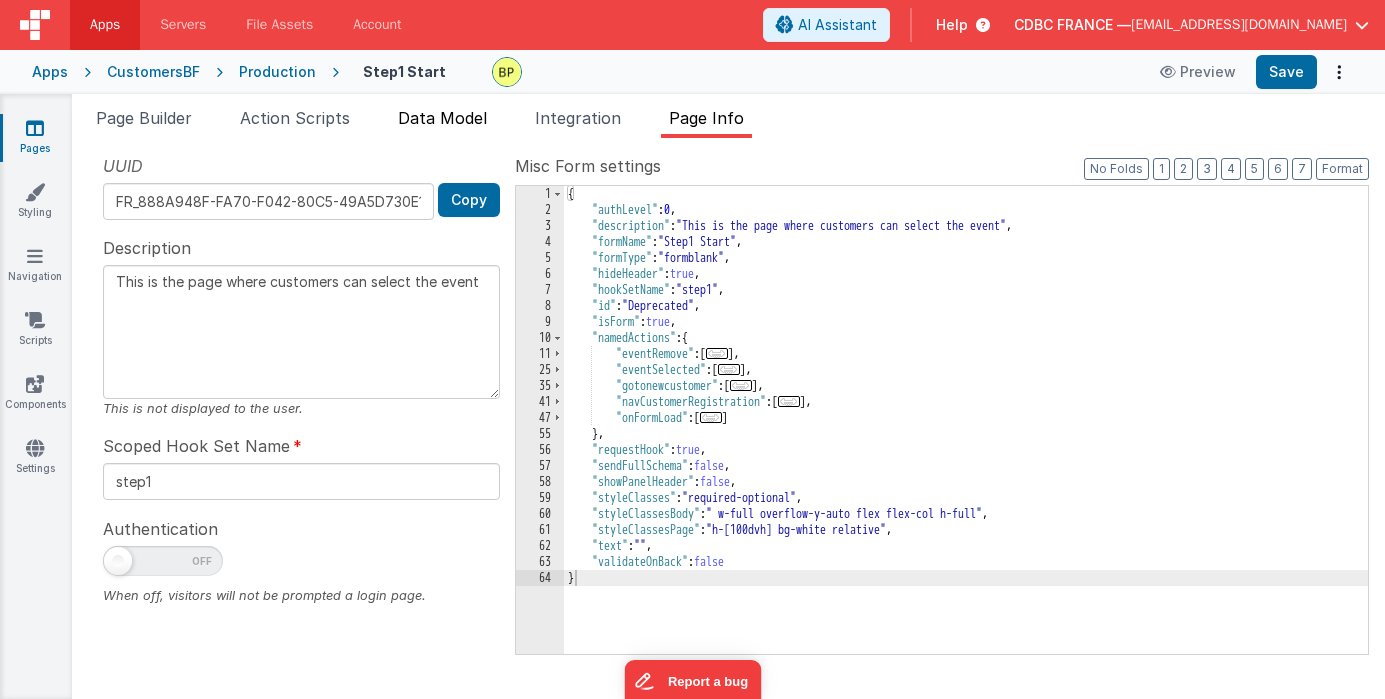 click on "Data Model" at bounding box center (442, 118) 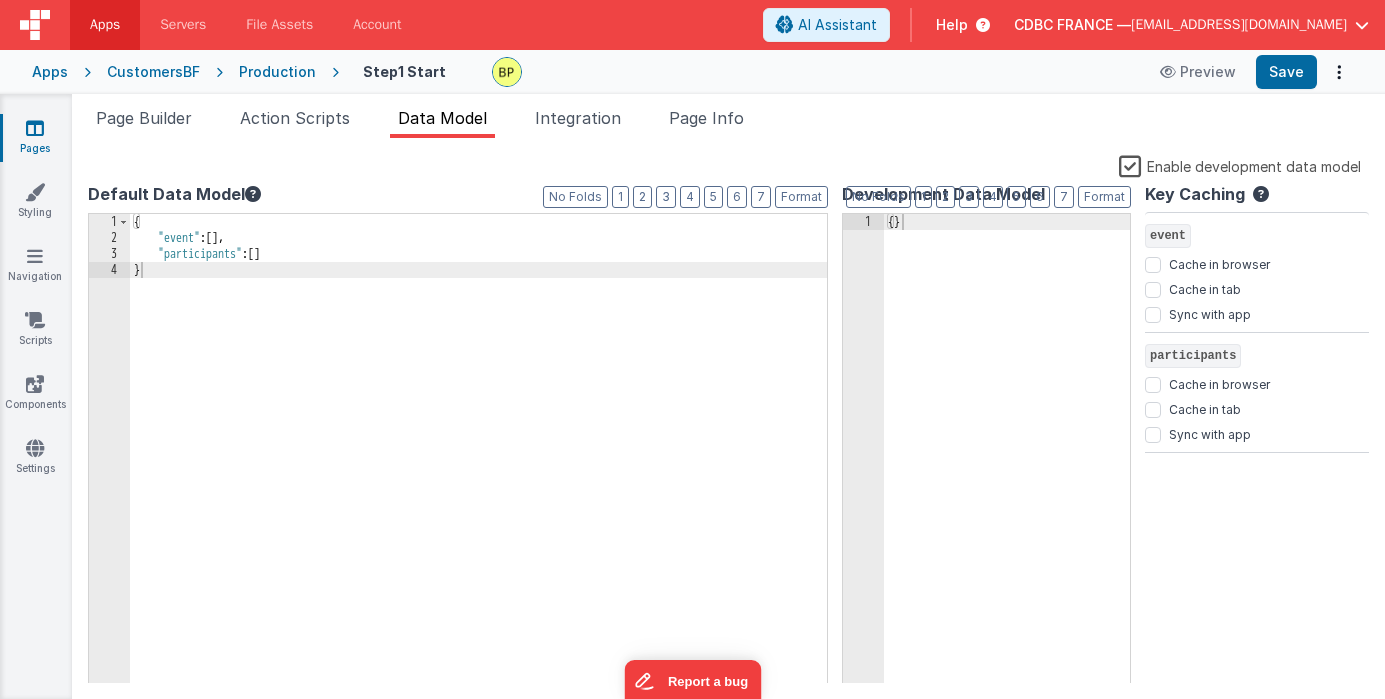 click on "Enable development data model" at bounding box center (1240, 165) 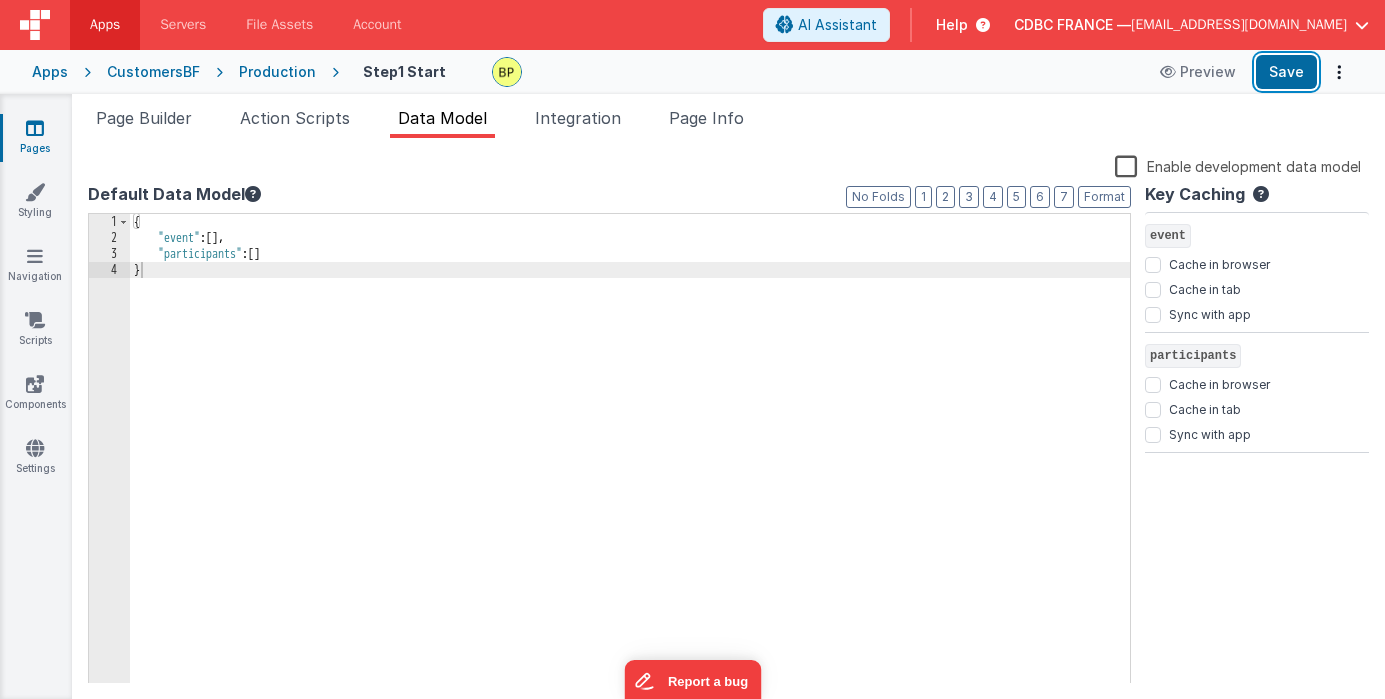 drag, startPoint x: 1287, startPoint y: 77, endPoint x: 705, endPoint y: 97, distance: 582.34357 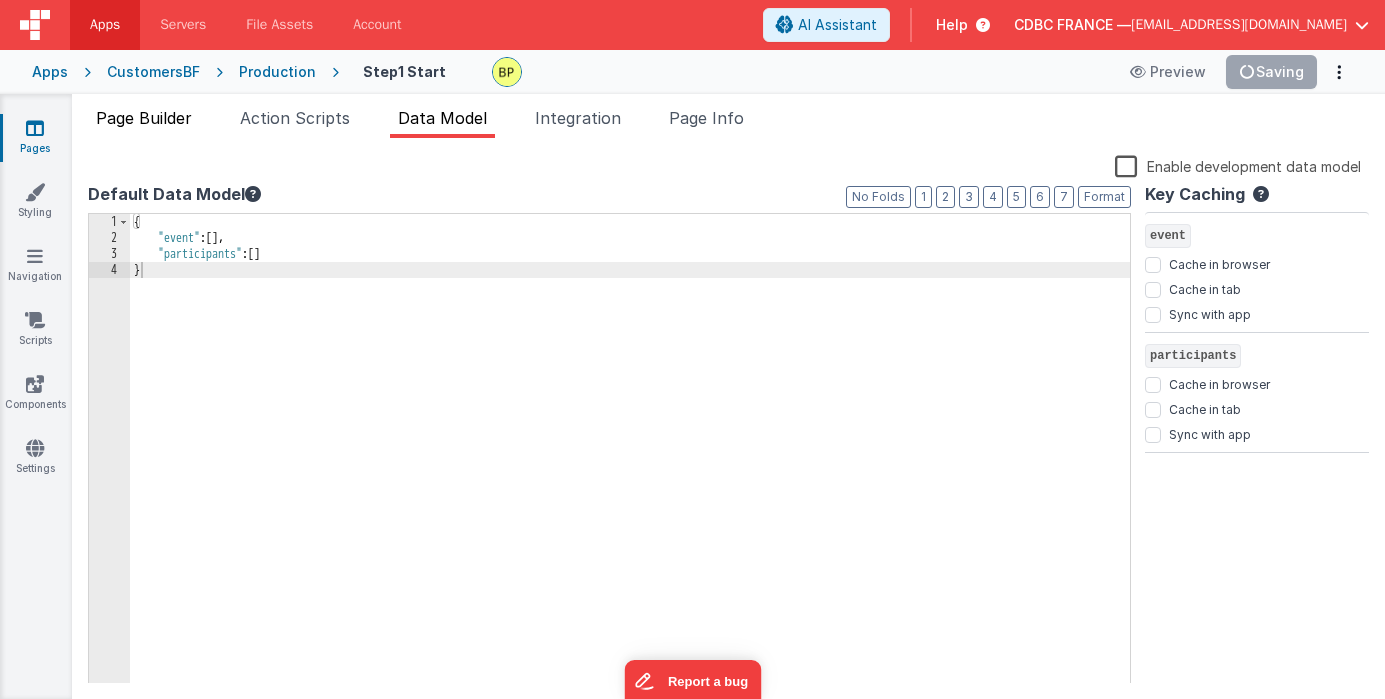 click on "Page Builder" at bounding box center [144, 118] 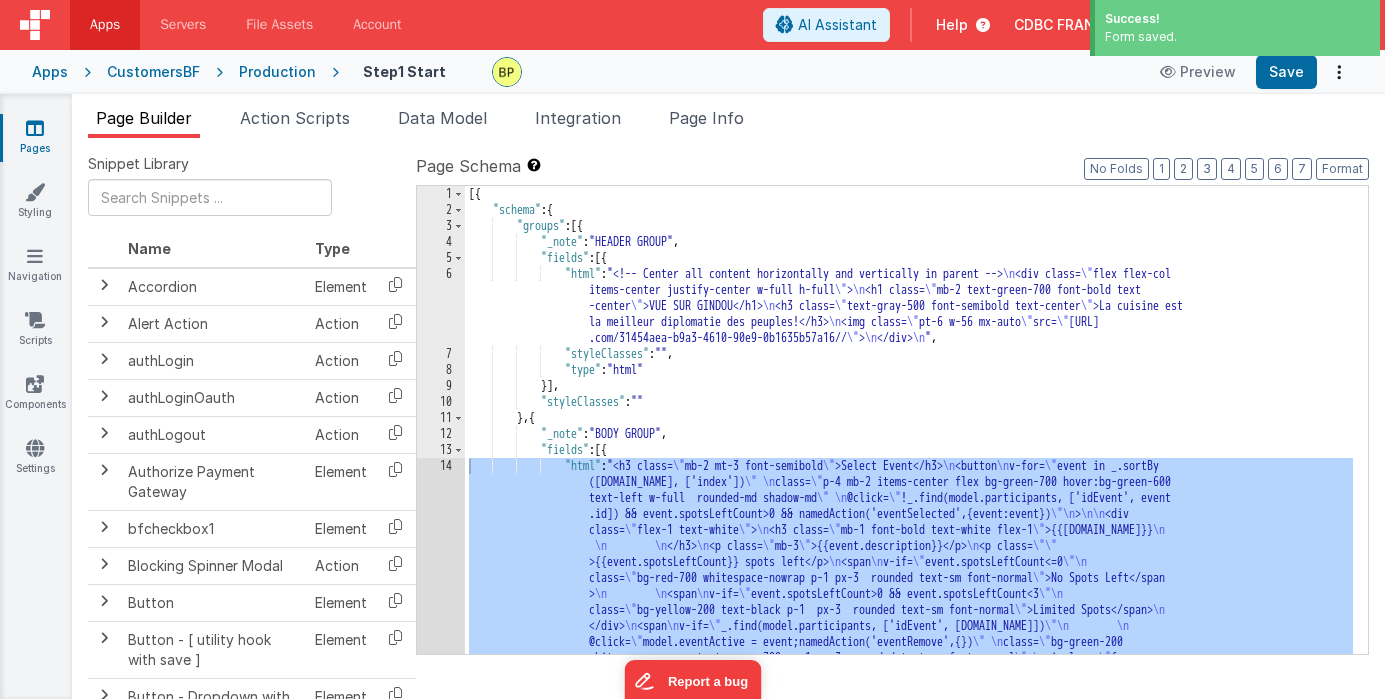 click on "14" at bounding box center [441, 586] 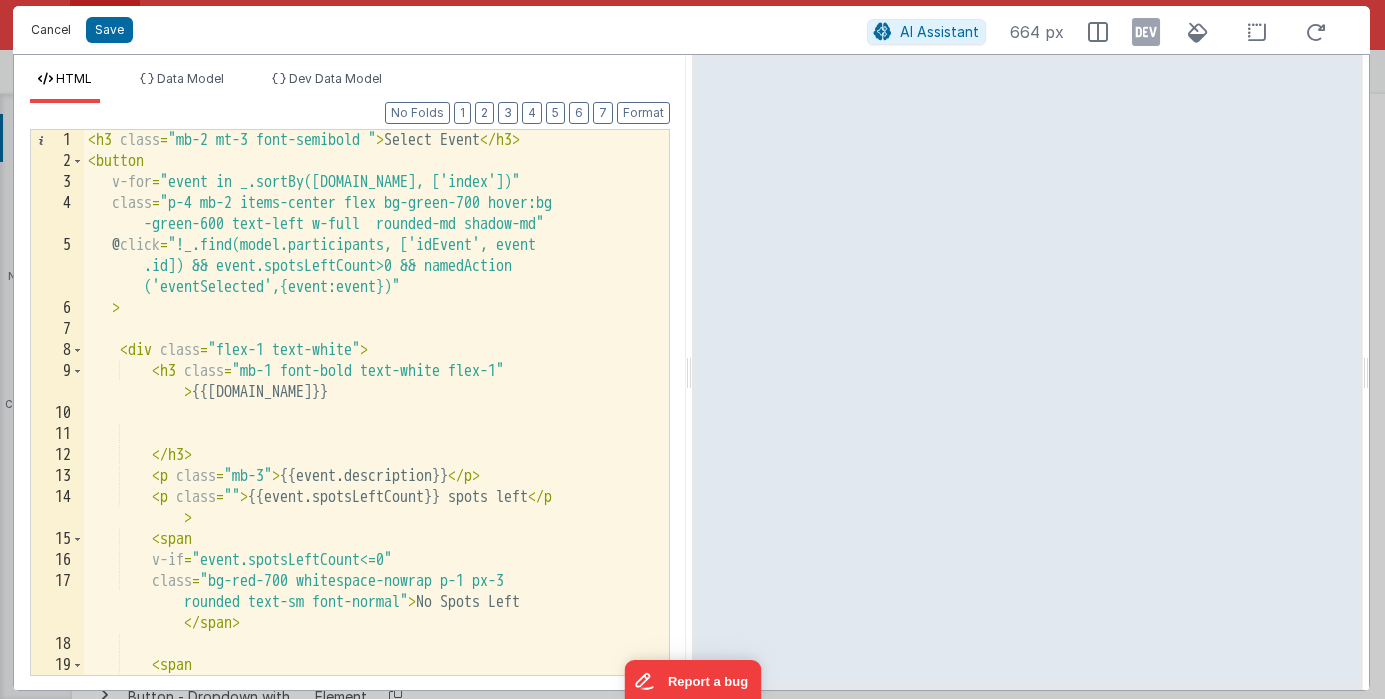 click on "Cancel" at bounding box center [51, 30] 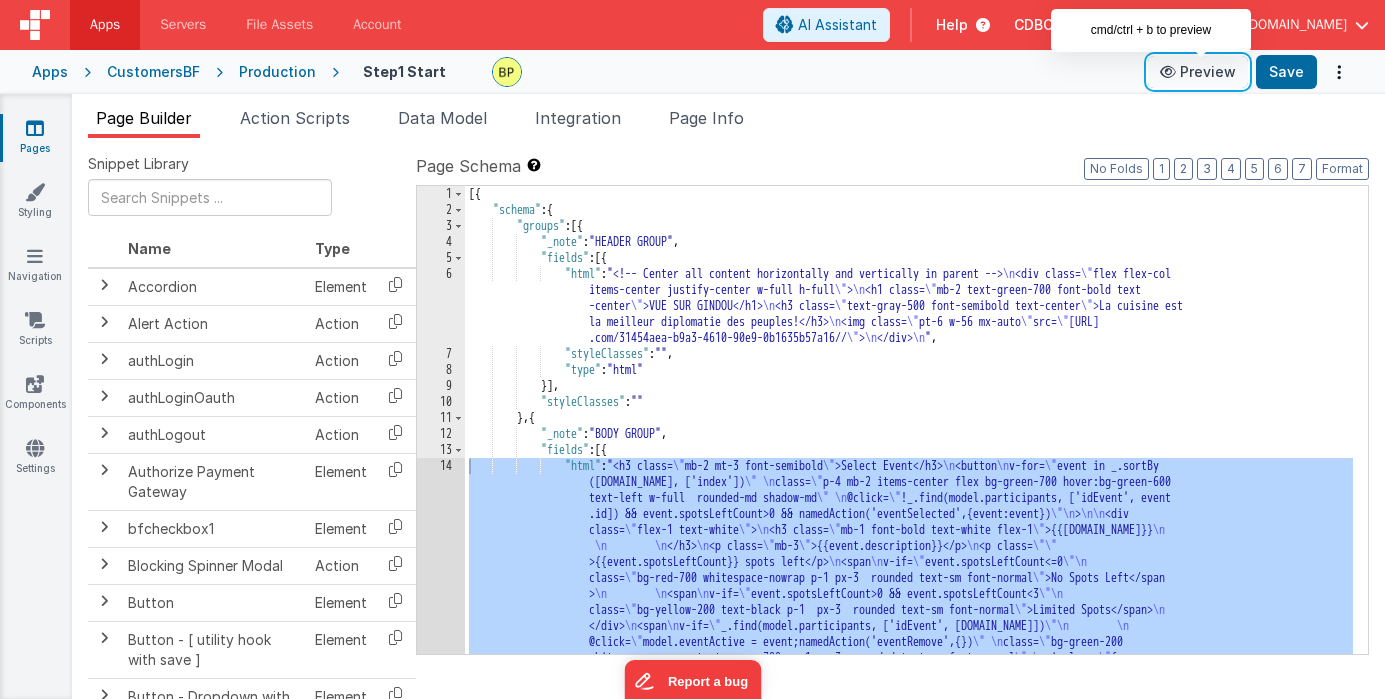 click on "Preview" at bounding box center [1198, 72] 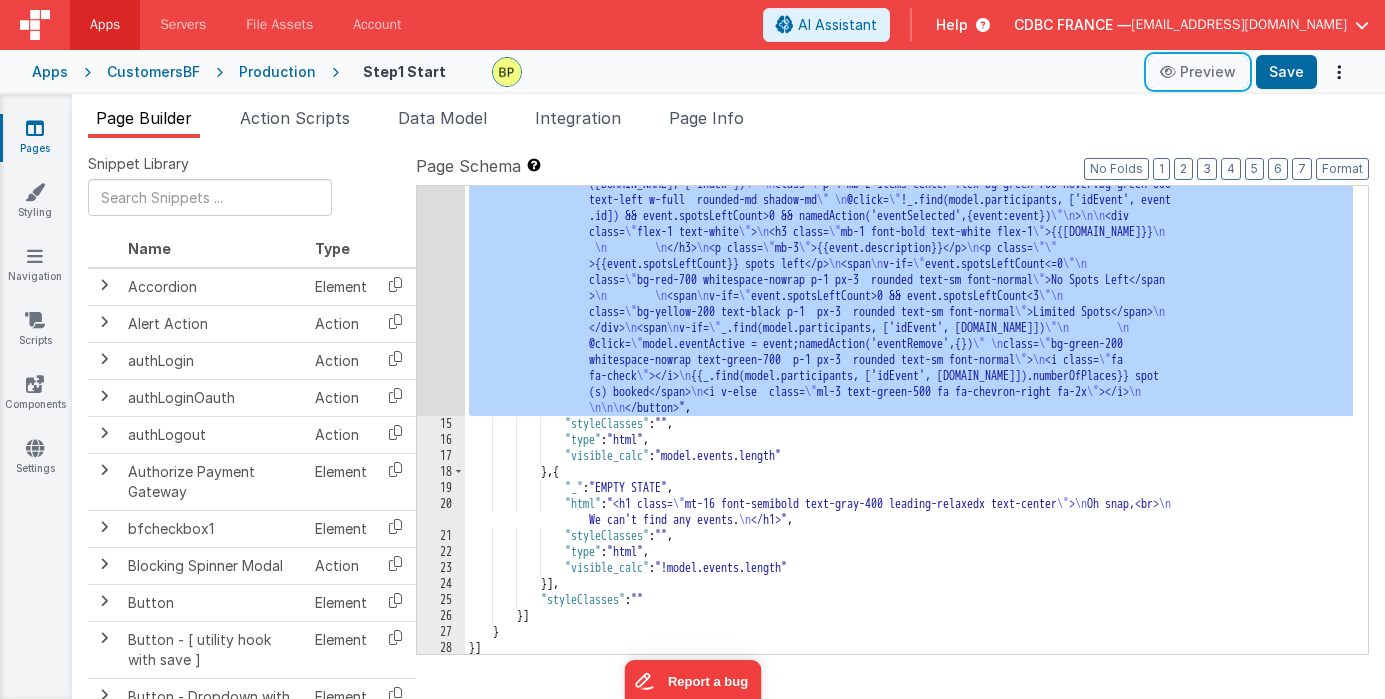 scroll, scrollTop: 0, scrollLeft: 0, axis: both 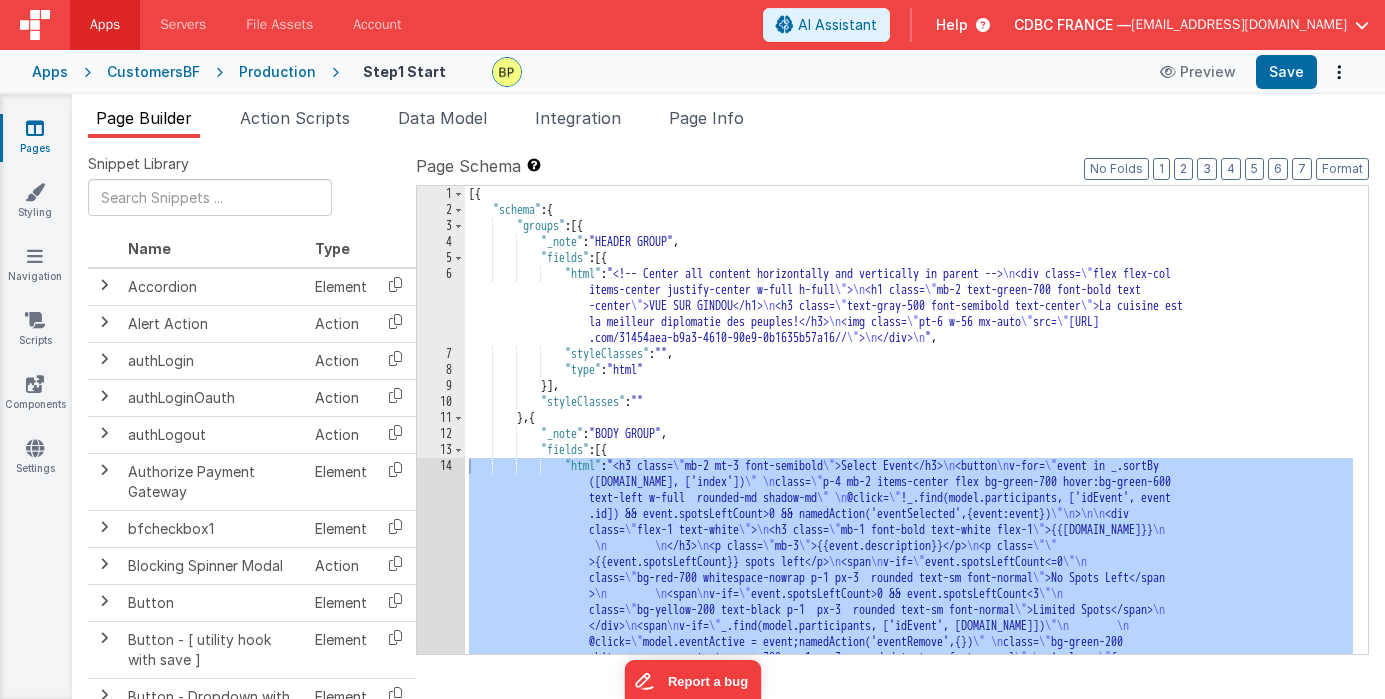 click on "14" at bounding box center [441, 586] 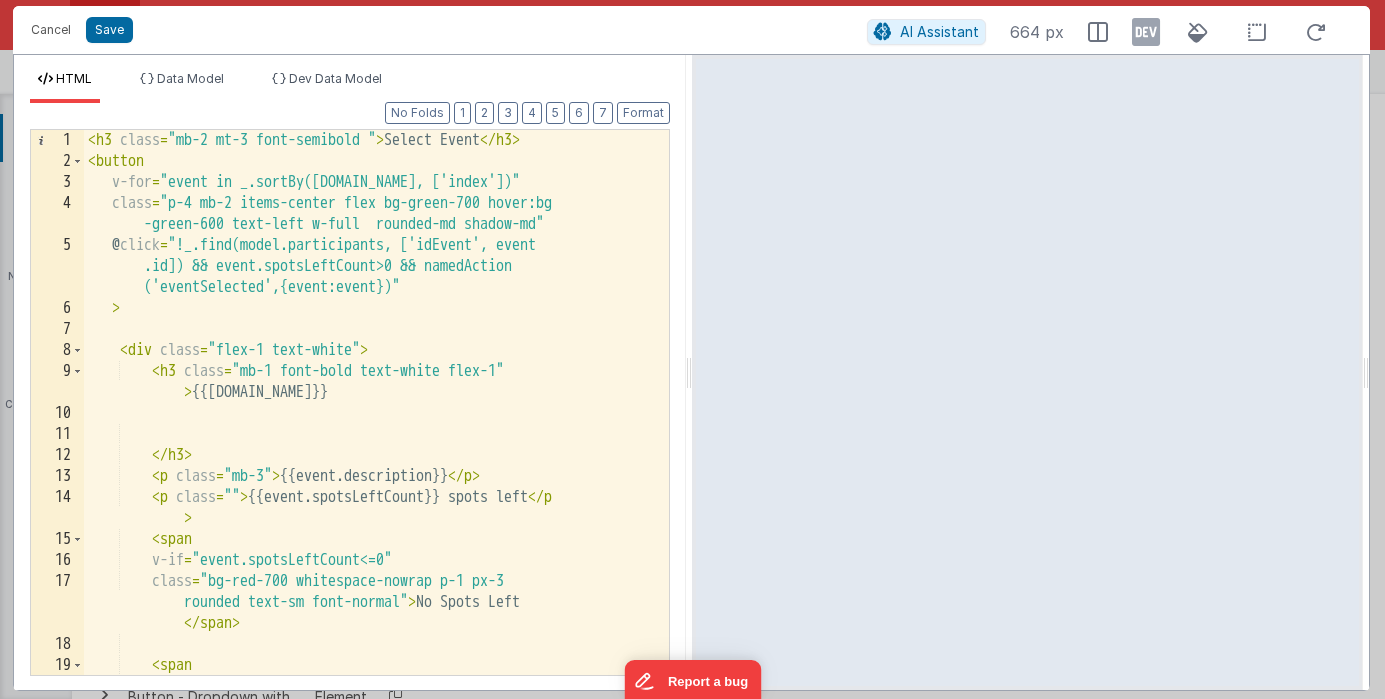 click on "< h3   class = "mb-2 mt-3 font-semibold " > Select Event </ h3 > < button       v-for = "event in _.sortBy([DOMAIN_NAME], ['index'])"       class = "p-4 mb-2 items-center flex bg-green-700 hover:bg         -green-600 text-left w-full  rounded-md shadow-md"       @ click = "!_.find(model.participants, ['idEvent', event         .id]) && event.spotsLeftCount>0 && namedAction         ('eventSelected',{event:event})"     >      < div   class = "flex-1 text-white" >           < h3   class = "mb-1 font-bold text-white flex-1"              > {{[DOMAIN_NAME]}}                         </ h3 >           < p   class = "mb-3" > {{event.description}} </ p >           < p   class = "" > {{event.spotsLeftCount}} spots left </ p              >           < span             v-if = "event.spotsLeftCount<=0"           class = "bg-red-700 whitespace-nowrap p-1 px-3                rounded text-sm font-normal" > No Spots Left              </ span >" at bounding box center (369, 434) 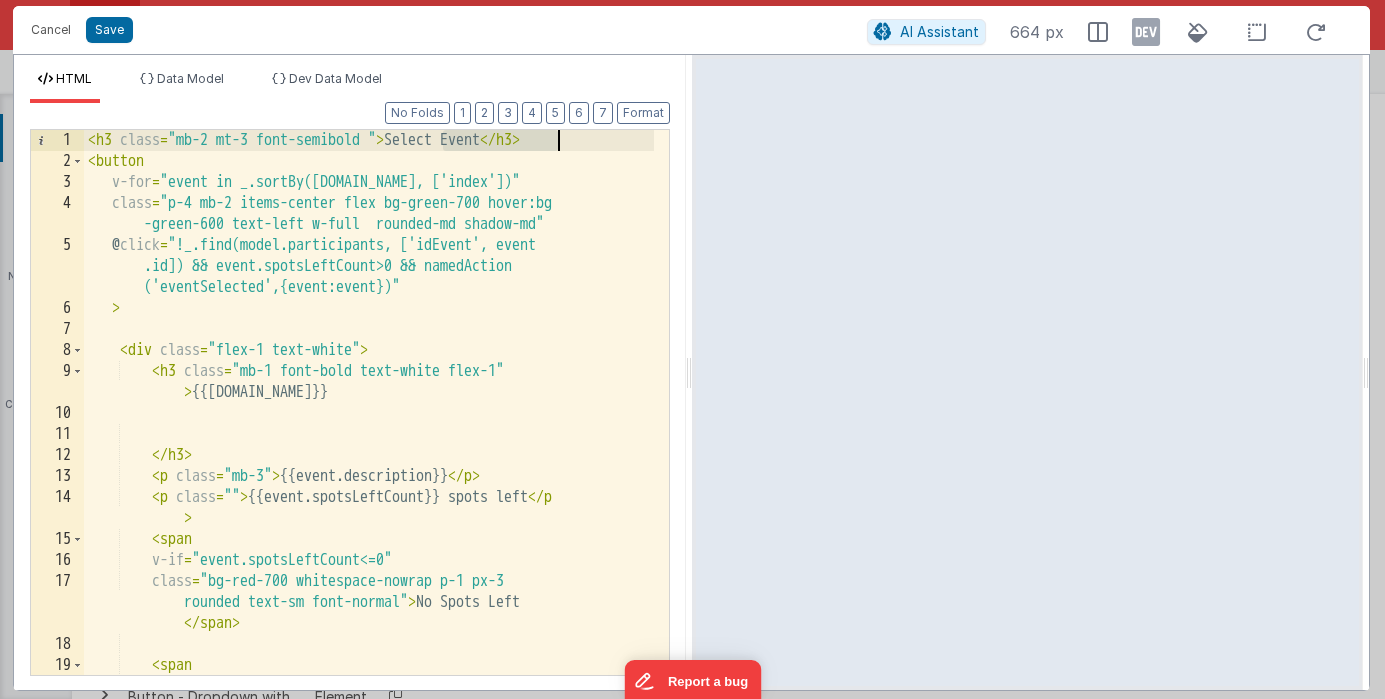 drag, startPoint x: 444, startPoint y: 137, endPoint x: 553, endPoint y: 168, distance: 113.32255 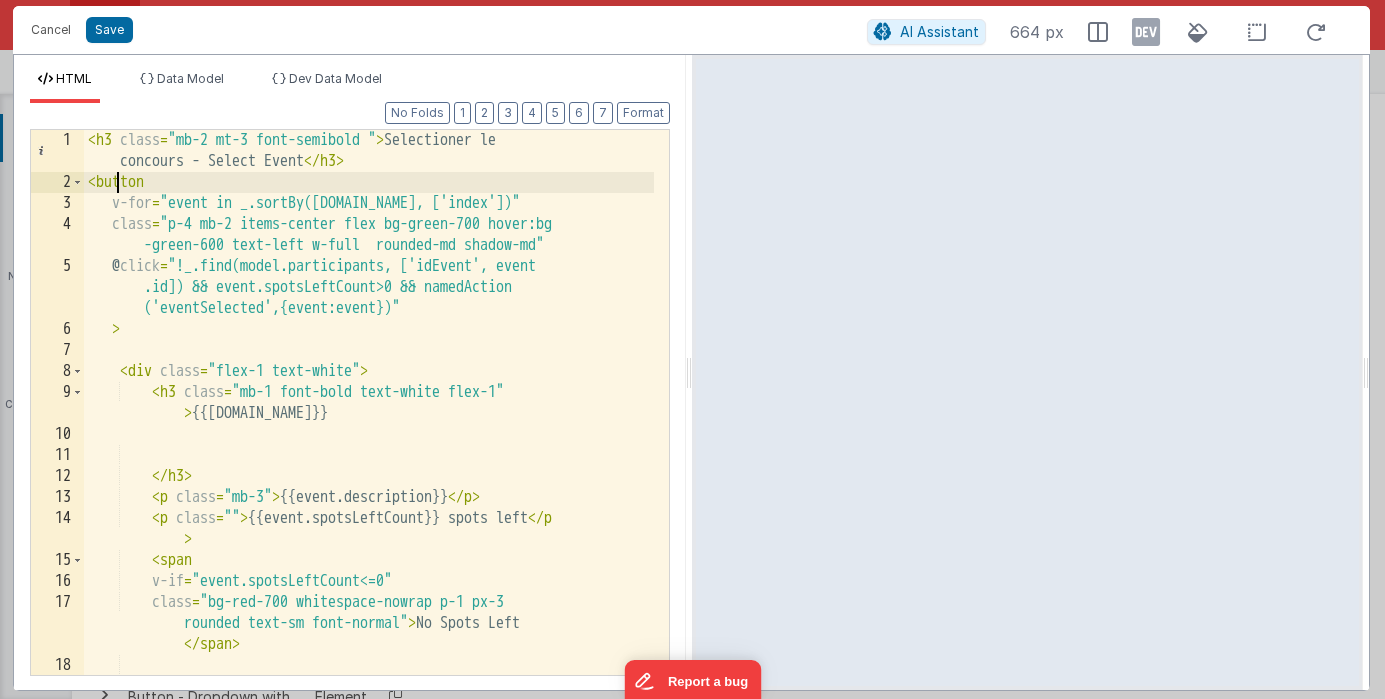 click on "< h3   class = "mb-2 mt-3 font-semibold " > Selectioner le       concours - Select Event </ h3 > < button       v-for = "event in _.sortBy([DOMAIN_NAME], ['index'])"       class = "p-4 mb-2 items-center flex bg-green-700 hover:bg         -green-600 text-left w-full  rounded-md shadow-md"       @ click = "!_.find(model.participants, ['idEvent', event         .id]) && event.spotsLeftCount>0 && namedAction         ('eventSelected',{event:event})"     >      < div   class = "flex-1 text-white" >           < h3   class = "mb-1 font-bold text-white flex-1"              > {{[DOMAIN_NAME]}}                         </ h3 >           < p   class = "mb-3" > {{event.description}} </ p >           < p   class = "" > {{event.spotsLeftCount}} spots left </ p              >           < span             v-if = "event.spotsLeftCount<=0"           class = "bg-red-700 whitespace-nowrap p-1 px-3                rounded text-sm font-normal" > No Spots Left </ span >" at bounding box center [369, 434] 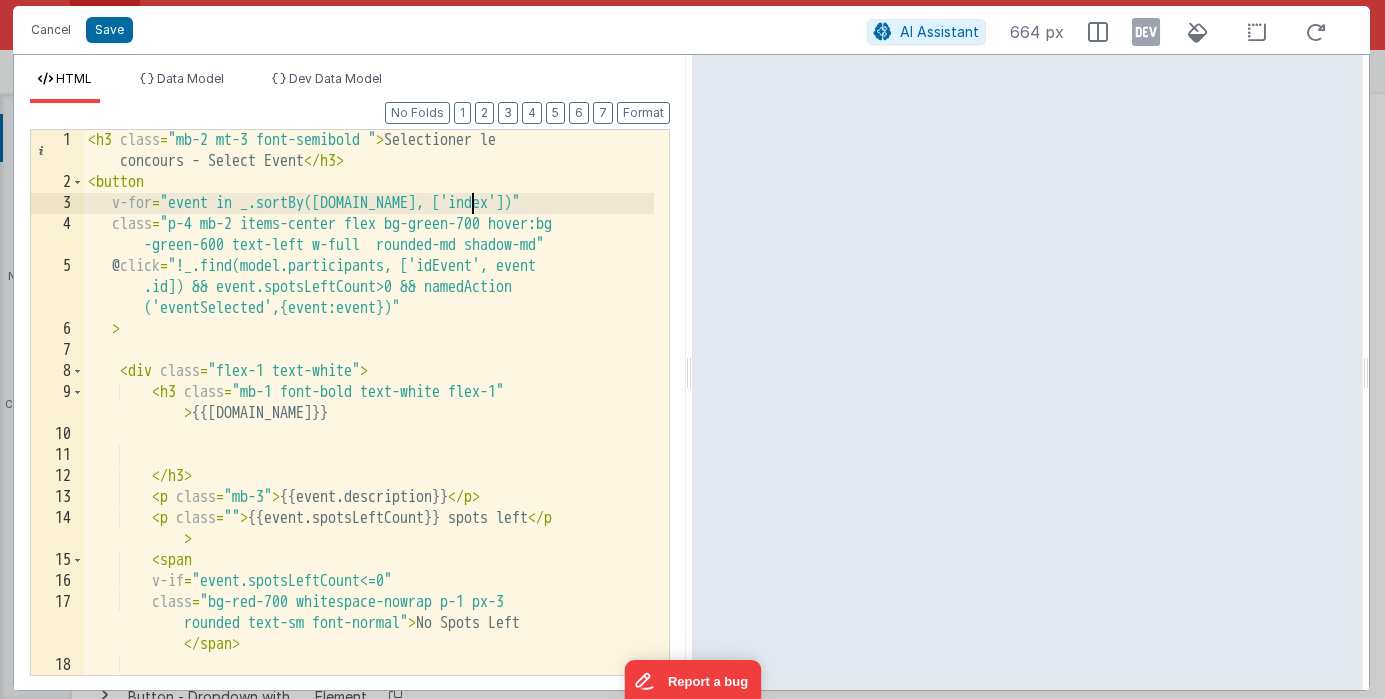 drag, startPoint x: 471, startPoint y: 205, endPoint x: 481, endPoint y: 241, distance: 37.363083 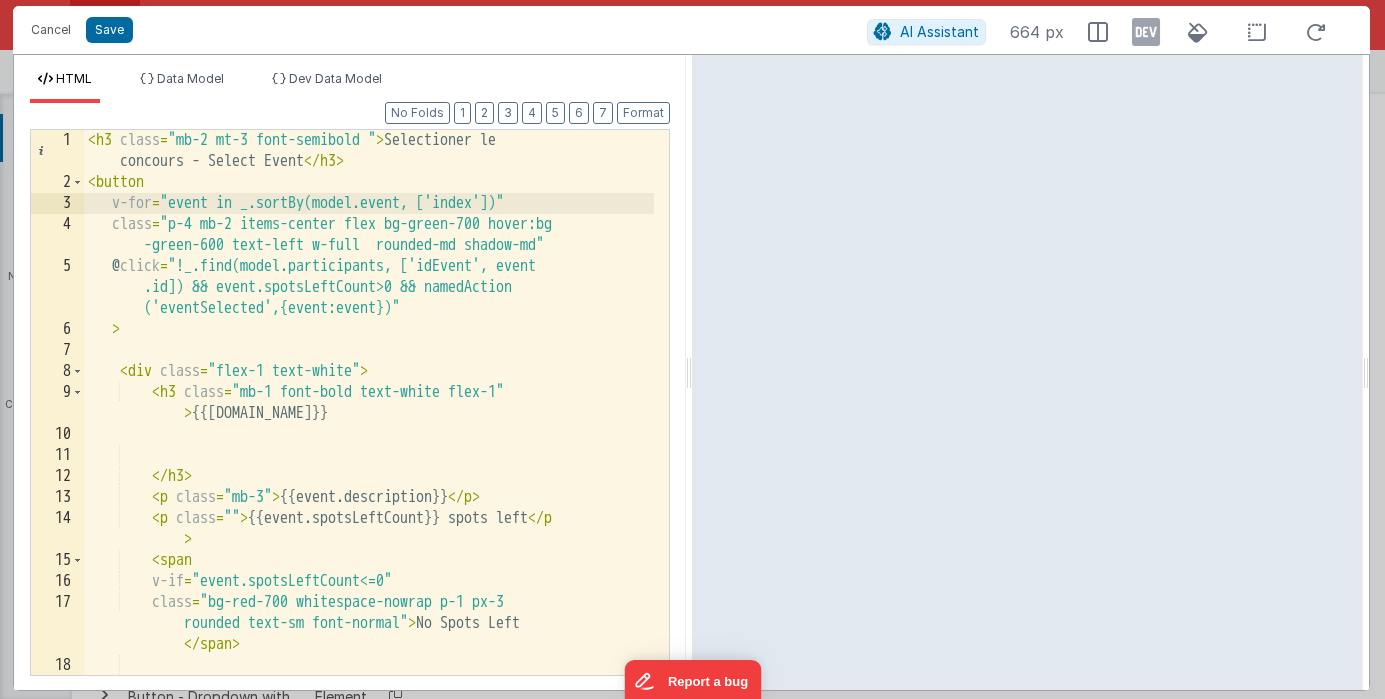 type 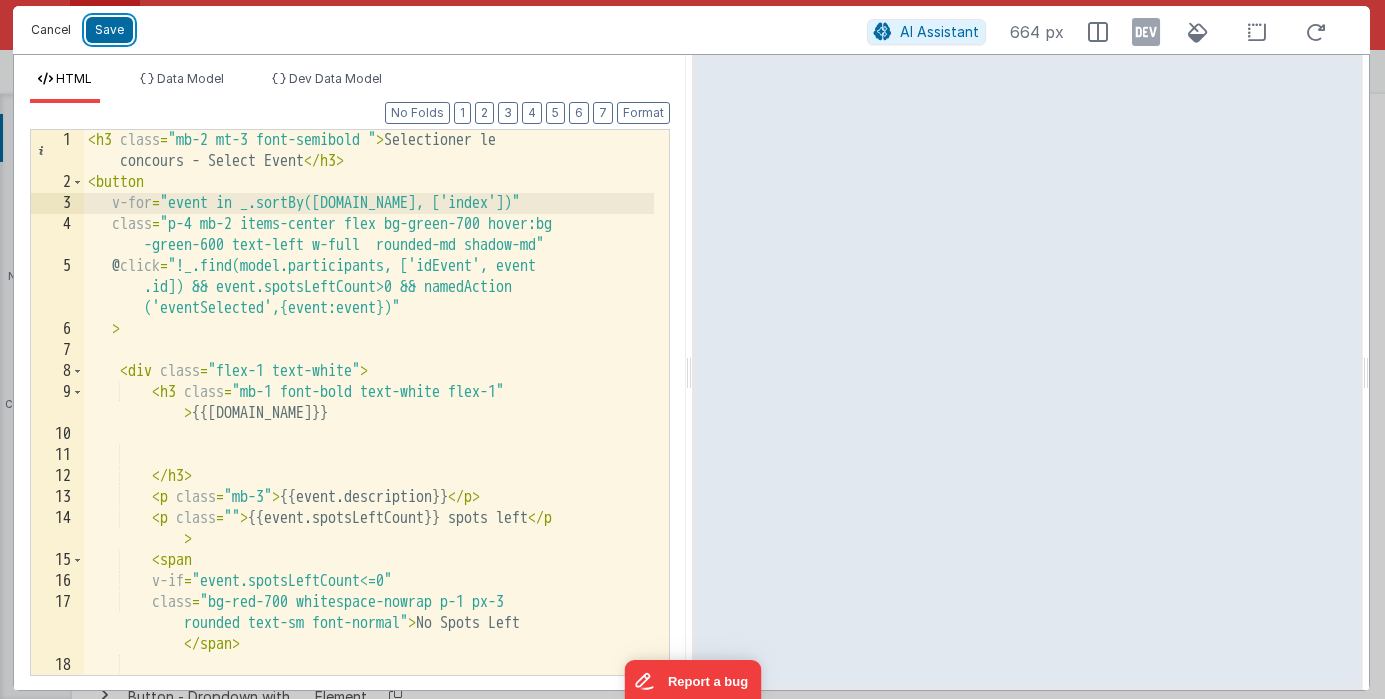 drag, startPoint x: 105, startPoint y: 30, endPoint x: 63, endPoint y: 30, distance: 42 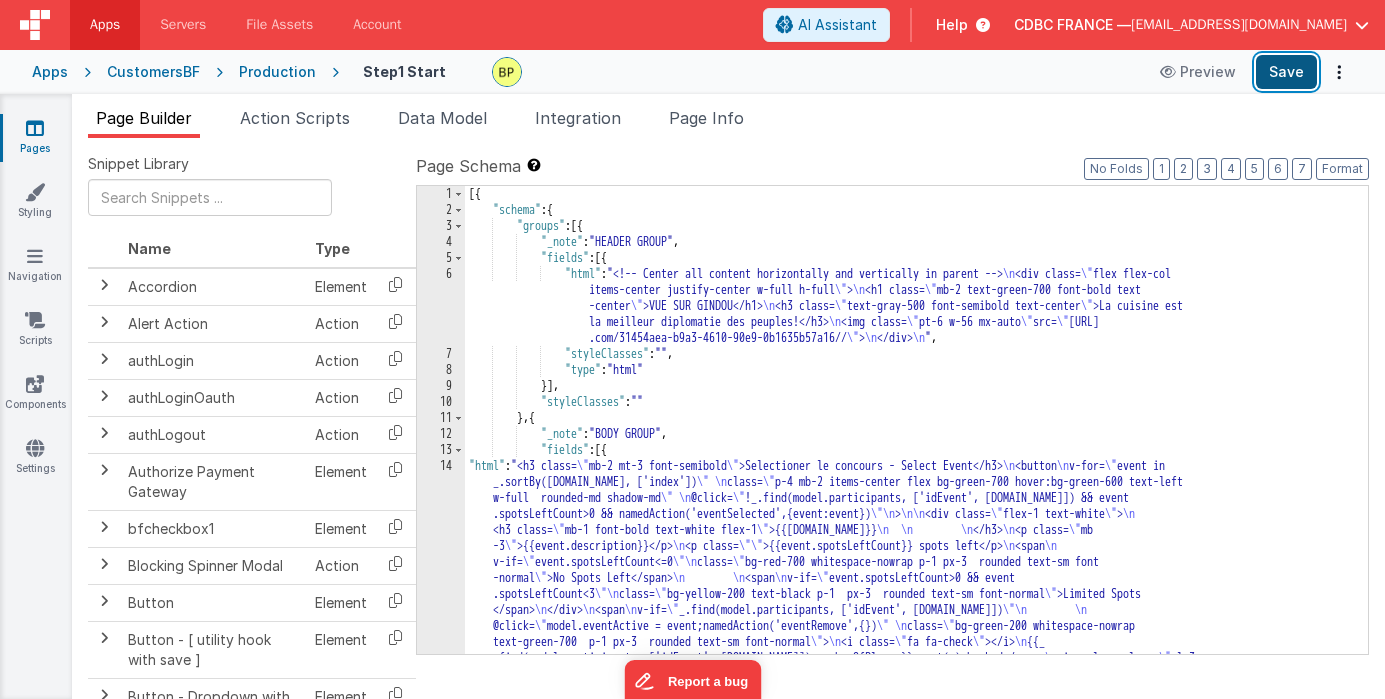 click on "Save" at bounding box center (1286, 72) 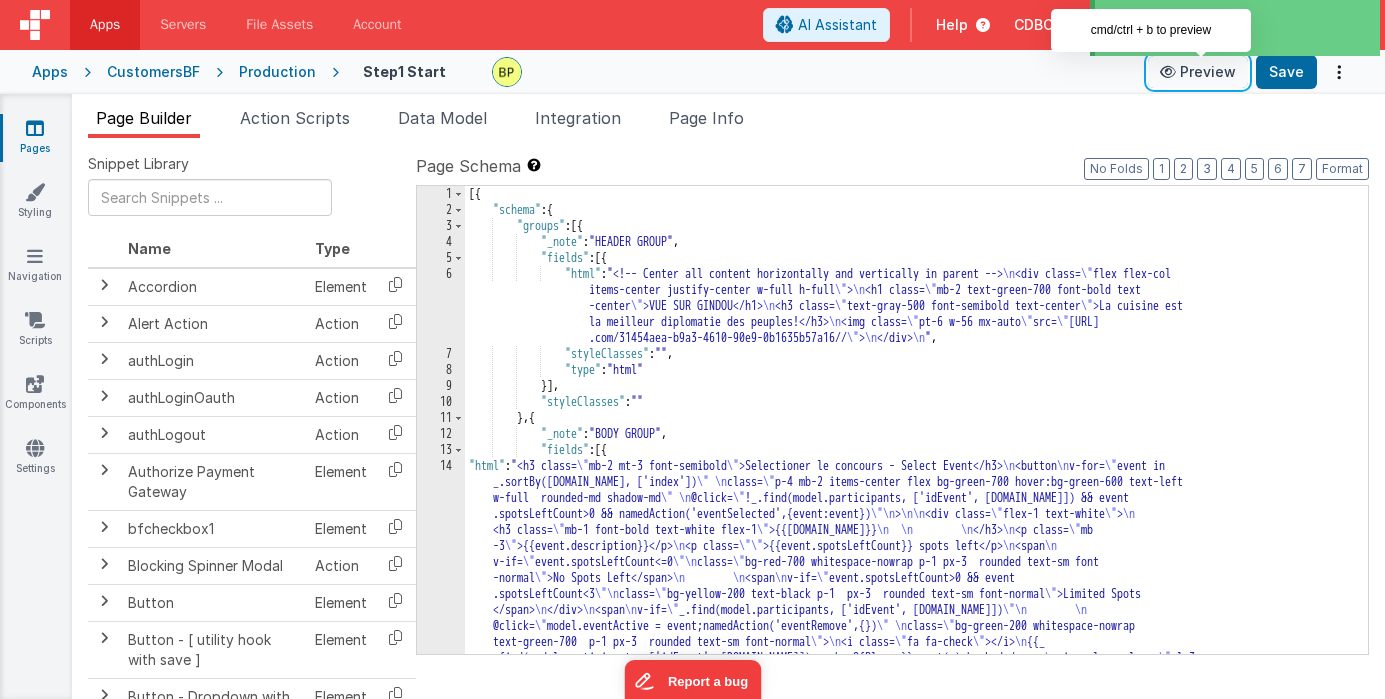 click on "Preview" at bounding box center [1198, 72] 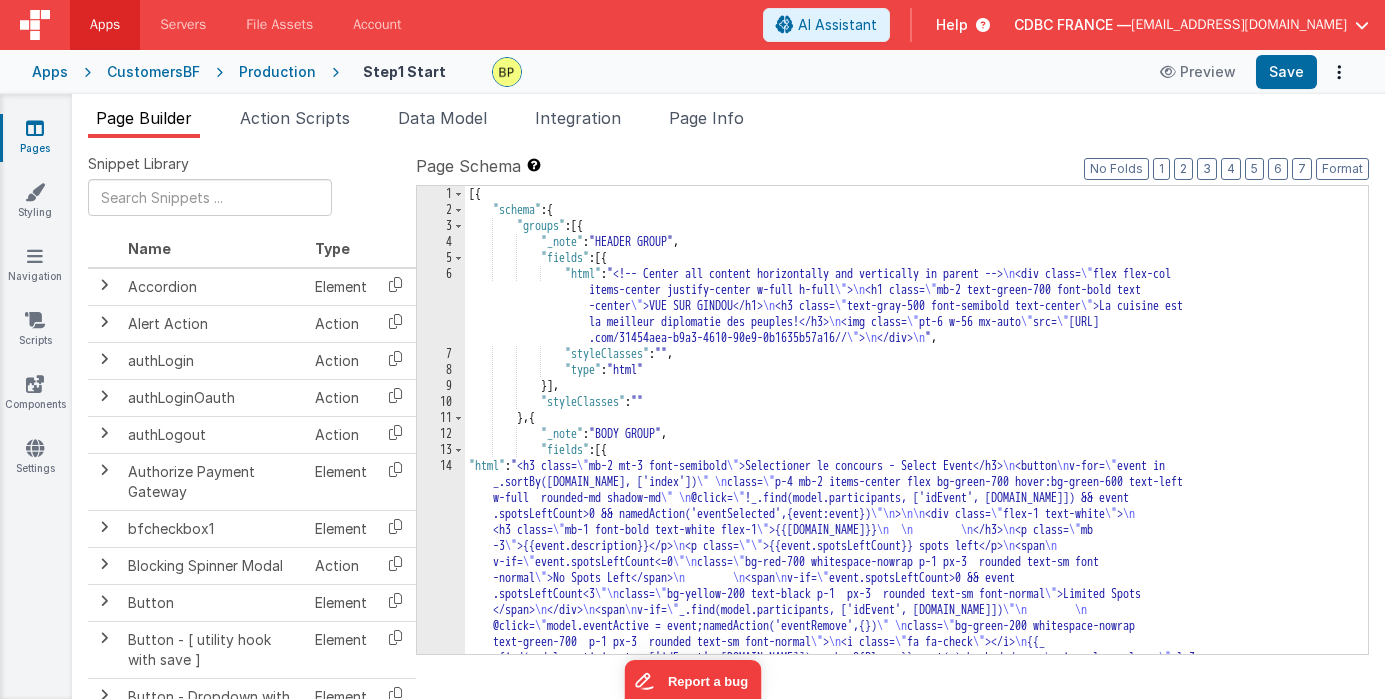 click on "14" at bounding box center [441, 570] 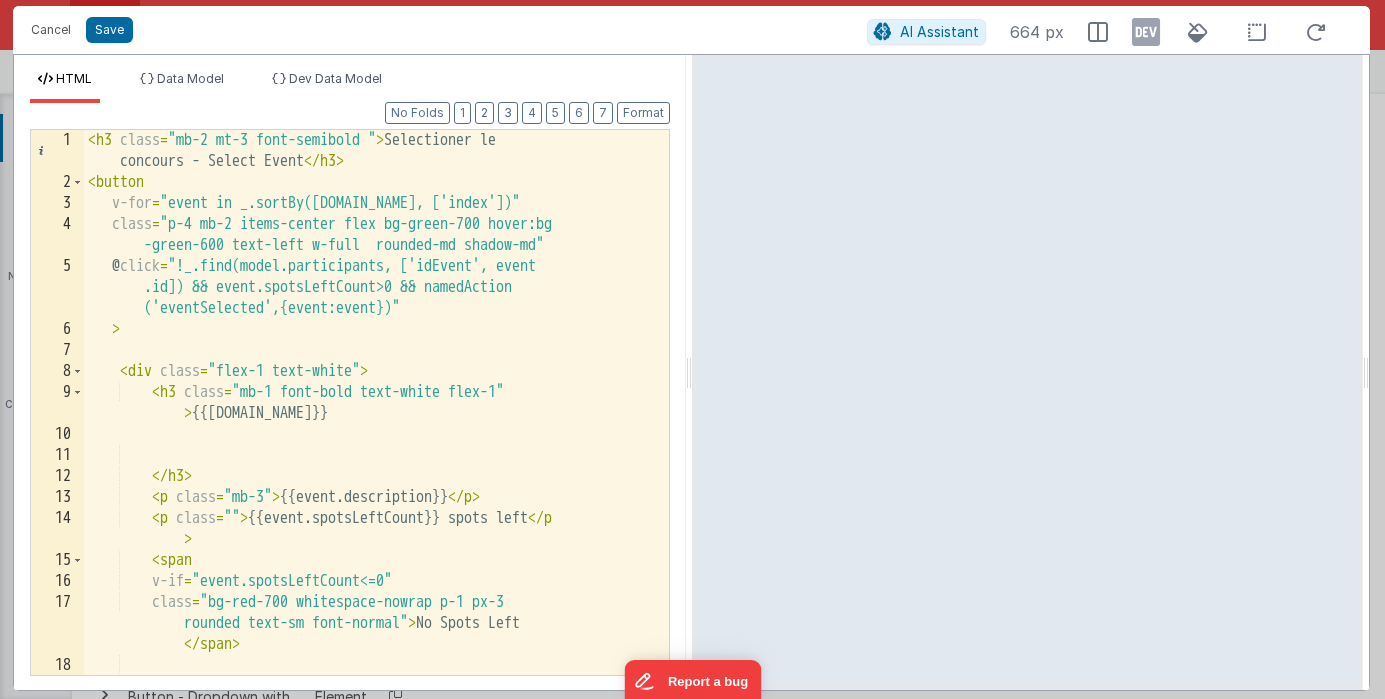 click on "< h3   class = "mb-2 mt-3 font-semibold " > Selectioner le       concours - Select Event </ h3 > < button       v-for = "event in _.sortBy([DOMAIN_NAME], ['index'])"       class = "p-4 mb-2 items-center flex bg-green-700 hover:bg         -green-600 text-left w-full  rounded-md shadow-md"       @ click = "!_.find(model.participants, ['idEvent', event         .id]) && event.spotsLeftCount>0 && namedAction         ('eventSelected',{event:event})"     >      < div   class = "flex-1 text-white" >           < h3   class = "mb-1 font-bold text-white flex-1"              > {{[DOMAIN_NAME]}}                         </ h3 >           < p   class = "mb-3" > {{event.description}} </ p >           < p   class = "" > {{event.spotsLeftCount}} spots left </ p              >           < span             v-if = "event.spotsLeftCount<=0"           class = "bg-red-700 whitespace-nowrap p-1 px-3                rounded text-sm font-normal" > No Spots Left </ span >" at bounding box center (369, 434) 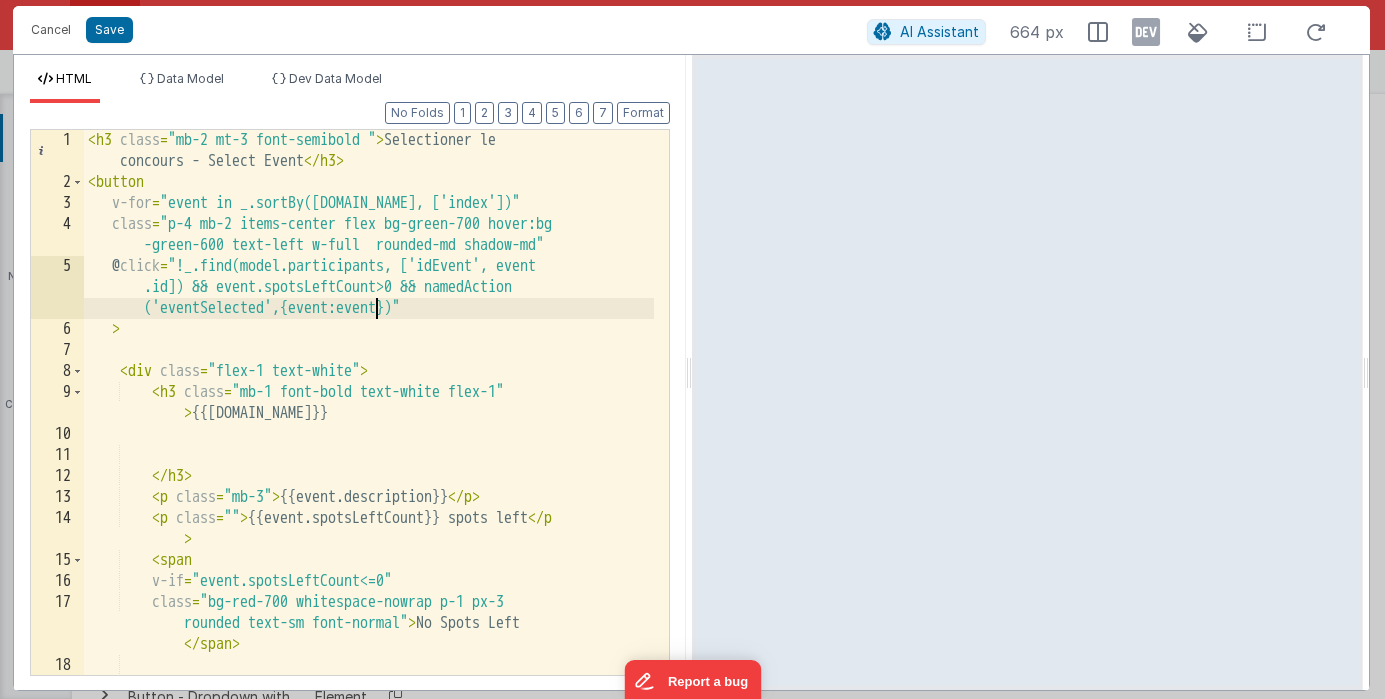 click on "< h3   class = "mb-2 mt-3 font-semibold " > Selectioner le       concours - Select Event </ h3 > < button       v-for = "event in _.sortBy([DOMAIN_NAME], ['index'])"       class = "p-4 mb-2 items-center flex bg-green-700 hover:bg         -green-600 text-left w-full  rounded-md shadow-md"       @ click = "!_.find(model.participants, ['idEvent', event         .id]) && event.spotsLeftCount>0 && namedAction         ('eventSelected',{event:event})"     >      < div   class = "flex-1 text-white" >           < h3   class = "mb-1 font-bold text-white flex-1"              > {{[DOMAIN_NAME]}}                         </ h3 >           < p   class = "mb-3" > {{event.description}} </ p >           < p   class = "" > {{event.spotsLeftCount}} spots left </ p              >           < span             v-if = "event.spotsLeftCount<=0"           class = "bg-red-700 whitespace-nowrap p-1 px-3                rounded text-sm font-normal" > No Spots Left </ span >" at bounding box center [369, 434] 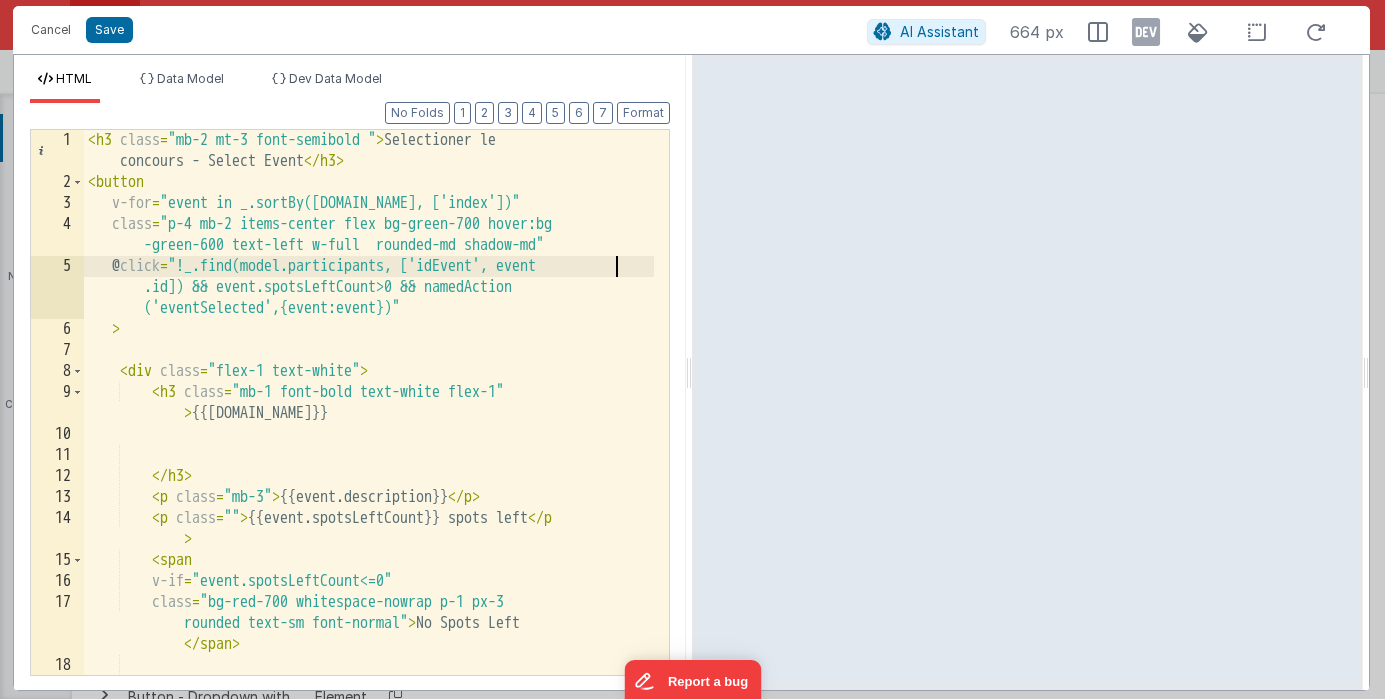 click on "< h3   class = "mb-2 mt-3 font-semibold " > Selectioner le       concours - Select Event </ h3 > < button       v-for = "event in _.sortBy([DOMAIN_NAME], ['index'])"       class = "p-4 mb-2 items-center flex bg-green-700 hover:bg         -green-600 text-left w-full  rounded-md shadow-md"       @ click = "!_.find(model.participants, ['idEvent', event         .id]) && event.spotsLeftCount>0 && namedAction         ('eventSelected',{event:event})"     >      < div   class = "flex-1 text-white" >           < h3   class = "mb-1 font-bold text-white flex-1"              > {{[DOMAIN_NAME]}}                         </ h3 >           < p   class = "mb-3" > {{event.description}} </ p >           < p   class = "" > {{event.spotsLeftCount}} spots left </ p              >           < span             v-if = "event.spotsLeftCount<=0"           class = "bg-red-700 whitespace-nowrap p-1 px-3                rounded text-sm font-normal" > No Spots Left </ span >" at bounding box center (369, 434) 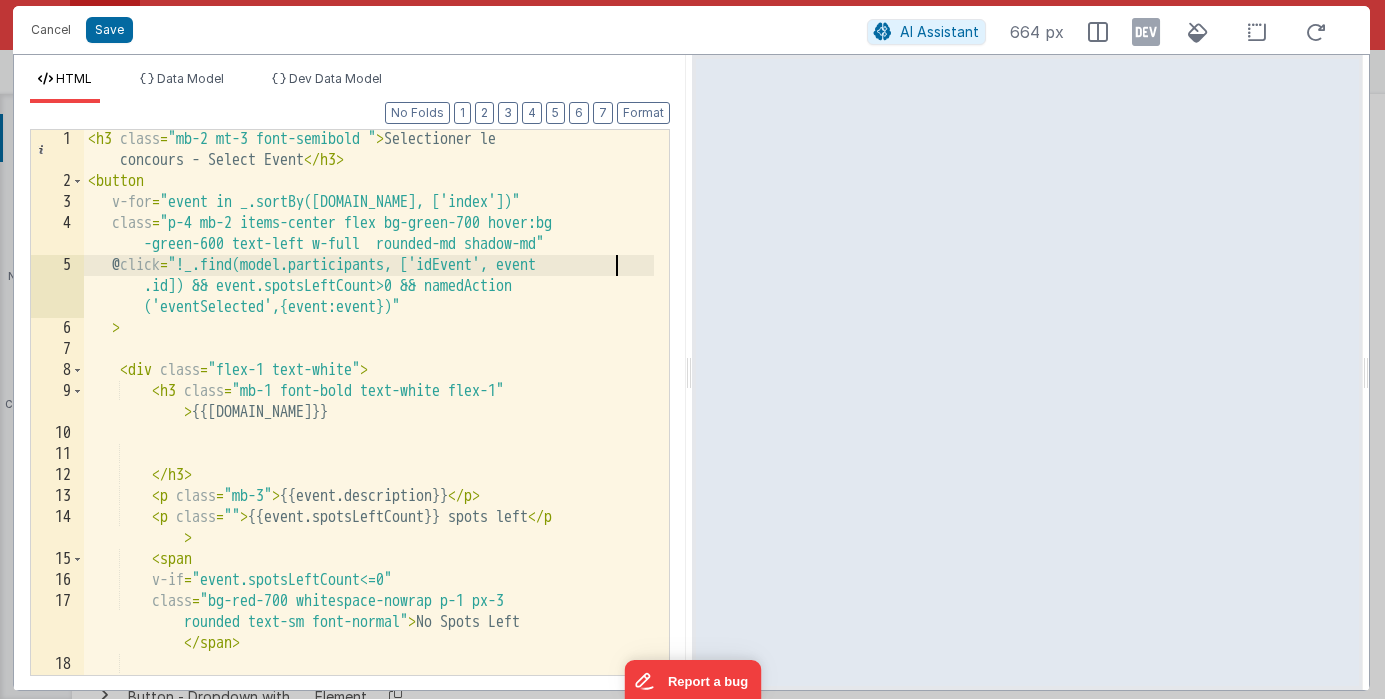 scroll, scrollTop: 3, scrollLeft: 0, axis: vertical 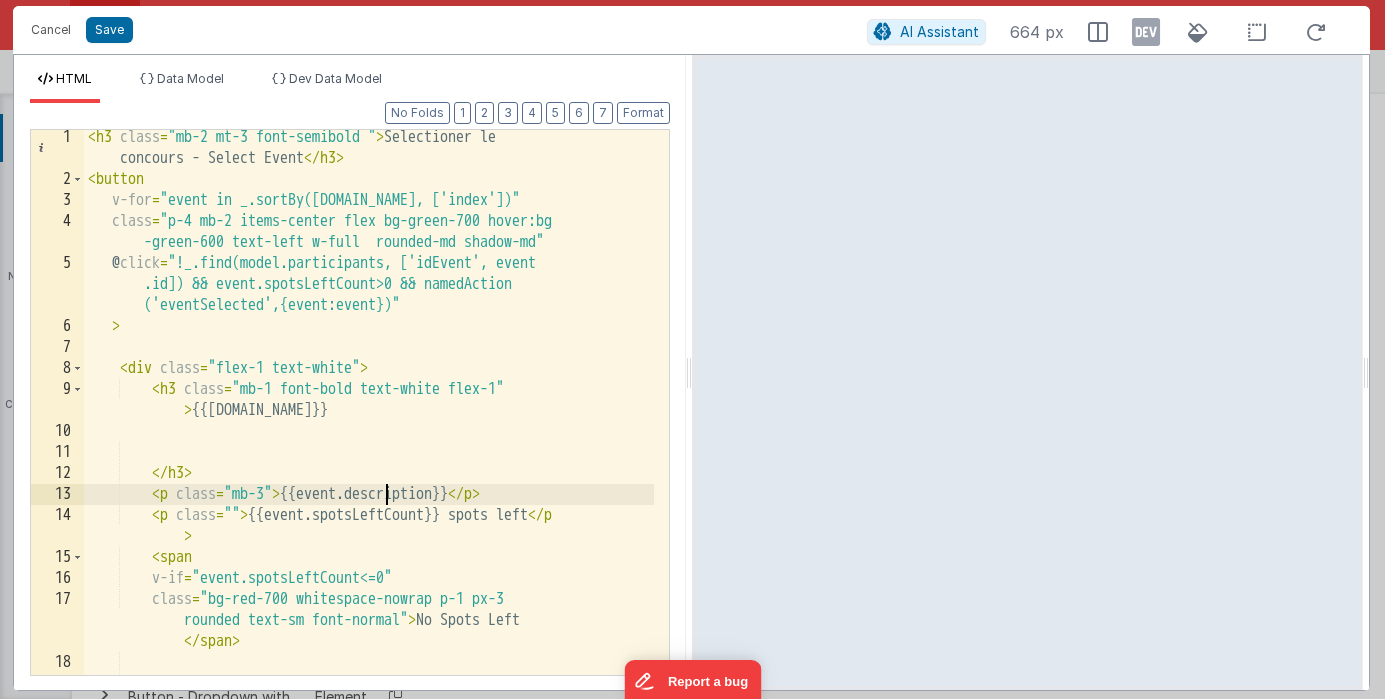 drag, startPoint x: 387, startPoint y: 496, endPoint x: 392, endPoint y: 542, distance: 46.270943 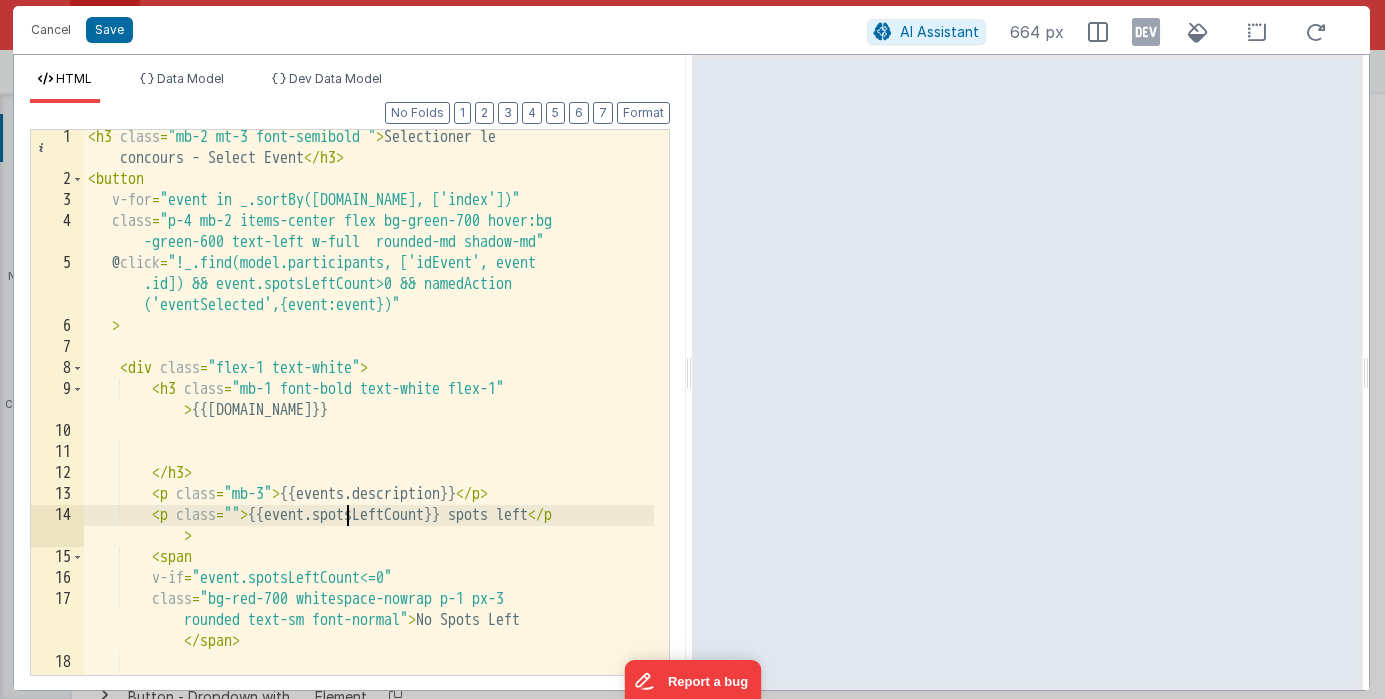 click on "< h3   class = "mb-2 mt-3 font-semibold " > Selectioner le       concours - Select Event </ h3 > < button       v-for = "event in _.sortBy([DOMAIN_NAME], ['index'])"       class = "p-4 mb-2 items-center flex bg-green-700 hover:bg         -green-600 text-left w-full  rounded-md shadow-md"       @ click = "!_.find(model.participants, ['idEvent', event         .id]) && event.spotsLeftCount>0 && namedAction         ('eventSelected',{event:event})"     >      < div   class = "flex-1 text-white" >           < h3   class = "mb-1 font-bold text-white flex-1"              > {{[DOMAIN_NAME]}}                         </ h3 >           < p   class = "mb-3" > {{events.description}} </ p >           < p   class = "" > {{event.spotsLeftCount}} spots left </ p              >           < span             v-if = "event.spotsLeftCount<=0"           class = "bg-red-700 whitespace-nowrap p-1 px-3                rounded text-sm font-normal" > No Spots Left </ span >      <" at bounding box center [369, 431] 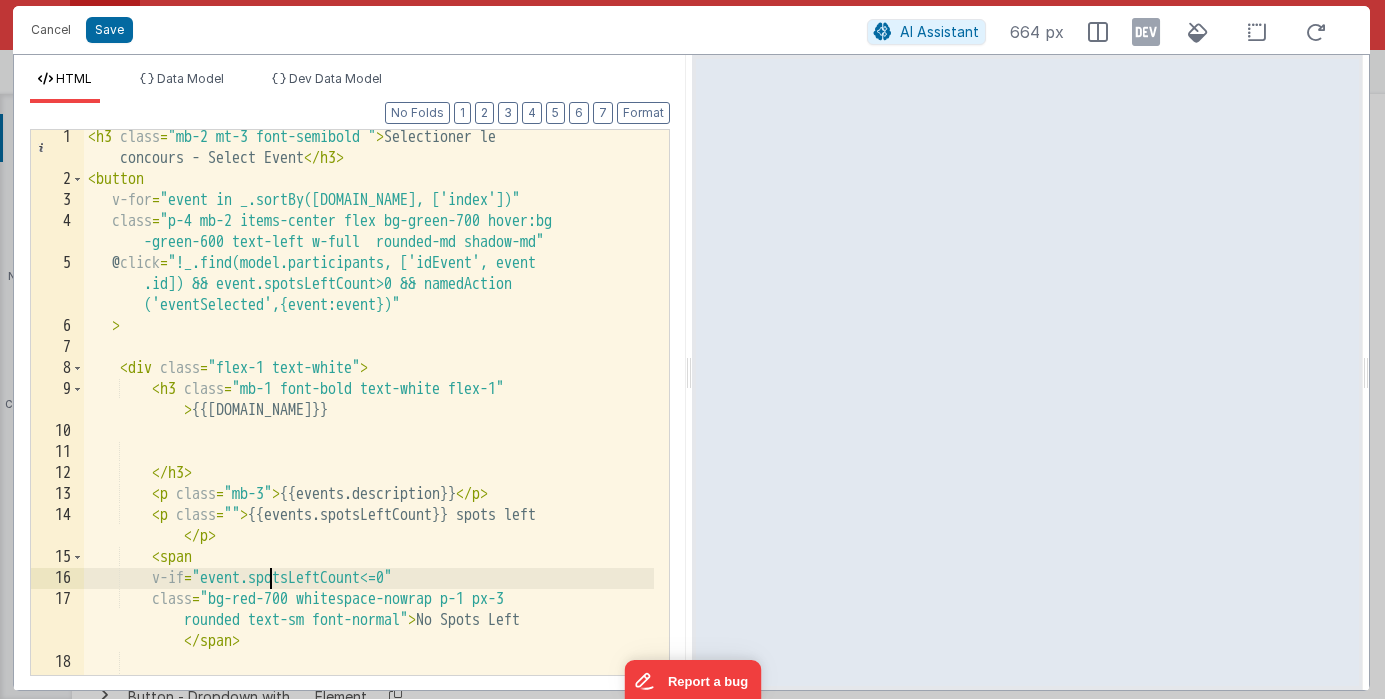 click on "< h3   class = "mb-2 mt-3 font-semibold " > Selectioner le       concours - Select Event </ h3 > < button       v-for = "event in _.sortBy([DOMAIN_NAME], ['index'])"       class = "p-4 mb-2 items-center flex bg-green-700 hover:bg         -green-600 text-left w-full  rounded-md shadow-md"       @ click = "!_.find(model.participants, ['idEvent', event         .id]) && event.spotsLeftCount>0 && namedAction         ('eventSelected',{event:event})"     >      < div   class = "flex-1 text-white" >           < h3   class = "mb-1 font-bold text-white flex-1"              > {{[DOMAIN_NAME]}}                         </ h3 >           < p   class = "mb-3" > {{events.description}} </ p >           < p   class = "" > {{events.spotsLeftCount}} spots left              </ p >           < span             v-if = "event.spotsLeftCount<=0"           class = "bg-red-700 whitespace-nowrap p-1 px-3                rounded text-sm font-normal" > No Spots Left </ span >      <" at bounding box center (369, 431) 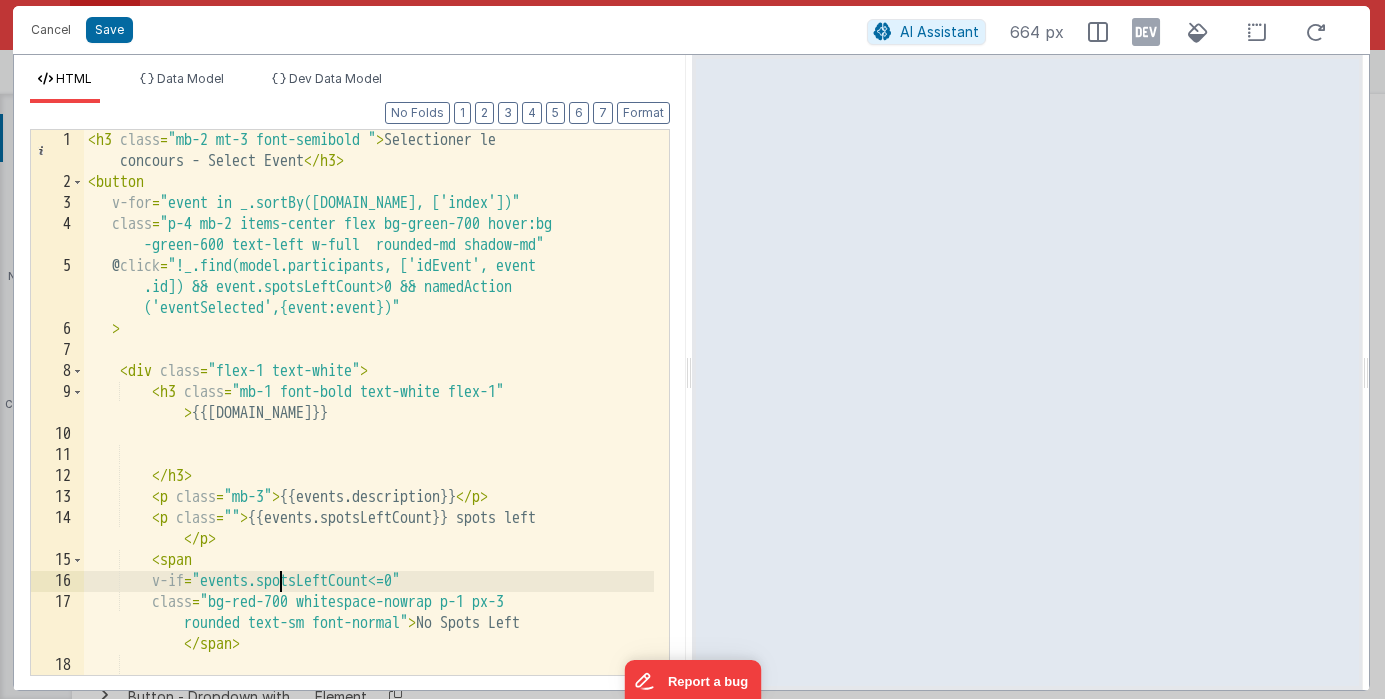 scroll, scrollTop: 0, scrollLeft: 0, axis: both 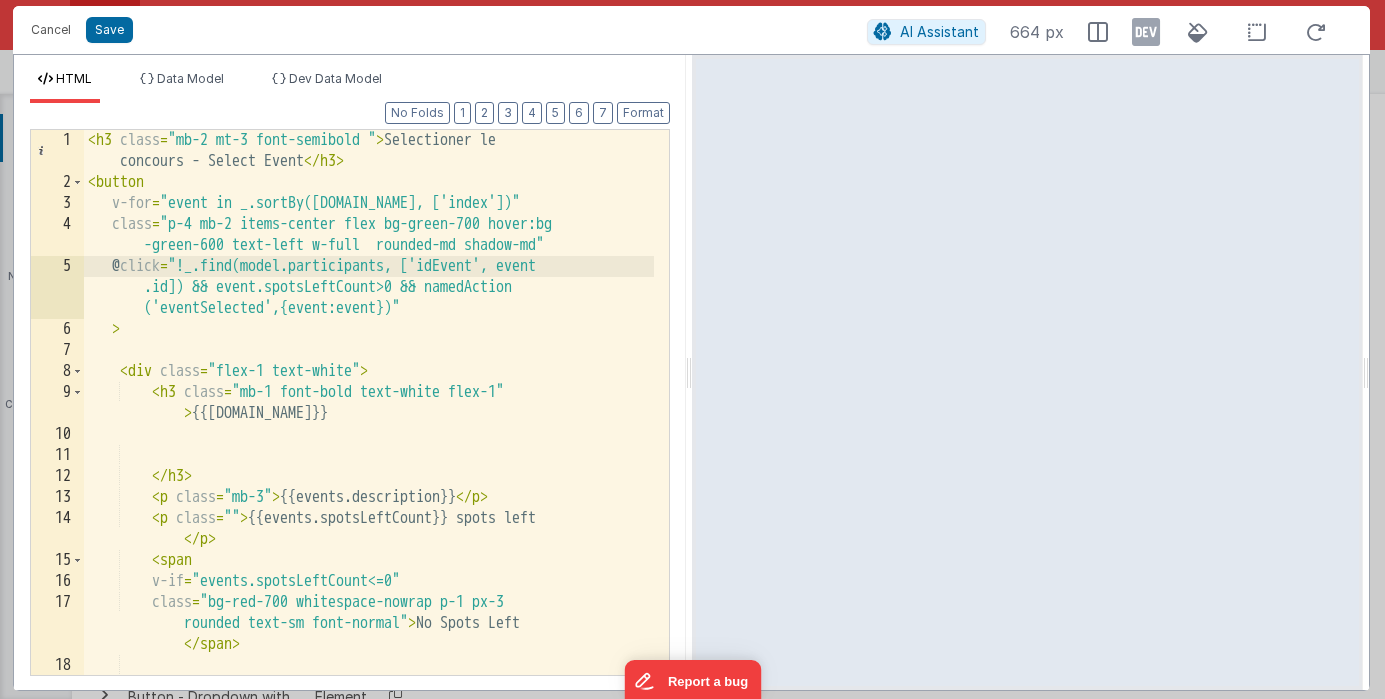 click on "< h3   class = "mb-2 mt-3 font-semibold " > Selectioner le       concours - Select Event </ h3 > < button       v-for = "event in _.sortBy([DOMAIN_NAME], ['index'])"       class = "p-4 mb-2 items-center flex bg-green-700 hover:bg         -green-600 text-left w-full  rounded-md shadow-md"       @ click = "!_.find(model.participants, ['idEvent', event         .id]) && event.spotsLeftCount>0 && namedAction         ('eventSelected',{event:event})"     >      < div   class = "flex-1 text-white" >           < h3   class = "mb-1 font-bold text-white flex-1"              > {{[DOMAIN_NAME]}}                         </ h3 >           < p   class = "mb-3" > {{events.description}} </ p >           < p   class = "" > {{events.spotsLeftCount}} spots left              </ p >           < span             v-if = "events.spotsLeftCount<=0"           class = "bg-red-700 whitespace-nowrap p-1 px-3                rounded text-sm font-normal" > No Spots Left </ span >      <" at bounding box center [369, 434] 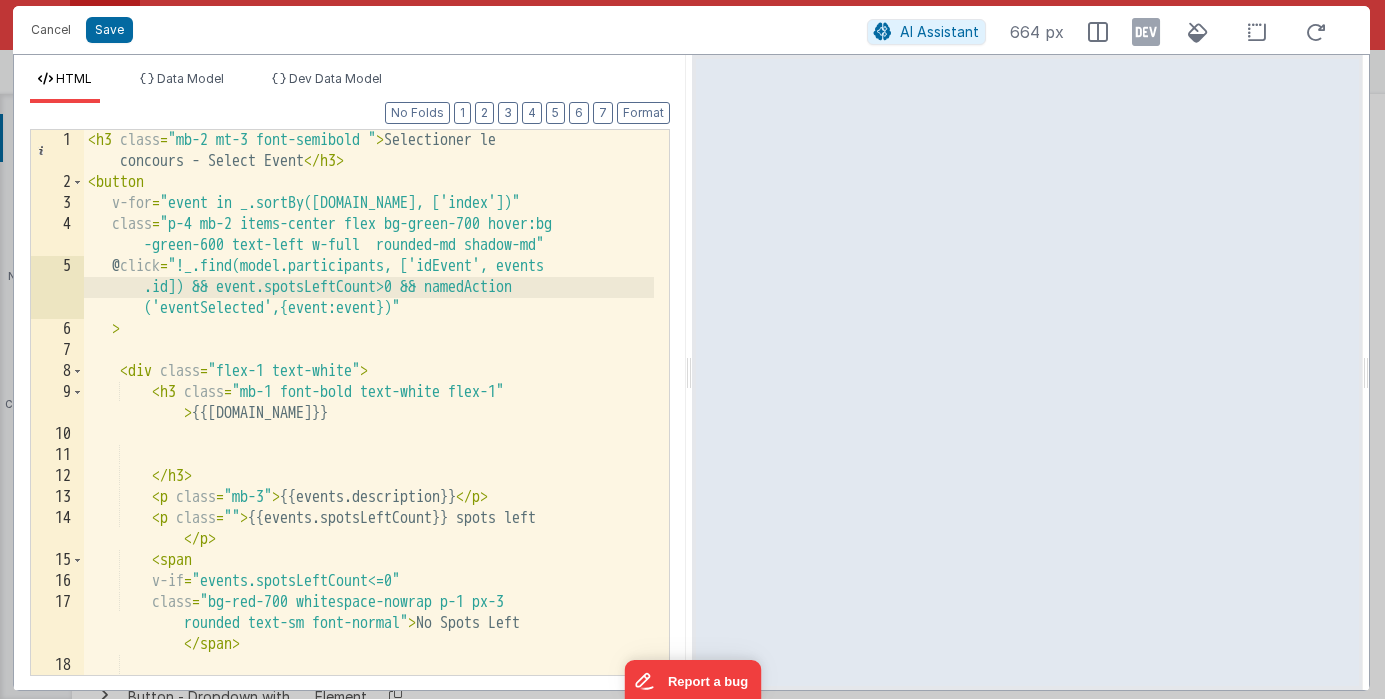 click on "< h3   class = "mb-2 mt-3 font-semibold " > Selectioner le       concours - Select Event </ h3 > < button       v-for = "event in _.sortBy([DOMAIN_NAME], ['index'])"       class = "p-4 mb-2 items-center flex bg-green-700 hover:bg         -green-600 text-left w-full  rounded-md shadow-md"       @ click = "!_.find(model.participants, ['idEvent', events         .id]) && event.spotsLeftCount>0 && namedAction         ('eventSelected',{event:event})"     >      < div   class = "flex-1 text-white" >           < h3   class = "mb-1 font-bold text-white flex-1"              > {{[DOMAIN_NAME]}}                         </ h3 >           < p   class = "mb-3" > {{events.description}} </ p >           < p   class = "" > {{events.spotsLeftCount}} spots left              </ p >           < span             v-if = "events.spotsLeftCount<=0"           class = "bg-red-700 whitespace-nowrap p-1 px-3                rounded text-sm font-normal" > No Spots Left </ span >" at bounding box center (369, 434) 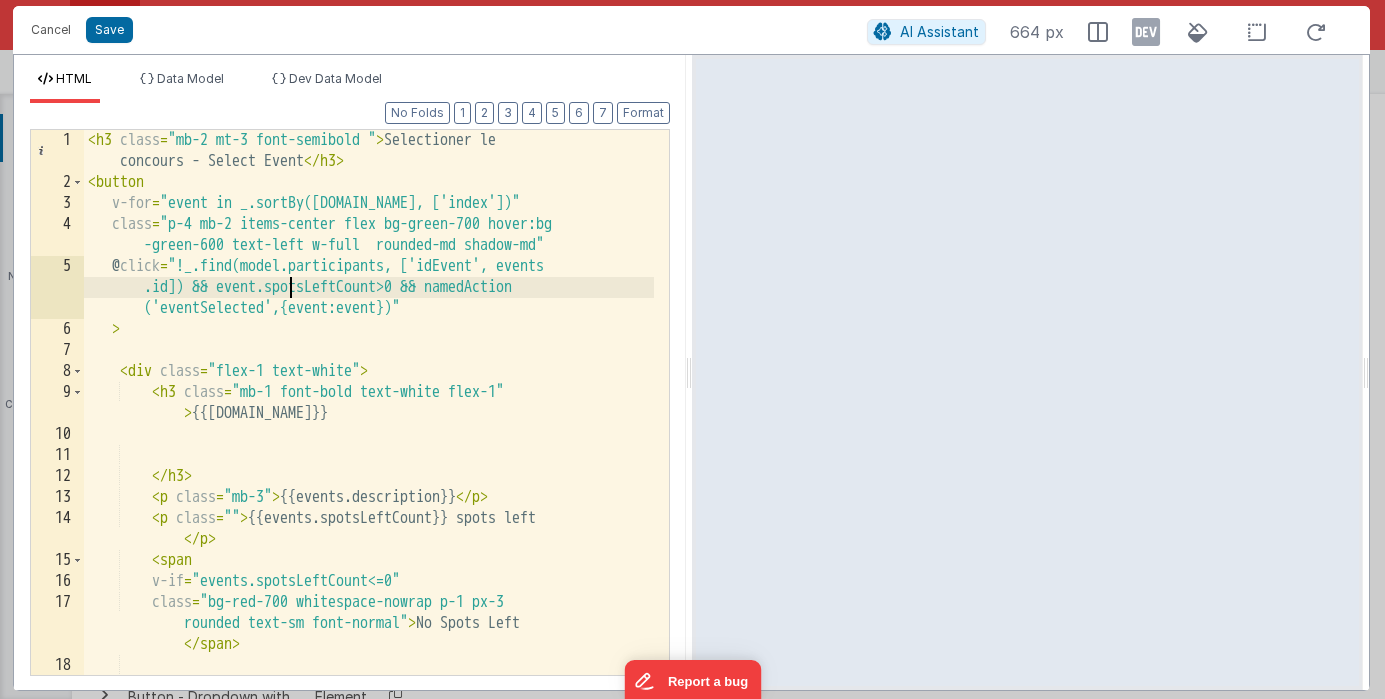 type 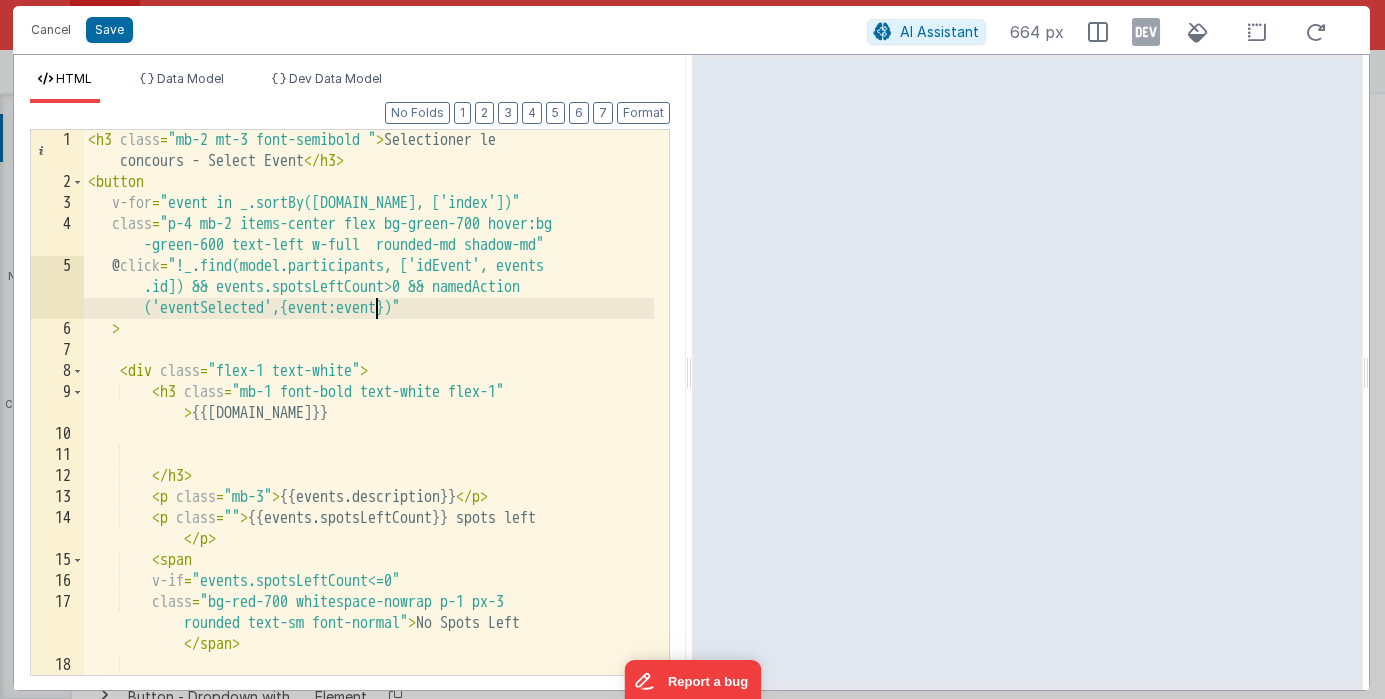 click on "< h3   class = "mb-2 mt-3 font-semibold " > Selectioner le       concours - Select Event </ h3 > < button       v-for = "event in _.sortBy([DOMAIN_NAME], ['index'])"       class = "p-4 mb-2 items-center flex bg-green-700 hover:bg         -green-600 text-left w-full  rounded-md shadow-md"       @ click = "!_.find(model.participants, ['idEvent', events         .id]) && events.spotsLeftCount>0 && namedAction         ('eventSelected',{event:event})"     >      < div   class = "flex-1 text-white" >           < h3   class = "mb-1 font-bold text-white flex-1"              > {{[DOMAIN_NAME]}}                         </ h3 >           < p   class = "mb-3" > {{events.description}} </ p >           < p   class = "" > {{events.spotsLeftCount}} spots left              </ p >           < span             v-if = "events.spotsLeftCount<=0"           class = "bg-red-700 whitespace-nowrap p-1 px-3                rounded text-sm font-normal" > No Spots Left </ span >" at bounding box center [369, 434] 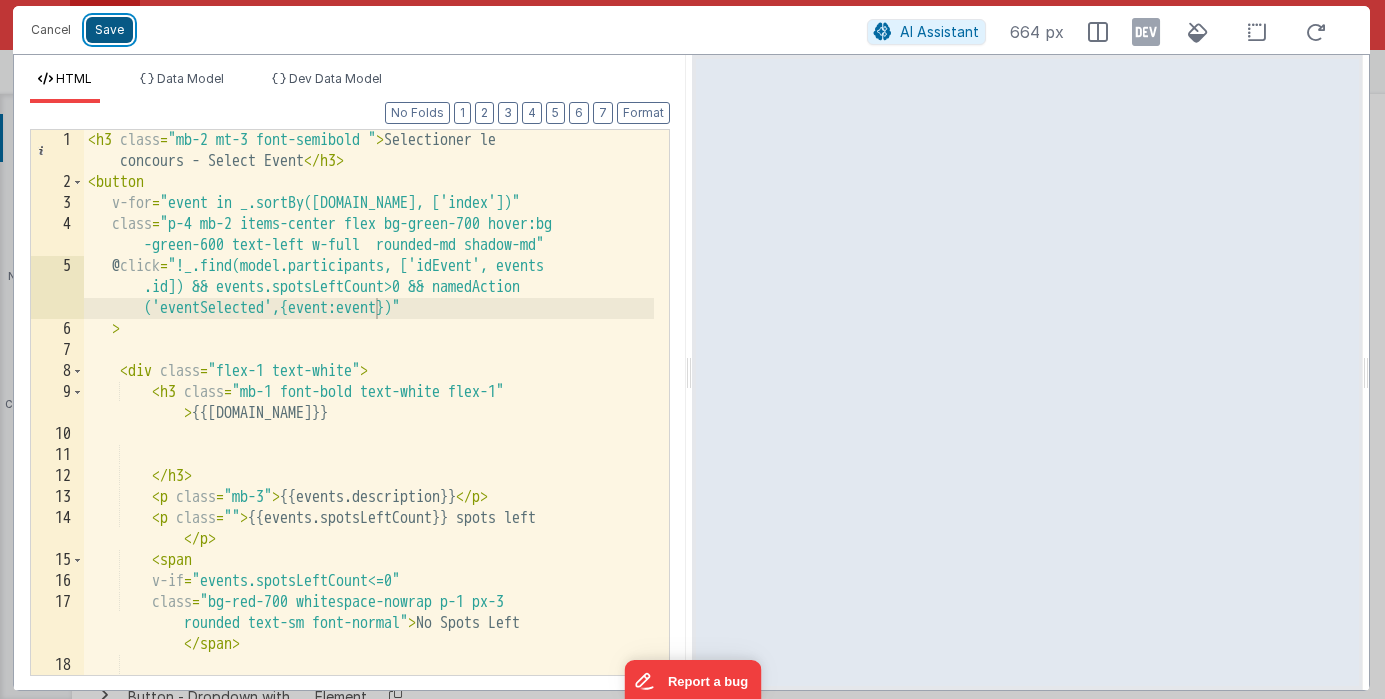 click on "Save" at bounding box center (109, 30) 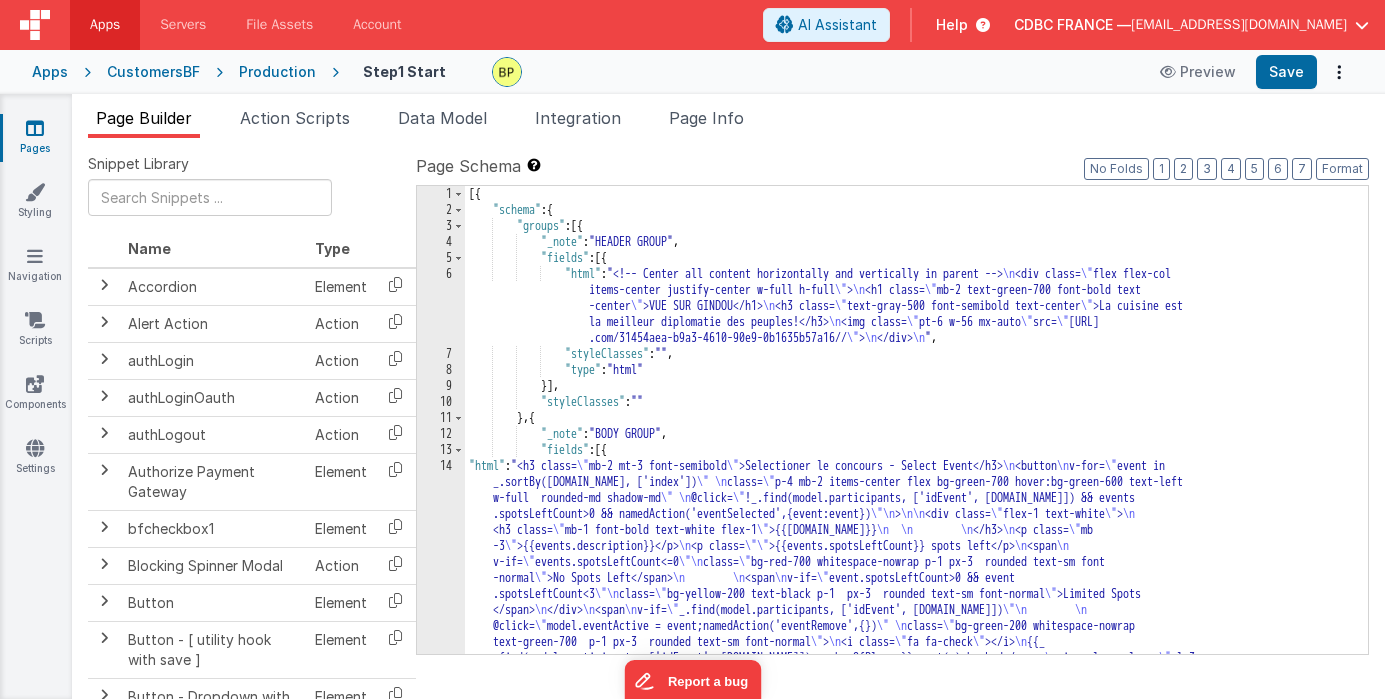 click on "14" at bounding box center [441, 570] 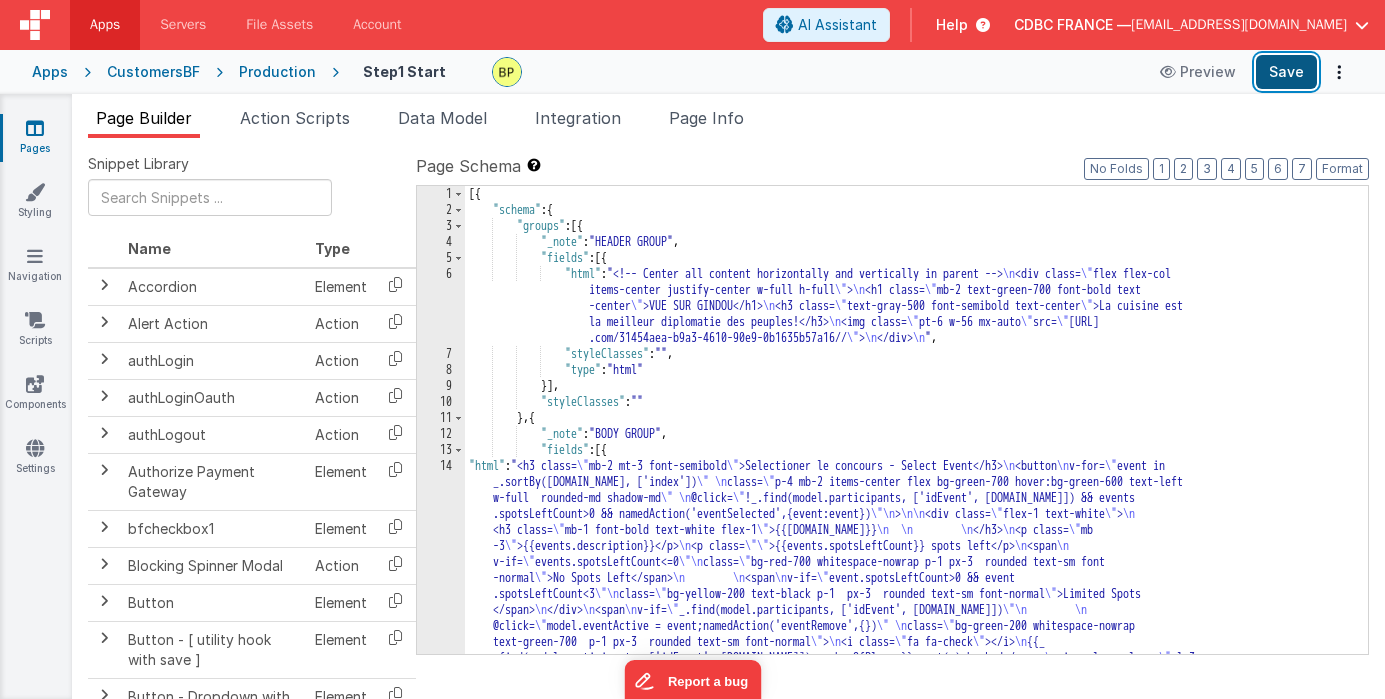 click on "Save" at bounding box center [1286, 72] 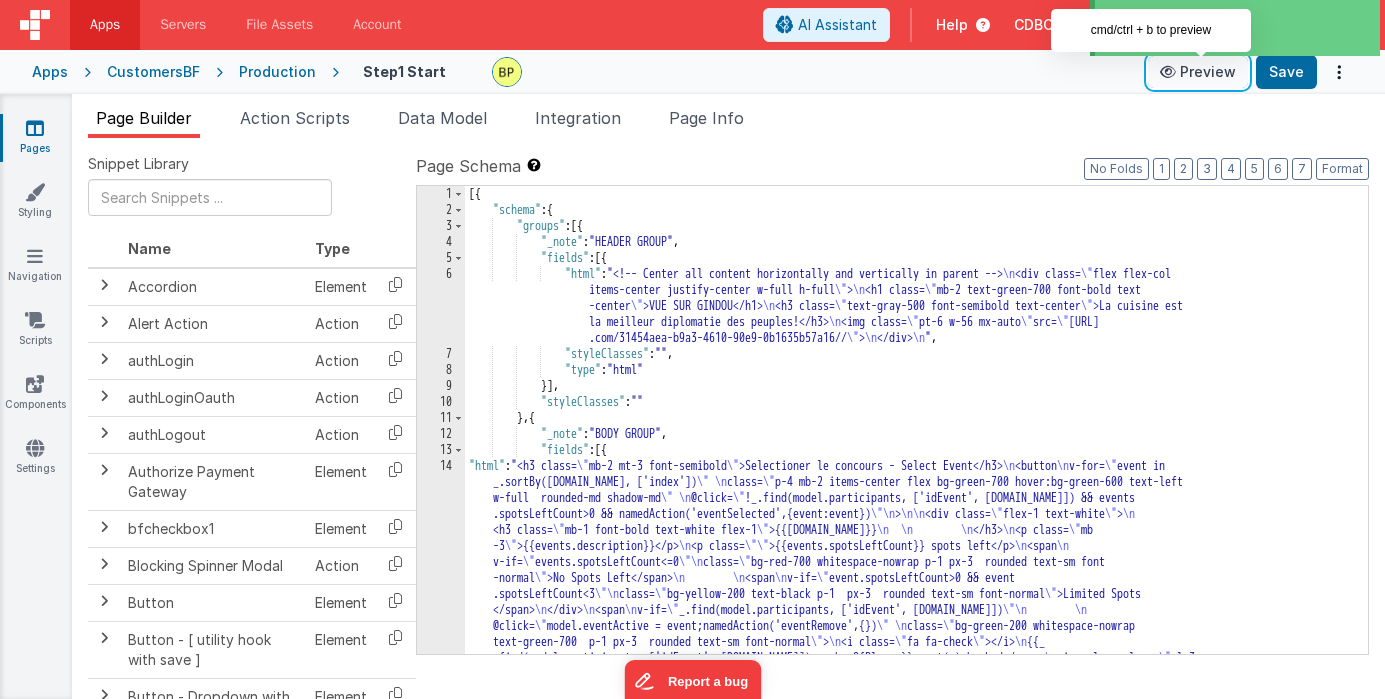 click on "Preview" at bounding box center [1198, 72] 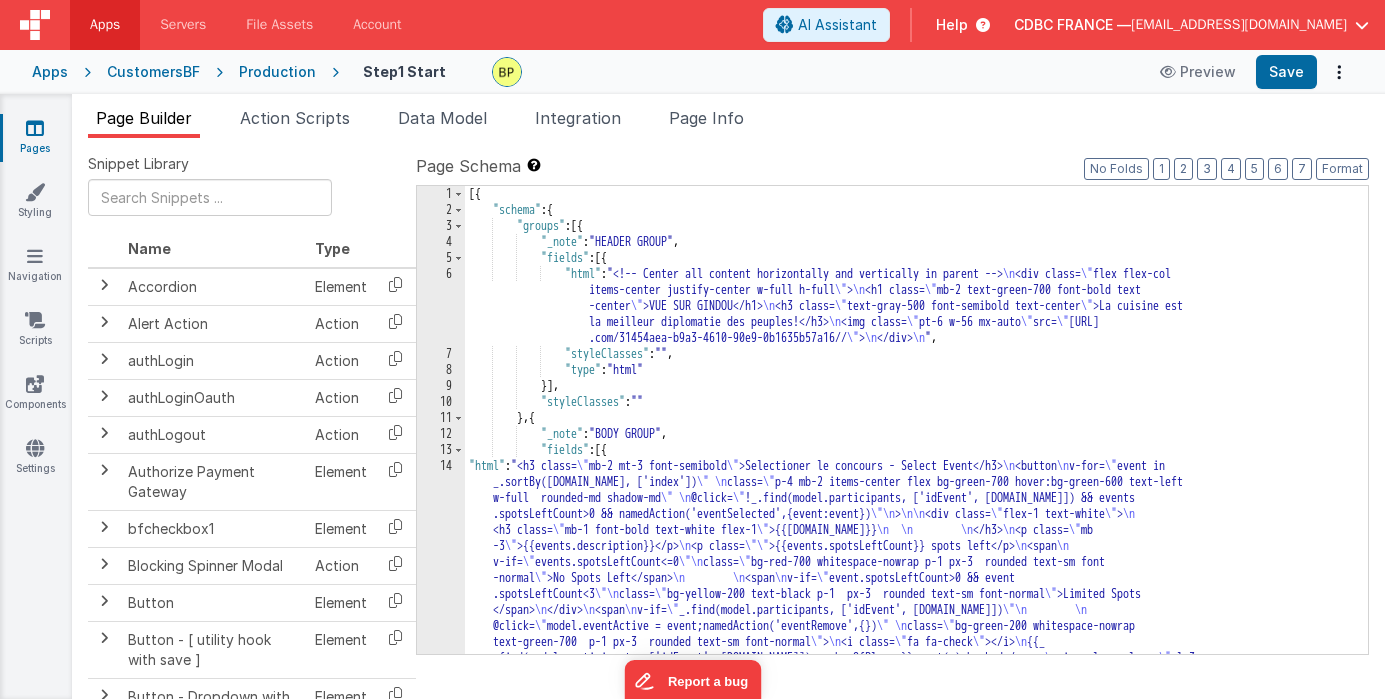 click on "14" at bounding box center (441, 570) 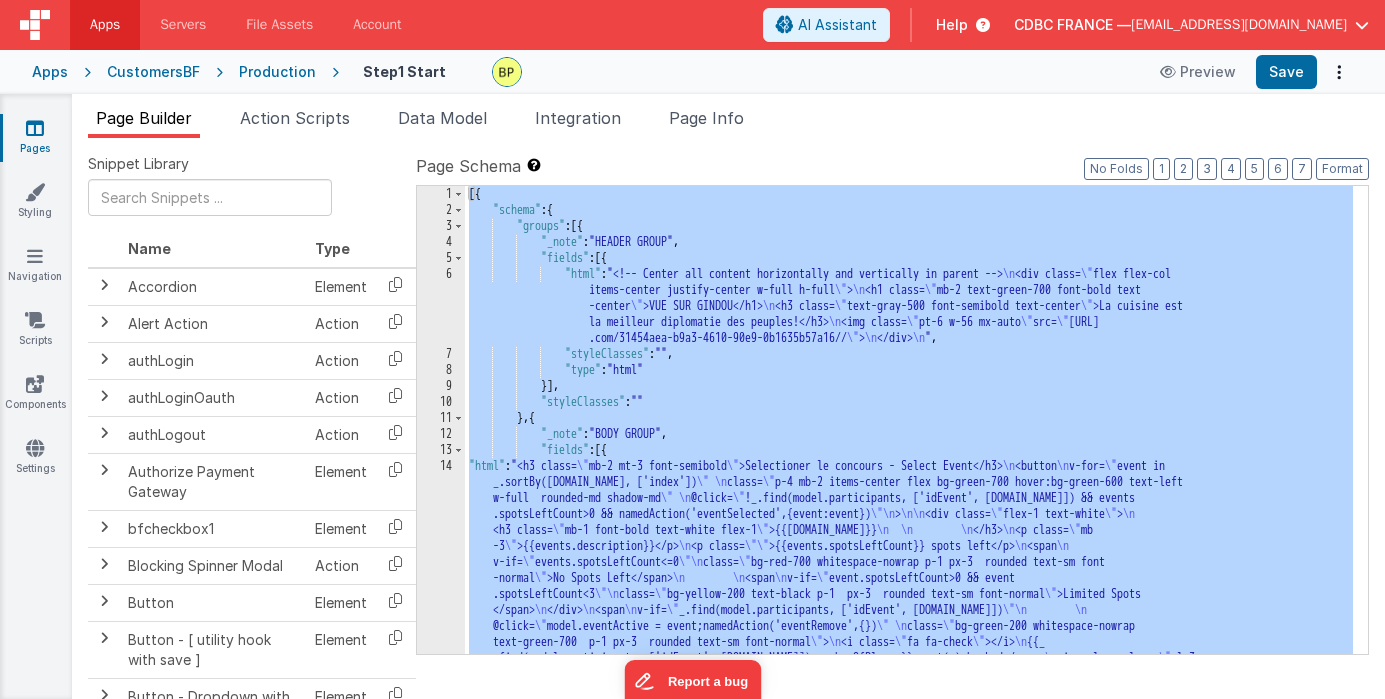 click on "14" at bounding box center (441, 570) 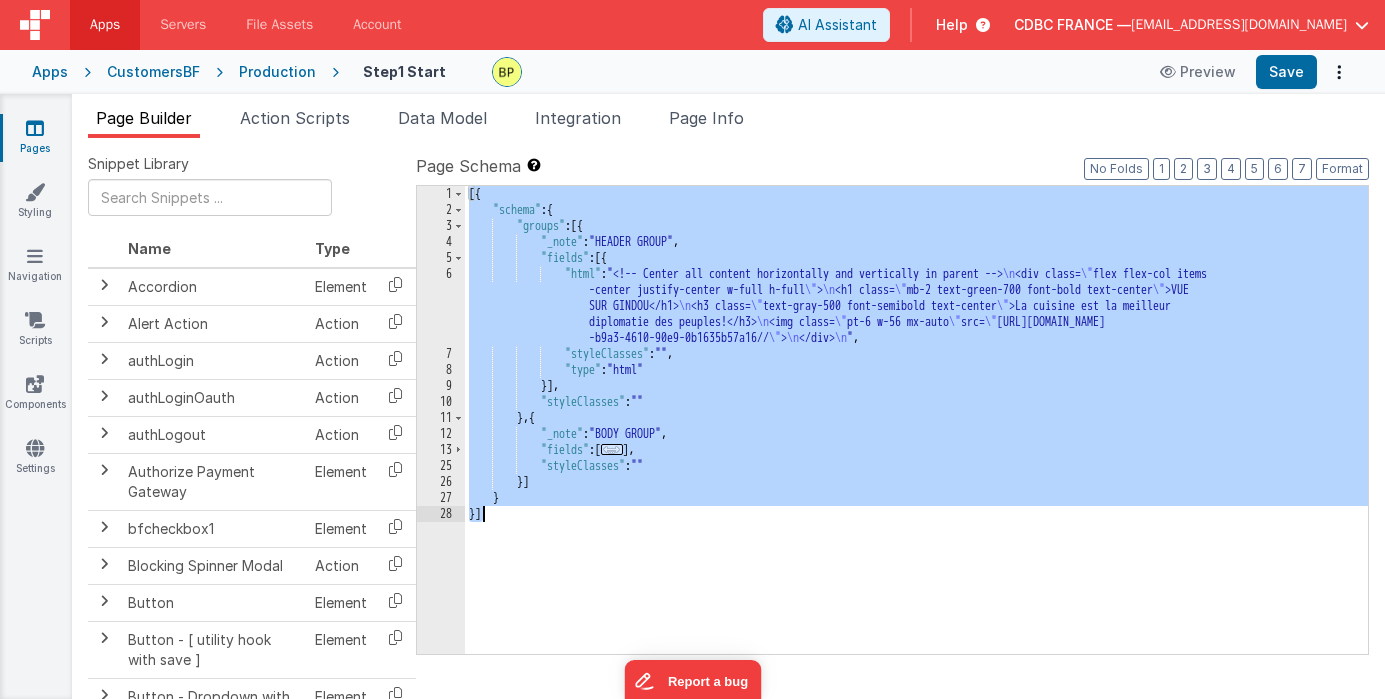 click on "..." at bounding box center (612, 449) 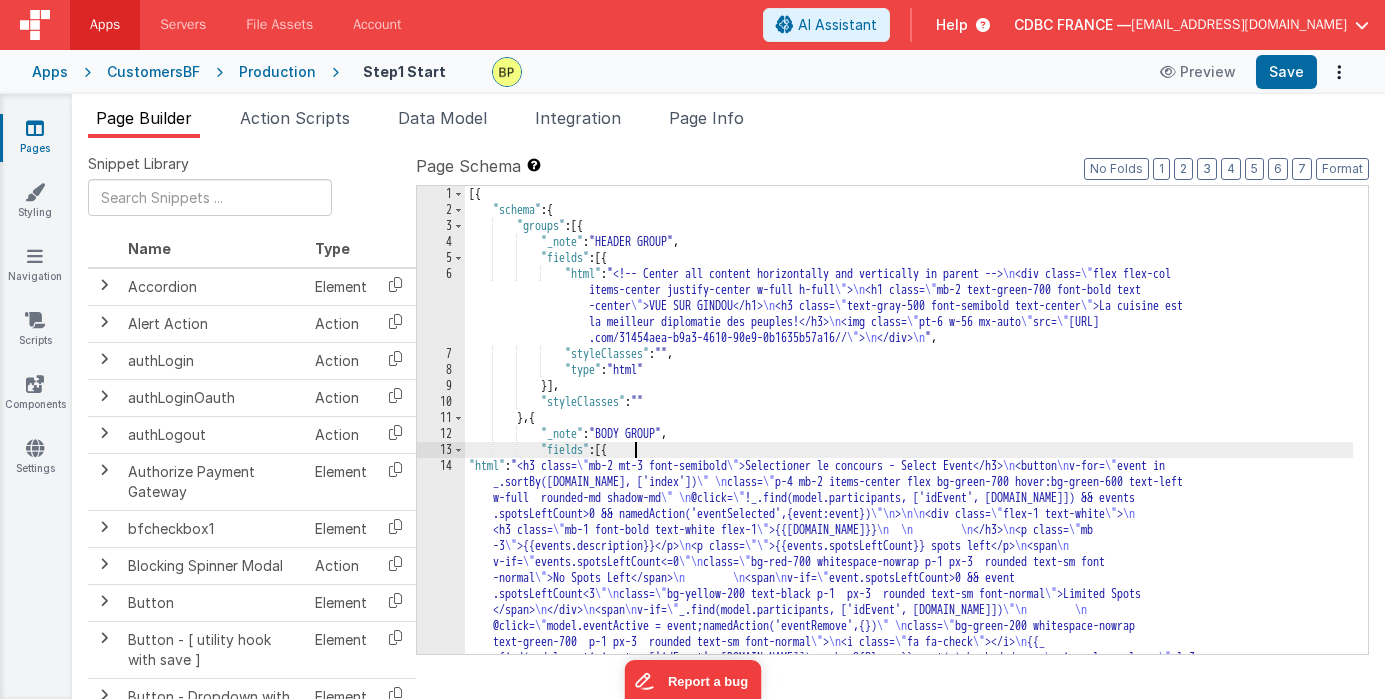 click on "Production" at bounding box center [277, 72] 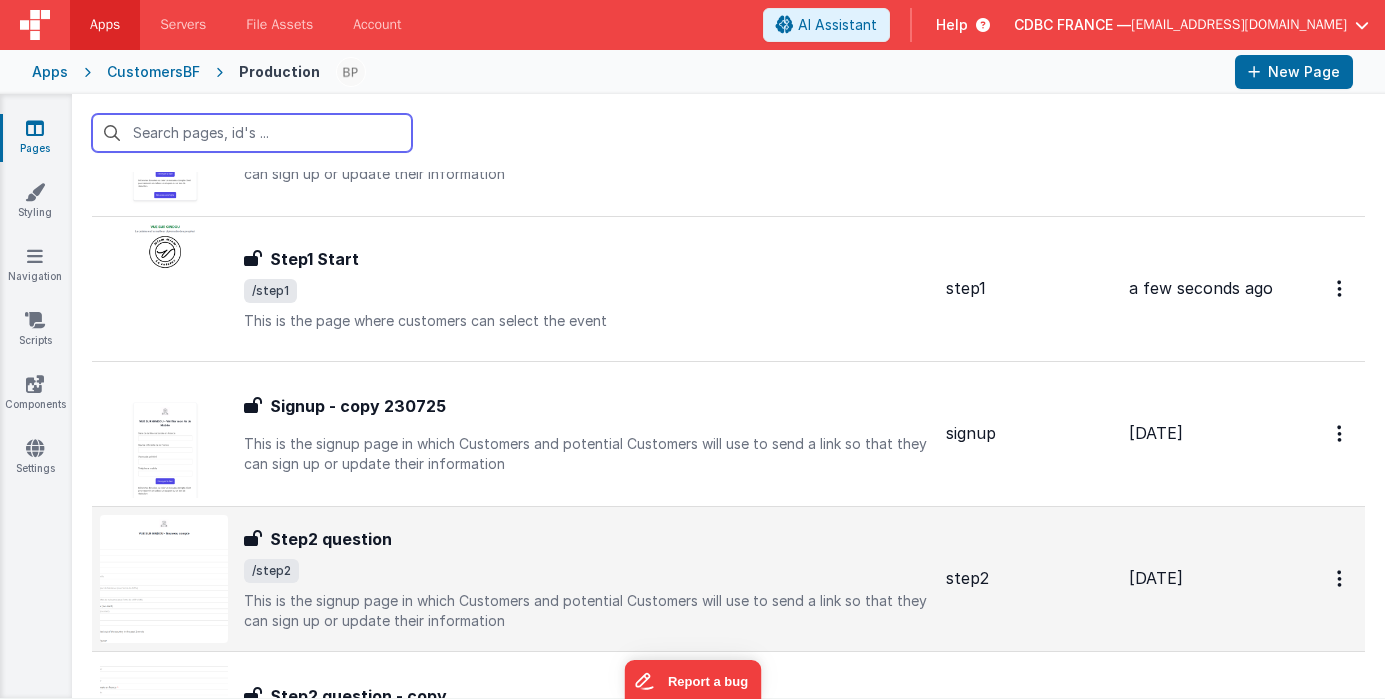 scroll, scrollTop: 1243, scrollLeft: 0, axis: vertical 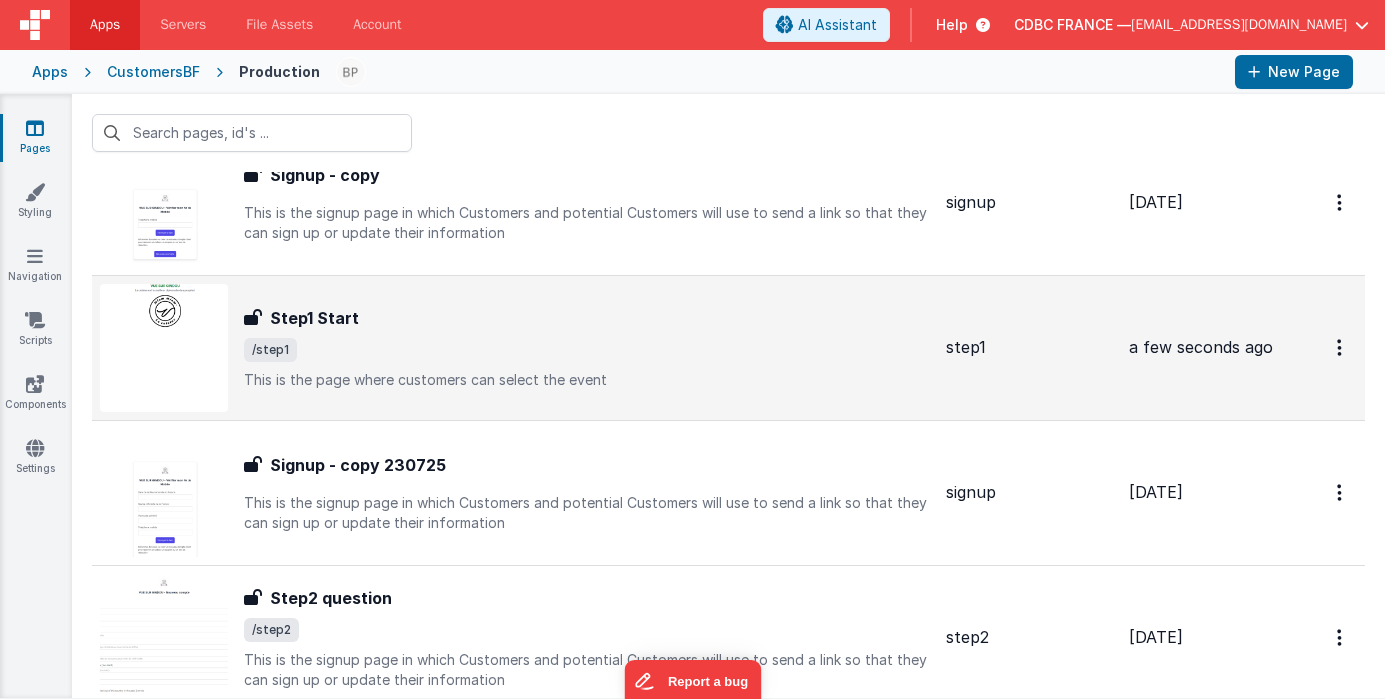 click on "Step1 Start
Step1 Start
/step1   This is the page where customers can select the event" at bounding box center (587, 348) 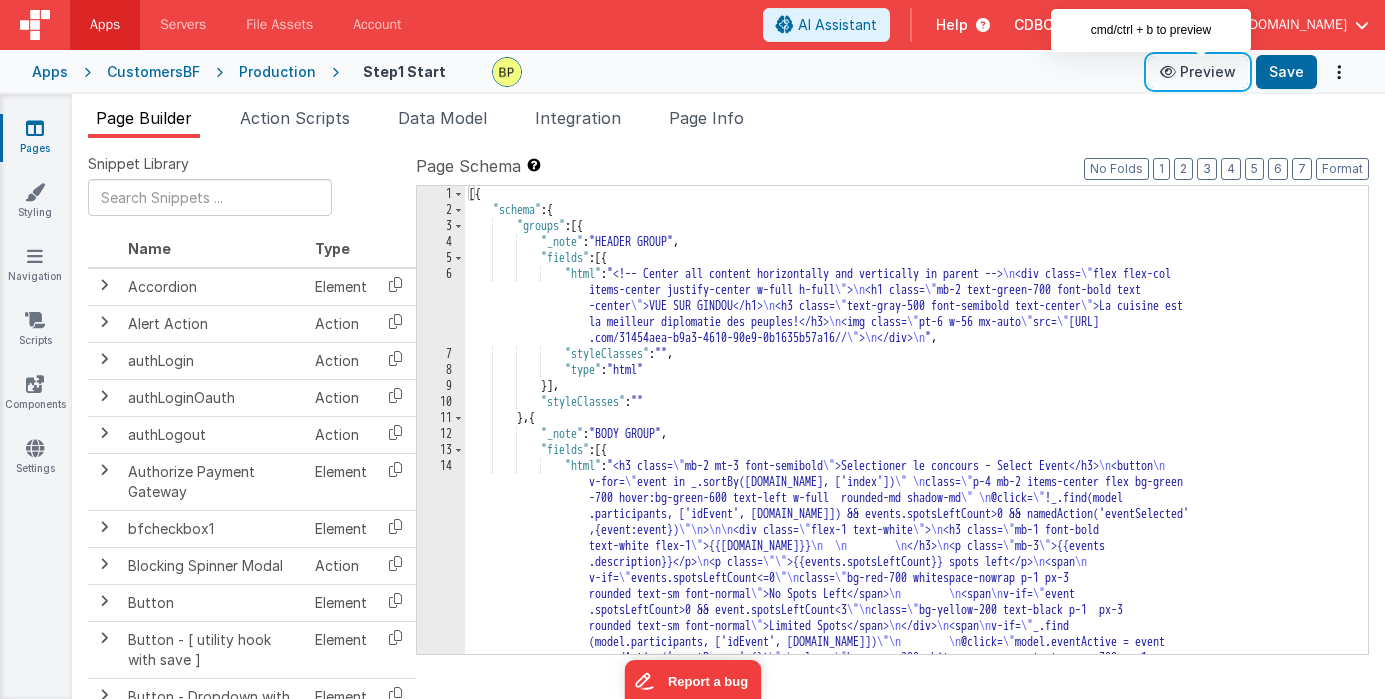 click on "Preview" at bounding box center [1198, 72] 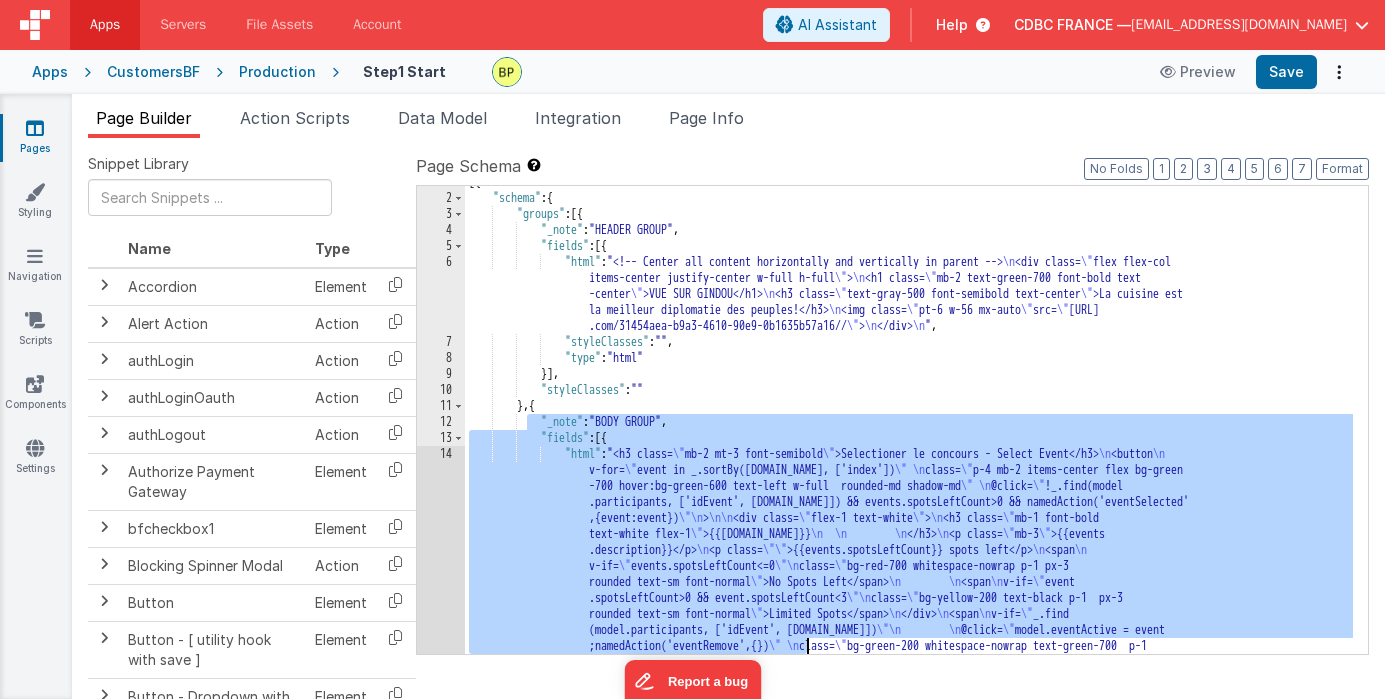 scroll, scrollTop: 300, scrollLeft: 0, axis: vertical 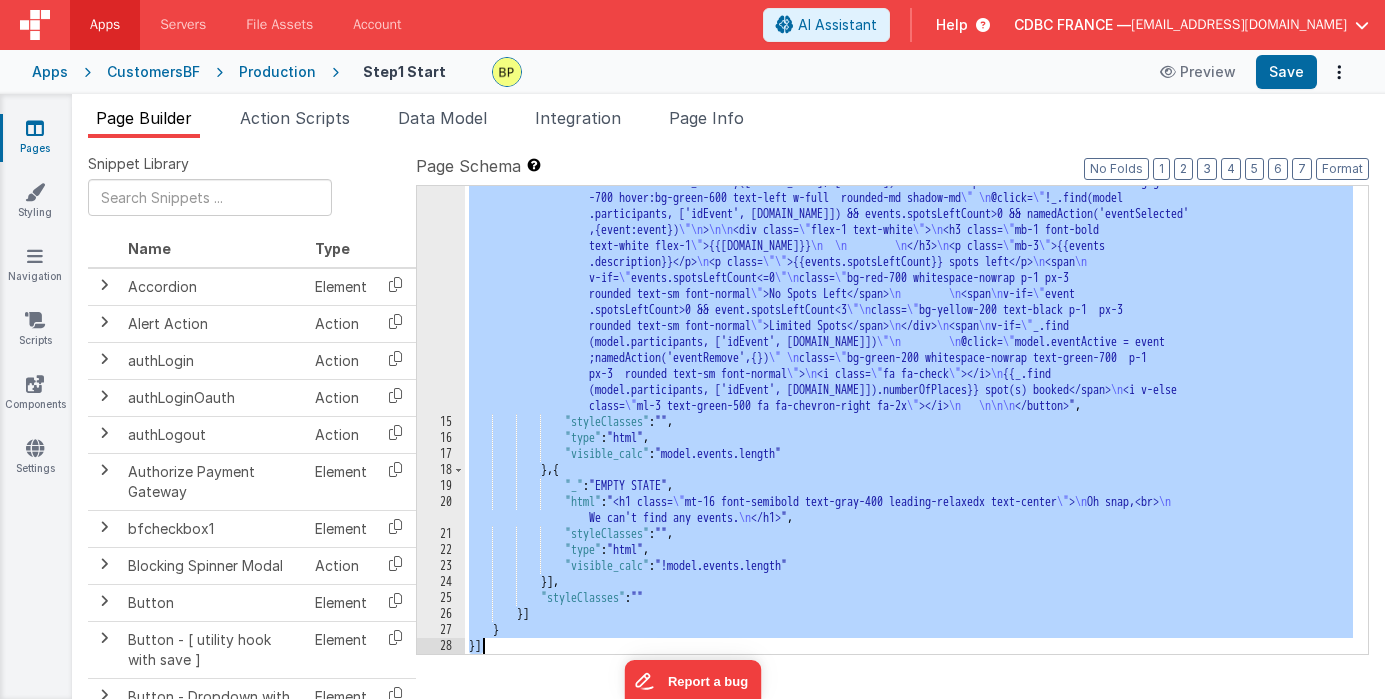 drag, startPoint x: 530, startPoint y: 436, endPoint x: 820, endPoint y: 710, distance: 398.96866 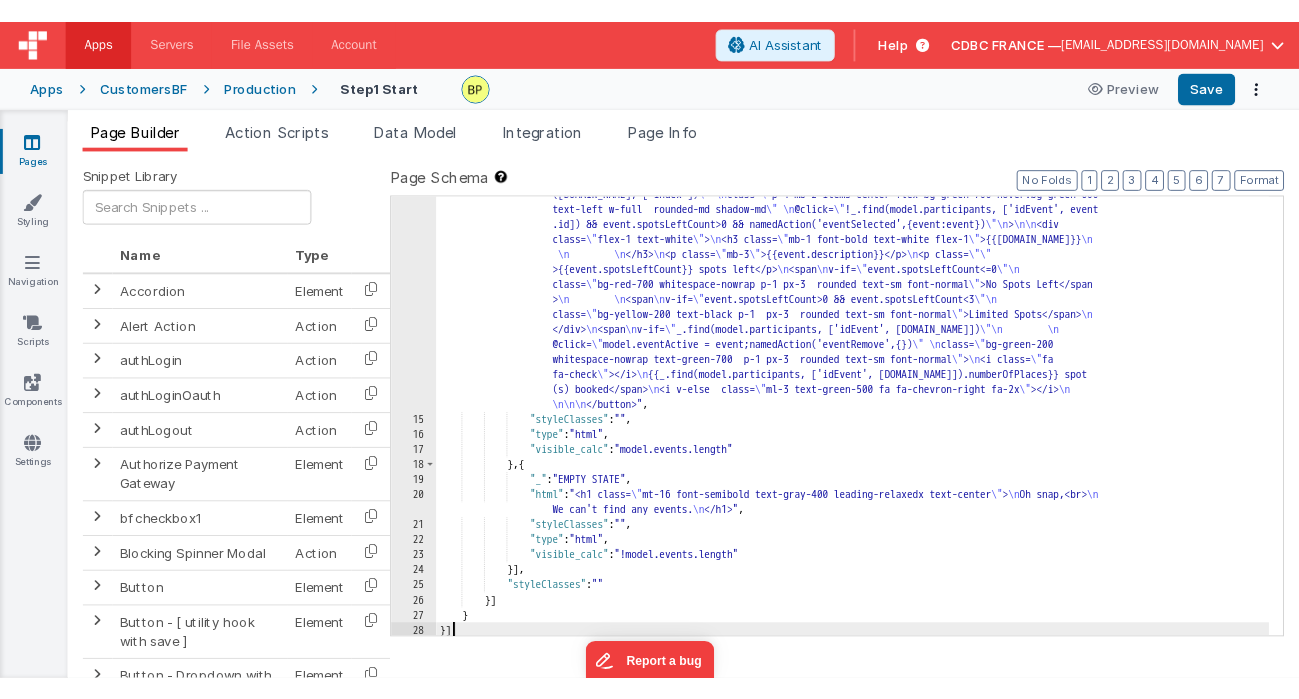 scroll, scrollTop: 0, scrollLeft: 0, axis: both 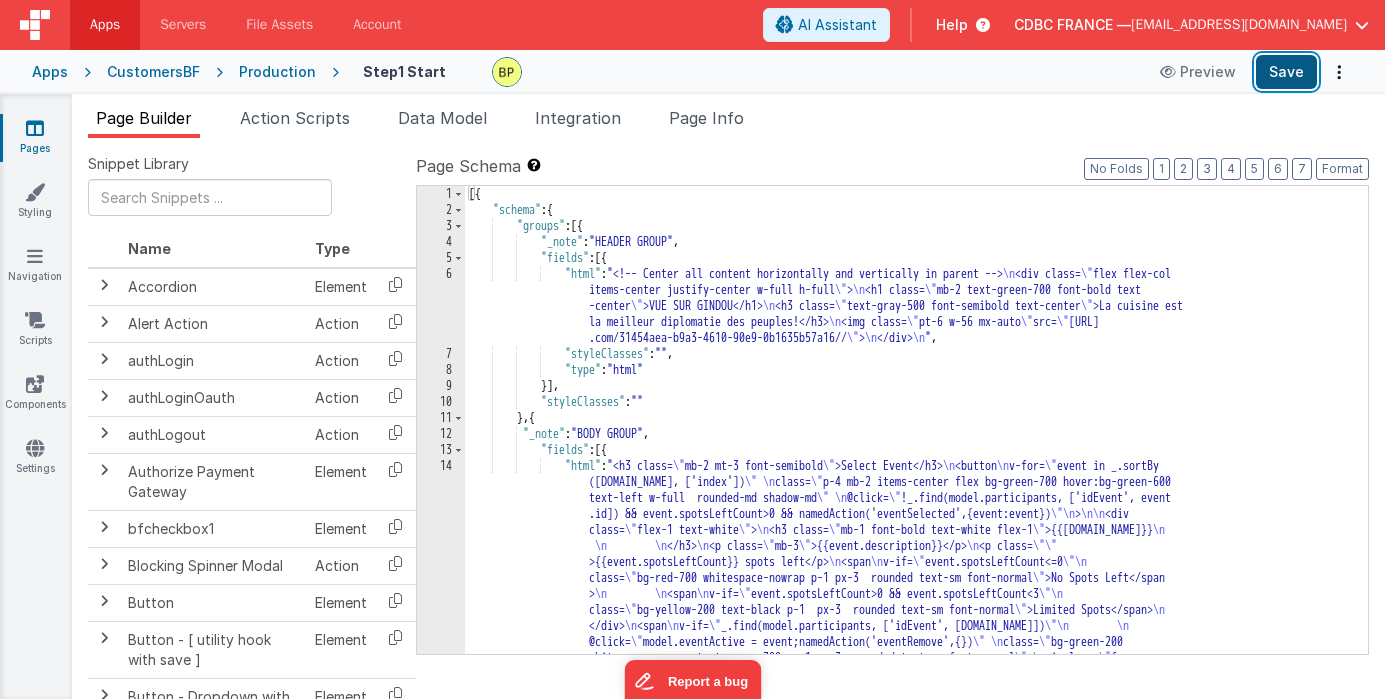 click on "Save" at bounding box center [1286, 72] 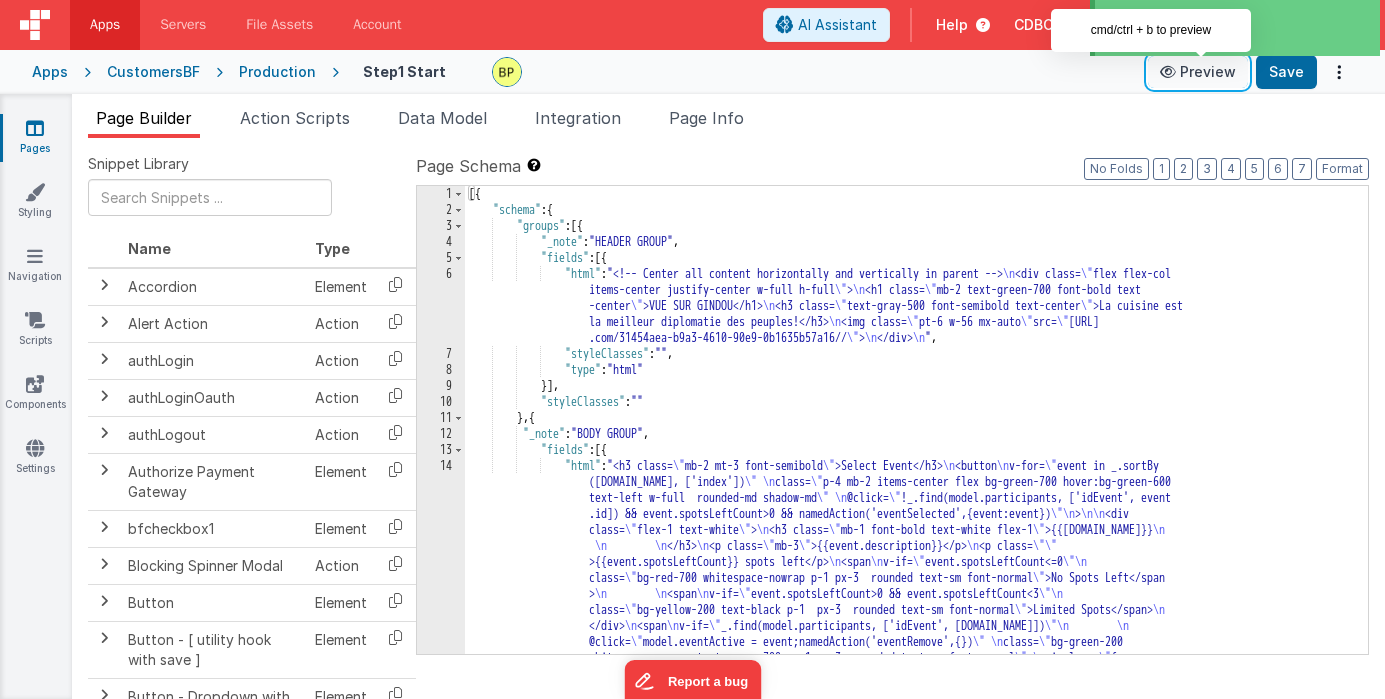 click on "Preview" at bounding box center (1198, 72) 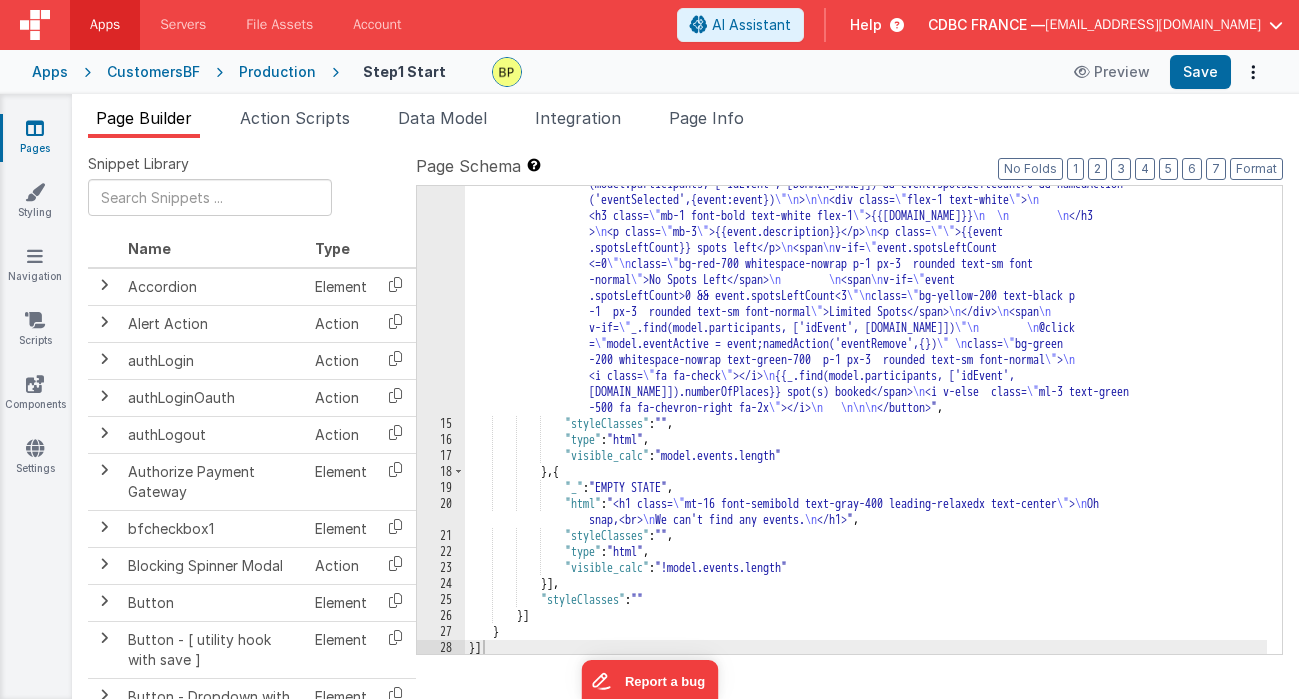 scroll, scrollTop: 203, scrollLeft: 0, axis: vertical 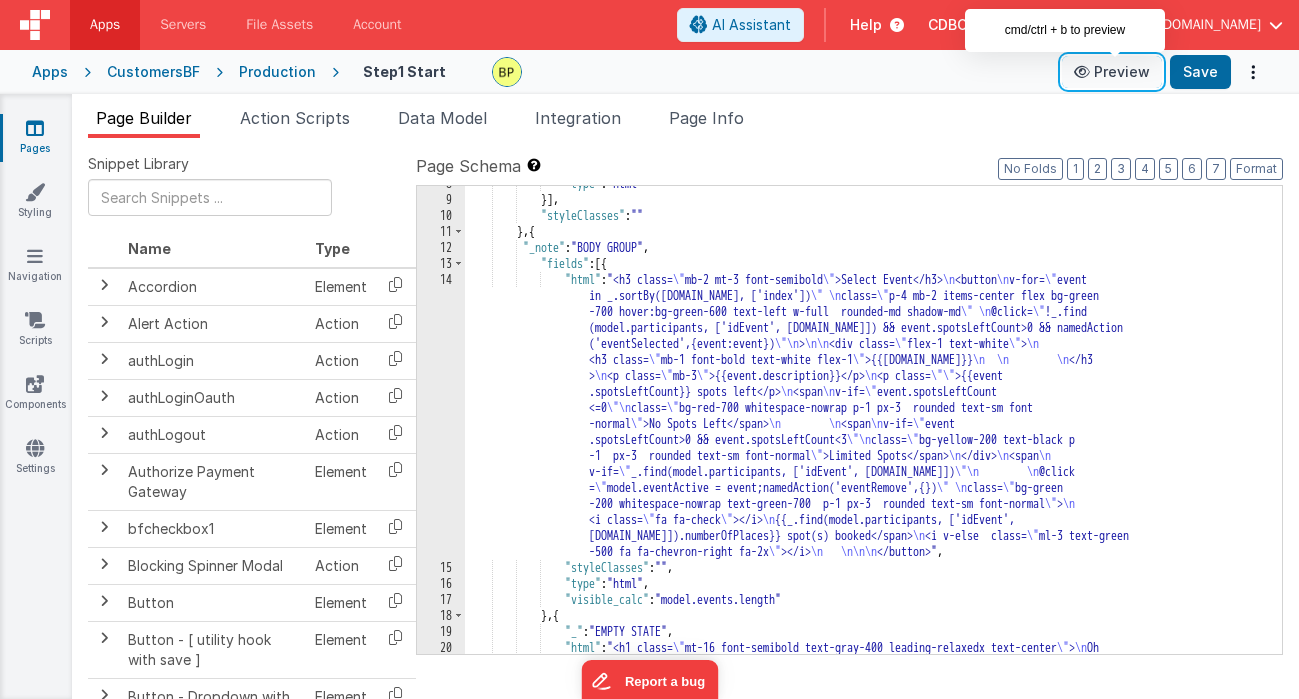 click on "Preview" at bounding box center [1112, 72] 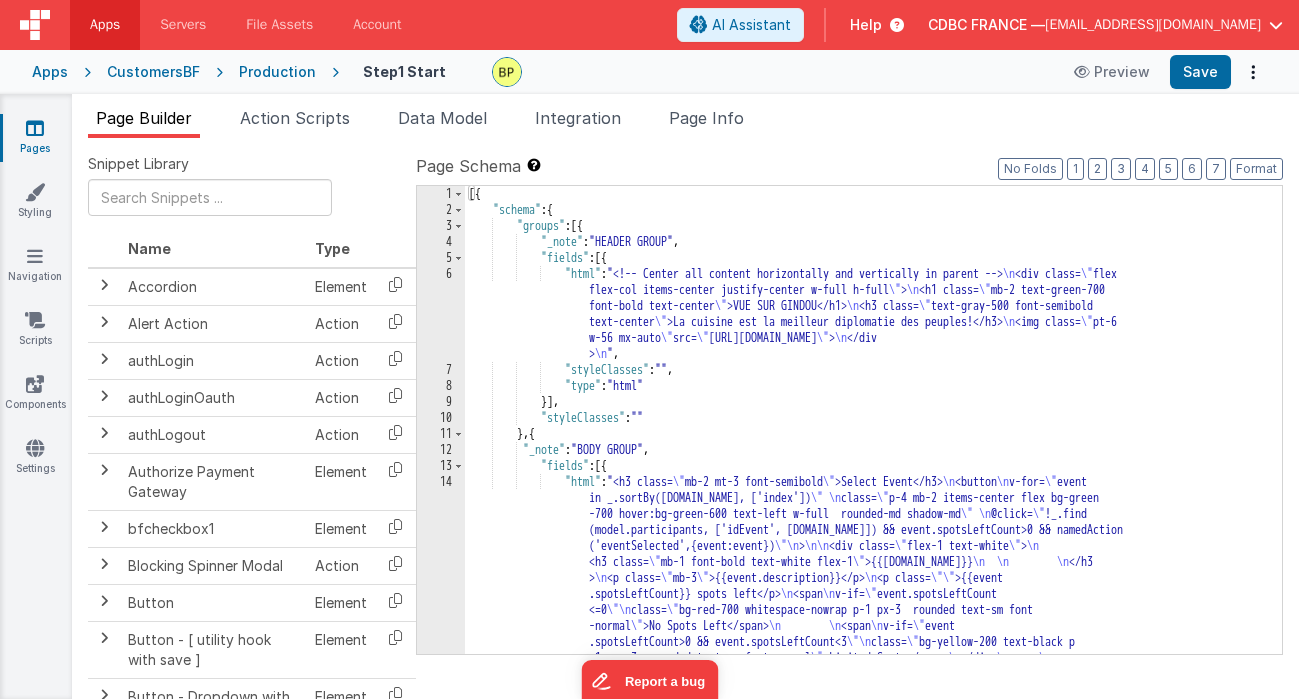 scroll, scrollTop: 0, scrollLeft: 0, axis: both 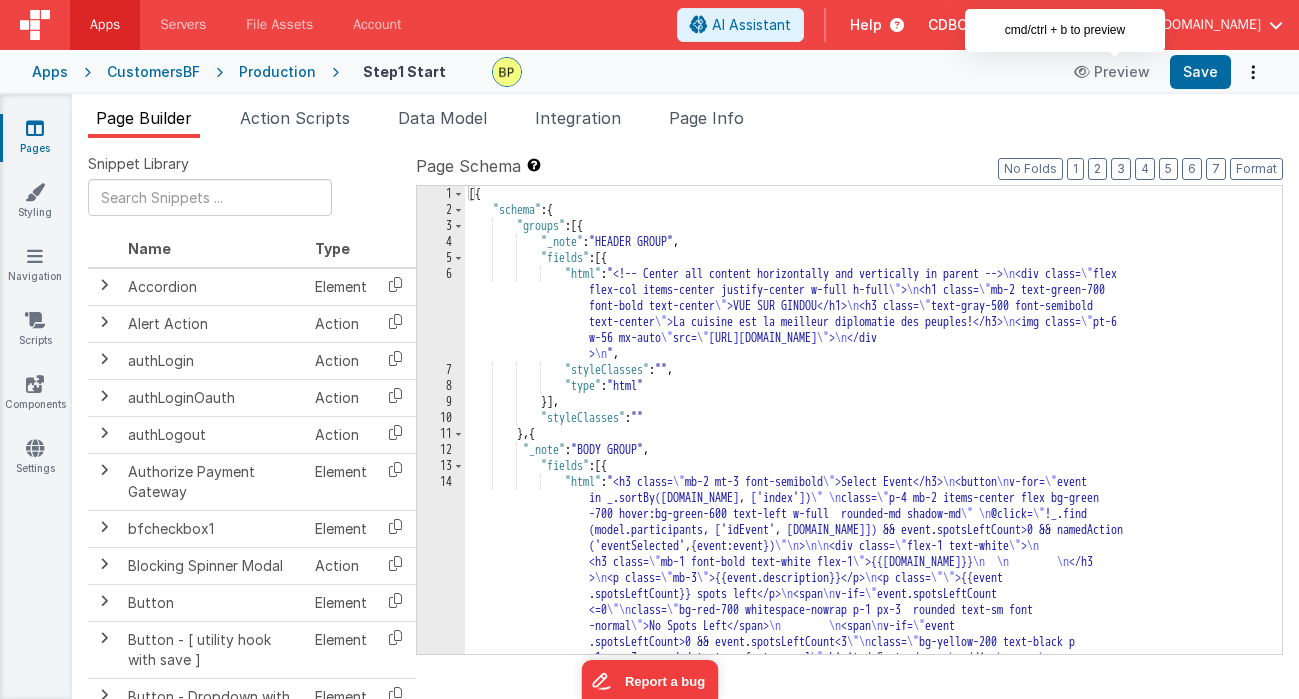 click on "[{      "schema" :  {           "groups" :  [{                "_note" :  "HEADER GROUP" ,                "fields" :  [{                     "html" :  "<!-- Center all content horizontally and vertically in parent --> \n <div class= \" flex                       flex-col items-center justify-center w-full h-full \" > \n   <h1 class= \" mb-2 text-green-700                       font-bold text-center \" >VUE SUR GINDOU</h1> \n   <h3 class= \" text-gray-500 font-semibold                       text-center \" >La cuisine est la meilleur diplomatie des peuples!</h3> \n   <img class= \" pt-6                       w-56 mx-auto \"  src= \" [URL][DOMAIN_NAME] \" > \n </div                      > \n " ,                     "styleClasses" :  "" ,                     "type" :  "html"                }] ,                "styleClasses" :  ""           } ,  {             "_note" :  ," at bounding box center (866, 572) 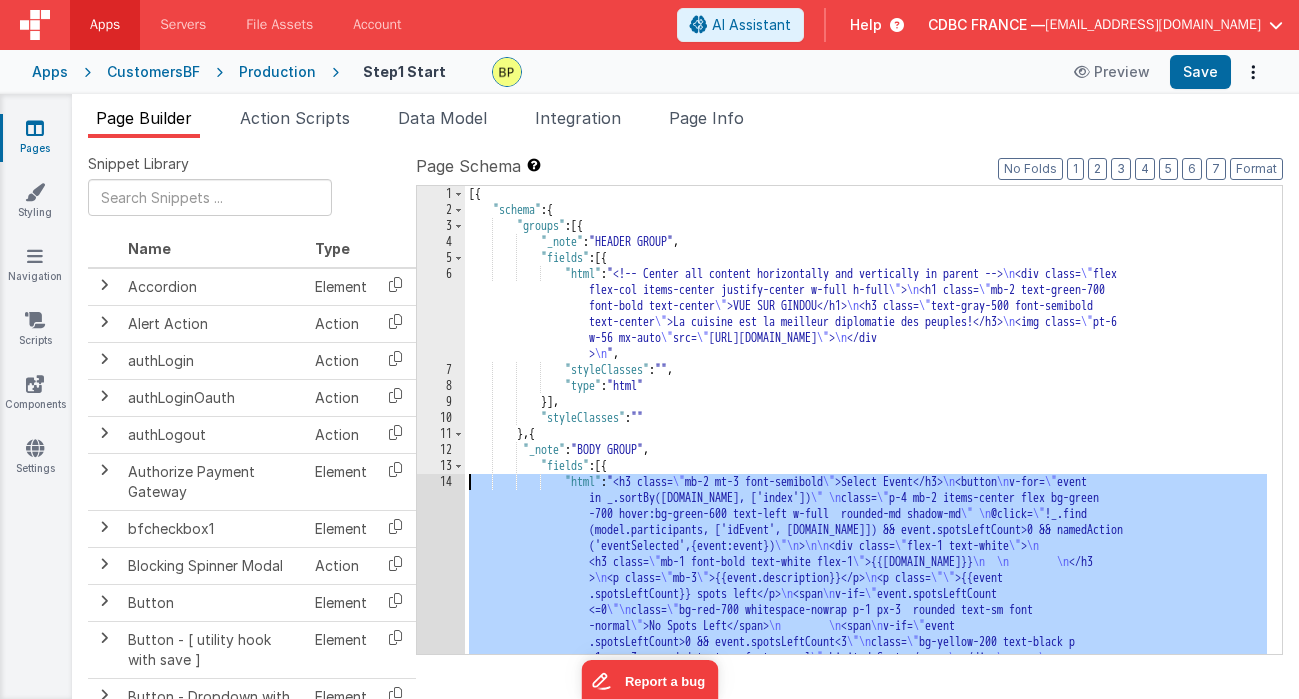 click on "14" at bounding box center (441, 618) 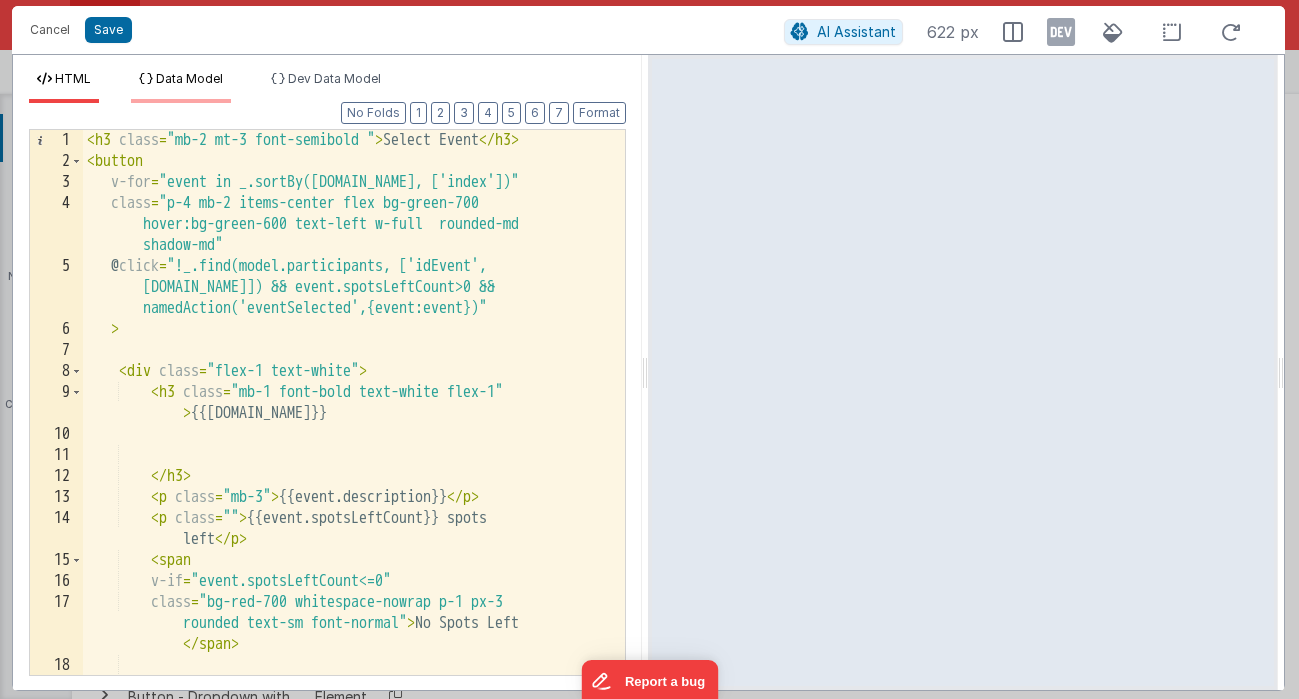 click on "Data Model" at bounding box center (189, 78) 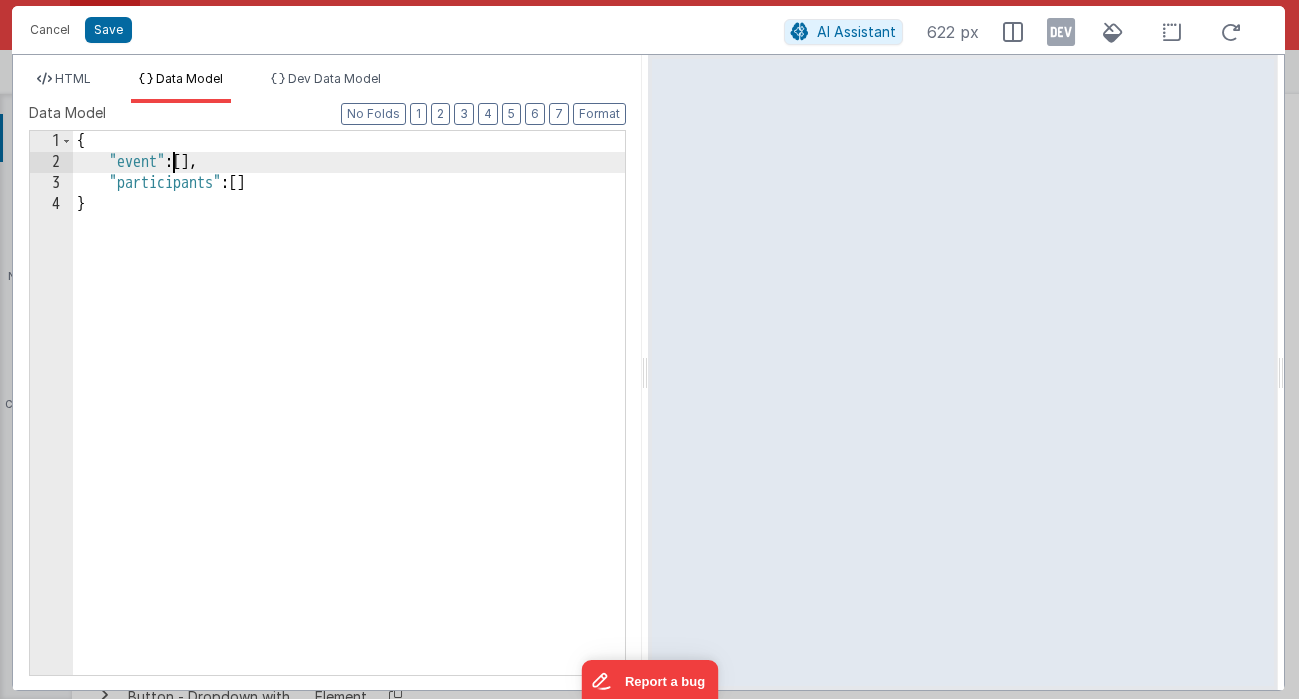 click on "{      "event" :  [ ] ,      "participants" :  [ ] }" at bounding box center (349, 424) 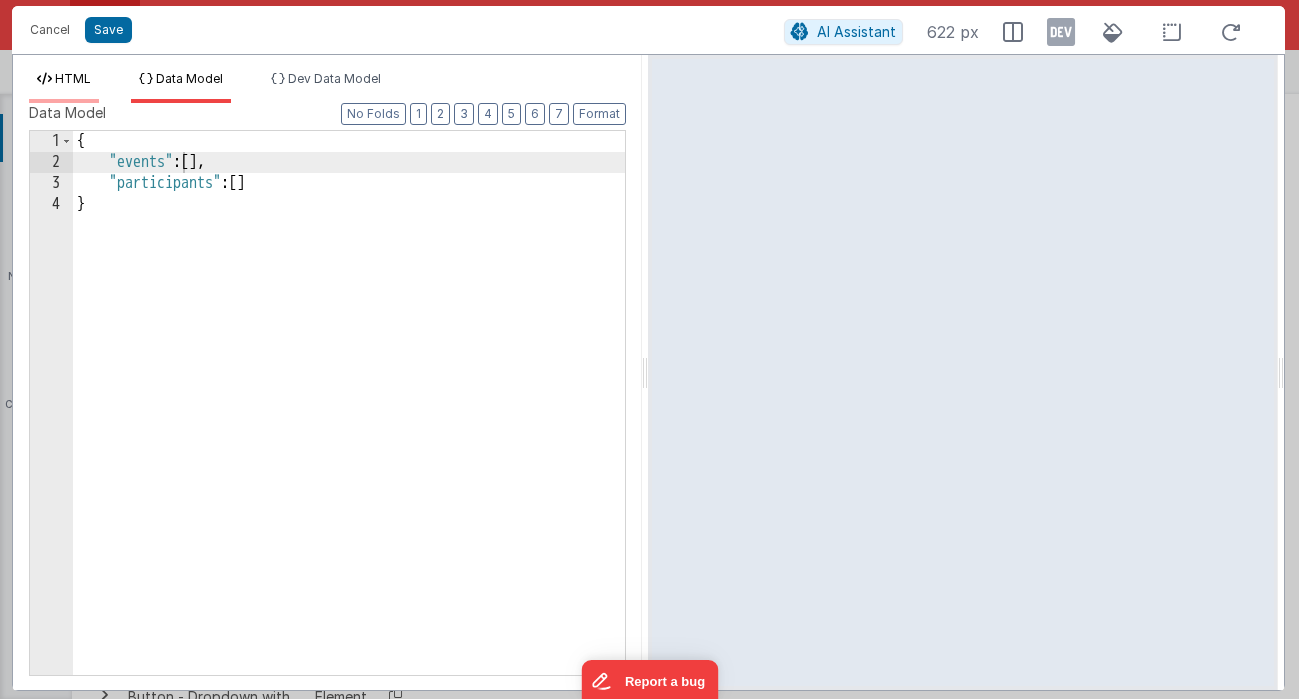 click on "HTML" at bounding box center [73, 78] 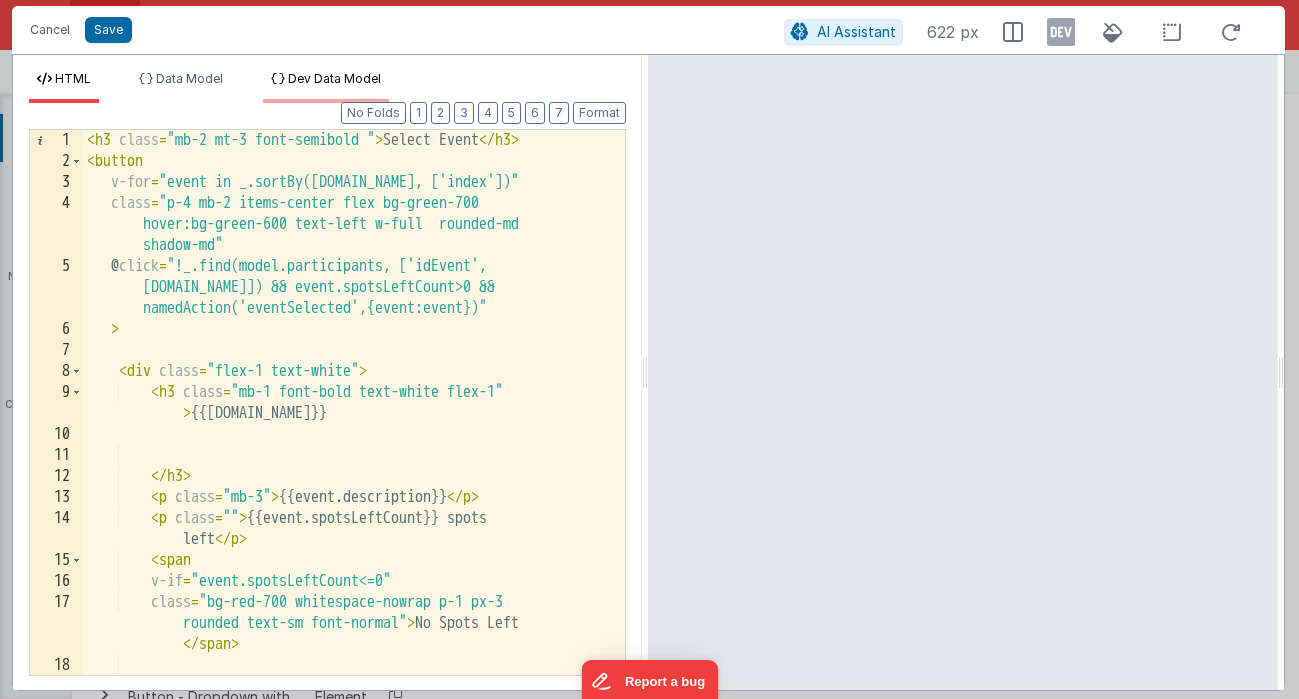 click on "Dev Data Model" at bounding box center [334, 78] 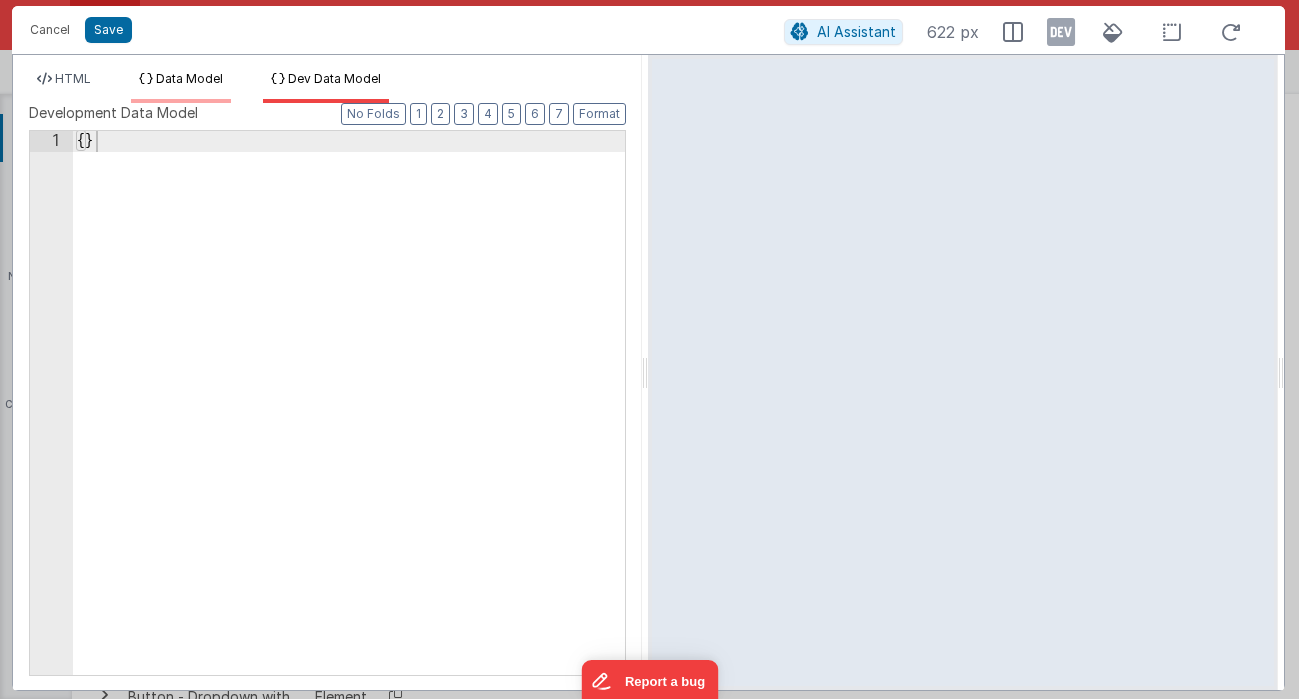 click on "Data Model" at bounding box center (189, 78) 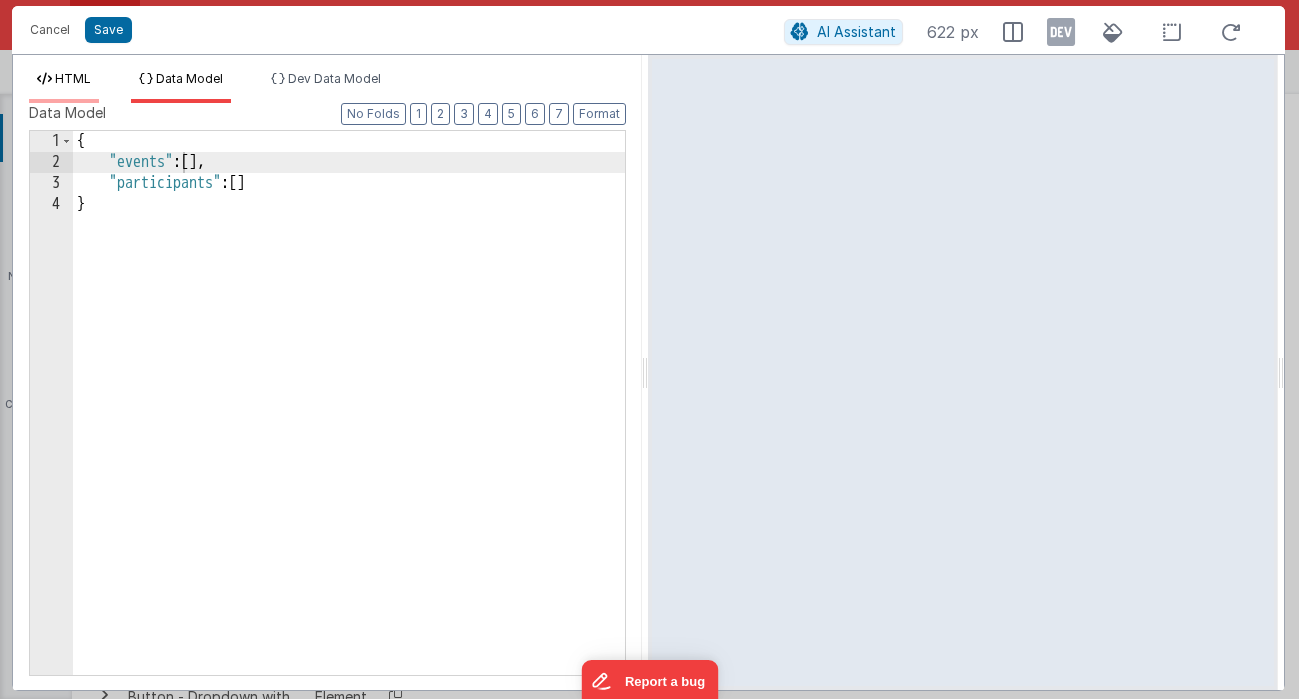 click on "HTML" at bounding box center [73, 78] 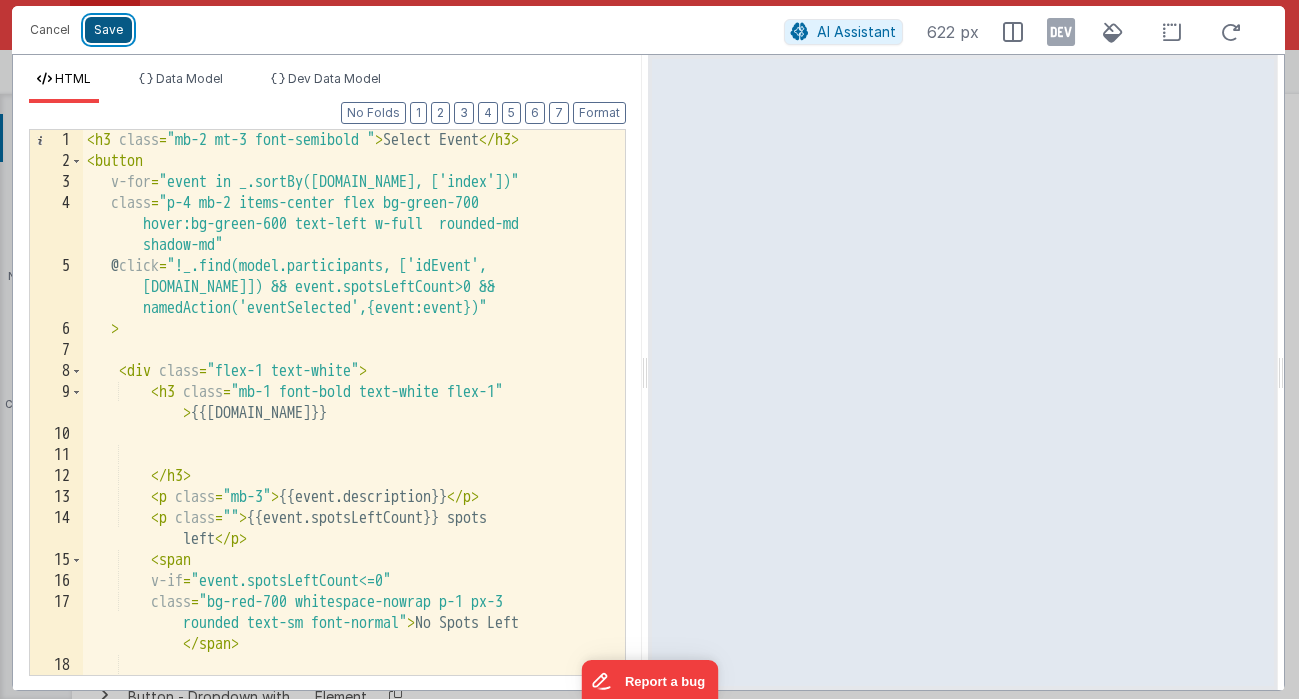 click on "Save" at bounding box center (108, 30) 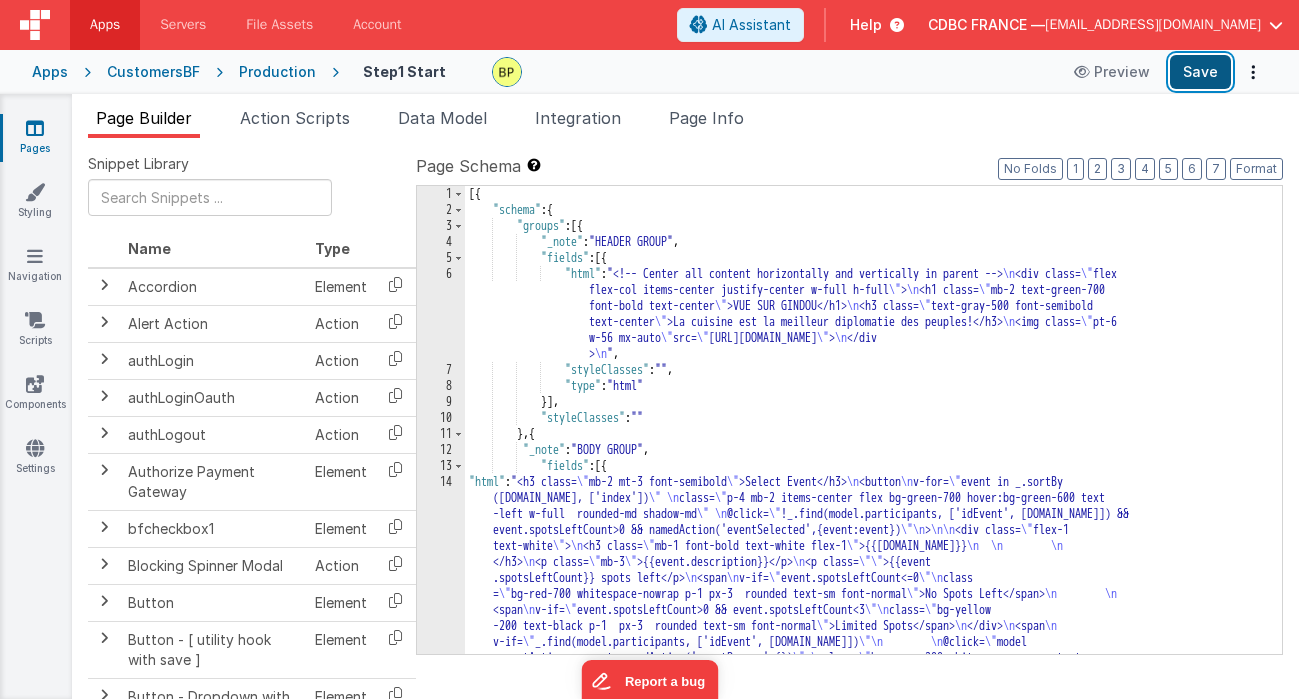 click on "Save" at bounding box center (1200, 72) 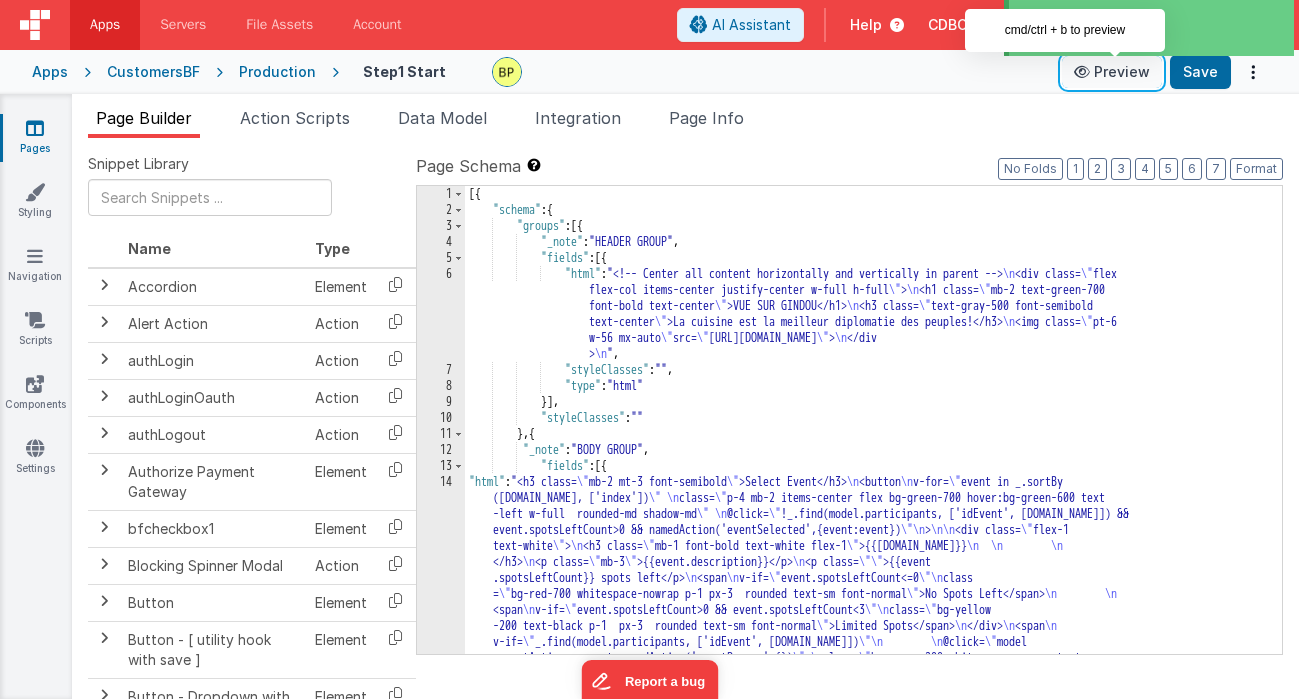 click on "Preview" at bounding box center [1112, 72] 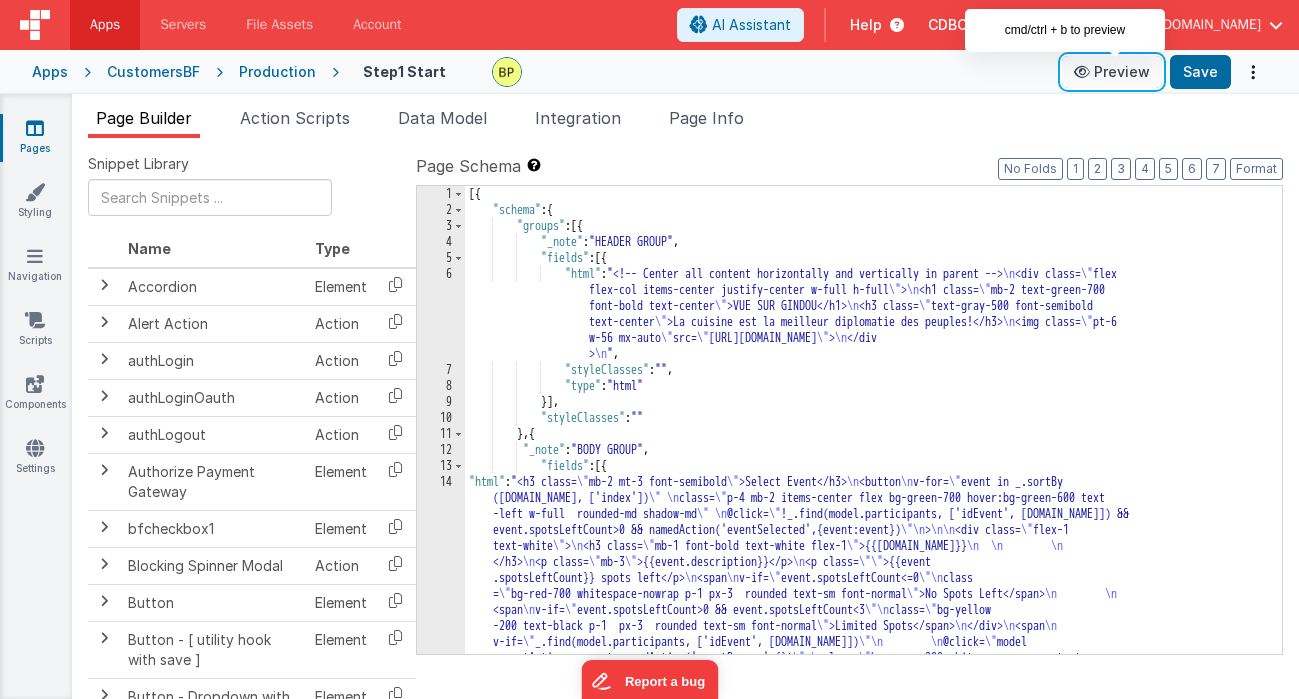 click on "Preview" at bounding box center [1112, 72] 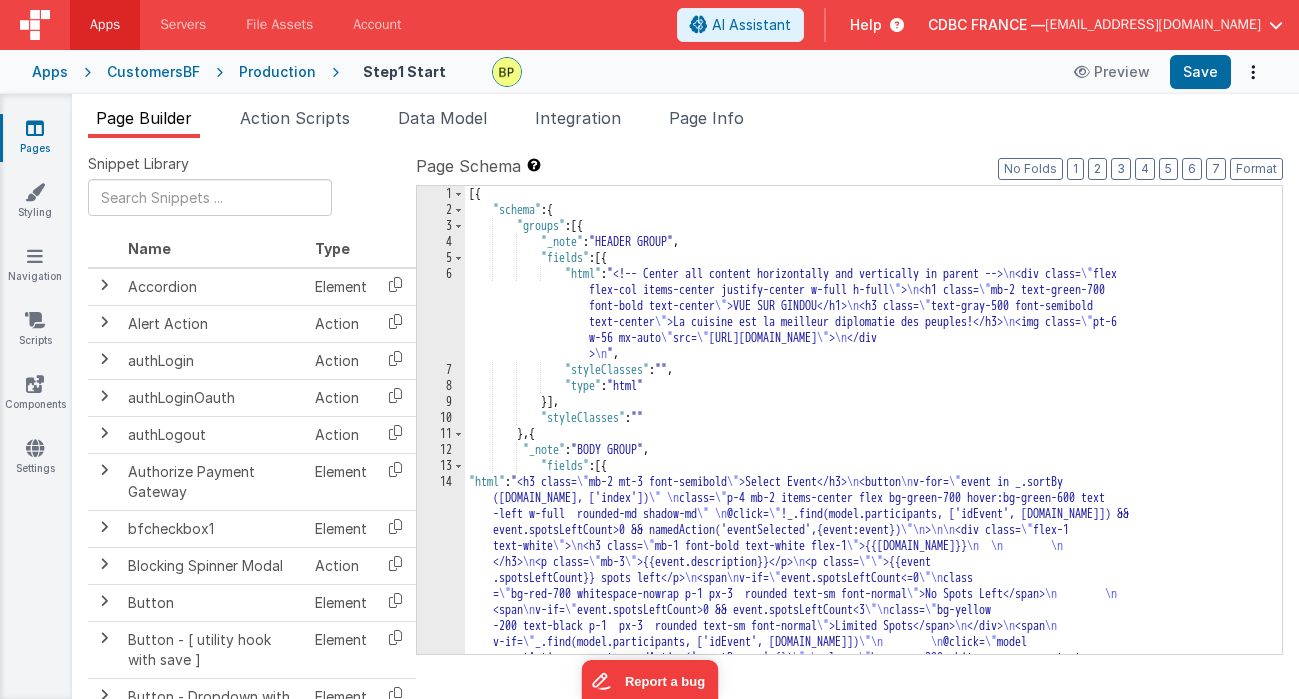 click on "Production" at bounding box center (277, 72) 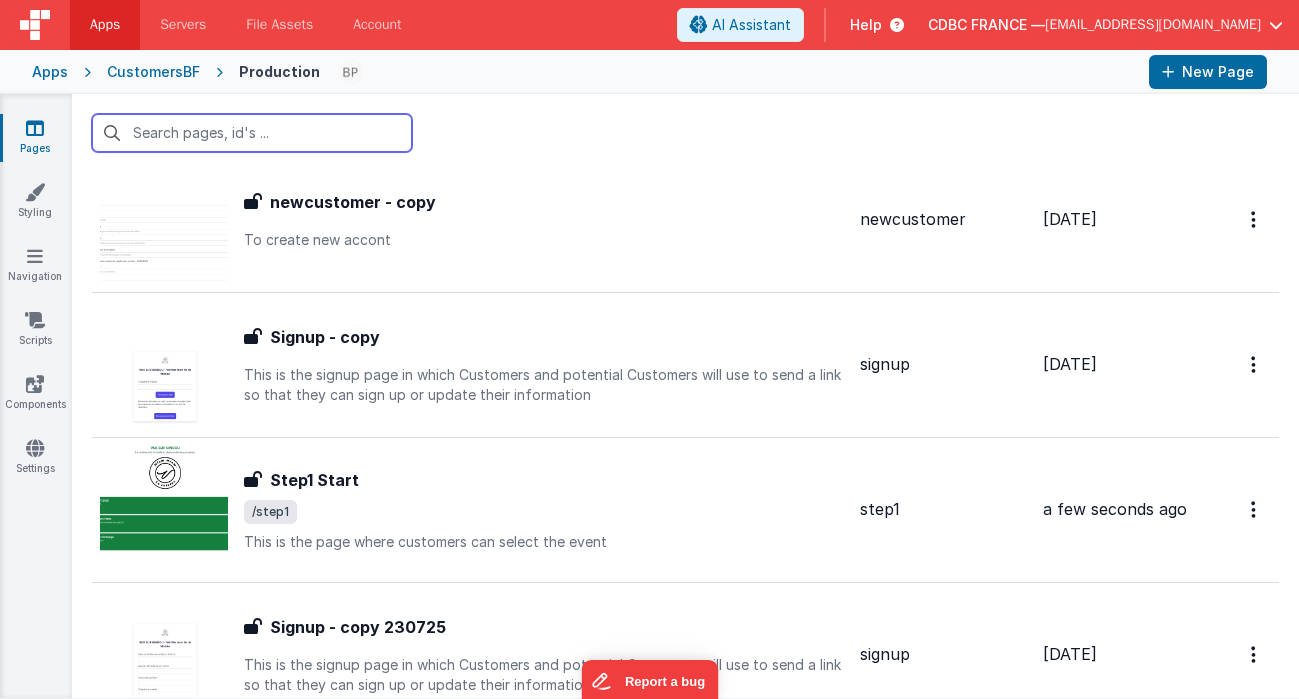scroll, scrollTop: 1324, scrollLeft: 0, axis: vertical 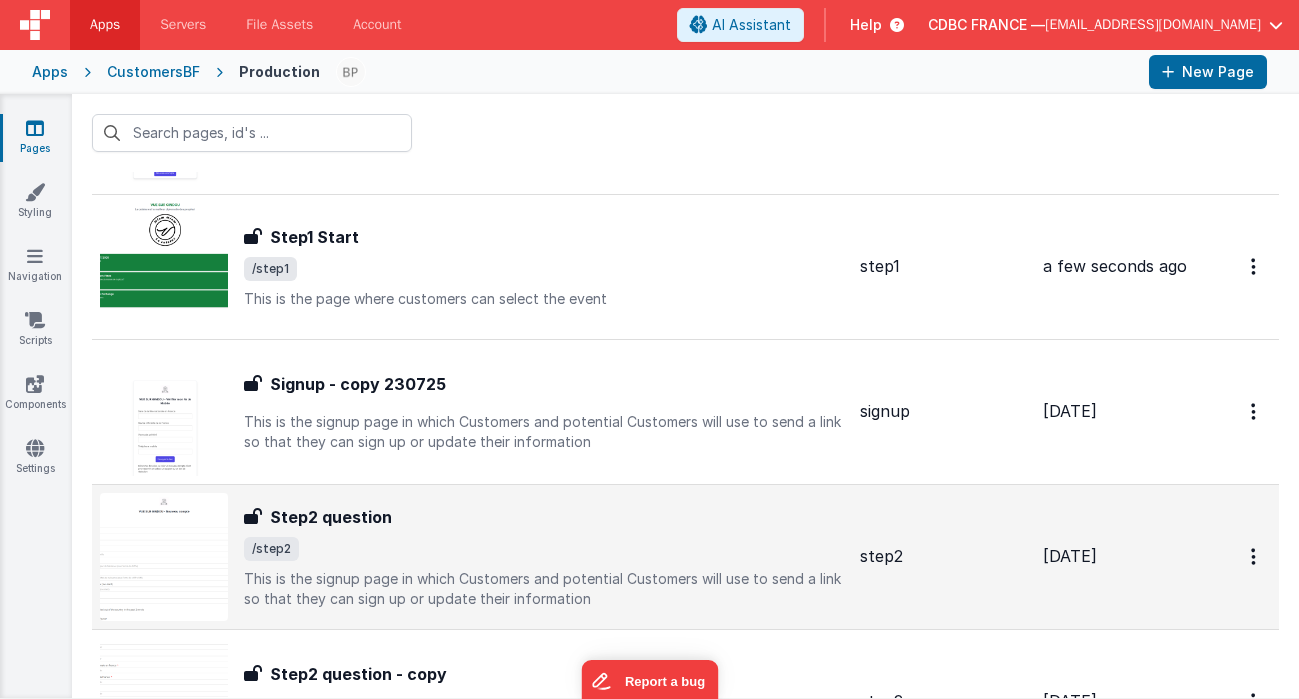 click on "Step2 question" at bounding box center [544, 517] 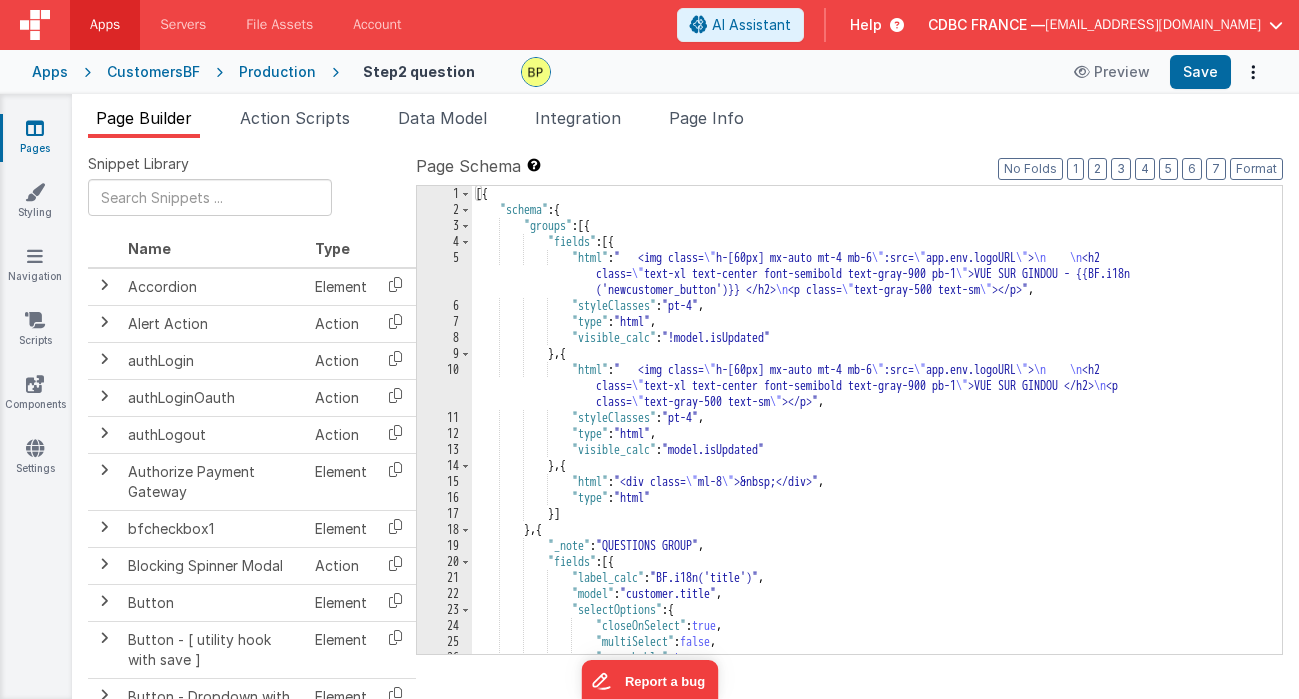 click on "5" at bounding box center (444, 274) 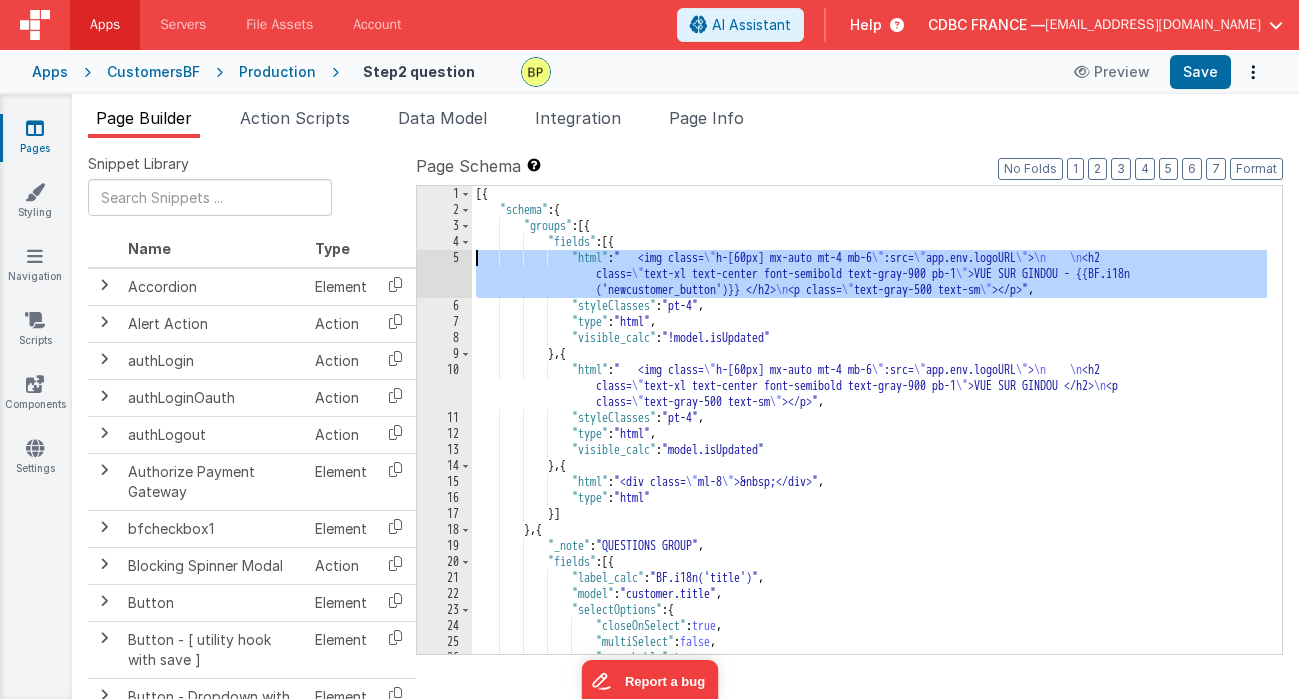 click on "5" at bounding box center (444, 274) 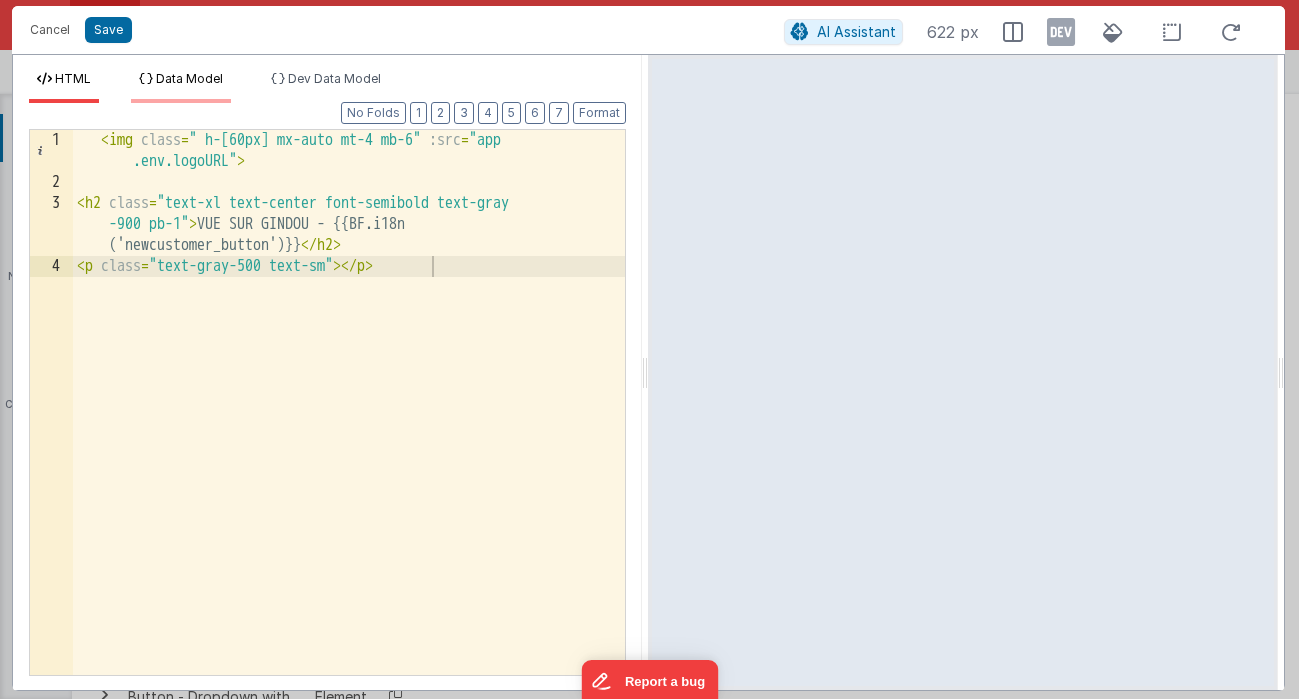 click on "Data Model" at bounding box center (189, 78) 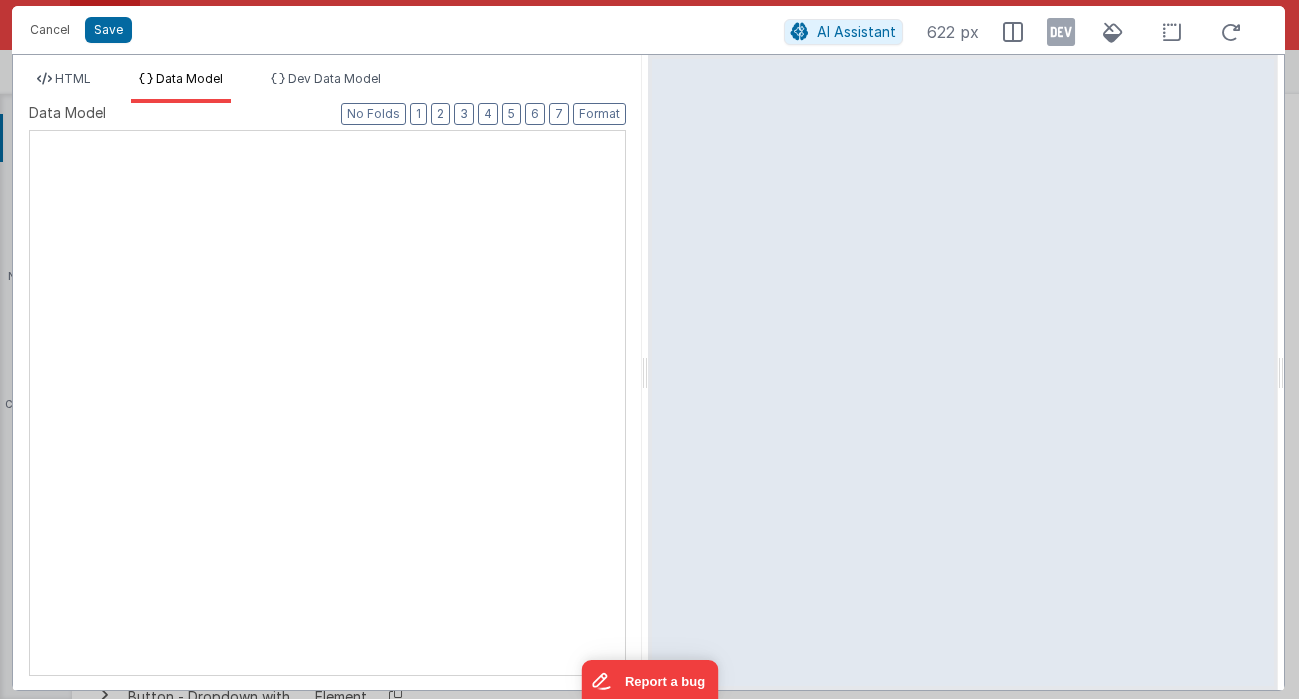 click on "Data Model" at bounding box center (189, 78) 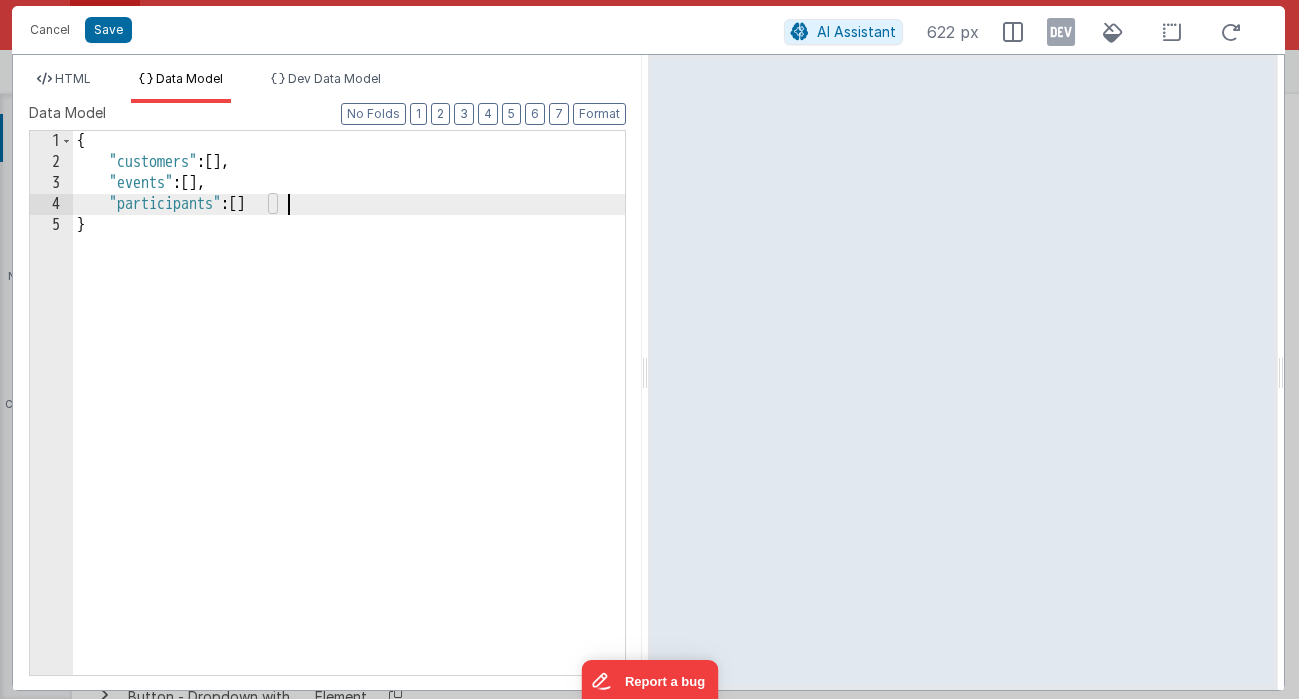 click on "{      "customers" :  [ ] ,      "events" :  [ ] ,      "participants" :  [ ] }" at bounding box center [349, 424] 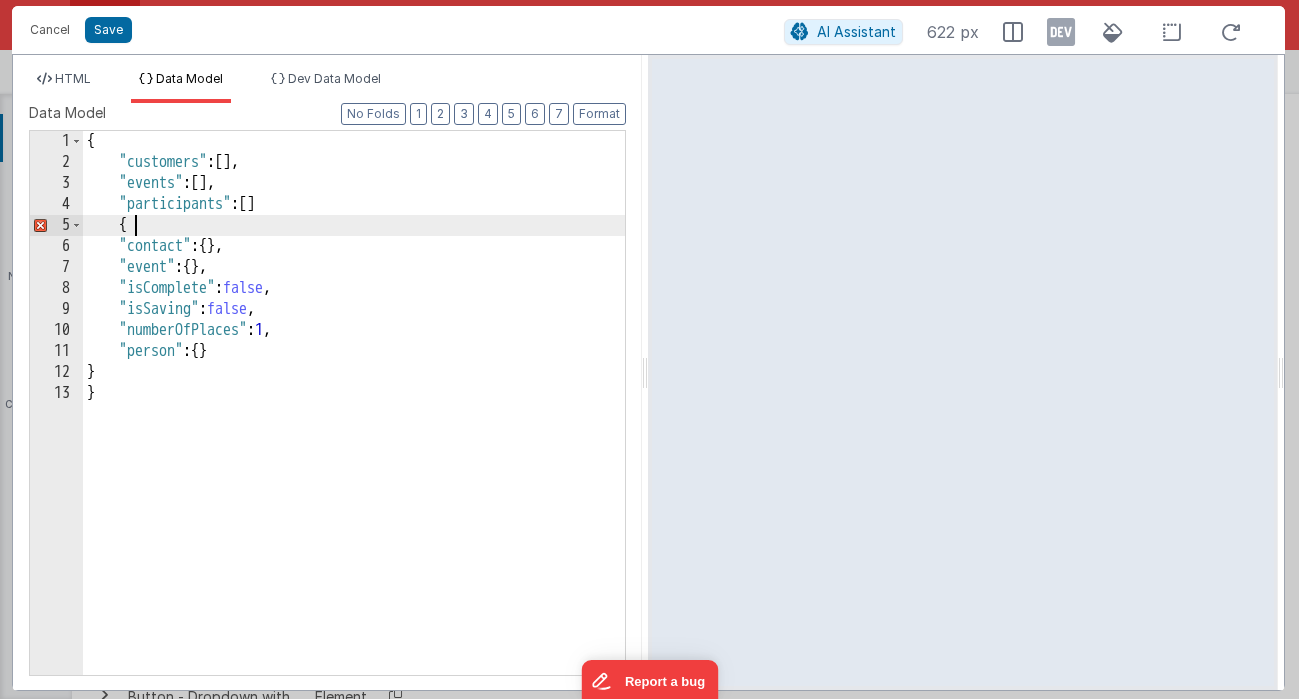 click on "{      "customers" :  [ ] ,      "events" :  [ ] ,      "participants" :  [ ]      {      "contact" :  { } ,      "event" :  { } ,      "isComplete" :  false ,      "isSaving" :  false ,      "numberOfPlaces" :  1 ,      "person" :  { } } }" at bounding box center [354, 424] 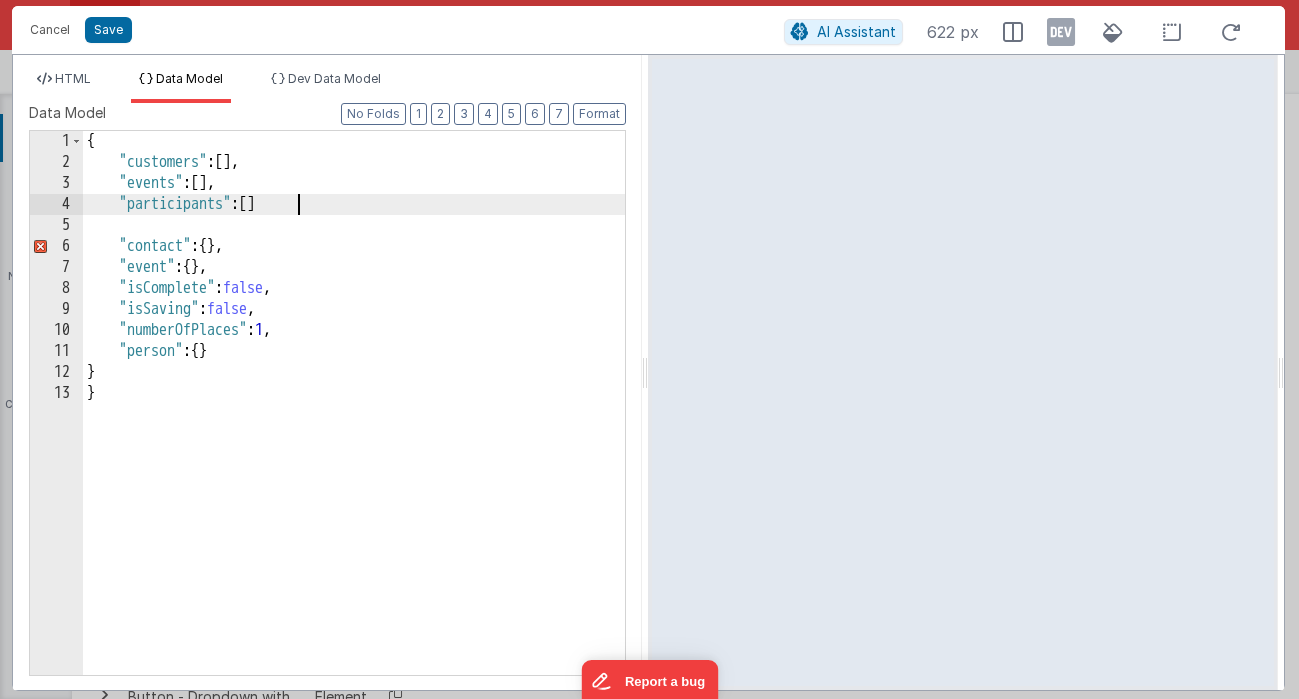 click on "{      "customers" :  [ ] ,      "events" :  [ ] ,      "participants" :  [ ]           "contact" :  { } ,      "event" :  { } ,      "isComplete" :  false ,      "isSaving" :  false ,      "numberOfPlaces" :  1 ,      "person" :  { } } }" at bounding box center [354, 424] 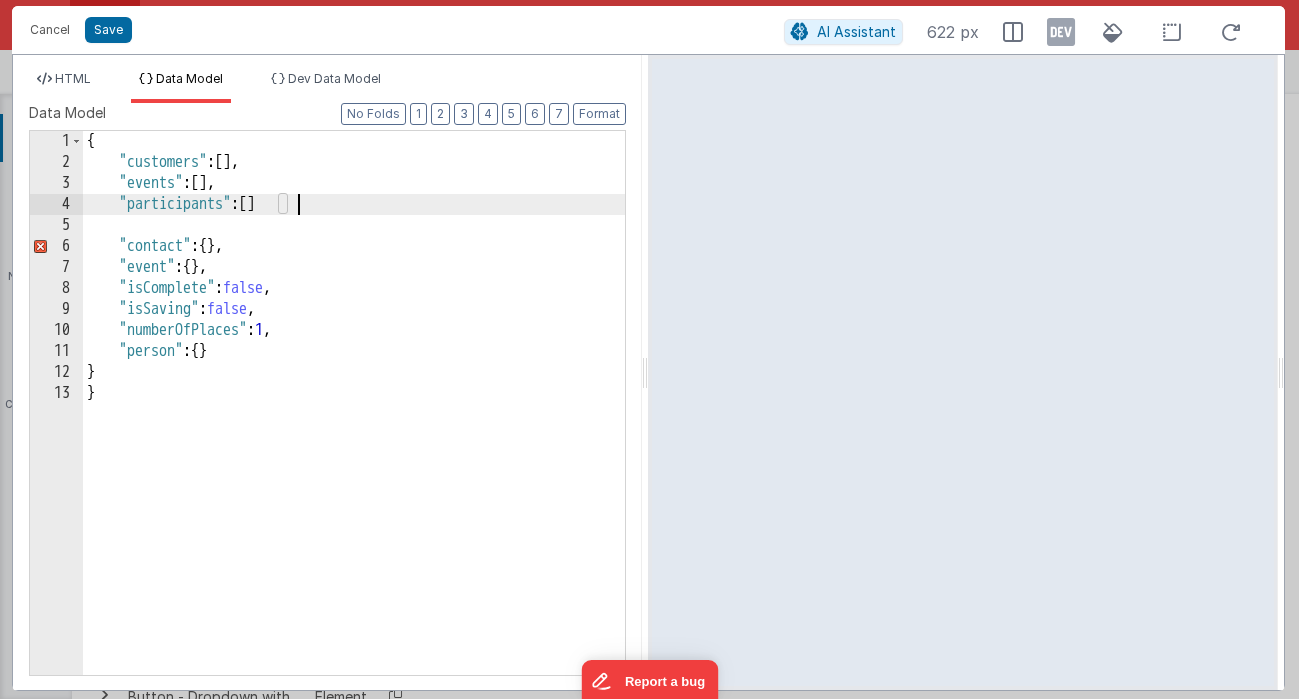 type 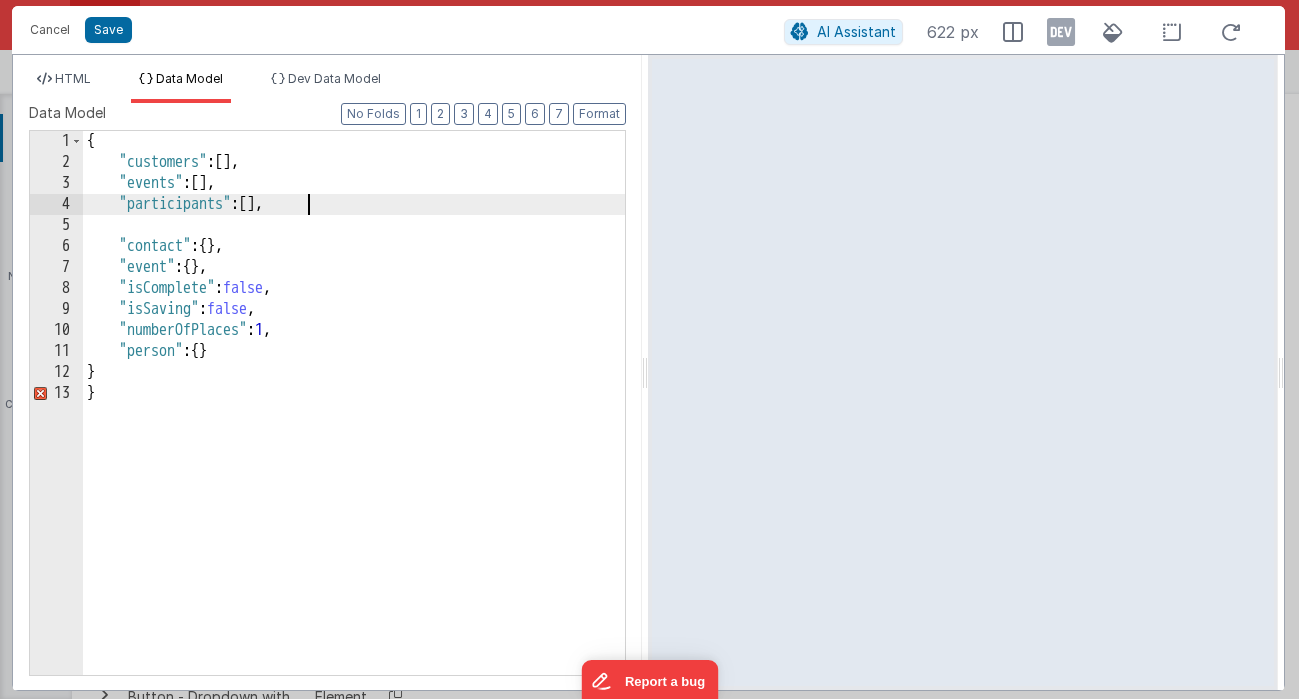 click on "{      "customers" :  [ ] ,      "events" :  [ ] ,      "participants" :  [ ] ,           "contact" :  { } ,      "event" :  { } ,      "isComplete" :  false ,      "isSaving" :  false ,      "numberOfPlaces" :  1 ,      "person" :  { } } }" at bounding box center (354, 424) 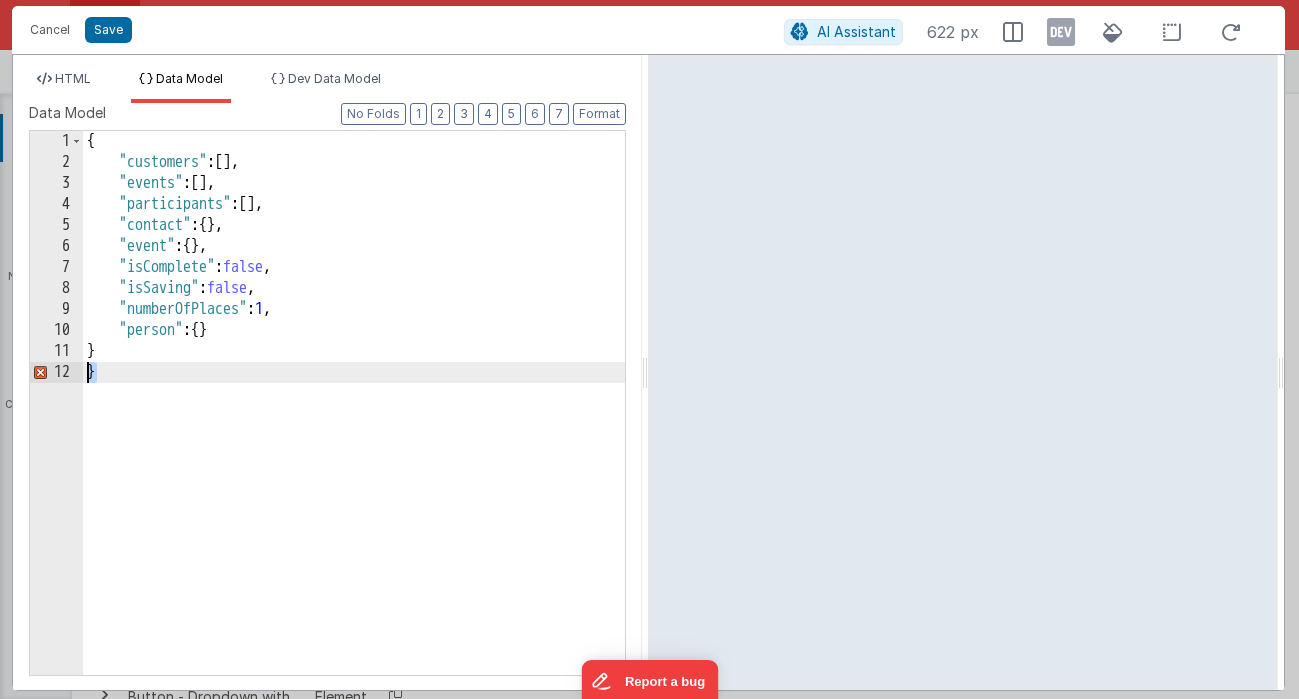 drag, startPoint x: 102, startPoint y: 376, endPoint x: 72, endPoint y: 377, distance: 30.016663 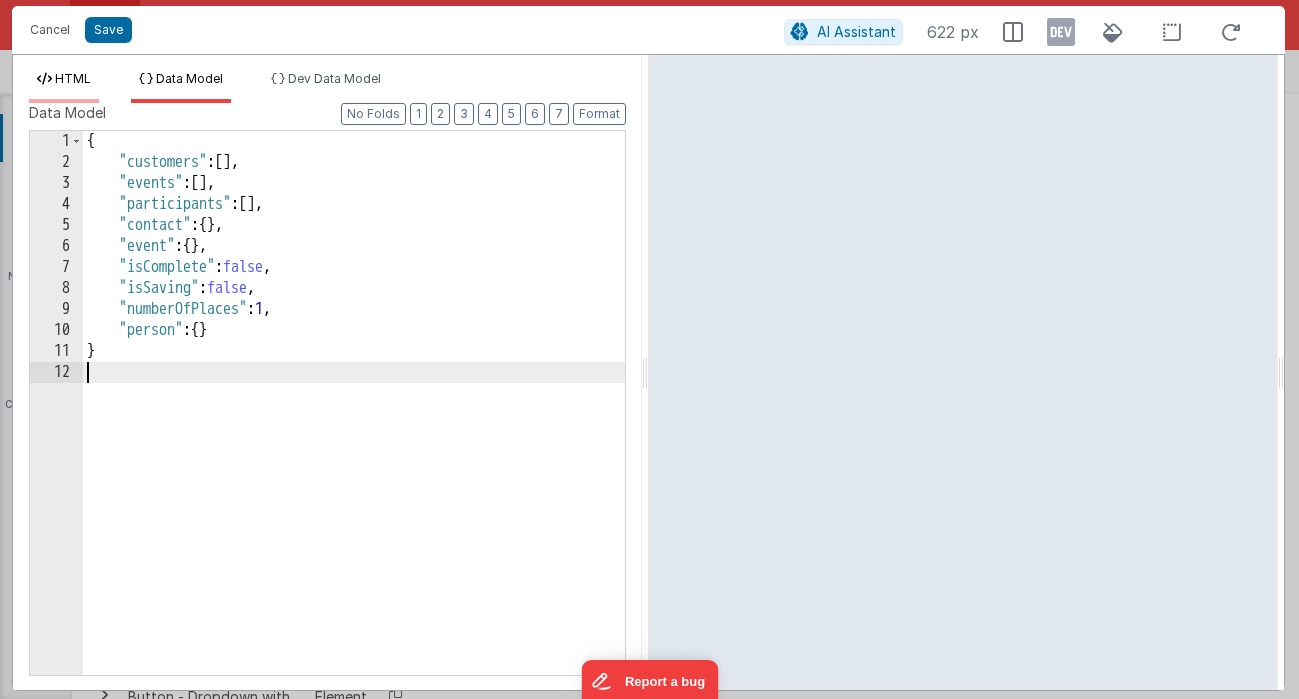 click on "HTML" at bounding box center [73, 78] 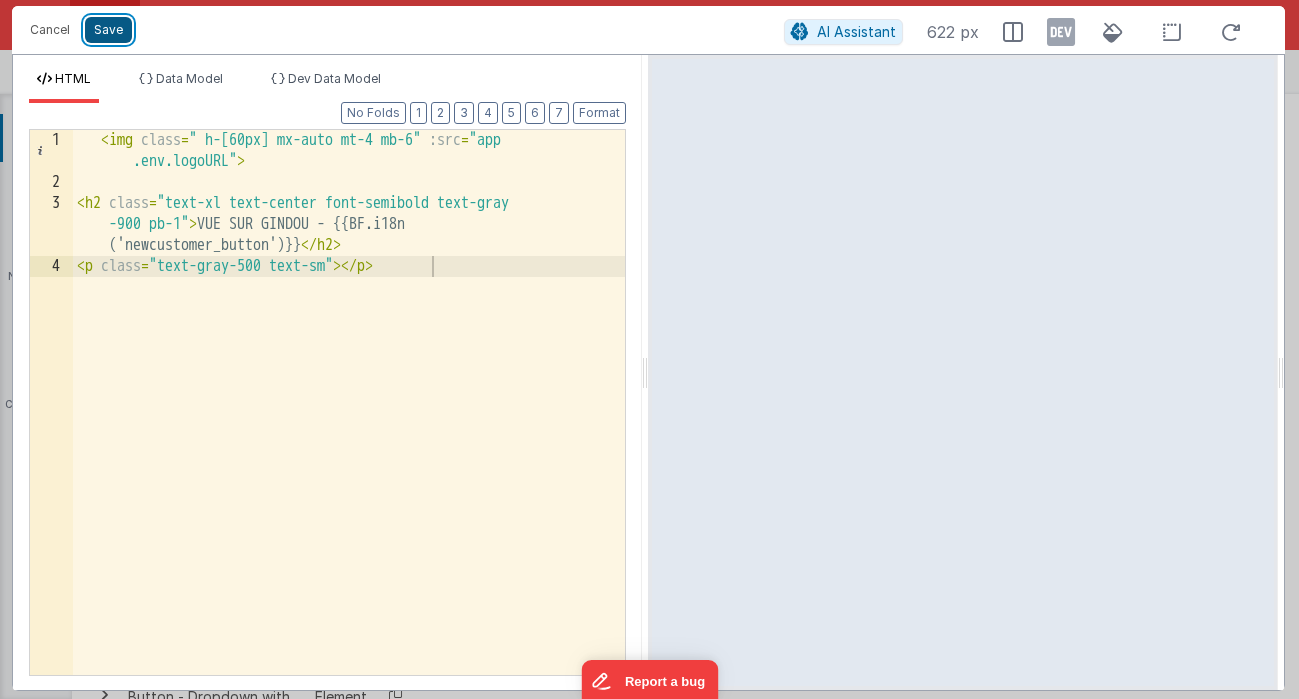 click on "Save" at bounding box center [108, 30] 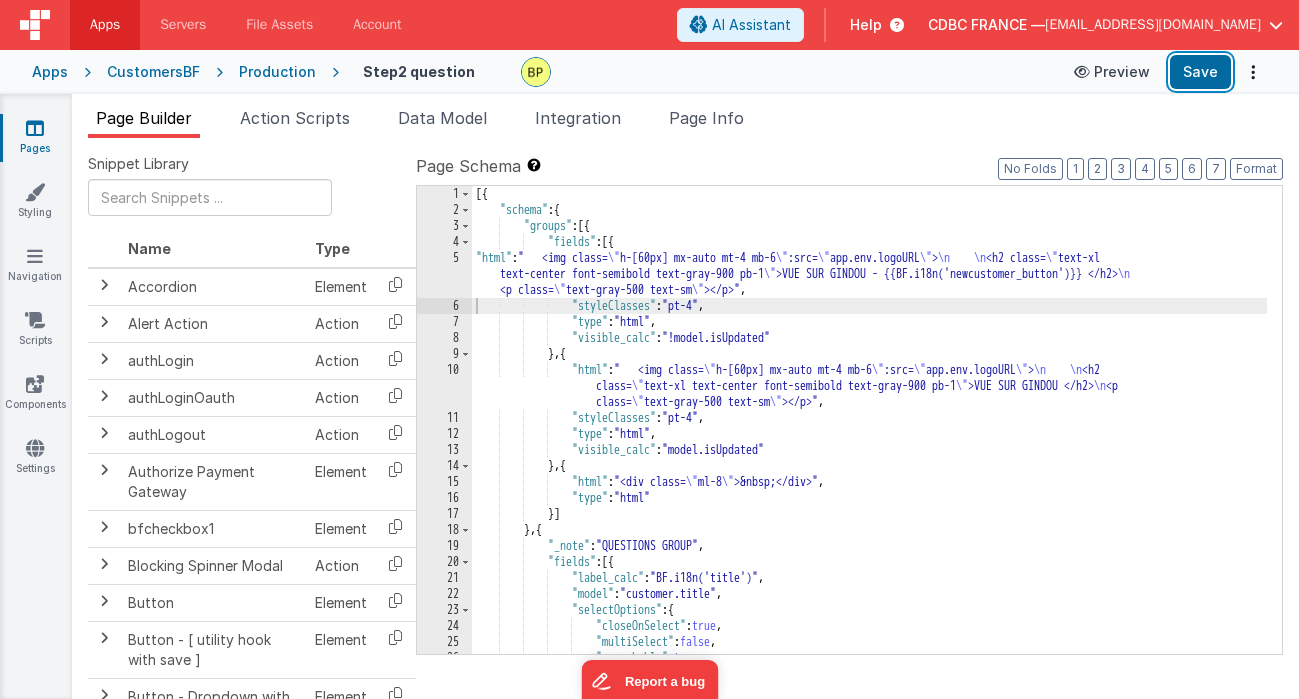 drag, startPoint x: 1193, startPoint y: 74, endPoint x: 1127, endPoint y: 74, distance: 66 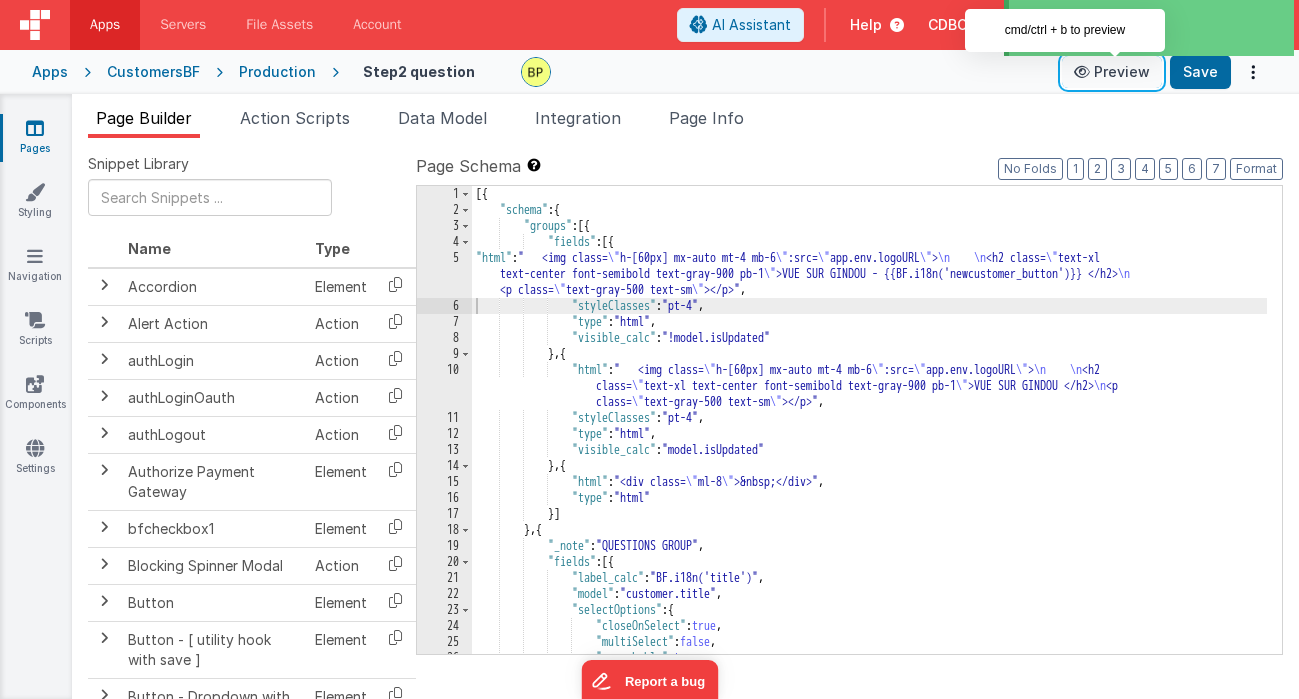 click on "Preview" at bounding box center (1112, 72) 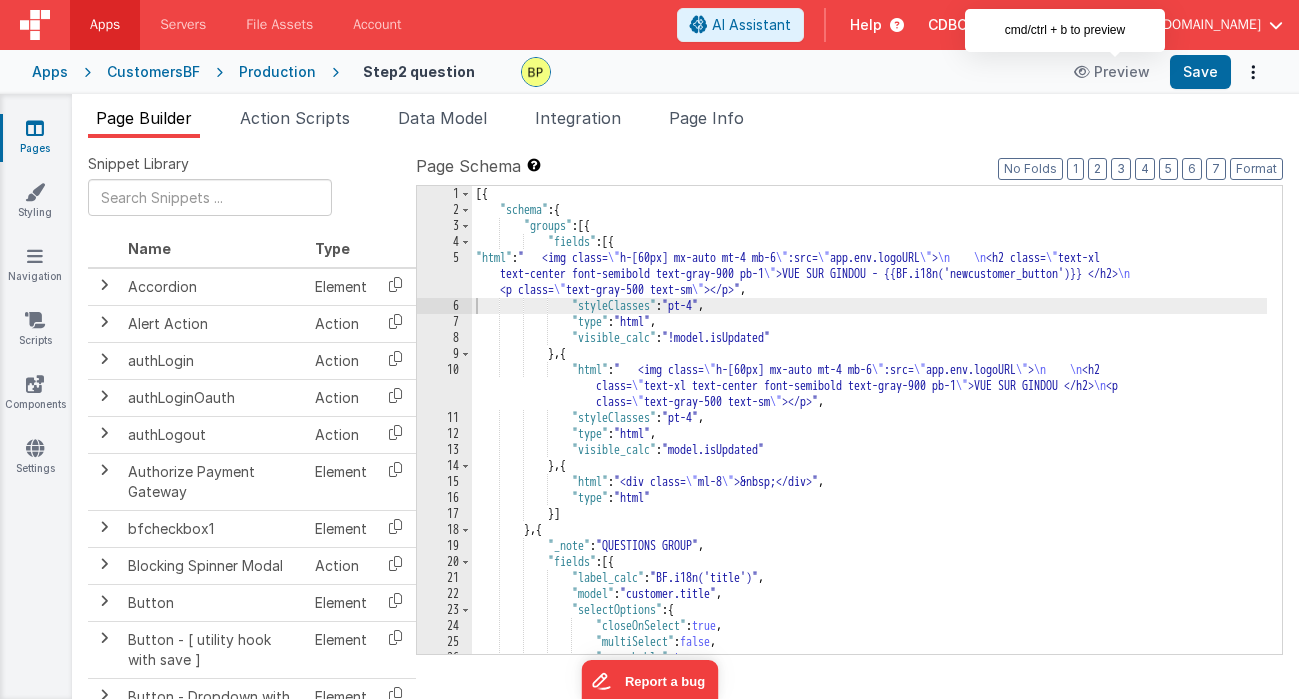 click on "[{      "schema" :  {           "groups" :  [{                "fields" :  [{ "html" :  "   <img class= \"  h-[60px] mx-auto mt-4 mb-6 \"  :src= \" app.env.logoURL \" > \n      \n <h2 class= \" text-xl       text-center font-semibold text-gray-900 pb-1 \" >VUE SUR GINDOU - {{BF.i18n('newcustomer_button')}} </h2> \n      <p class= \" text-gray-500 text-sm \" ></p>" ,                     "styleClasses" :  "pt-4" ,                     "type" :  "html" ,                     "visible_calc" :  "!model.isUpdated"                } ,  {                     "html" :  "   <img class= \"  h-[60px] mx-auto mt-4 mb-6 \"  :src= \" app.env.logoURL \" > \n      \n <h2                       class= \" text-xl text-center font-semibold text-gray-900 pb-1 \" >VUE SUR GINDOU </h2> \n <p                       class= \" text-gray-500 text-sm \" ></p>" ,                     "styleClasses" :  "pt-4" ,                     "type" :  "html" ,                     "visible_calc" :            }" at bounding box center [869, 436] 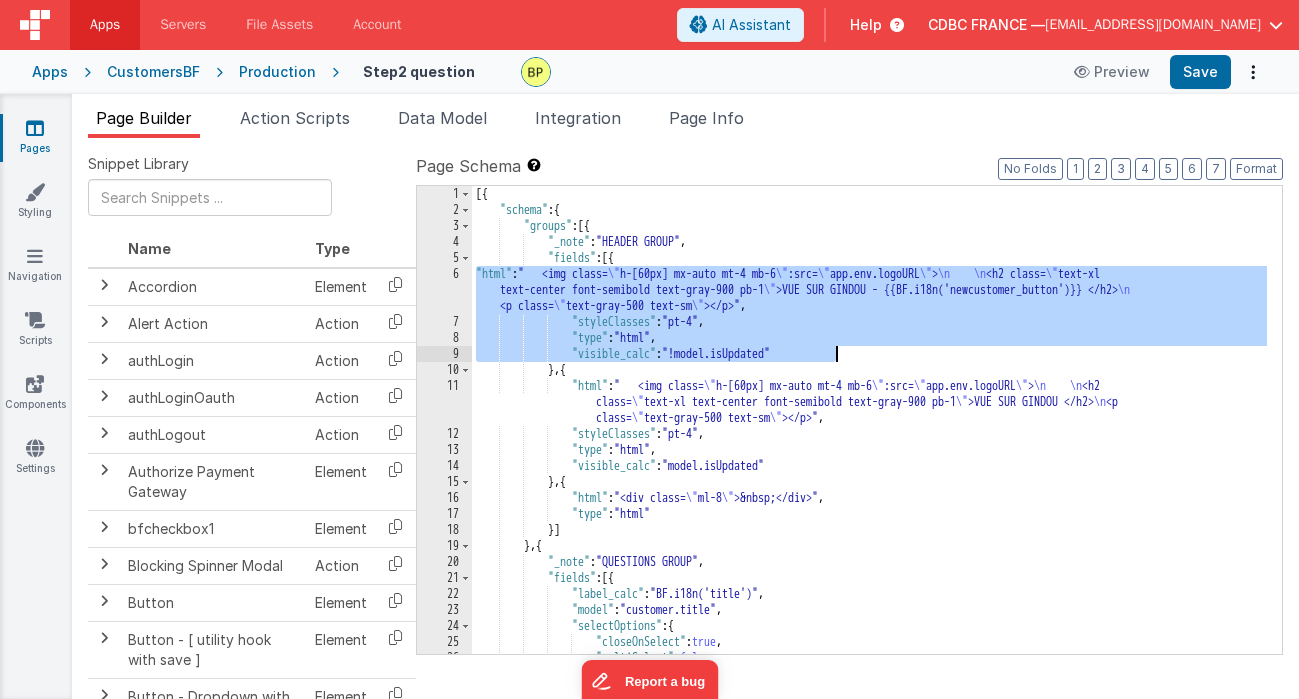 drag, startPoint x: 473, startPoint y: 272, endPoint x: 829, endPoint y: 335, distance: 361.53146 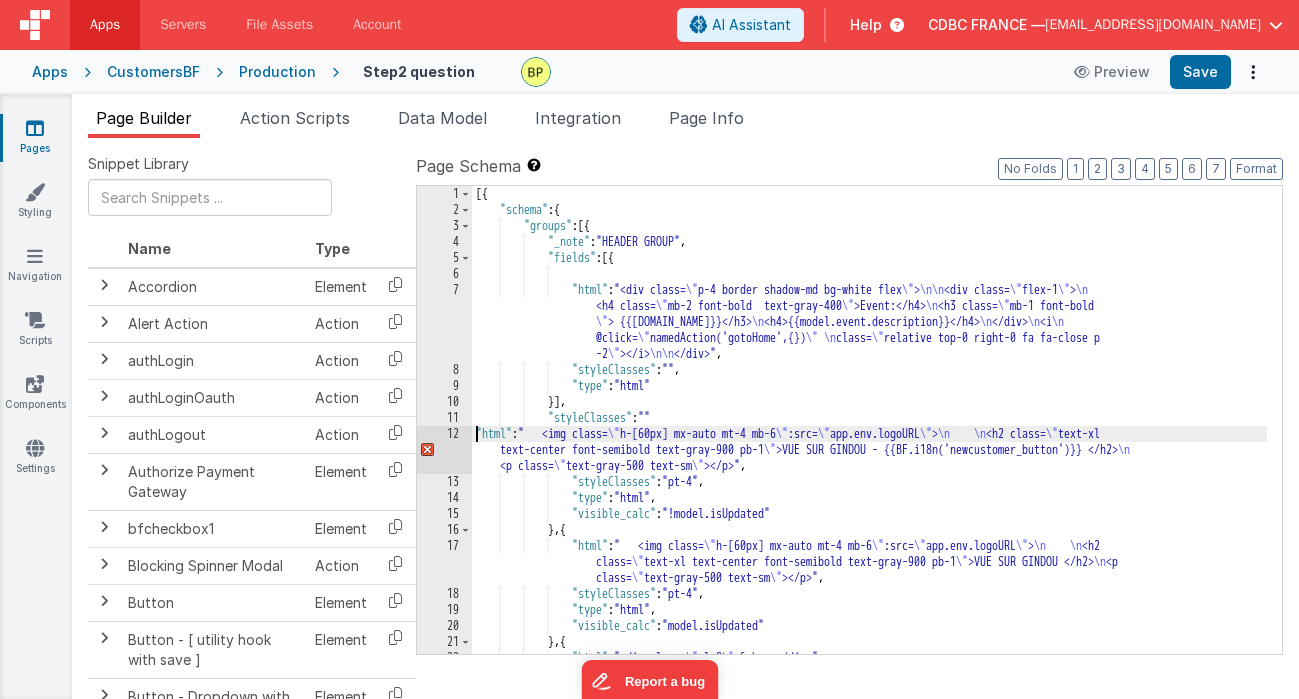 drag, startPoint x: 475, startPoint y: 433, endPoint x: 487, endPoint y: 439, distance: 13.416408 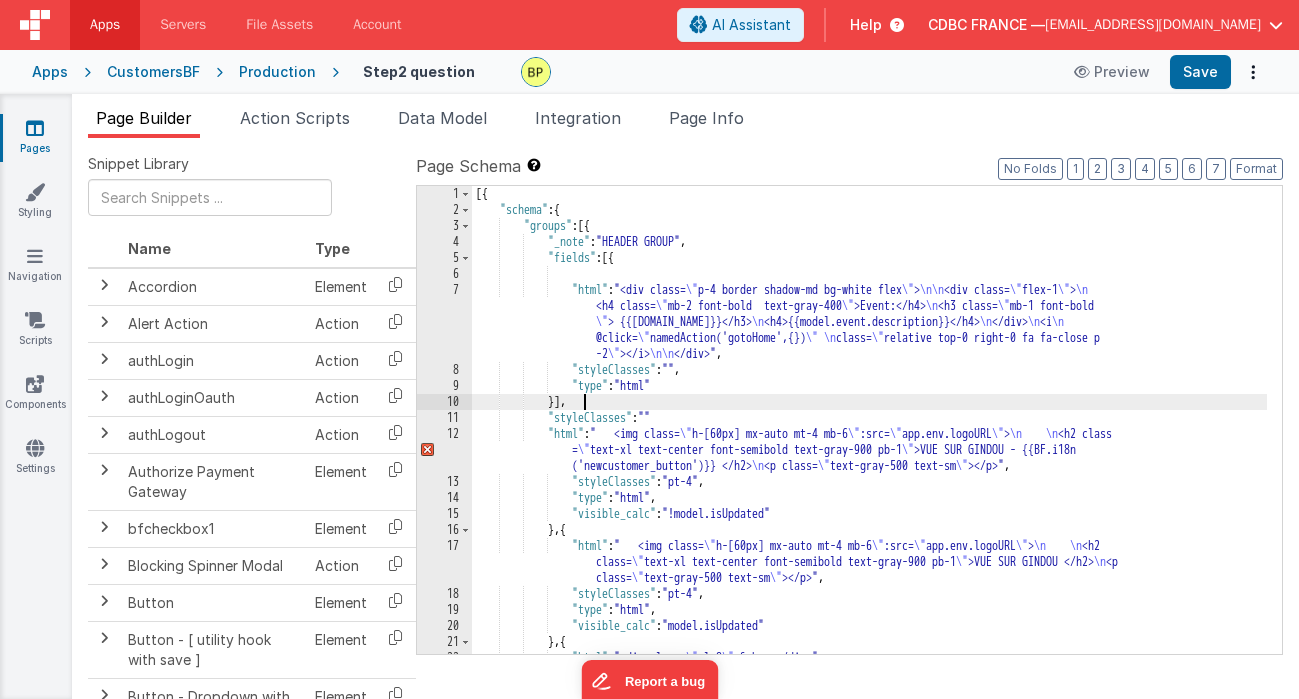 click on "[{      "schema" :  {           "groups" :  [{                "_note" :  "HEADER GROUP" ,                "fields" :  [{                                         "html" :  "<div class= \" p-4 border shadow-md bg-white flex \" > \n\n <div class= \" flex-1 \" > \n                           <h4 class= \" mb-2 font-bold  text-gray-400 \" >Event:</h4> \n     <h3 class= \" mb-1 font-bold                       \" > {{[DOMAIN_NAME]}}</h3> \n     <h4>{{model.event.description}}</h4> \n </div> \n <i  \n                          @click= \" namedAction('gotoHome',{}) \"   \n    class= \" relative top-0 right-0 fa fa-close p                      -2 \" ></i> \n\n </div>" ,                     "styleClasses" :  "" ,                     "type" :  "html"                }] ,                "styleClasses" :  ""                "html" :  "   <img class= \"  h-[60px] mx-auto mt-4 mb-6 \"  :src= \" app.env.logoURL \" > \n      \n <h2 class = \" \" \n ," at bounding box center (869, 436) 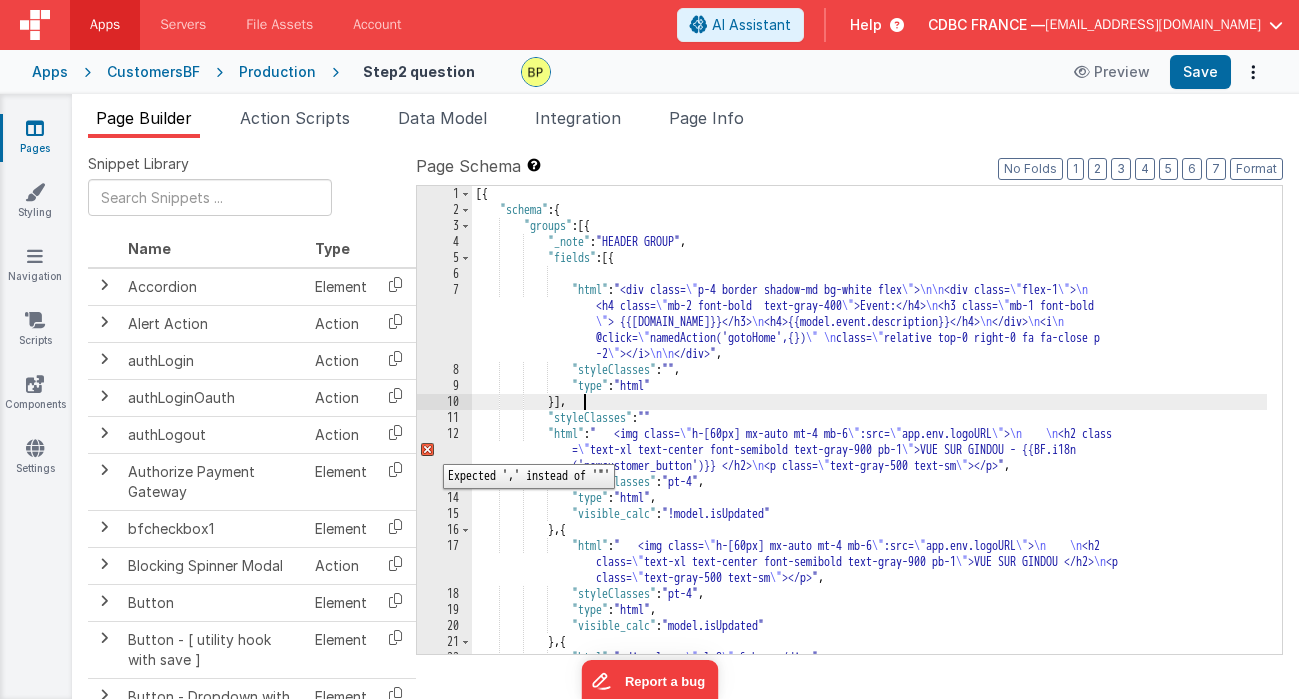 click on "12" at bounding box center (444, 450) 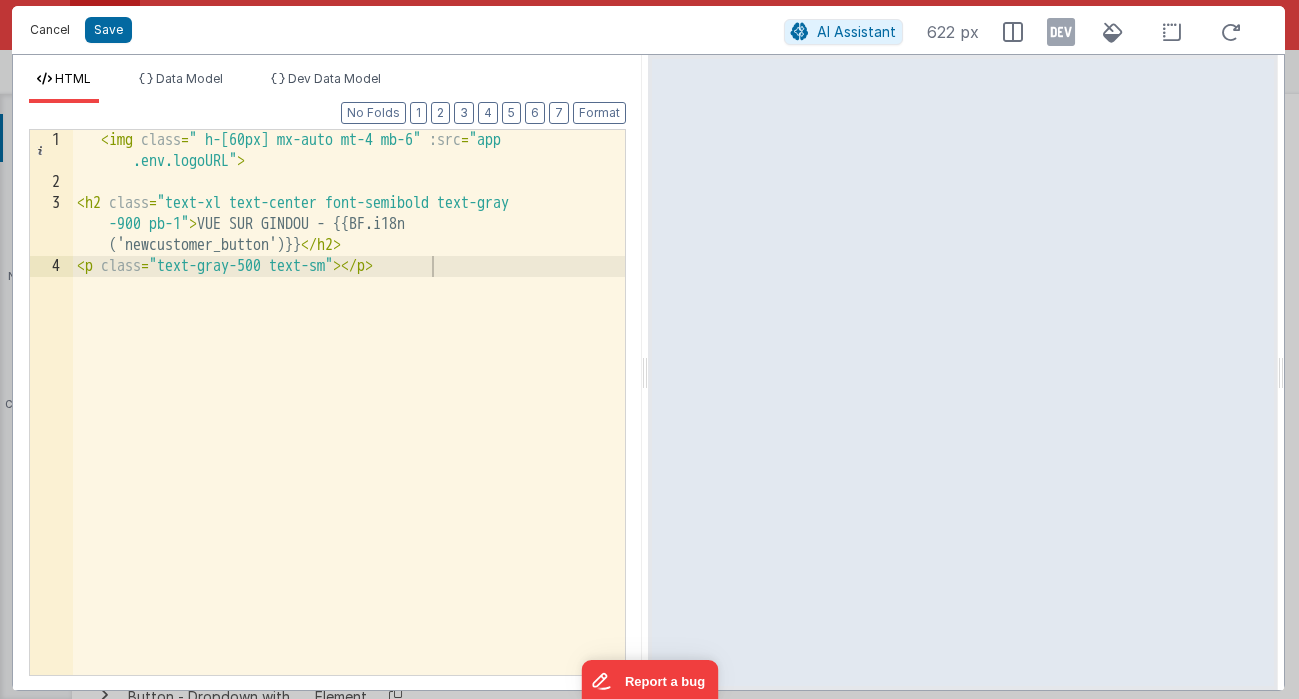 click on "Cancel" at bounding box center [50, 30] 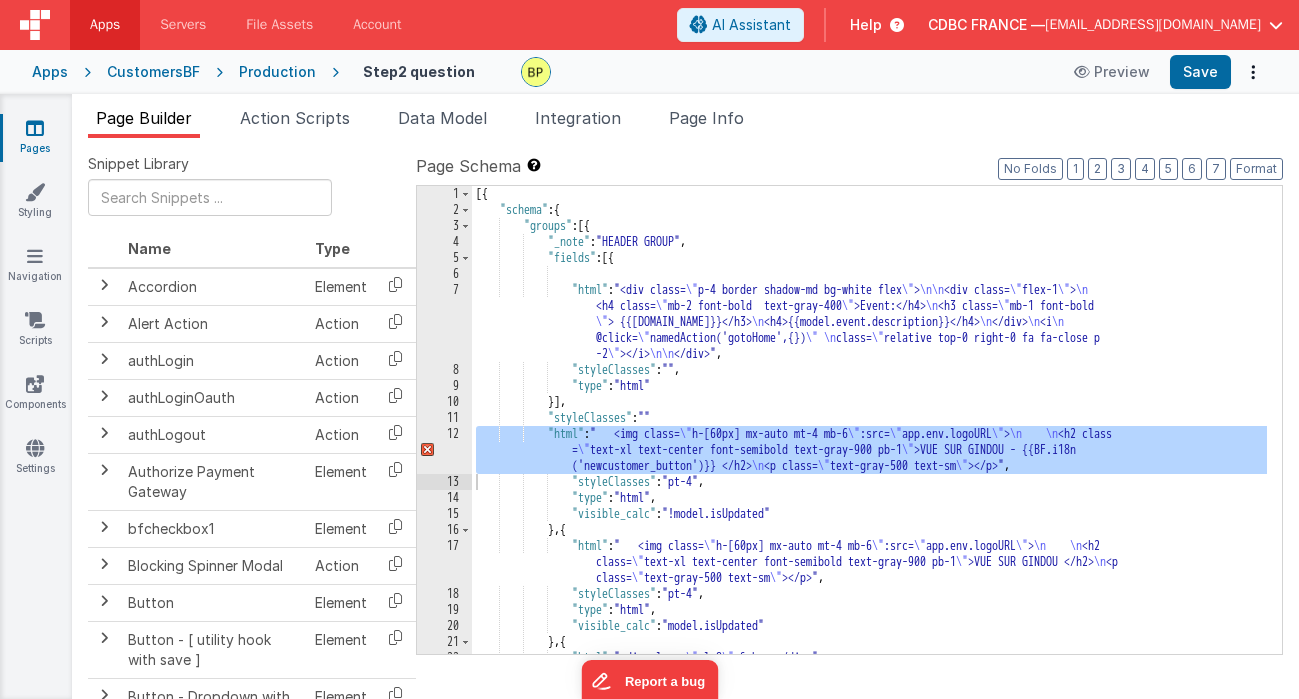 click on "[{      "schema" :  {           "groups" :  [{                "_note" :  "HEADER GROUP" ,                "fields" :  [{                                         "html" :  "<div class= \" p-4 border shadow-md bg-white flex \" > \n\n <div class= \" flex-1 \" > \n                           <h4 class= \" mb-2 font-bold  text-gray-400 \" >Event:</h4> \n     <h3 class= \" mb-1 font-bold                       \" > {{[DOMAIN_NAME]}}</h3> \n     <h4>{{model.event.description}}</h4> \n </div> \n <i  \n                          @click= \" namedAction('gotoHome',{}) \"   \n    class= \" relative top-0 right-0 fa fa-close p                      -2 \" ></i> \n\n </div>" ,                     "styleClasses" :  "" ,                     "type" :  "html"                }] ,                "styleClasses" :  ""                "html" :  "   <img class= \"  h-[60px] mx-auto mt-4 mb-6 \"  :src= \" app.env.logoURL \" > \n      \n <h2 class = \" \" \n ," at bounding box center [869, 436] 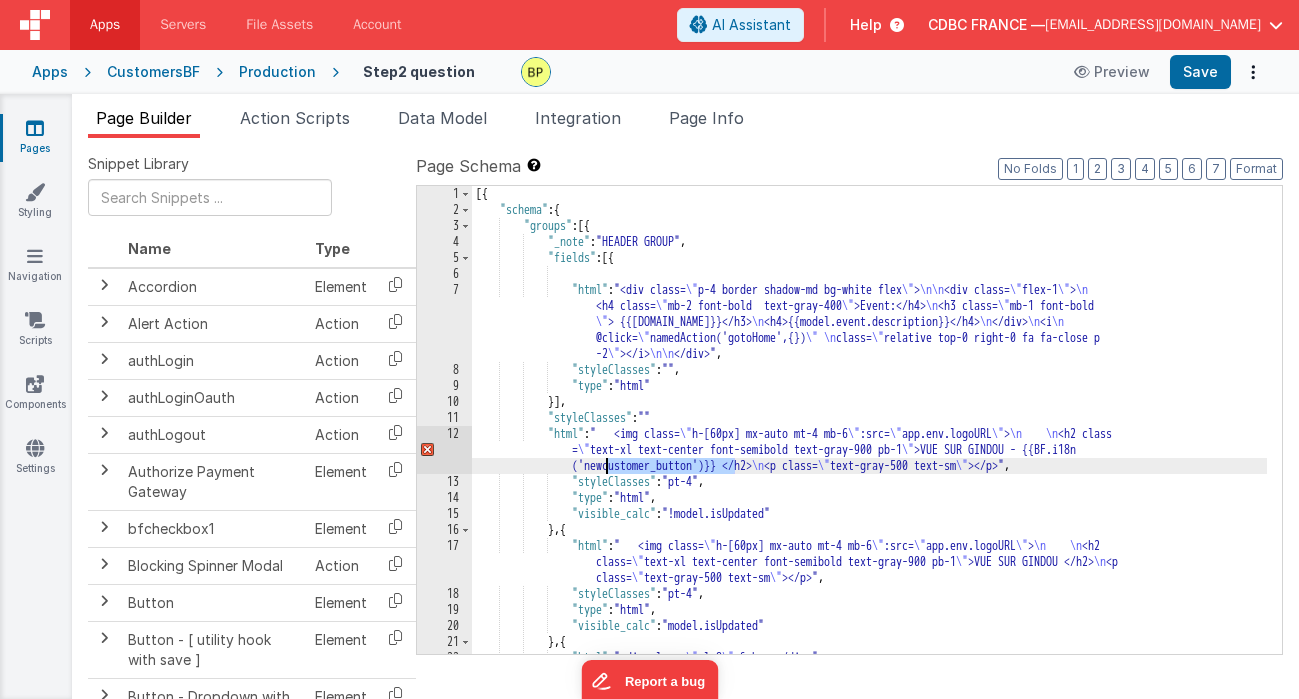 drag, startPoint x: 733, startPoint y: 465, endPoint x: 604, endPoint y: 462, distance: 129.03488 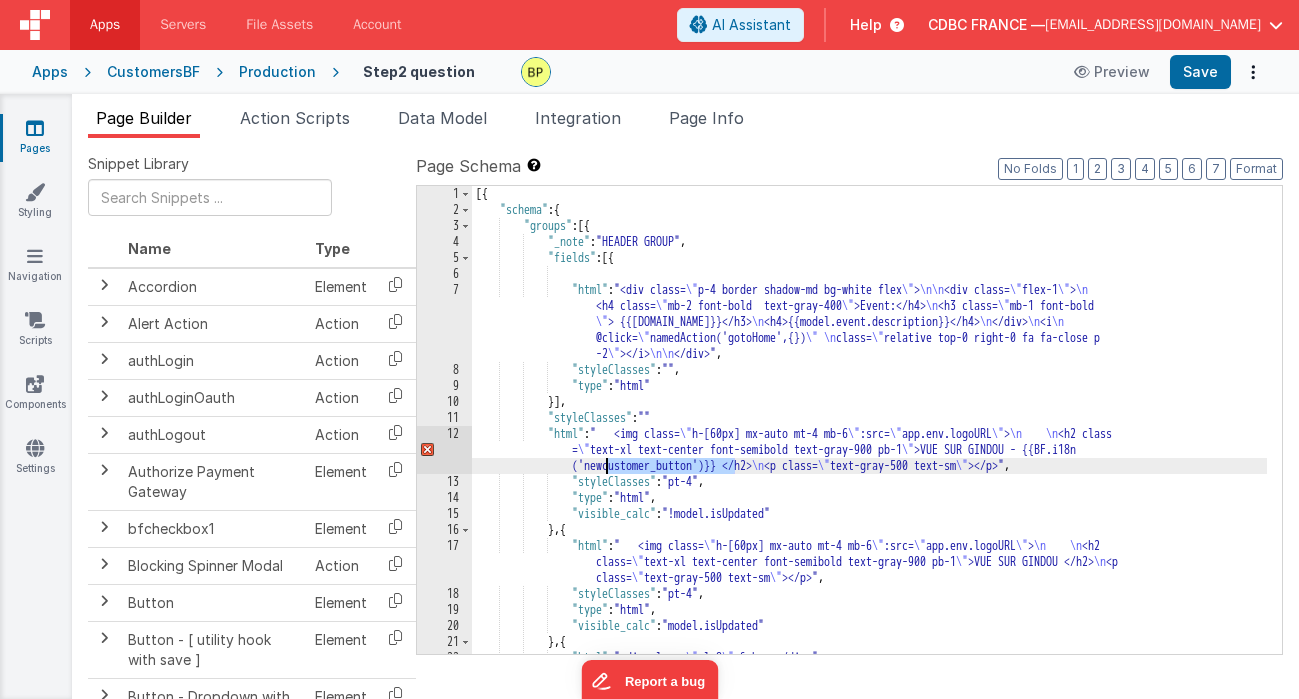 click on "[{      "schema" :  {           "groups" :  [{                "_note" :  "HEADER GROUP" ,                "fields" :  [{                                         "html" :  "<div class= \" p-4 border shadow-md bg-white flex \" > \n\n <div class= \" flex-1 \" > \n                           <h4 class= \" mb-2 font-bold  text-gray-400 \" >Event:</h4> \n     <h3 class= \" mb-1 font-bold                       \" > {{[DOMAIN_NAME]}}</h3> \n     <h4>{{model.event.description}}</h4> \n </div> \n <i  \n                          @click= \" namedAction('gotoHome',{}) \"   \n    class= \" relative top-0 right-0 fa fa-close p                      -2 \" ></i> \n\n </div>" ,                     "styleClasses" :  "" ,                     "type" :  "html"                }] ,                "styleClasses" :  ""                "html" :  "   <img class= \"  h-[60px] mx-auto mt-4 mb-6 \"  :src= \" app.env.logoURL \" > \n      \n <h2 class = \" \" \n ," at bounding box center [869, 420] 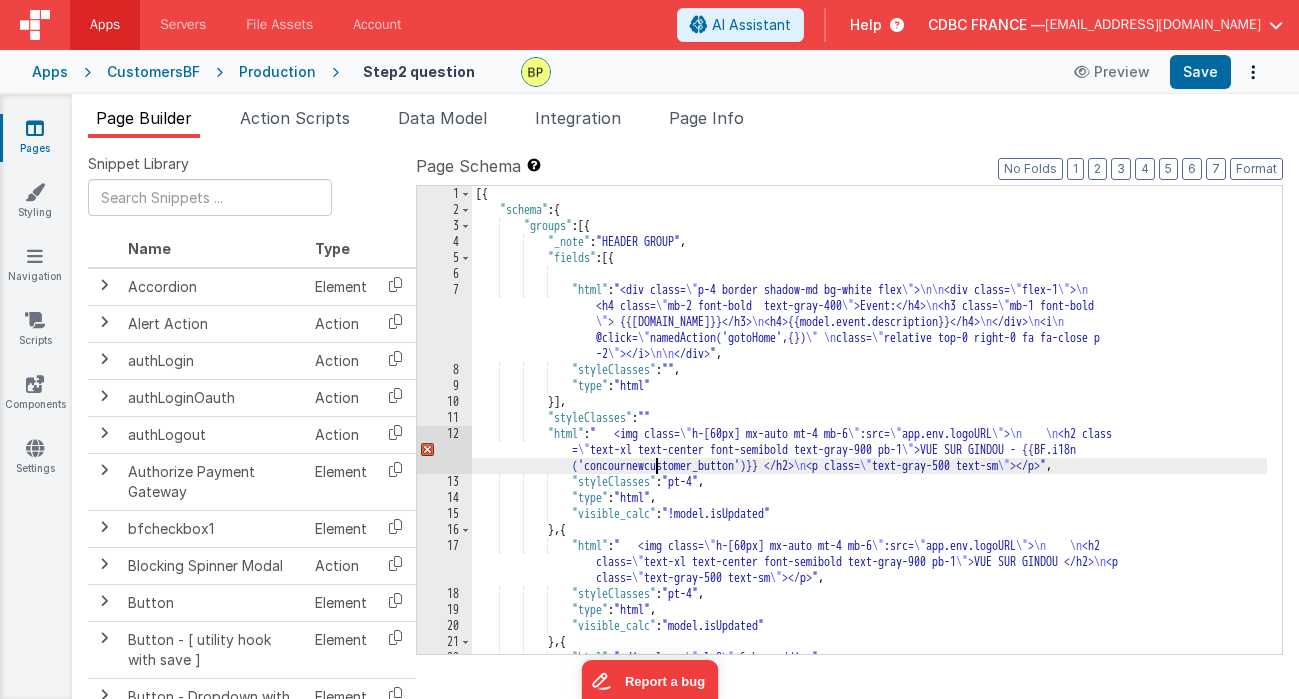 type 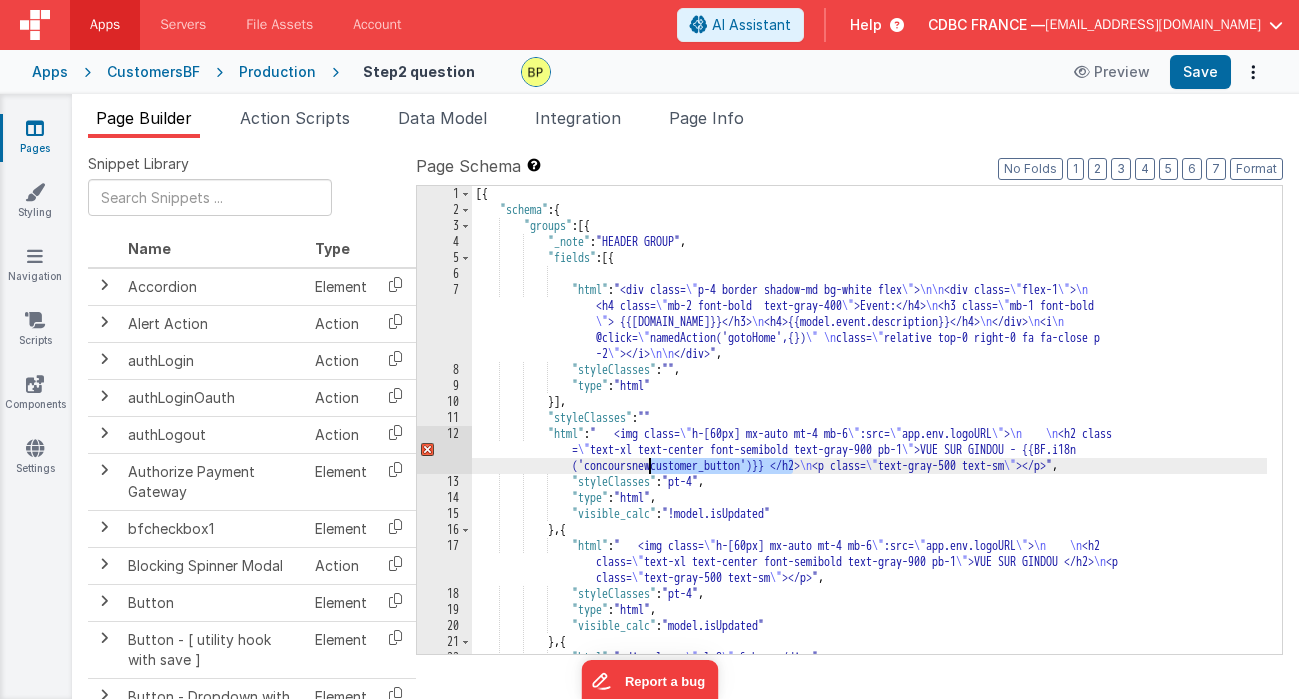 drag, startPoint x: 794, startPoint y: 467, endPoint x: 662, endPoint y: 464, distance: 132.03409 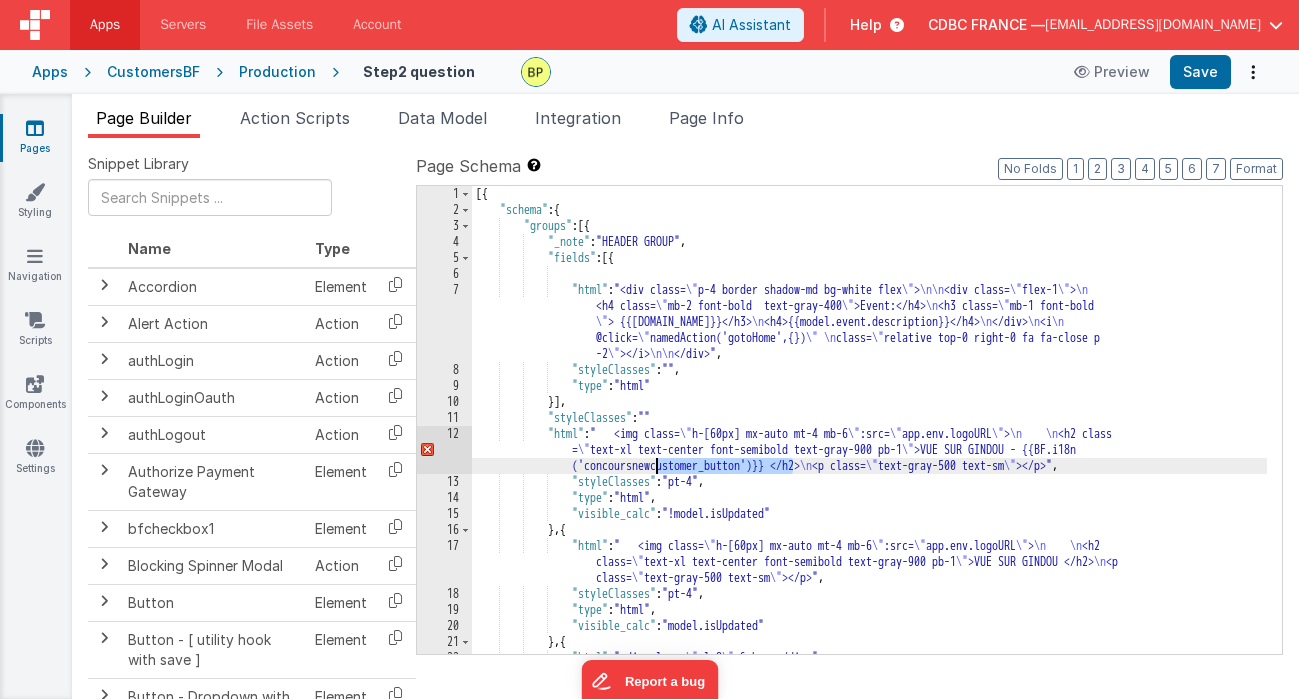 click on "[{      "schema" :  {           "groups" :  [{                "_note" :  "HEADER GROUP" ,                "fields" :  [{                                         "html" :  "<div class= \" p-4 border shadow-md bg-white flex \" > \n\n <div class= \" flex-1 \" > \n                           <h4 class= \" mb-2 font-bold  text-gray-400 \" >Event:</h4> \n     <h3 class= \" mb-1 font-bold                       \" > {{[DOMAIN_NAME]}}</h3> \n     <h4>{{model.event.description}}</h4> \n </div> \n <i  \n                          @click= \" namedAction('gotoHome',{}) \"   \n    class= \" relative top-0 right-0 fa fa-close p                      -2 \" ></i> \n\n </div>" ,                     "styleClasses" :  "" ,                     "type" :  "html"                }] ,                "styleClasses" :  ""                "html" :  "   <img class= \"  h-[60px] mx-auto mt-4 mb-6 \"  :src= \" app.env.logoURL \" > \n      \n <h2 class = \" \" \n ," at bounding box center (869, 436) 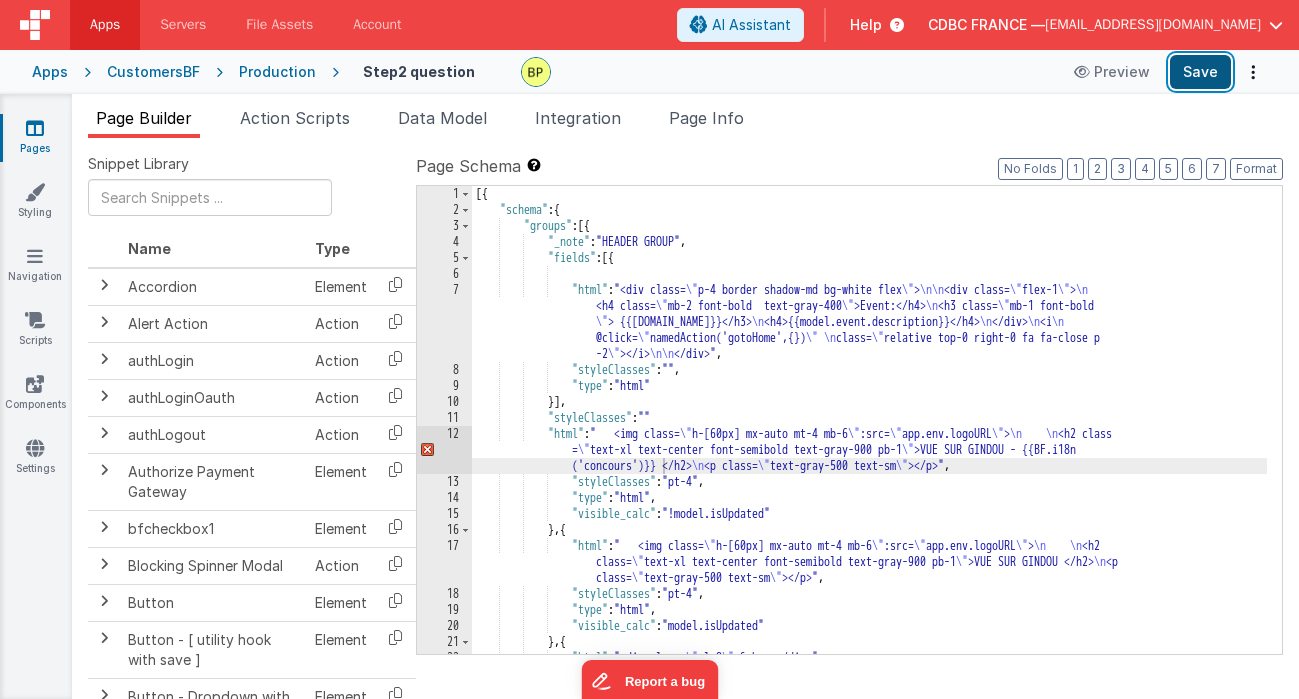 click on "Save" at bounding box center [1200, 72] 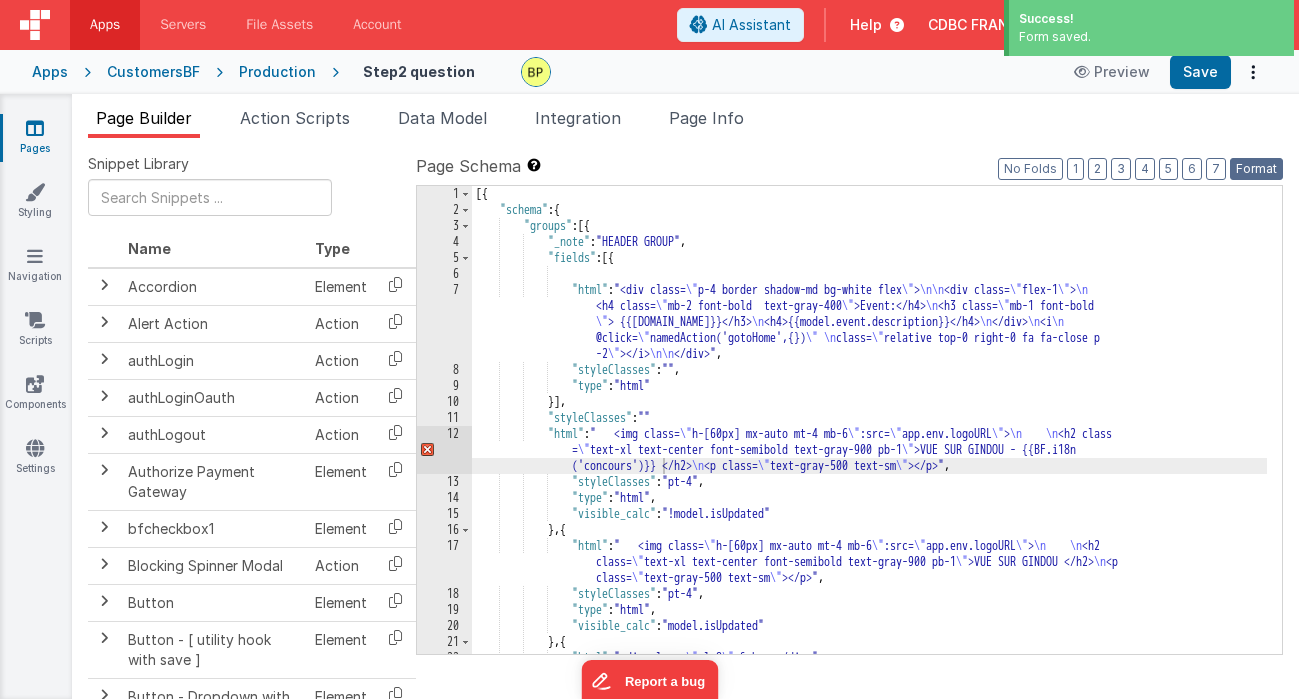 click on "Format" at bounding box center (1256, 169) 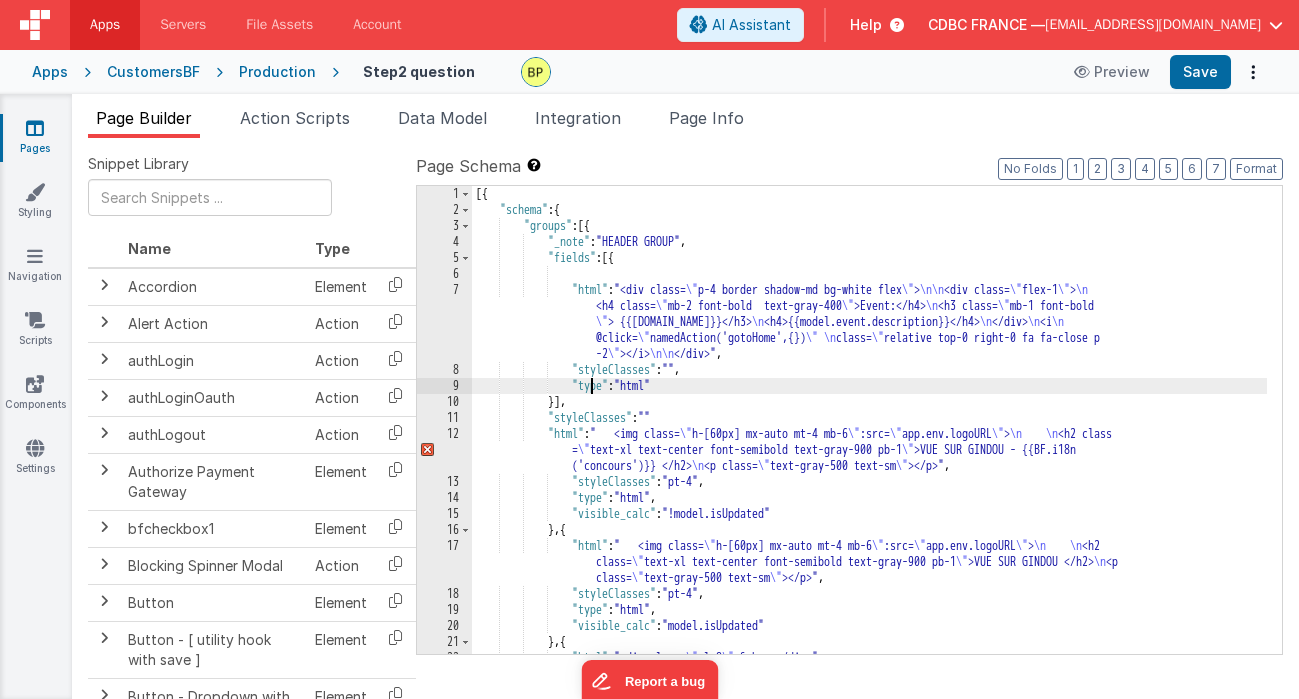 click on "[{      "schema" :  {           "groups" :  [{                "_note" :  "HEADER GROUP" ,                "fields" :  [{                                         "html" :  "<div class= \" p-4 border shadow-md bg-white flex \" > \n\n <div class= \" flex-1 \" > \n                           <h4 class= \" mb-2 font-bold  text-gray-400 \" >Event:</h4> \n     <h3 class= \" mb-1 font-bold                       \" > {{[DOMAIN_NAME]}}</h3> \n     <h4>{{model.event.description}}</h4> \n </div> \n <i  \n                          @click= \" namedAction('gotoHome',{}) \"   \n    class= \" relative top-0 right-0 fa fa-close p                      -2 \" ></i> \n\n </div>" ,                     "styleClasses" :  "" ,                     "type" :  "html"                }] ,                "styleClasses" :  ""                "html" :  "   <img class= \"  h-[60px] mx-auto mt-4 mb-6 \"  :src= \" app.env.logoURL \" > \n      \n <h2 class = \" \" \n ," at bounding box center (869, 436) 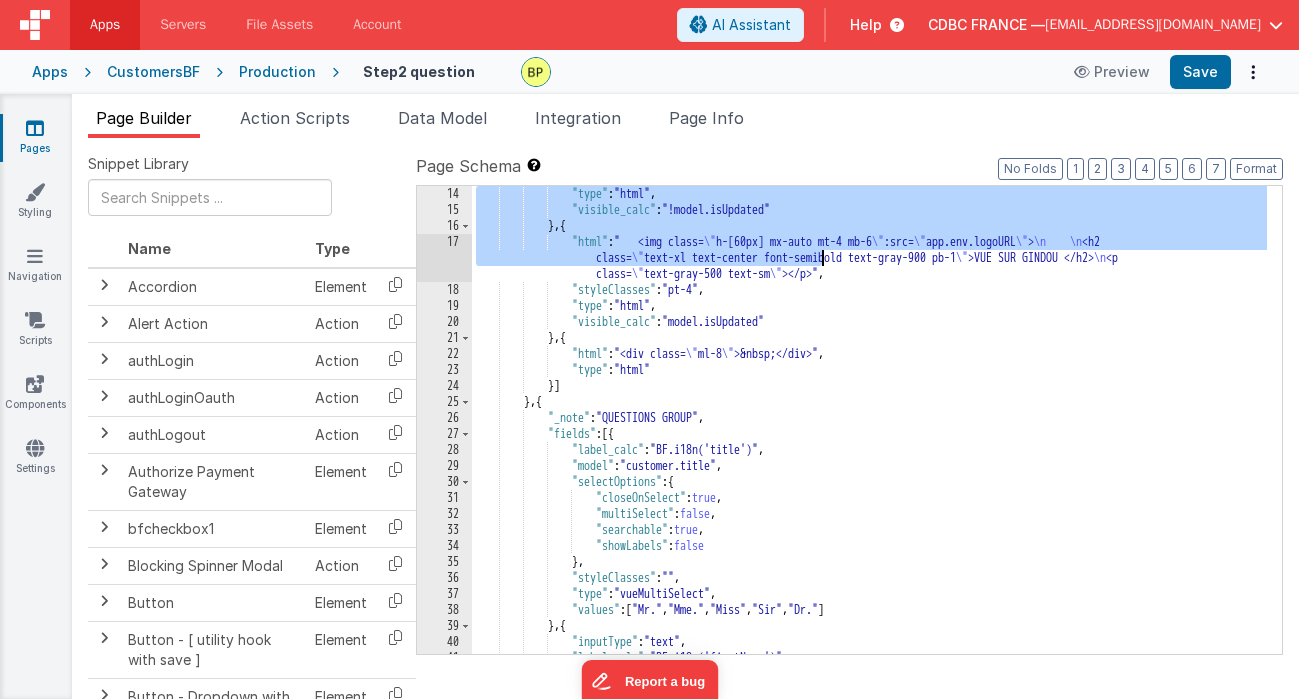scroll, scrollTop: 304, scrollLeft: 0, axis: vertical 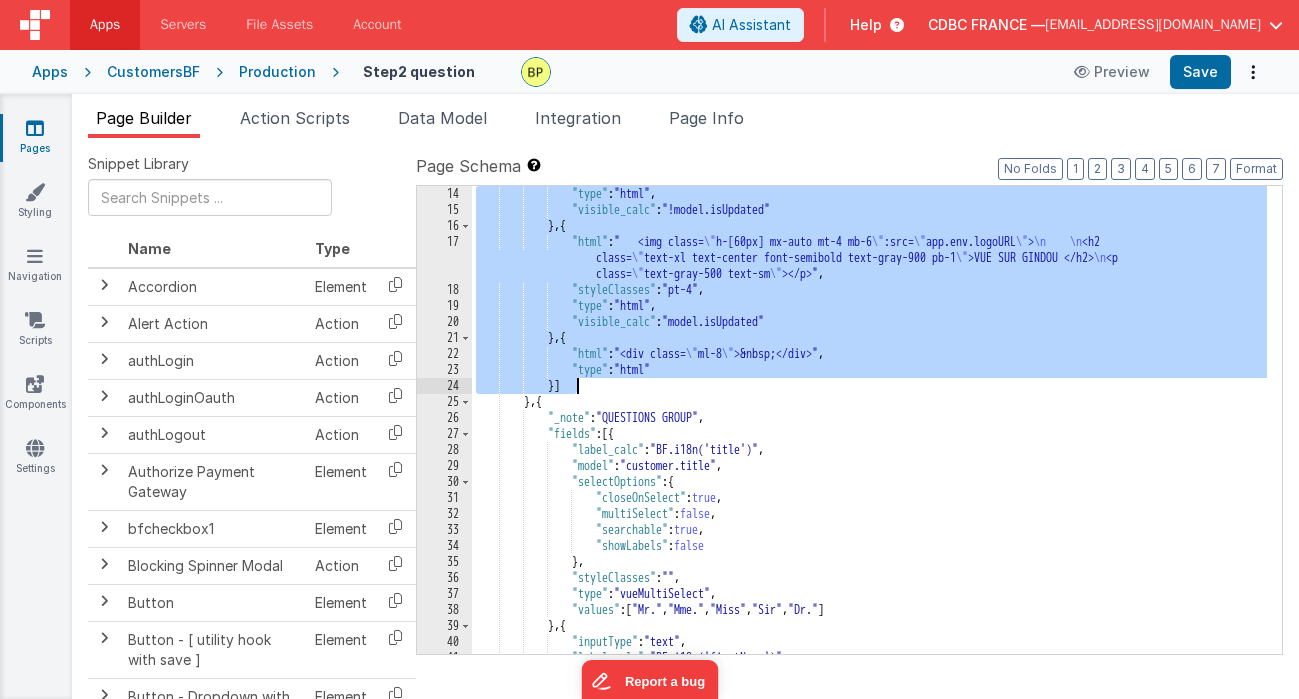 drag, startPoint x: 474, startPoint y: 192, endPoint x: 822, endPoint y: 382, distance: 396.4896 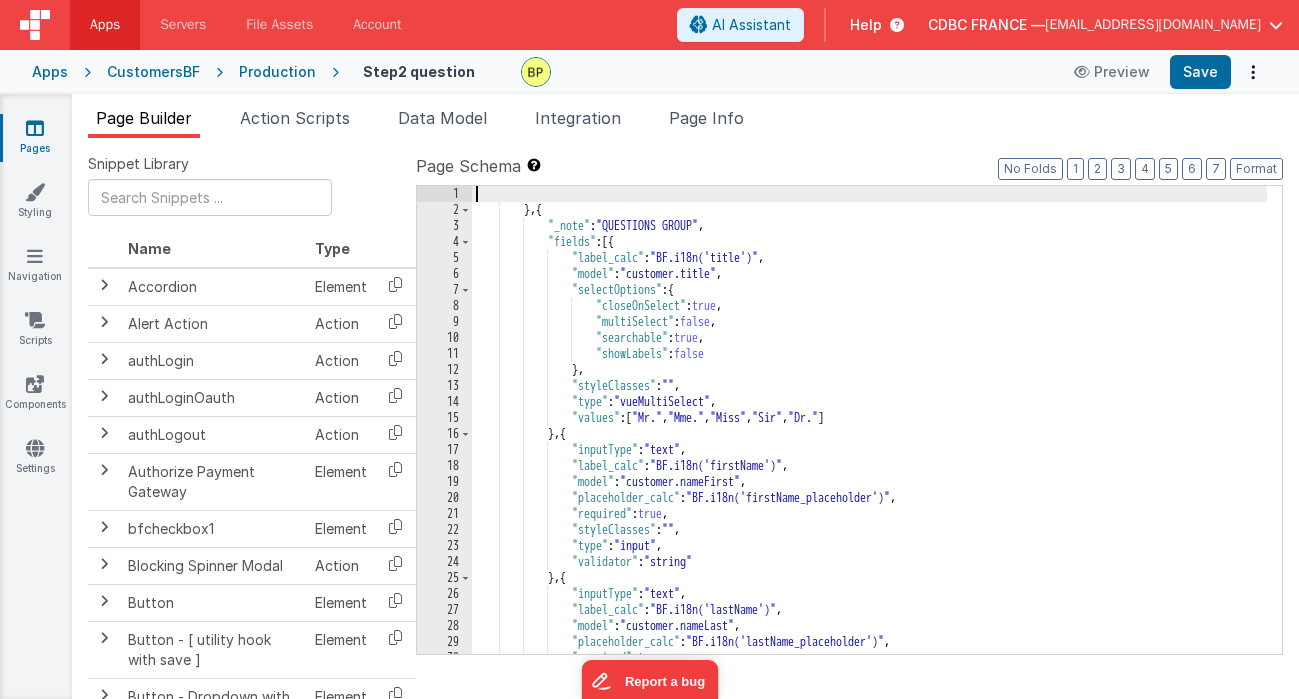 scroll, scrollTop: 0, scrollLeft: 0, axis: both 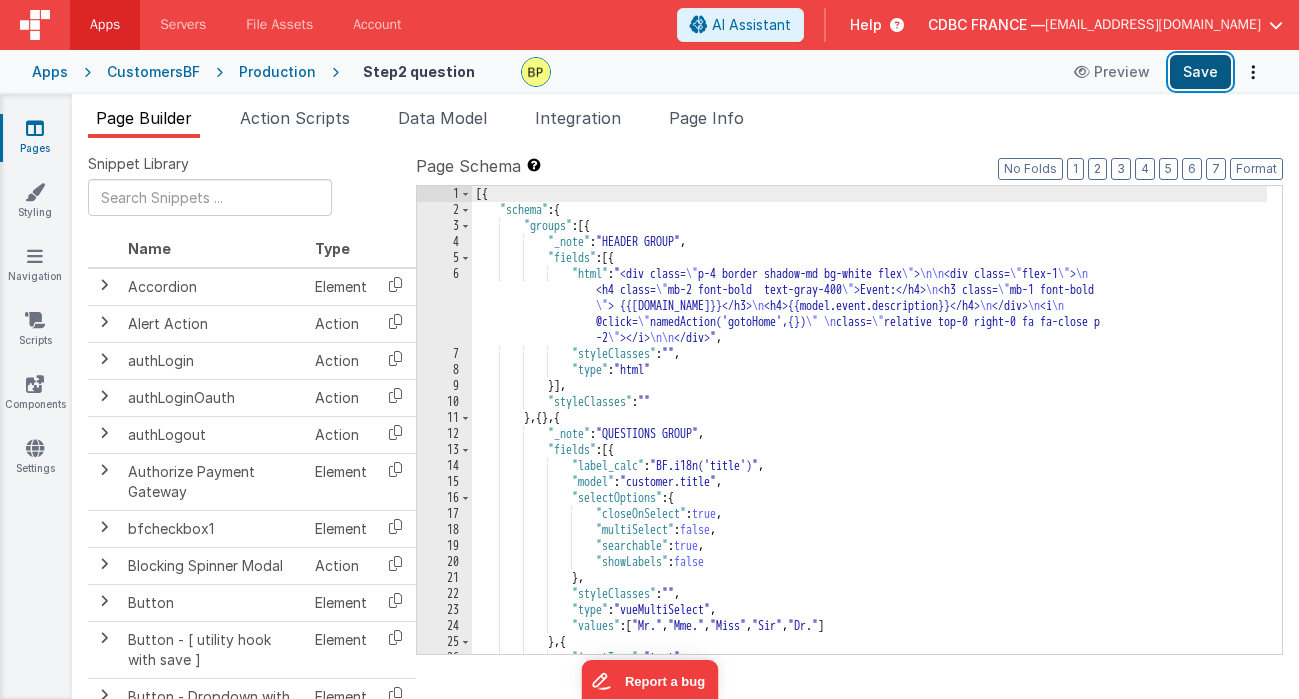 click on "Save" at bounding box center [1200, 72] 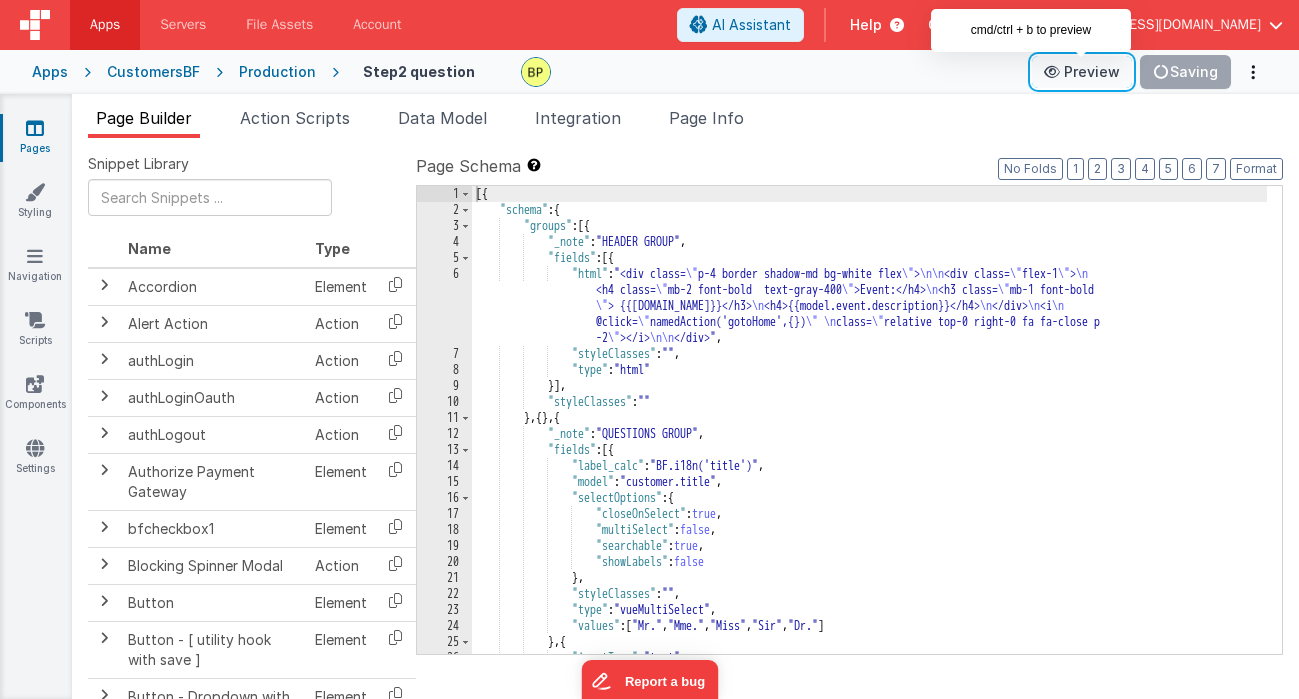 click on "Preview" at bounding box center [1082, 72] 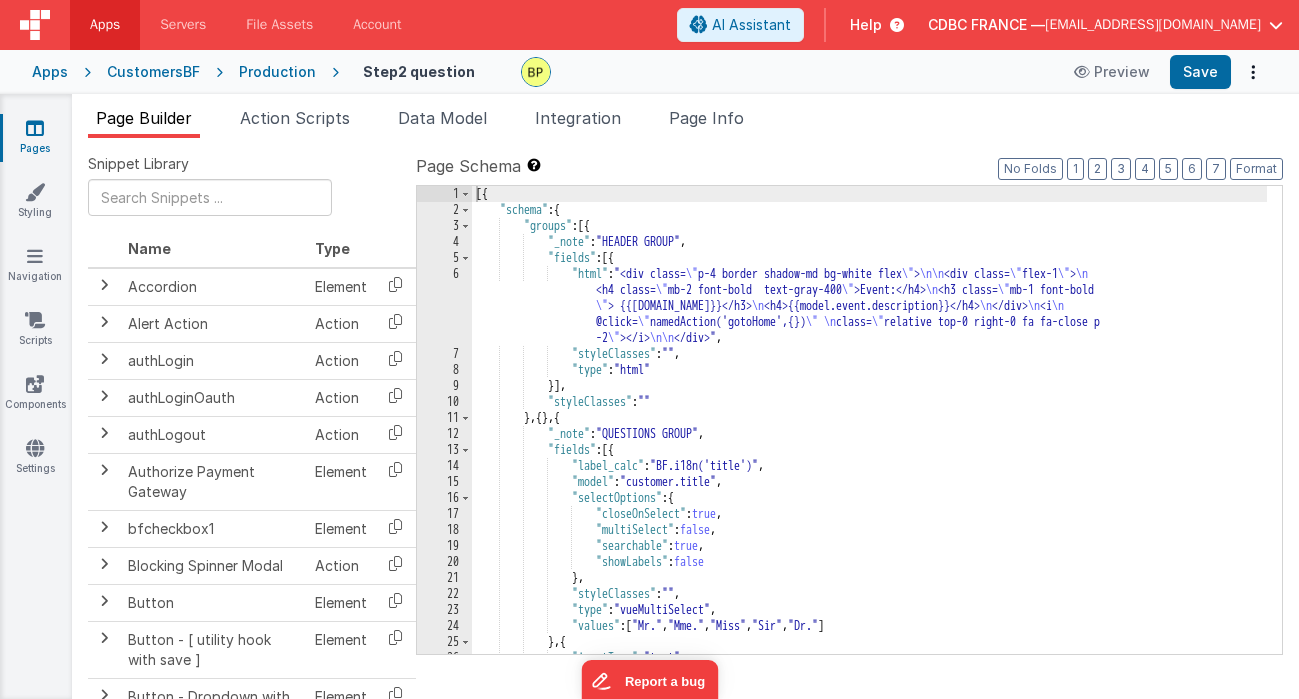 click on "Production" at bounding box center [277, 72] 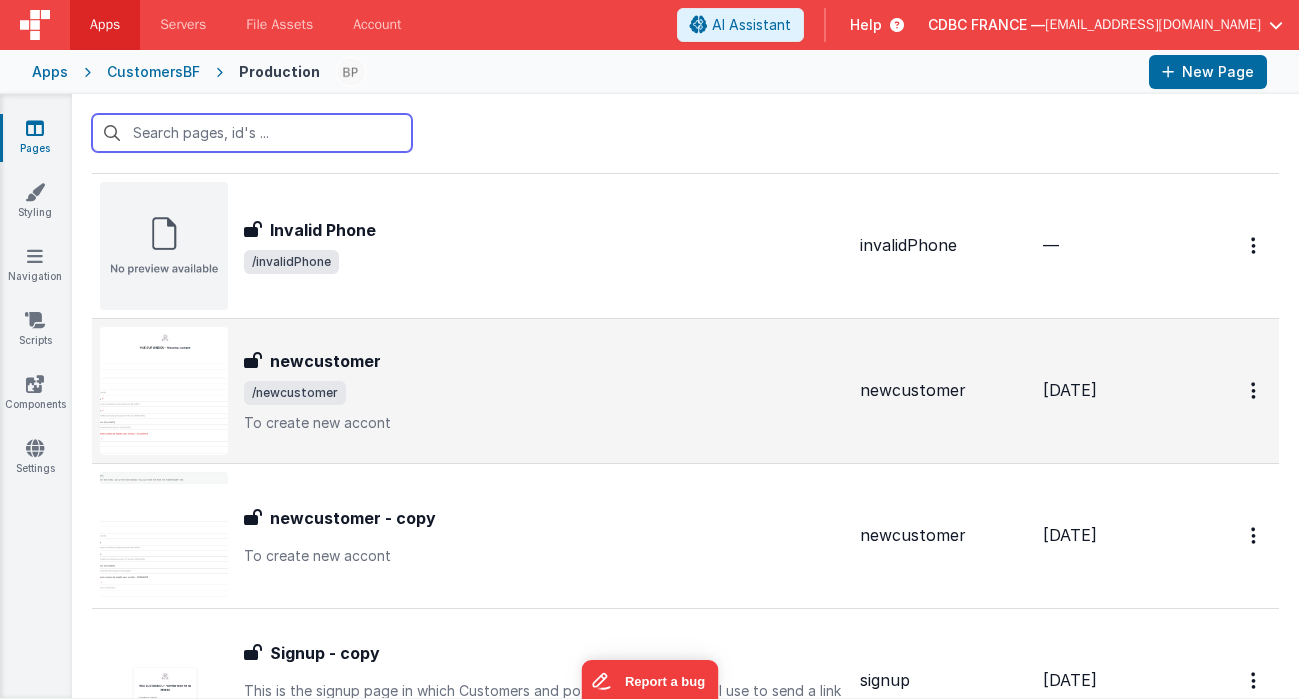 scroll, scrollTop: 1046, scrollLeft: 0, axis: vertical 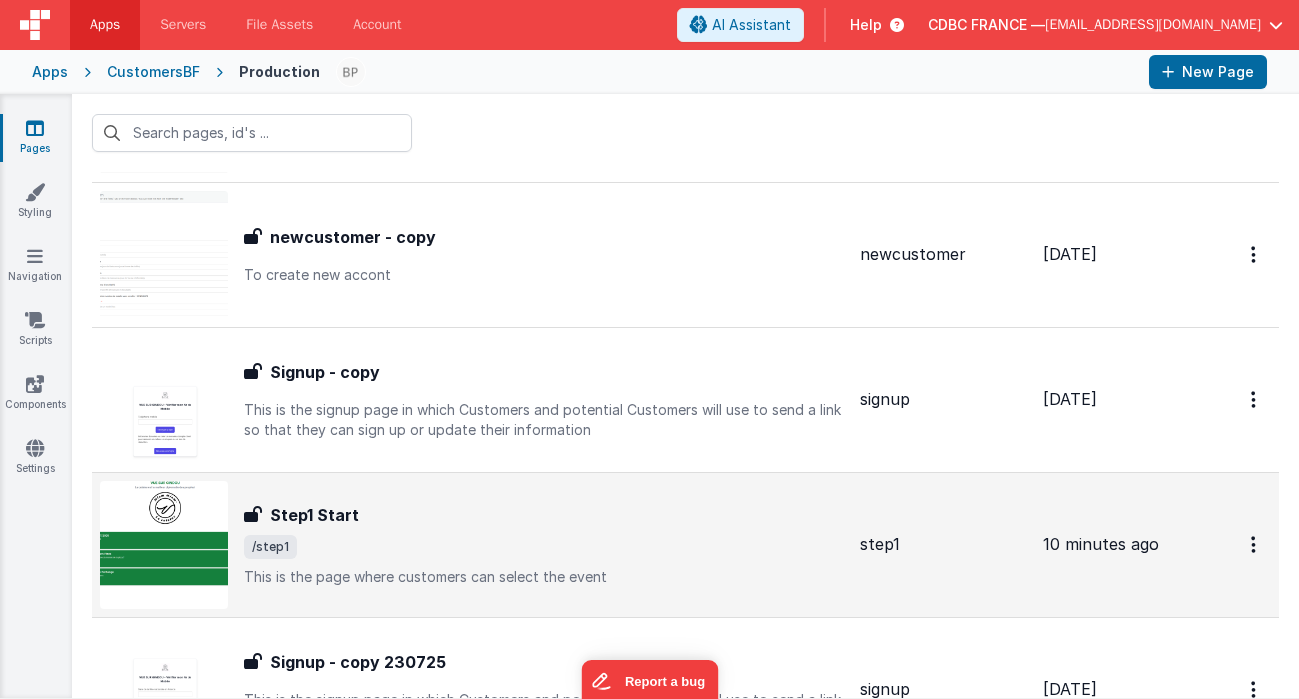click on "Step1 Start" at bounding box center (544, 515) 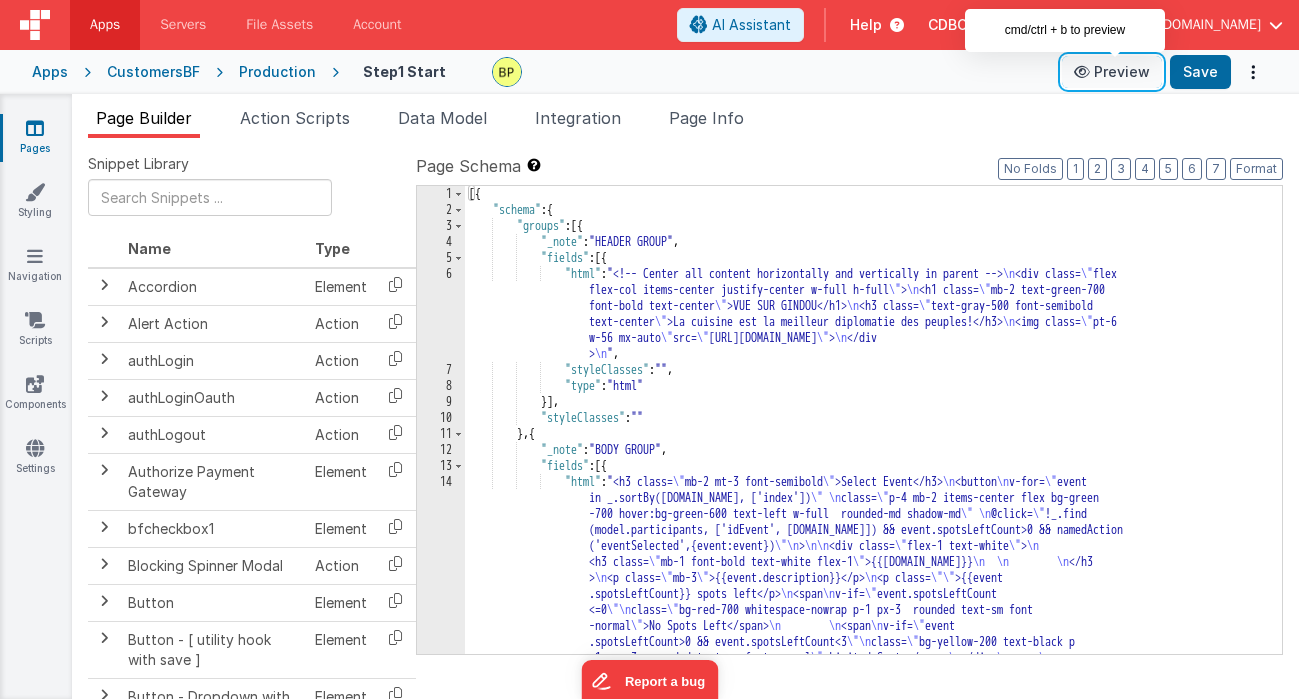 click on "Preview" at bounding box center [1112, 72] 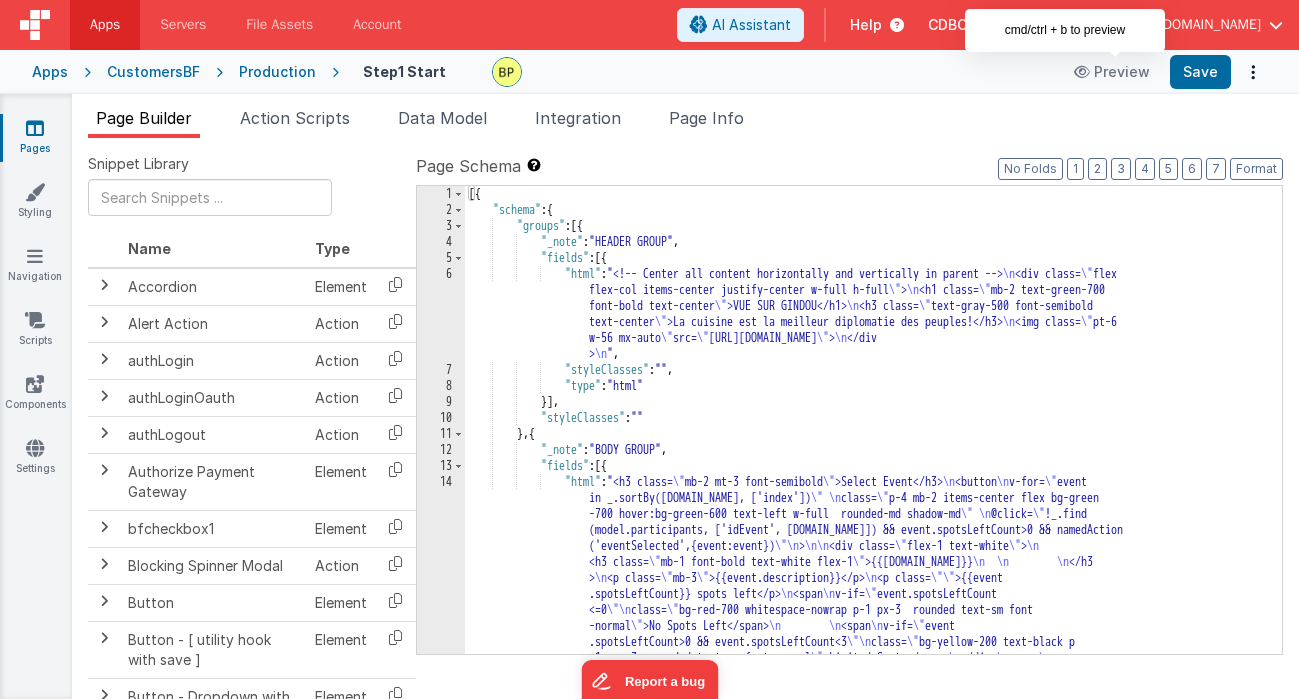 click on "Production" at bounding box center (277, 72) 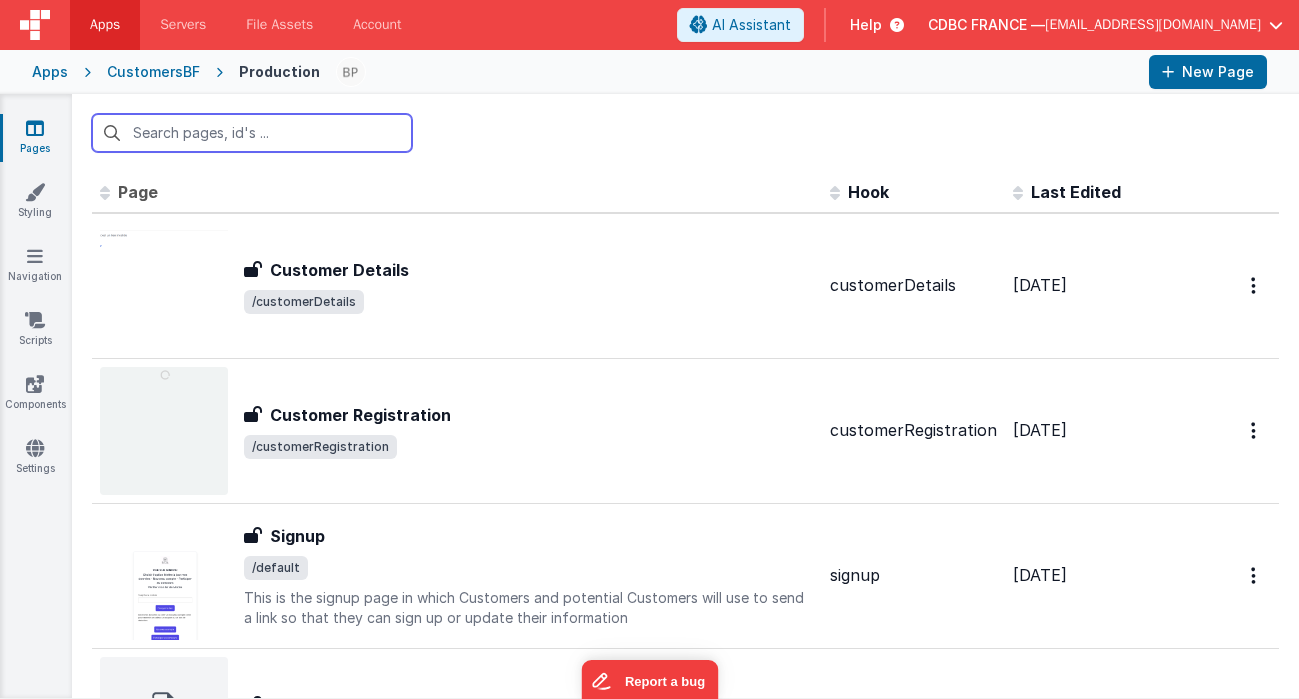 scroll, scrollTop: 1497, scrollLeft: 0, axis: vertical 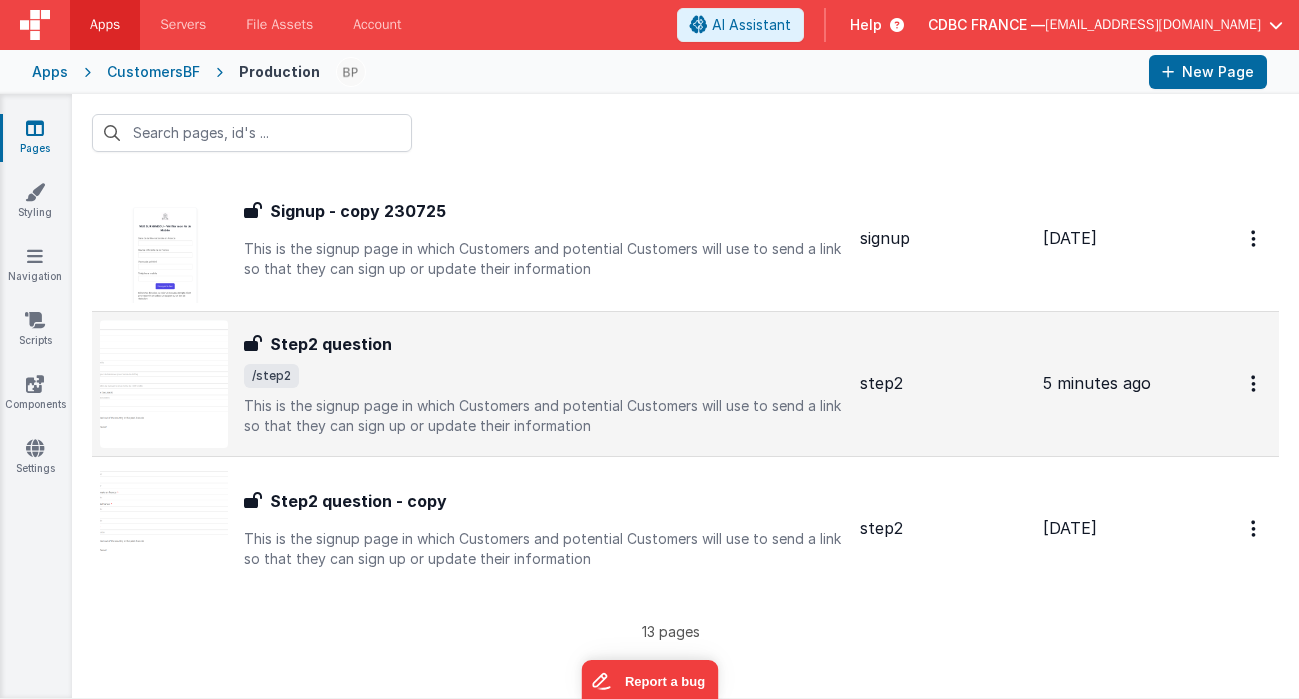 click on "Step2 question" at bounding box center (331, 344) 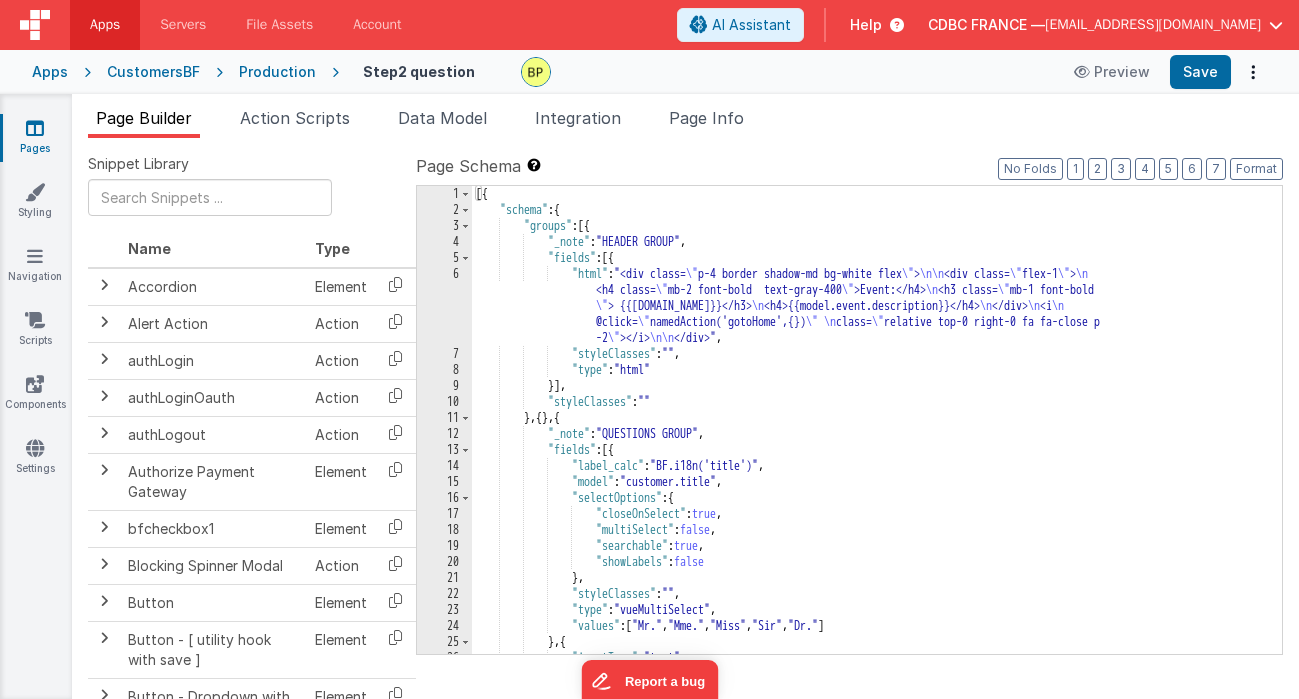 click on "Production" at bounding box center (277, 72) 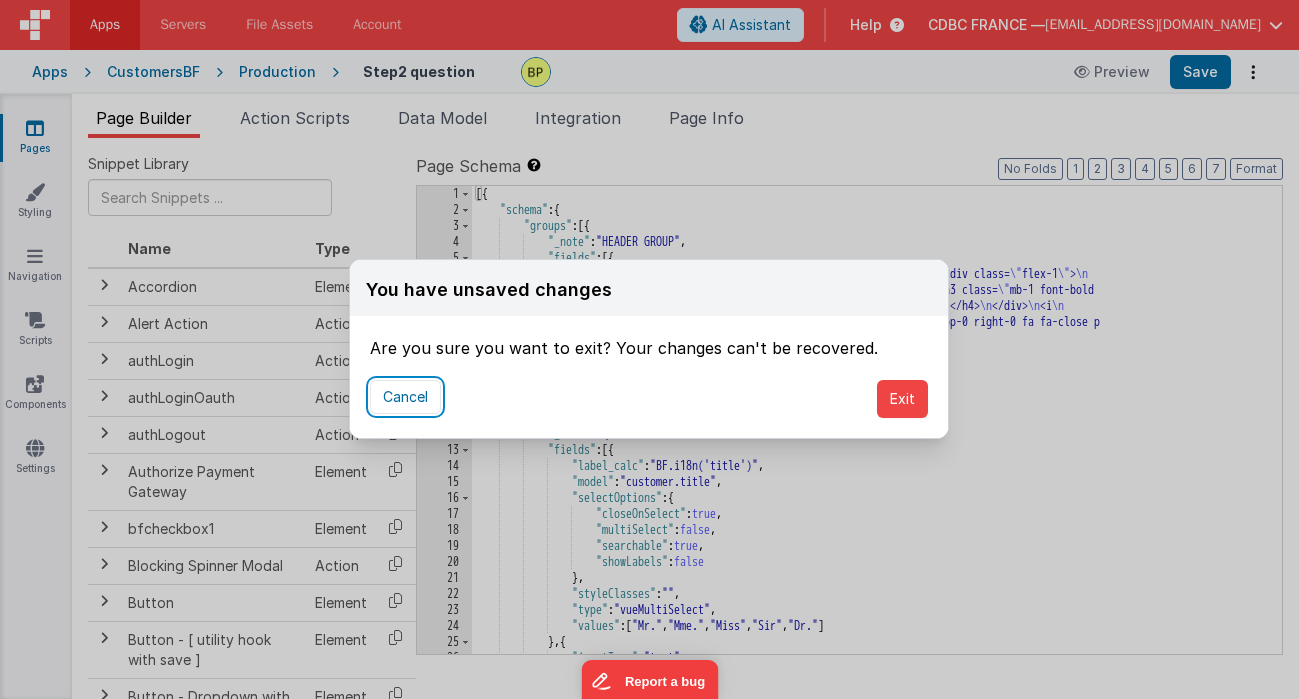 drag, startPoint x: 384, startPoint y: 395, endPoint x: 495, endPoint y: 383, distance: 111.64677 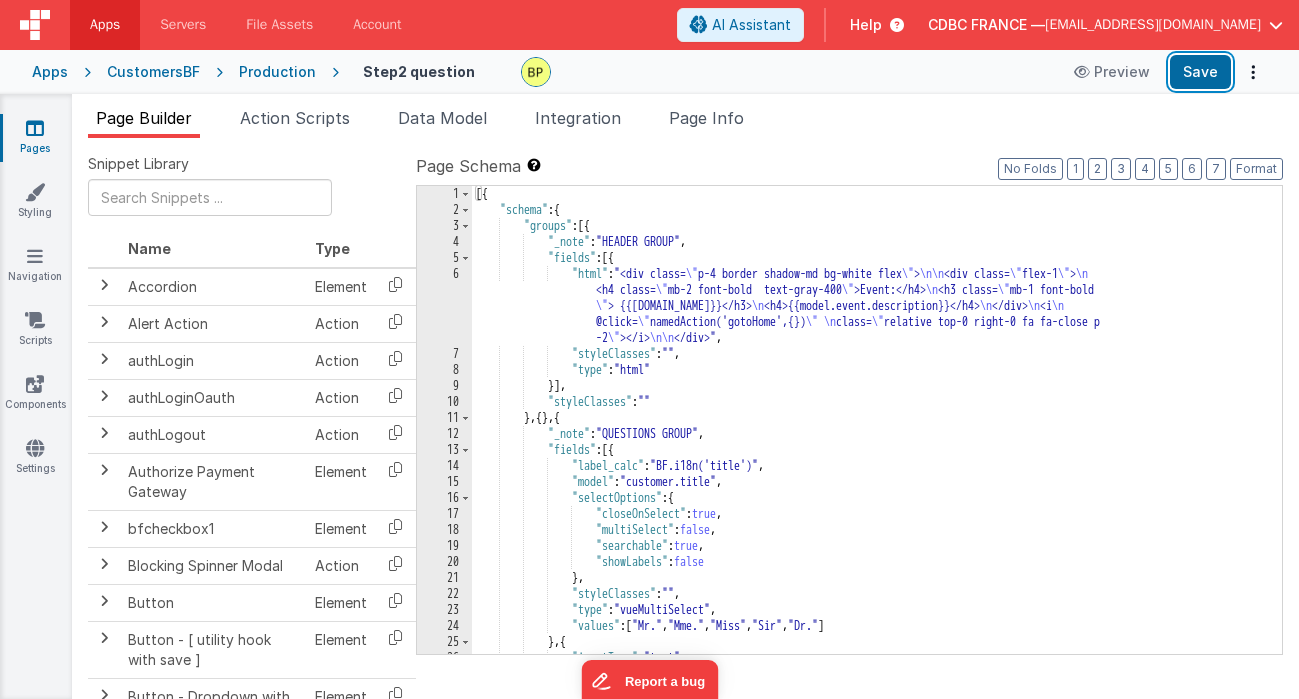 drag, startPoint x: 1222, startPoint y: 63, endPoint x: 740, endPoint y: 92, distance: 482.8716 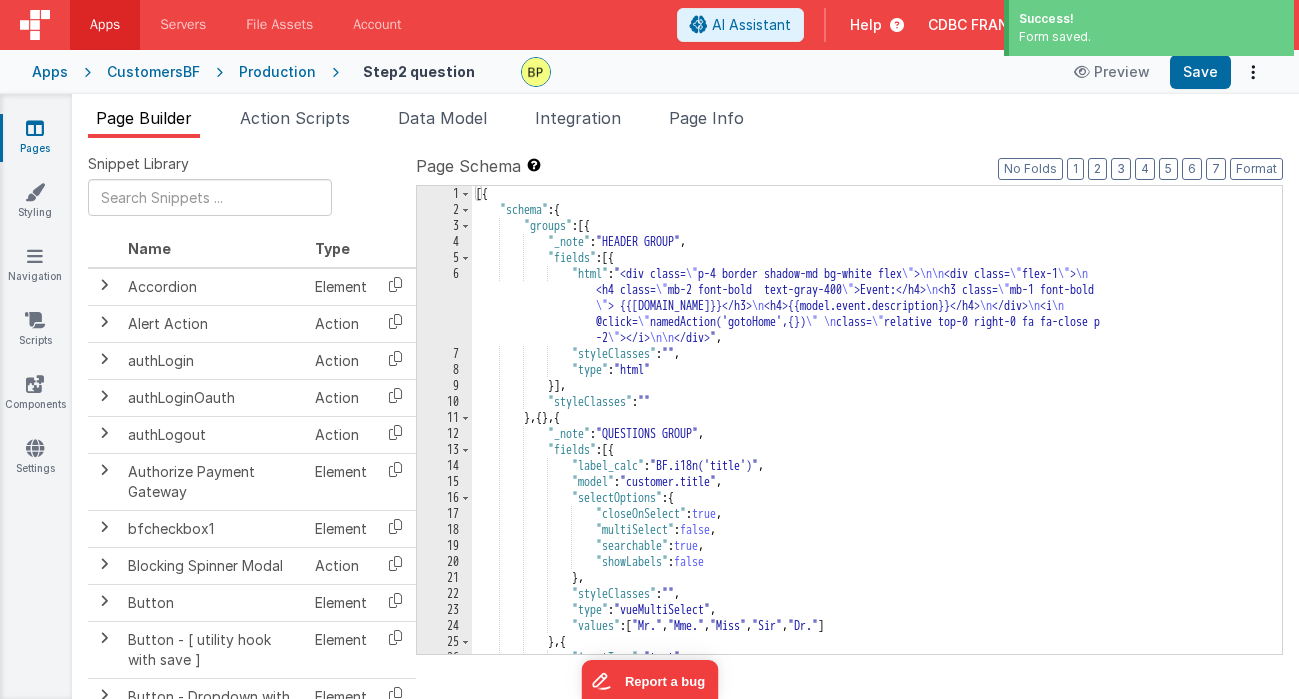click on "Production" at bounding box center [277, 72] 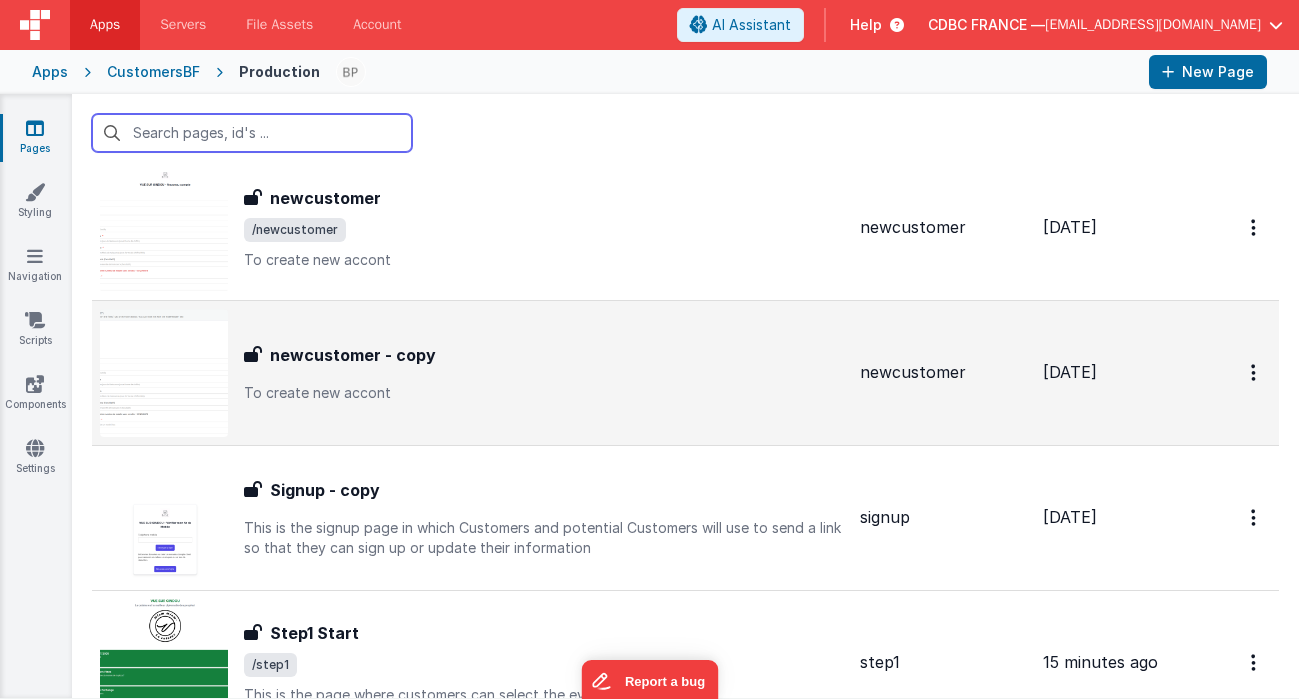 scroll, scrollTop: 1012, scrollLeft: 0, axis: vertical 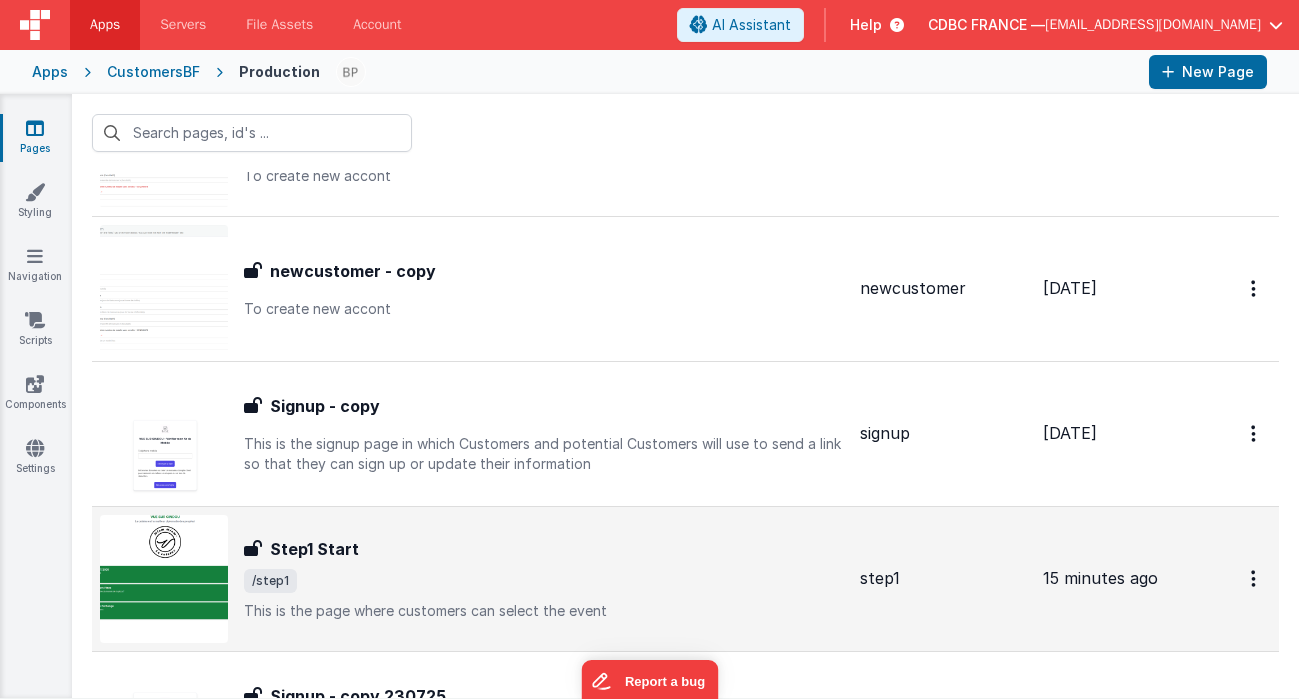 click on "Step1 Start
Step1 Start
/step1   This is the page where customers can select the event" at bounding box center (544, 579) 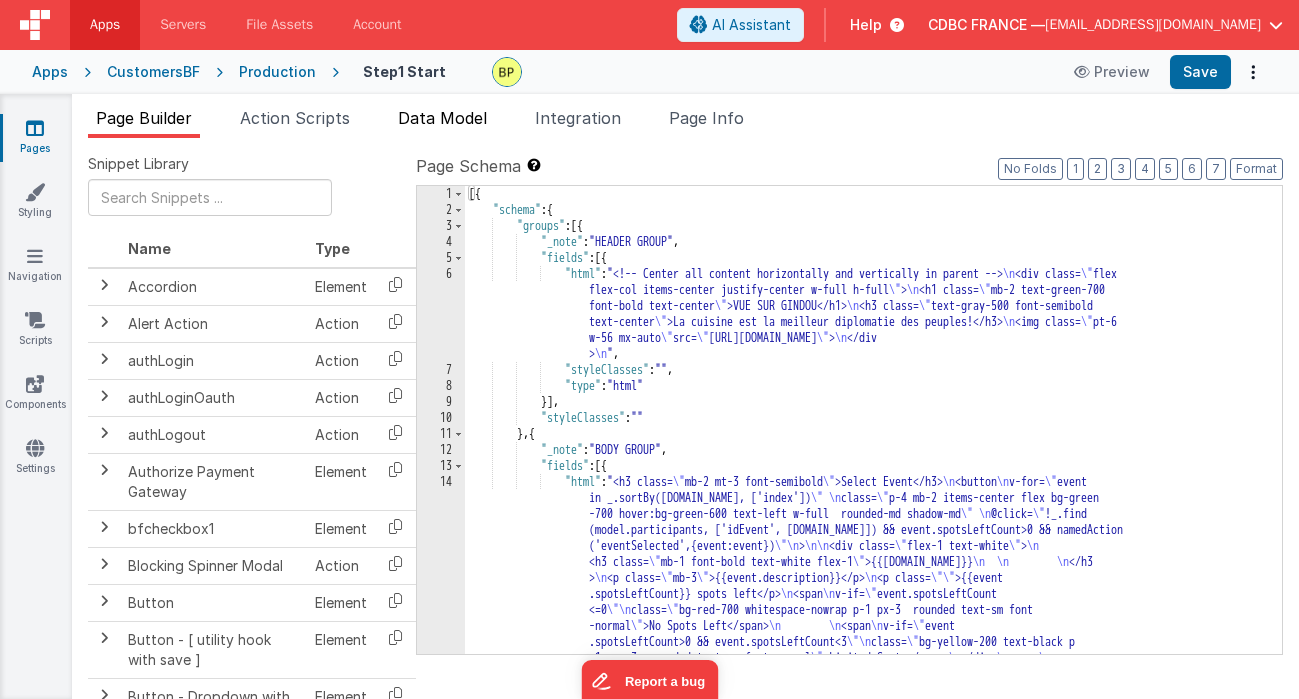 click on "Data Model" at bounding box center (442, 118) 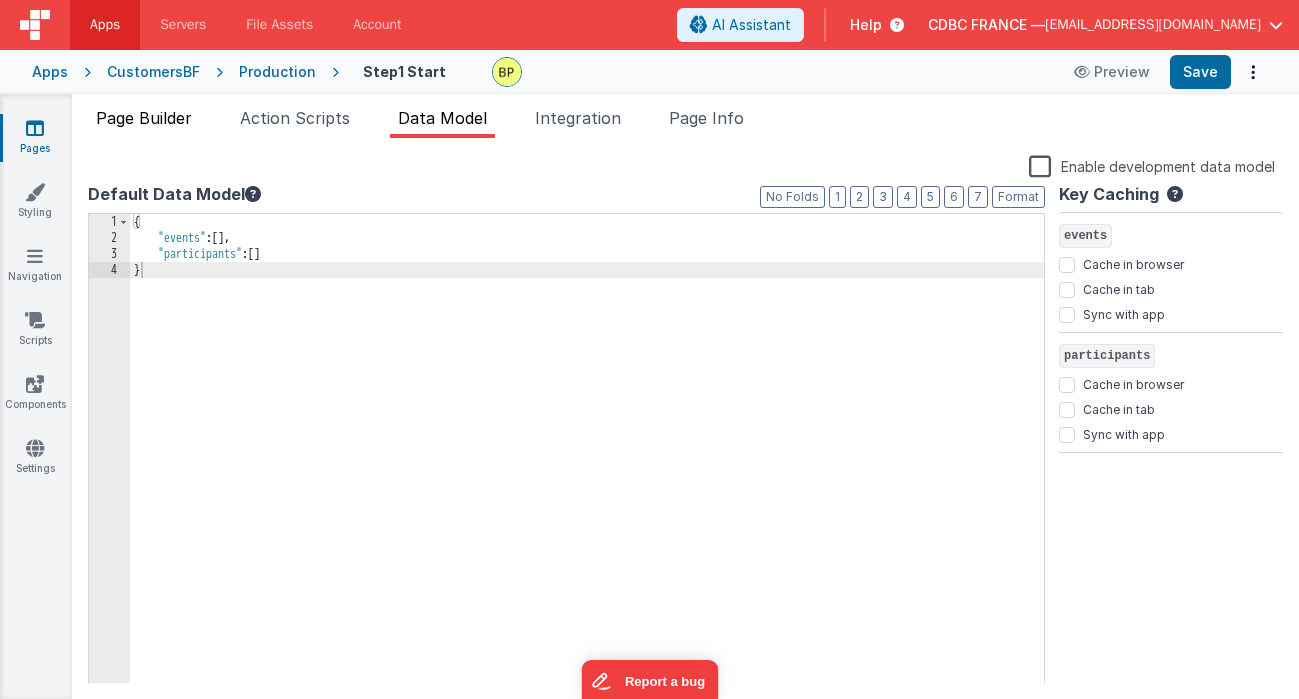 click on "Page Builder" at bounding box center (144, 118) 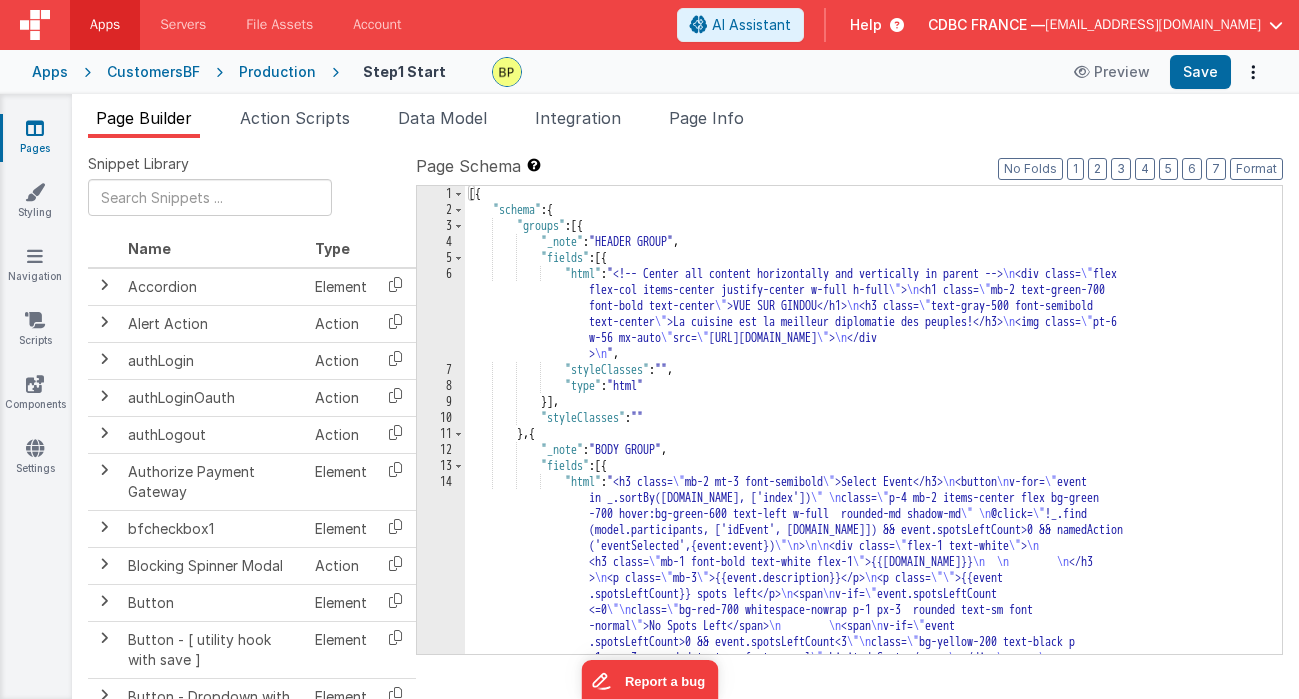 click on "14" at bounding box center (441, 618) 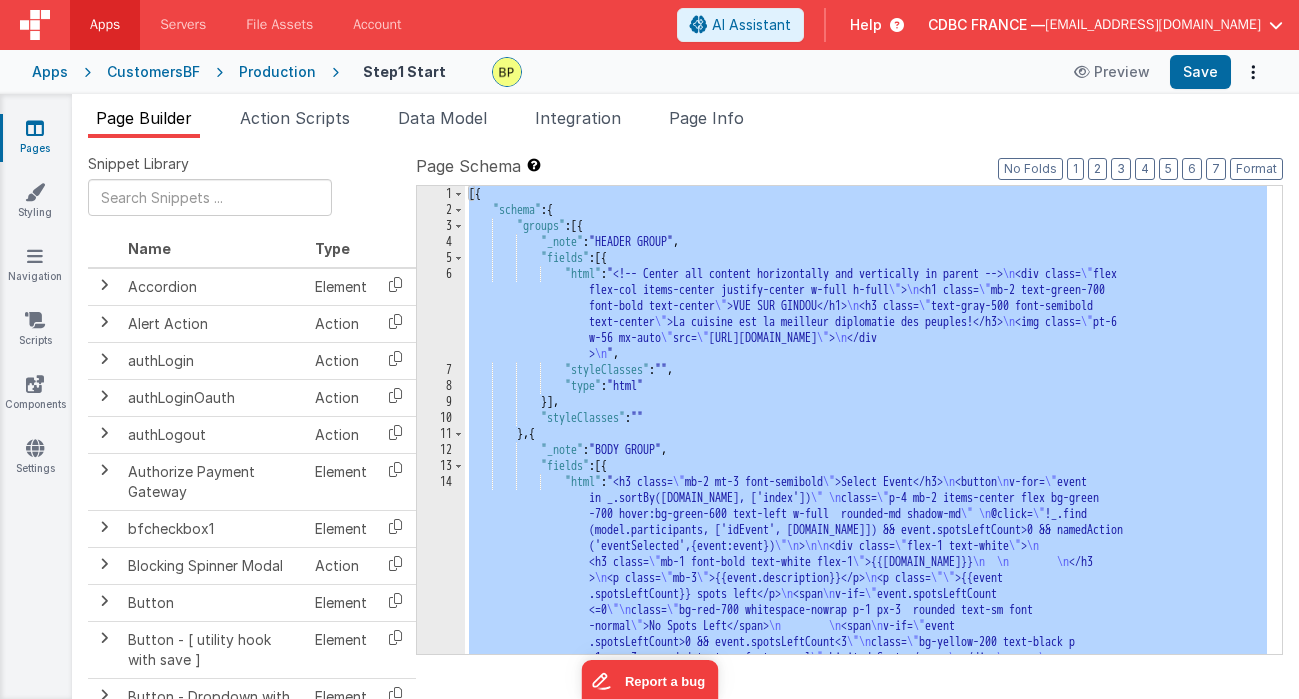 click on "14" at bounding box center [441, 618] 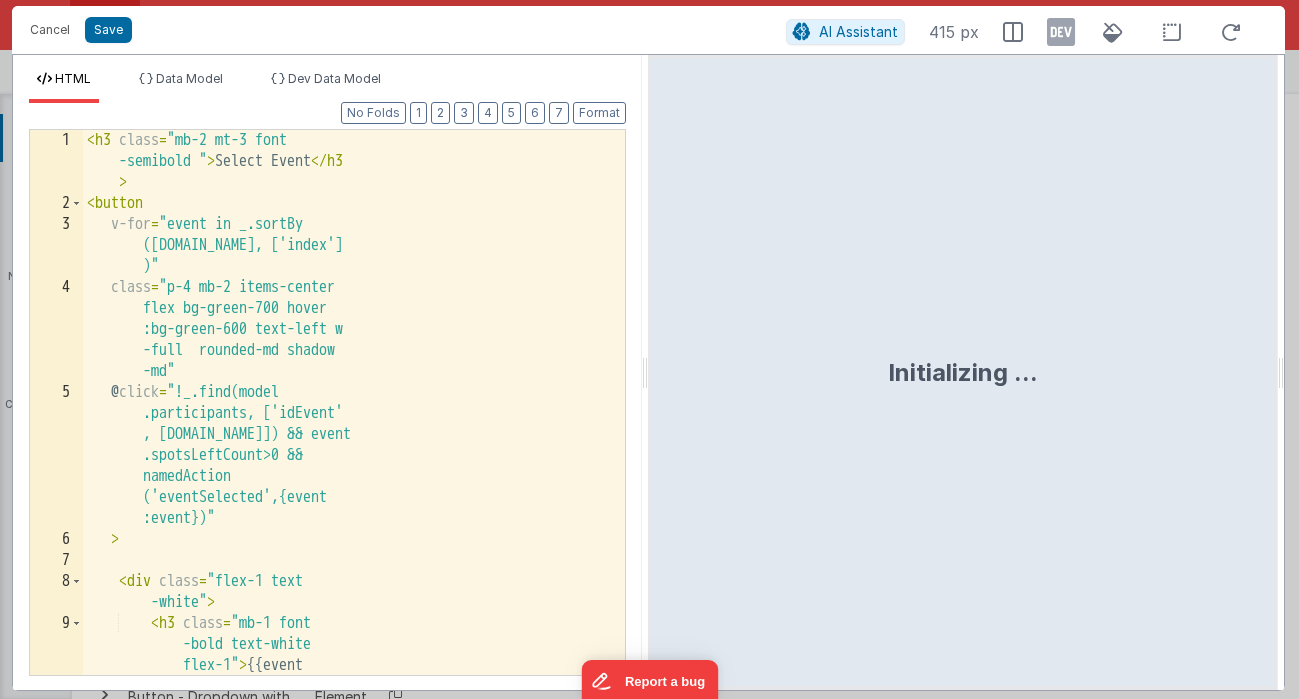 click on "HTML
Data Model
Dev Data Model
Format
7
6
5
4
3
2
1
No Folds
1 2 3 4 5 6 7 8 9 < h3   class = "mb-2 mt-3 font      -semibold " > Select Event </ h3      > < button       v-for = "event in _.sortBy         ([DOMAIN_NAME], ['index']         )"       class = "p-4 mb-2 items-center          flex bg-green-700 hover         :bg-green-600 text-left w         -full  rounded-md shadow         -md"       @ click = "!_.find(model         .participants, ['idEvent'         , [DOMAIN_NAME]]) && event         .spotsLeftCount>0 &&          namedAction         ('eventSelected',{event :event})"" at bounding box center [648, 372] 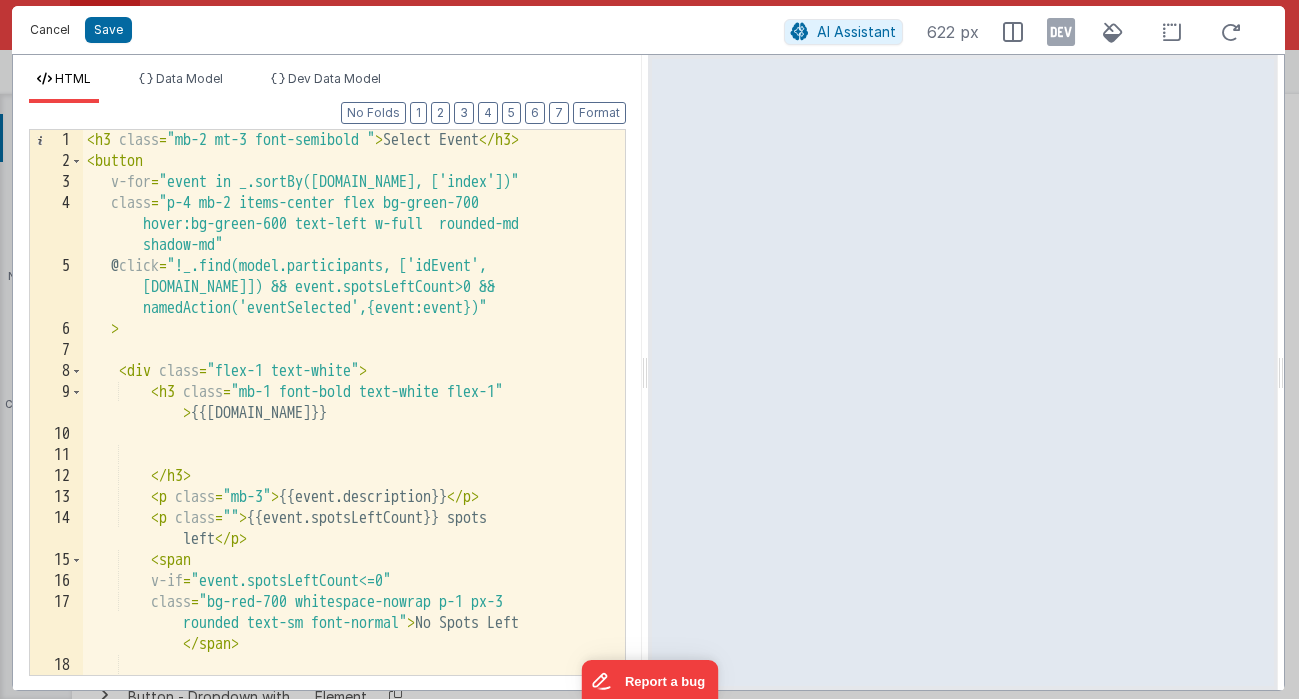 click on "Cancel" at bounding box center [50, 30] 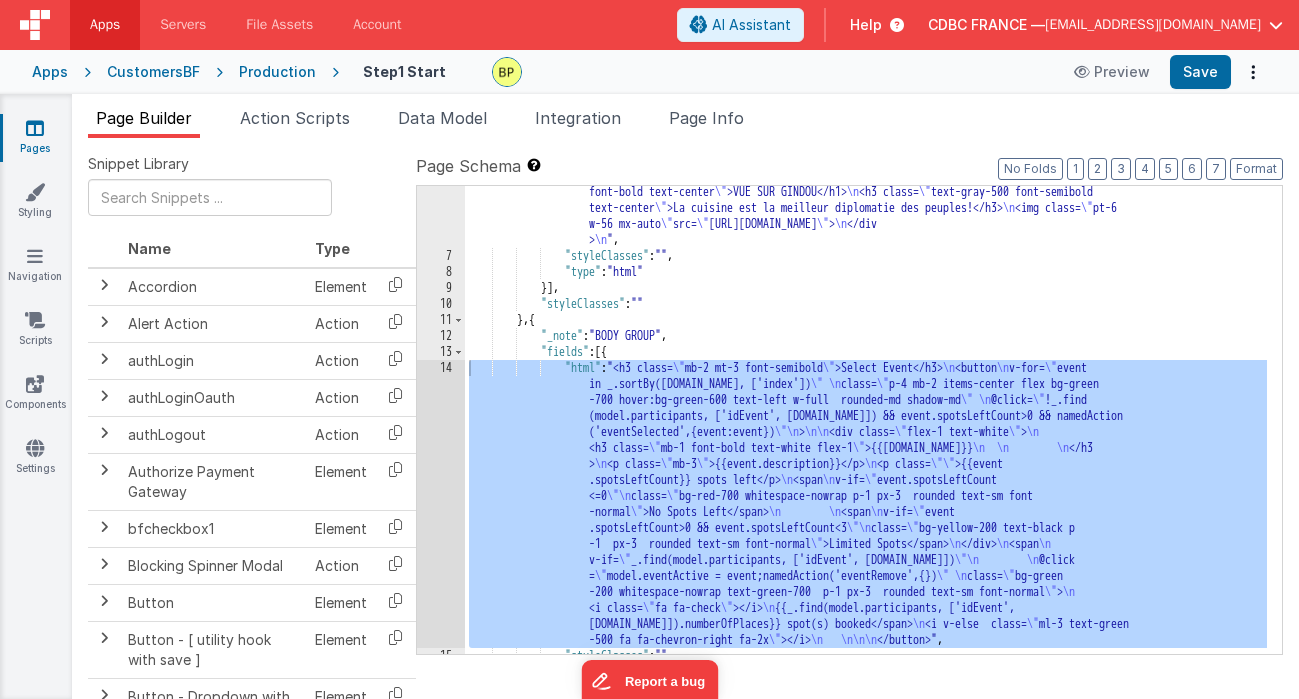 scroll, scrollTop: 348, scrollLeft: 0, axis: vertical 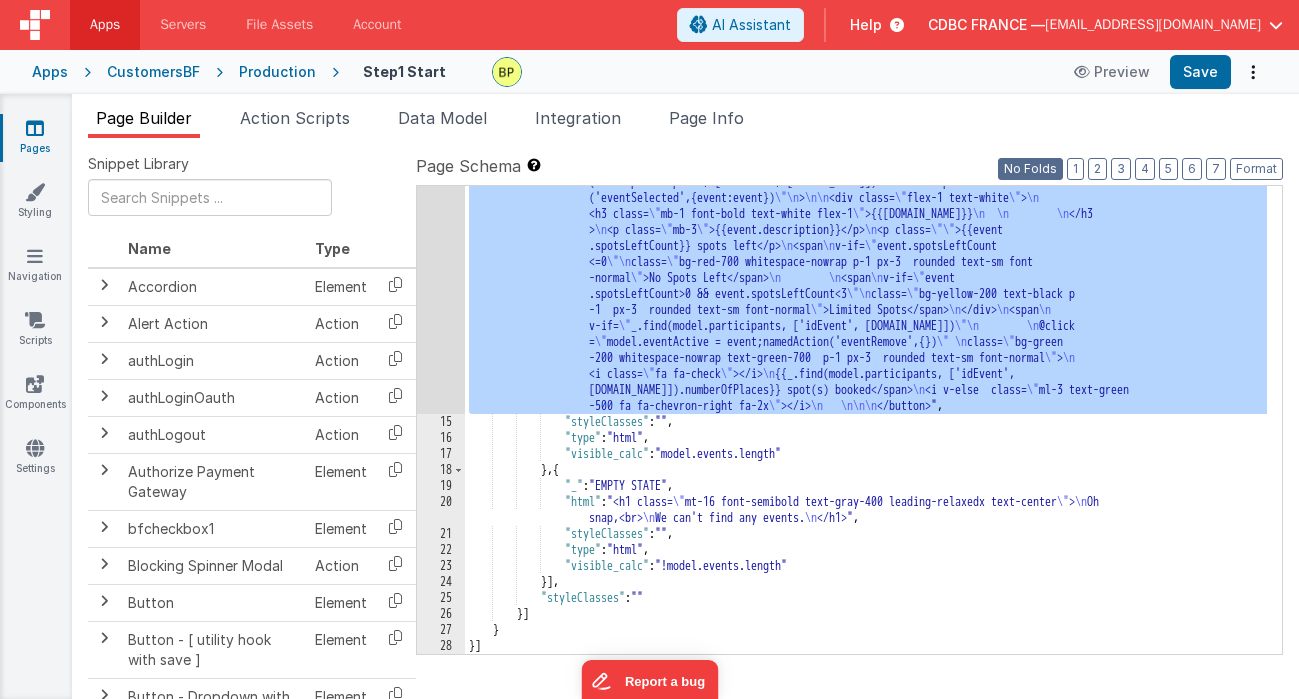click on "No Folds" at bounding box center [1030, 169] 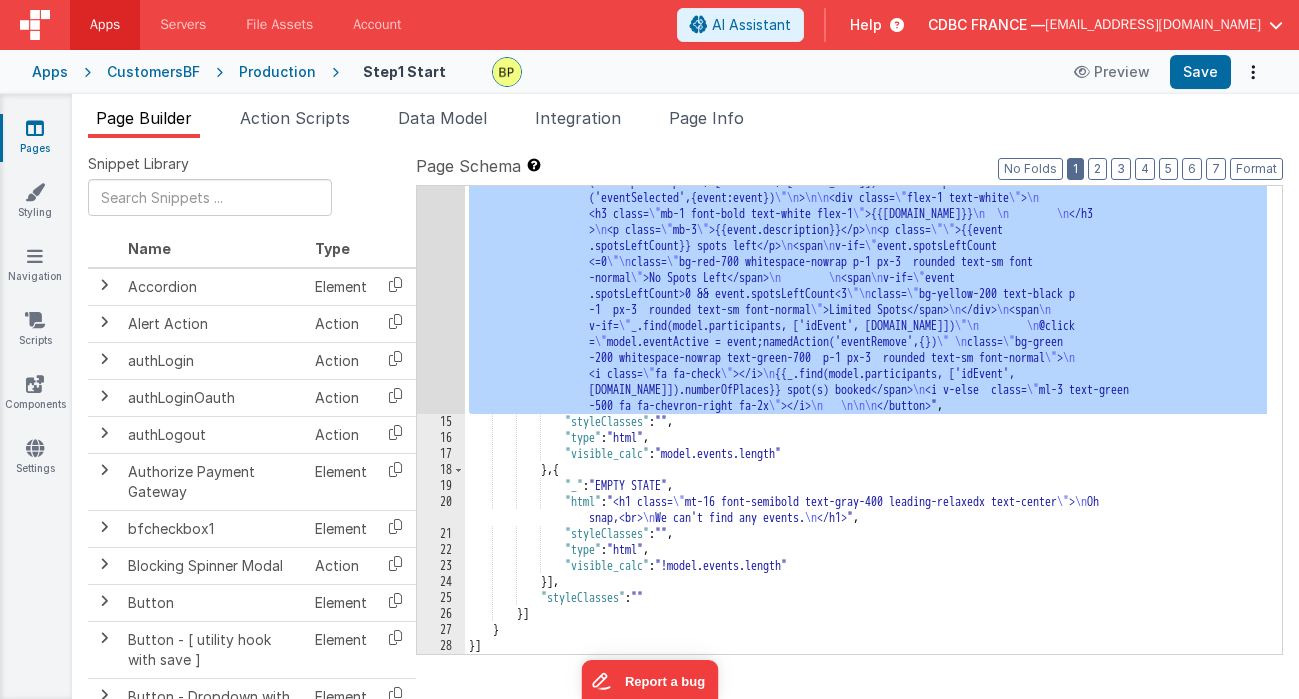 click on "1" at bounding box center [1075, 169] 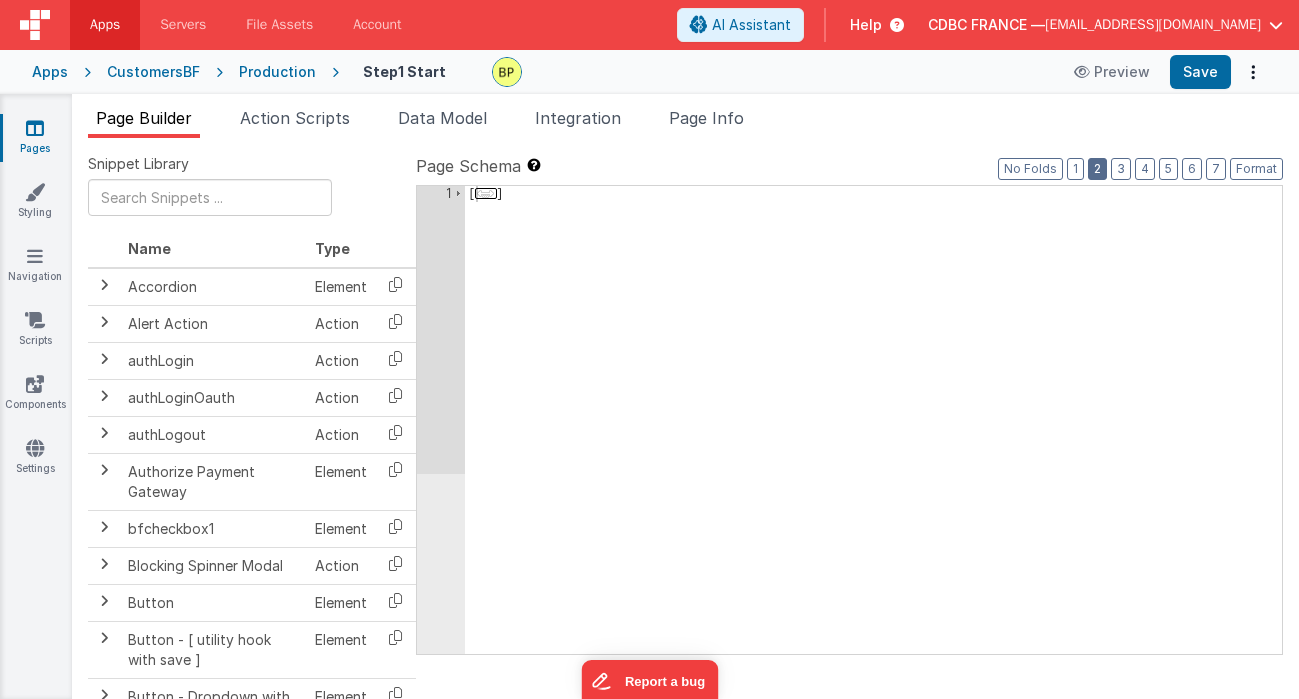 click on "2" at bounding box center [1097, 169] 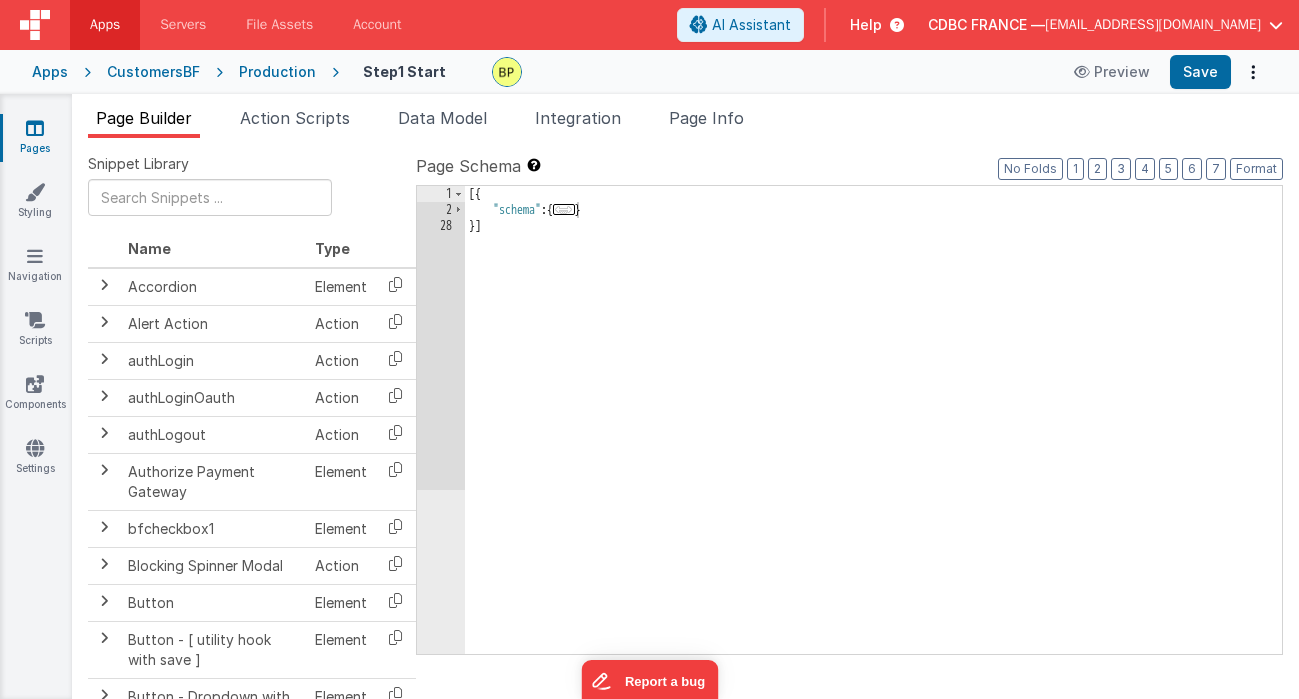 click on "..." at bounding box center [564, 209] 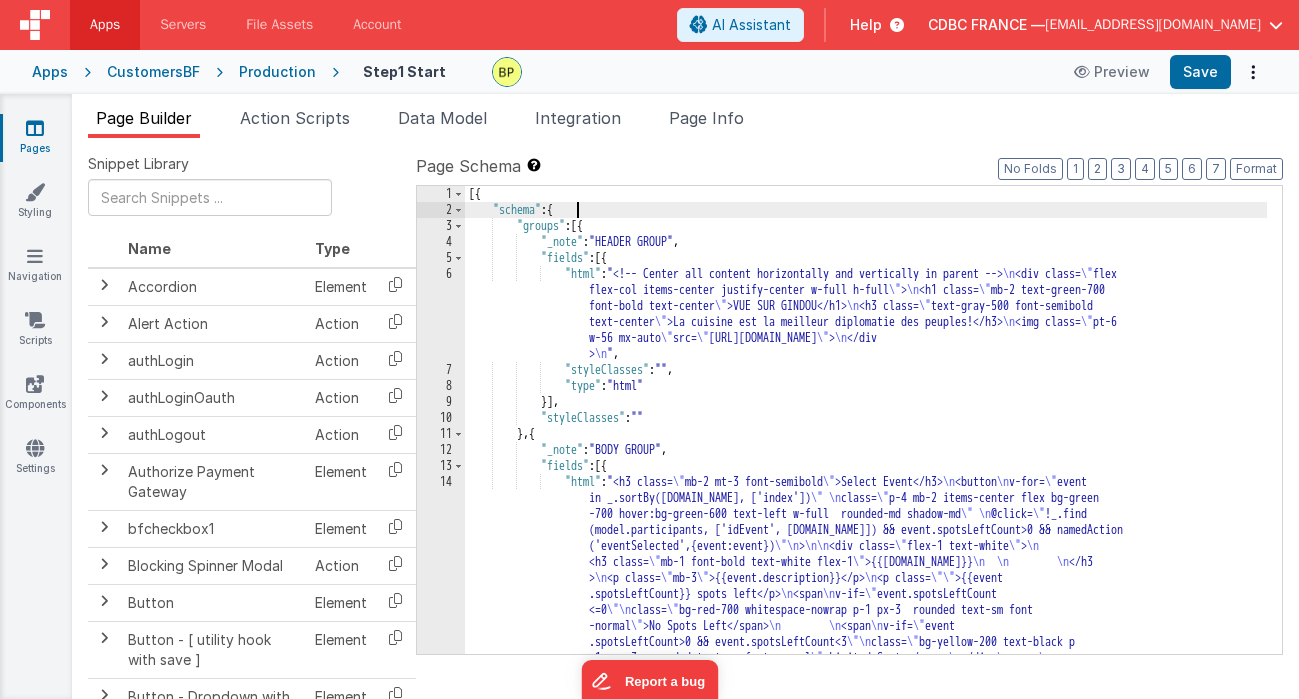 scroll, scrollTop: 332, scrollLeft: 0, axis: vertical 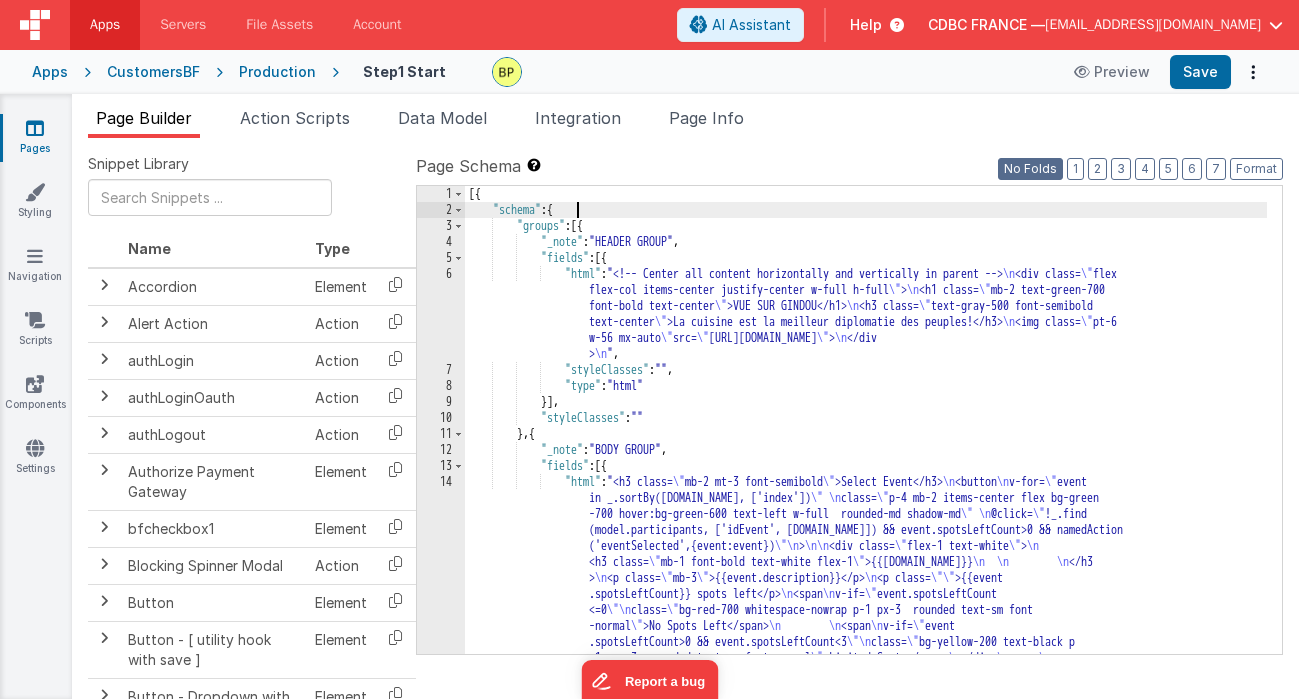 click on "No Folds" at bounding box center (1030, 169) 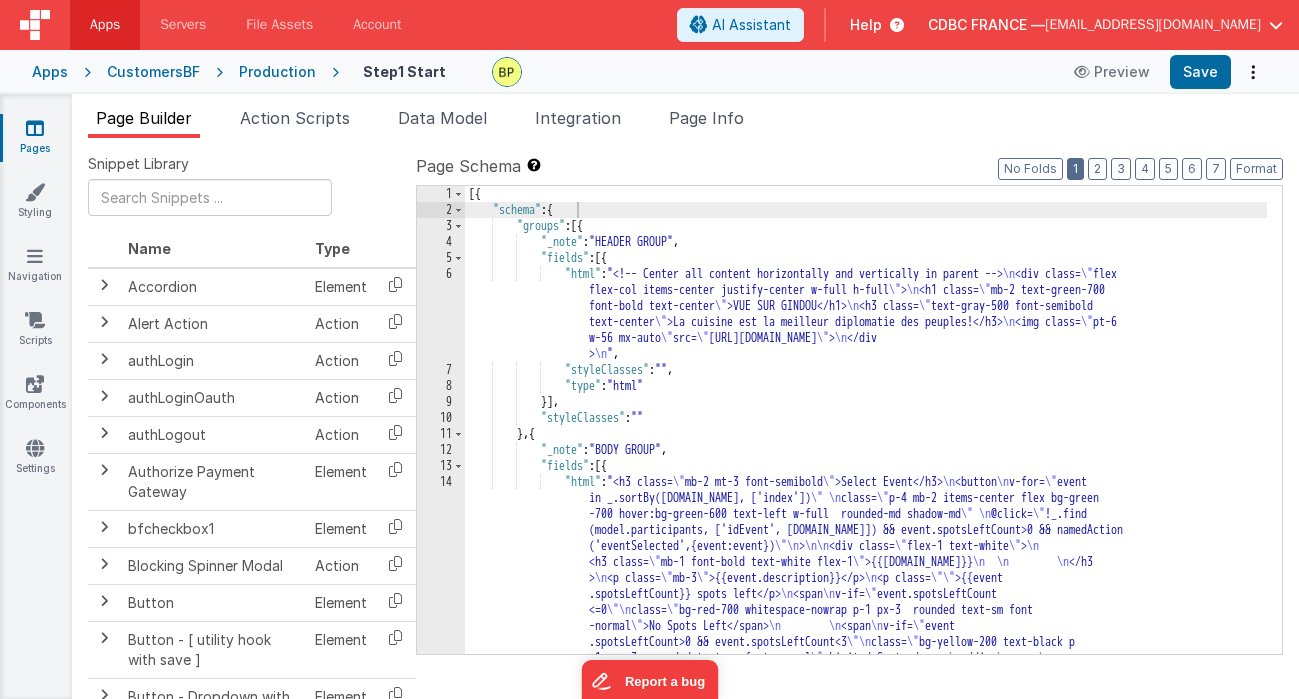 click on "1" at bounding box center [1075, 169] 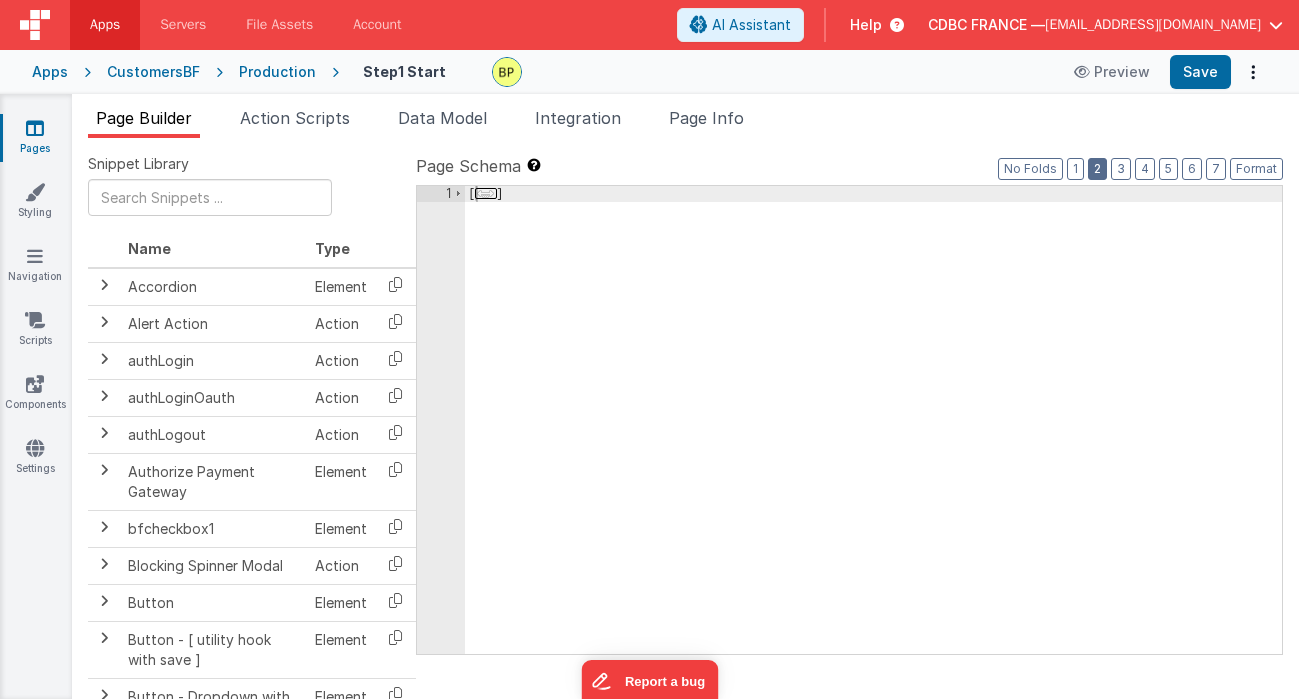 click on "2" at bounding box center (1097, 169) 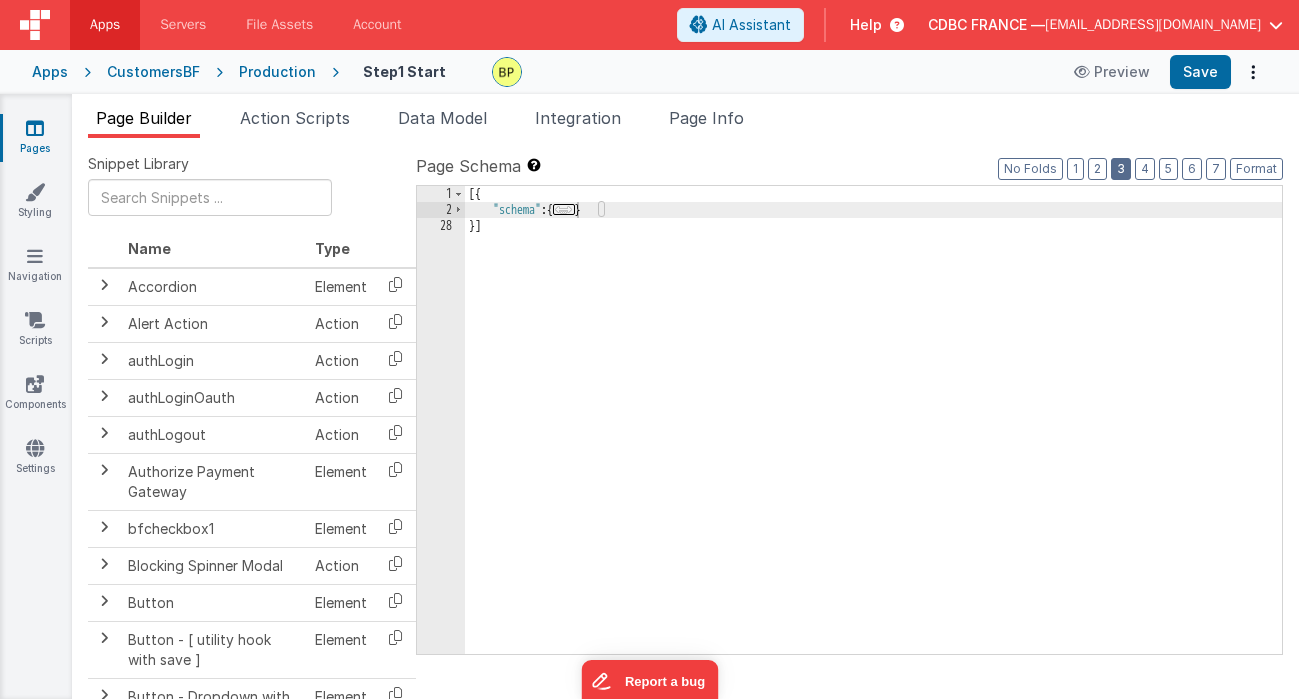 click on "3" at bounding box center [1121, 169] 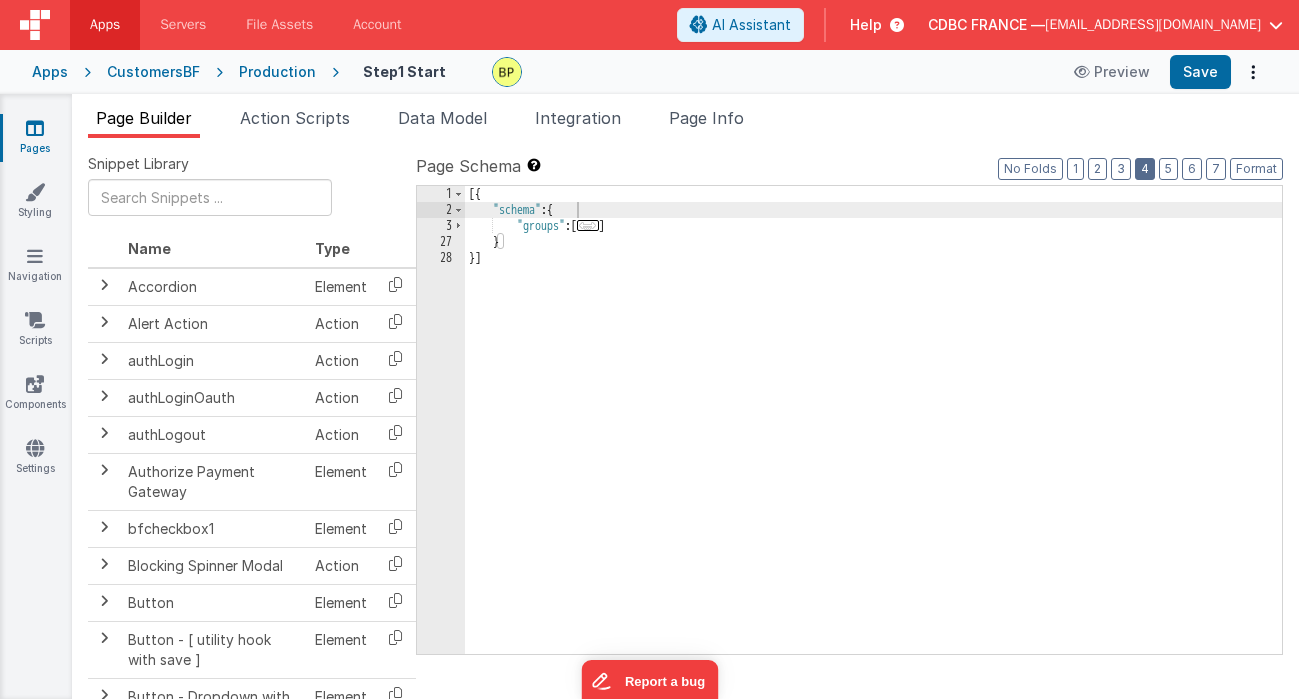 click on "4" at bounding box center (1145, 169) 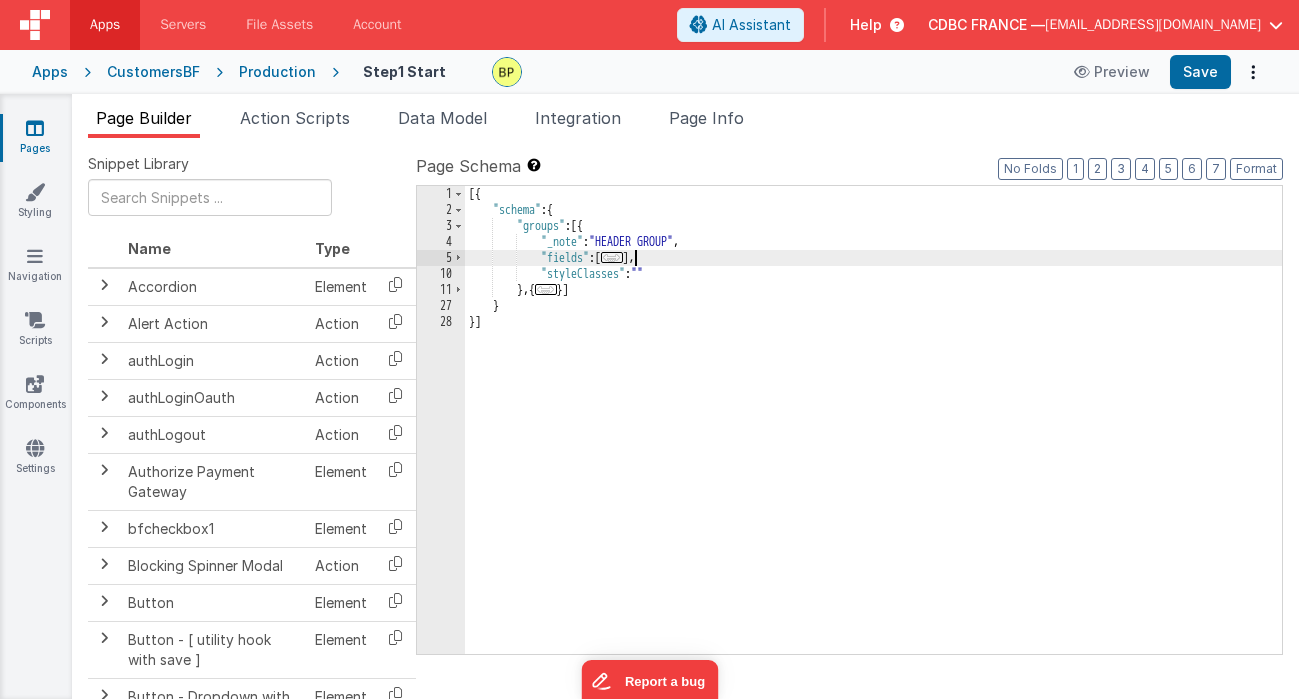 click on "..." at bounding box center (612, 257) 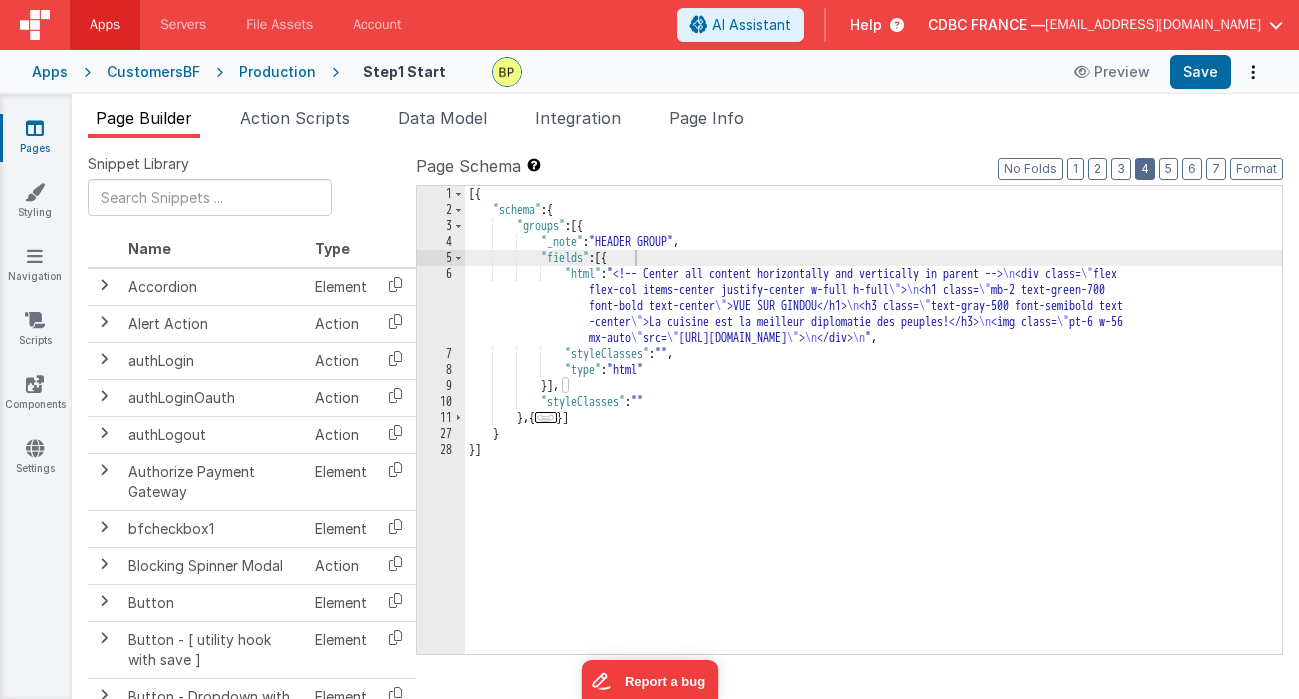 click on "4" at bounding box center (1145, 169) 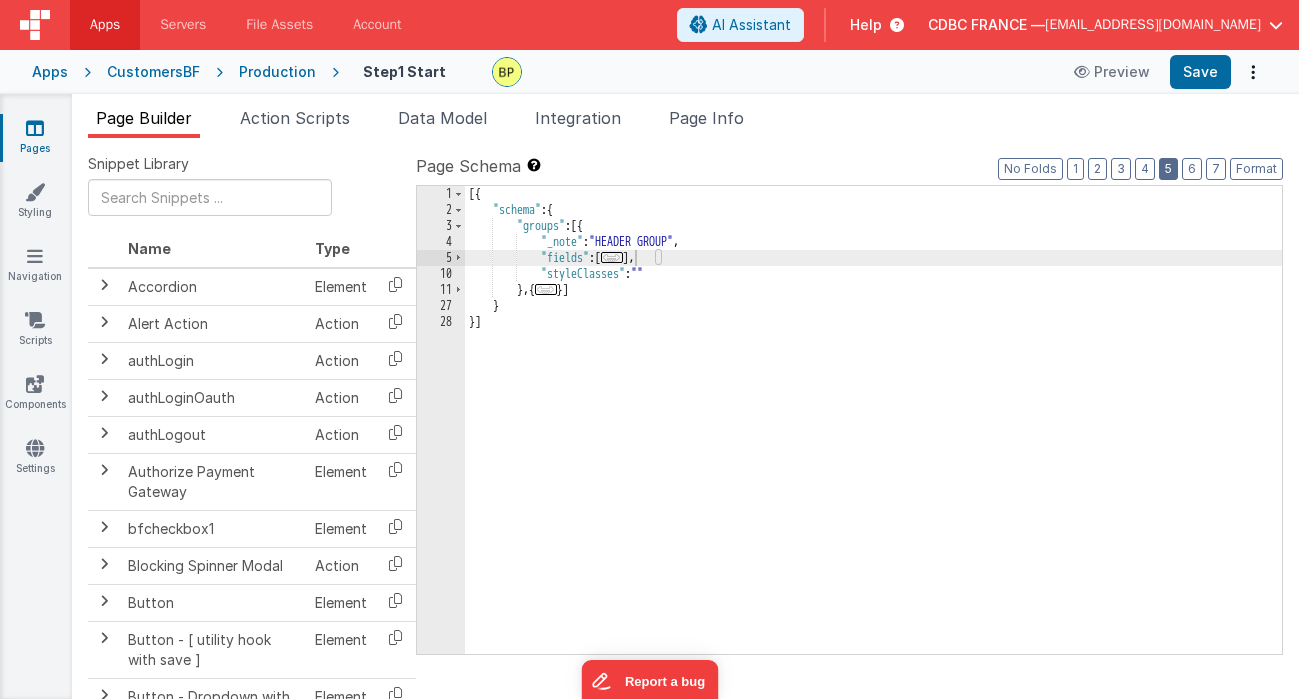 click on "5" at bounding box center [1168, 169] 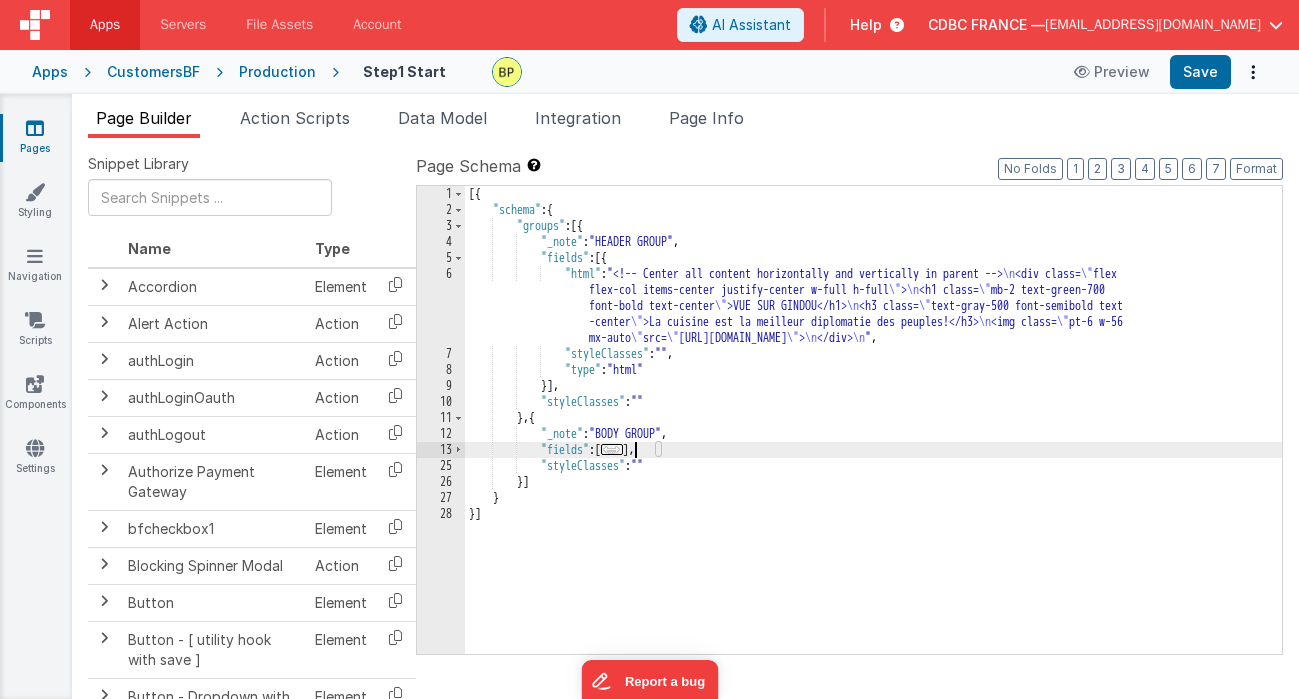 click on "..." at bounding box center (612, 449) 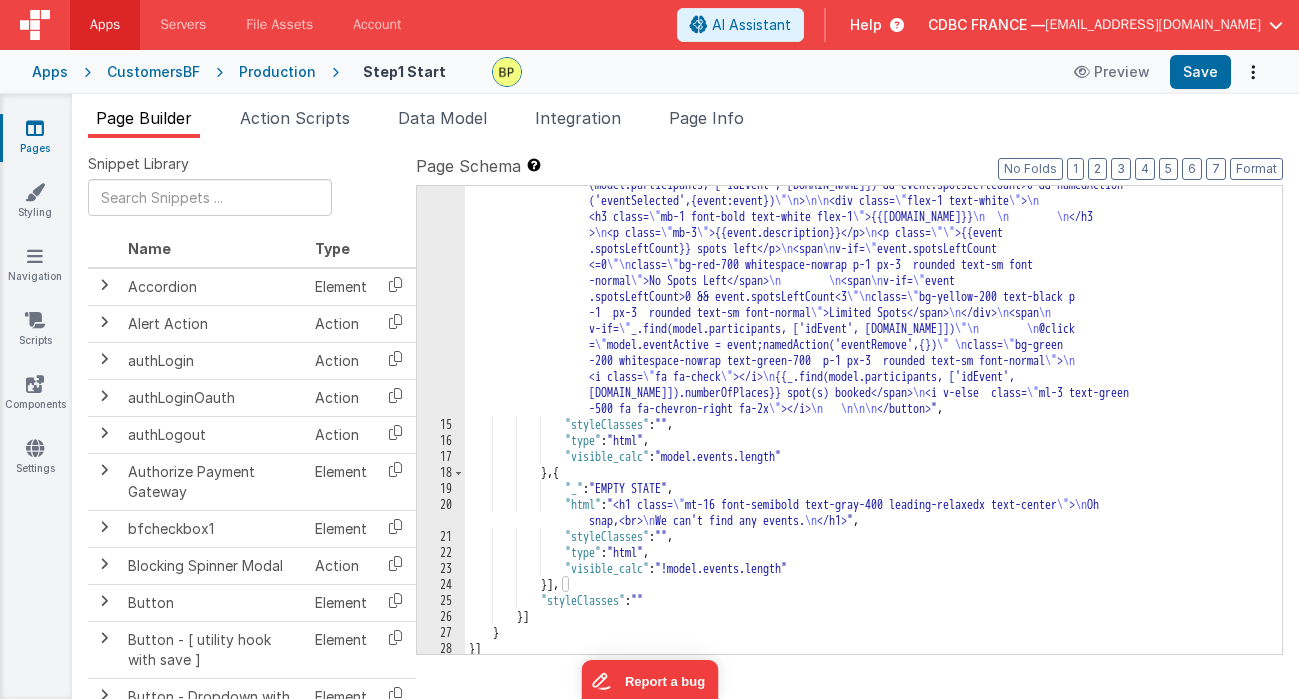 scroll, scrollTop: 348, scrollLeft: 0, axis: vertical 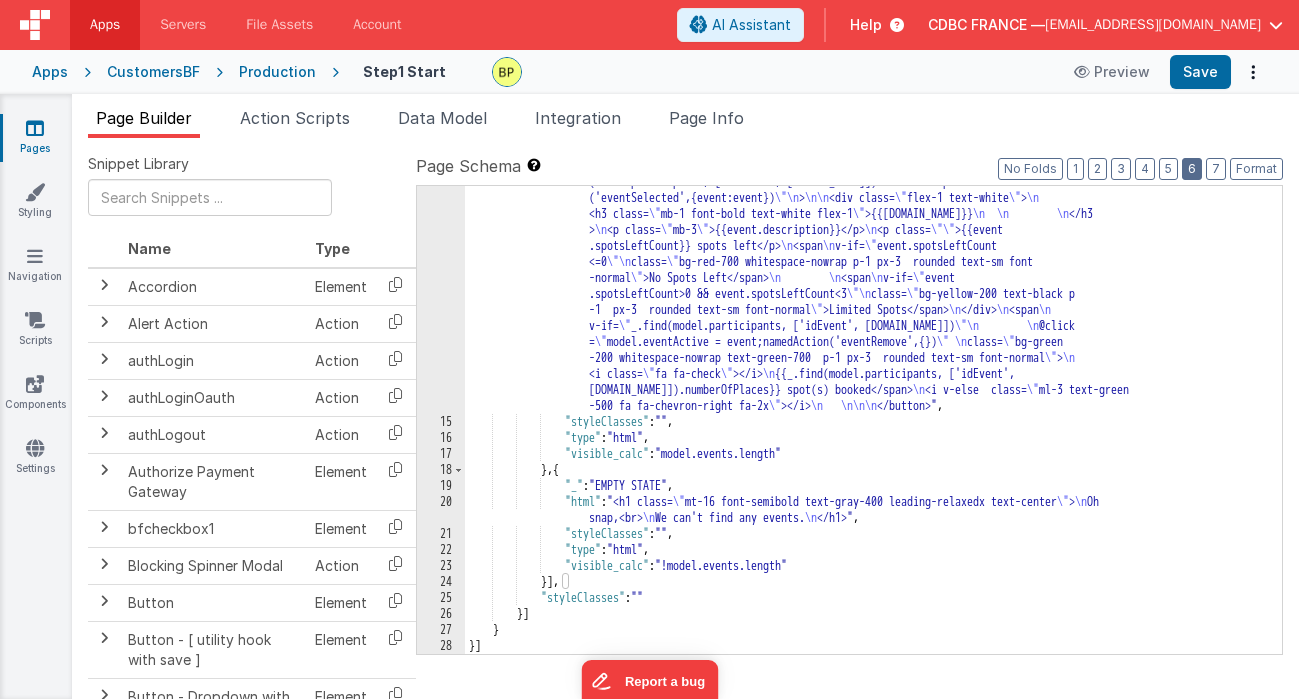 click on "6" at bounding box center [1192, 169] 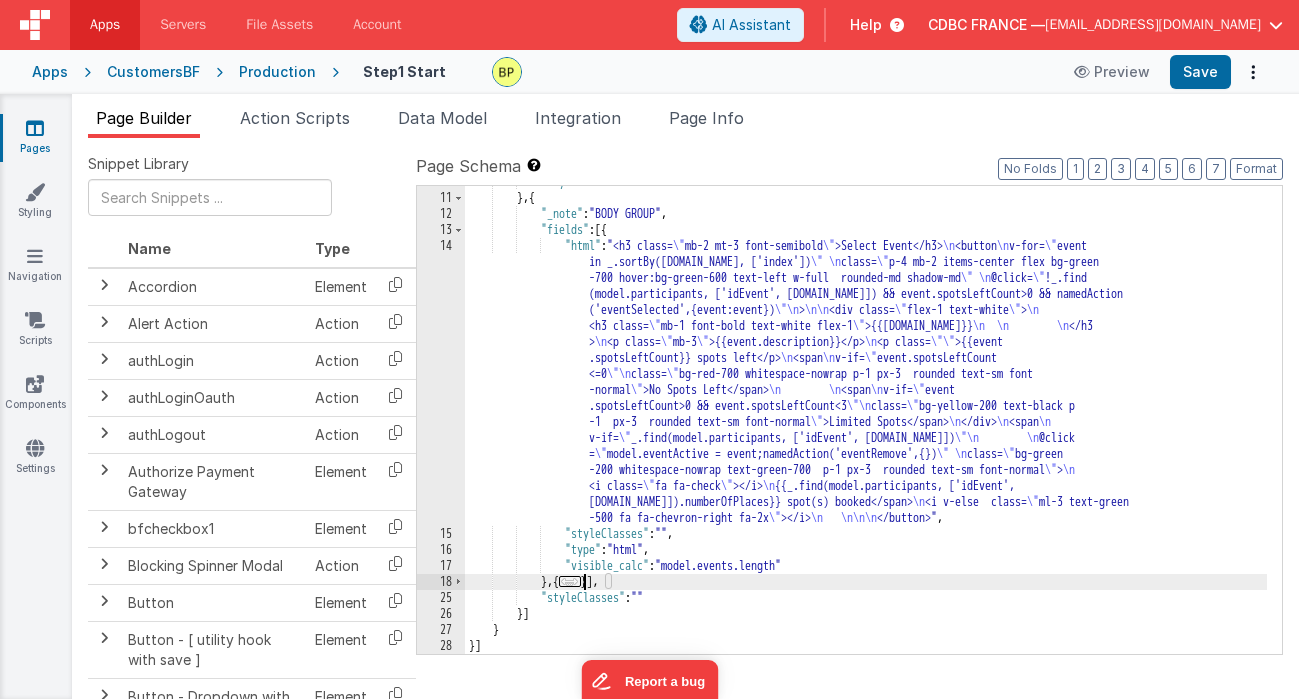 click on "..." at bounding box center (570, 581) 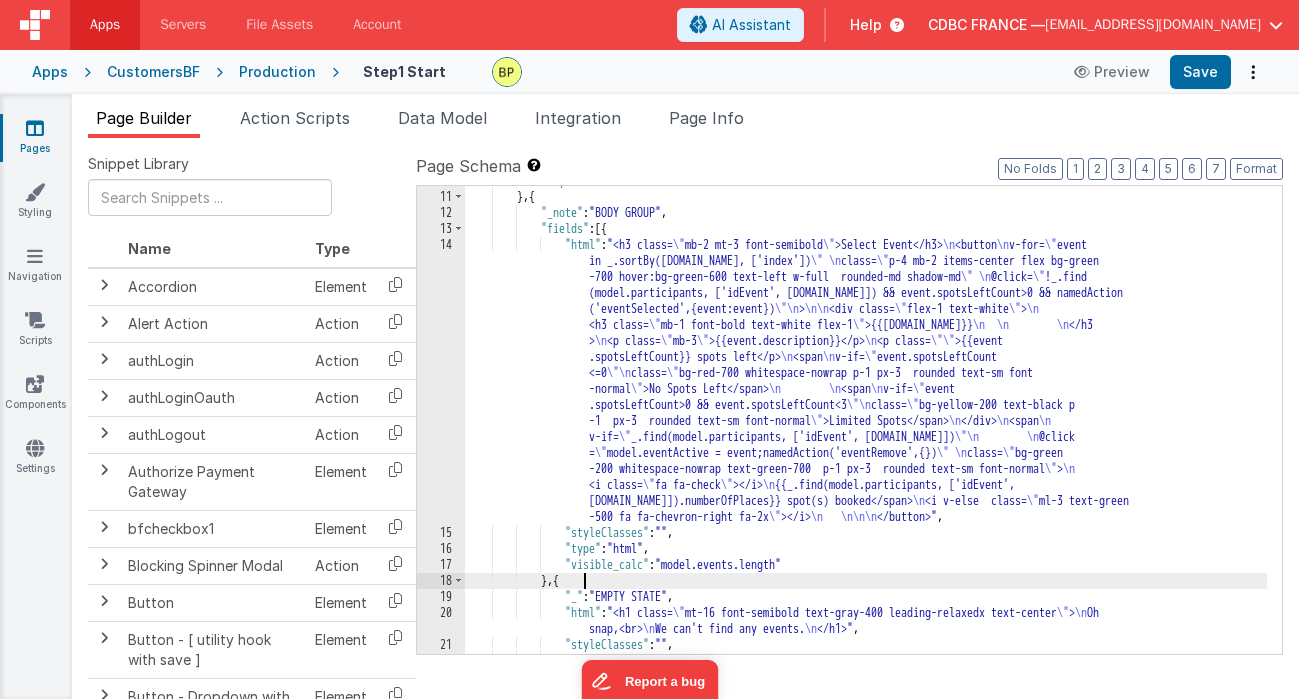 scroll, scrollTop: 348, scrollLeft: 0, axis: vertical 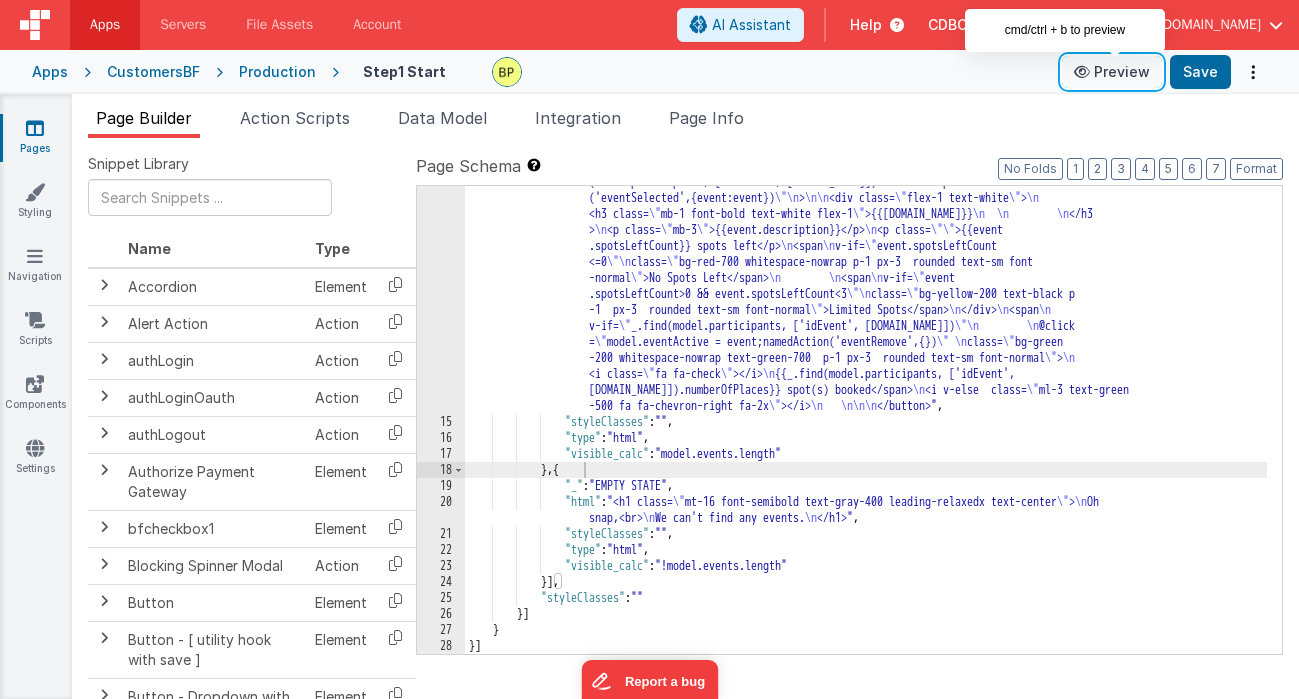 click on "Preview" at bounding box center (1112, 72) 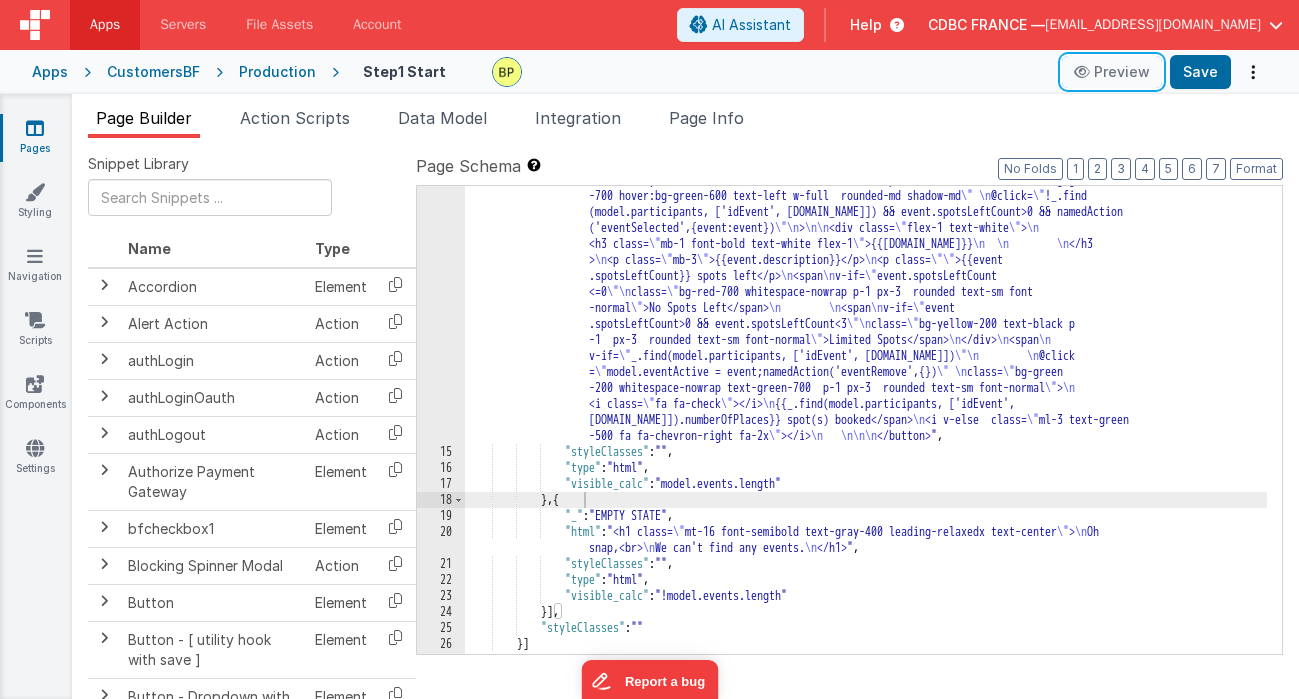 scroll, scrollTop: 87, scrollLeft: 0, axis: vertical 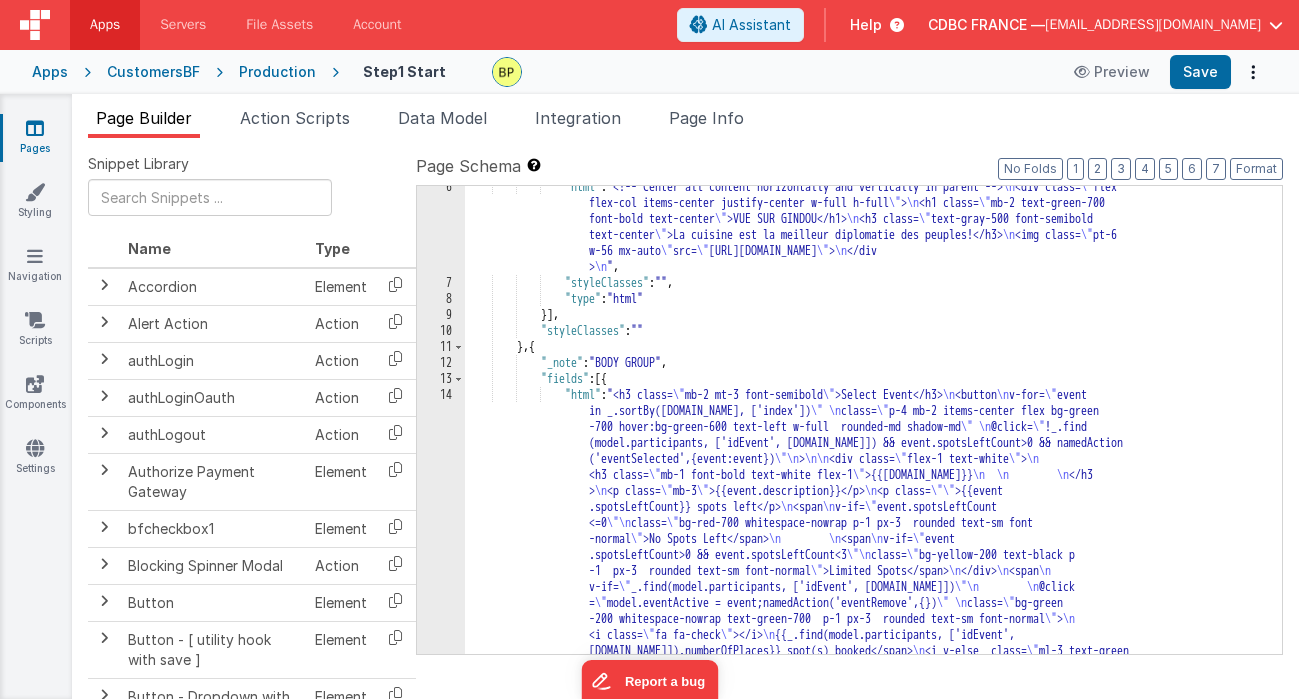 click on "12" at bounding box center (441, 363) 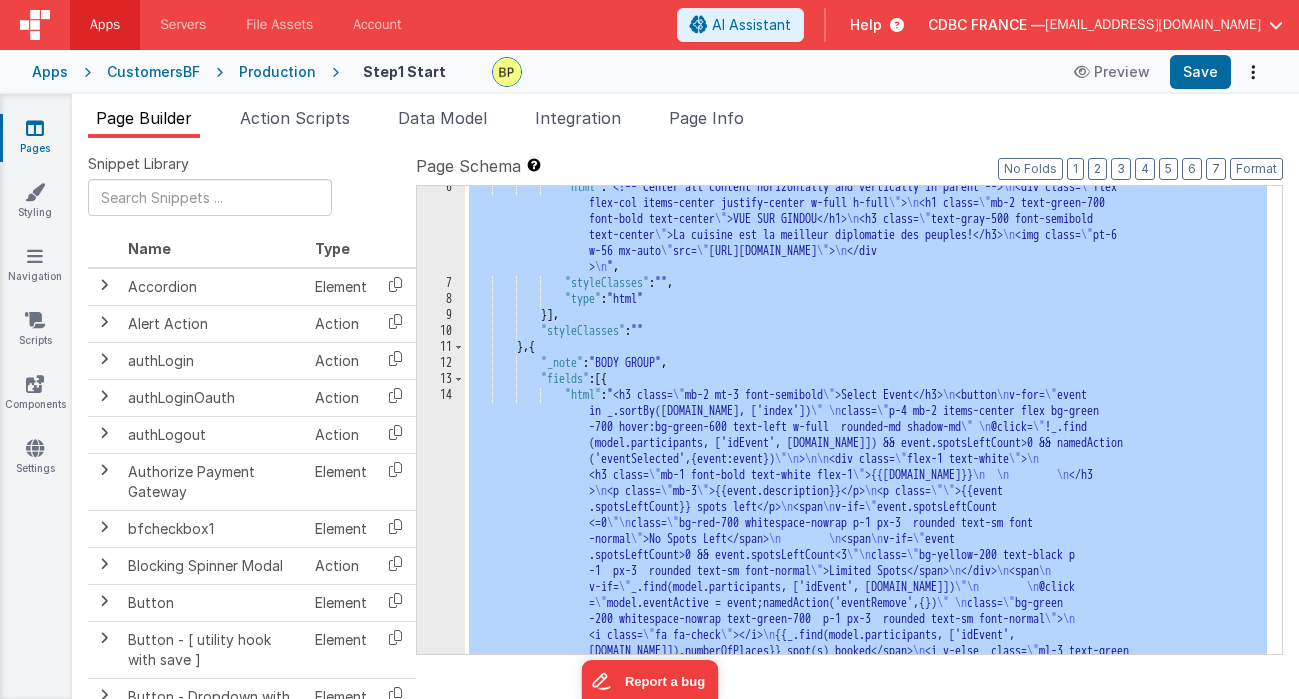 click on "12" at bounding box center [441, 363] 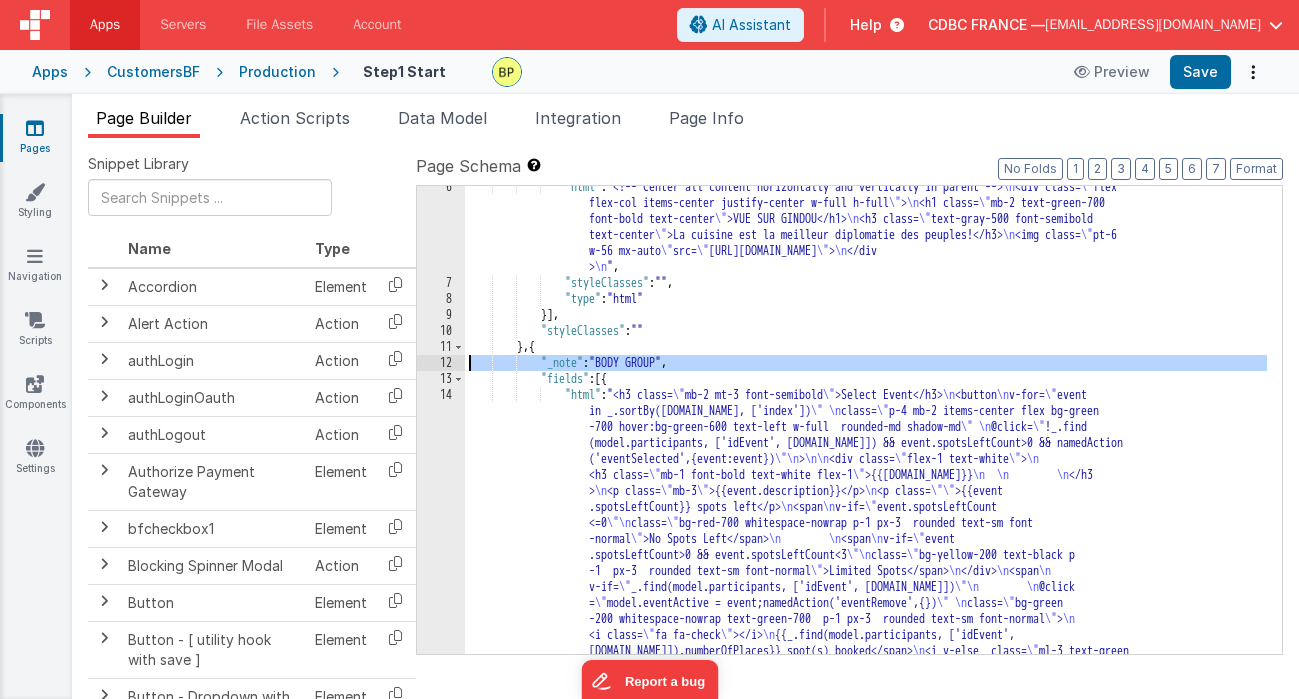 click on "12" at bounding box center [441, 363] 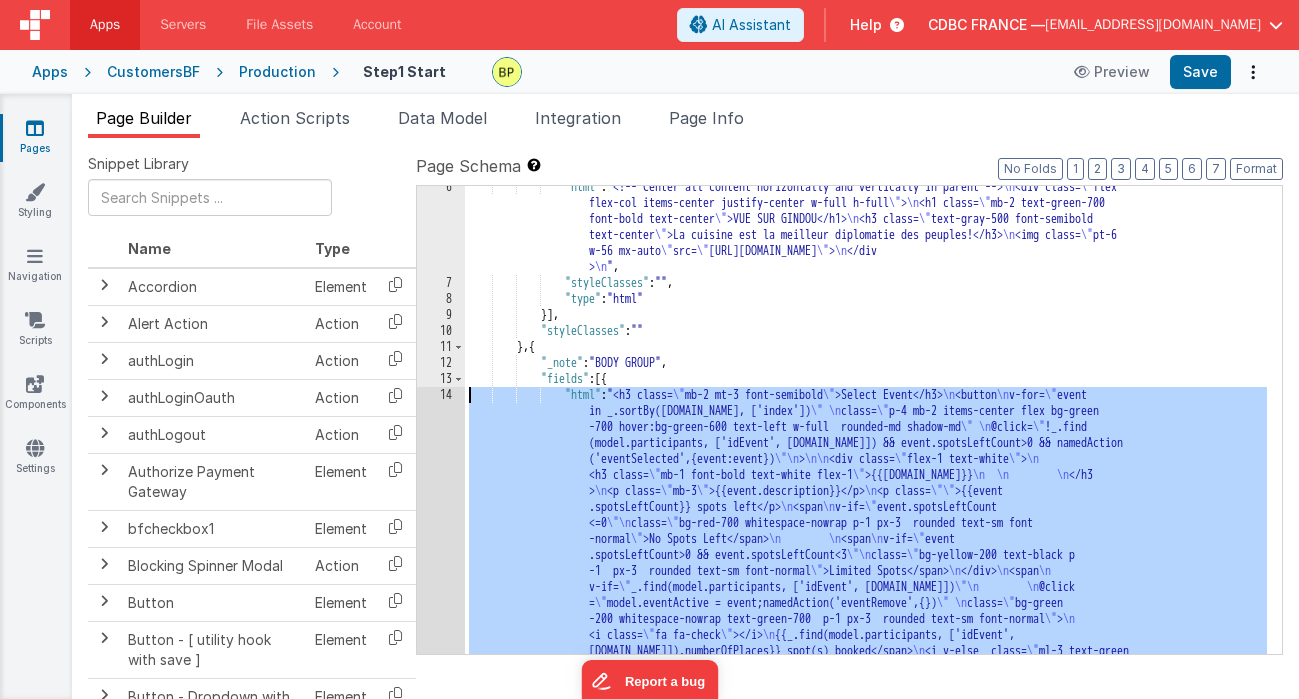 click on "14" at bounding box center (441, 531) 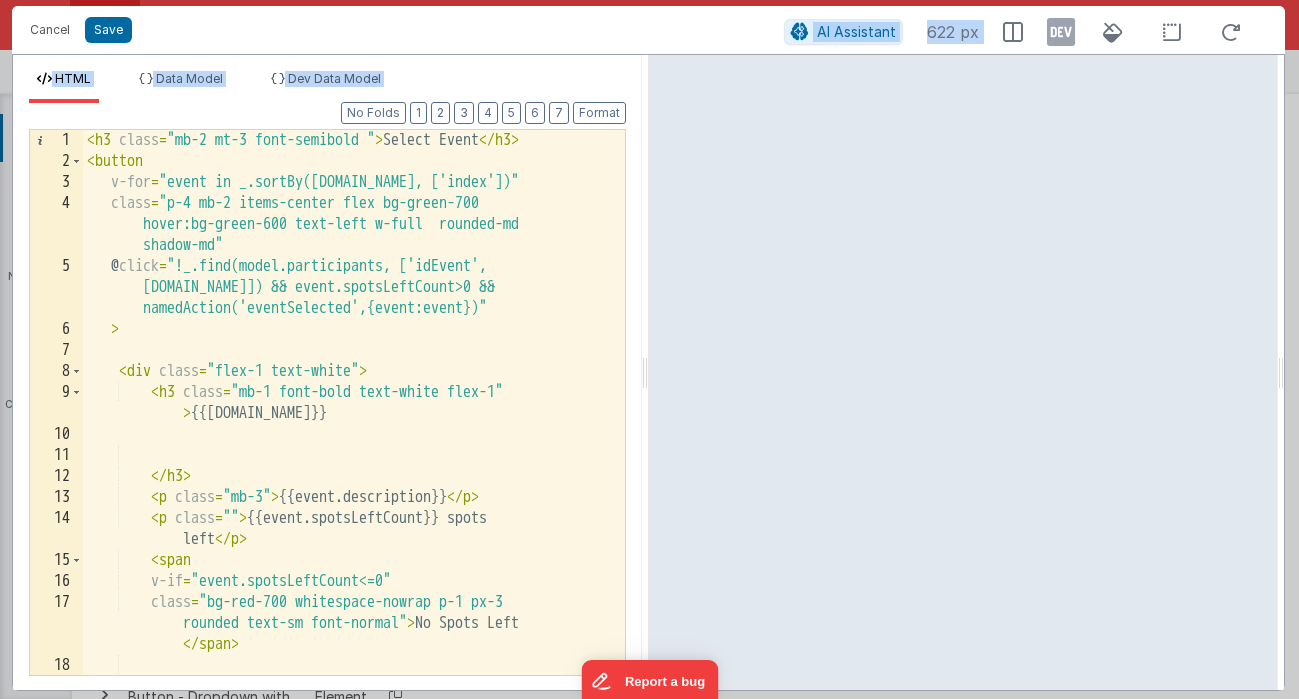 drag, startPoint x: 322, startPoint y: 42, endPoint x: 227, endPoint y: 161, distance: 152.2695 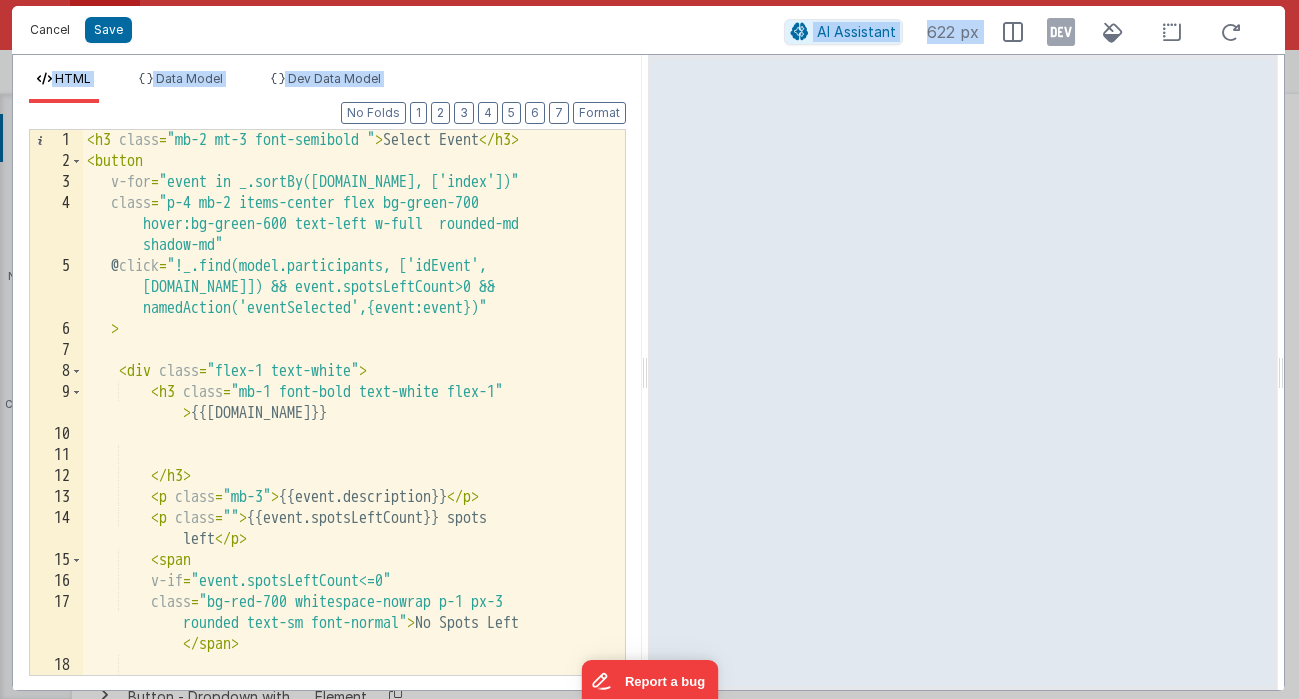 click on "Cancel" at bounding box center [50, 30] 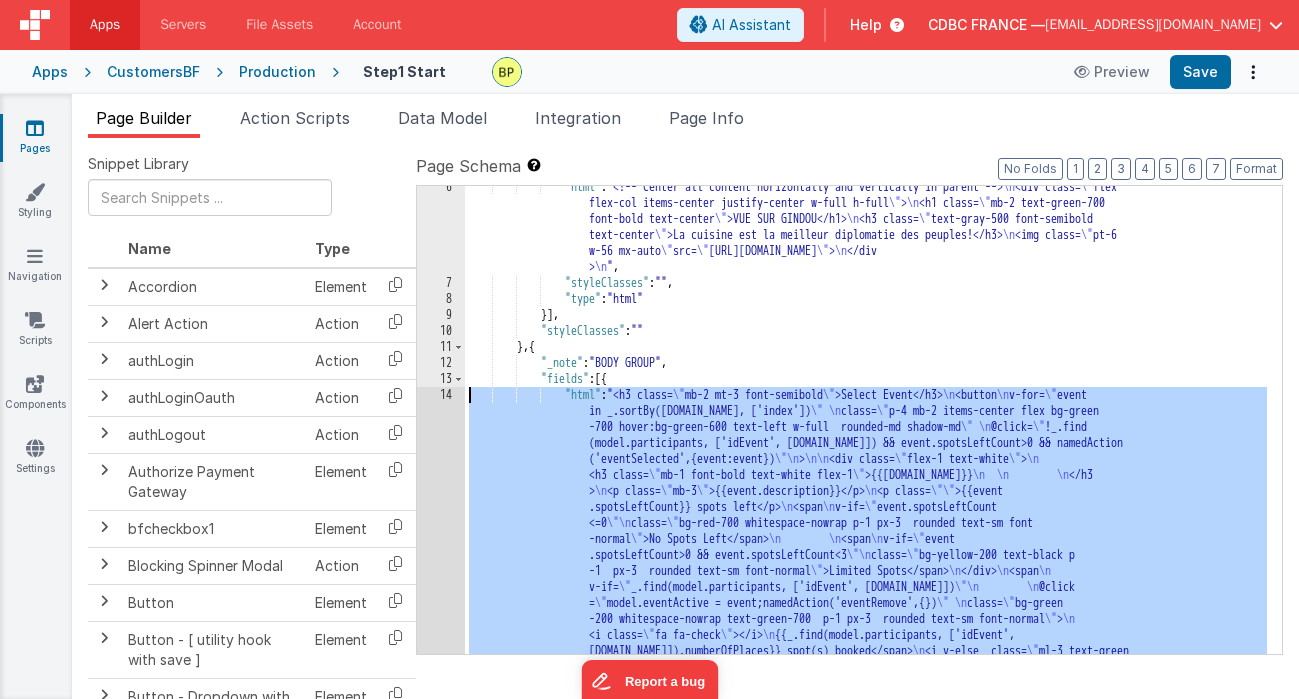click on "14" at bounding box center [441, 531] 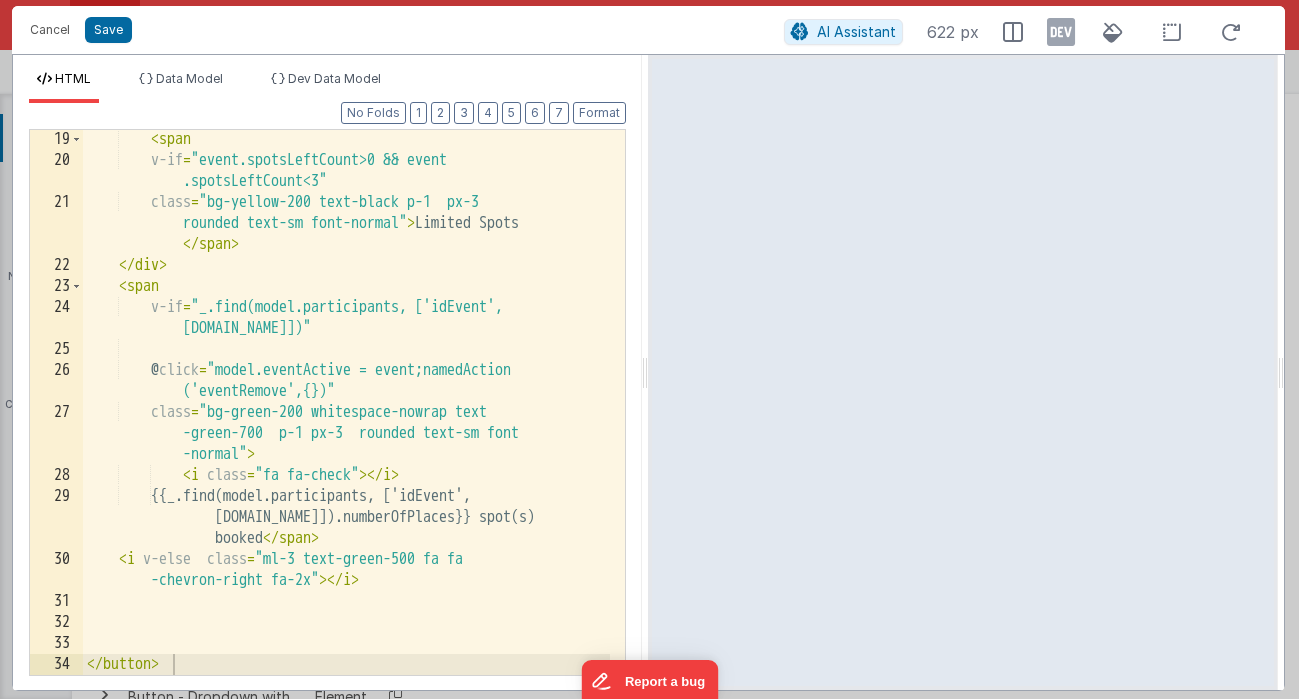 scroll, scrollTop: 547, scrollLeft: 0, axis: vertical 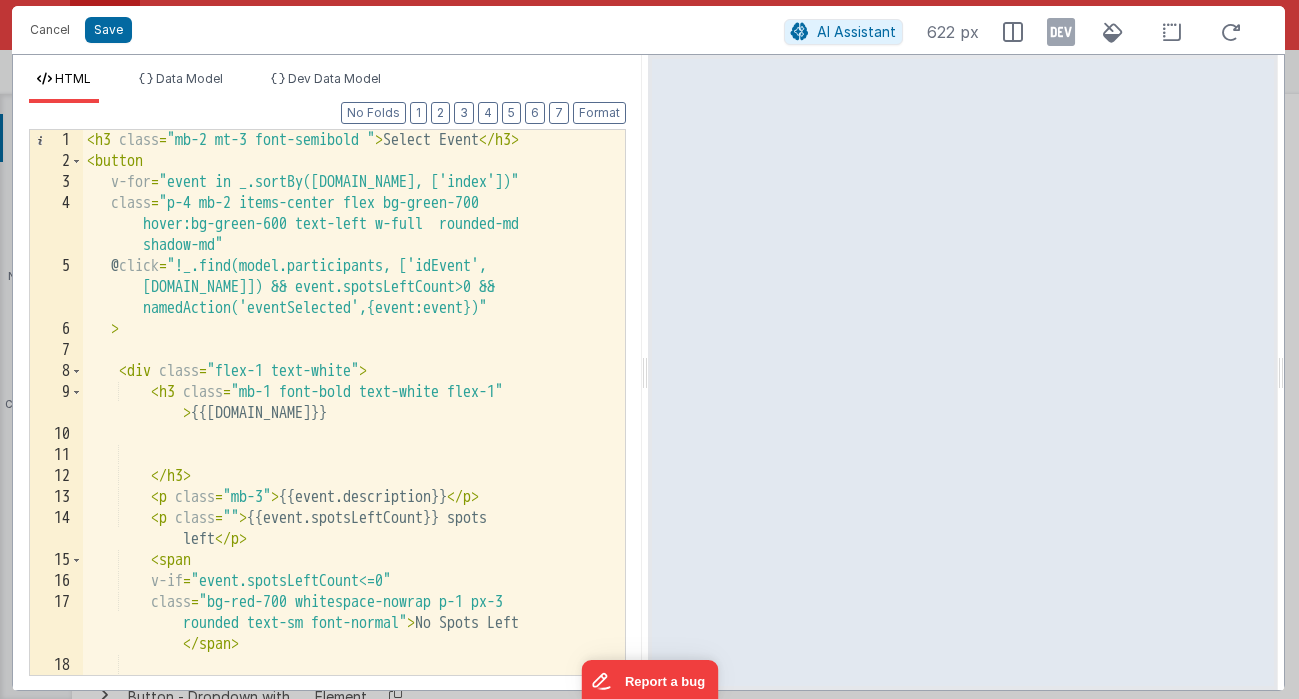 click on "< h3   class = "mb-2 mt-3 font-semibold " > Select Event </ h3 > < button       v-for = "event in _.sortBy([DOMAIN_NAME], ['index'])"       class = "p-4 mb-2 items-center flex bg-green-700          hover:bg-green-600 text-left w-full  rounded-md          shadow-md"       @ click = "!_.find(model.participants, ['idEvent',          [DOMAIN_NAME]]) && event.spotsLeftCount>0 &&          namedAction('eventSelected',{event:event})"     >      < div   class = "flex-1 text-white" >           < h3   class = "mb-1 font-bold text-white flex-1"              > {{[DOMAIN_NAME]}}                         </ h3 >           < p   class = "mb-3" > {{event.description}} </ p >           < p   class = "" > {{event.spotsLeftCount}} spots               left </ p >           < span             v-if = "event.spotsLeftCount<=0"           class = "bg-red-700 whitespace-nowrap p-1 px-3                rounded text-sm font-normal" > No Spots Left              </ span > <" at bounding box center (346, 423) 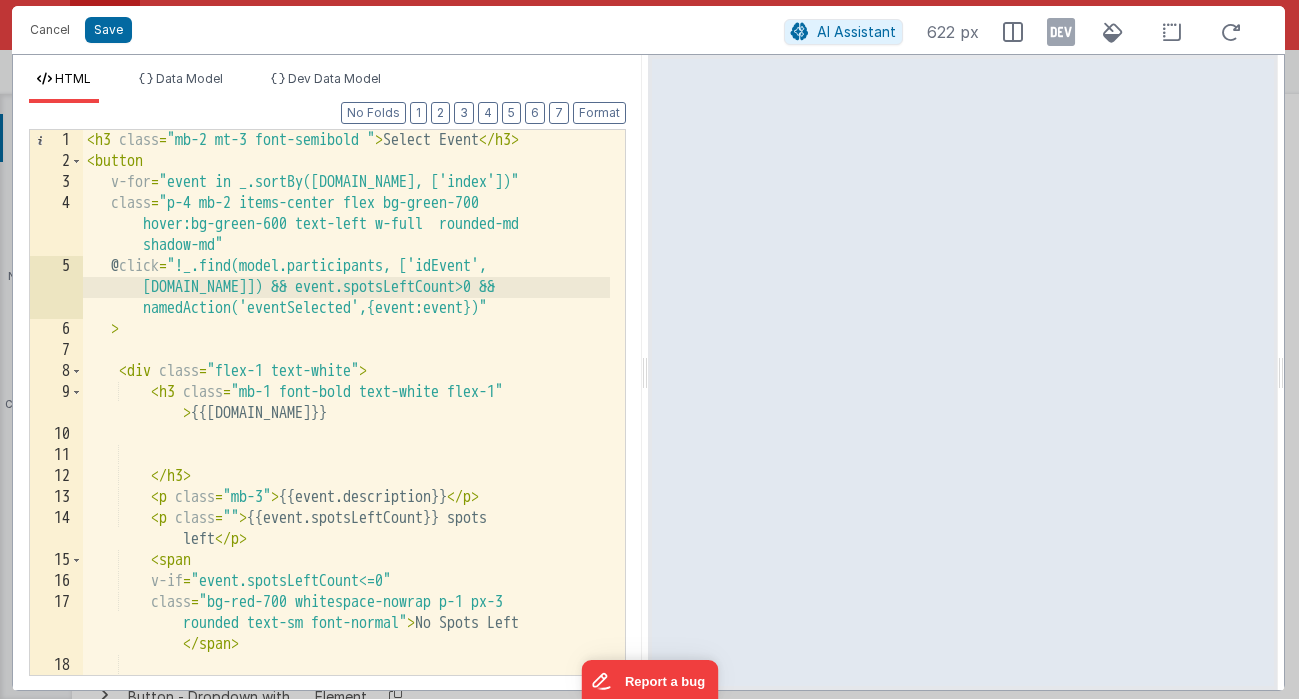 click on "5" at bounding box center (56, 287) 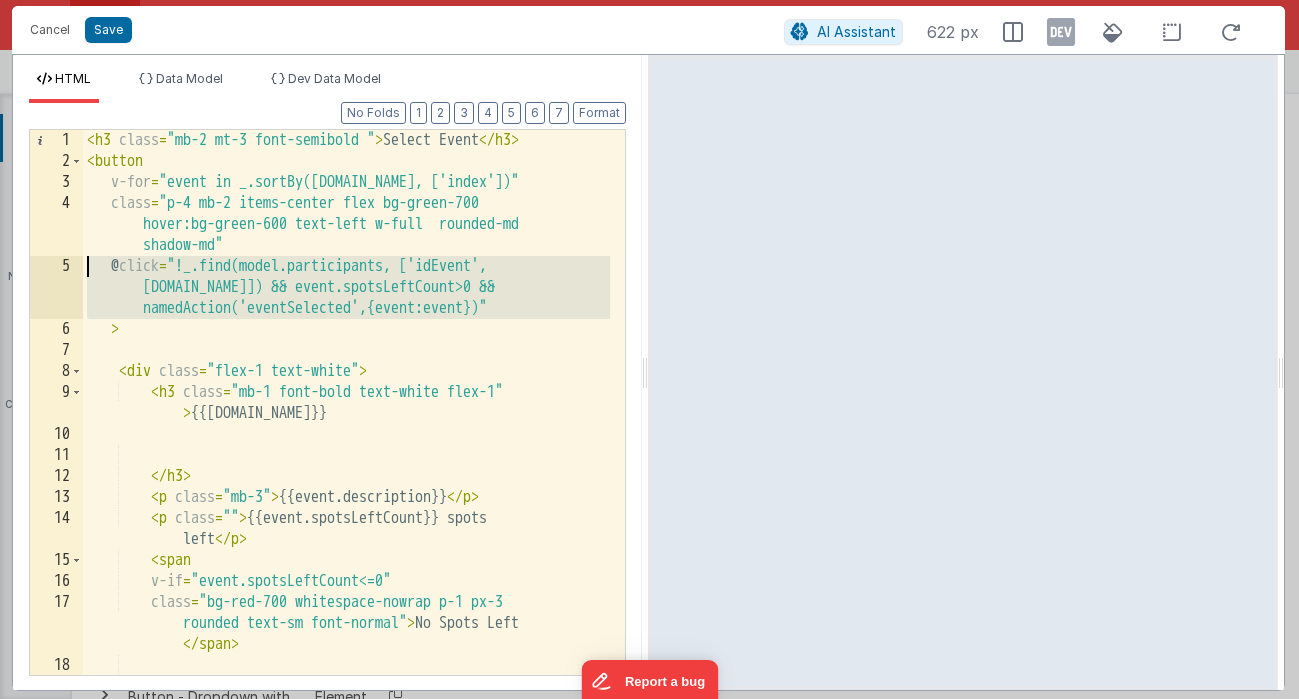 click on "5" at bounding box center (56, 287) 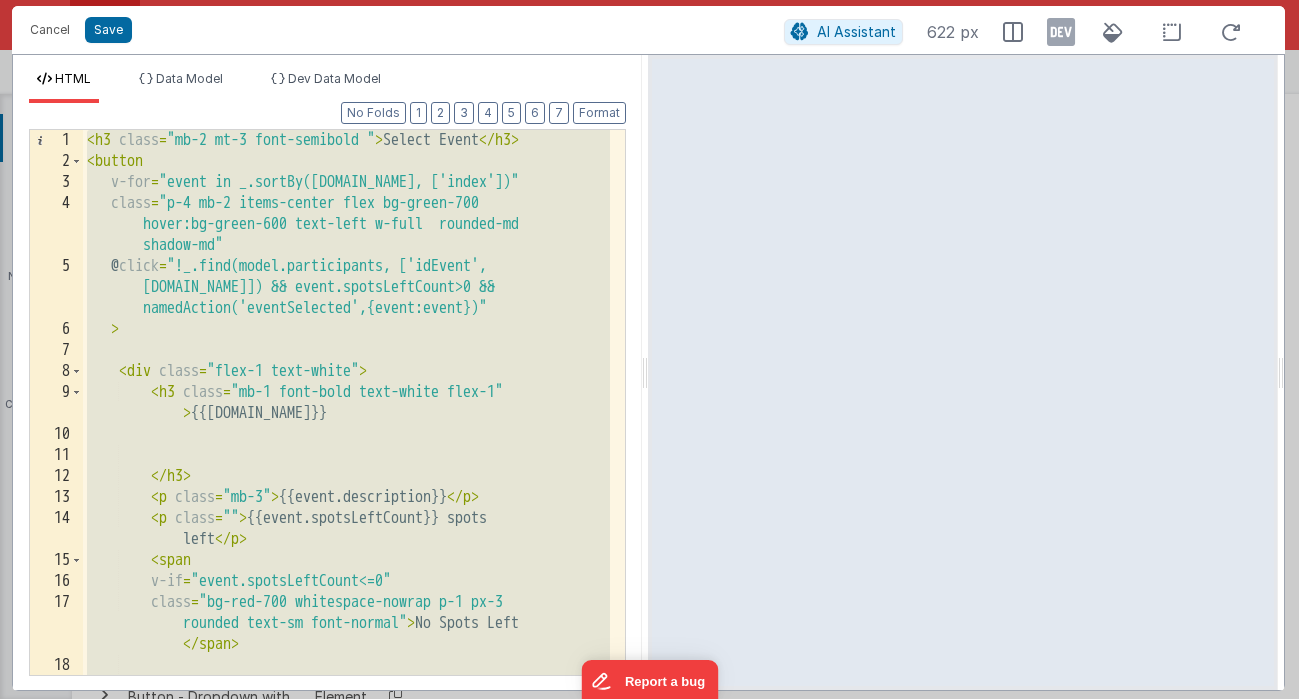 click on "5" at bounding box center (56, 287) 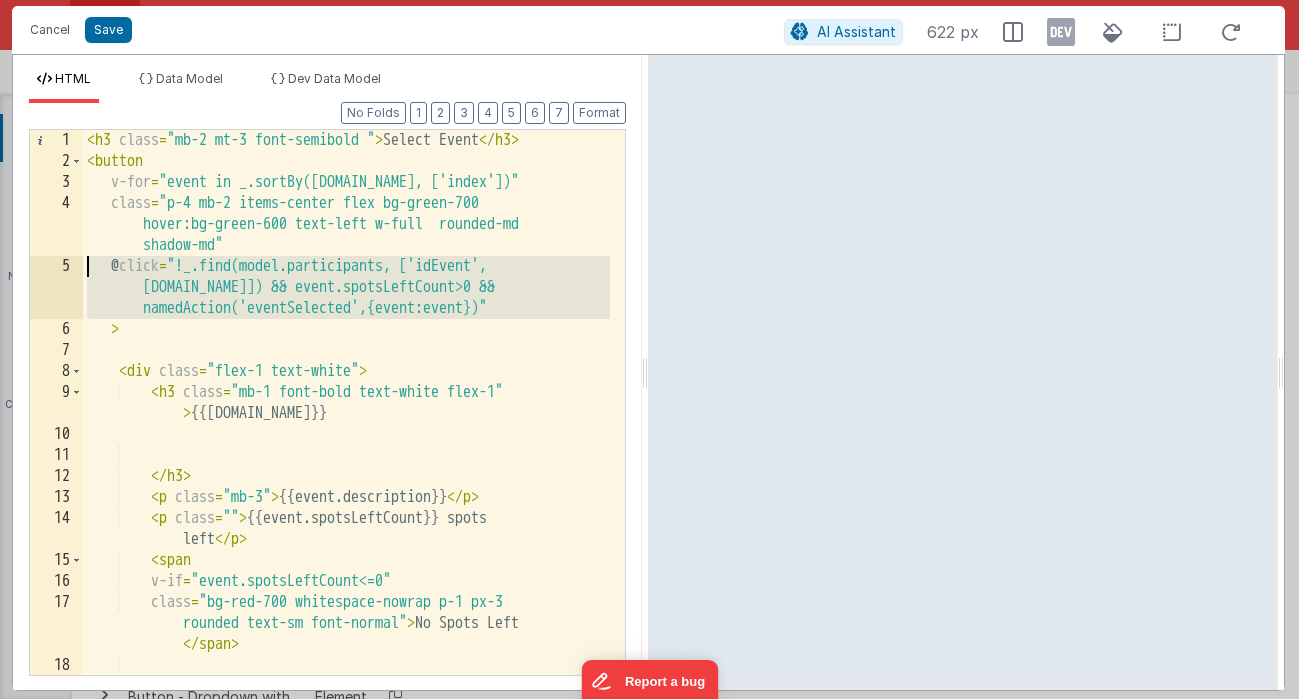click on "5" at bounding box center (56, 287) 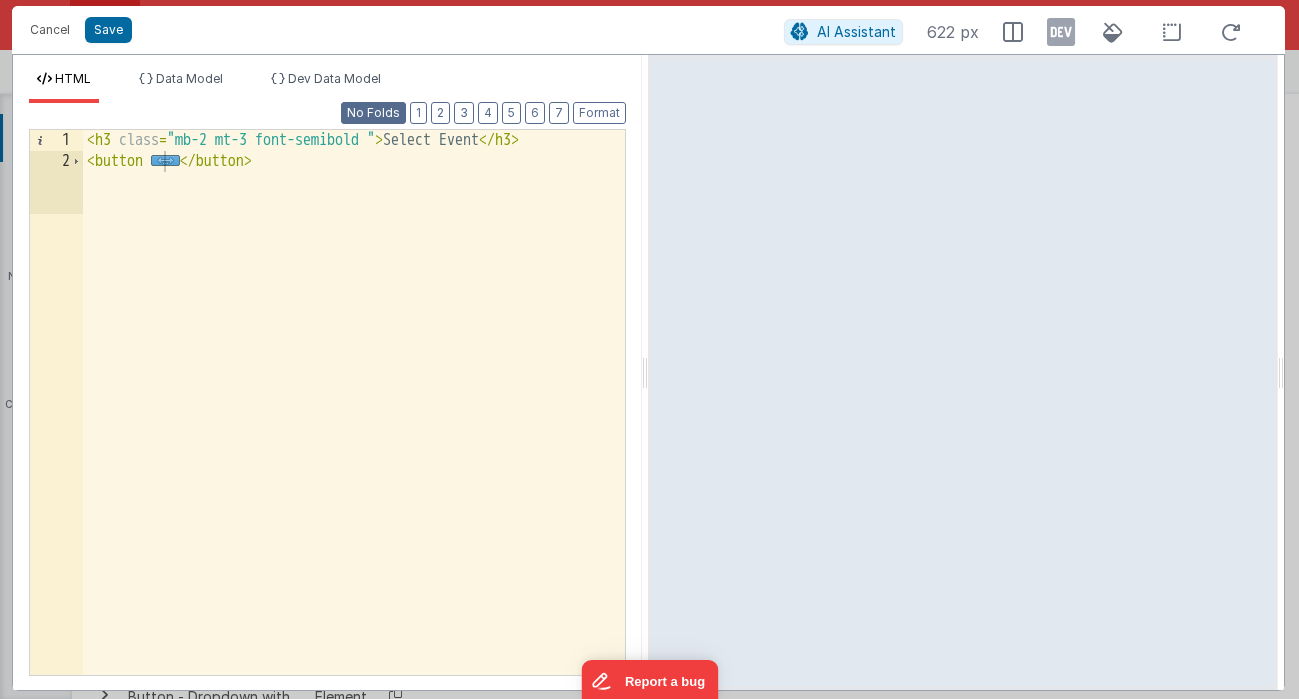 click on "No Folds" at bounding box center (373, 113) 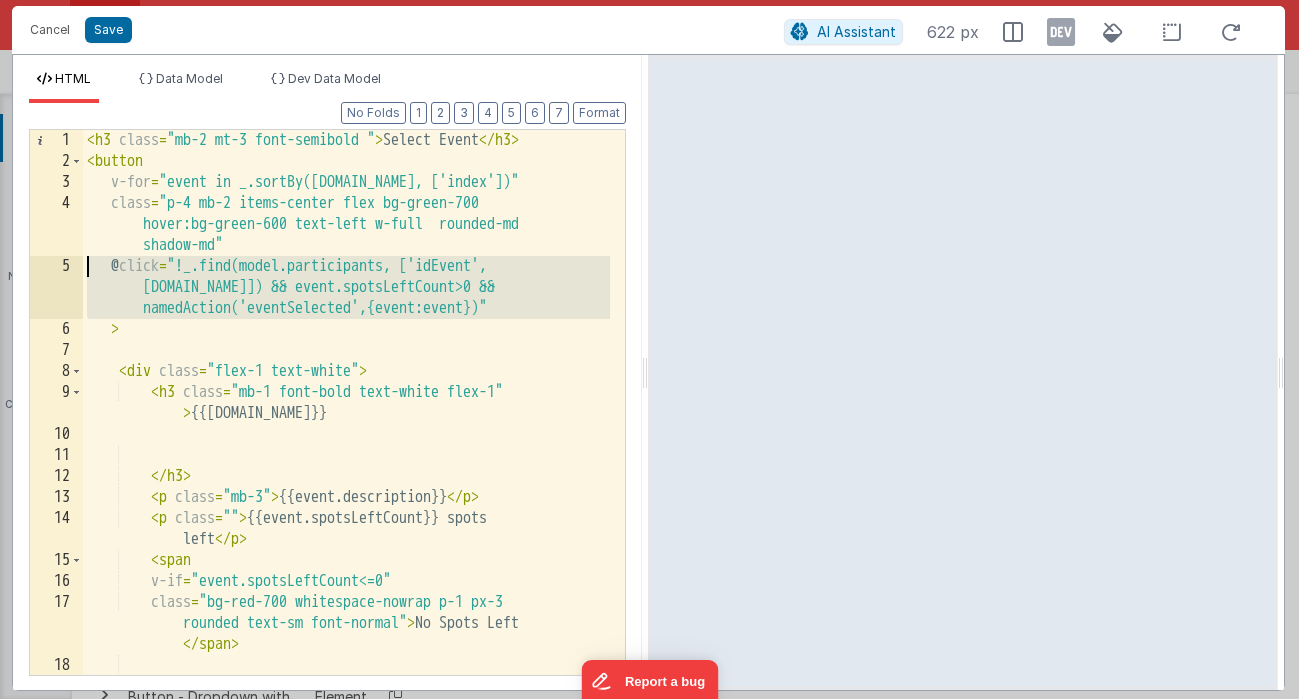 click on "< h3   class = "mb-2 mt-3 font-semibold " > Select Event </ h3 > < button       v-for = "event in _.sortBy([DOMAIN_NAME], ['index'])"       class = "p-4 mb-2 items-center flex bg-green-700          hover:bg-green-600 text-left w-full  rounded-md          shadow-md"       @ click = "!_.find(model.participants, ['idEvent',          [DOMAIN_NAME]]) && event.spotsLeftCount>0 &&          namedAction('eventSelected',{event:event})"     >      < div   class = "flex-1 text-white" >           < h3   class = "mb-1 font-bold text-white flex-1"              > {{[DOMAIN_NAME]}}                         </ h3 >           < p   class = "mb-3" > {{event.description}} </ p >           < p   class = "" > {{event.spotsLeftCount}} spots               left </ p >           < span             v-if = "event.spotsLeftCount<=0"           class = "bg-red-700 whitespace-nowrap p-1 px-3                rounded text-sm font-normal" > No Spots Left              </ span > <" at bounding box center (346, 402) 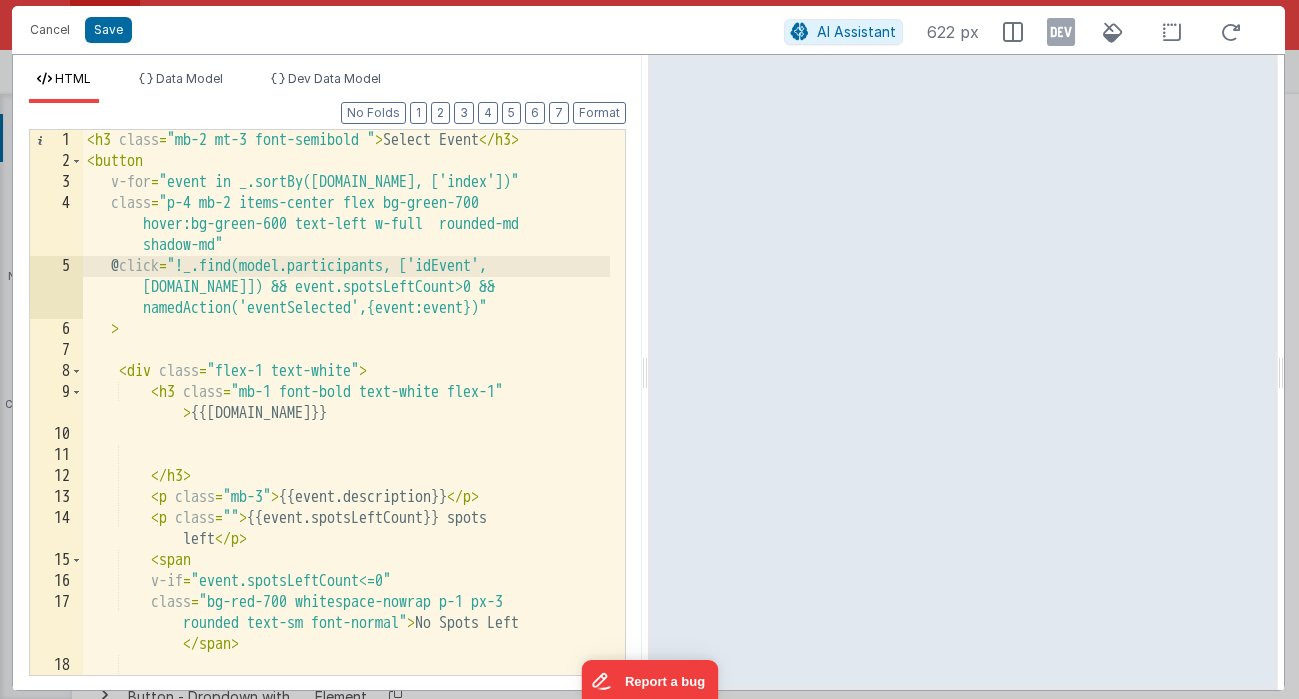 click on "< h3   class = "mb-2 mt-3 font-semibold " > Select Event </ h3 > < button       v-for = "event in _.sortBy([DOMAIN_NAME], ['index'])"       class = "p-4 mb-2 items-center flex bg-green-700          hover:bg-green-600 text-left w-full  rounded-md          shadow-md"       @ click = "!_.find(model.participants, ['idEvent',          [DOMAIN_NAME]]) && event.spotsLeftCount>0 &&          namedAction('eventSelected',{event:event})"     >      < div   class = "flex-1 text-white" >           < h3   class = "mb-1 font-bold text-white flex-1"              > {{[DOMAIN_NAME]}}                         </ h3 >           < p   class = "mb-3" > {{event.description}} </ p >           < p   class = "" > {{event.spotsLeftCount}} spots               left </ p >           < span             v-if = "event.spotsLeftCount<=0"           class = "bg-red-700 whitespace-nowrap p-1 px-3                rounded text-sm font-normal" > No Spots Left              </ span > <" at bounding box center (346, 423) 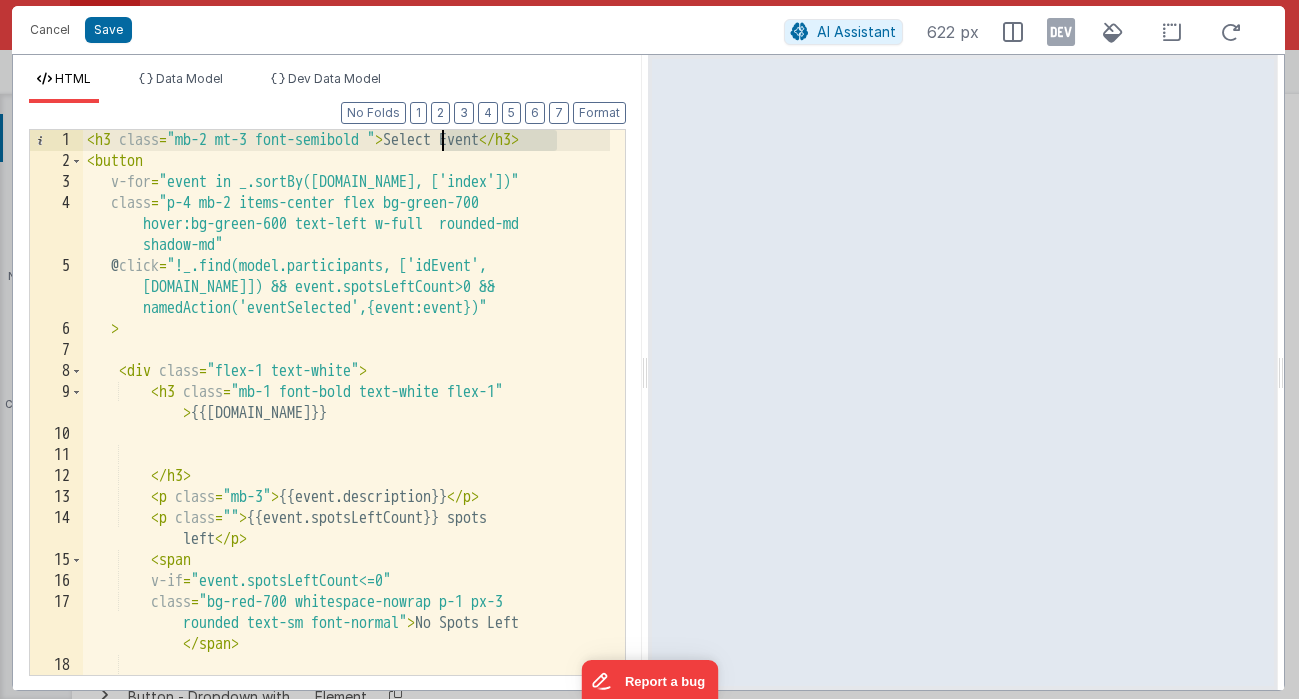 drag, startPoint x: 557, startPoint y: 140, endPoint x: 466, endPoint y: 162, distance: 93.62158 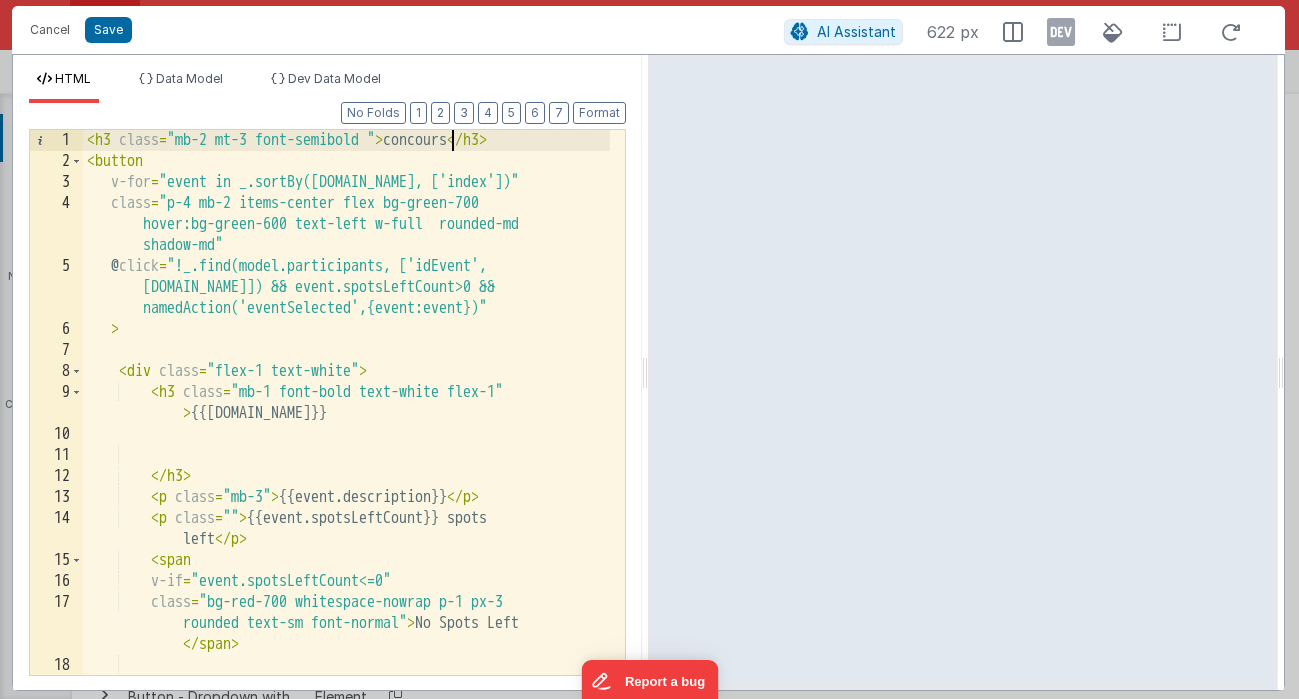 drag, startPoint x: 451, startPoint y: 147, endPoint x: 467, endPoint y: 184, distance: 40.311287 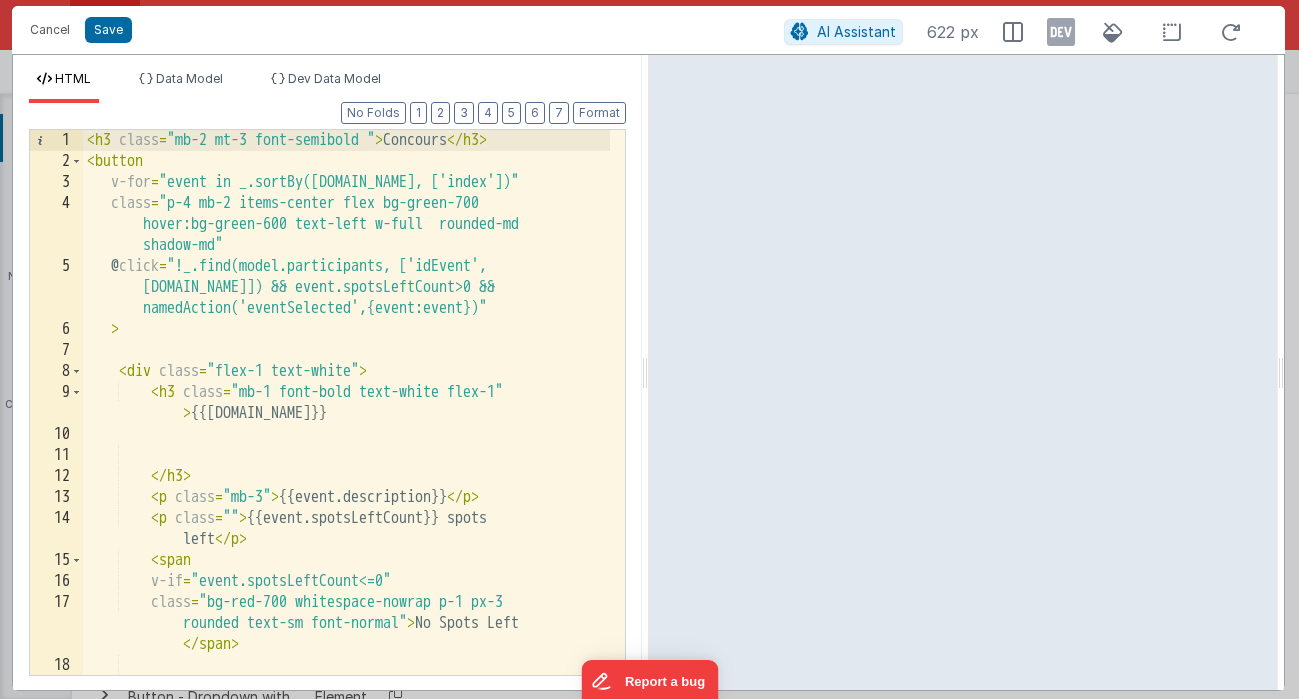 click on "< h3   class = "mb-2 mt-3 font-semibold " > Concours </ h3 > < button       v-for = "event in _.sortBy([DOMAIN_NAME], ['index'])"       class = "p-4 mb-2 items-center flex bg-green-700          hover:bg-green-600 text-left w-full  rounded-md          shadow-md"       @ click = "!_.find(model.participants, ['idEvent',          [DOMAIN_NAME]]) && event.spotsLeftCount>0 &&          namedAction('eventSelected',{event:event})"     >      < div   class = "flex-1 text-white" >           < h3   class = "mb-1 font-bold text-white flex-1"              > {{[DOMAIN_NAME]}}                         </ h3 >           < p   class = "mb-3" > {{event.description}} </ p >           < p   class = "" > {{event.spotsLeftCount}} spots               left </ p >           < span             v-if = "event.spotsLeftCount<=0"           class = "bg-red-700 whitespace-nowrap p-1 px-3                rounded text-sm font-normal" > No Spots Left              </ span >      <" at bounding box center [346, 423] 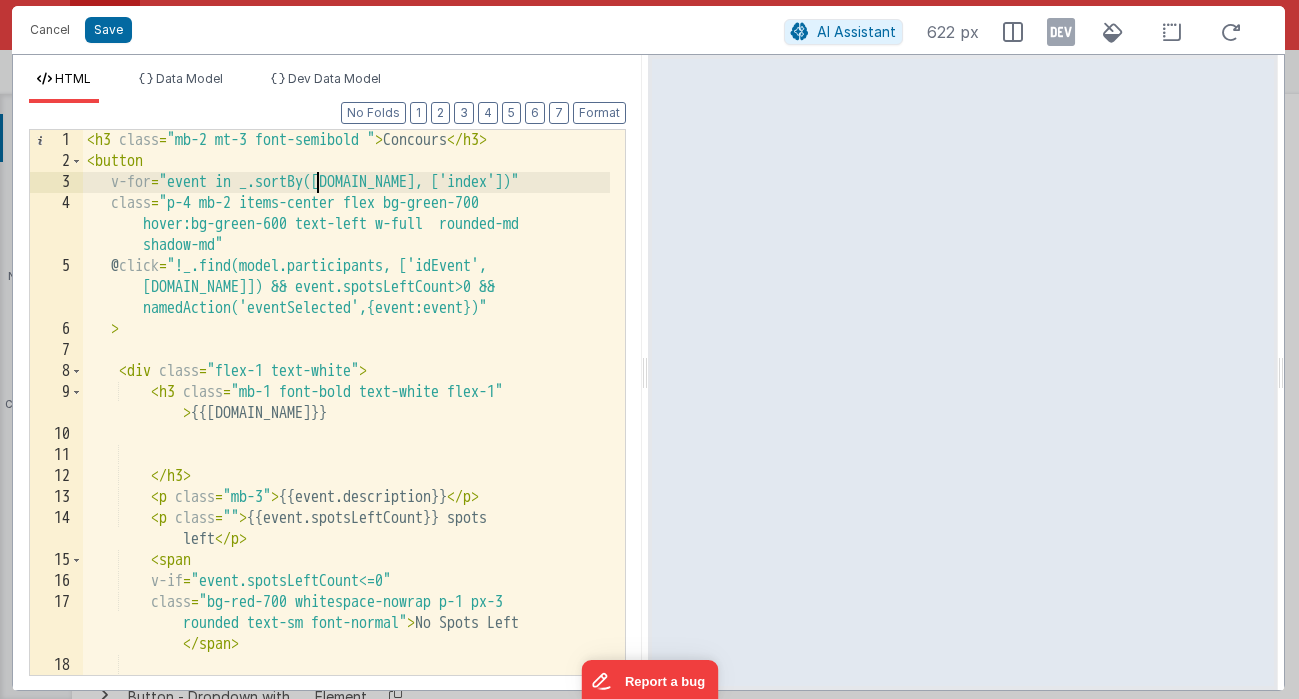 click on "< h3   class = "mb-2 mt-3 font-semibold " > Concours </ h3 > < button       v-for = "event in _.sortBy([DOMAIN_NAME], ['index'])"       class = "p-4 mb-2 items-center flex bg-green-700          hover:bg-green-600 text-left w-full  rounded-md          shadow-md"       @ click = "!_.find(model.participants, ['idEvent',          [DOMAIN_NAME]]) && event.spotsLeftCount>0 &&          namedAction('eventSelected',{event:event})"     >      < div   class = "flex-1 text-white" >           < h3   class = "mb-1 font-bold text-white flex-1"              > {{[DOMAIN_NAME]}}                         </ h3 >           < p   class = "mb-3" > {{event.description}} </ p >           < p   class = "" > {{event.spotsLeftCount}} spots               left </ p >           < span             v-if = "event.spotsLeftCount<=0"           class = "bg-red-700 whitespace-nowrap p-1 px-3                rounded text-sm font-normal" > No Spots Left              </ span >      <" at bounding box center (346, 423) 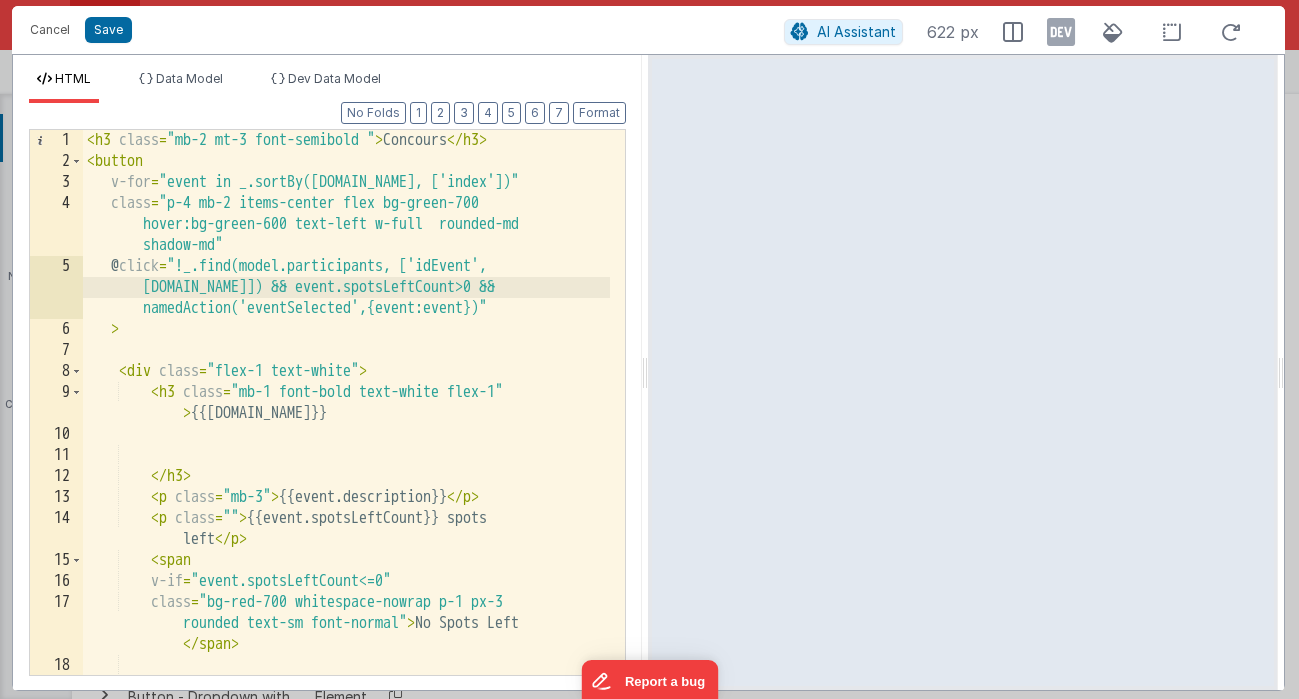 click on "< h3   class = "mb-2 mt-3 font-semibold " > Concours </ h3 > < button       v-for = "event in _.sortBy([DOMAIN_NAME], ['index'])"       class = "p-4 mb-2 items-center flex bg-green-700          hover:bg-green-600 text-left w-full  rounded-md          shadow-md"       @ click = "!_.find(model.participants, ['idEvent',          [DOMAIN_NAME]]) && event.spotsLeftCount>0 &&          namedAction('eventSelected',{event:event})"     >      < div   class = "flex-1 text-white" >           < h3   class = "mb-1 font-bold text-white flex-1"              > {{[DOMAIN_NAME]}}                         </ h3 >           < p   class = "mb-3" > {{event.description}} </ p >           < p   class = "" > {{event.spotsLeftCount}} spots               left </ p >           < span             v-if = "event.spotsLeftCount<=0"           class = "bg-red-700 whitespace-nowrap p-1 px-3                rounded text-sm font-normal" > No Spots Left              </ span >      <" at bounding box center [346, 423] 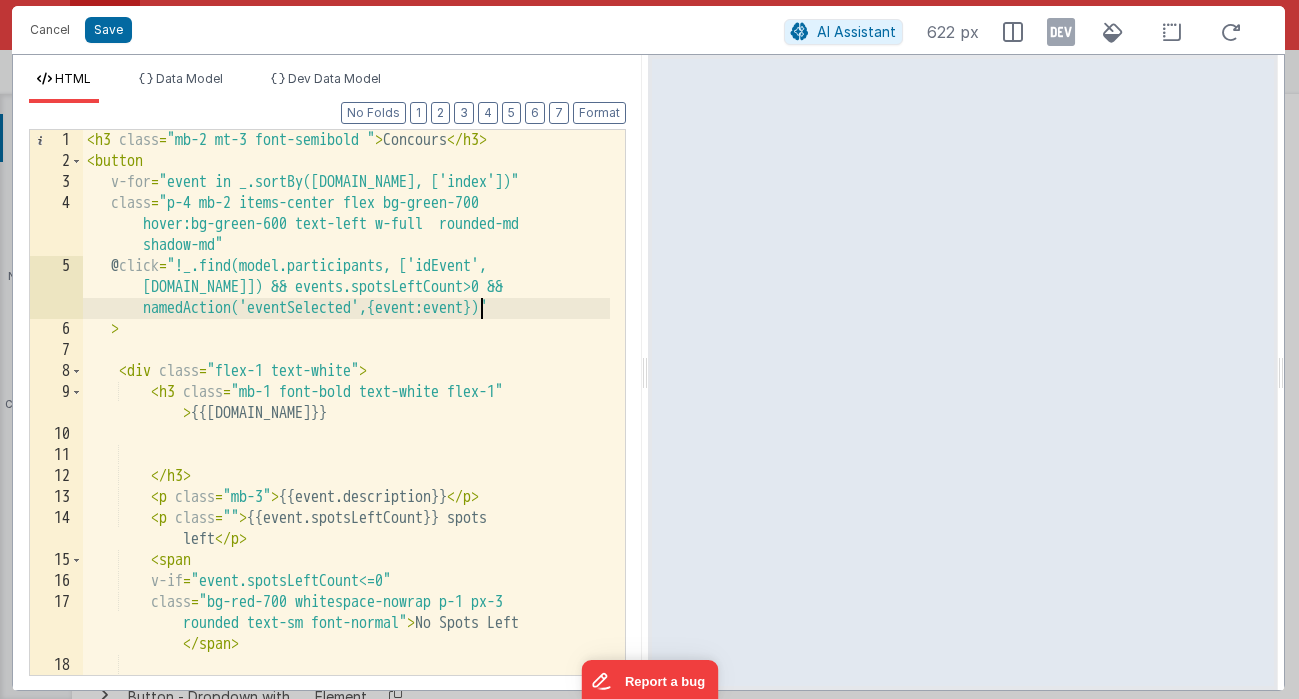 click on "< h3   class = "mb-2 mt-3 font-semibold " > Concours </ h3 > < button       v-for = "event in _.sortBy([DOMAIN_NAME], ['index'])"       class = "p-4 mb-2 items-center flex bg-green-700          hover:bg-green-600 text-left w-full  rounded-md          shadow-md"       @ click = "!_.find(model.participants, ['idEvent',          [DOMAIN_NAME]]) && events.spotsLeftCount>0 &&          namedAction('eventSelected',{event:event})"     >      < div   class = "flex-1 text-white" >           < h3   class = "mb-1 font-bold text-white flex-1"              > {{[DOMAIN_NAME]}}                         </ h3 >           < p   class = "mb-3" > {{event.description}} </ p >           < p   class = "" > {{event.spotsLeftCount}} spots               left </ p >           < span             v-if = "event.spotsLeftCount<=0"           class = "bg-red-700 whitespace-nowrap p-1 px-3                rounded text-sm font-normal" > No Spots Left              </ span >" at bounding box center (346, 423) 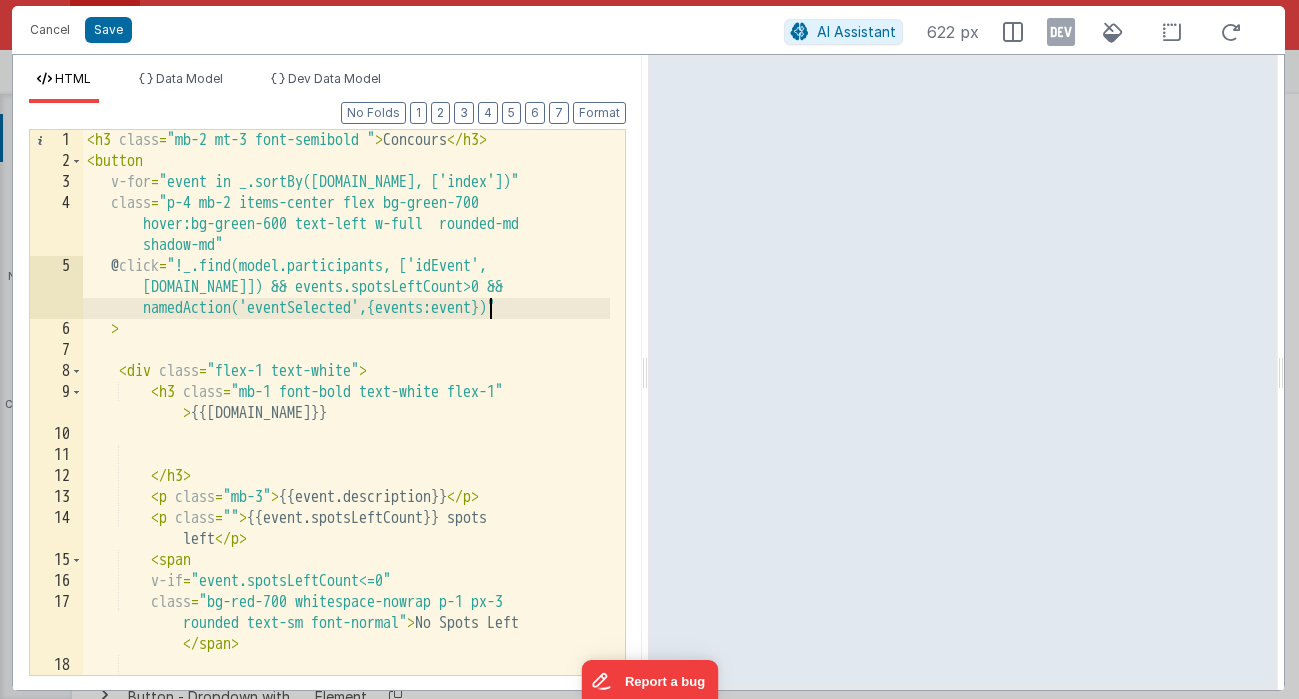 click on "< h3   class = "mb-2 mt-3 font-semibold " > Concours </ h3 > < button       v-for = "event in _.sortBy([DOMAIN_NAME], ['index'])"       class = "p-4 mb-2 items-center flex bg-green-700          hover:bg-green-600 text-left w-full  rounded-md          shadow-md"       @ click = "!_.find(model.participants, ['idEvent',          [DOMAIN_NAME]]) && events.spotsLeftCount>0 &&          namedAction('eventSelected',{events:event})"     >      < div   class = "flex-1 text-white" >           < h3   class = "mb-1 font-bold text-white flex-1"              > {{[DOMAIN_NAME]}}                         </ h3 >           < p   class = "mb-3" > {{event.description}} </ p >           < p   class = "" > {{event.spotsLeftCount}} spots               left </ p >           < span             v-if = "event.spotsLeftCount<=0"           class = "bg-red-700 whitespace-nowrap p-1 px-3                rounded text-sm font-normal" > No Spots Left              </ span >" at bounding box center (346, 423) 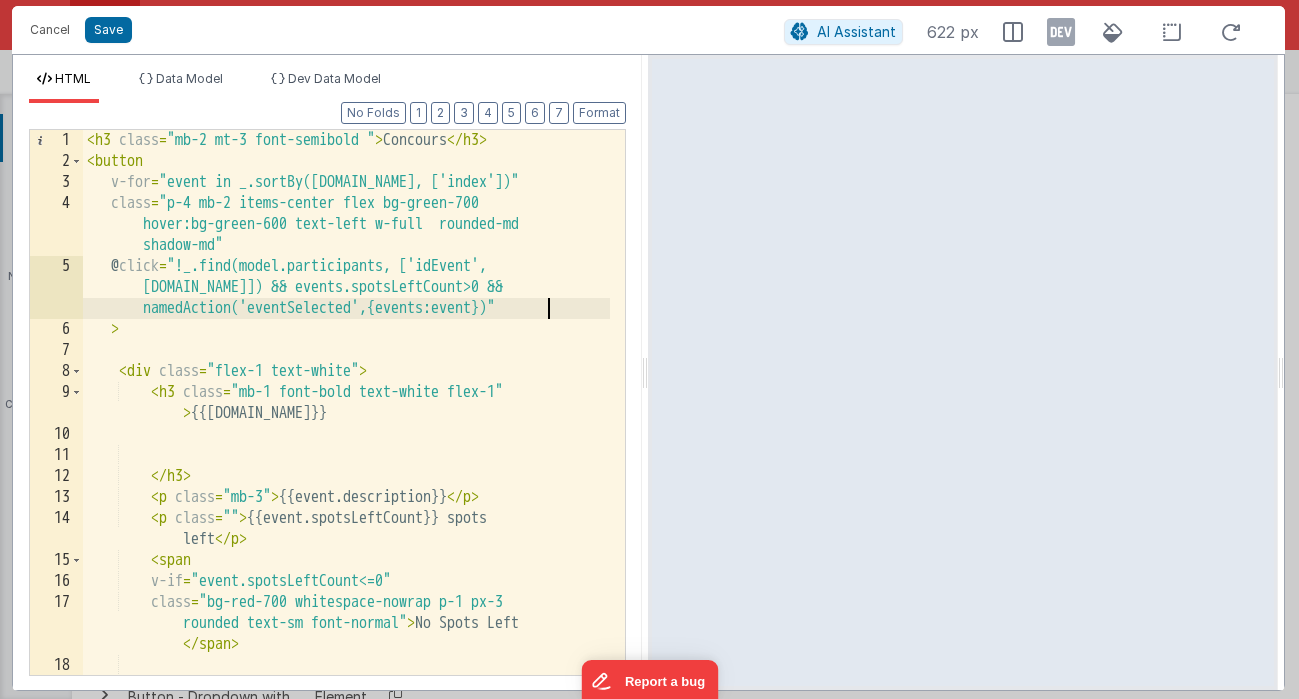 type 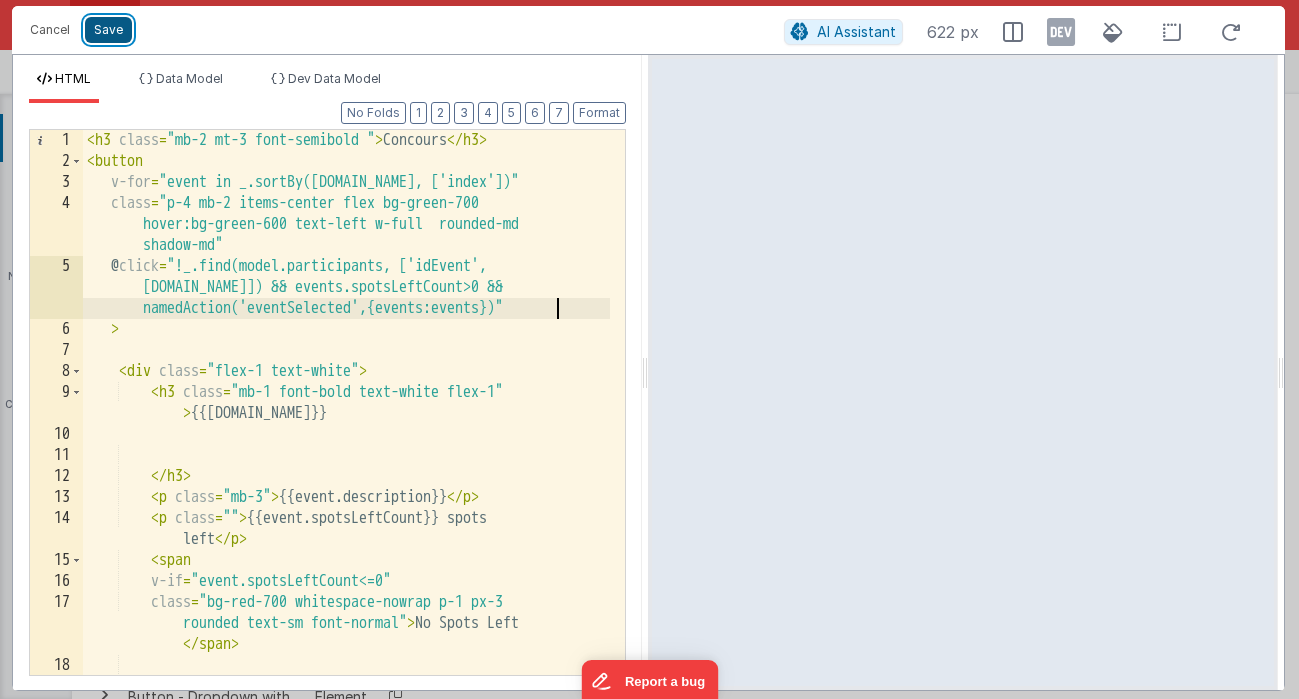 click on "Save" at bounding box center [108, 30] 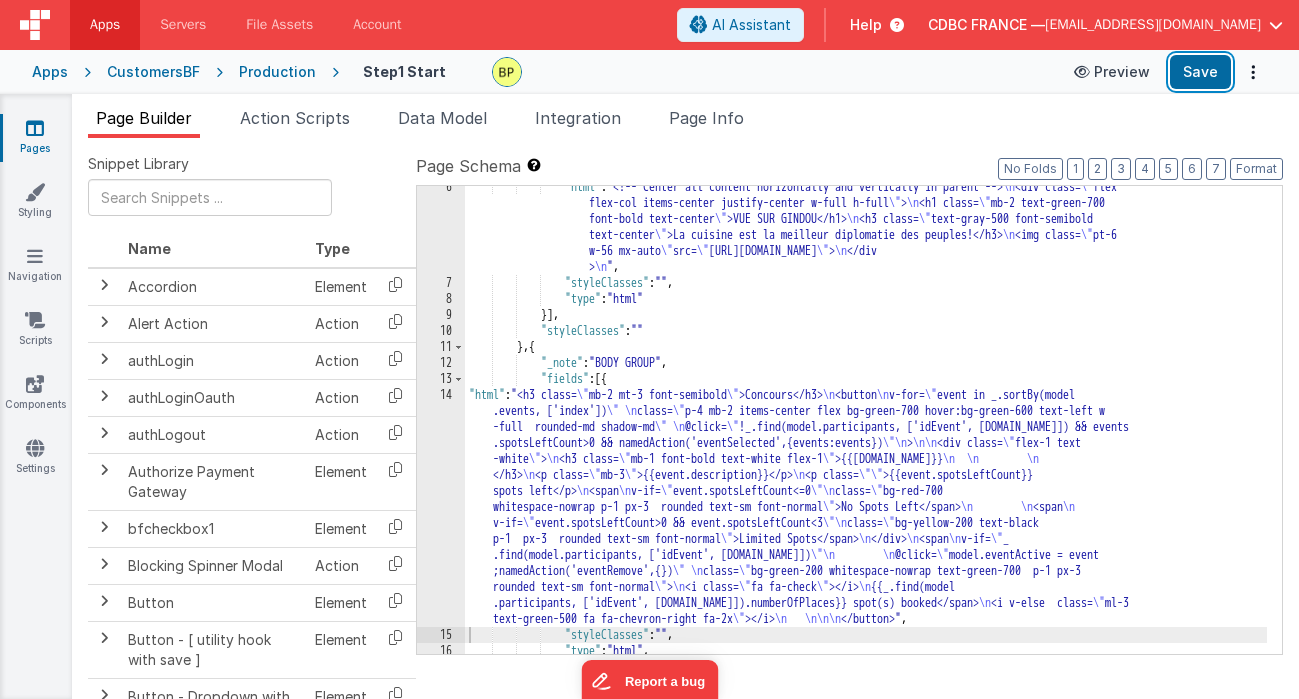 drag, startPoint x: 1212, startPoint y: 69, endPoint x: 1105, endPoint y: 76, distance: 107.22873 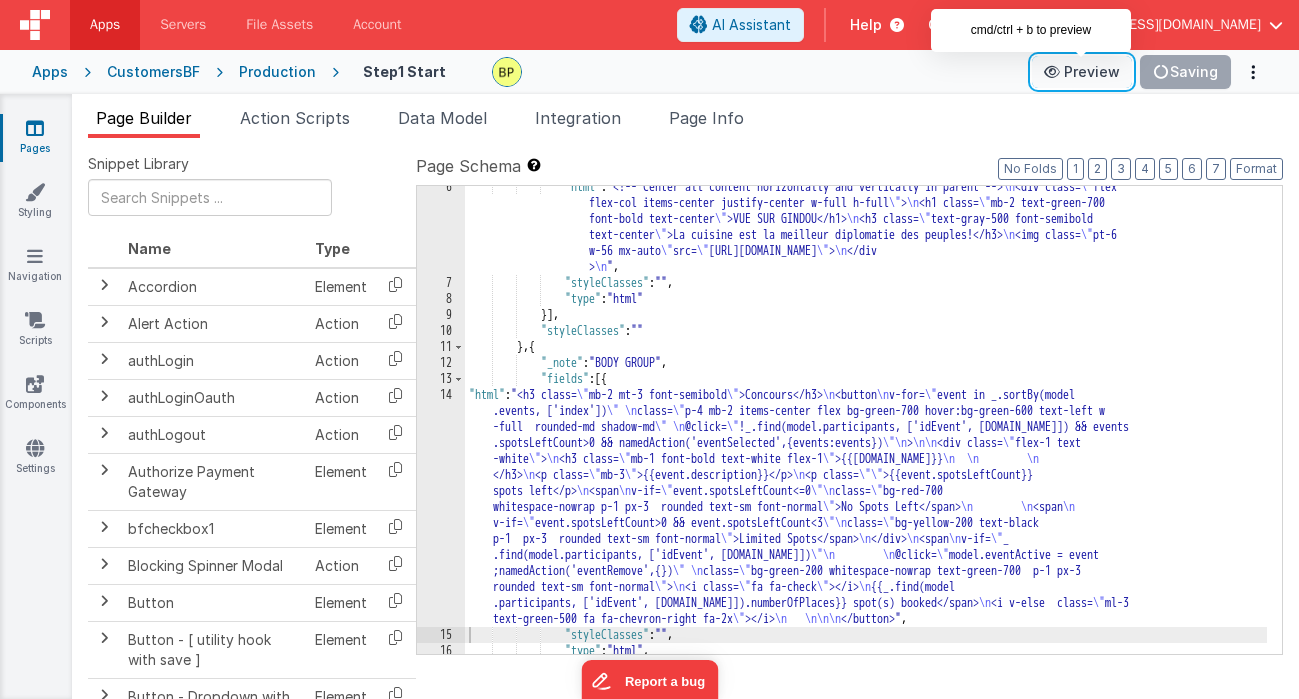 click on "Preview" at bounding box center [1082, 72] 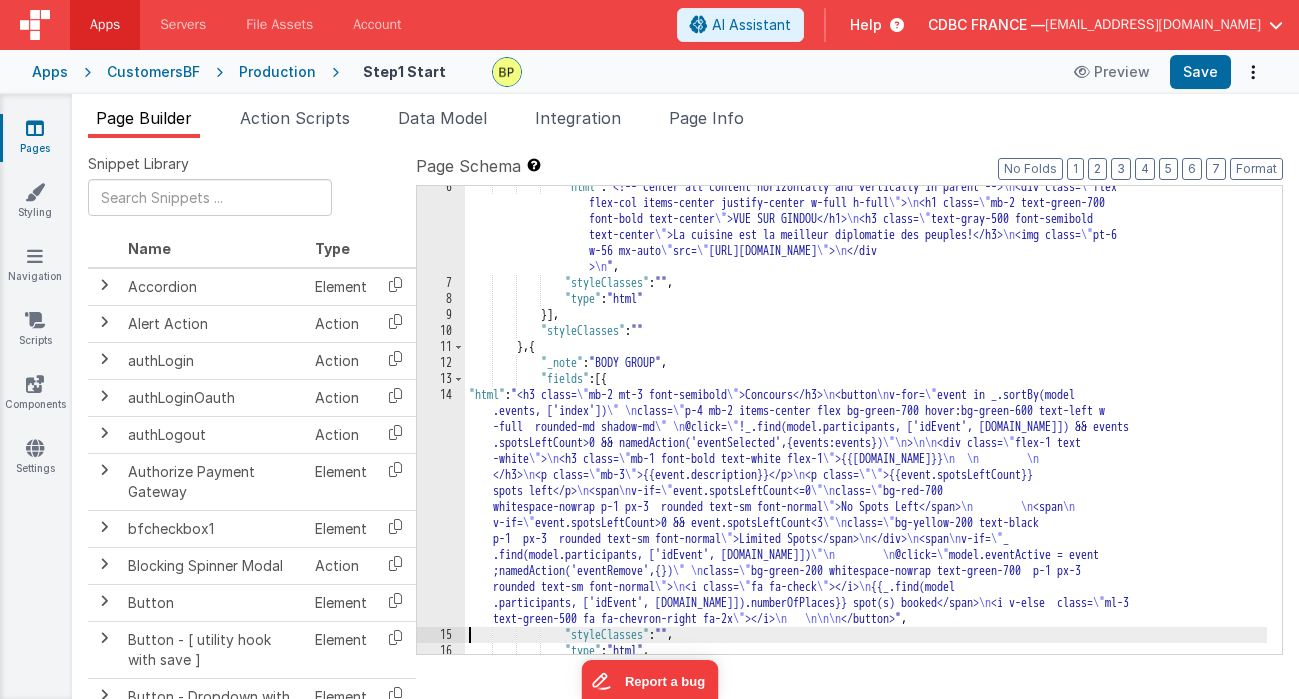 click on "14" at bounding box center [441, 507] 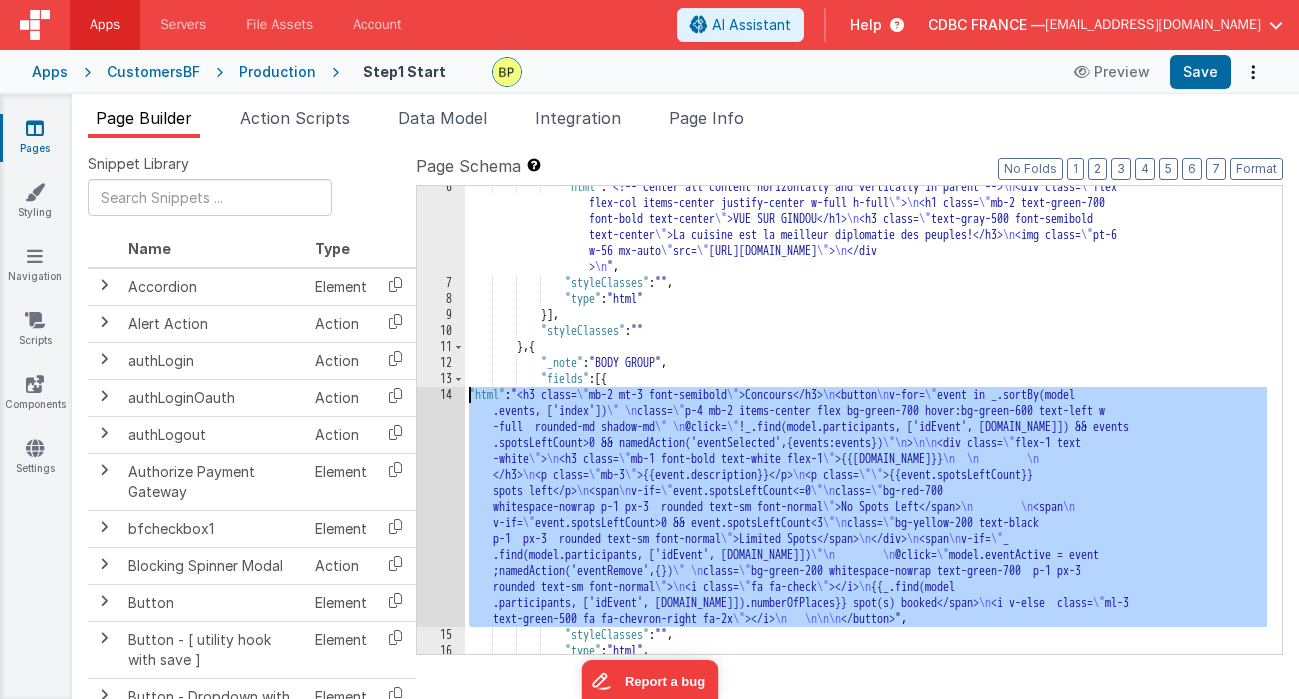 click on "14" at bounding box center (441, 507) 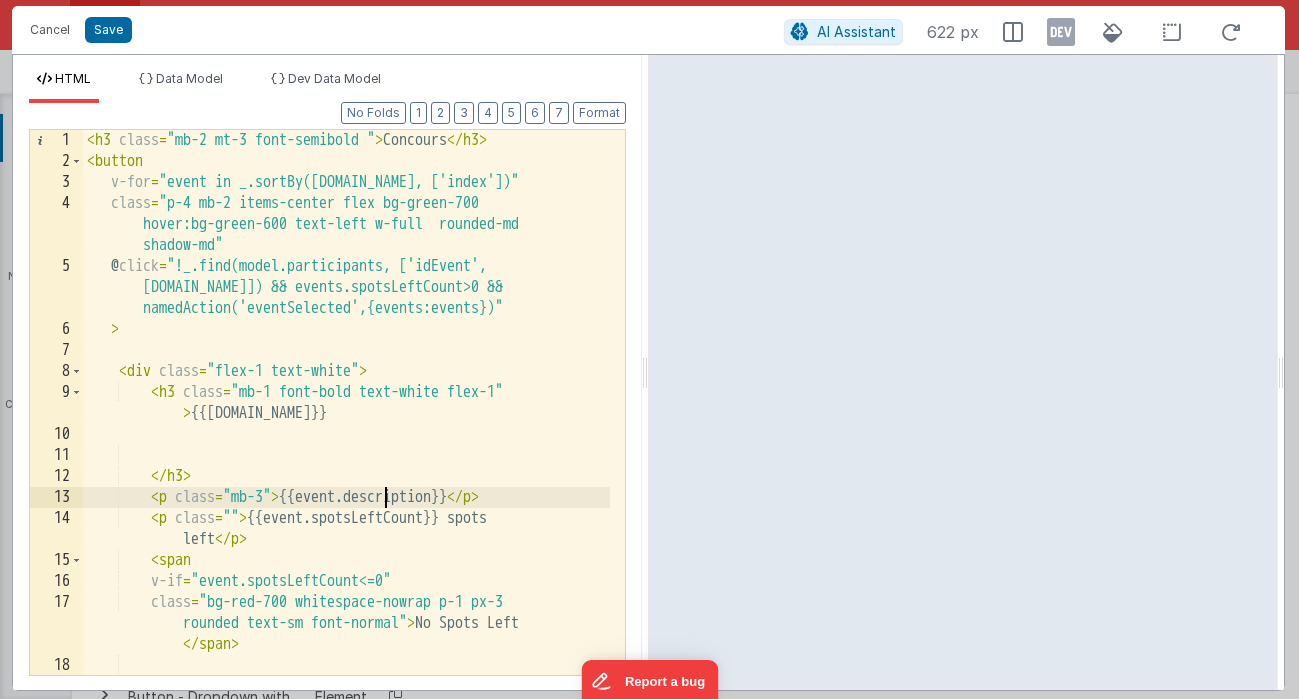 click on "< h3   class = "mb-2 mt-3 font-semibold " > Concours </ h3 > < button       v-for = "event in _.sortBy([DOMAIN_NAME], ['index'])"       class = "p-4 mb-2 items-center flex bg-green-700          hover:bg-green-600 text-left w-full  rounded-md          shadow-md"       @ click = "!_.find(model.participants, ['idEvent',          [DOMAIN_NAME]]) && events.spotsLeftCount>0 &&          namedAction('eventSelected',{events:events})"     >      < div   class = "flex-1 text-white" >           < h3   class = "mb-1 font-bold text-white flex-1"              > {{[DOMAIN_NAME]}}                         </ h3 >           < p   class = "mb-3" > {{event.description}} </ p >           < p   class = "" > {{event.spotsLeftCount}} spots               left </ p >           < span             v-if = "event.spotsLeftCount<=0"           class = "bg-red-700 whitespace-nowrap p-1 px-3                rounded text-sm font-normal" > No Spots Left              </ span > <" at bounding box center [346, 423] 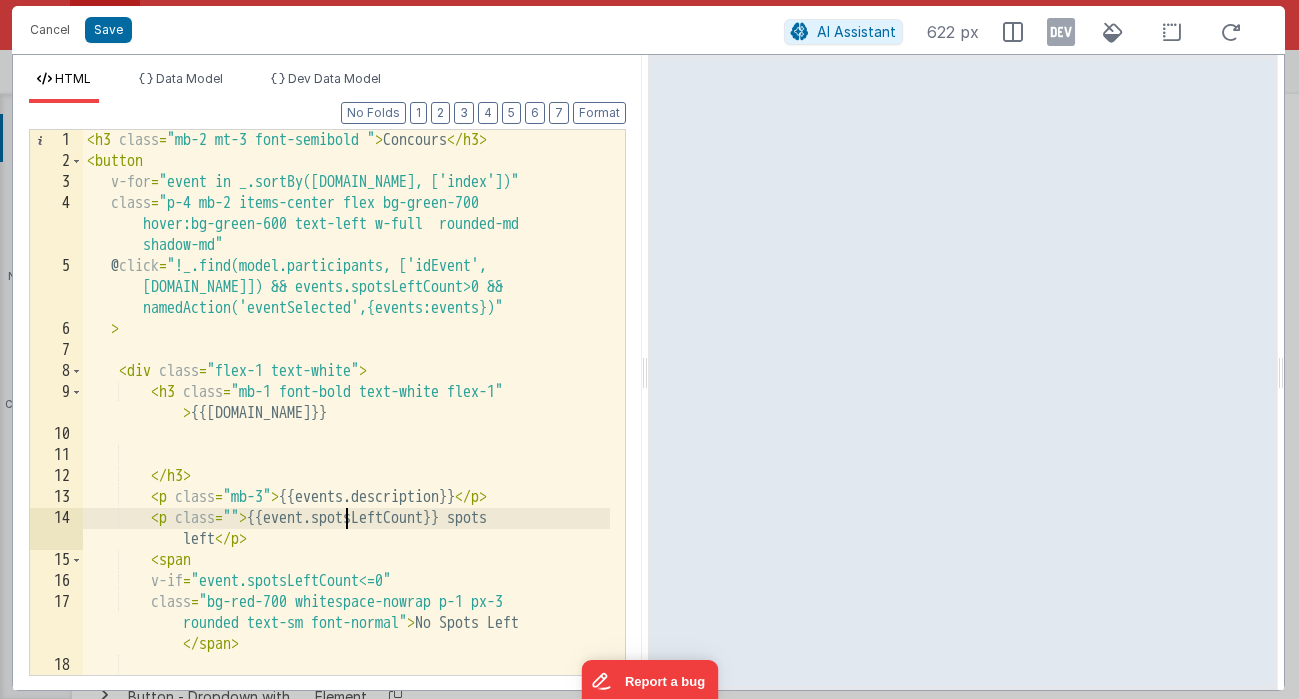click on "< h3   class = "mb-2 mt-3 font-semibold " > Concours </ h3 > < button       v-for = "event in _.sortBy([DOMAIN_NAME], ['index'])"       class = "p-4 mb-2 items-center flex bg-green-700          hover:bg-green-600 text-left w-full  rounded-md          shadow-md"       @ click = "!_.find(model.participants, ['idEvent',          [DOMAIN_NAME]]) && events.spotsLeftCount>0 &&          namedAction('eventSelected',{events:events})"     >      < div   class = "flex-1 text-white" >           < h3   class = "mb-1 font-bold text-white flex-1"              > {{[DOMAIN_NAME]}}                         </ h3 >           < p   class = "mb-3" > {{events.description}} </ p >           < p   class = "" > {{event.spotsLeftCount}} spots               left </ p >           < span             v-if = "event.spotsLeftCount<=0"           class = "bg-red-700 whitespace-nowrap p-1 px-3                rounded text-sm font-normal" > No Spots Left              </ span > <" at bounding box center (346, 423) 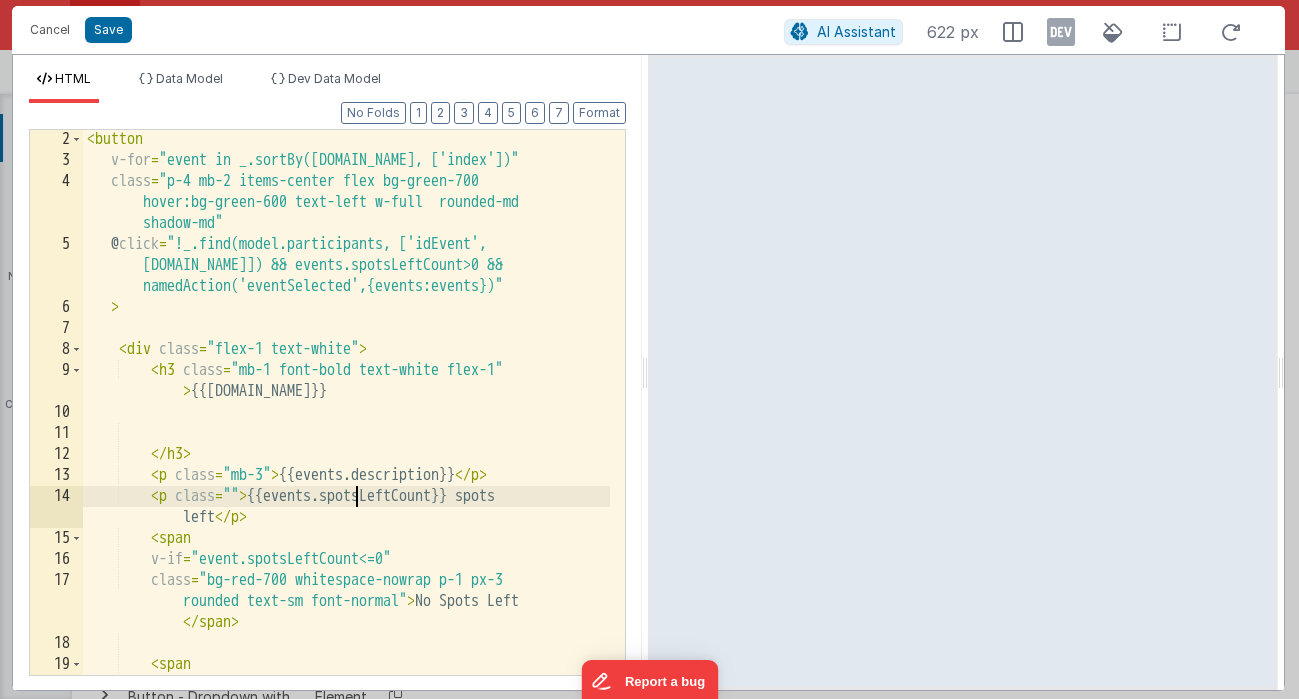 scroll, scrollTop: 23, scrollLeft: 0, axis: vertical 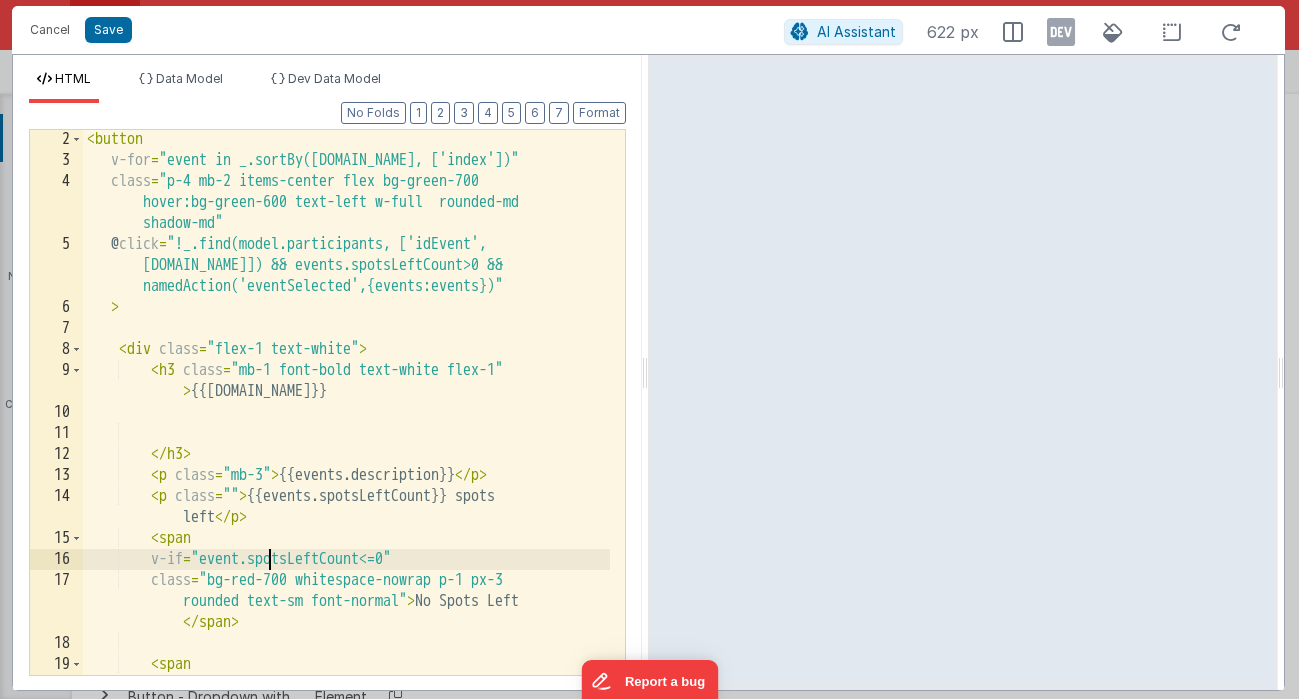 click on "< button       v-for = "event in _.sortBy([DOMAIN_NAME], ['index'])"       class = "p-4 mb-2 items-center flex bg-green-700          hover:bg-green-600 text-left w-full  rounded-md          shadow-md"       @ click = "!_.find(model.participants, ['idEvent',          [DOMAIN_NAME]]) && events.spotsLeftCount>0 &&          namedAction('eventSelected',{events:events})"     >      < div   class = "flex-1 text-white" >           < h3   class = "mb-1 font-bold text-white flex-1"              > {{[DOMAIN_NAME]}}                         </ h3 >           < p   class = "mb-3" > {{events.description}} </ p >           < p   class = "" > {{events.spotsLeftCount}} spots               left </ p >           < span             v-if = "event.spotsLeftCount<=0"           class = "bg-red-700 whitespace-nowrap p-1 px-3                rounded text-sm font-normal" > No Spots Left              </ span >                     < span             v-if =" at bounding box center (346, 433) 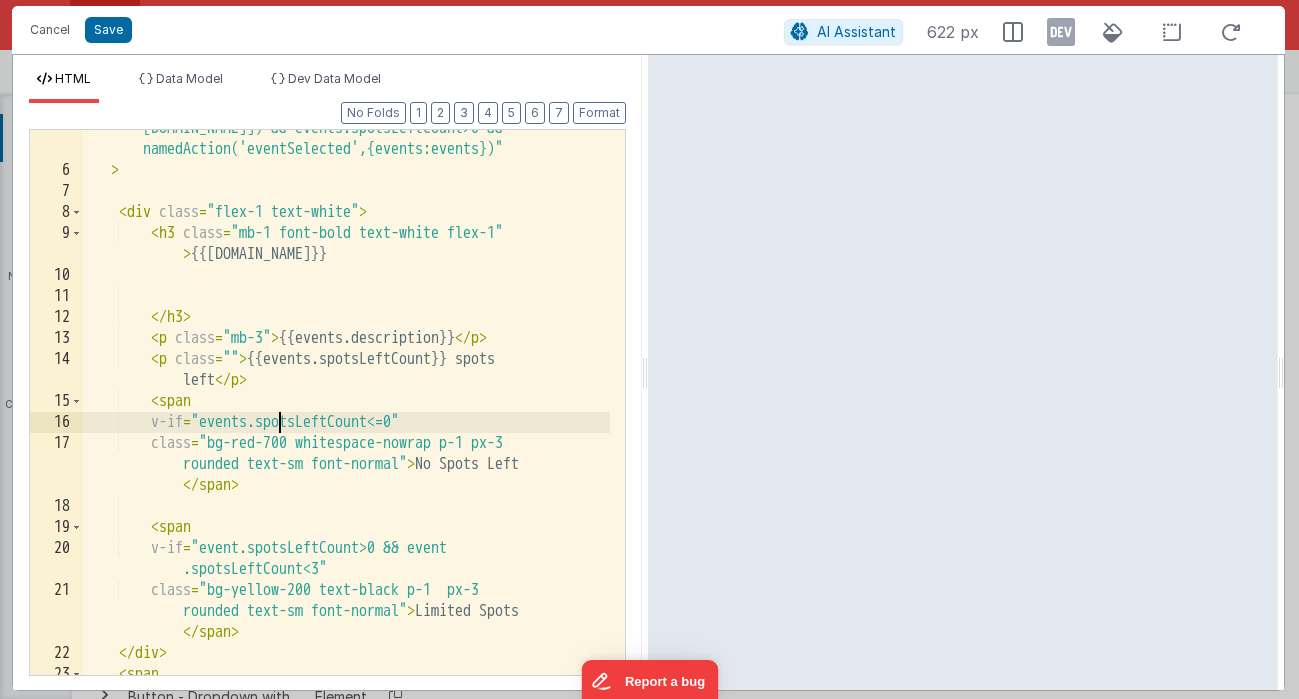 scroll, scrollTop: 182, scrollLeft: 0, axis: vertical 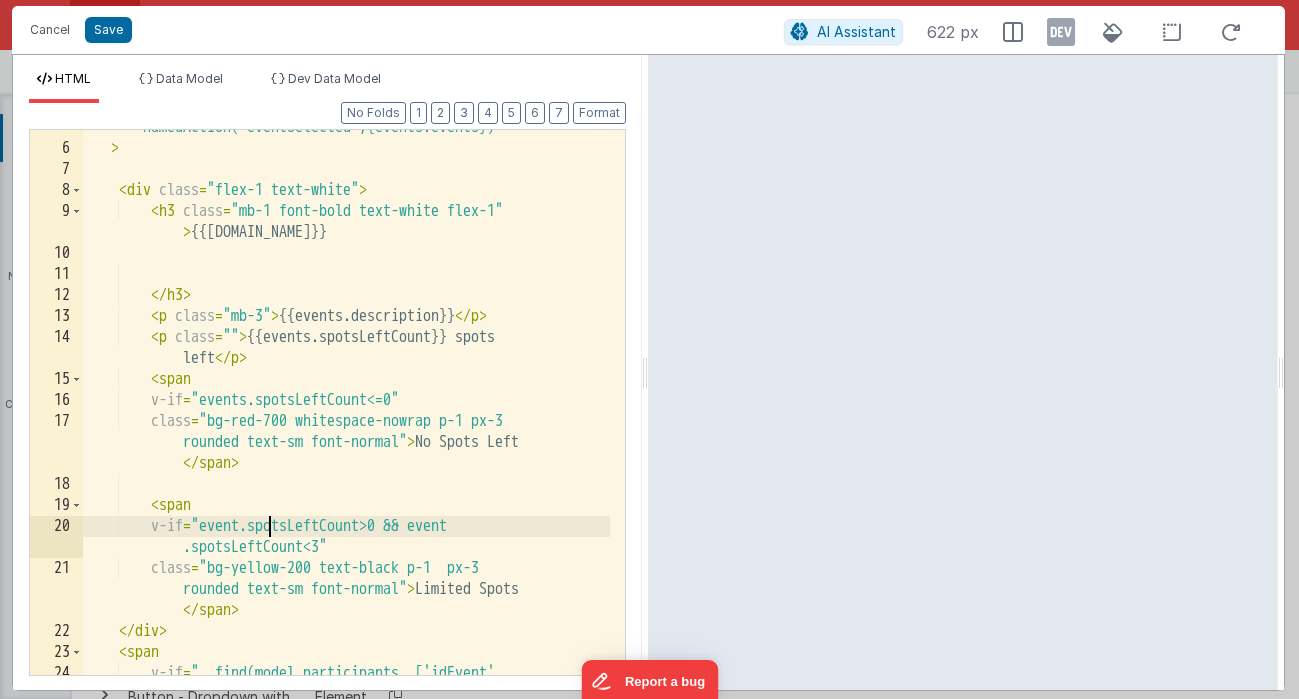 click on "@ click = "!_.find(model.participants, ['idEvent',          [DOMAIN_NAME]]) && events.spotsLeftCount>0 &&          namedAction('eventSelected',{events:events})"     >      < div   class = "flex-1 text-white" >           < h3   class = "mb-1 font-bold text-white flex-1"              > {{[DOMAIN_NAME]}}                         </ h3 >           < p   class = "mb-3" > {{events.description}} </ p >           < p   class = "" > {{events.spotsLeftCount}} spots               left </ p >           < span             v-if = "events.spotsLeftCount<=0"           class = "bg-red-700 whitespace-nowrap p-1 px-3                rounded text-sm font-normal" > No Spots Left              </ span >                     < span             v-if = "event.spotsLeftCount>0 && event              .spotsLeftCount<3"           class = "bg-yellow-200 text-black p-1  px-3                rounded text-sm font-normal" > Limited Spots              </" at bounding box center [346, 400] 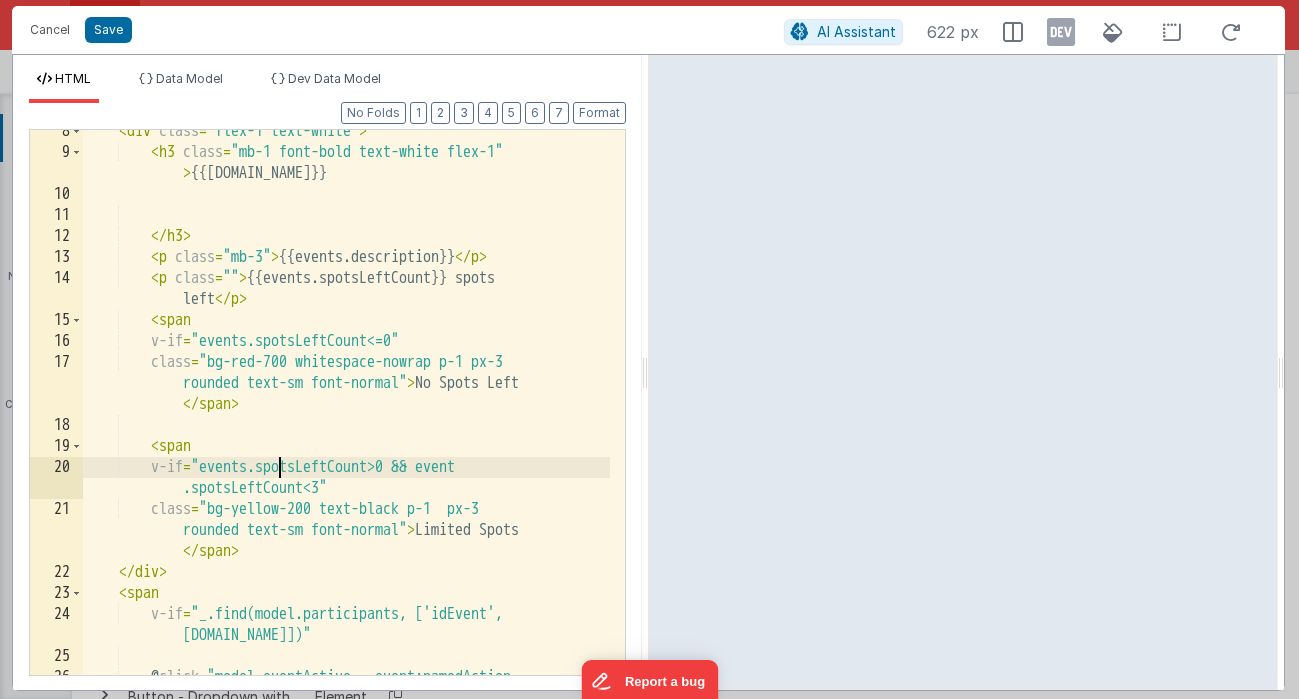 scroll, scrollTop: 335, scrollLeft: 0, axis: vertical 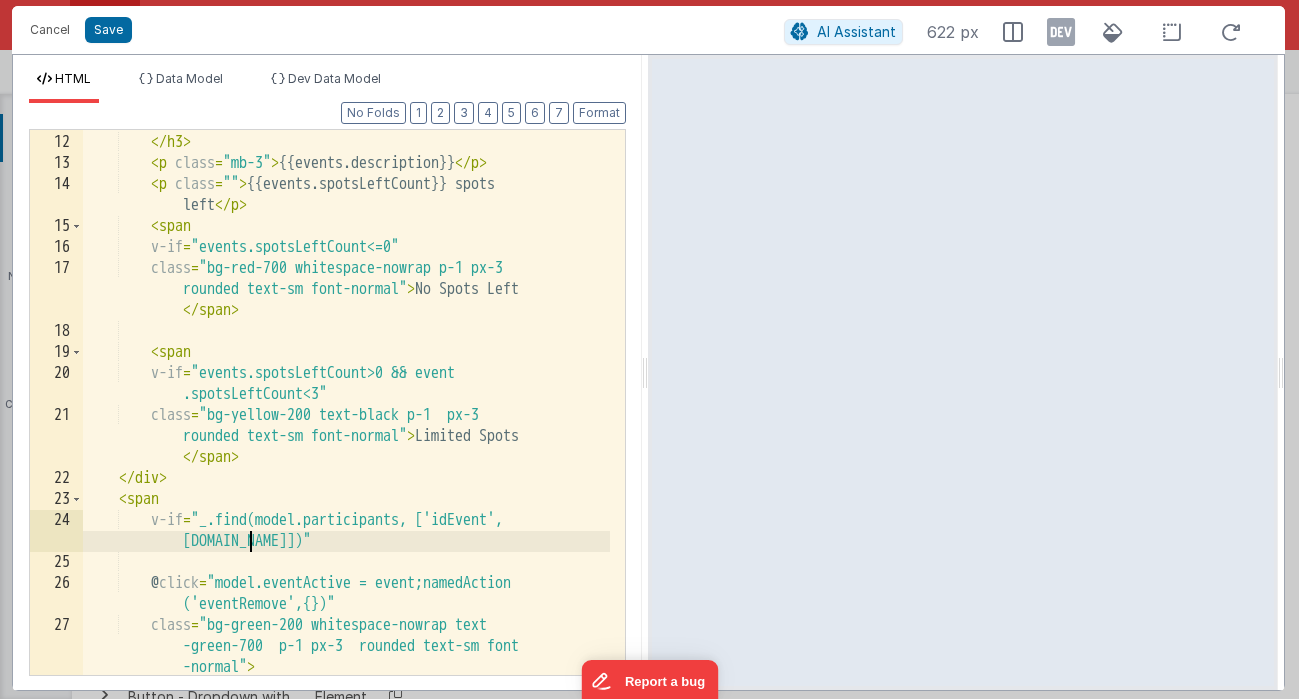 click on "</ h3 >           < p   class = "mb-3" > {{events.description}} </ p >           < p   class = "" > {{events.spotsLeftCount}} spots               left </ p >           < span             v-if = "events.spotsLeftCount<=0"           class = "bg-red-700 whitespace-nowrap p-1 px-3                rounded text-sm font-normal" > No Spots Left              </ span >                     < span             v-if = "events.spotsLeftCount>0 && event              .spotsLeftCount<3"           class = "bg-yellow-200 text-black p-1  px-3                rounded text-sm font-normal" > Limited Spots              </ span >      </ div >      < span             v-if = "_.find(model.participants, ['idEvent',               [DOMAIN_NAME]])"                     @ click = "model.eventActive = event;namedAction              ('eventRemove',{})"             class = "bg-green-200 whitespace-nowrap text              >" at bounding box center (346, 425) 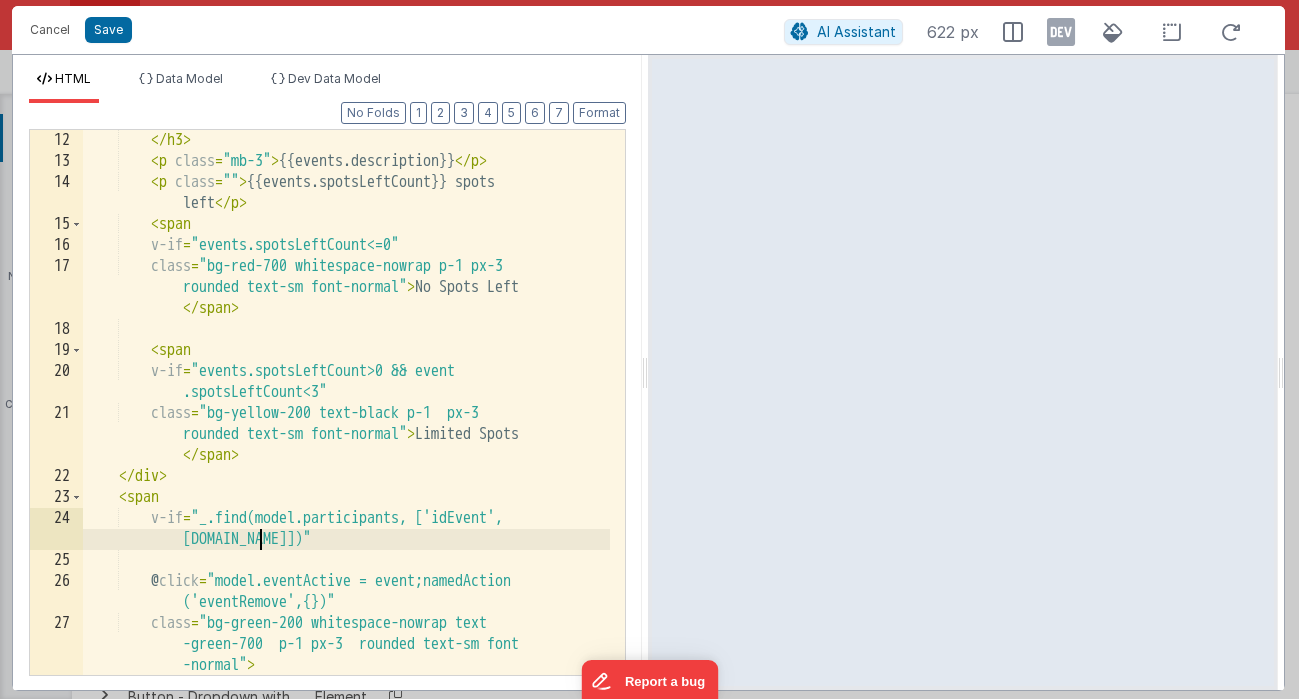 scroll, scrollTop: 547, scrollLeft: 0, axis: vertical 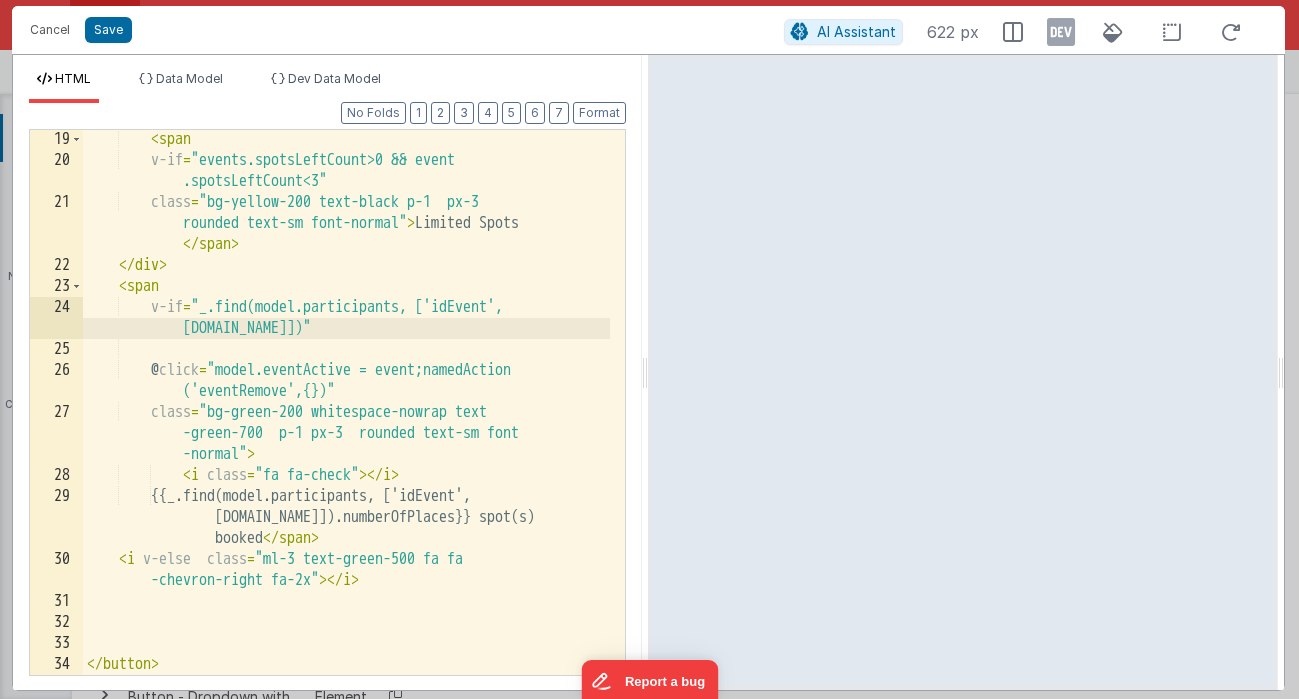 click on "< span             v-if = "events.spotsLeftCount>0 && event              .spotsLeftCount<3"           class = "bg-yellow-200 text-black p-1  px-3                rounded text-sm font-normal" > Limited Spots              </ span >      </ div >      < span             v-if = "_.find(model.participants, ['idEvent',               [DOMAIN_NAME]])"                     @ click = "model.eventActive = event;namedAction              ('eventRemove',{})"             class = "bg-green-200 whitespace-nowrap text              -green-700  p-1 px-3  rounded text-sm font              -normal" >                < i   class = "fa fa-check" > </ i >               {{_.find(model.participants, ['idEvent',                   [DOMAIN_NAME]]).numberOfPlaces}} spot(s)                   booked </ span >        < i   v-else    class = "ml-3 text-green-500 fa fa          -chevron-right fa-2x" > </ i >     </ button >" at bounding box center (346, 422) 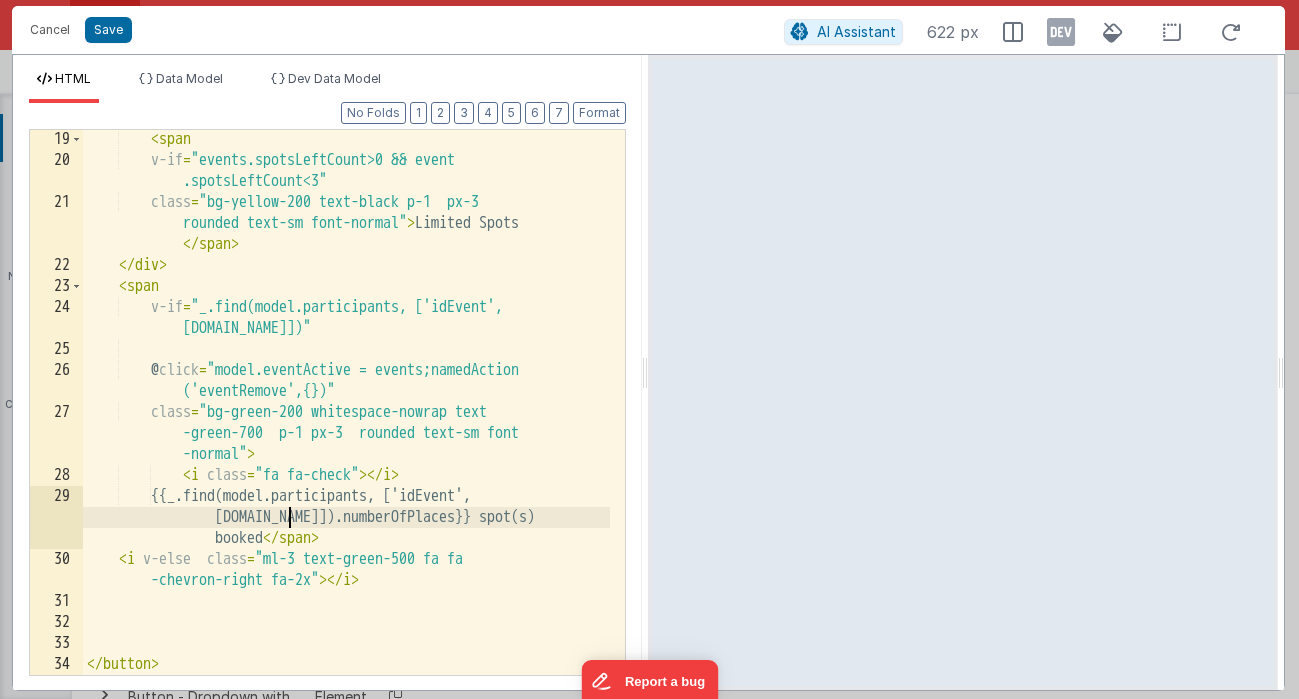 click on "< span             v-if = "events.spotsLeftCount>0 && event              .spotsLeftCount<3"           class = "bg-yellow-200 text-black p-1  px-3                rounded text-sm font-normal" > Limited Spots              </ span >      </ div >      < span             v-if = "_.find(model.participants, ['idEvent',               [DOMAIN_NAME]])"                     @ click = "model.eventActive = events;namedAction              ('eventRemove',{})"             class = "bg-green-200 whitespace-nowrap text              -green-700  p-1 px-3  rounded text-sm font              -normal" >                < i   class = "fa fa-check" > </ i >               {{_.find(model.participants, ['idEvent',                   [DOMAIN_NAME]]).numberOfPlaces}} spot(s)                   booked </ span >        < i   v-else    class = "ml-3 text-green-500 fa fa          -chevron-right fa-2x" > </ i >     </ button >" at bounding box center [346, 422] 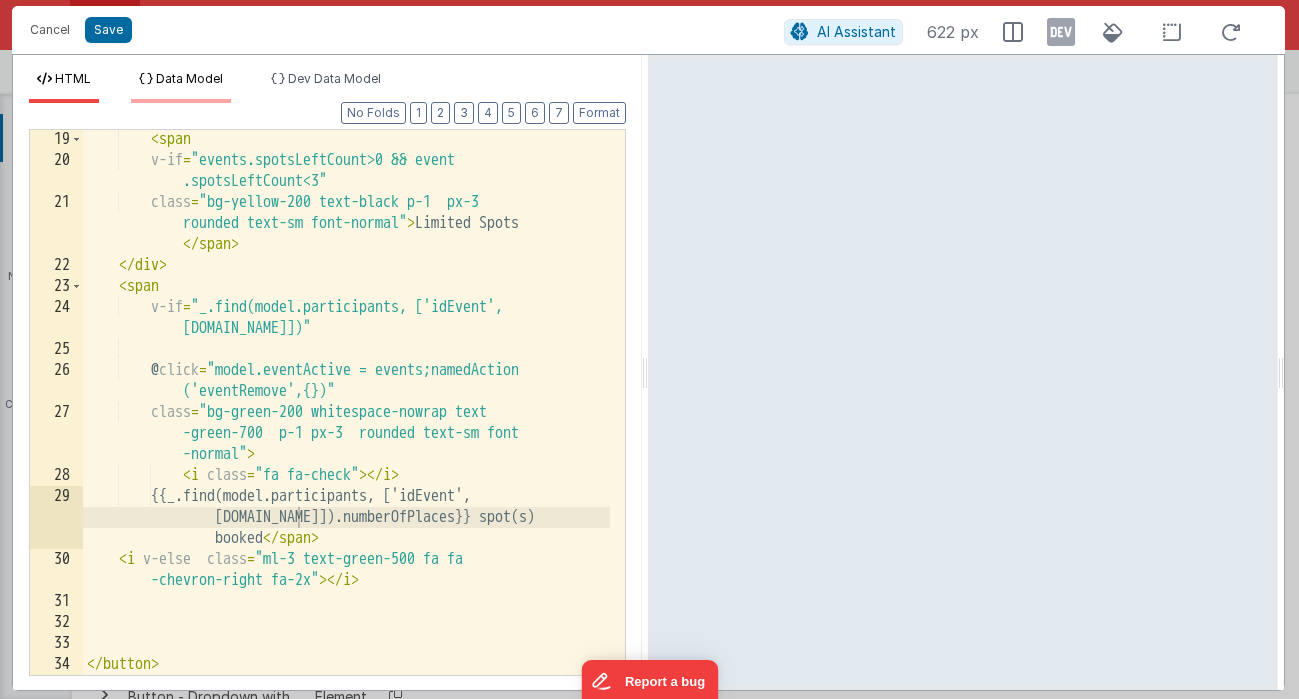click on "Data Model" at bounding box center (189, 78) 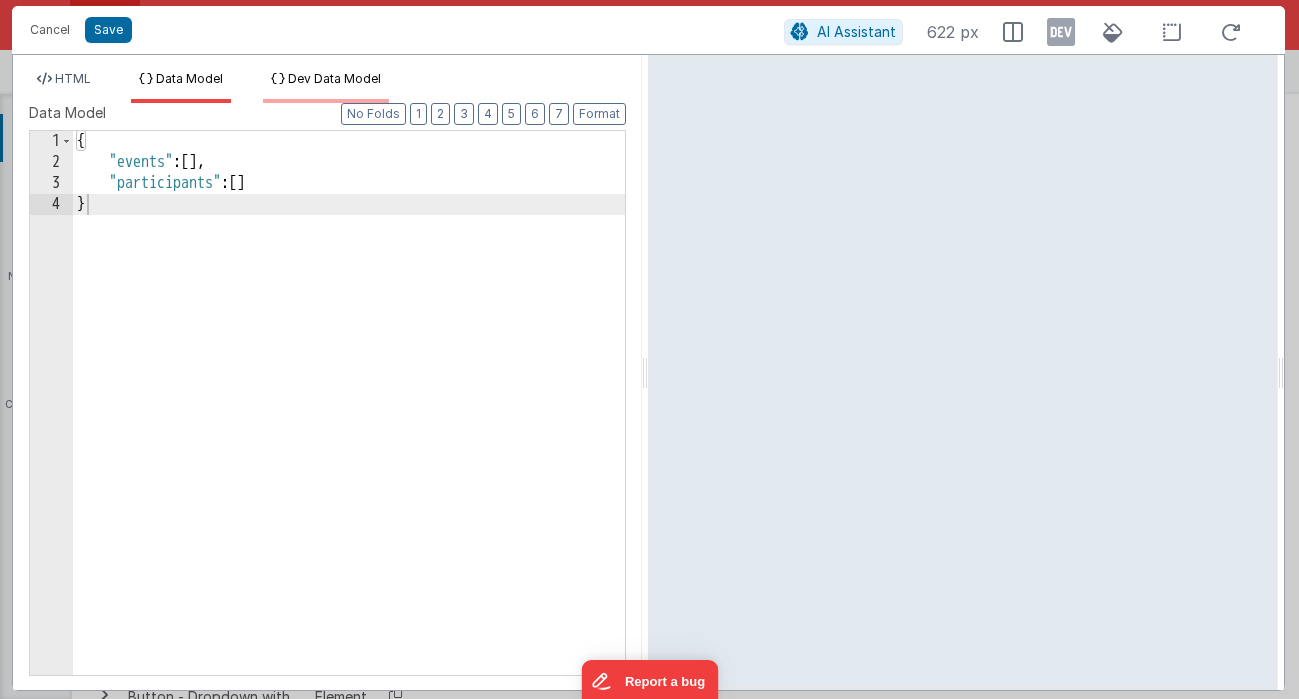 click on "Dev Data Model" at bounding box center (334, 78) 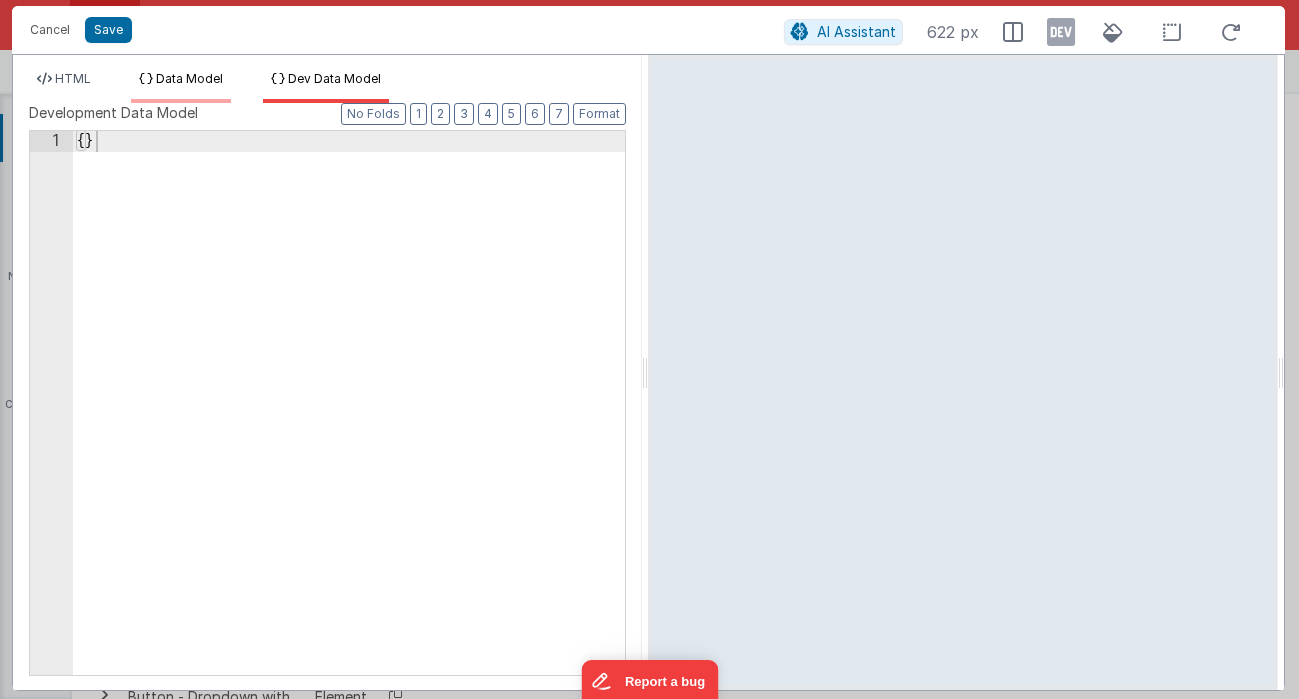 drag, startPoint x: 196, startPoint y: 77, endPoint x: 154, endPoint y: 77, distance: 42 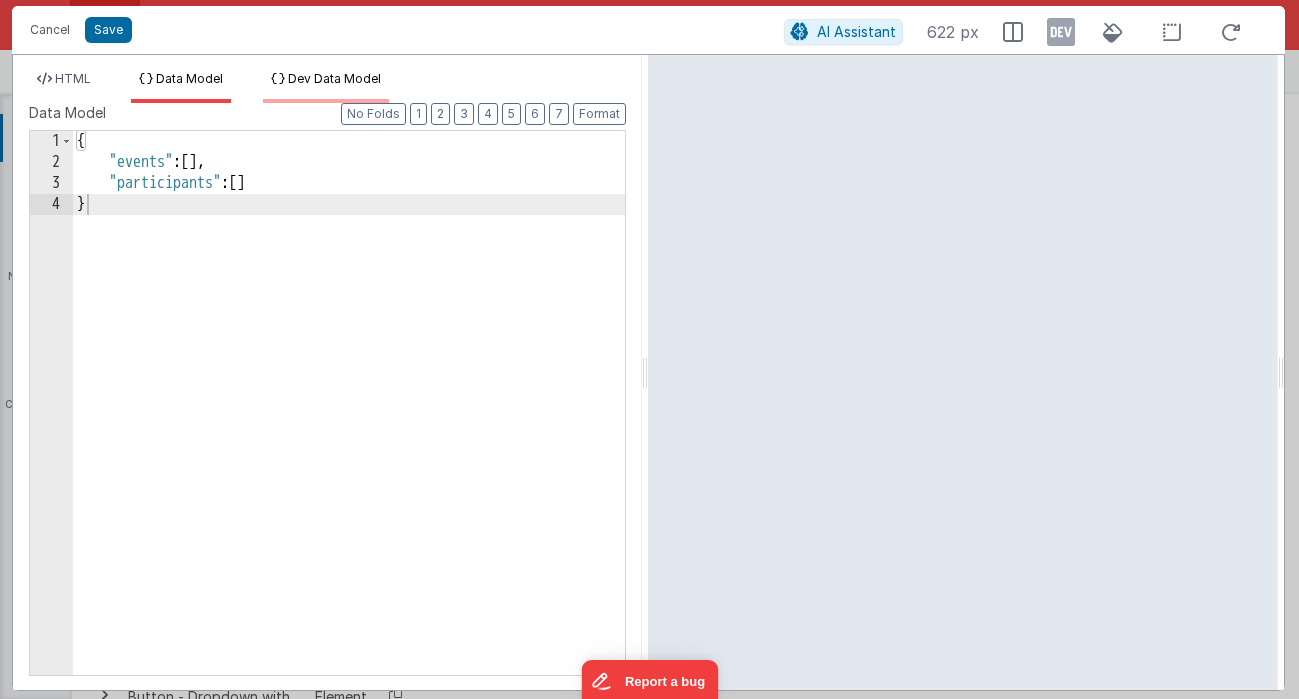 click on "Dev Data Model" at bounding box center [334, 78] 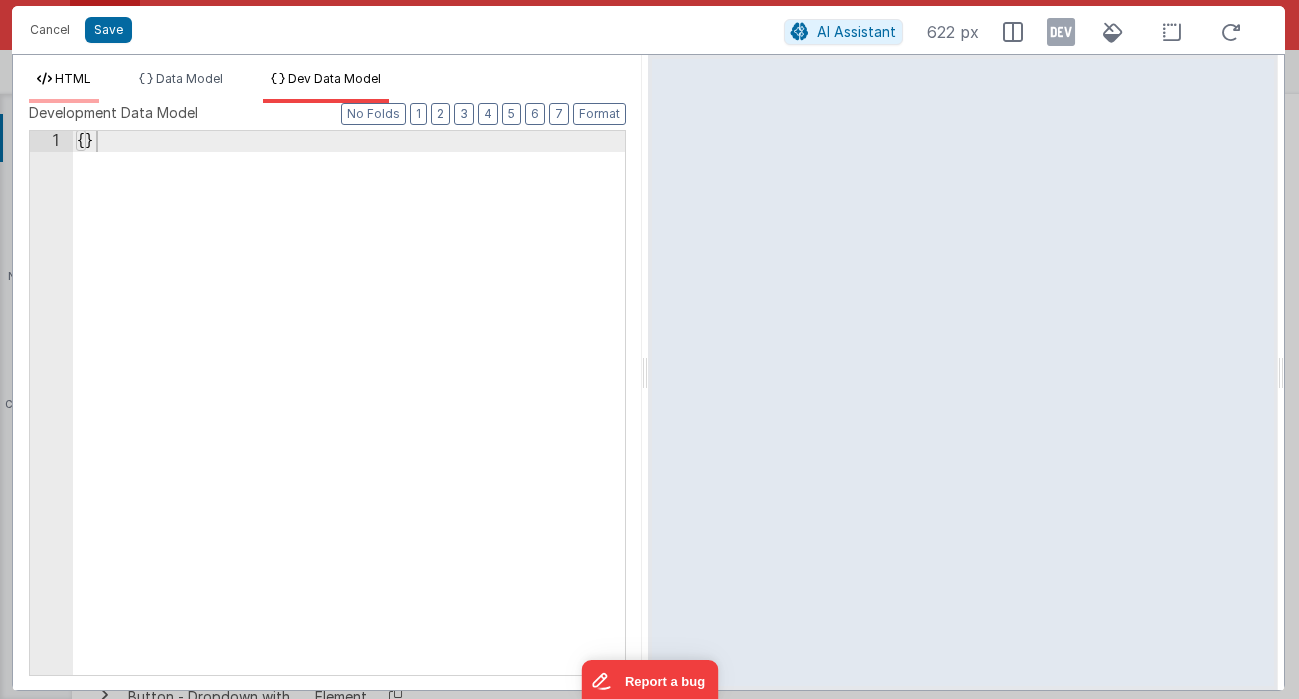 click on "HTML" at bounding box center (73, 78) 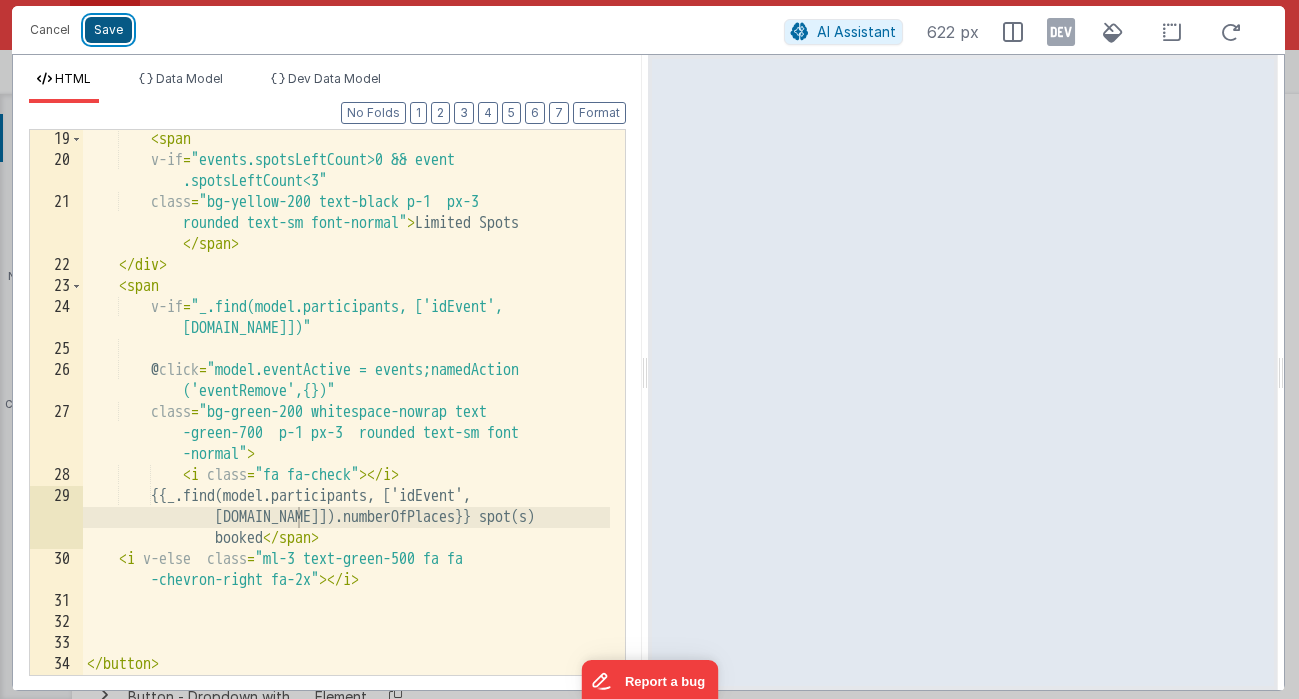 click on "Save" at bounding box center [108, 30] 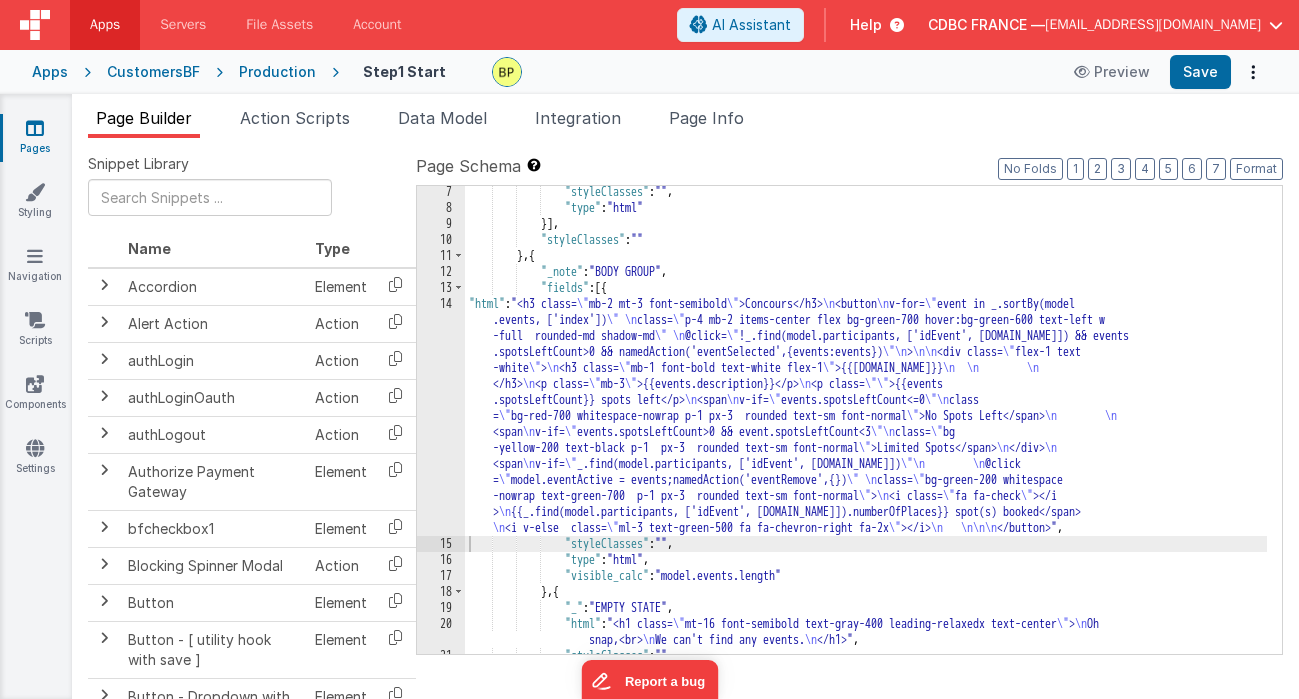 scroll, scrollTop: 224, scrollLeft: 0, axis: vertical 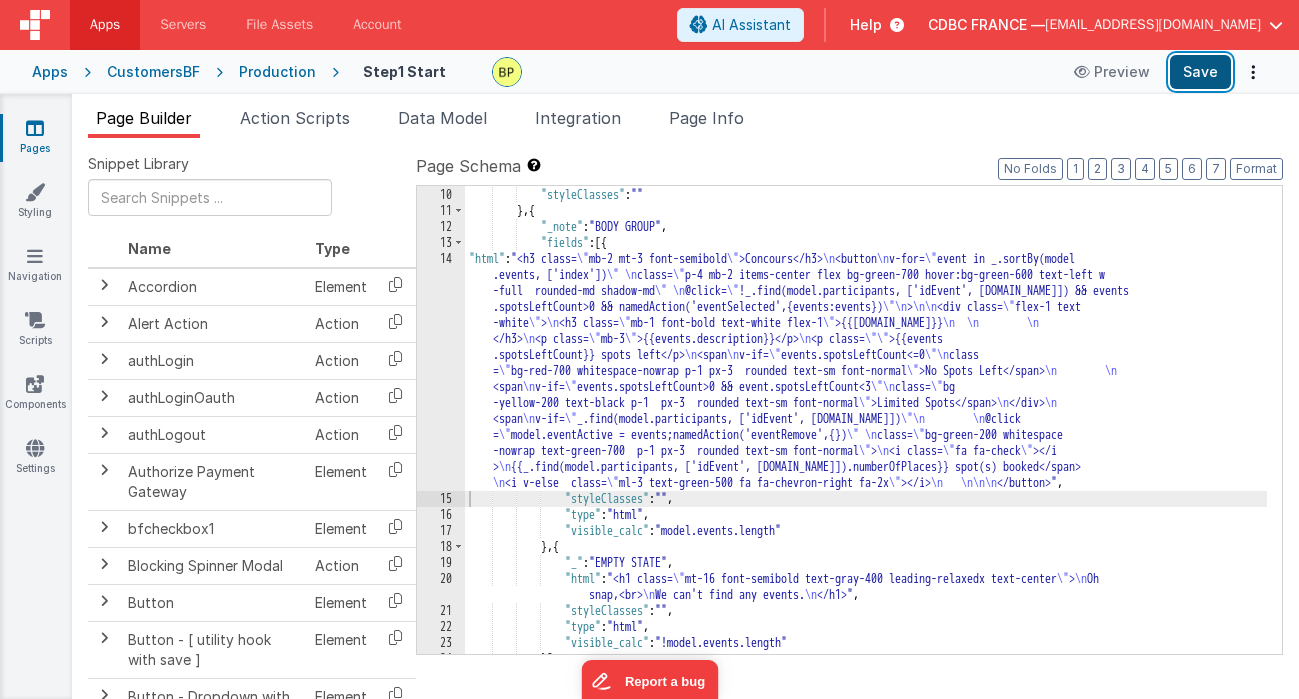 click on "Save" at bounding box center [1200, 72] 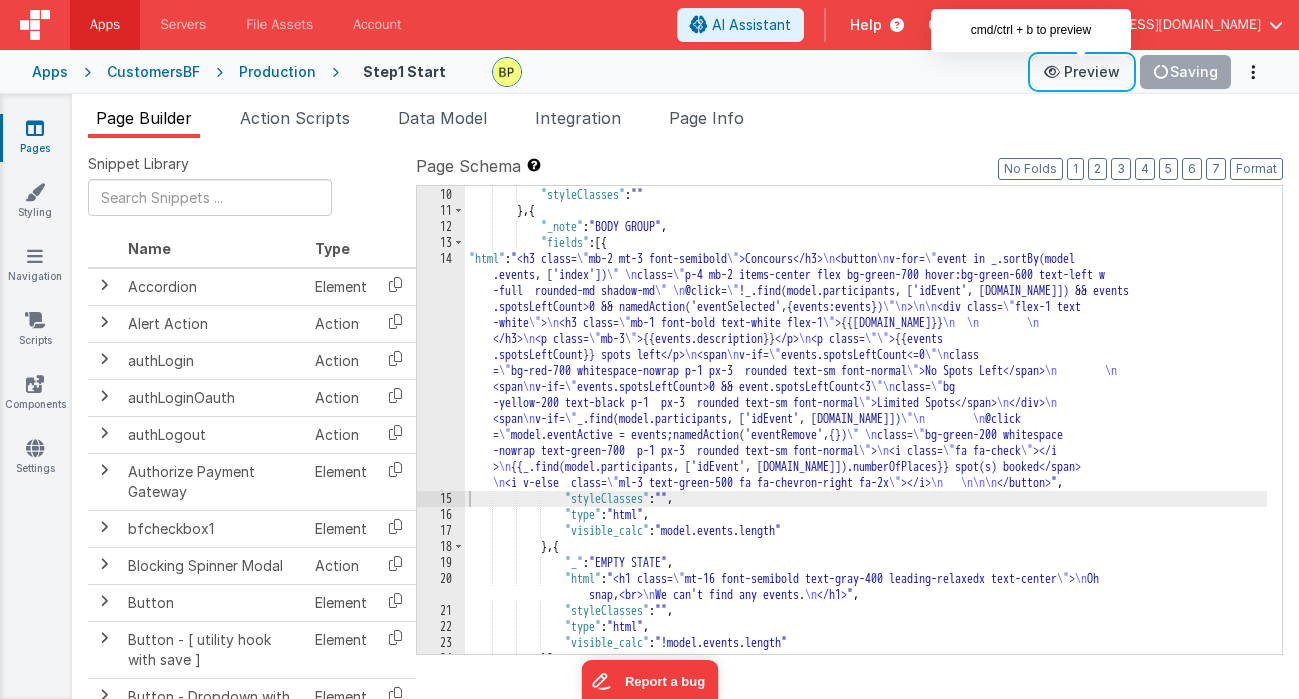 click on "Preview" at bounding box center (1082, 72) 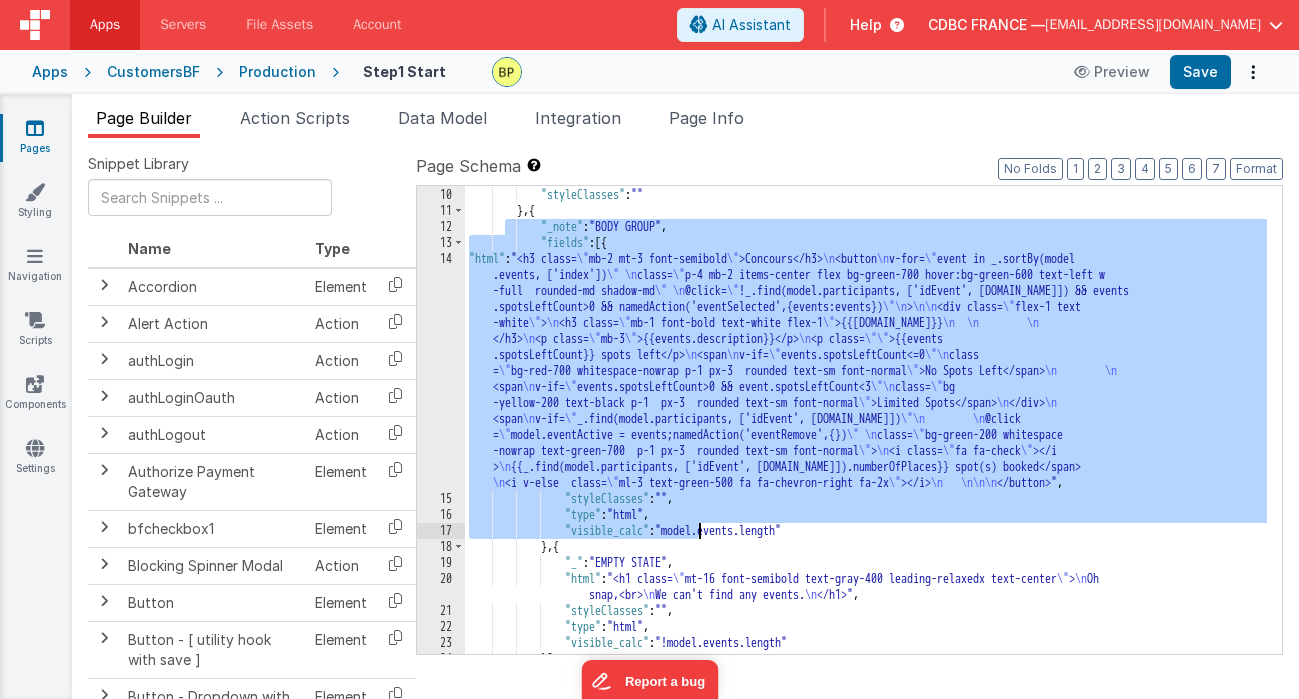 scroll, scrollTop: 300, scrollLeft: 0, axis: vertical 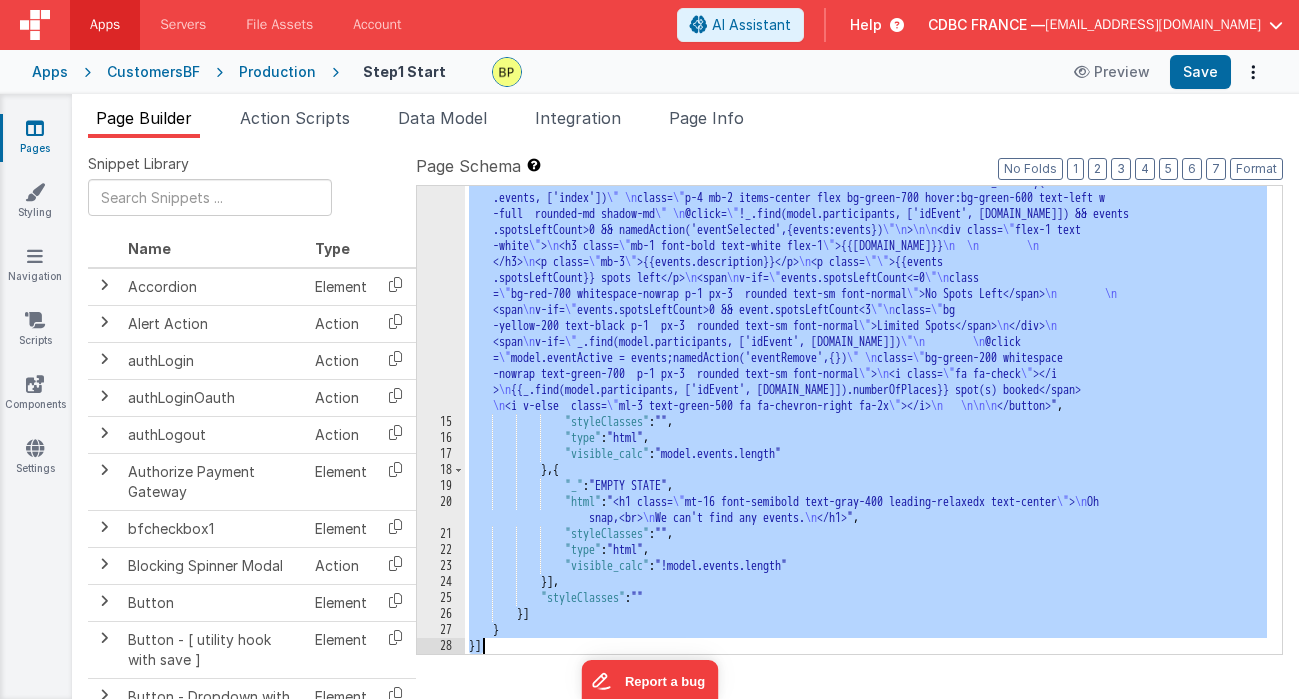 drag, startPoint x: 506, startPoint y: 224, endPoint x: 716, endPoint y: 785, distance: 599.0167 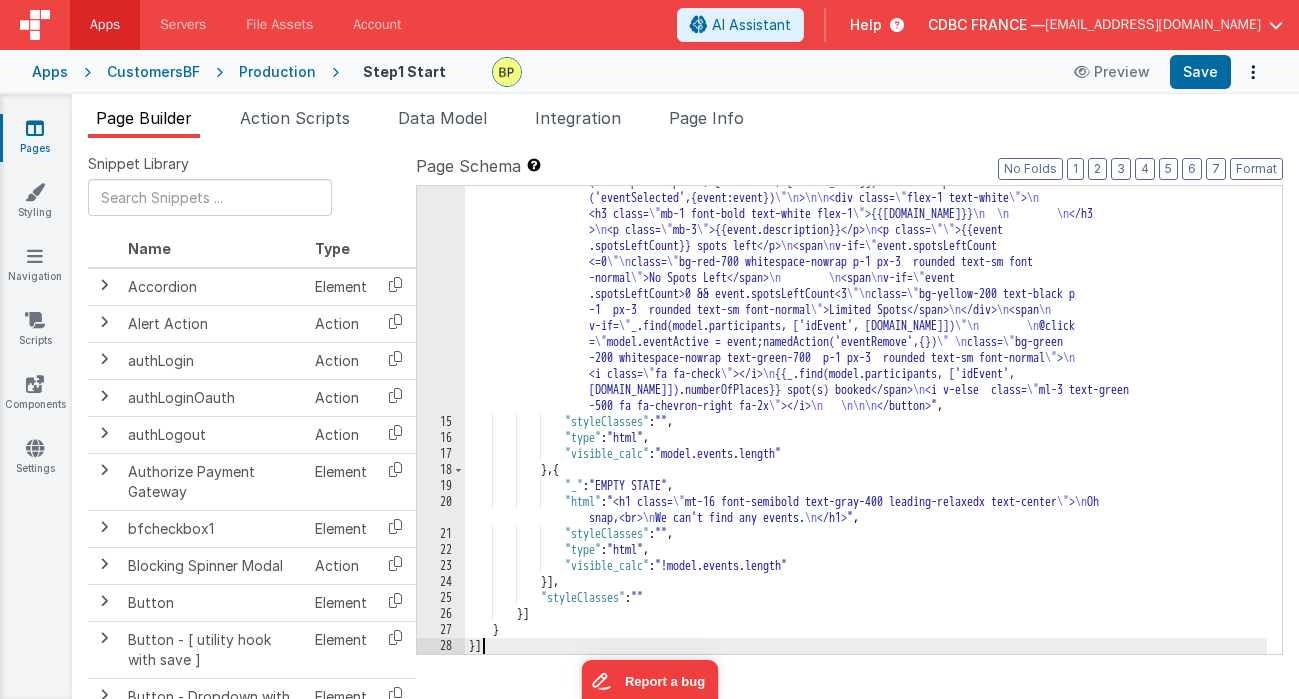 scroll, scrollTop: 348, scrollLeft: 0, axis: vertical 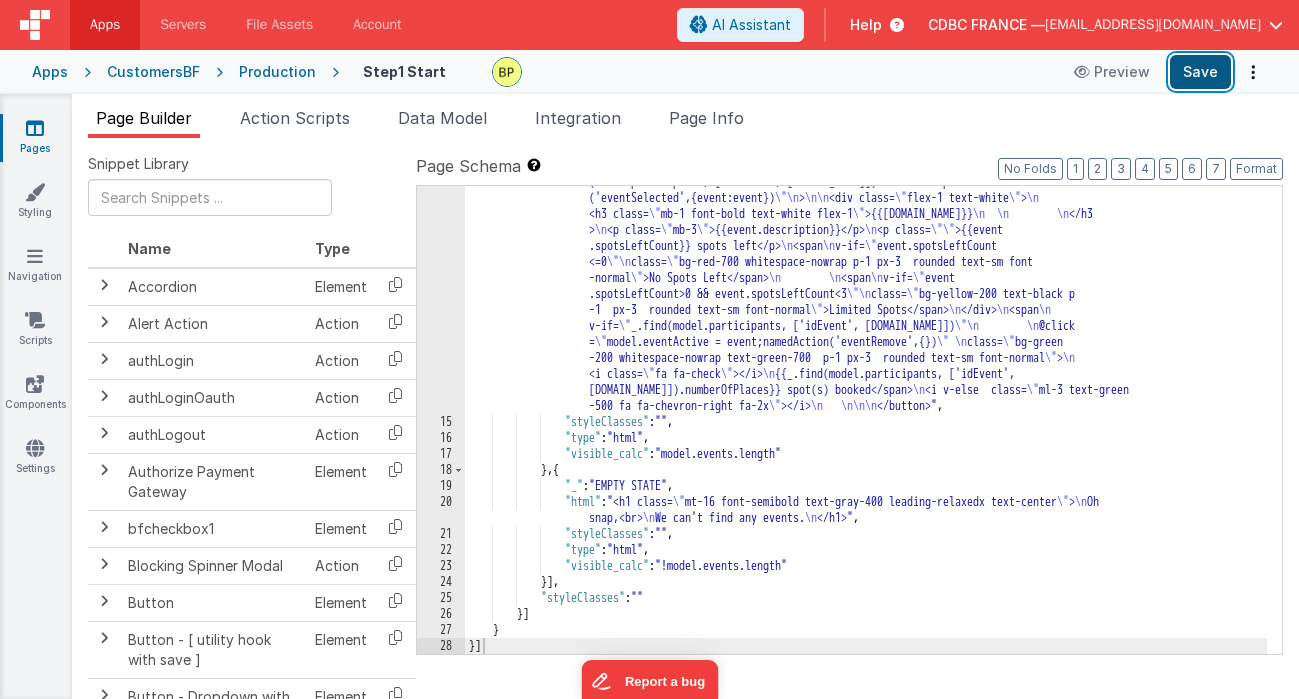 click on "Save" at bounding box center (1200, 72) 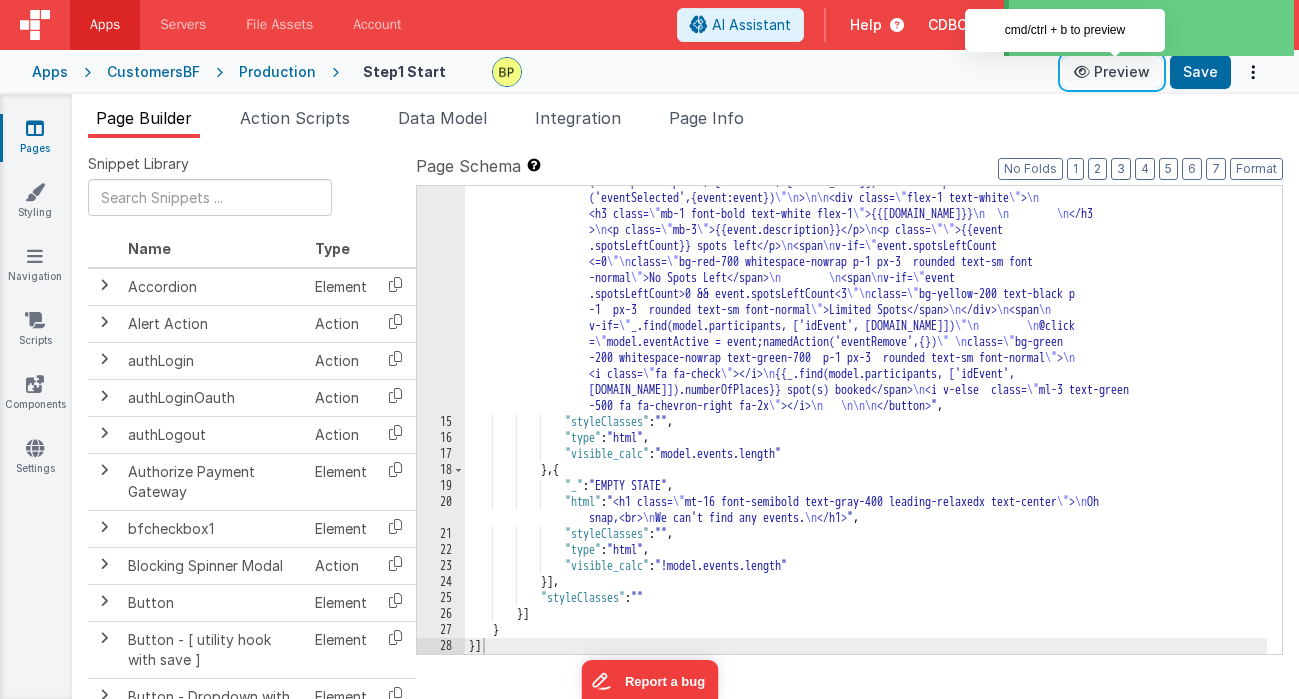 click at bounding box center (1084, 72) 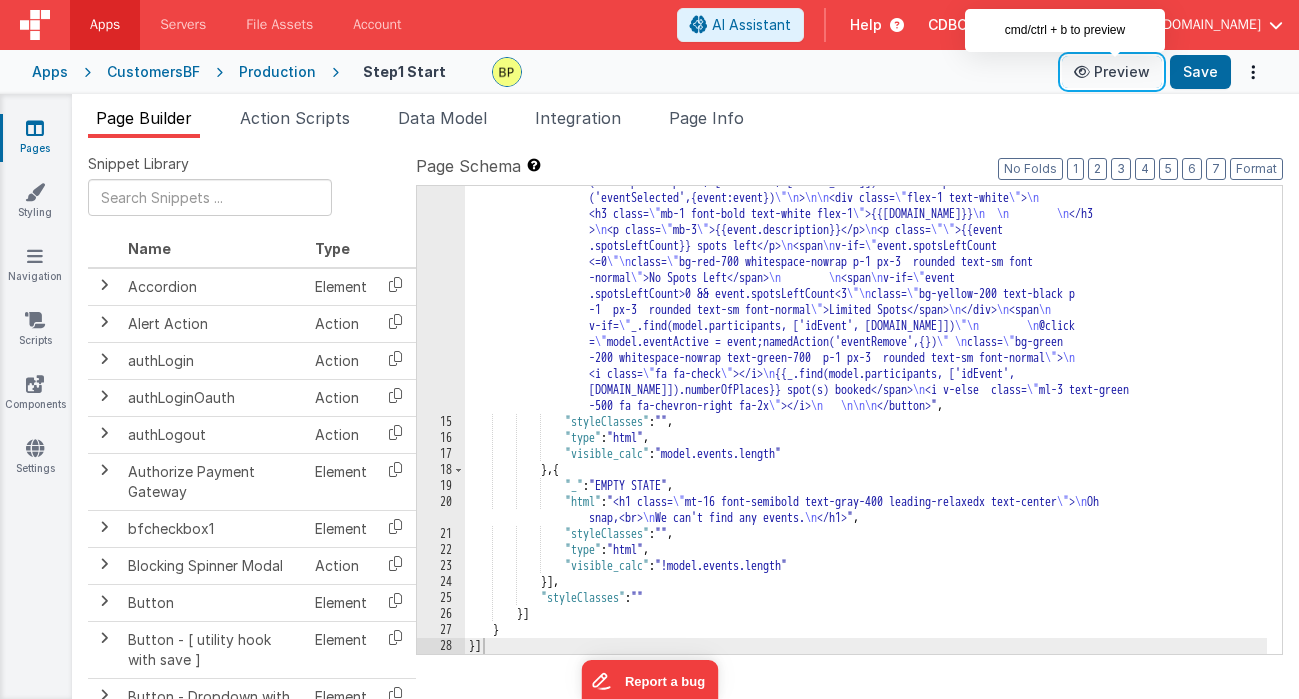 click on "Preview" at bounding box center (1112, 72) 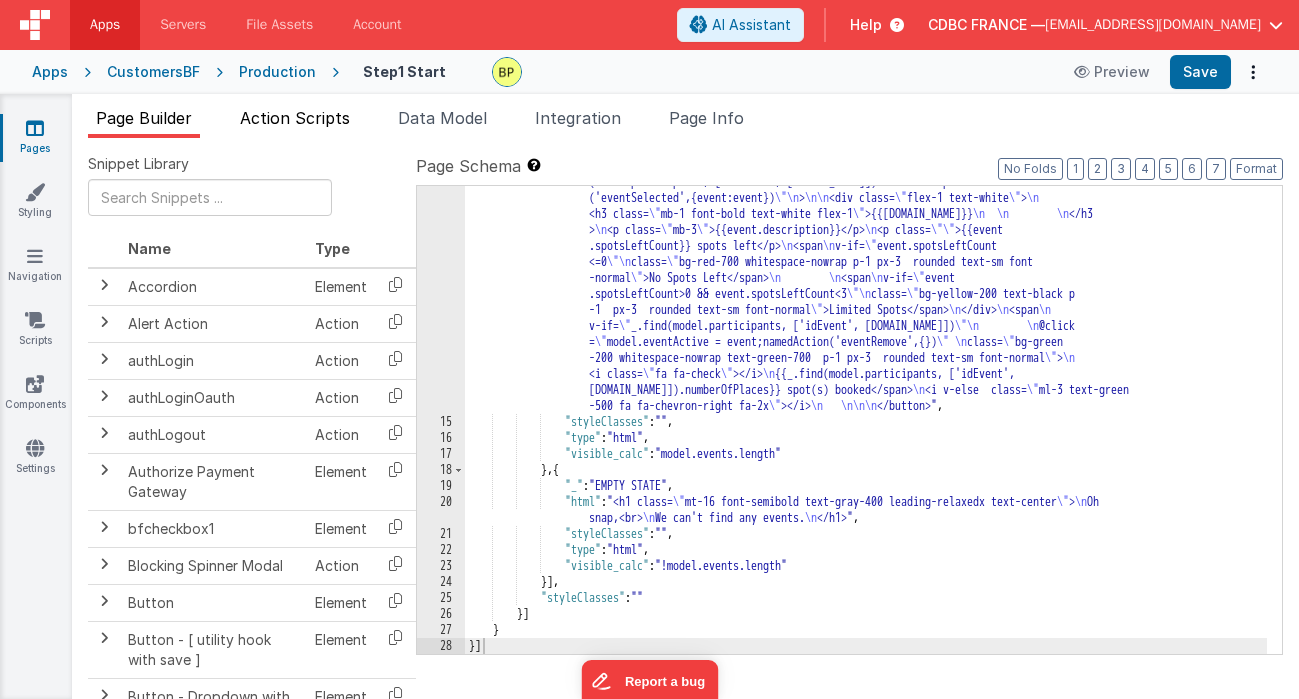 click on "Action Scripts" at bounding box center (295, 118) 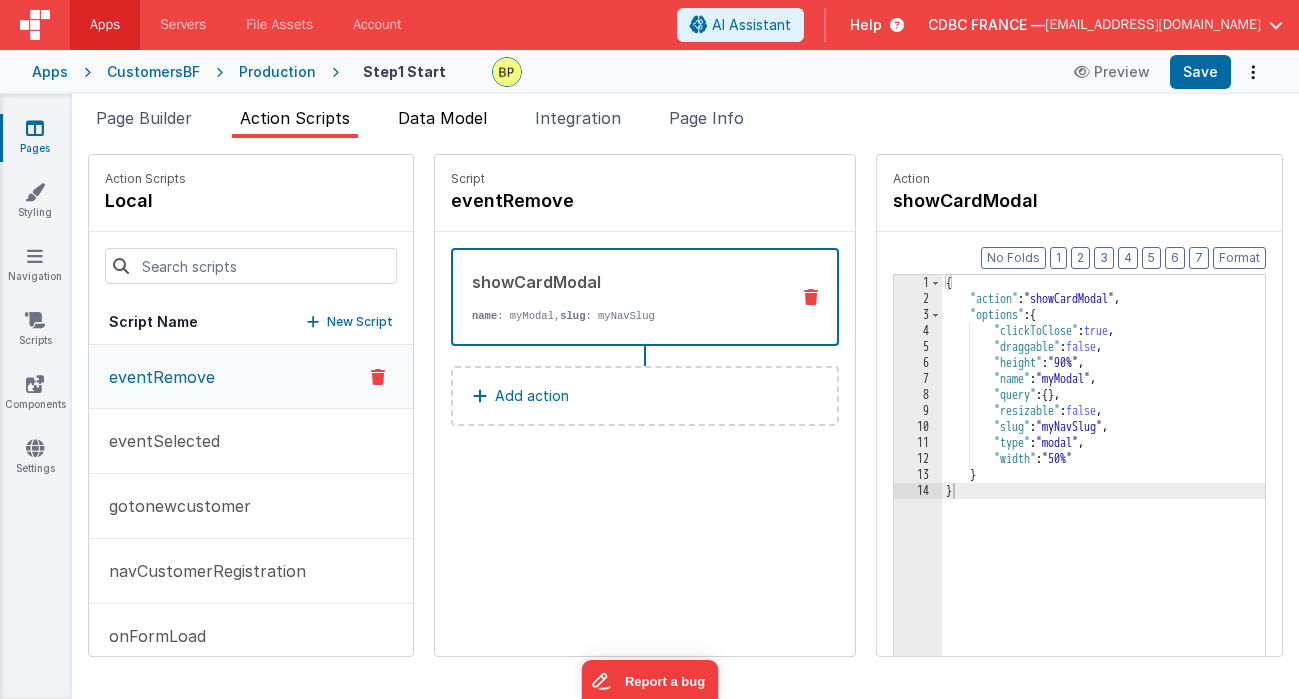 click on "Data Model" at bounding box center (442, 118) 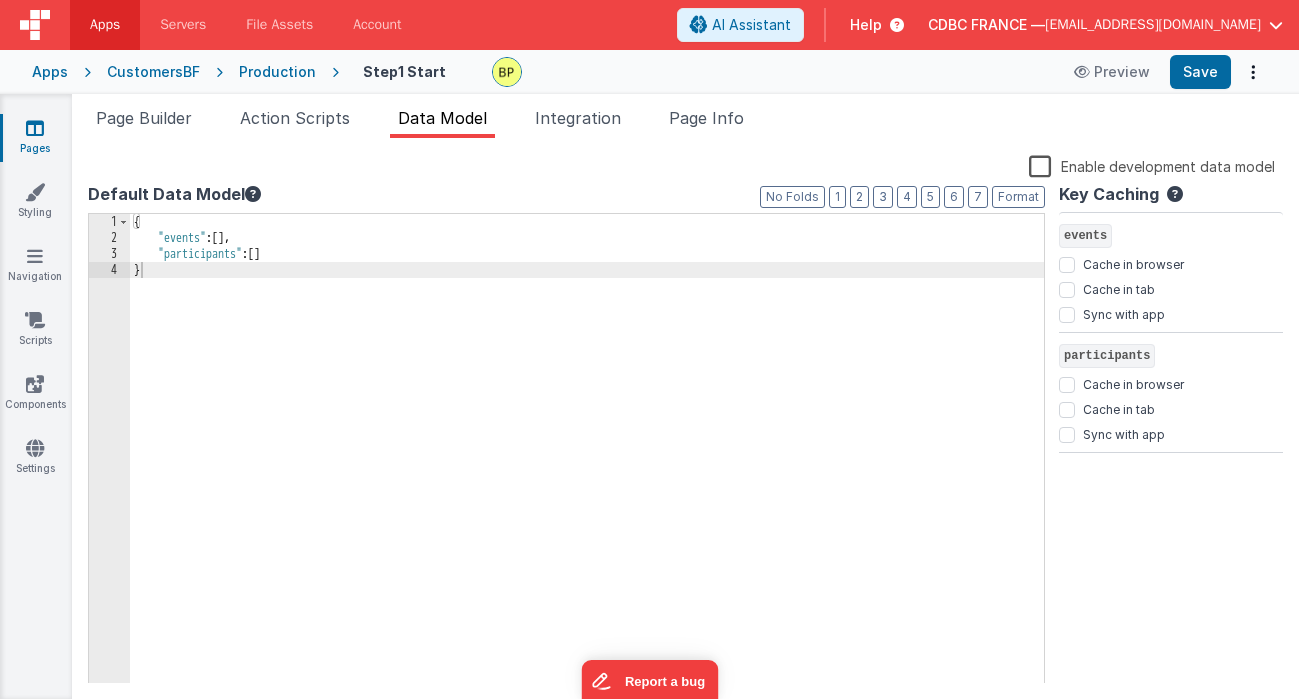 click on "Enable development data model" at bounding box center [1152, 165] 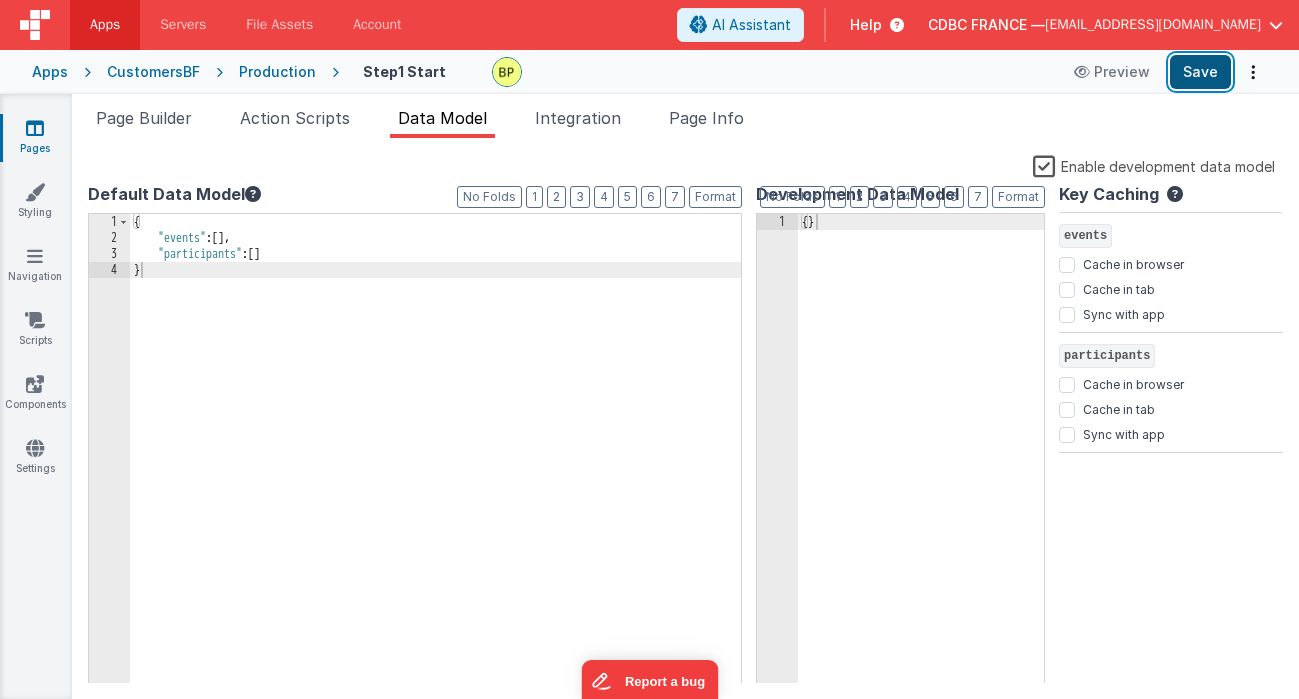 click on "Save" at bounding box center [1200, 72] 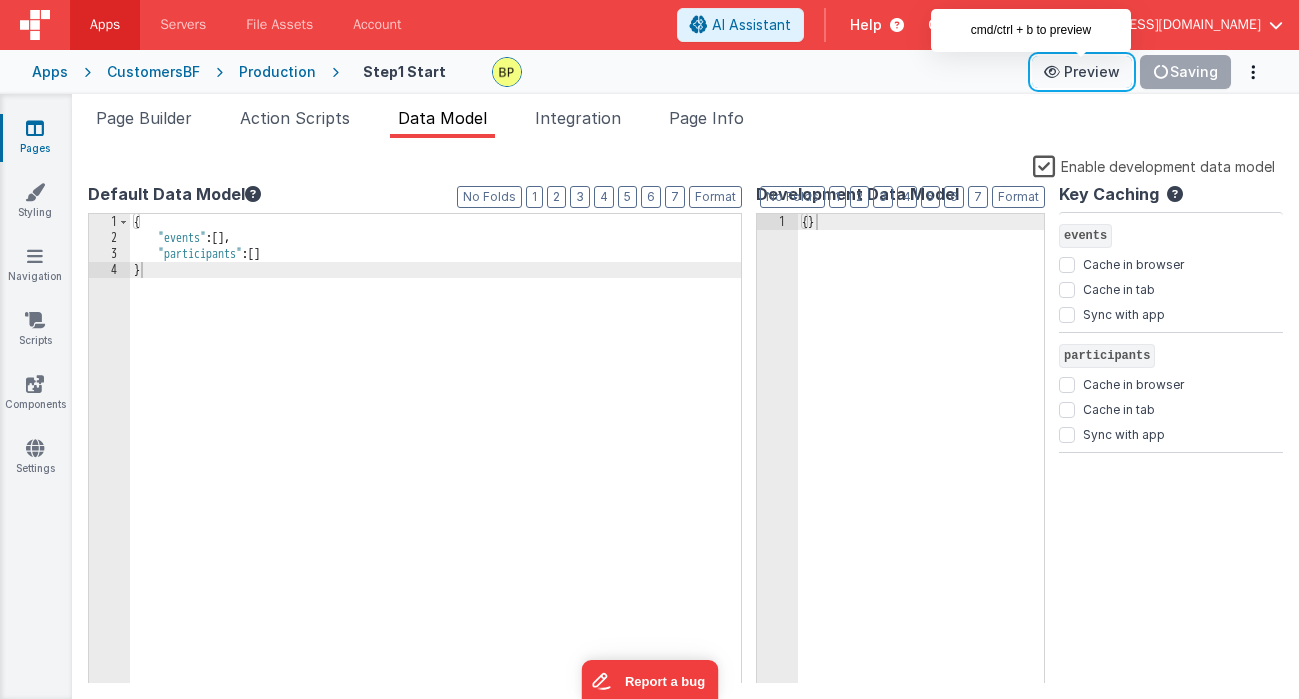 drag, startPoint x: 1119, startPoint y: 76, endPoint x: 1107, endPoint y: 77, distance: 12.0415945 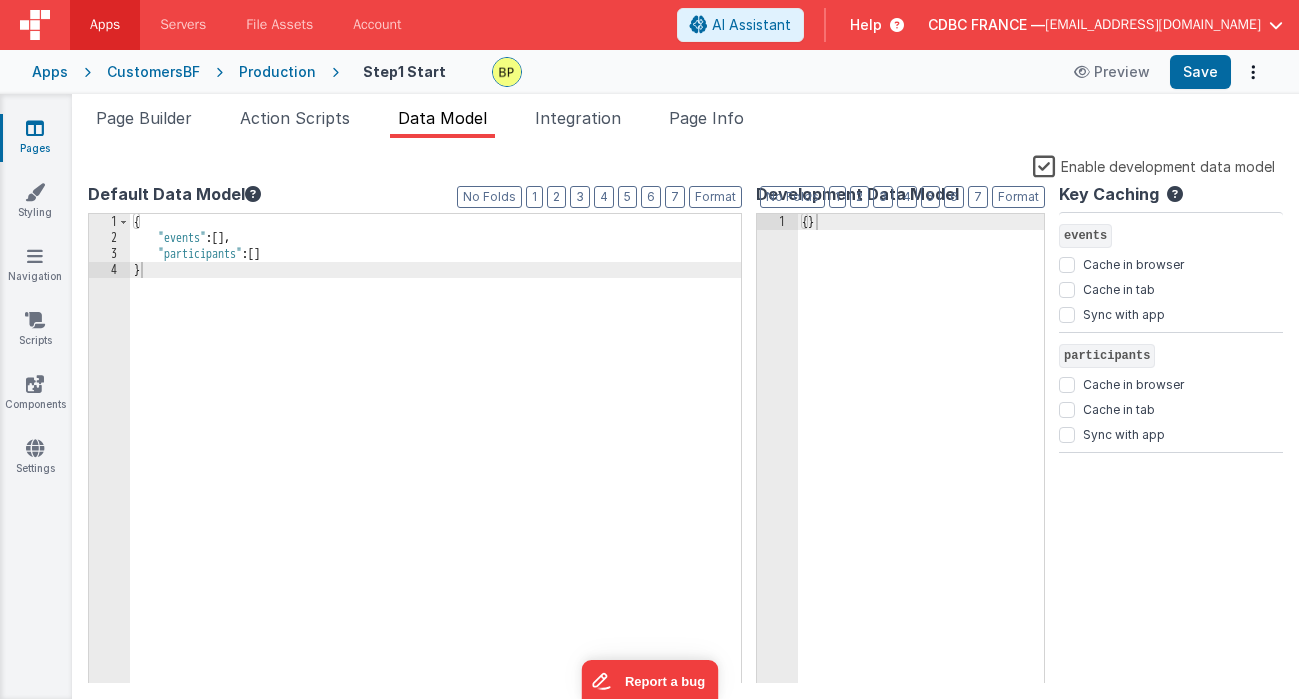 click on "Enable development data model" at bounding box center (1154, 165) 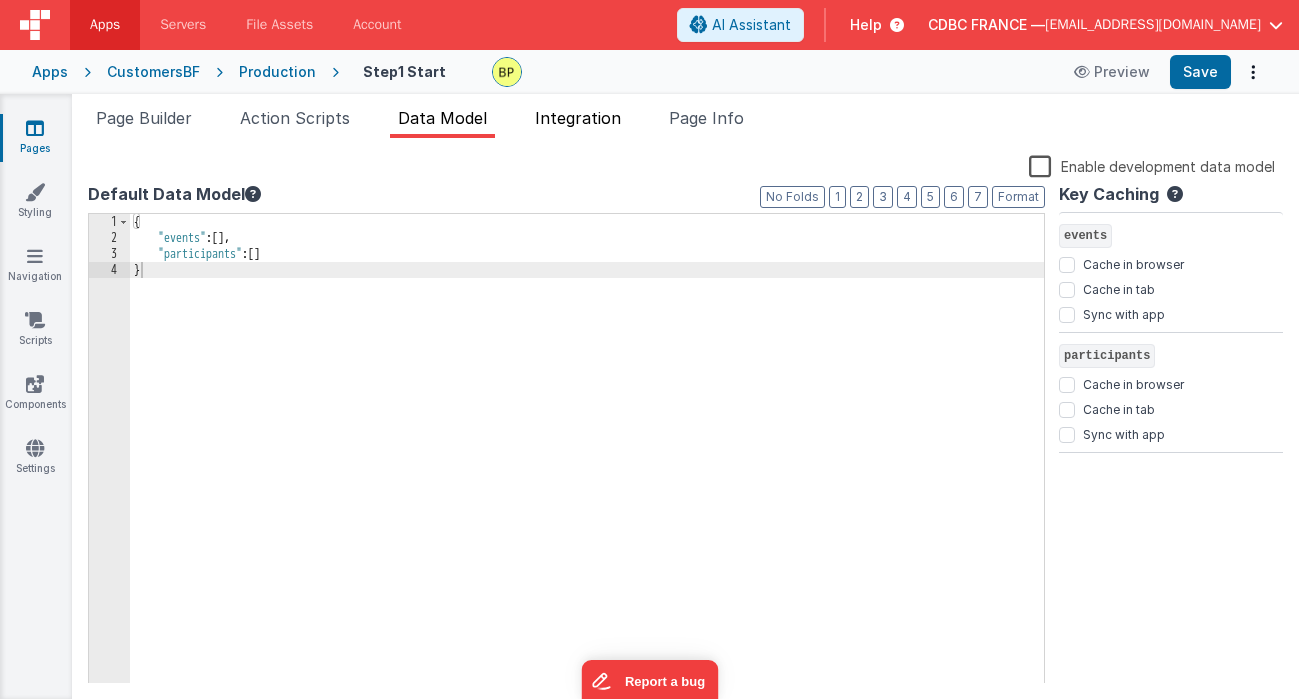 click on "Integration" at bounding box center [578, 118] 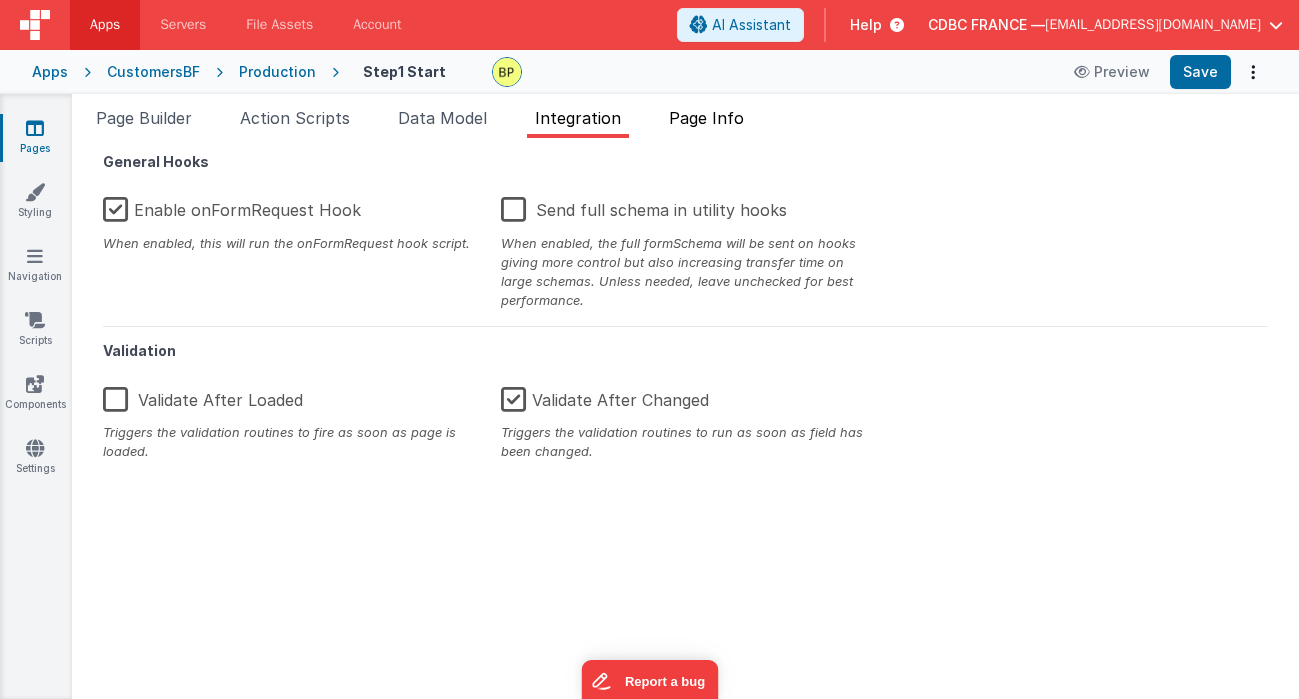 click on "Page Info" at bounding box center (706, 118) 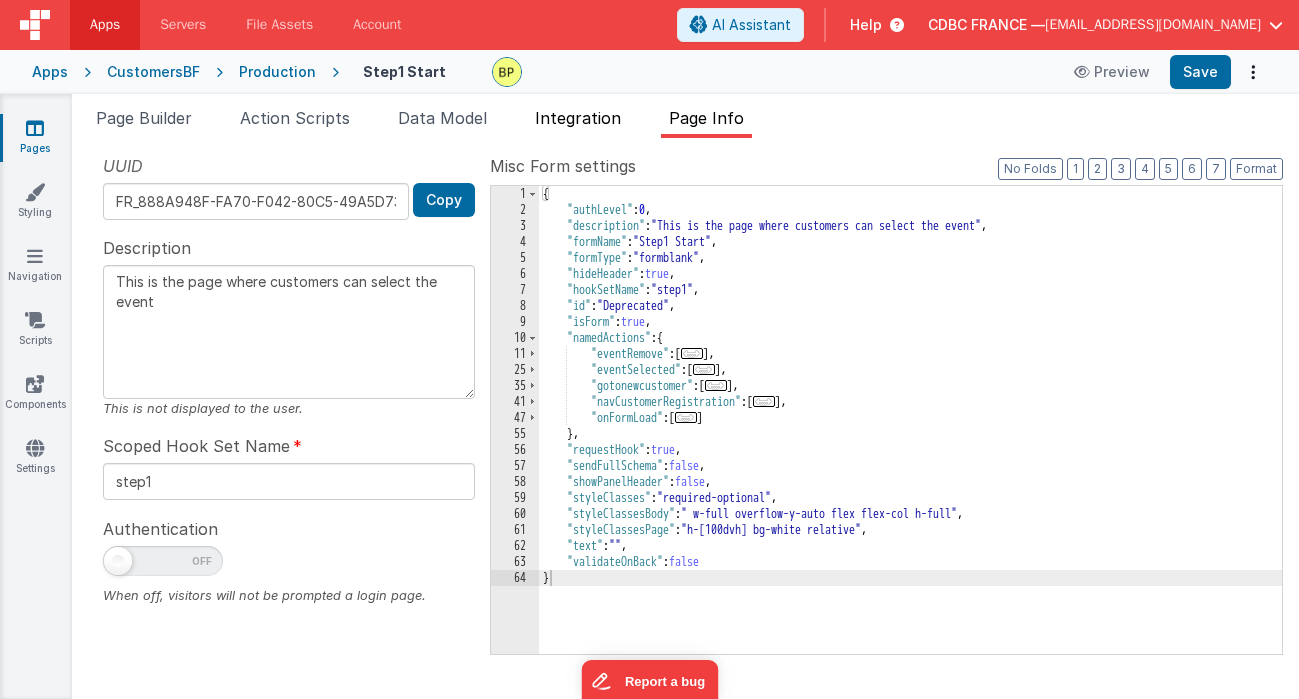 click on "Integration" at bounding box center (578, 118) 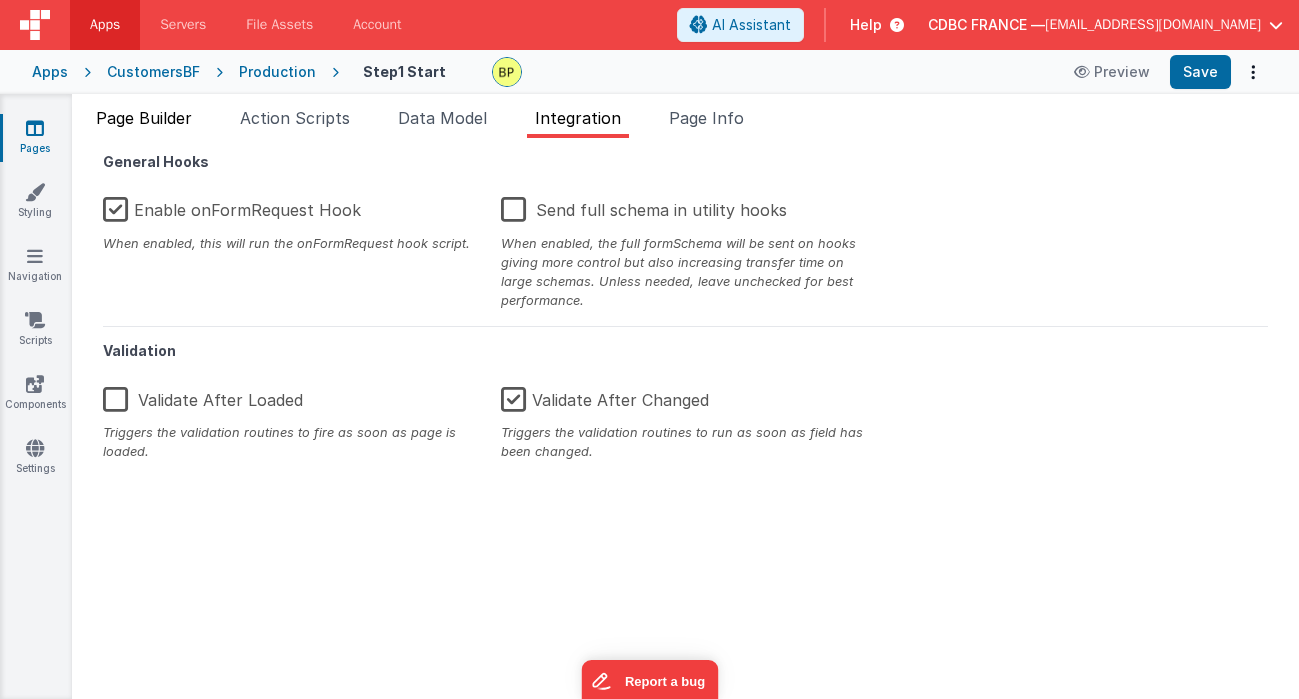 click on "Page Builder" at bounding box center (144, 118) 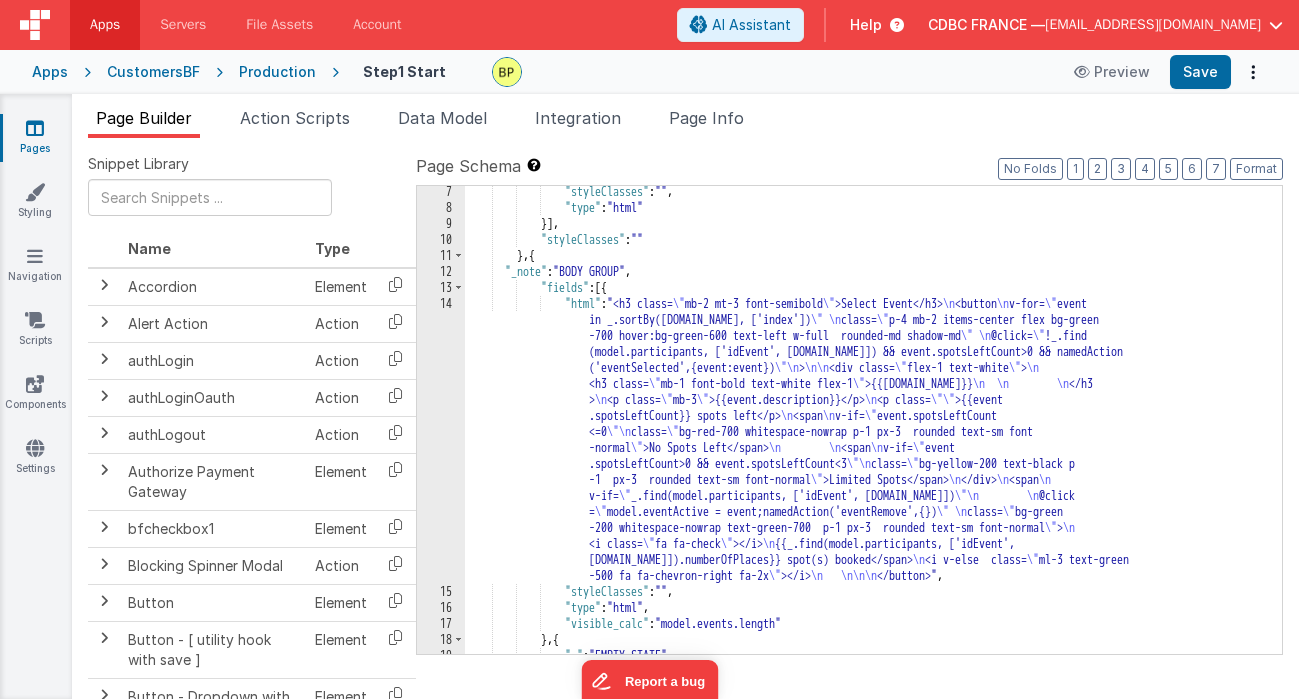 scroll, scrollTop: 179, scrollLeft: 0, axis: vertical 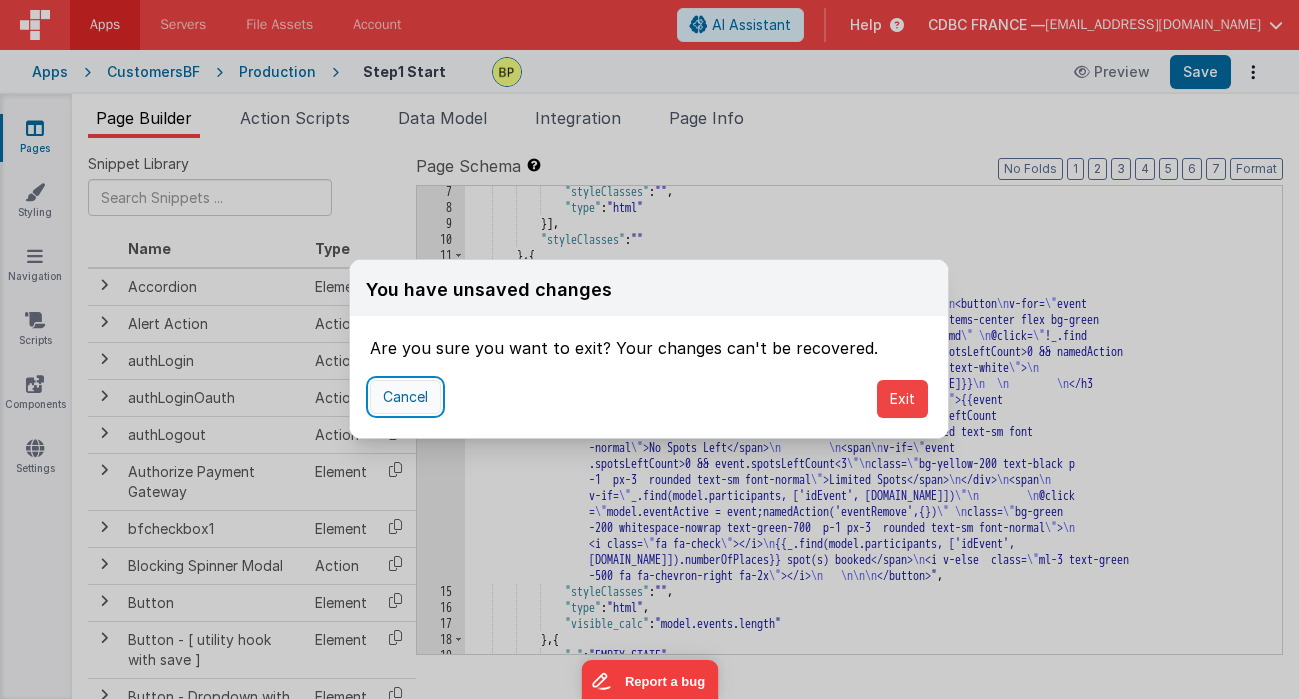 click on "Cancel" at bounding box center (405, 397) 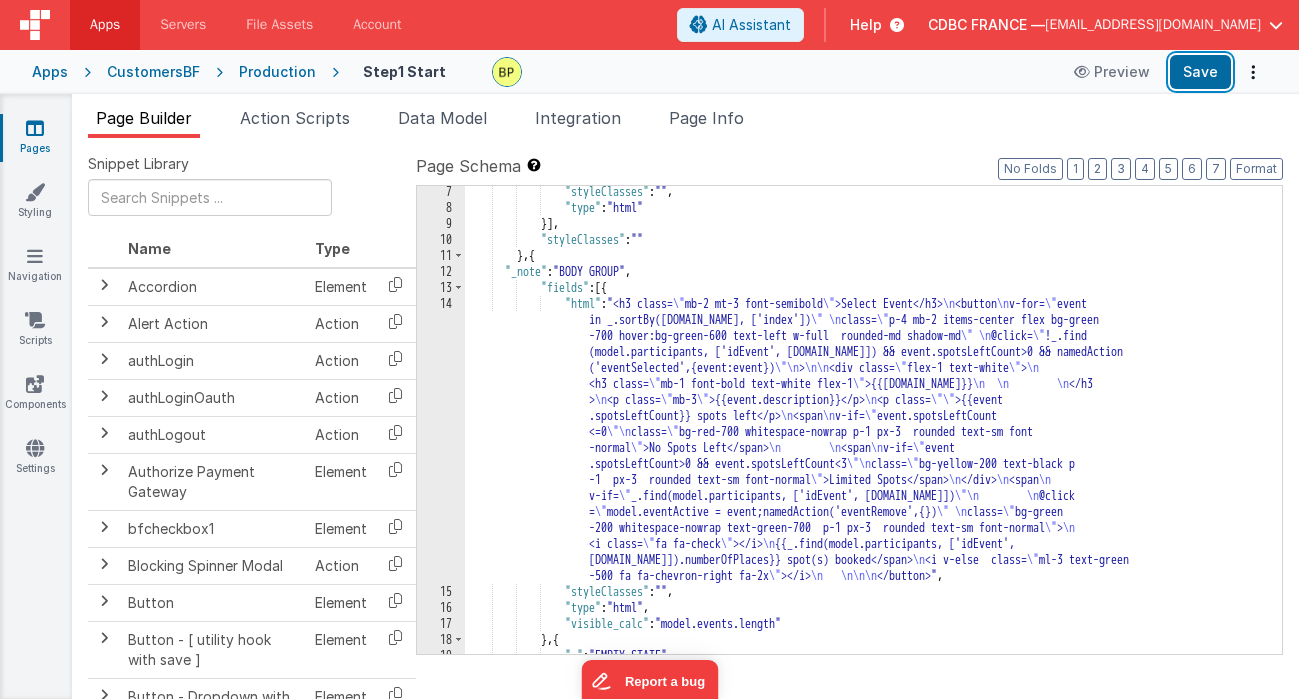 drag, startPoint x: 1211, startPoint y: 67, endPoint x: 882, endPoint y: 77, distance: 329.15195 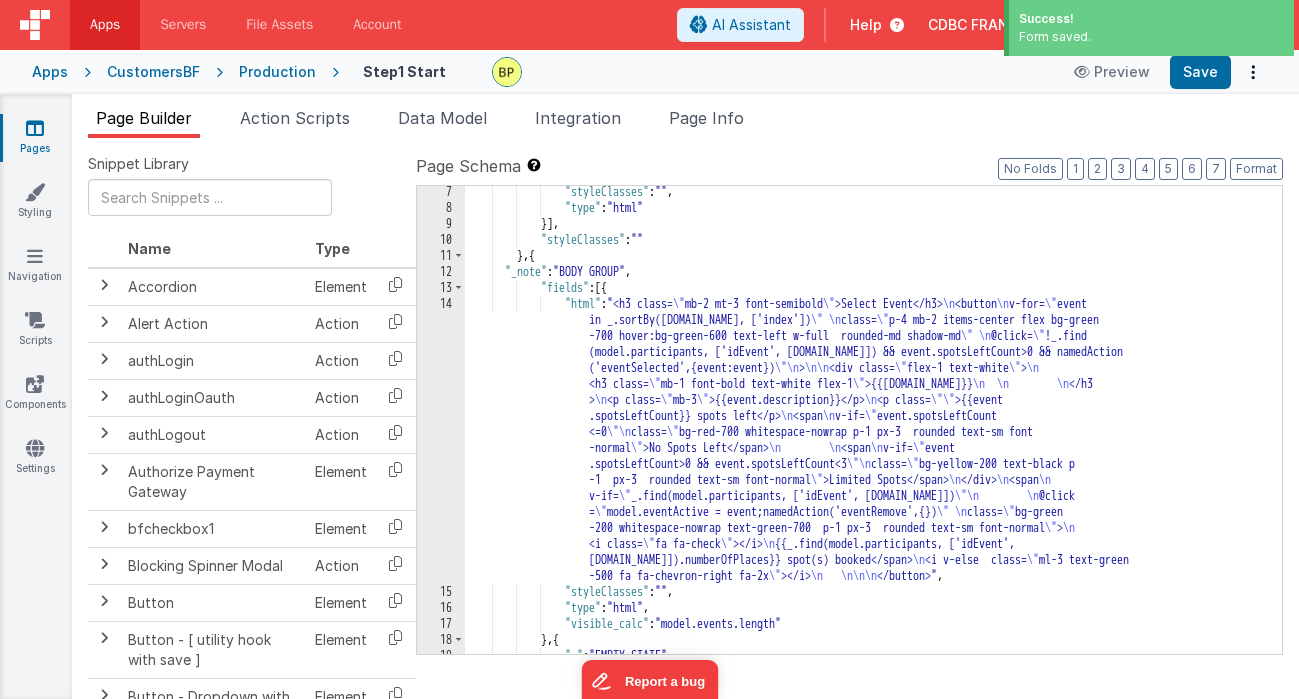 click on "Production" at bounding box center (277, 72) 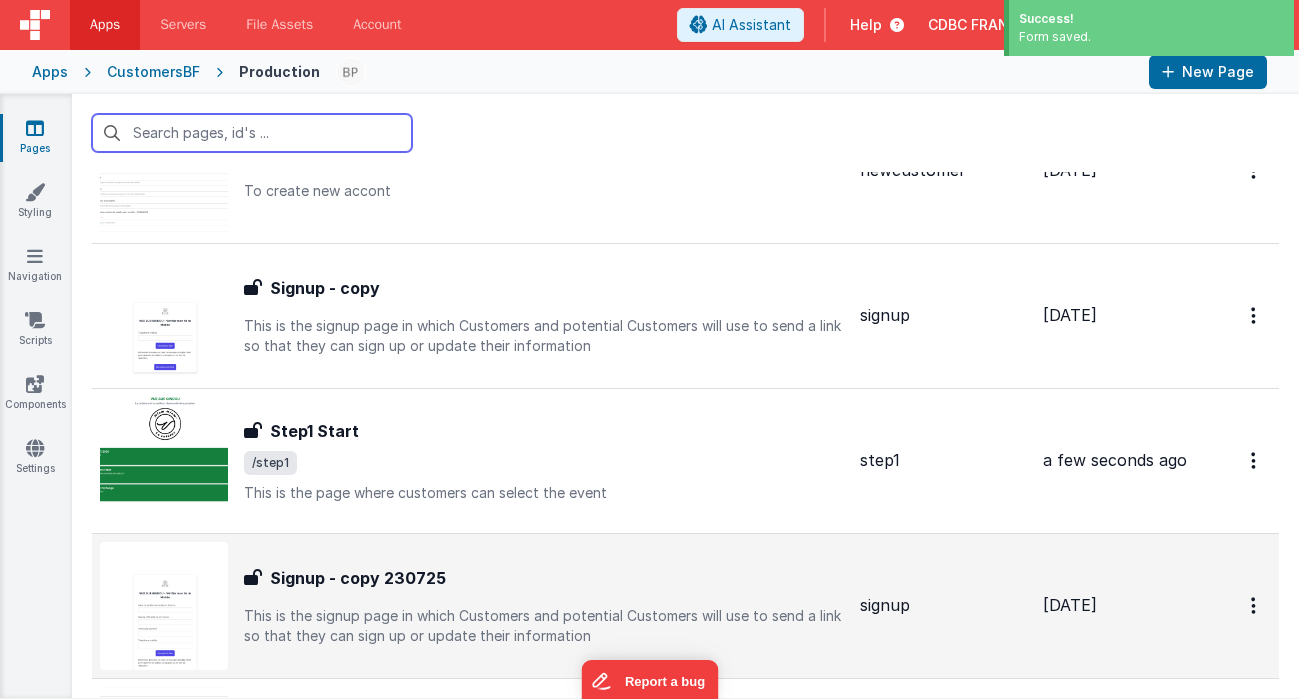 scroll, scrollTop: 1280, scrollLeft: 0, axis: vertical 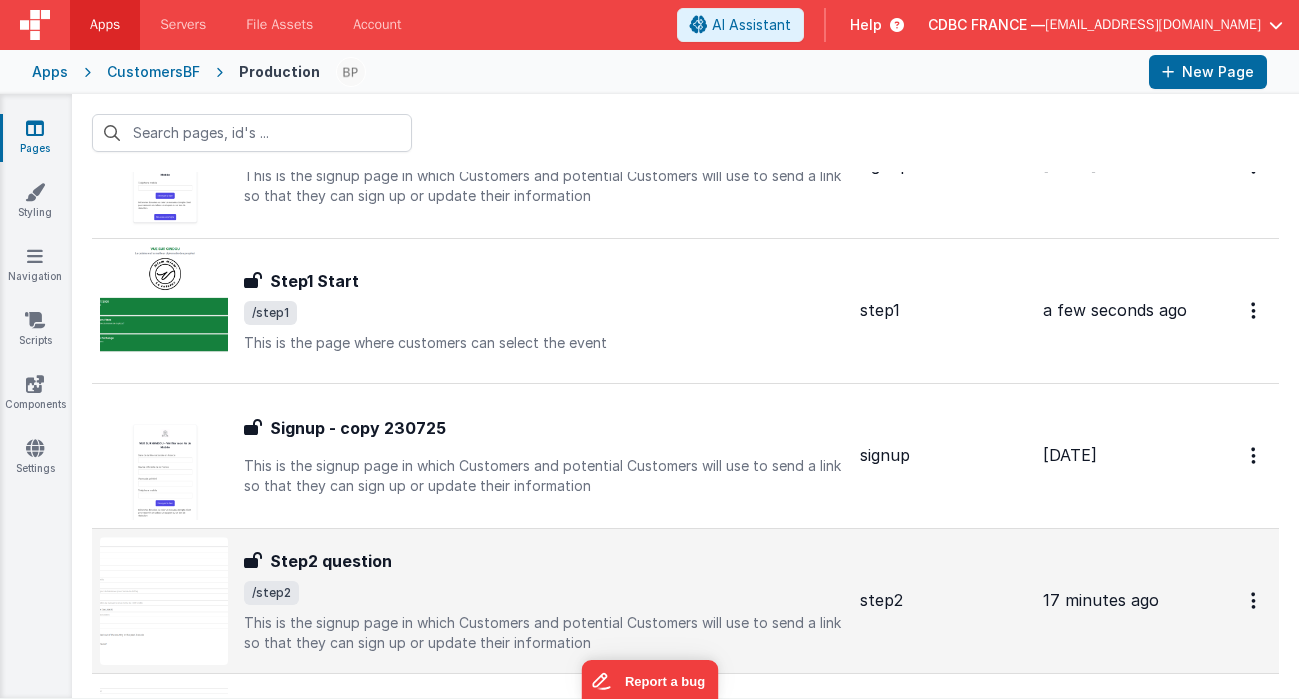 click on "Step2 question
Step2 question
/step2   This is the signup page in which Customers and potential Customers will use to send a link so that they can sign up or update their information" at bounding box center [544, 601] 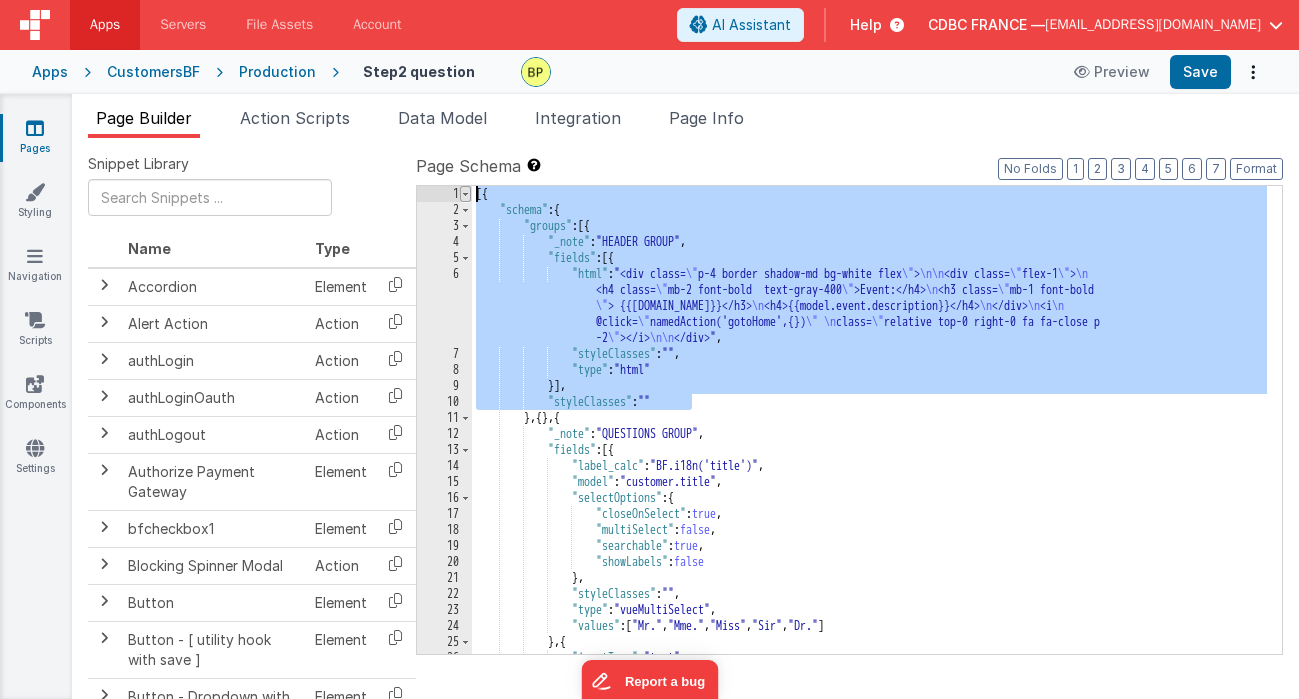 drag, startPoint x: 711, startPoint y: 400, endPoint x: 470, endPoint y: 188, distance: 320.97507 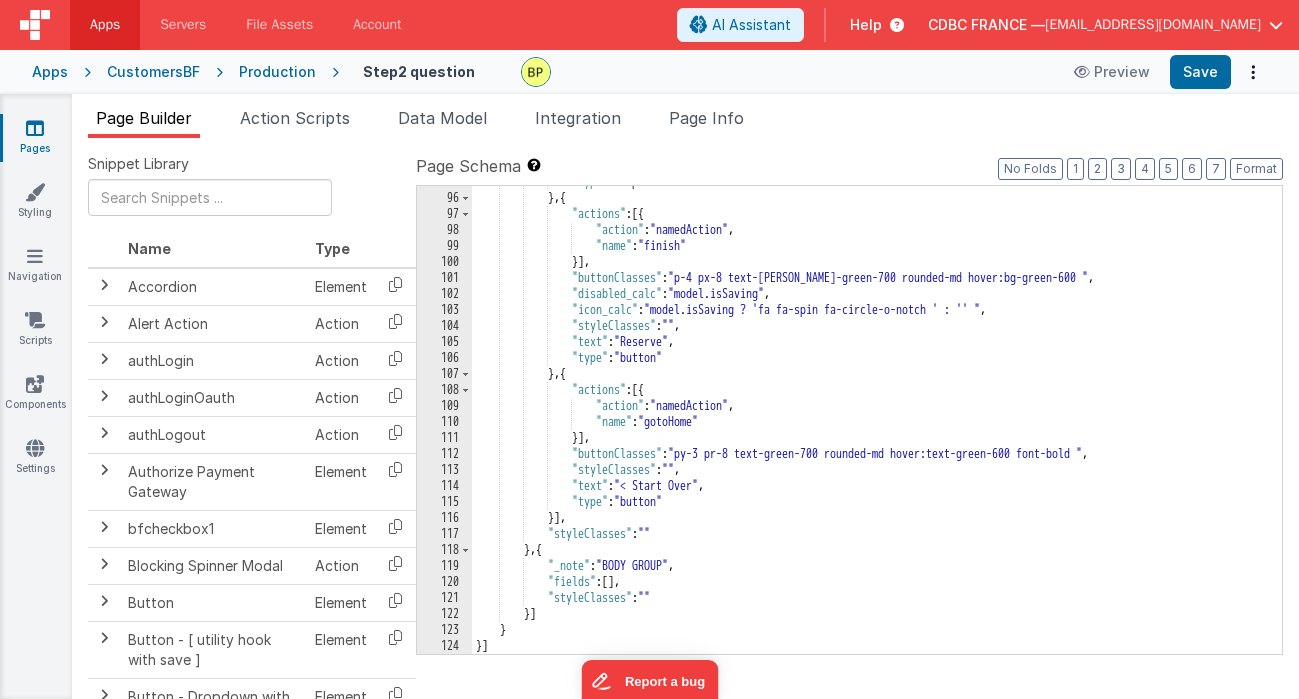 scroll, scrollTop: 0, scrollLeft: 0, axis: both 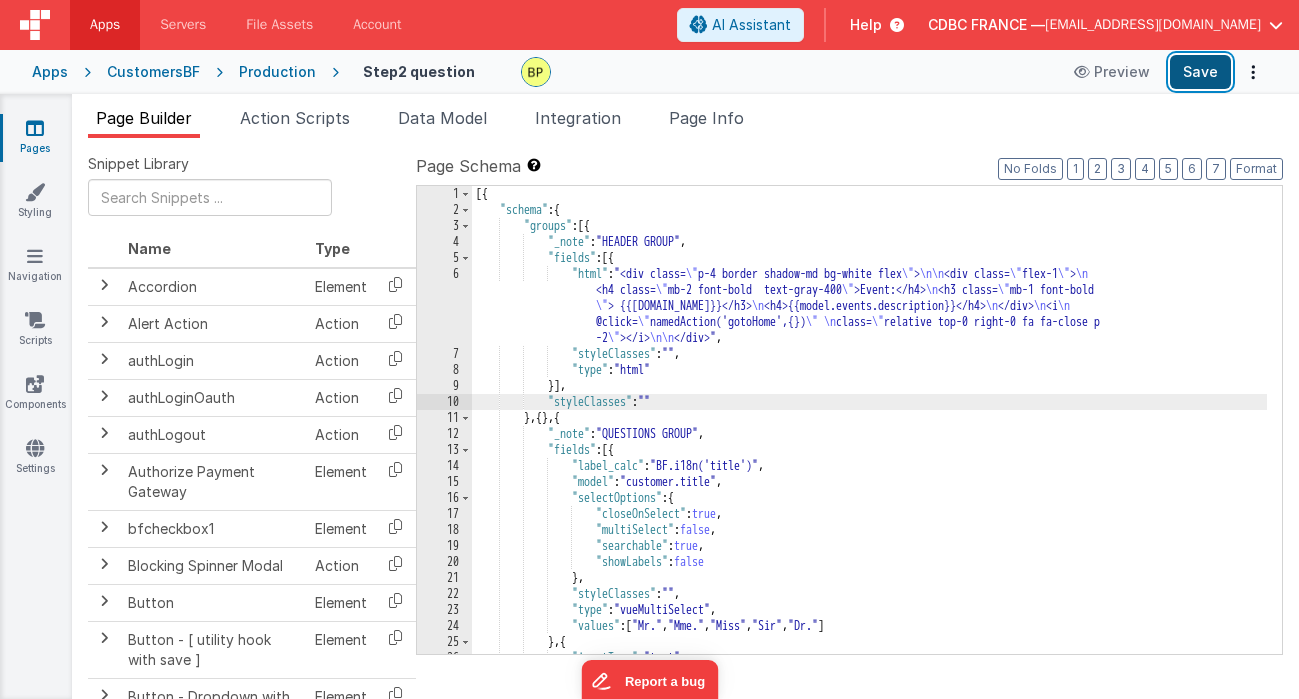 click on "Save" at bounding box center [1200, 72] 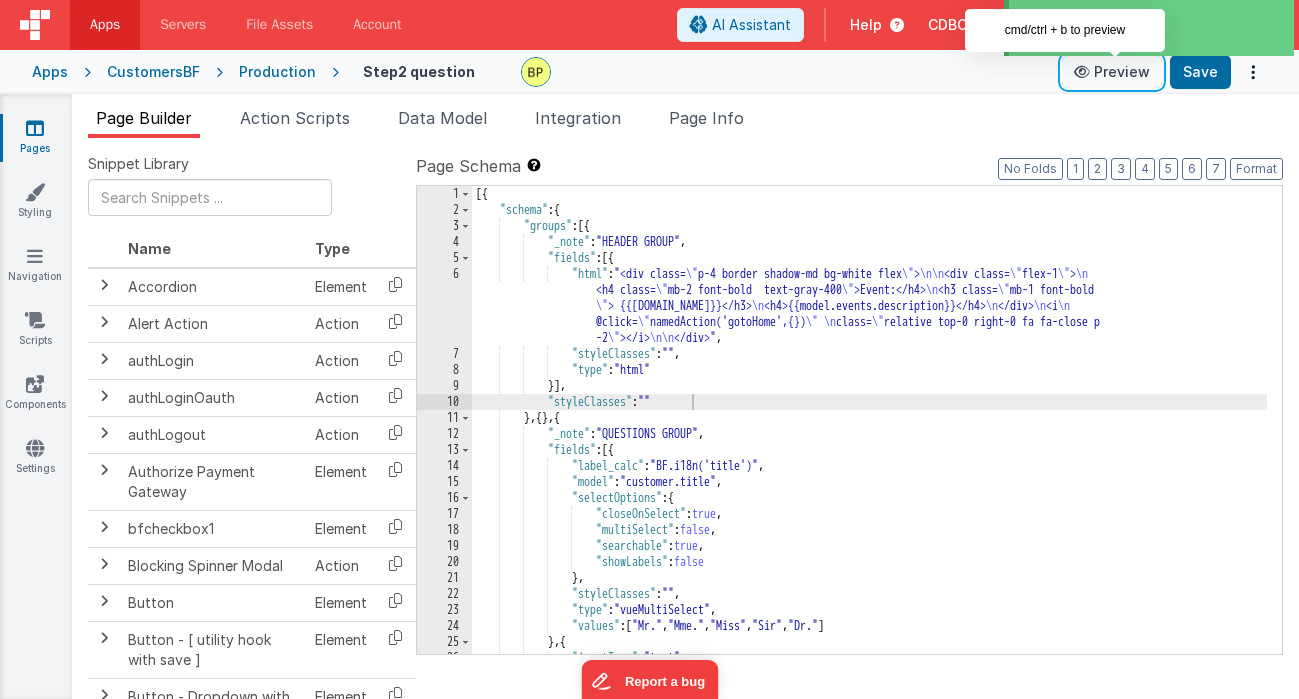 click on "Preview" at bounding box center [1112, 72] 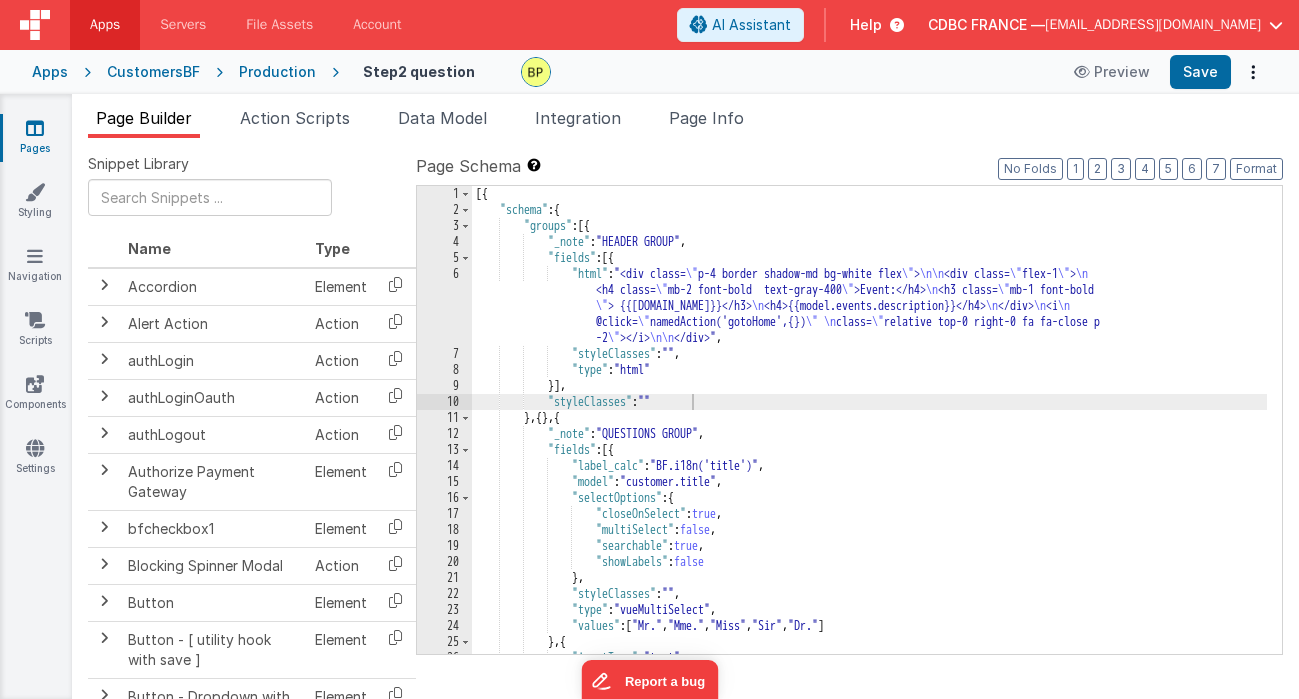 click on "6" at bounding box center [444, 306] 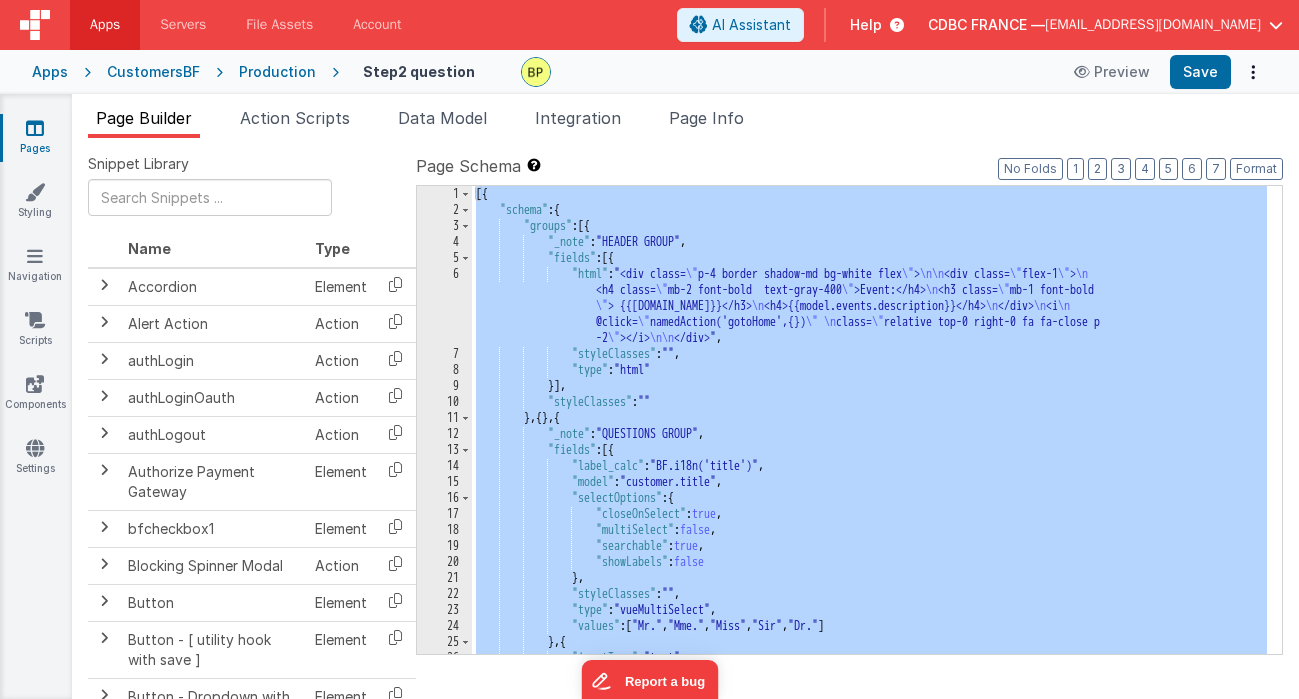 click on "6" at bounding box center (444, 306) 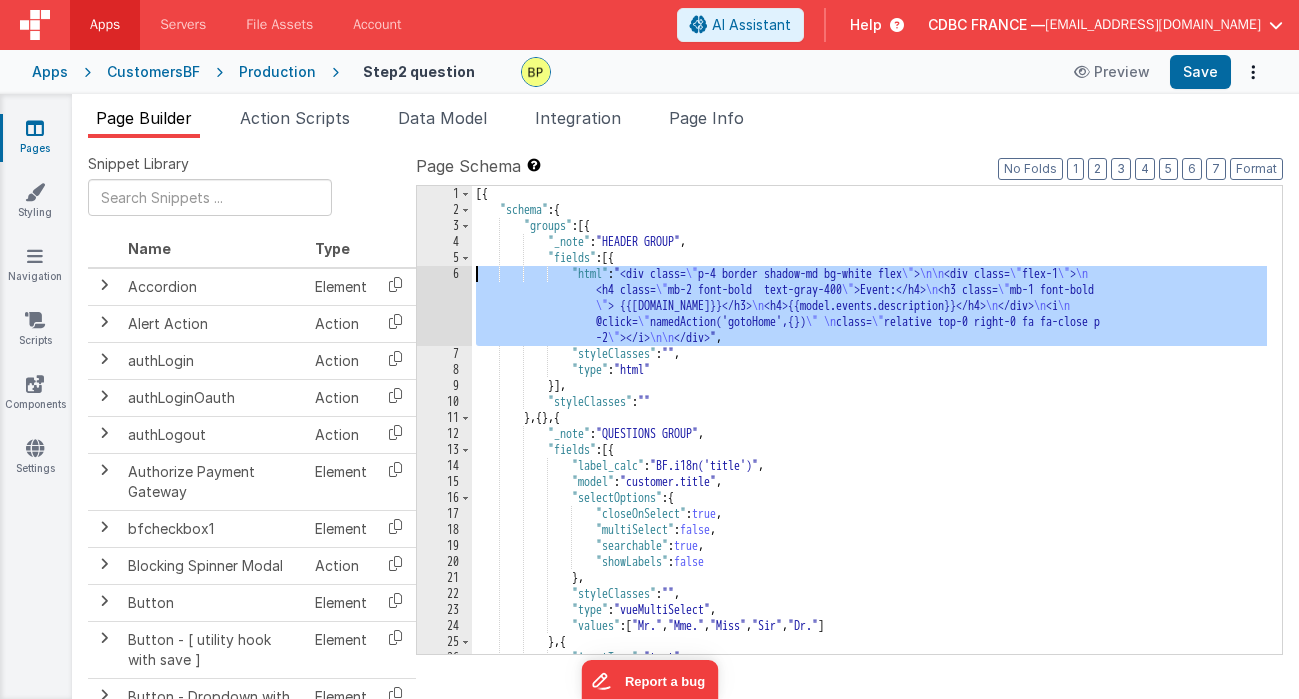 click on "6" at bounding box center (444, 306) 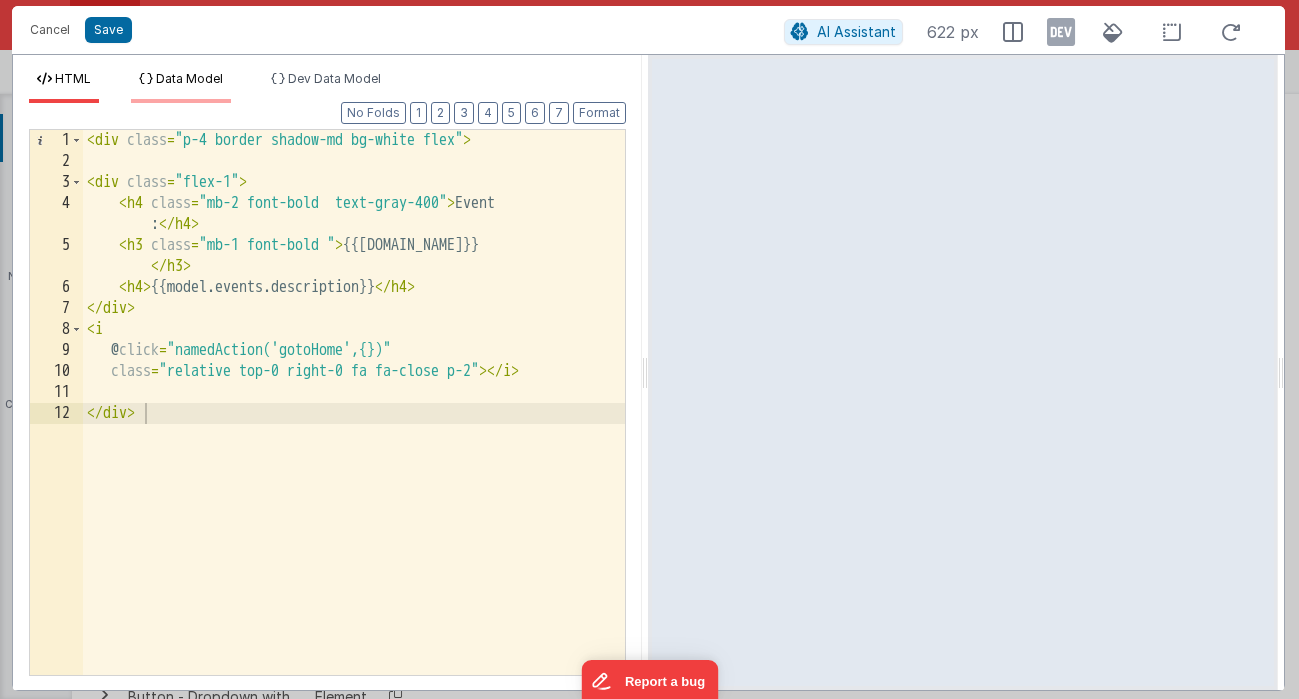 click on "Data Model" at bounding box center [189, 78] 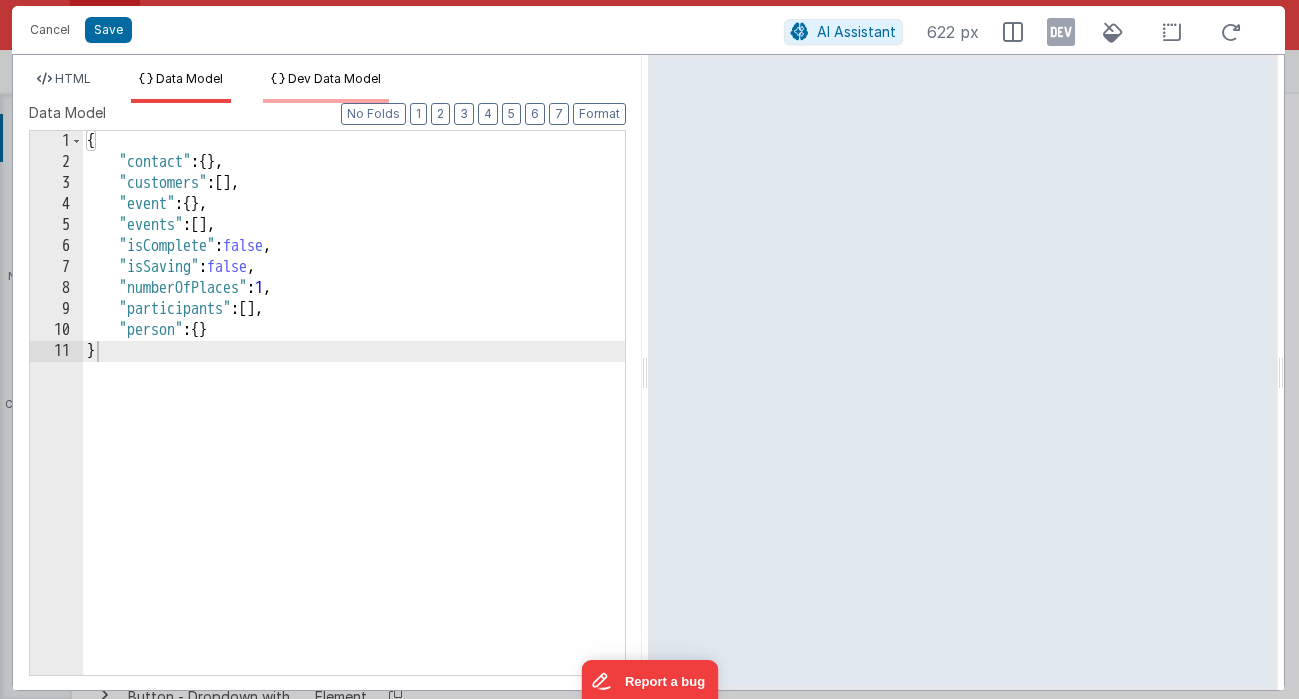click on "Dev Data Model" at bounding box center (334, 78) 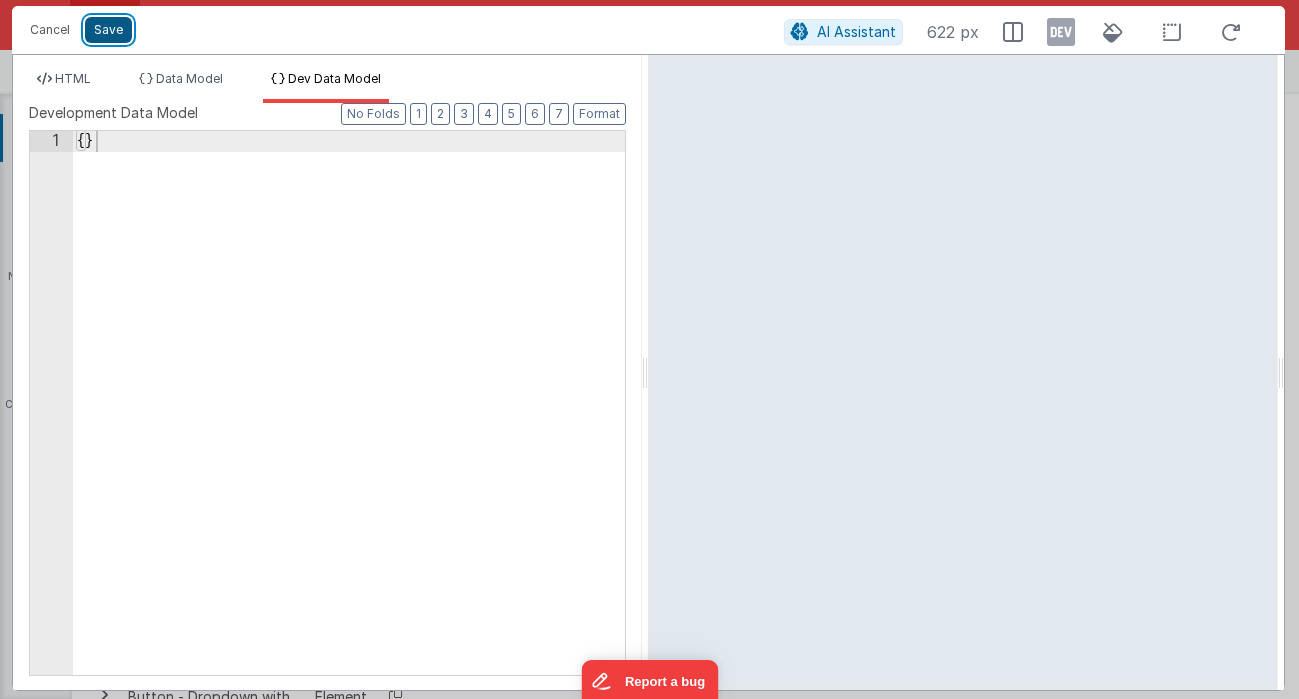 click on "Save" at bounding box center [108, 30] 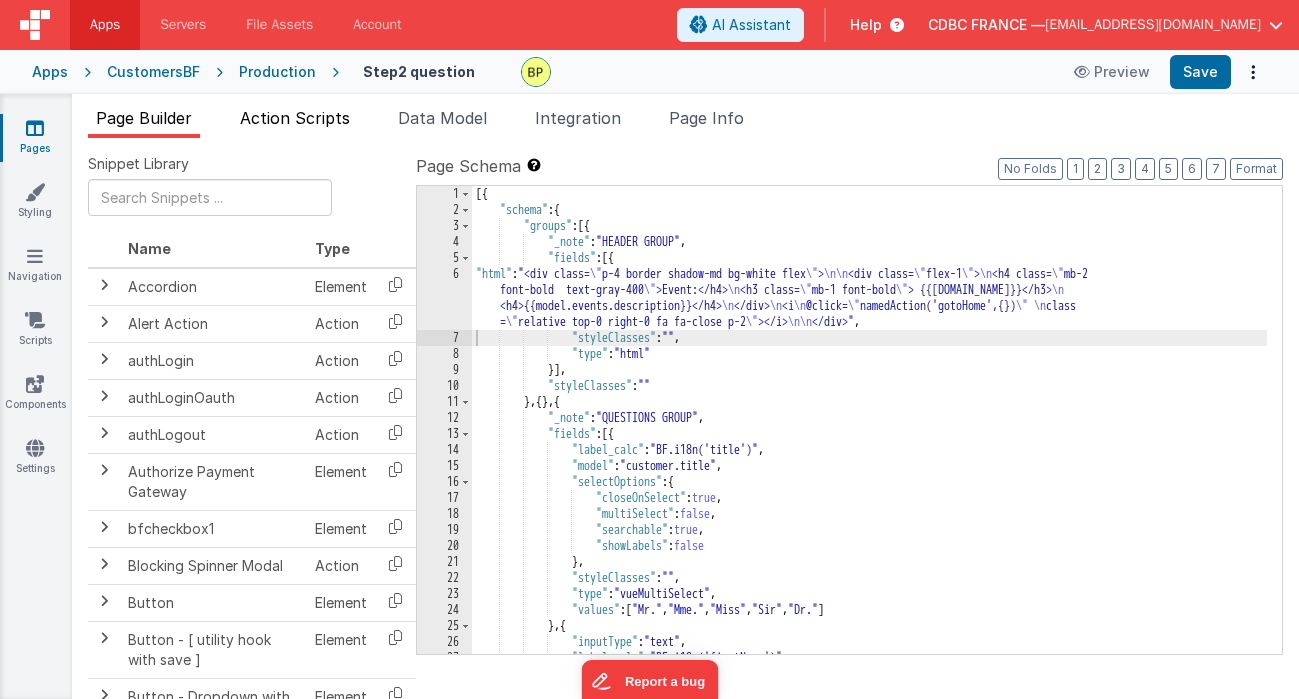 click on "Action Scripts" at bounding box center (295, 118) 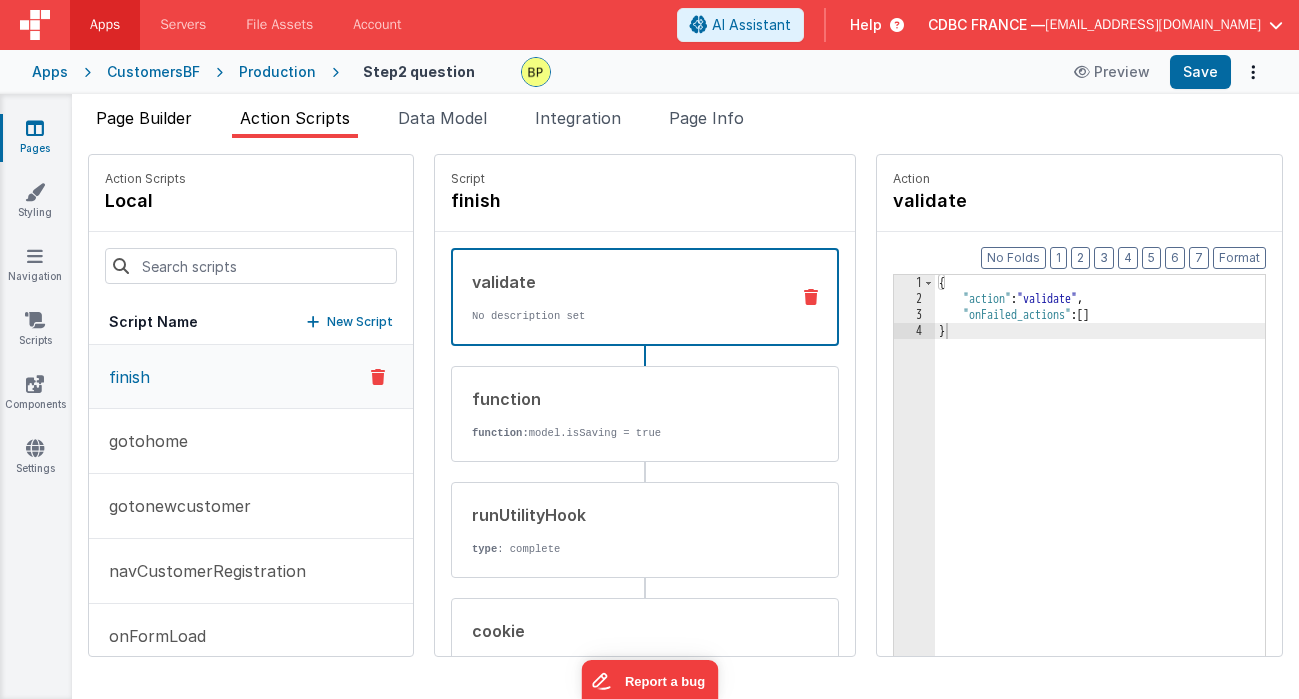 click on "Page Builder" at bounding box center [144, 122] 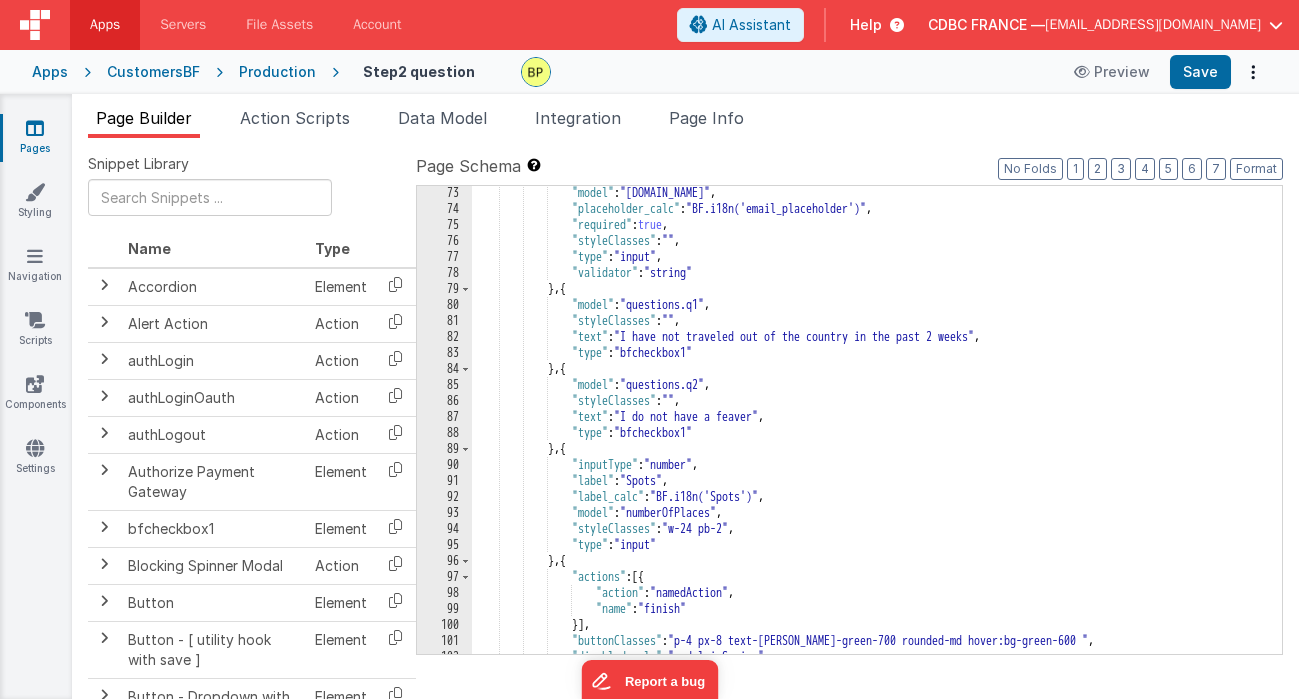 scroll, scrollTop: 1159, scrollLeft: 0, axis: vertical 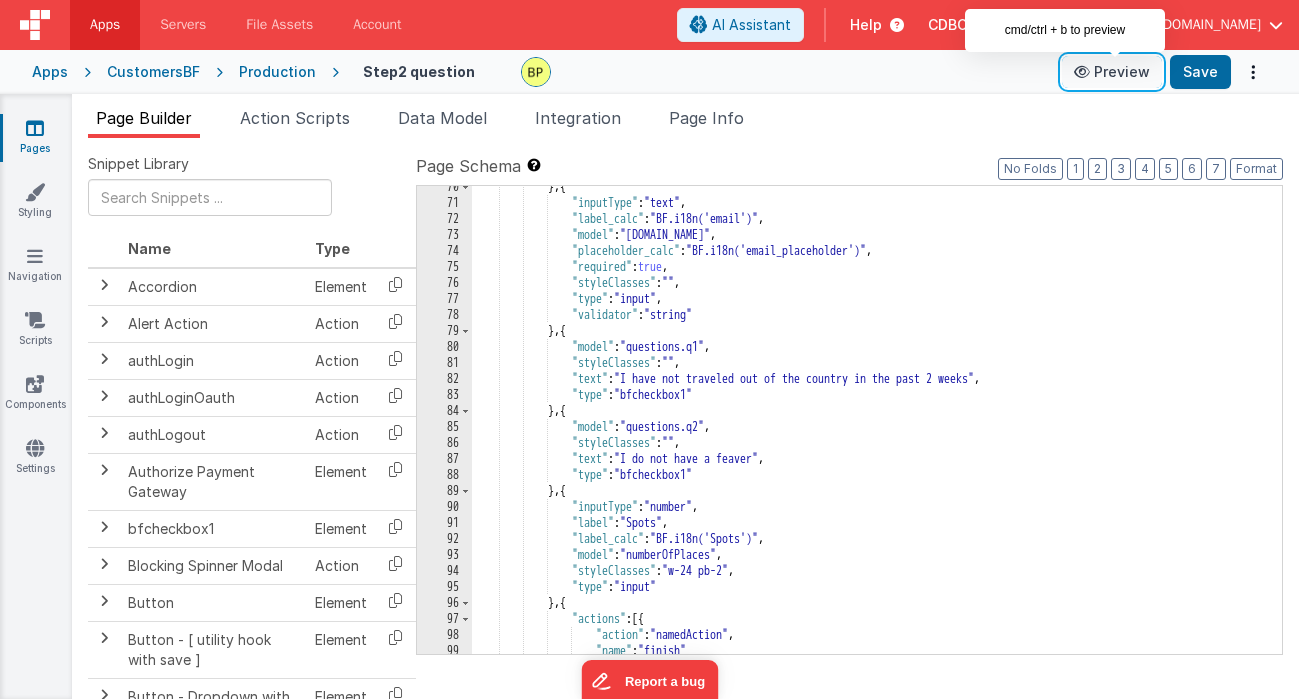 click on "Preview" at bounding box center [1112, 72] 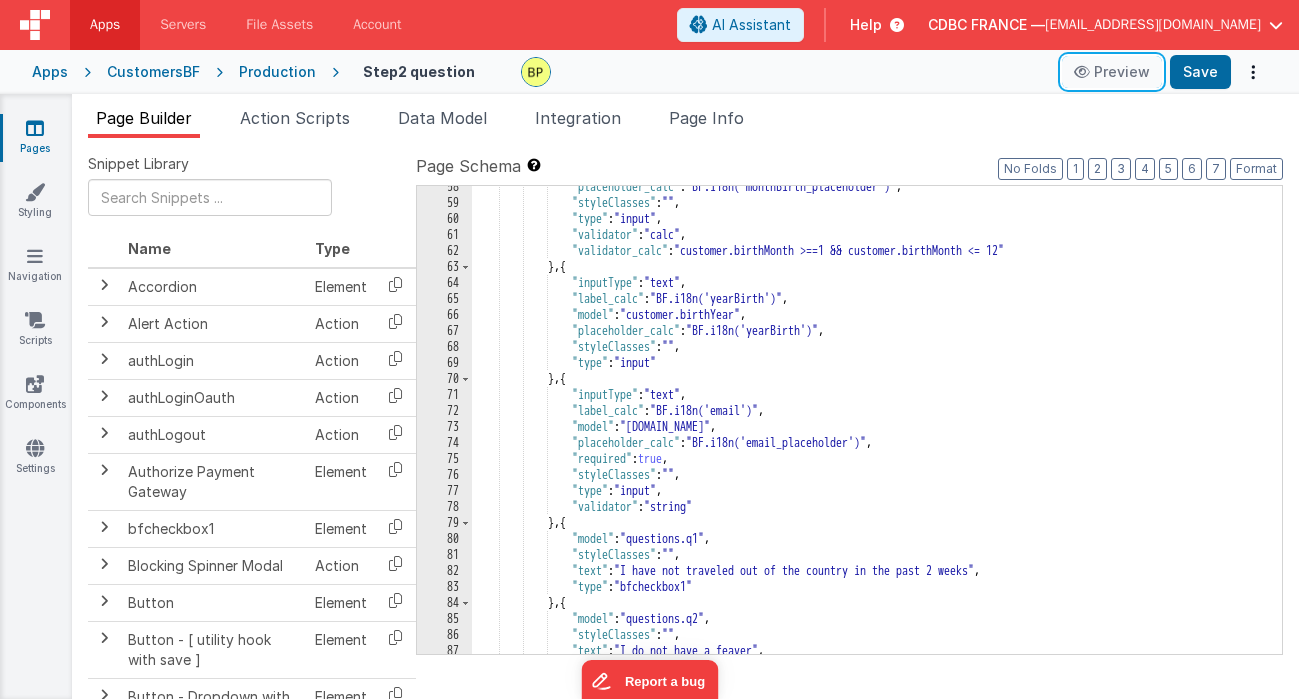 scroll, scrollTop: 0, scrollLeft: 0, axis: both 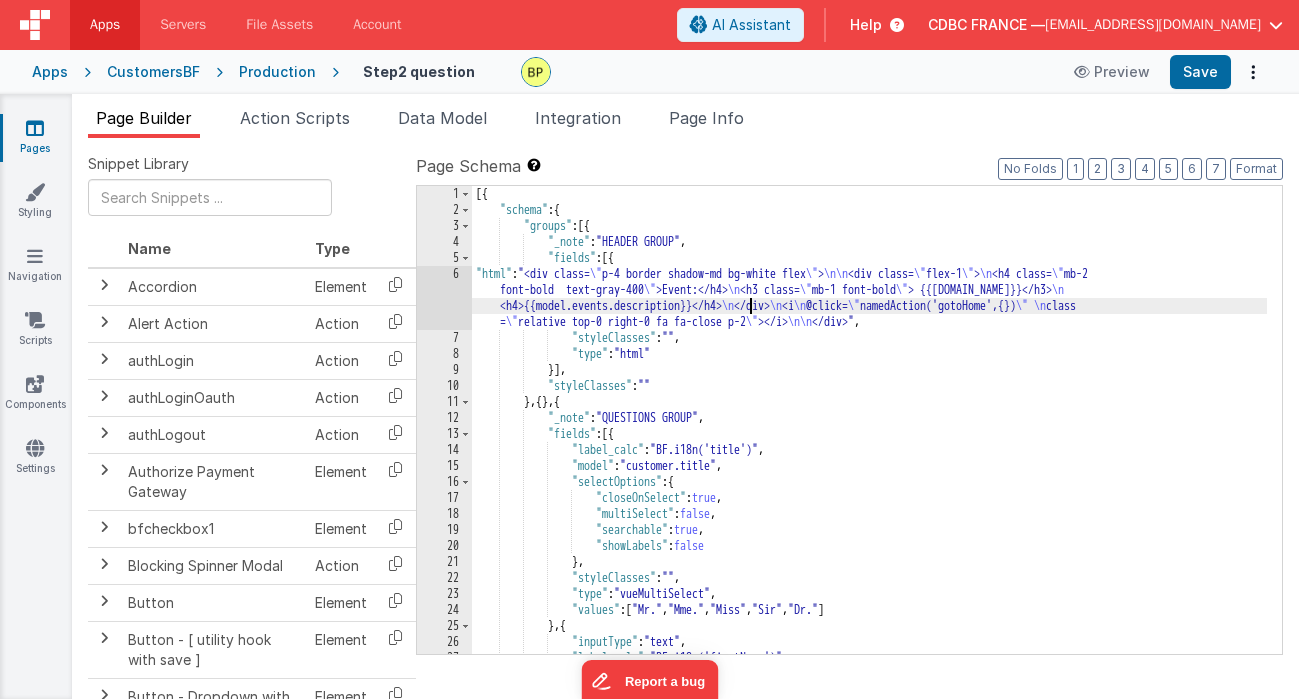 click on "[{      "schema" :  {           "groups" :  [{                "_note" :  "HEADER GROUP" ,                "fields" :  [{ "html" :  "<div class= \" p-4 border shadow-md bg-white flex \" > \n\n <div class= \" flex-1 \" > \n     <h4 class= \" mb-2       font-bold  text-gray-400 \" >Event:</h4> \n     <h3 class= \" mb-1 font-bold  \" > {{[DOMAIN_NAME]}}</h3> \n           <h4>{{model.events.description}}</h4> \n </div> \n <i  \n    @click= \" namedAction('gotoHome',{}) \"   \n    class      = \" relative top-0 right-0 fa fa-close p-2 \" ></i> \n\n </div>" ,                     "styleClasses" :  "" ,                     "type" :  "html"                }] ,                "styleClasses" :  ""           } ,  { } ,  {                "_note" :  "QUESTIONS GROUP" ,                "fields" :  [{                     "label_calc" :  "BF.i18n('title')" ,                     "model" :  "customer.title" ,                     "selectOptions" :  {                          "closeOnSelect" :  true ," at bounding box center (869, 436) 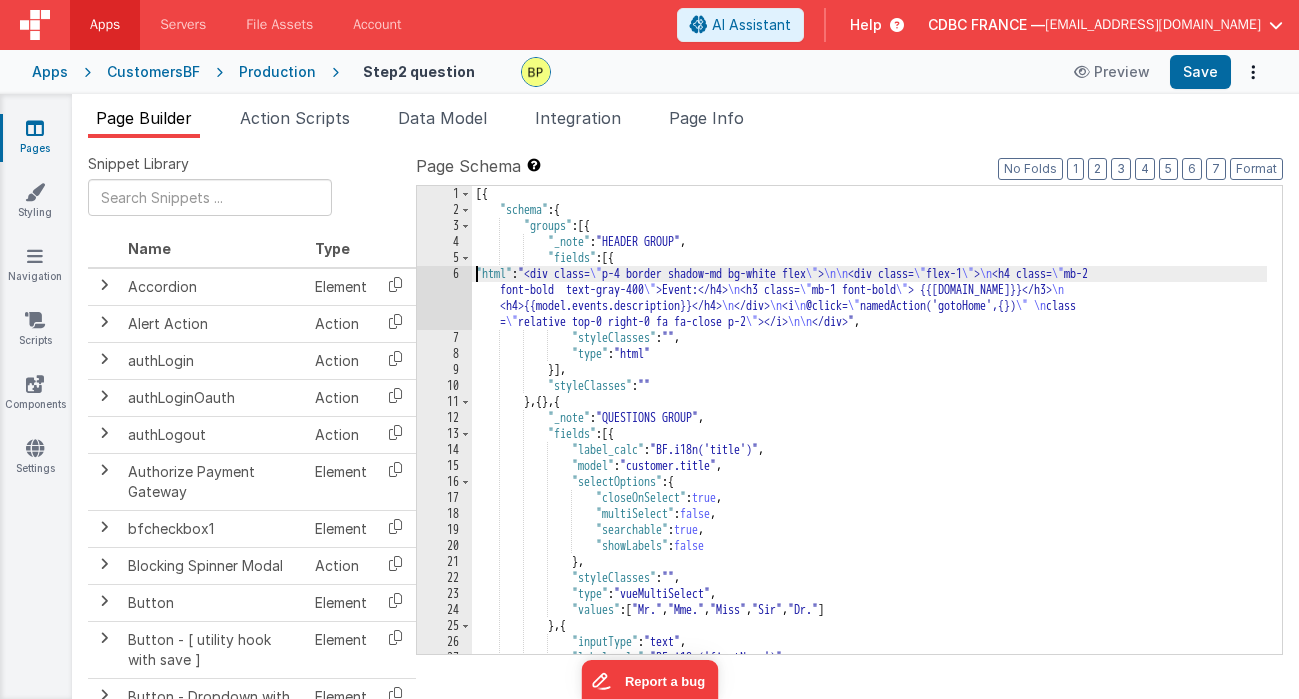 click on "[{      "schema" :  {           "groups" :  [{                "_note" :  "HEADER GROUP" ,                "fields" :  [{ "html" :  "<div class= \" p-4 border shadow-md bg-white flex \" > \n\n <div class= \" flex-1 \" > \n     <h4 class= \" mb-2       font-bold  text-gray-400 \" >Event:</h4> \n     <h3 class= \" mb-1 font-bold  \" > {{[DOMAIN_NAME]}}</h3> \n           <h4>{{model.events.description}}</h4> \n </div> \n <i  \n    @click= \" namedAction('gotoHome',{}) \"   \n    class      = \" relative top-0 right-0 fa fa-close p-2 \" ></i> \n\n </div>" ,                     "styleClasses" :  "" ,                     "type" :  "html"                }] ,                "styleClasses" :  ""           } ,  { } ,  {                "_note" :  "QUESTIONS GROUP" ,                "fields" :  [{                     "label_calc" :  "BF.i18n('title')" ,                     "model" :  "customer.title" ,                     "selectOptions" :  {                          "closeOnSelect" :  true ," at bounding box center (869, 436) 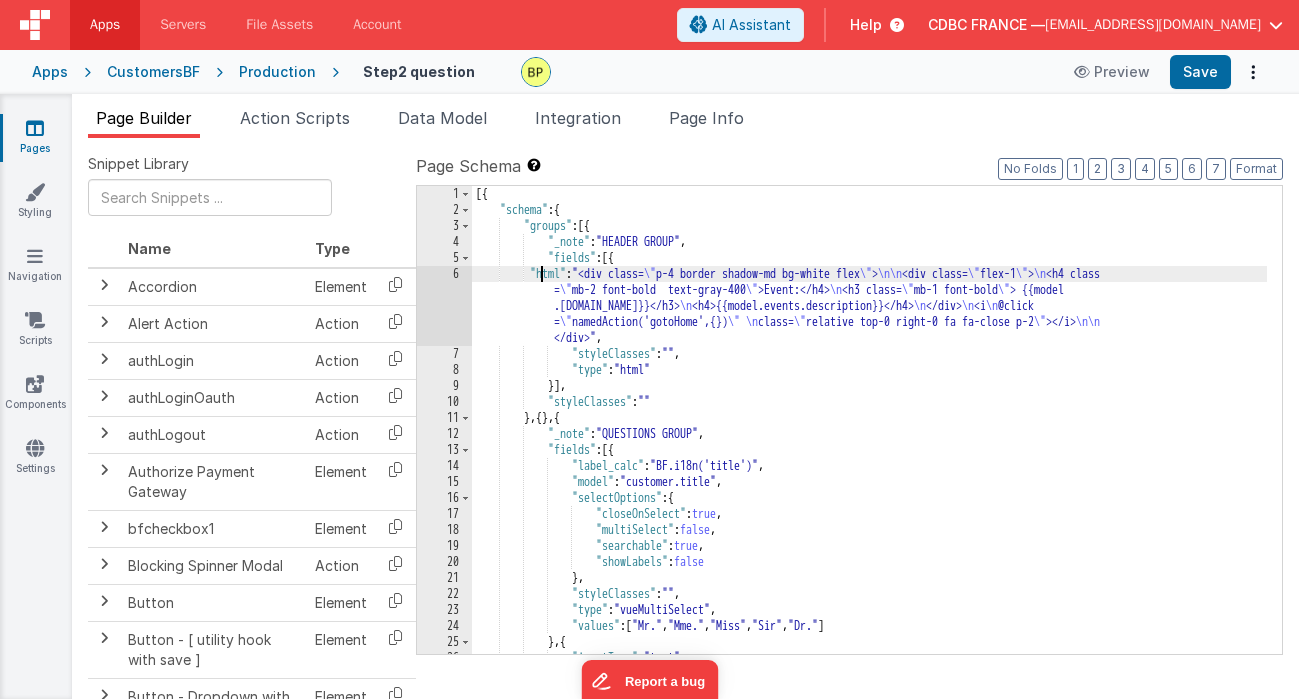 type 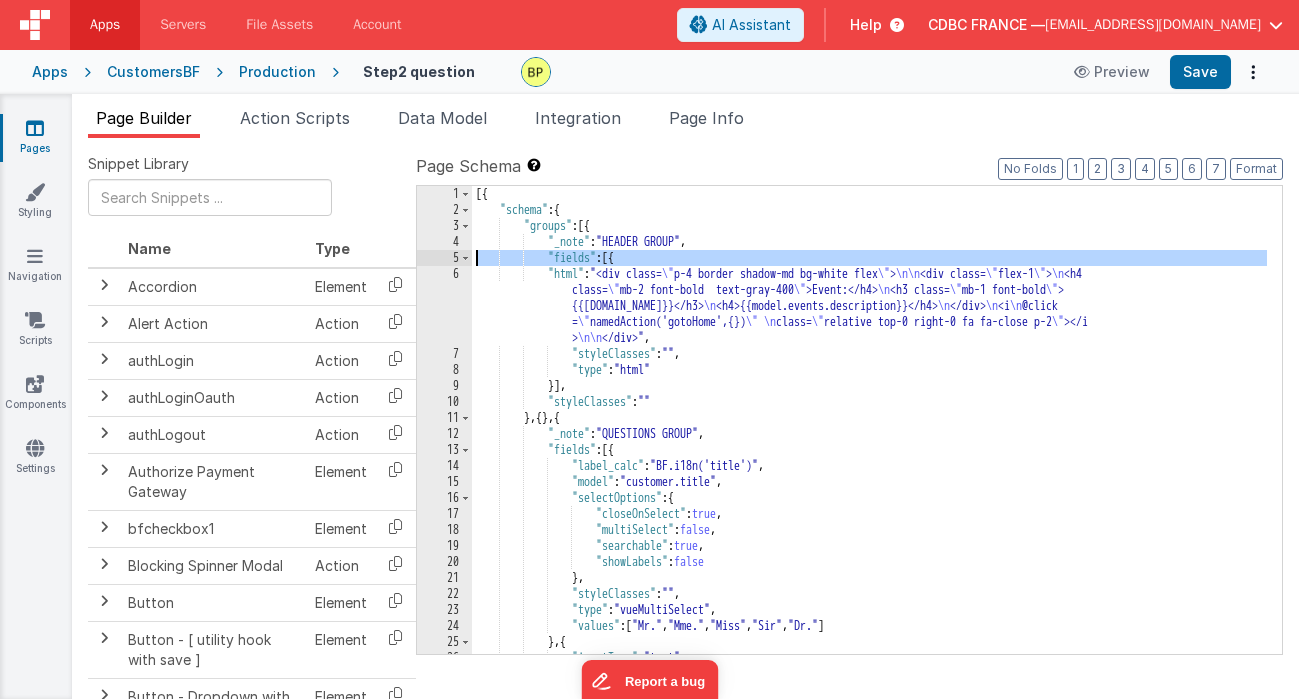 click on "5" at bounding box center [444, 258] 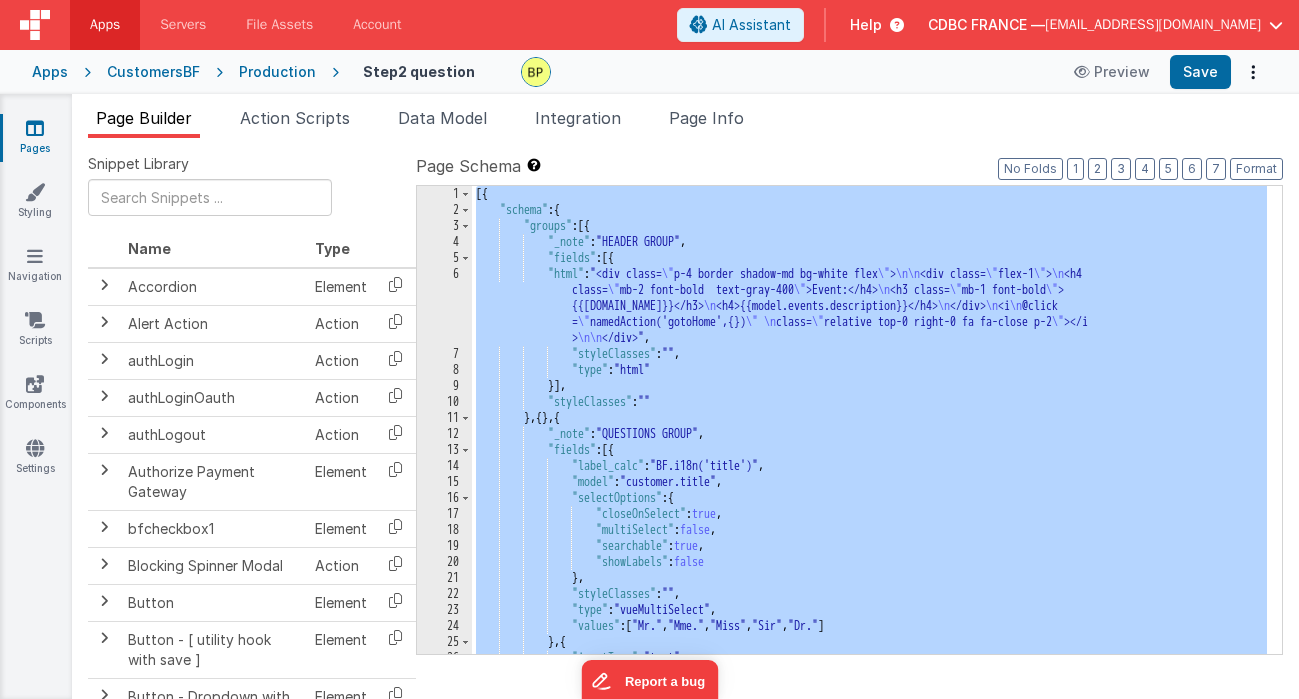click on "5" at bounding box center (444, 258) 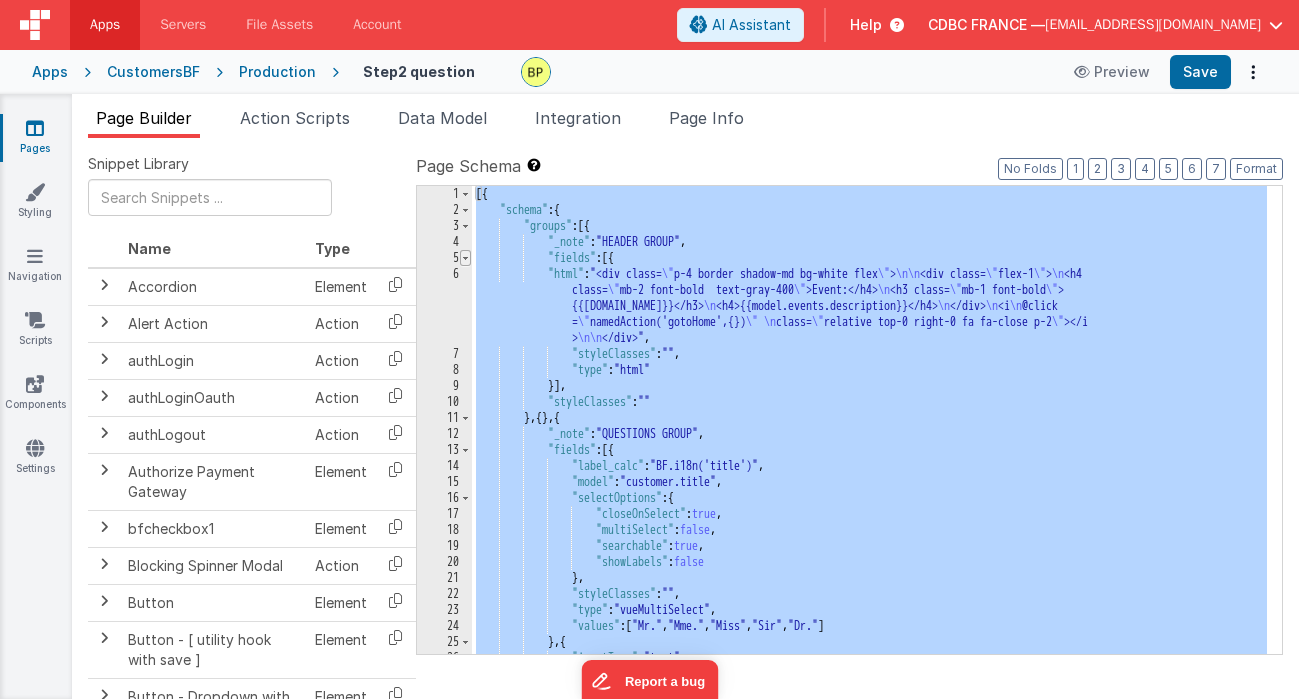 click at bounding box center [465, 258] 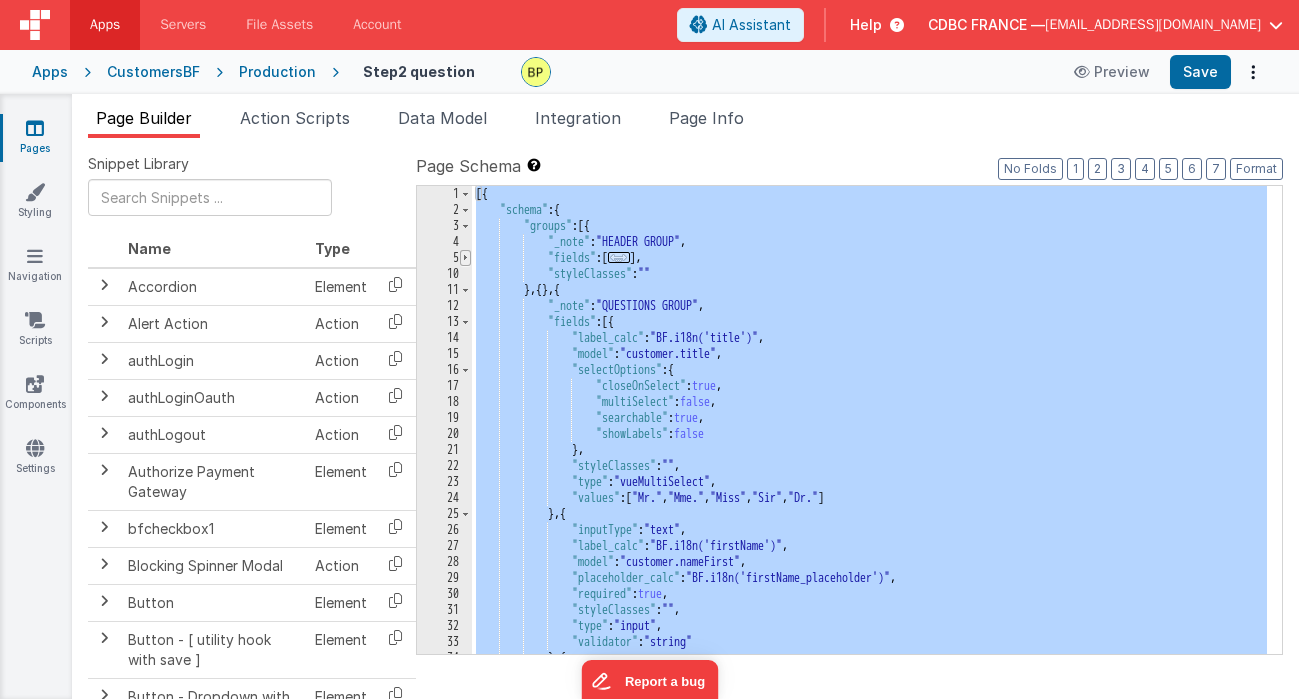 click at bounding box center [465, 258] 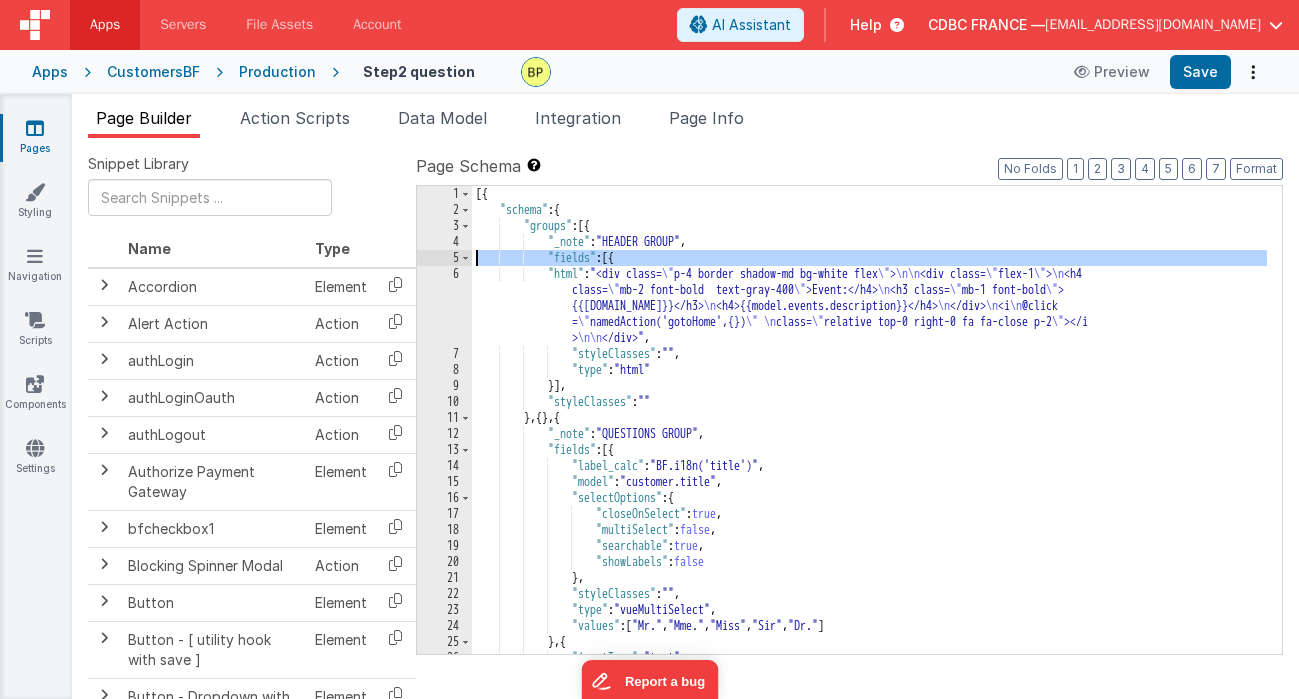 click on "5" at bounding box center [444, 258] 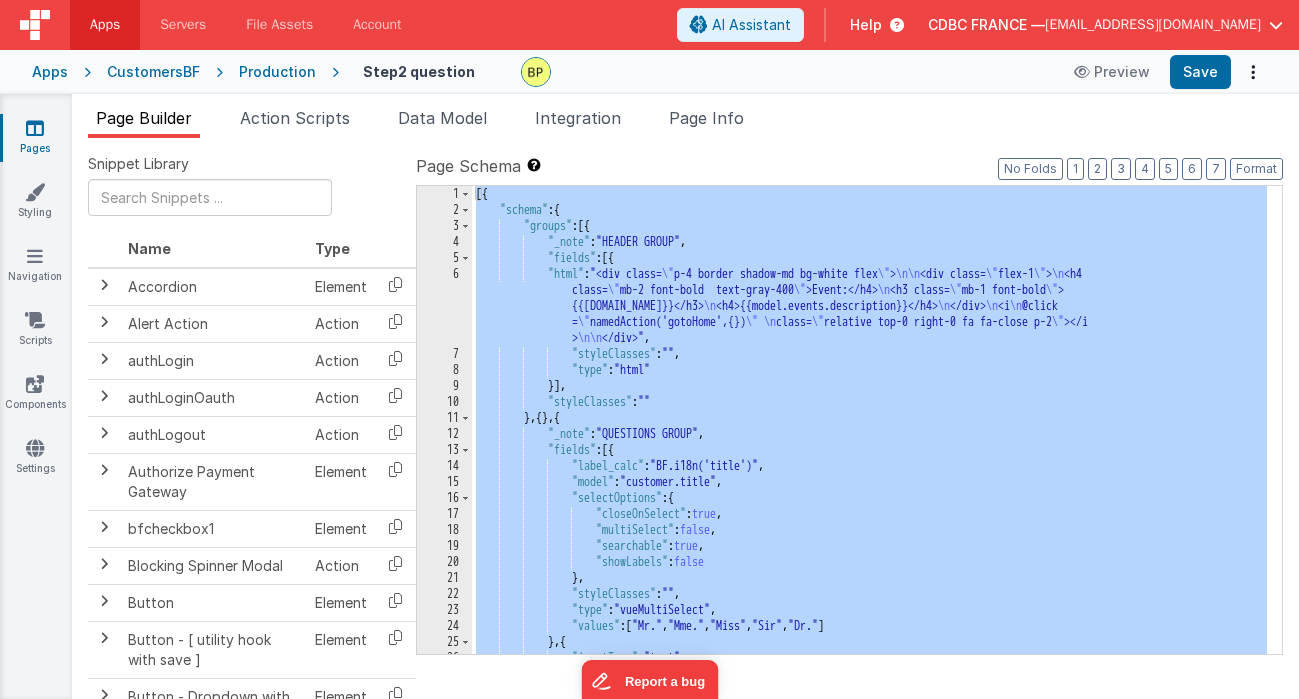 click on "6" at bounding box center (444, 306) 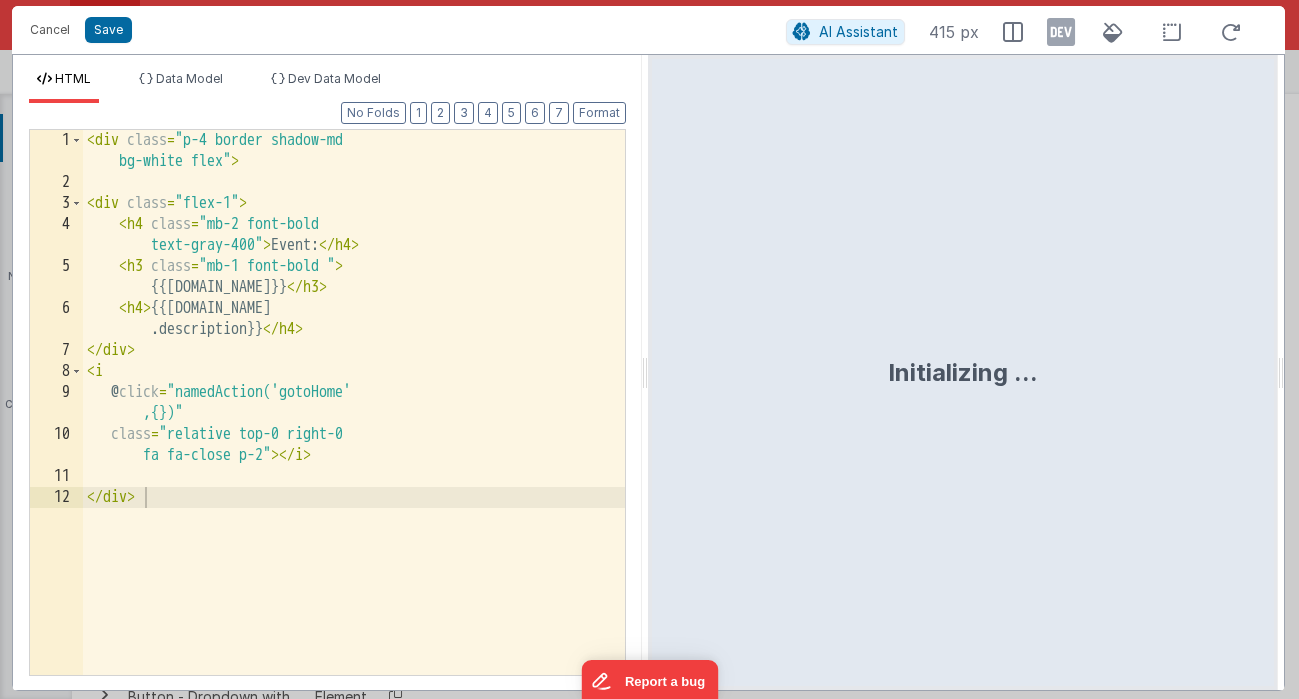 click on "HTML
Data Model
Dev Data Model
Format
7
6
5
4
3
2
1
No Folds
1 2 3 4 5 6 7 8 9 10 11 12 < div   class = "p-4 border shadow-md       bg-white flex" > < div   class = "flex-1" >      < h4   class = "mb-2 font-bold            text-gray-400" > Event: </ h4 >      < h3   class = "mb-1 font-bold " >            {{[DOMAIN_NAME]}} </ h3 >      < h4 > {{[DOMAIN_NAME]          .description}} </ h4 > </ div > < i       @ click = "namedAction('gotoHome'         ,{})"       class = "relative top-0 right-0          fa fa-close p-2" > </ i > </ div > XXXXXXXXXXXXXXXXXXXXXXXXXXXXXXXXXXXXXXXXXXXXXXXXXX Data Model Format" at bounding box center [648, 372] 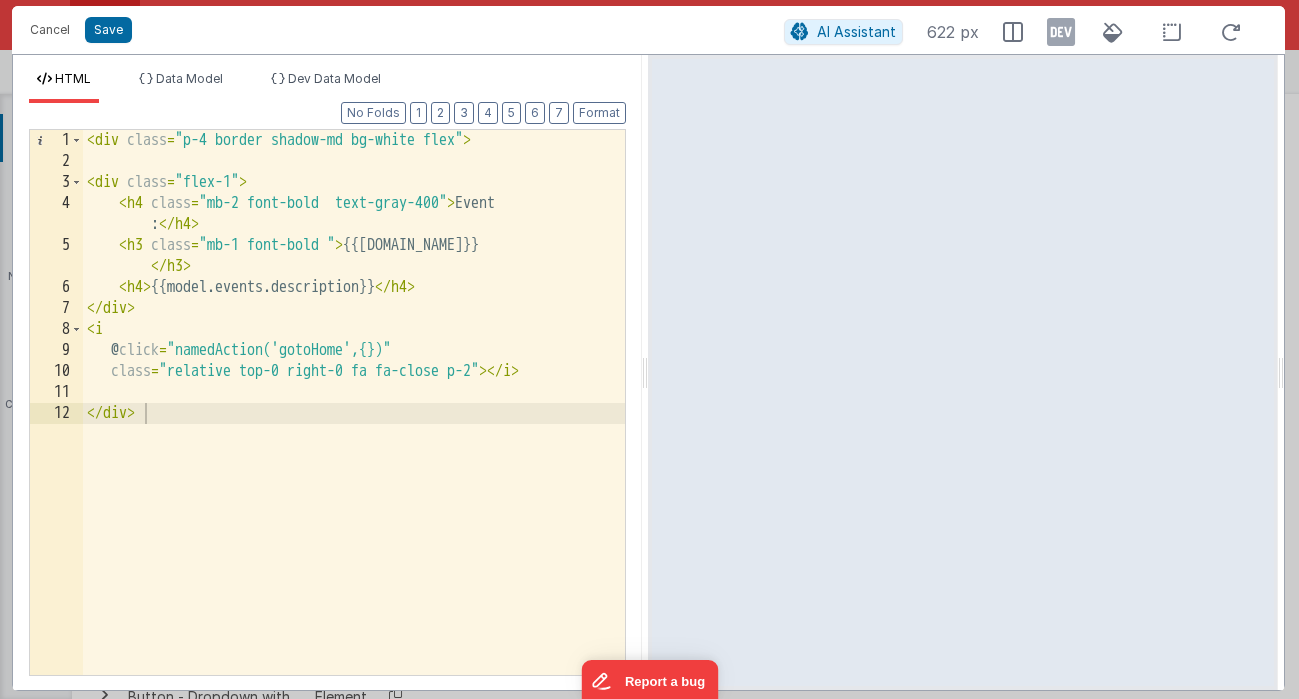 click on "< div   class = "p-4 border shadow-md bg-white flex" > < div   class = "flex-1" >      < h4   class = "mb-2 font-bold  text-gray-400" > Event          : </ h4 >      < h3   class = "mb-1 font-bold " >  {{[DOMAIN_NAME]}}          </ h3 >      < h4 > {{model.events.description}} </ h4 > </ div > < i       @ click = "namedAction('gotoHome',{})"       class = "relative top-0 right-0 fa fa-close p-2" > </ i > </ div >" at bounding box center (354, 423) 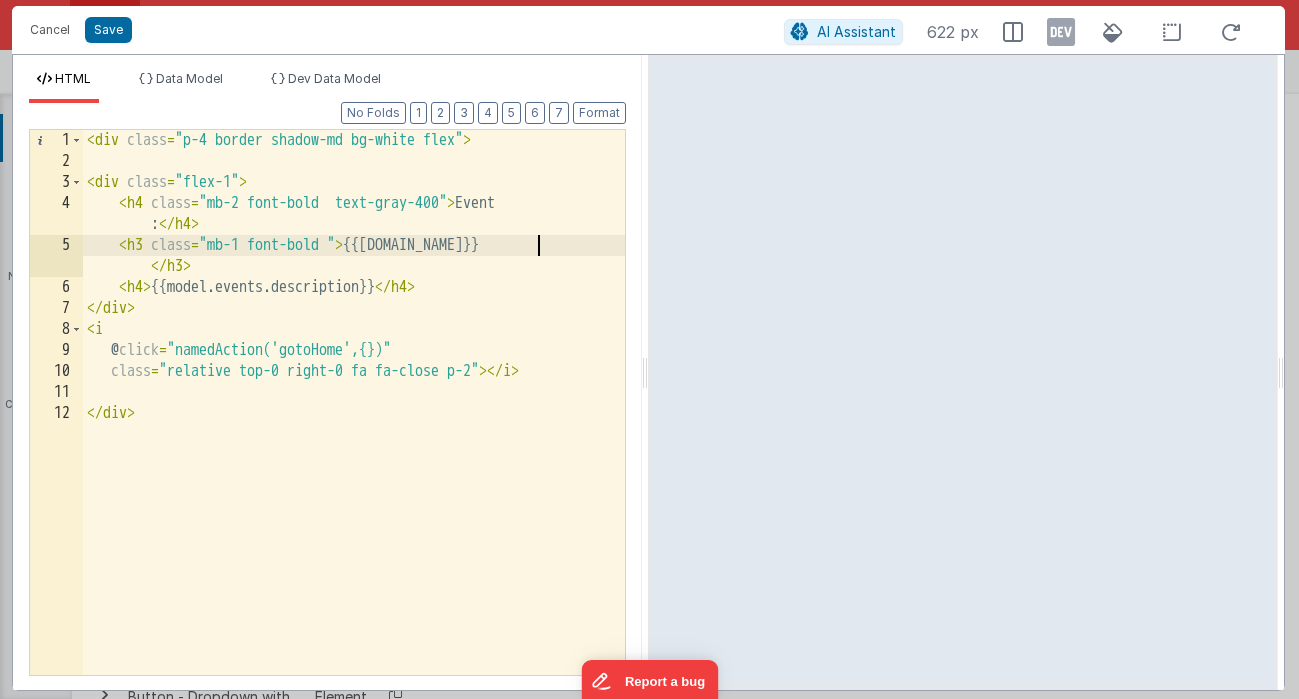 drag, startPoint x: 535, startPoint y: 244, endPoint x: 535, endPoint y: 293, distance: 49 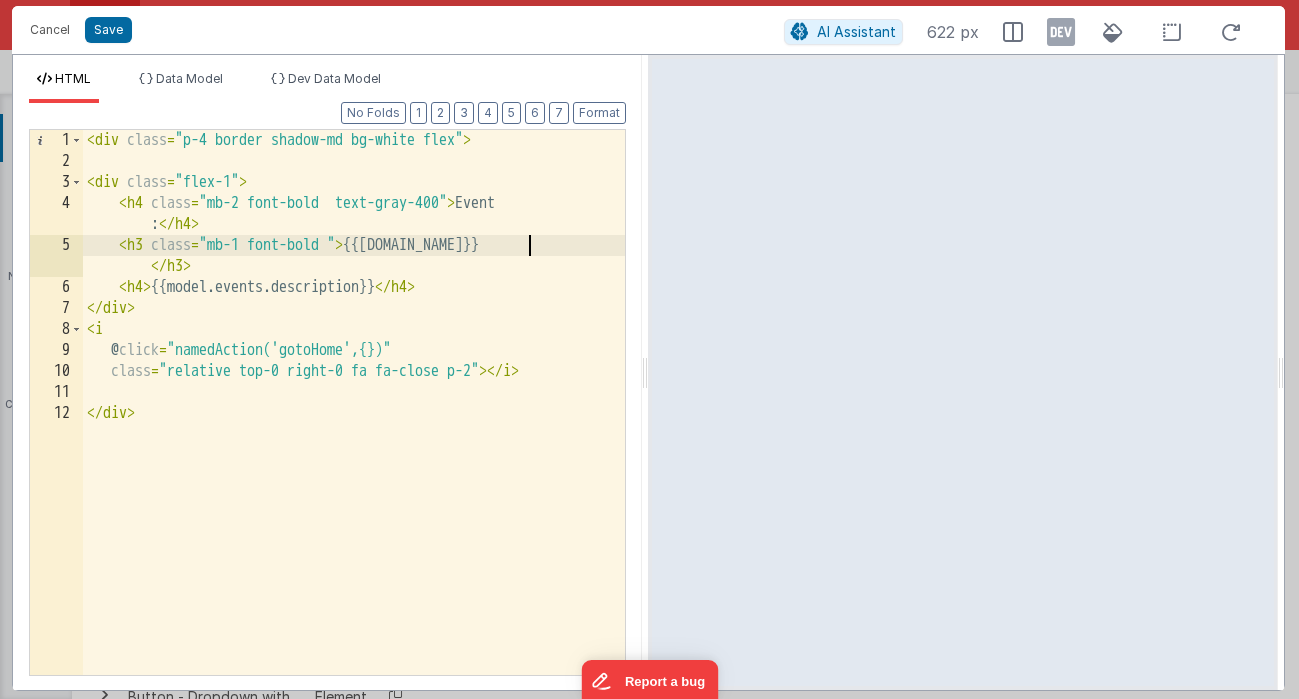 type 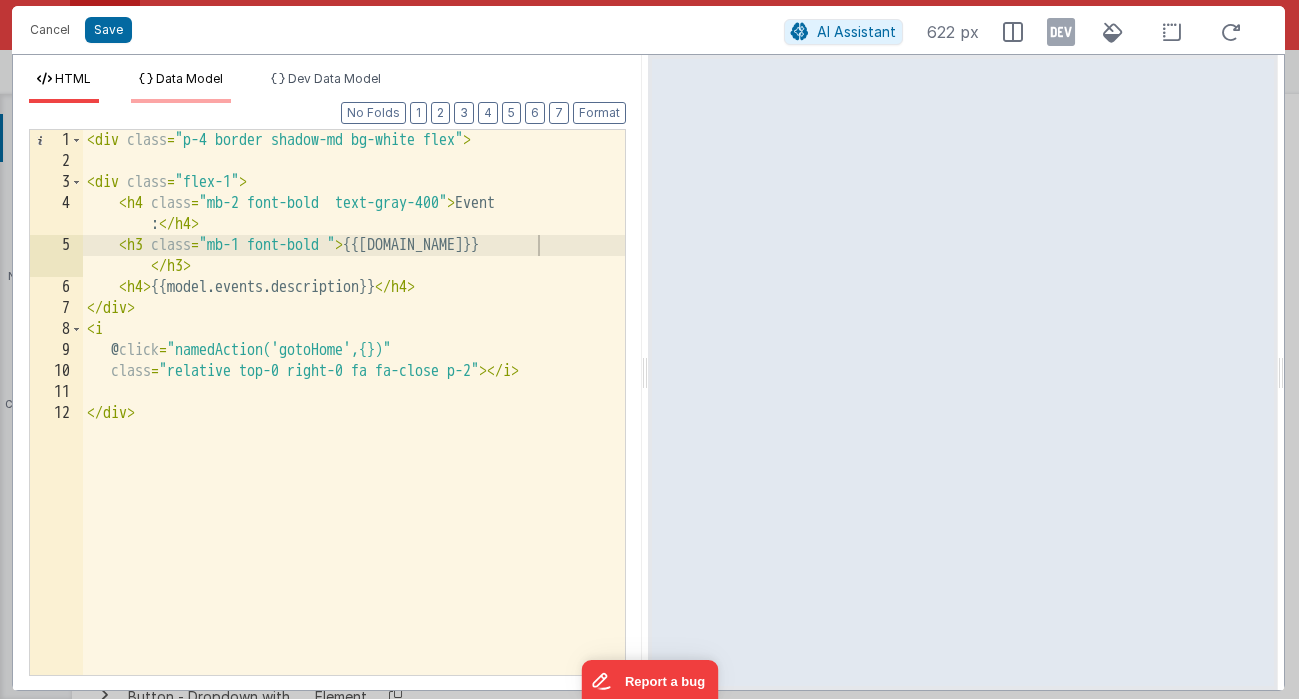 click on "Data Model" at bounding box center [189, 78] 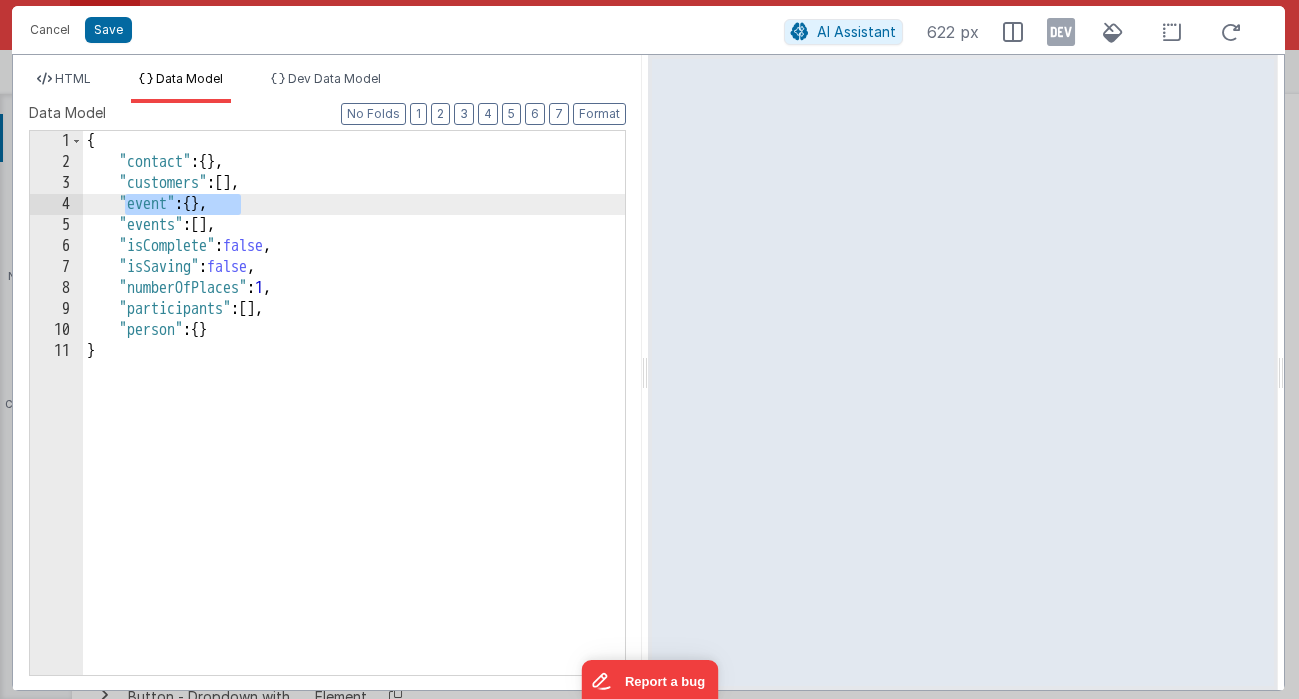 drag, startPoint x: 128, startPoint y: 204, endPoint x: 286, endPoint y: 207, distance: 158.02847 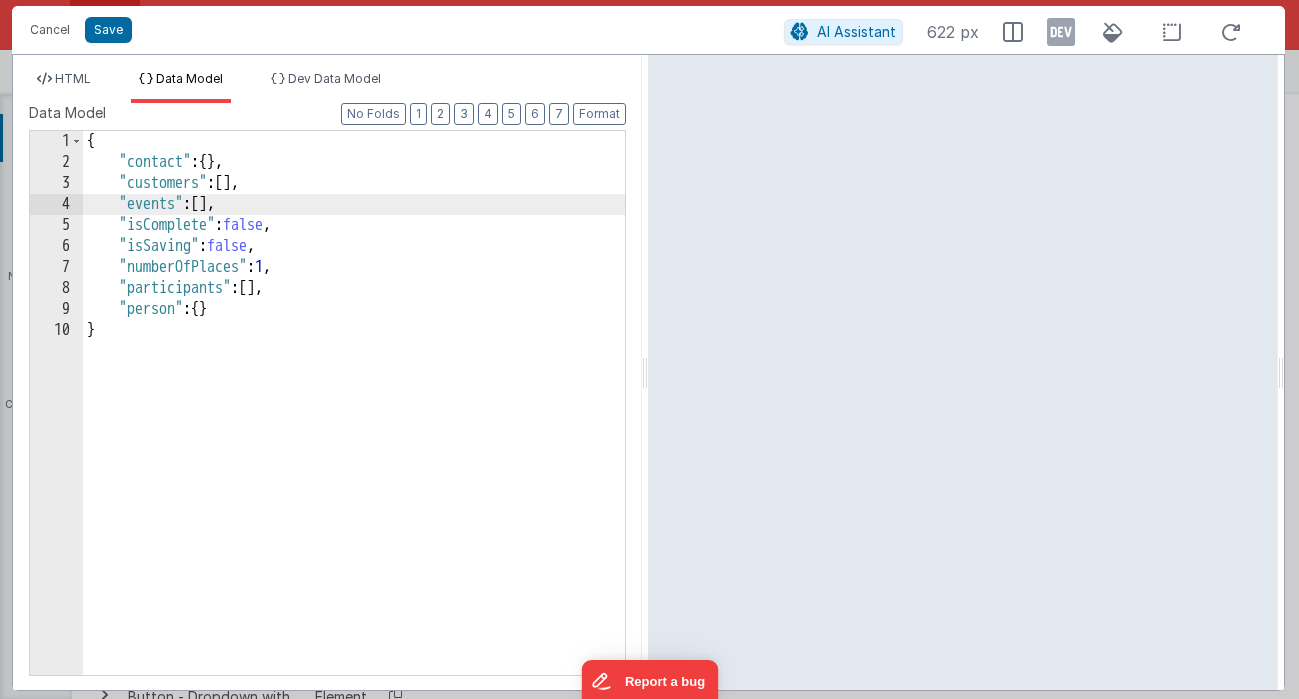 click on "{      "contact" :  { } ,      "customers" :  [ ] ,      "events" :  [ ] ,      "isComplete" :  false ,      "isSaving" :  false ,      "numberOfPlaces" :  1 ,      "participants" :  [ ] ,      "person" :  { } }" at bounding box center [354, 424] 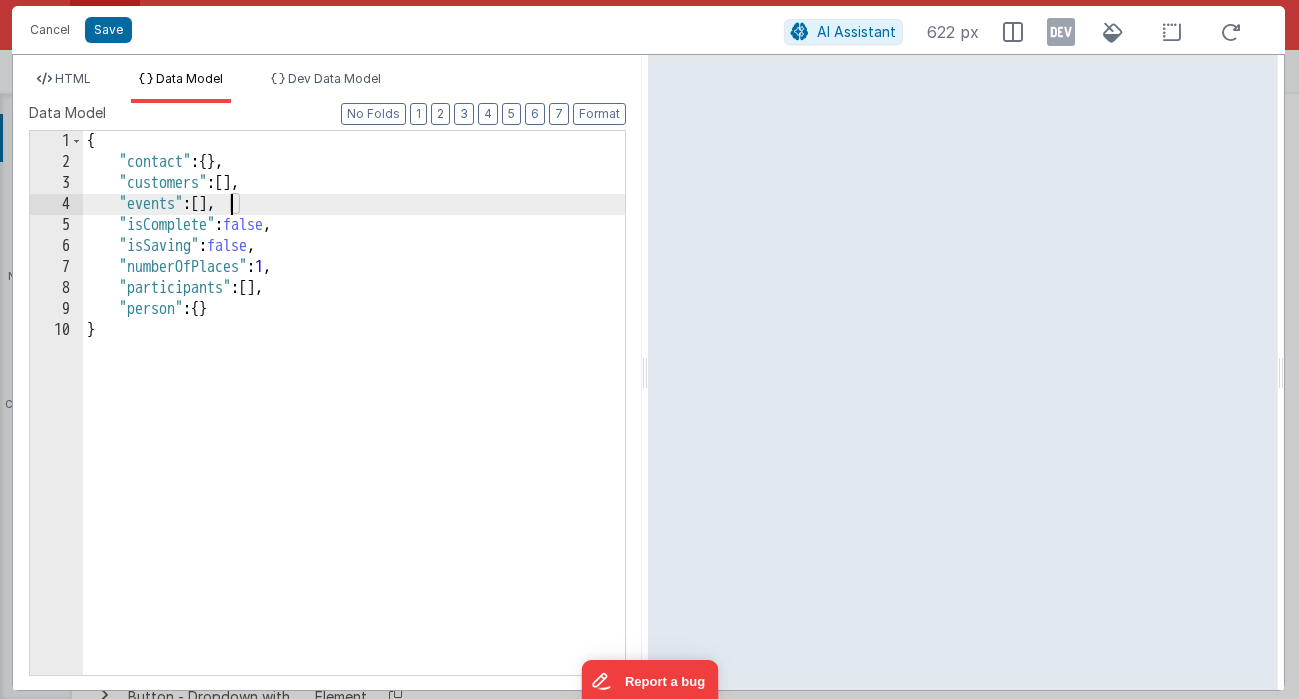 click on "{      "contact" :  { } ,      "customers" :  [ ] ,      "events" :  [ ] ,      "isComplete" :  false ,      "isSaving" :  false ,      "numberOfPlaces" :  1 ,      "participants" :  [ ] ,      "person" :  { } }" at bounding box center [354, 424] 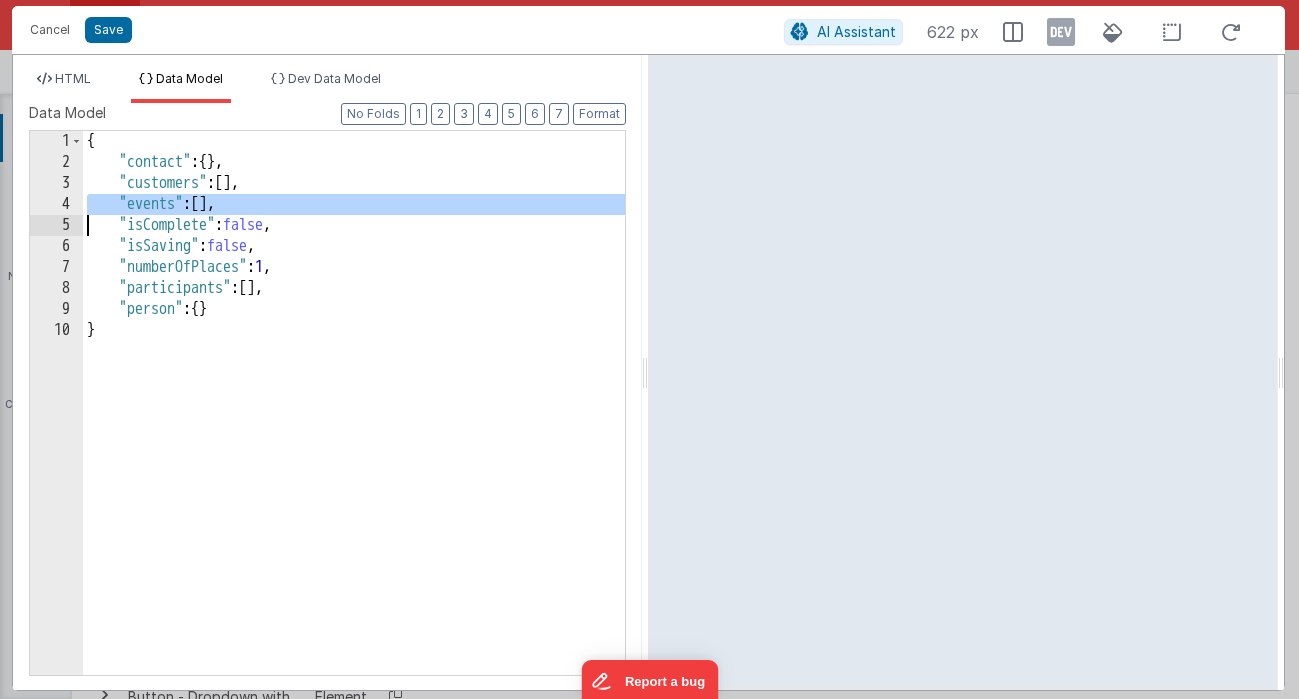 click on "{      "contact" :  { } ,      "customers" :  [ ] ,      "events" :  [ ] ,      "isComplete" :  false ,      "isSaving" :  false ,      "numberOfPlaces" :  1 ,      "participants" :  [ ] ,      "person" :  { } }" at bounding box center (354, 424) 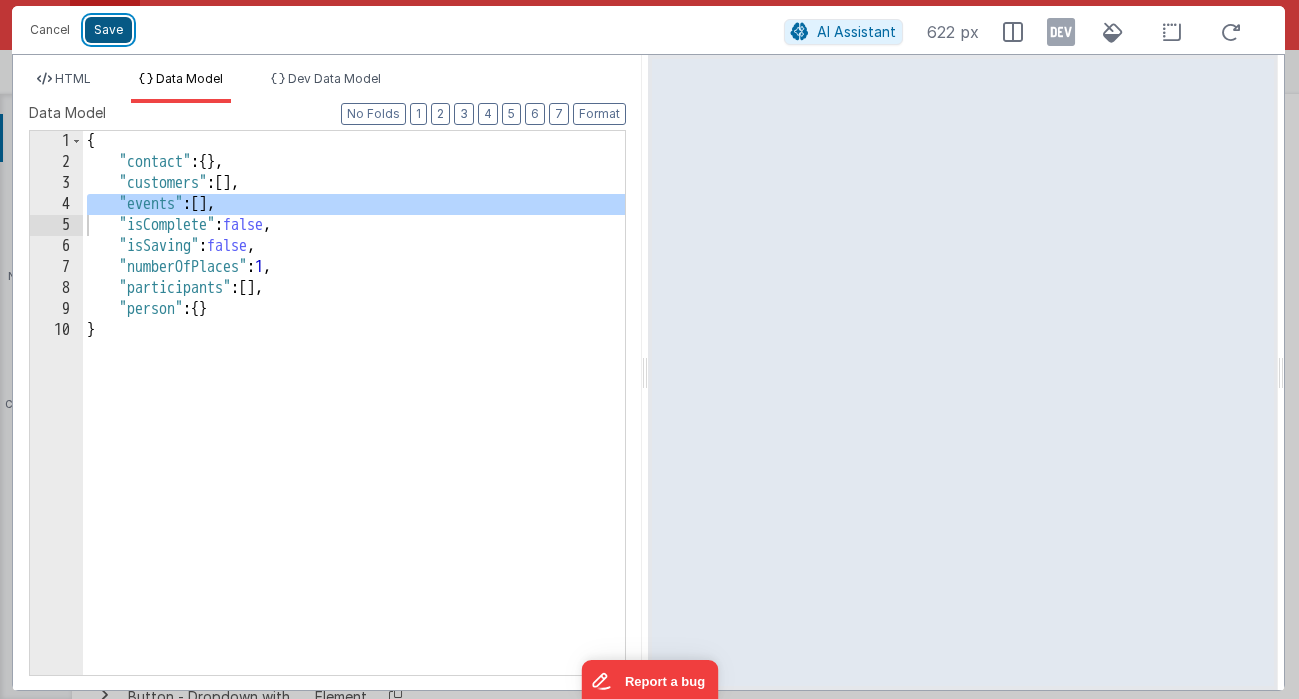 click on "Save" at bounding box center [108, 30] 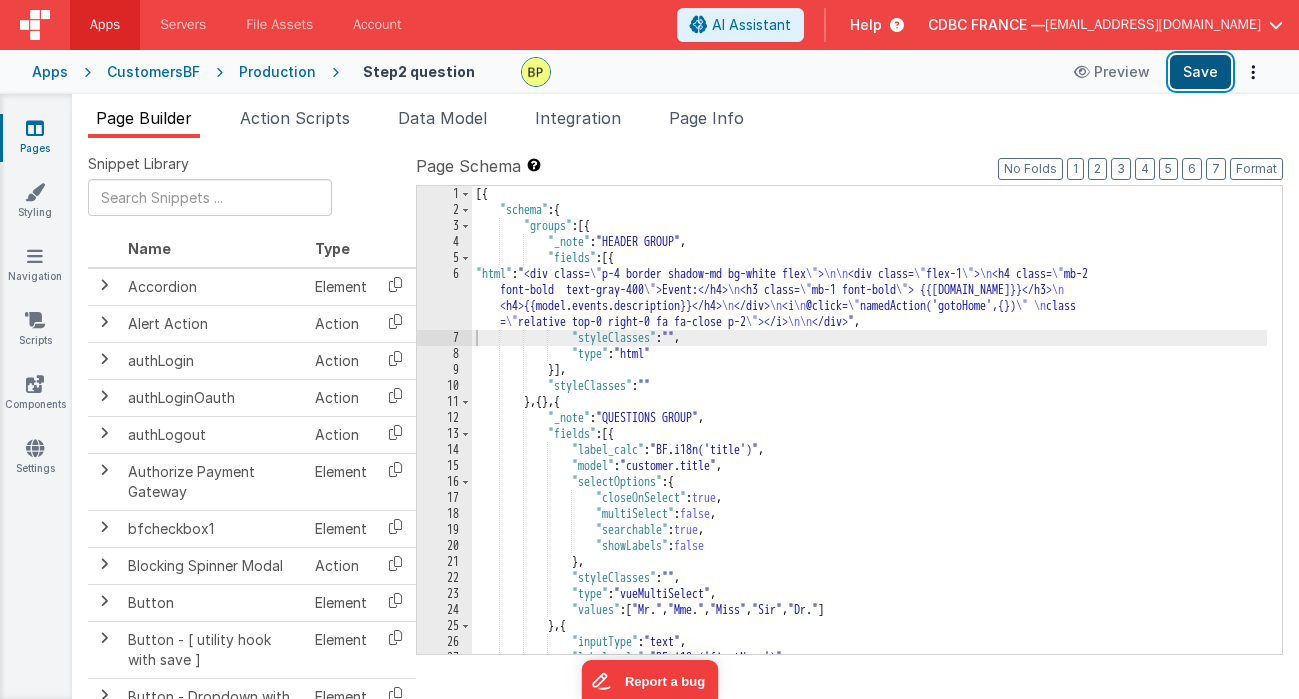 drag, startPoint x: 1193, startPoint y: 73, endPoint x: 1158, endPoint y: 76, distance: 35.128338 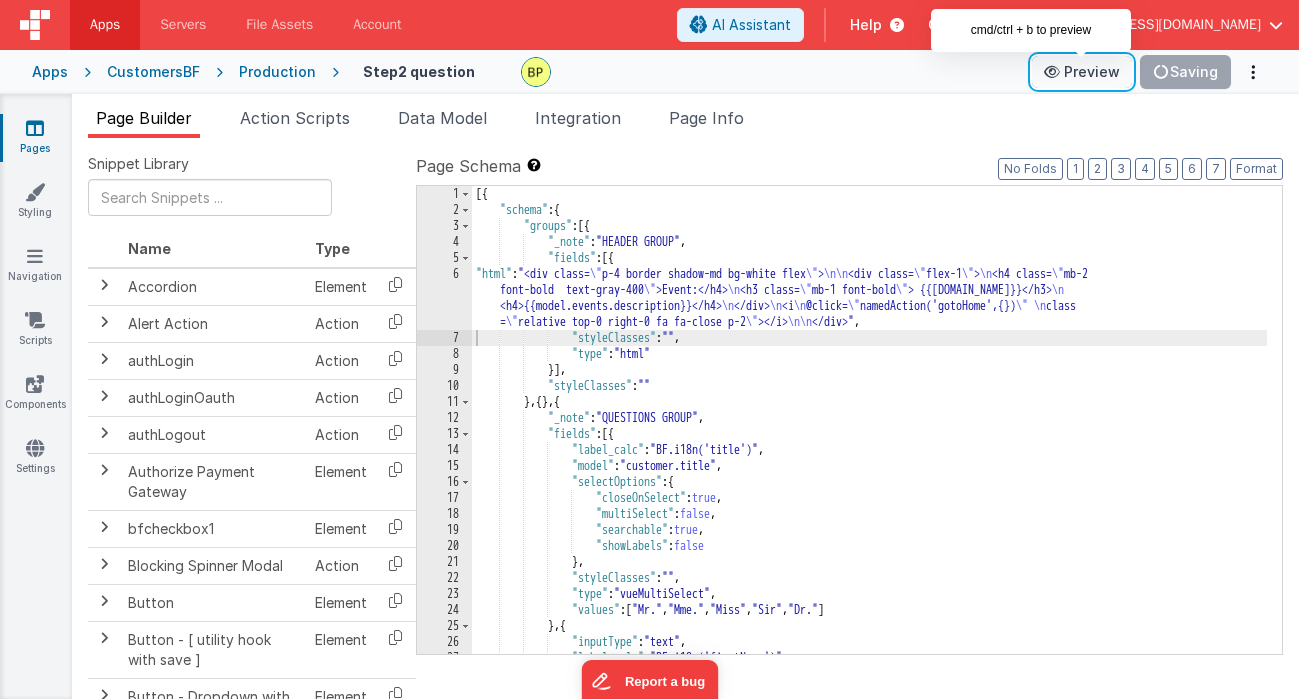 click on "Preview" at bounding box center [1082, 72] 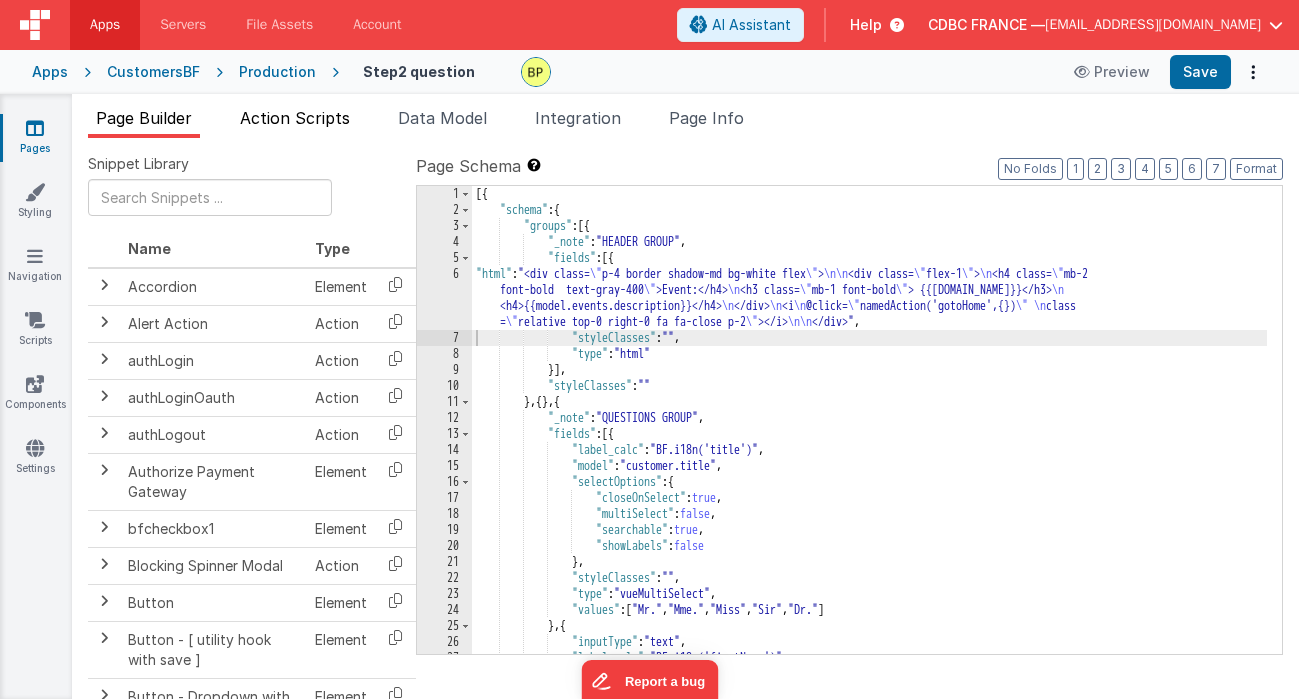 click on "Action Scripts" at bounding box center (295, 118) 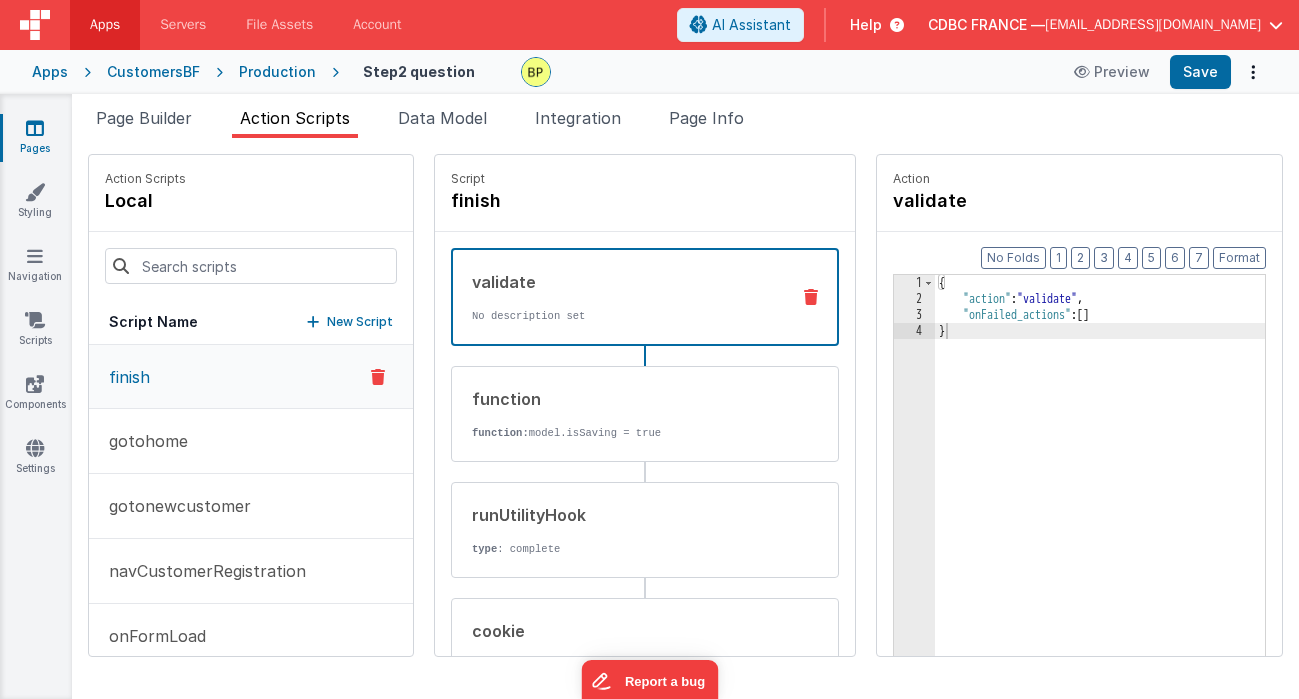 click on "finish" at bounding box center (251, 377) 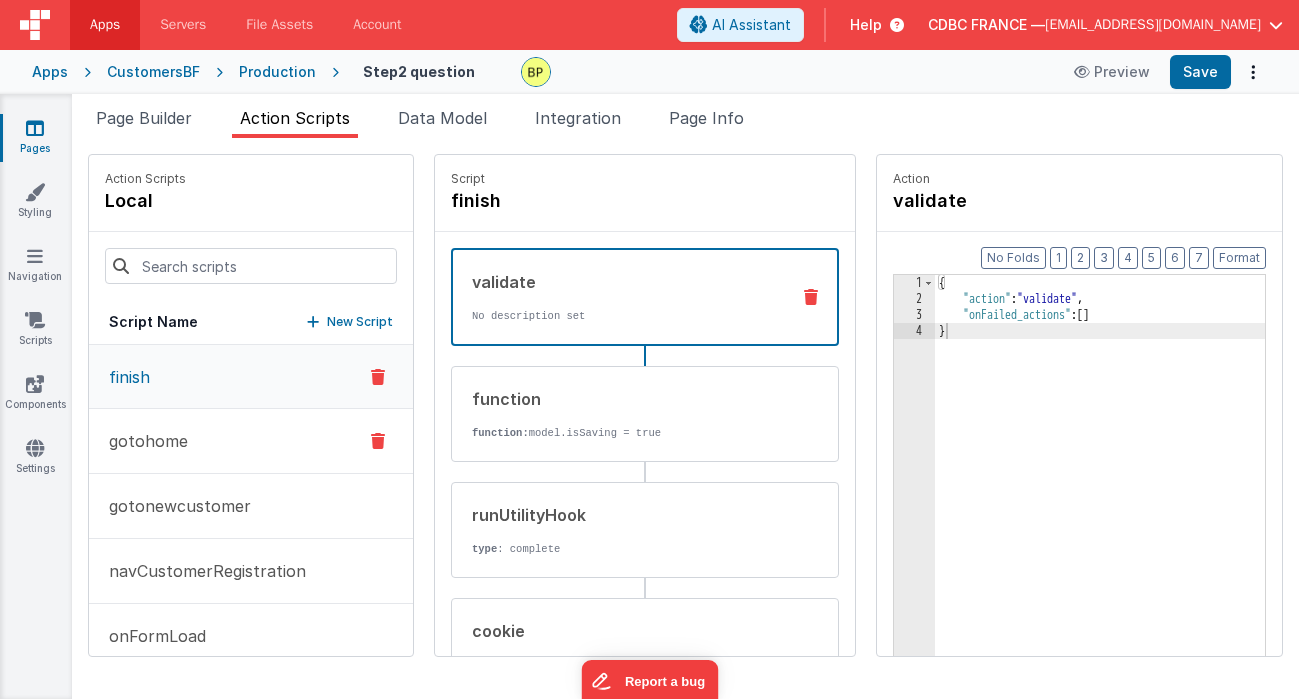 click on "gotohome" at bounding box center (251, 441) 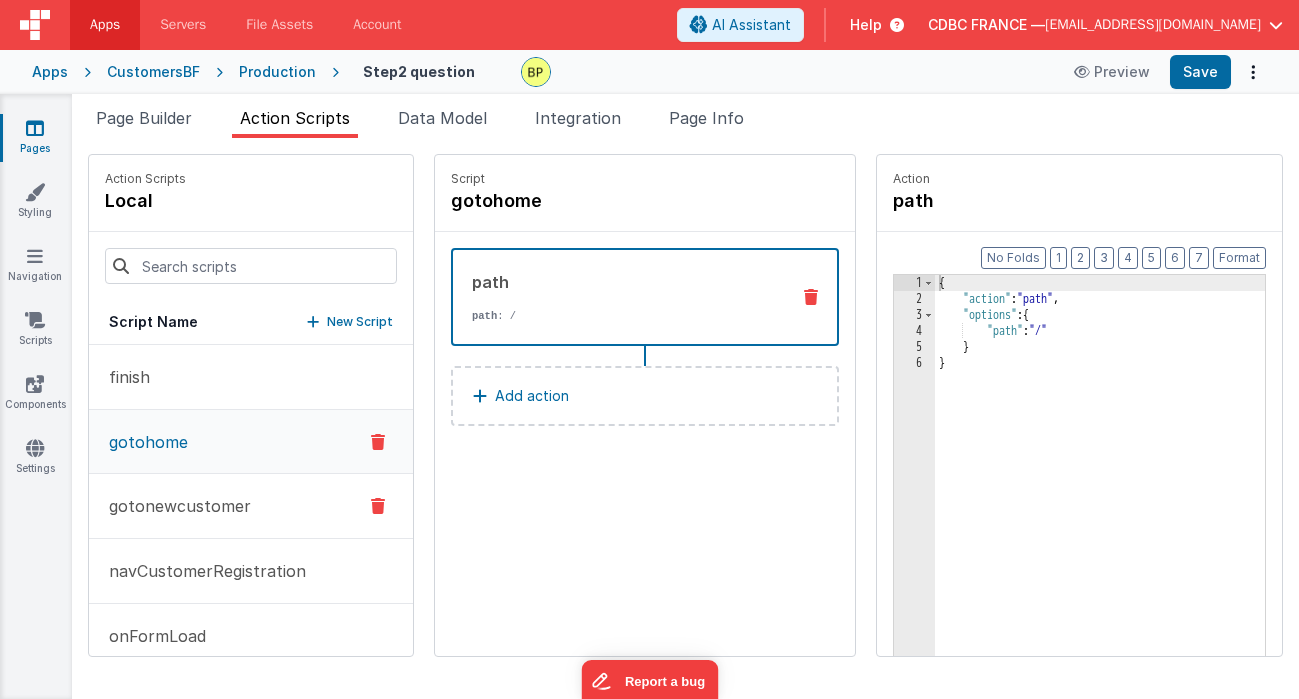 click on "gotonewcustomer" at bounding box center [174, 506] 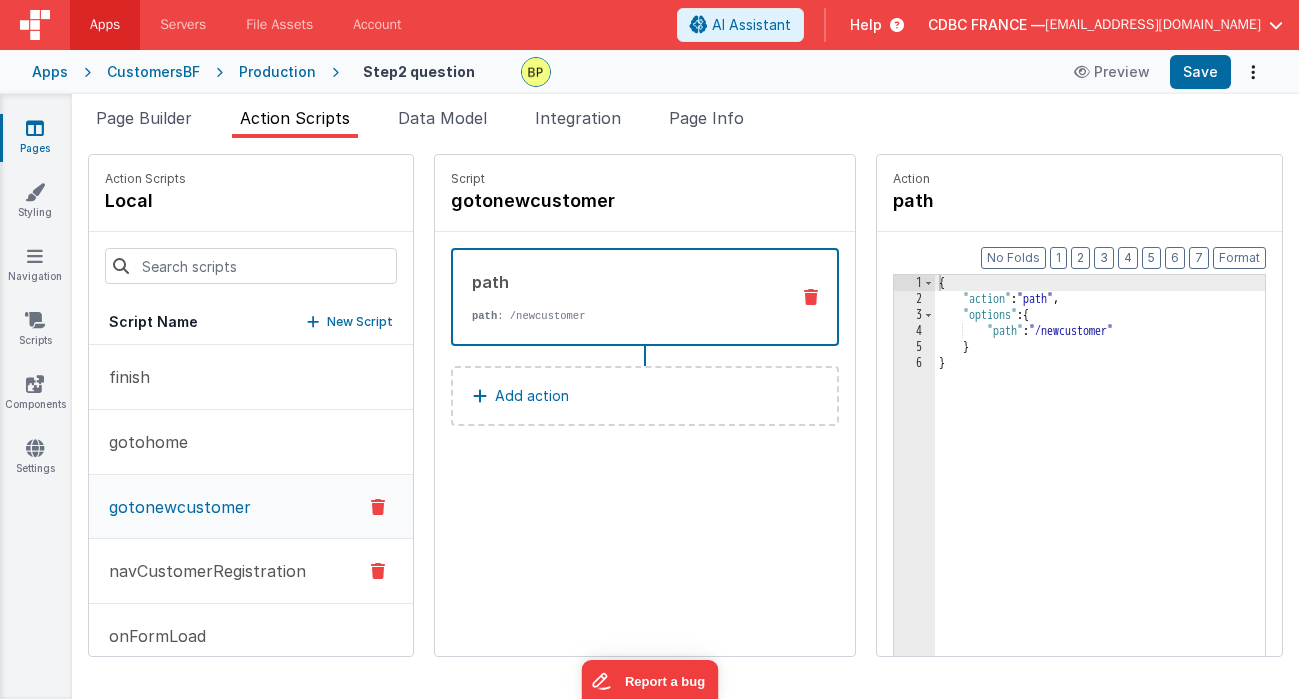 click on "navCustomerRegistration" at bounding box center [201, 571] 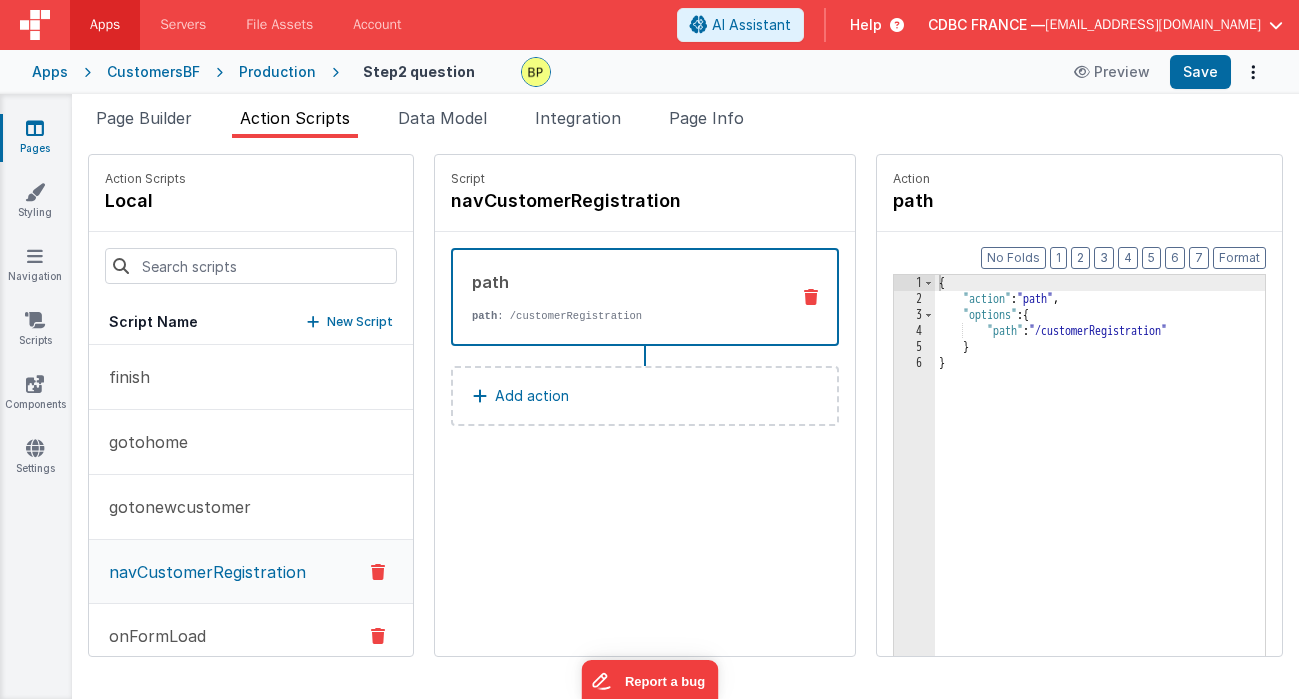 click on "onFormLoad" at bounding box center (251, 636) 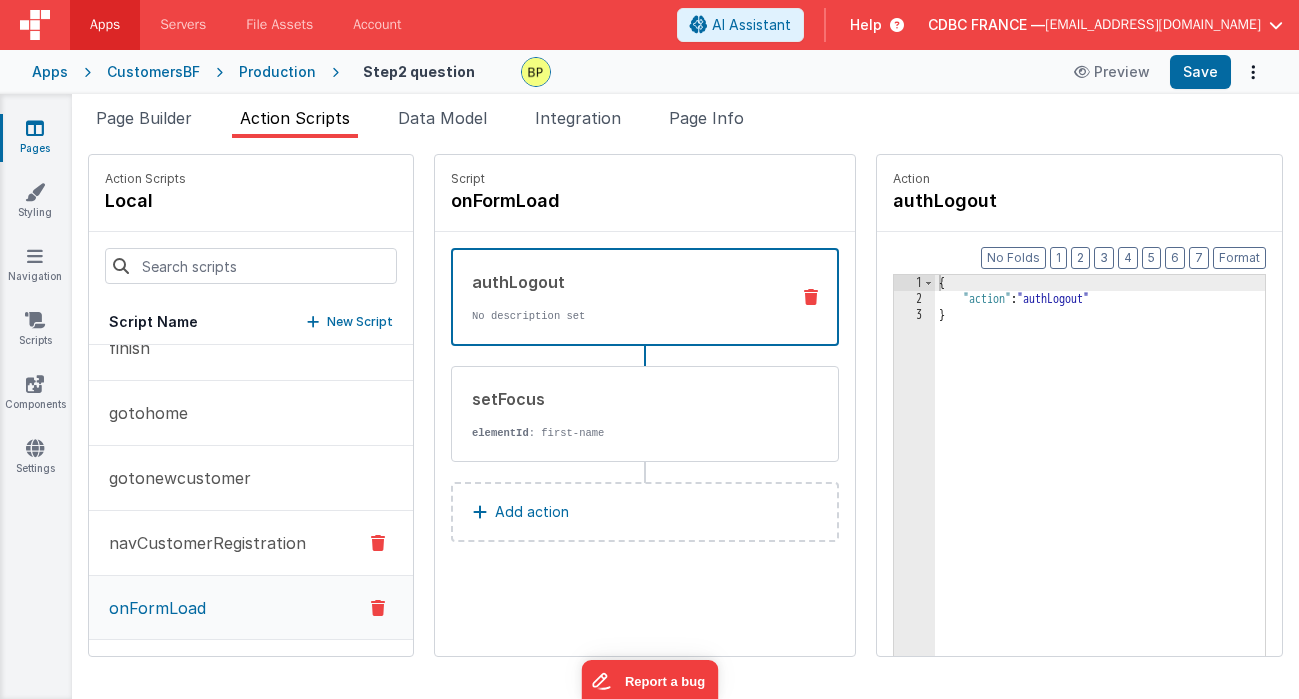 scroll, scrollTop: 28, scrollLeft: 0, axis: vertical 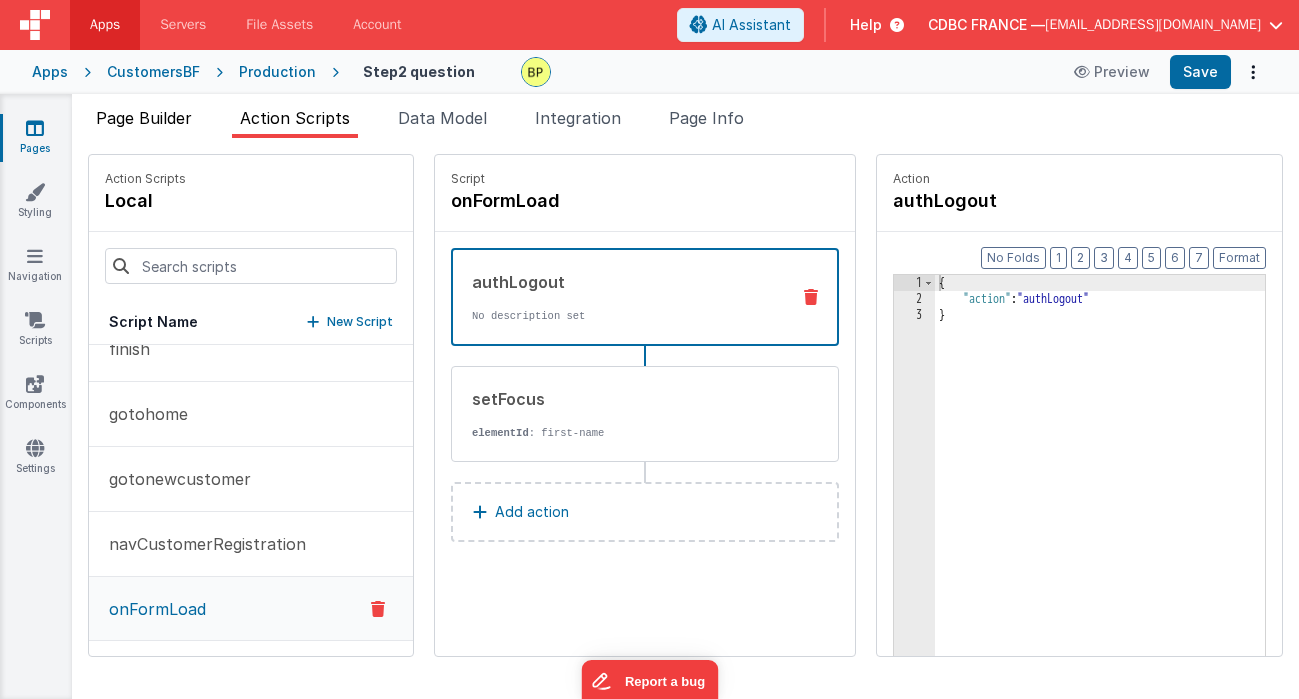 click on "Page Builder" at bounding box center (144, 118) 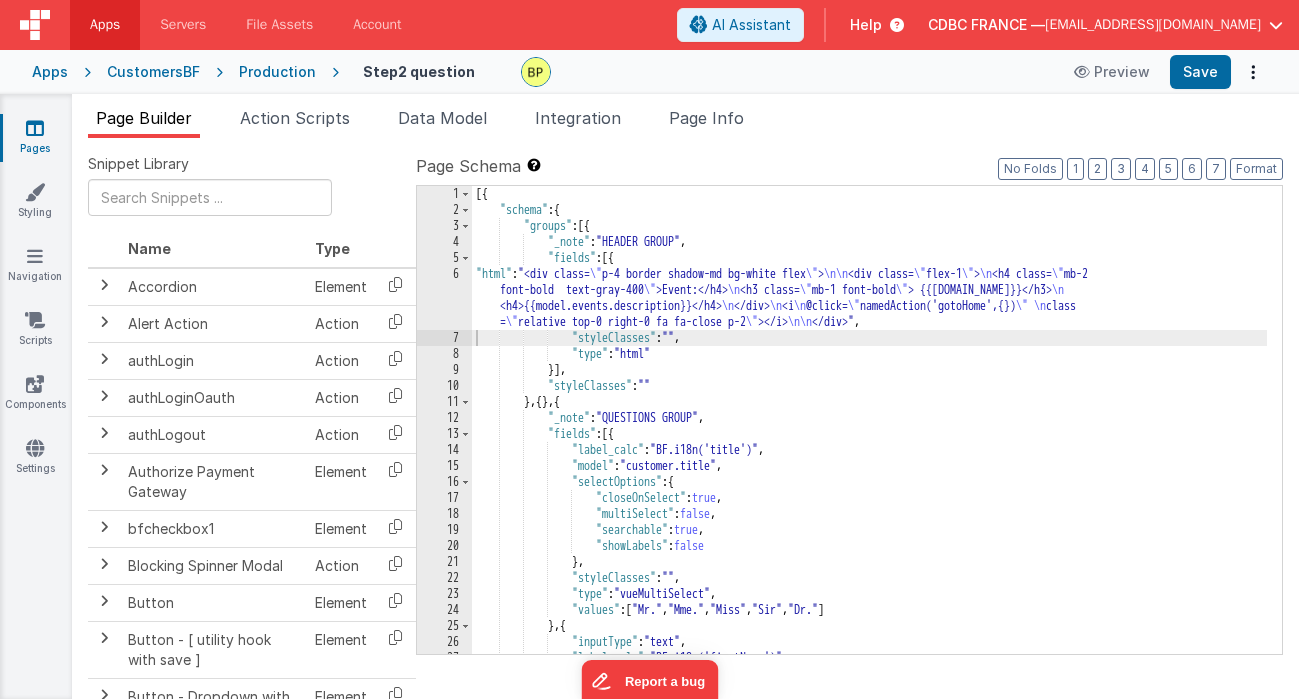 click on "[{      "schema" :  {           "groups" :  [{                "_note" :  "HEADER GROUP" ,                "fields" :  [{ "html" :  "<div class= \" p-4 border shadow-md bg-white flex \" > \n\n <div class= \" flex-1 \" > \n     <h4 class= \" mb-2       font-bold  text-gray-400 \" >Event:</h4> \n     <h3 class= \" mb-1 font-bold  \" > {{[DOMAIN_NAME]}}</h3> \n           <h4>{{model.events.description}}</h4> \n </div> \n <i  \n    @click= \" namedAction('gotoHome',{}) \"   \n    class      = \" relative top-0 right-0 fa fa-close p-2 \" ></i> \n\n </div>" ,                     "styleClasses" :  "" ,                     "type" :  "html"                }] ,                "styleClasses" :  ""           } ,  { } ,  {                "_note" :  "QUESTIONS GROUP" ,                "fields" :  [{                     "label_calc" :  "BF.i18n('title')" ,                     "model" :  "customer.title" ,                     "selectOptions" :  {                          "closeOnSelect" :  true ," at bounding box center (869, 436) 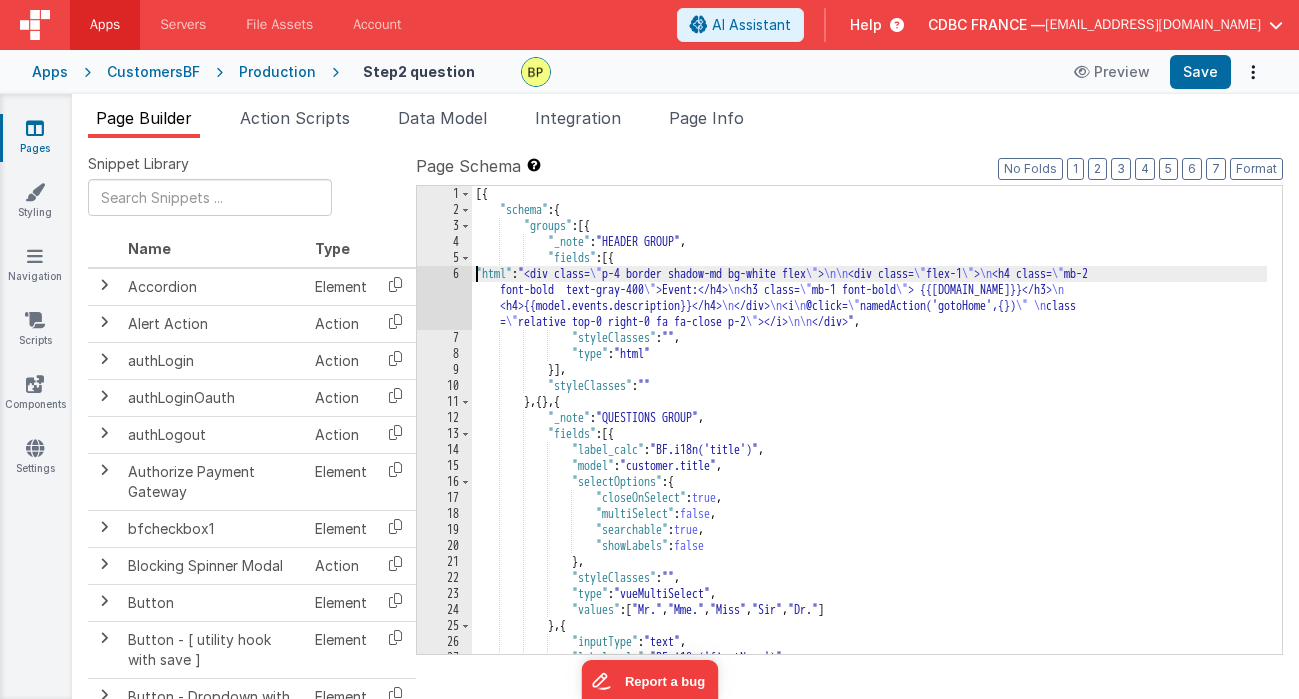 click on "8" at bounding box center (444, 354) 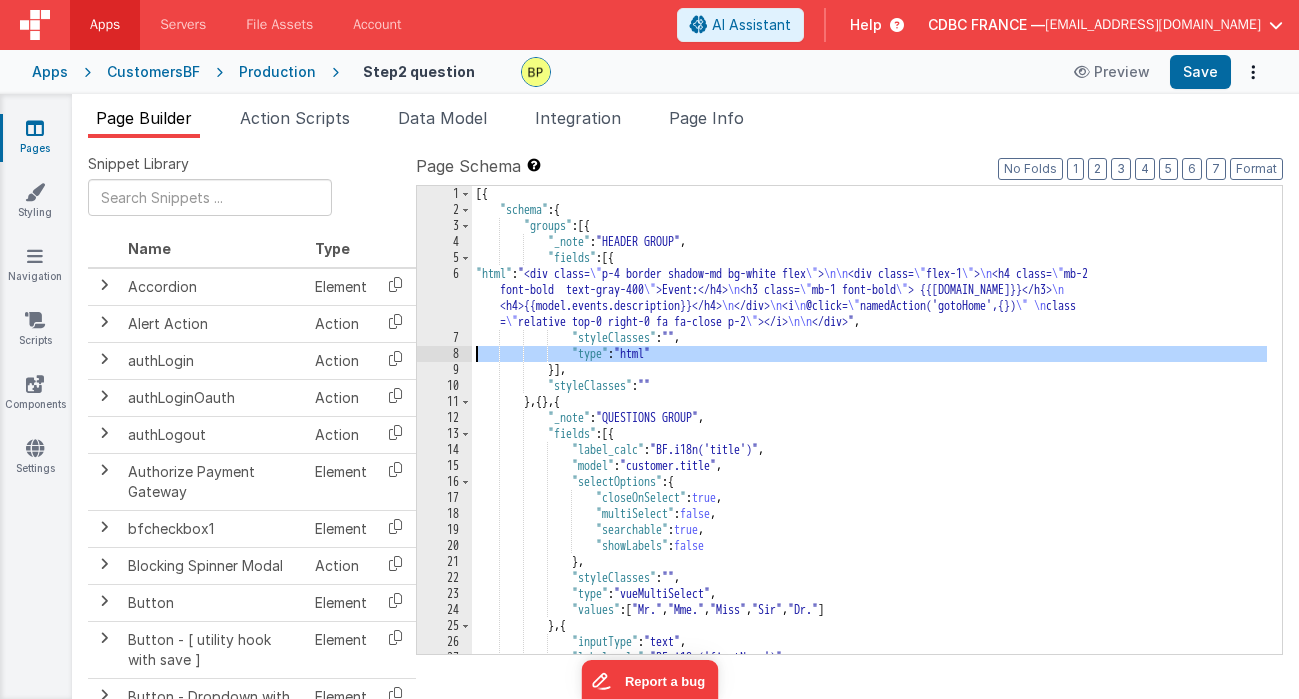 click on "8" at bounding box center [444, 354] 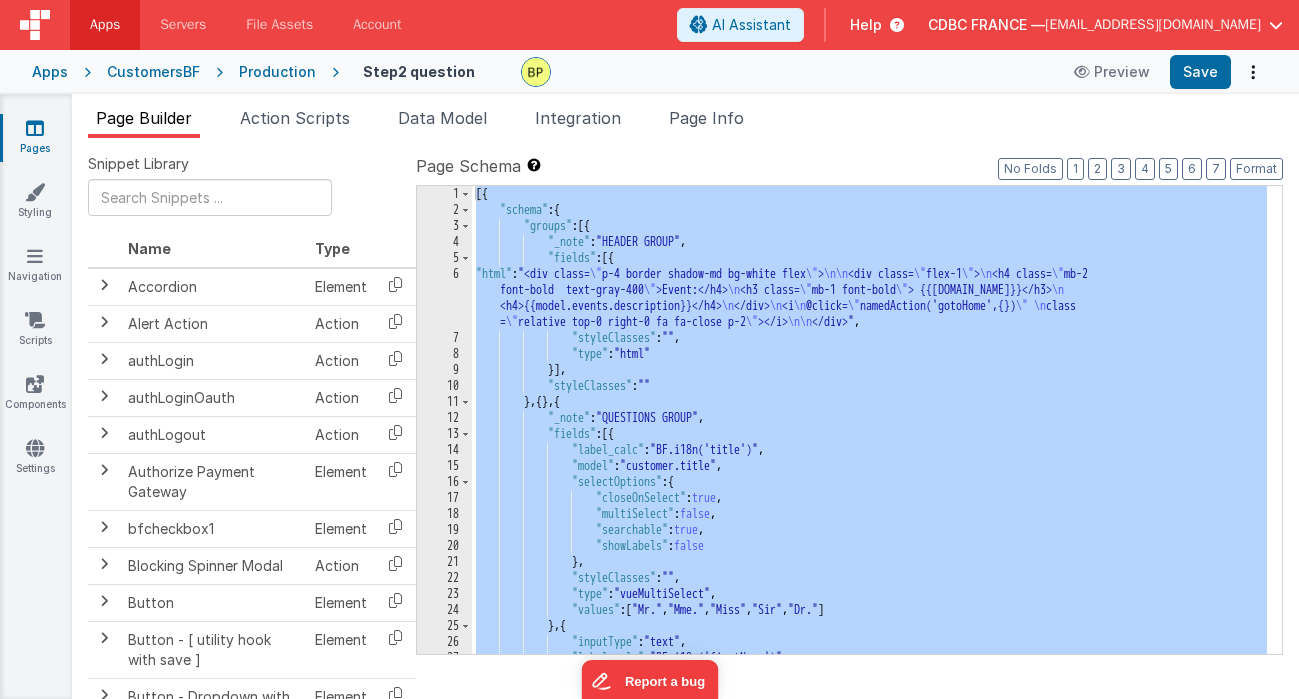 click on "8" at bounding box center [444, 354] 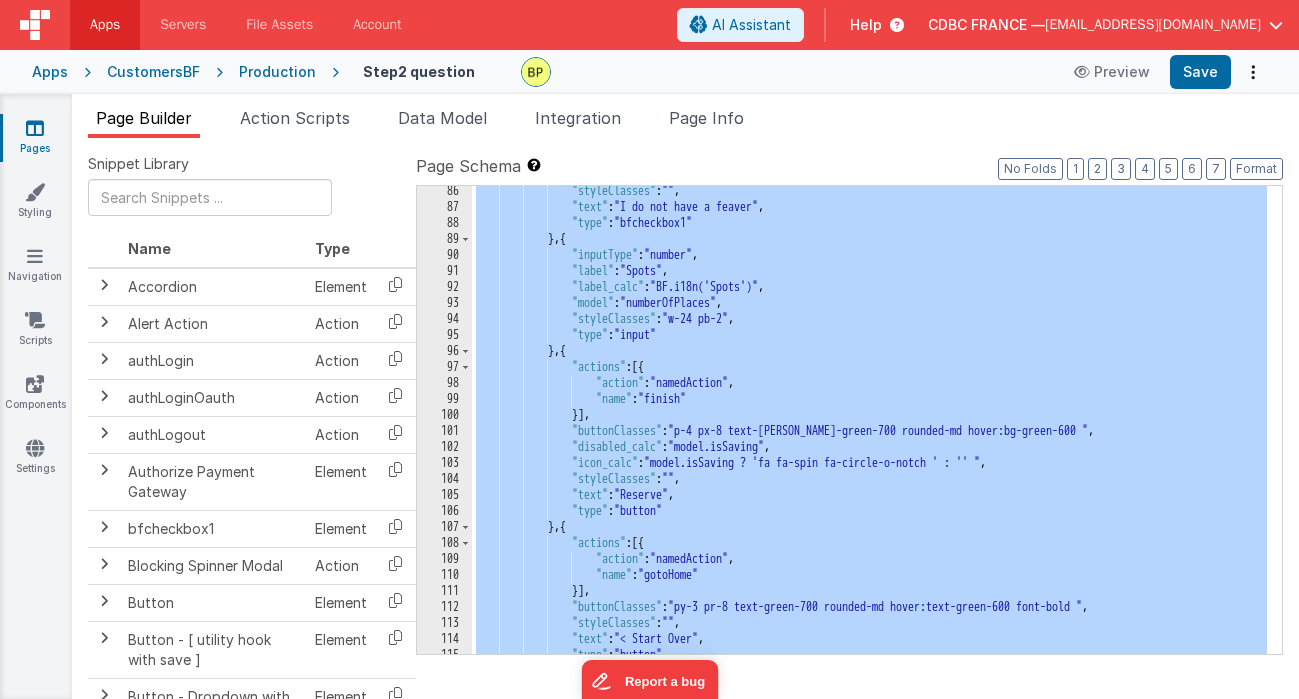 scroll, scrollTop: 1299, scrollLeft: 0, axis: vertical 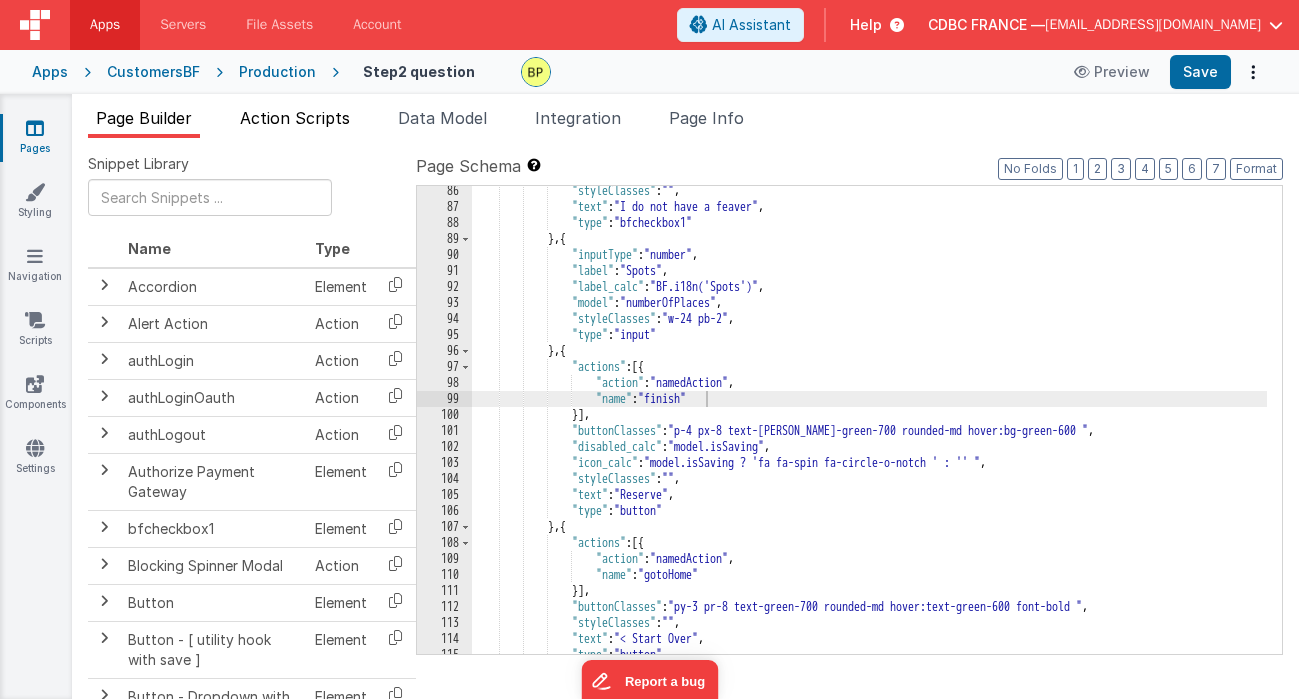 click on "Action Scripts" at bounding box center [295, 118] 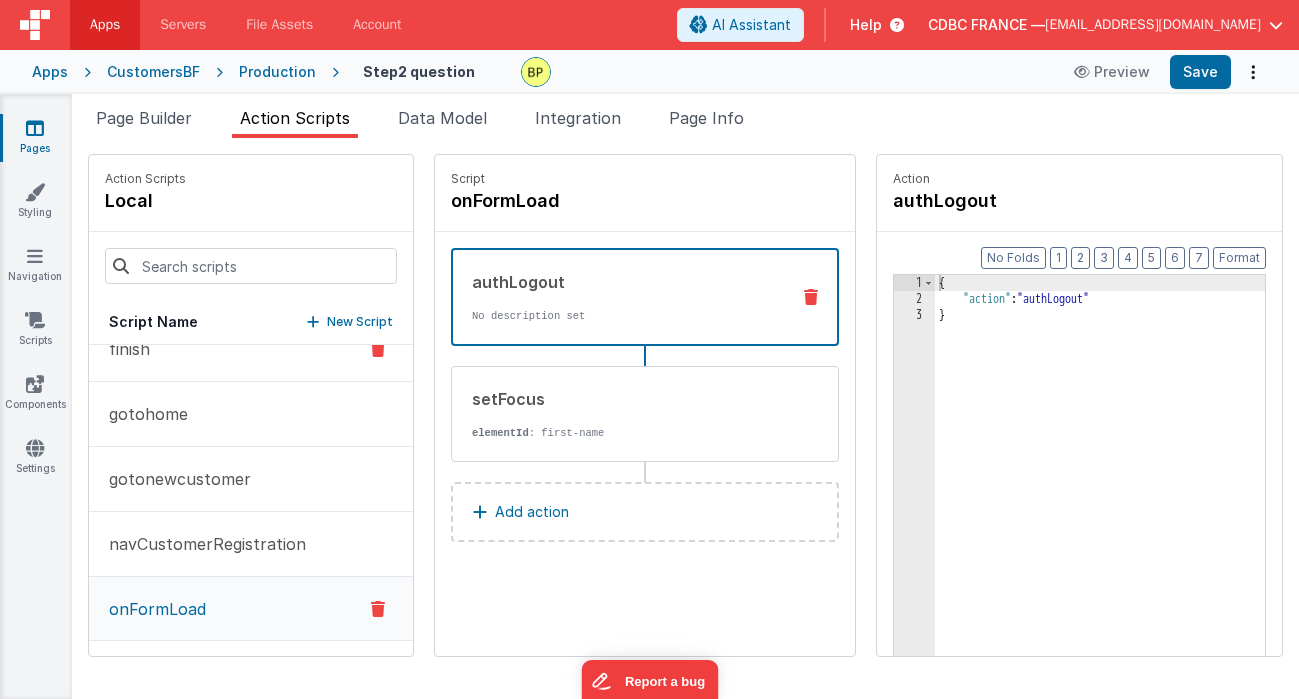 click on "finish" at bounding box center [251, 349] 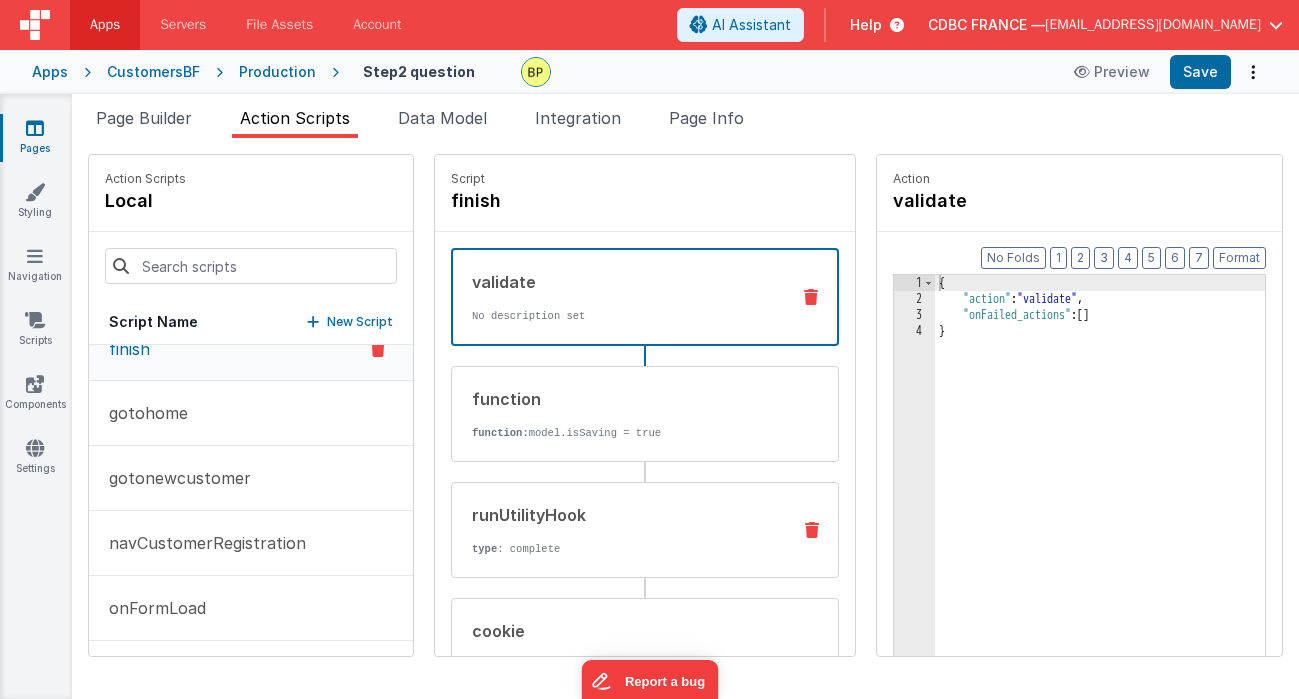 click on "runUtilityHook" at bounding box center (623, 515) 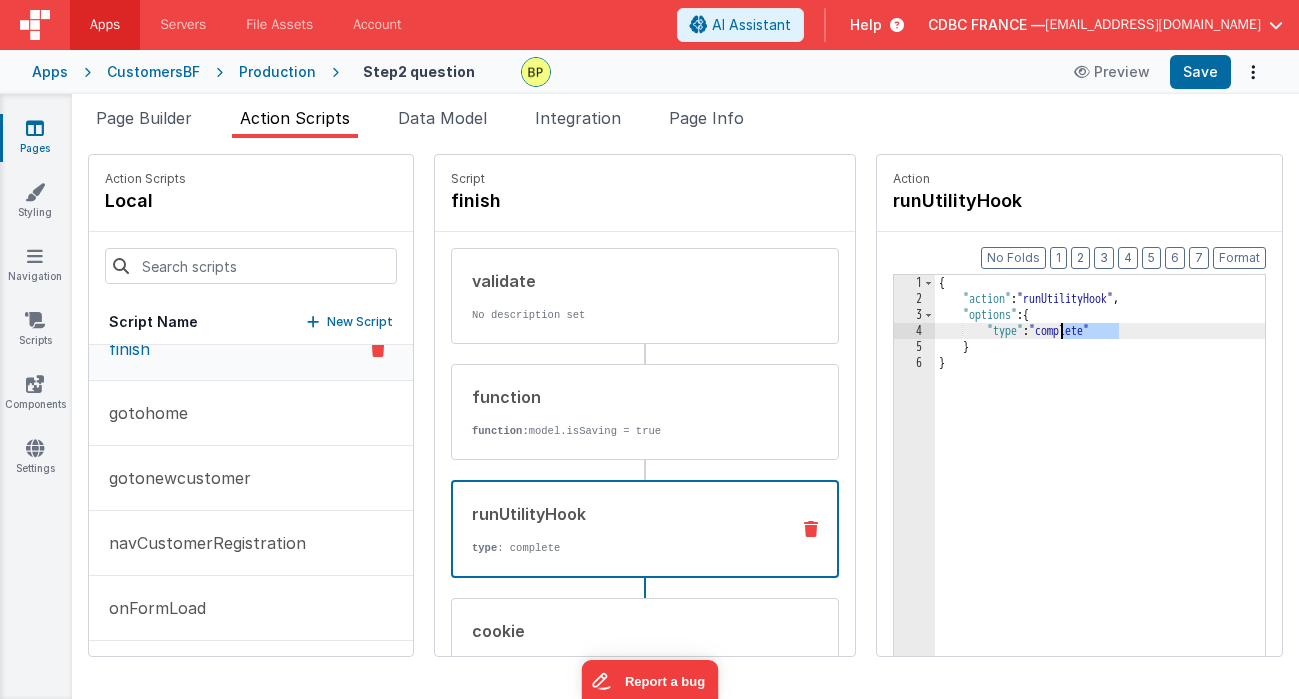 drag, startPoint x: 1068, startPoint y: 329, endPoint x: 1012, endPoint y: 331, distance: 56.0357 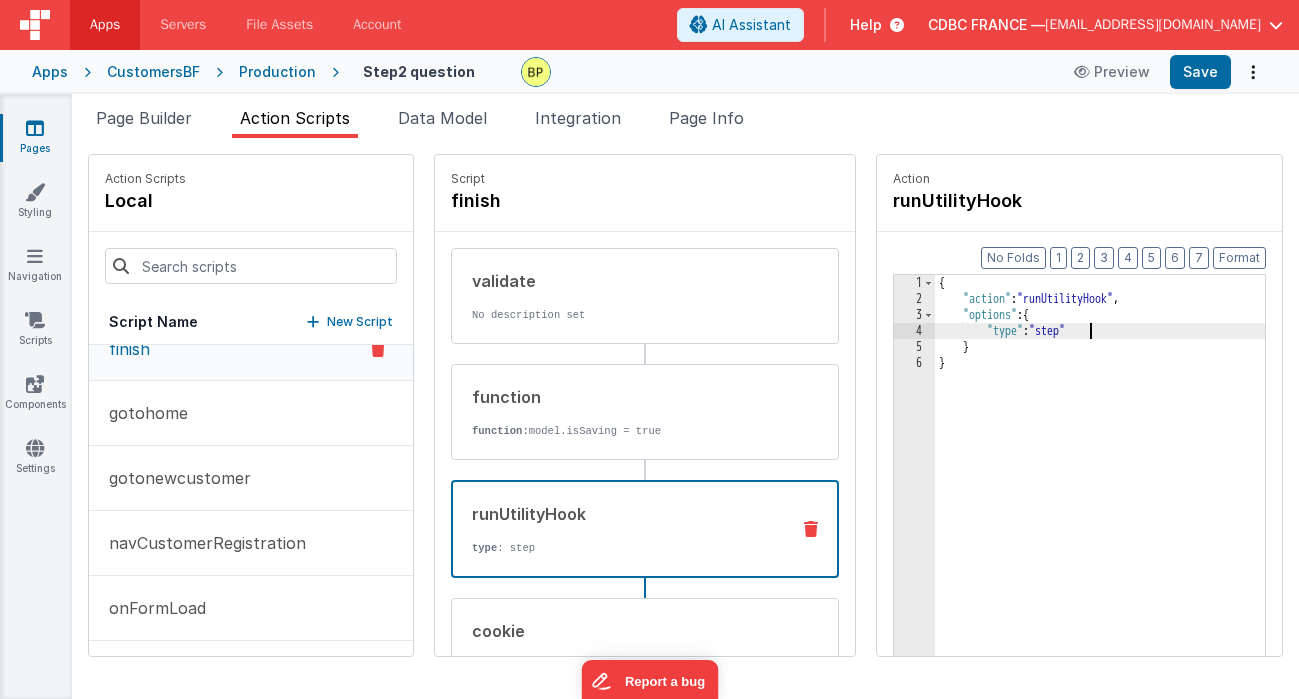 type 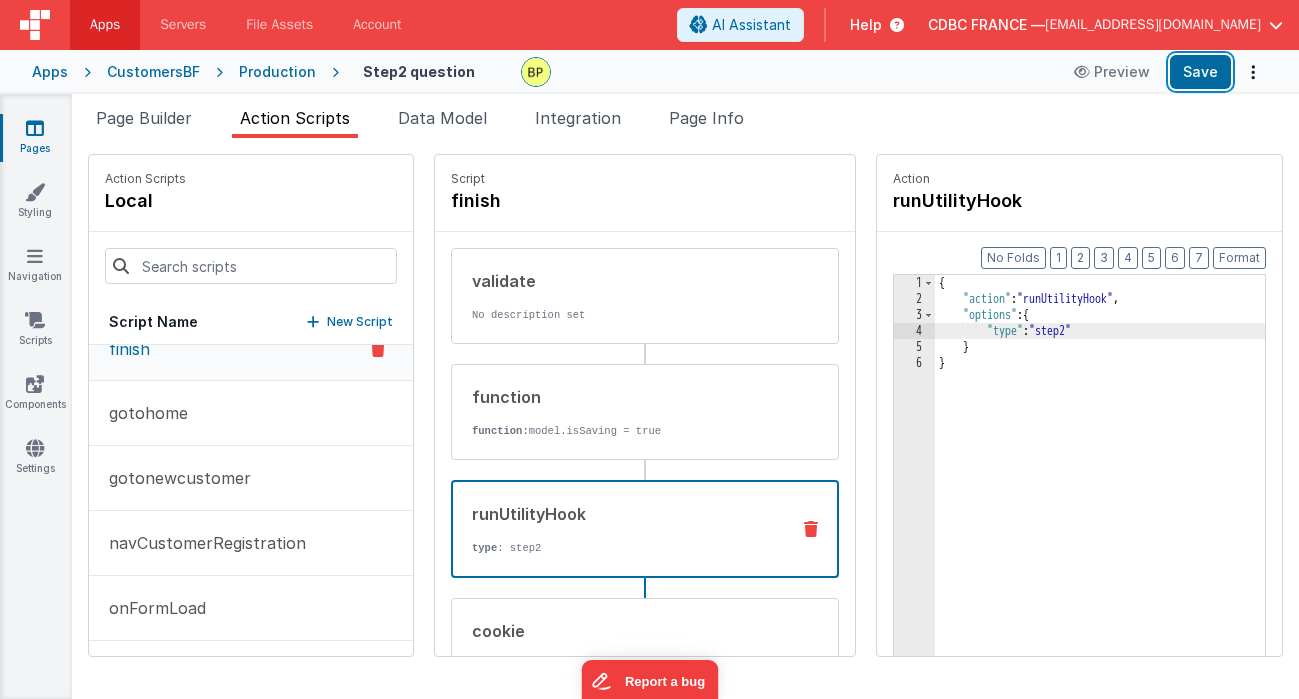drag, startPoint x: 1201, startPoint y: 65, endPoint x: 1080, endPoint y: 140, distance: 142.3587 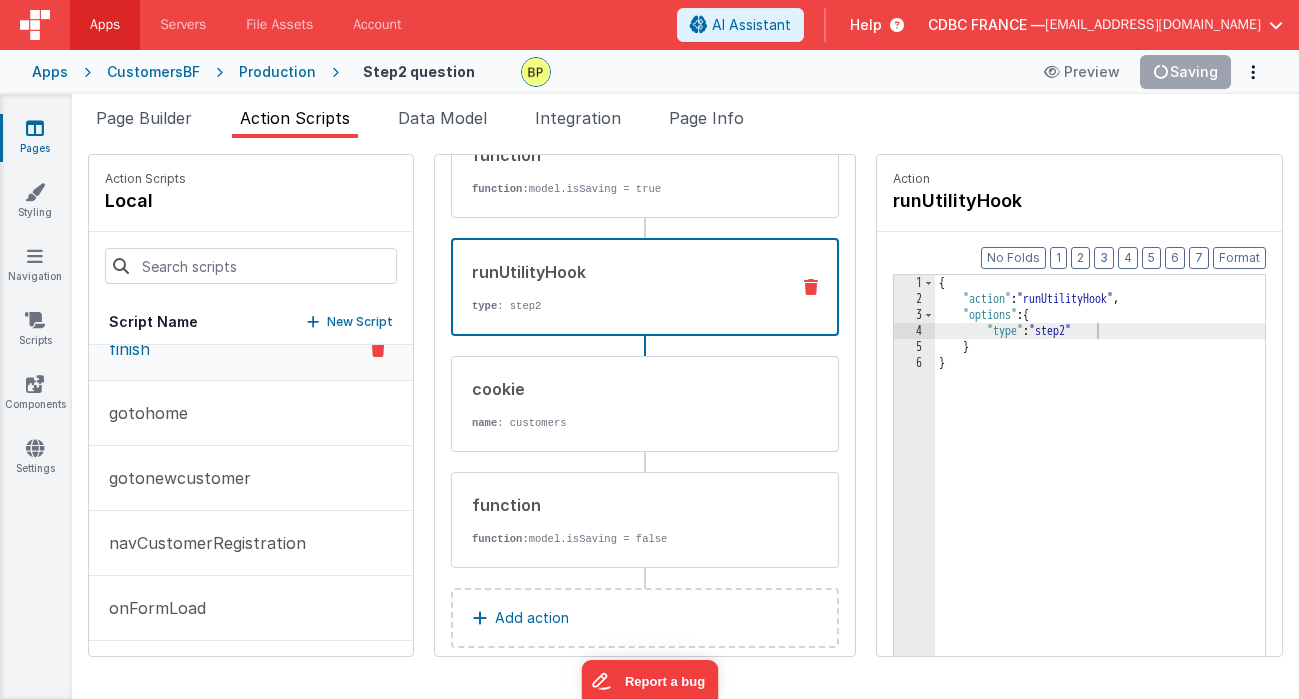 scroll, scrollTop: 270, scrollLeft: 0, axis: vertical 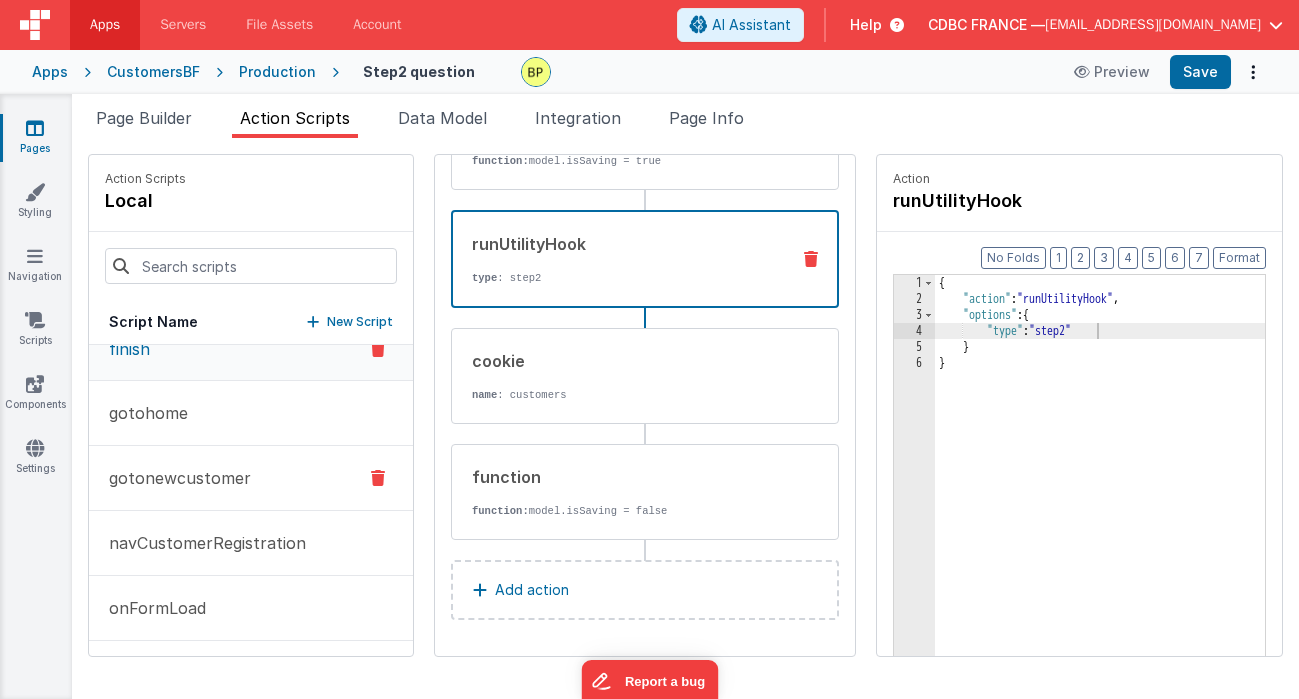 click on "gotonewcustomer" at bounding box center [174, 478] 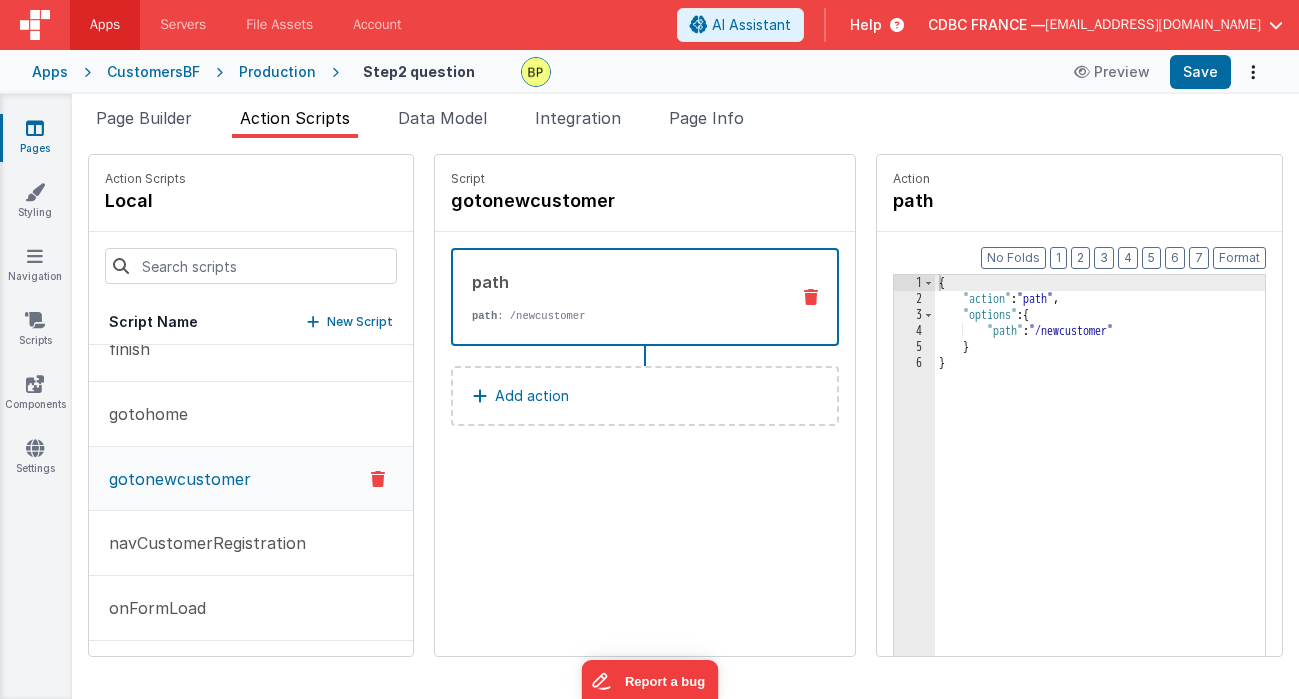 scroll, scrollTop: 0, scrollLeft: 0, axis: both 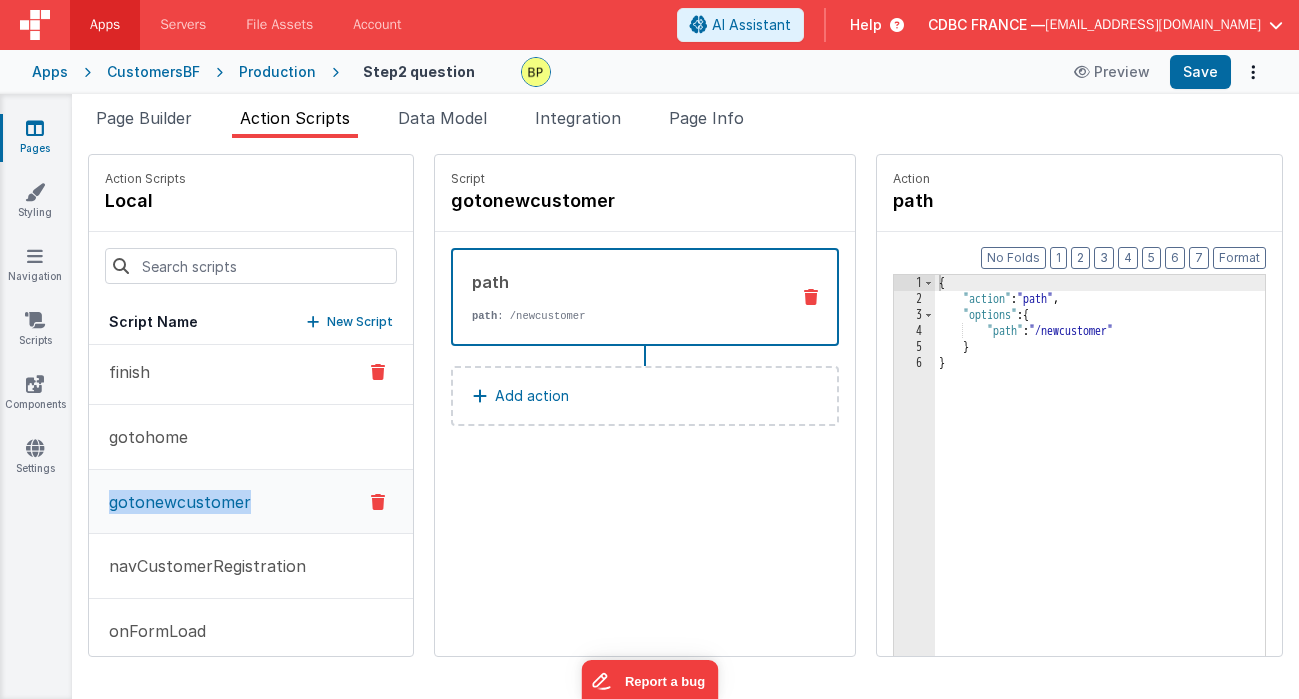 click on "finish" at bounding box center [251, 372] 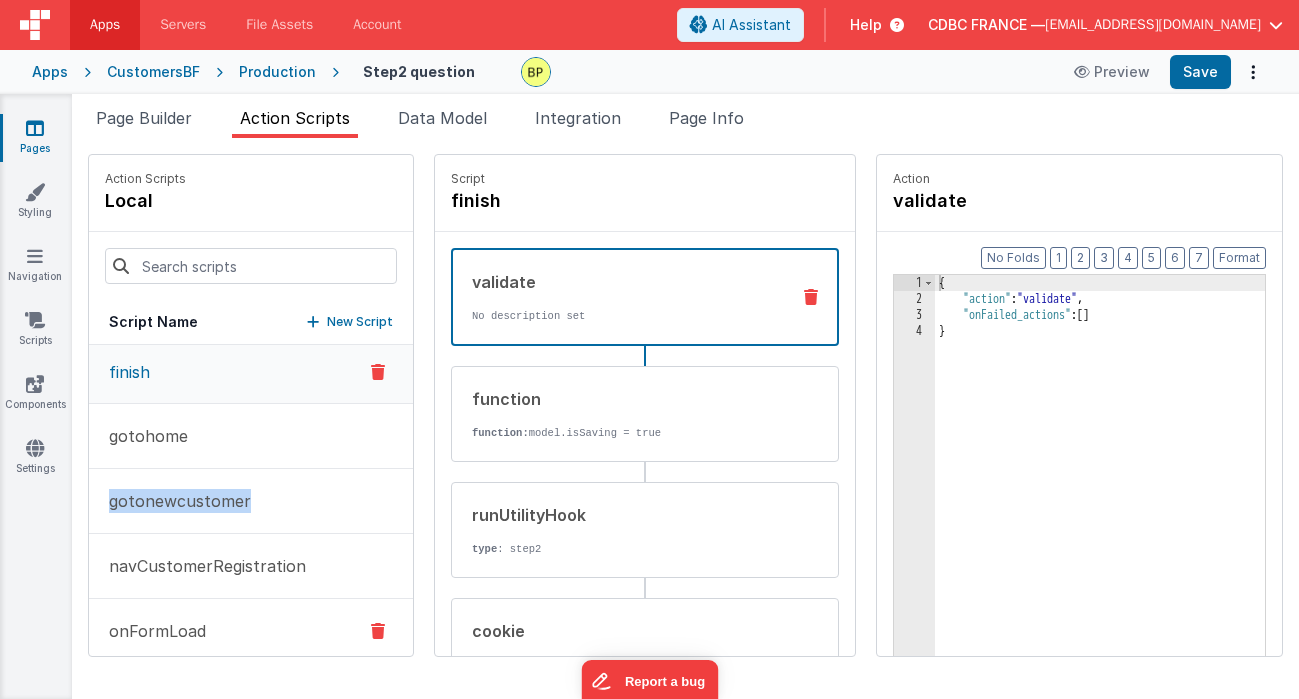 scroll, scrollTop: 6, scrollLeft: 0, axis: vertical 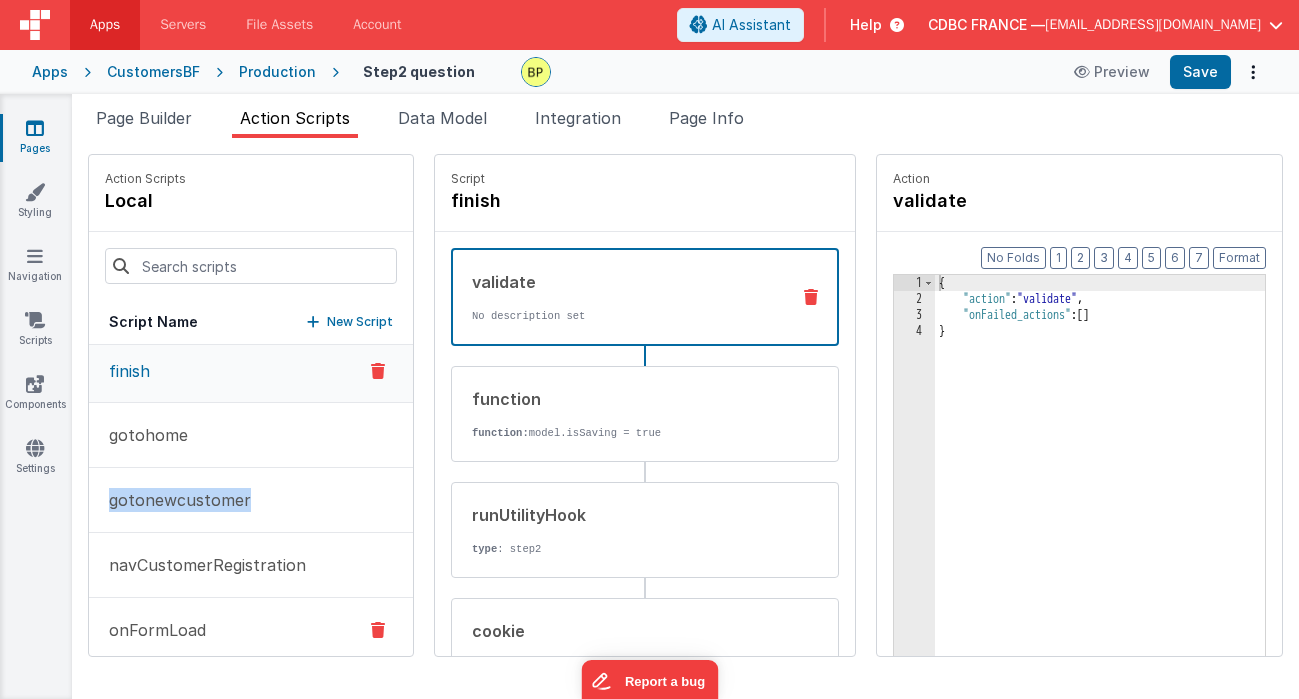 click on "onFormLoad" at bounding box center [251, 630] 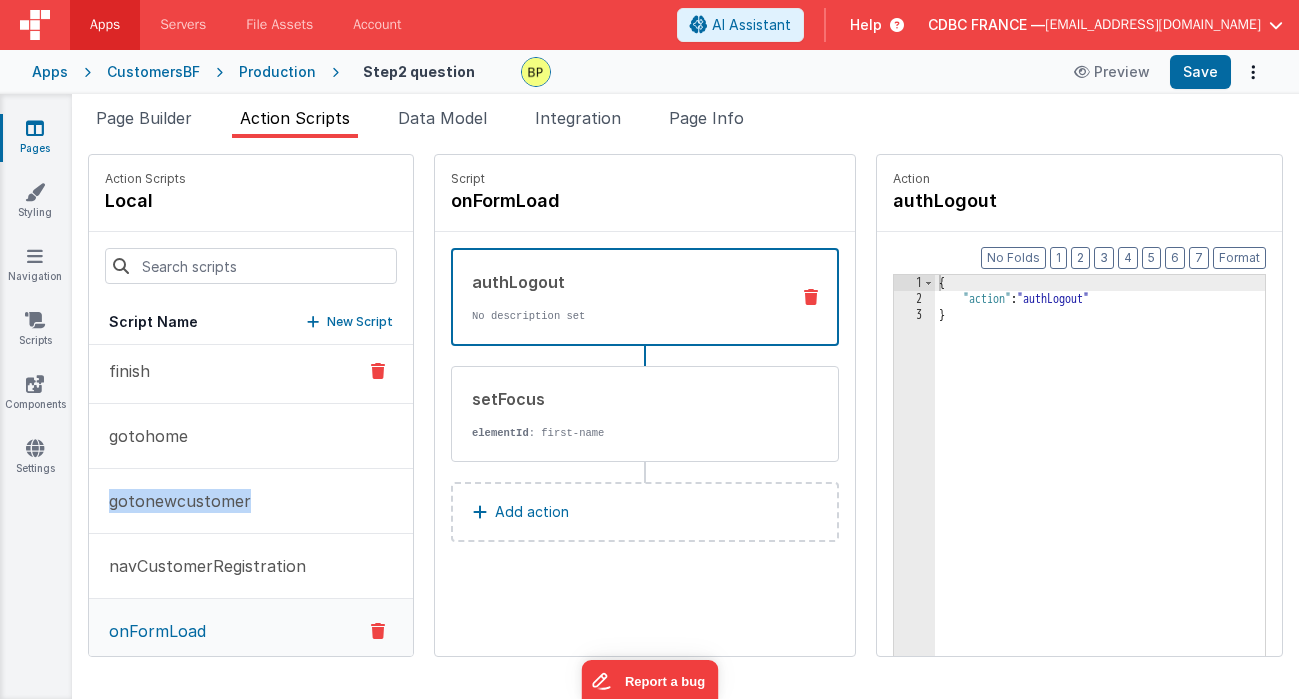 click on "finish" at bounding box center [251, 371] 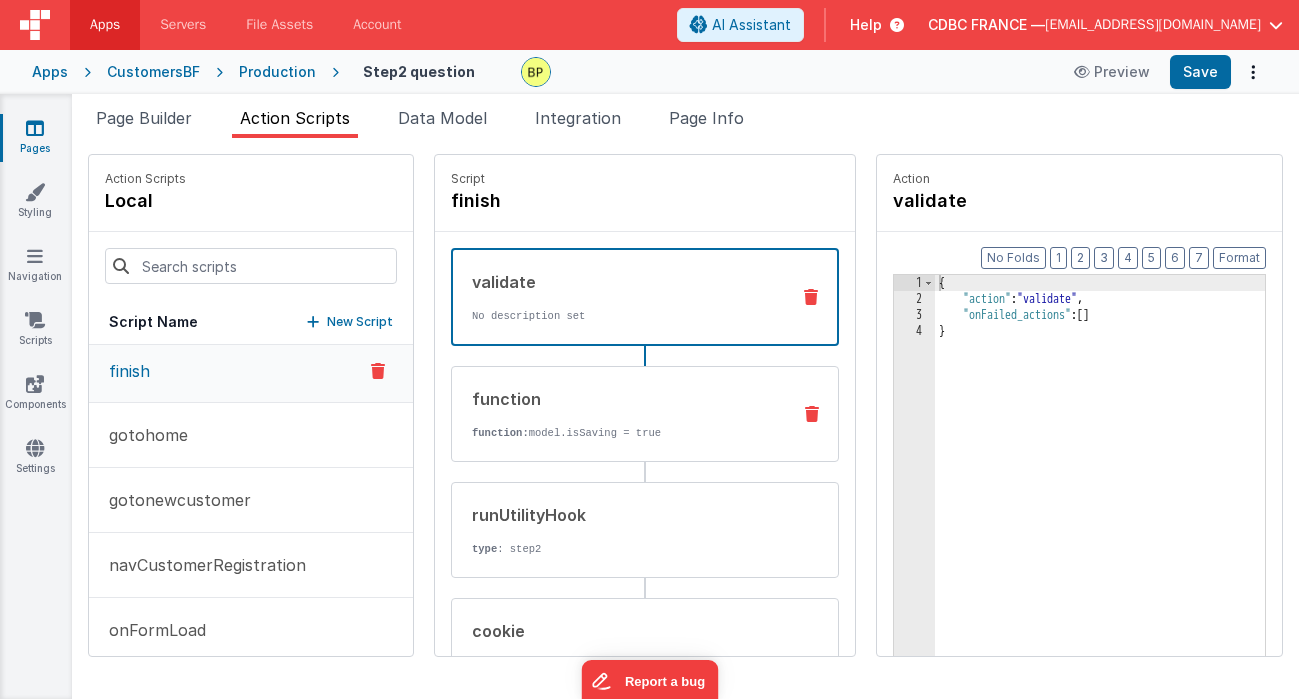 click on "function:  model.isSaving = true" at bounding box center (623, 433) 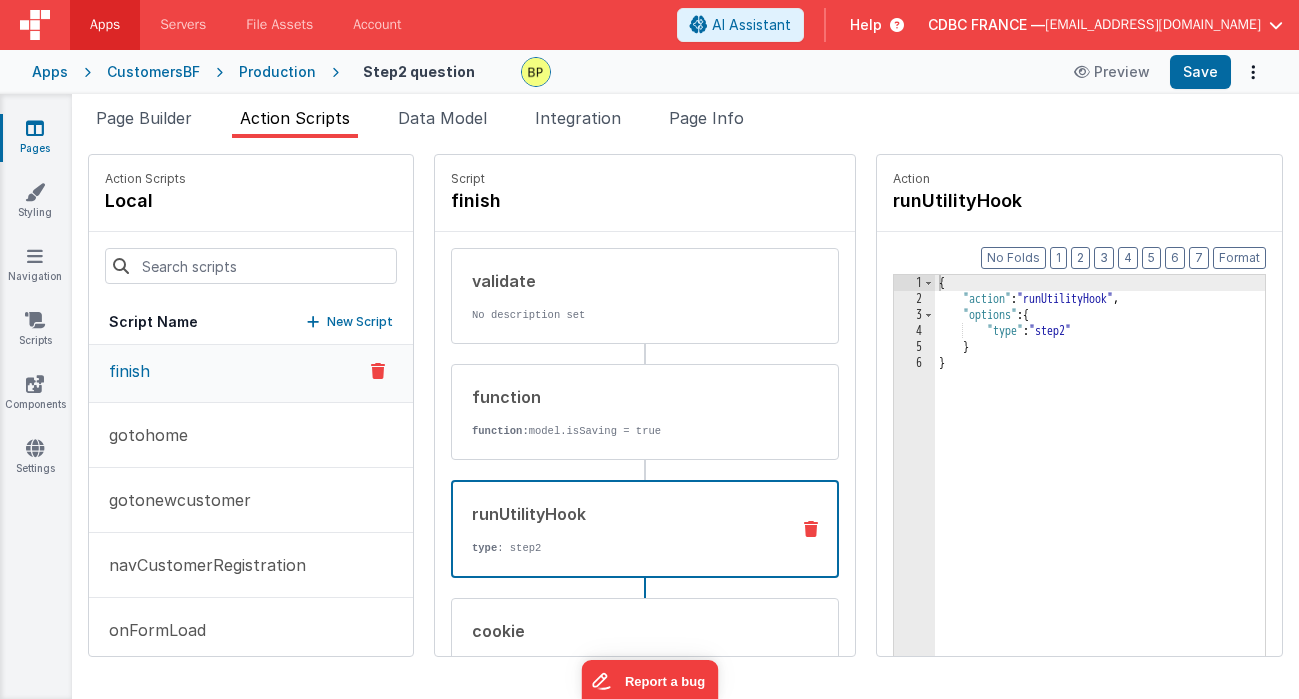 click on "runUtilityHook   type : step2" at bounding box center [613, 529] 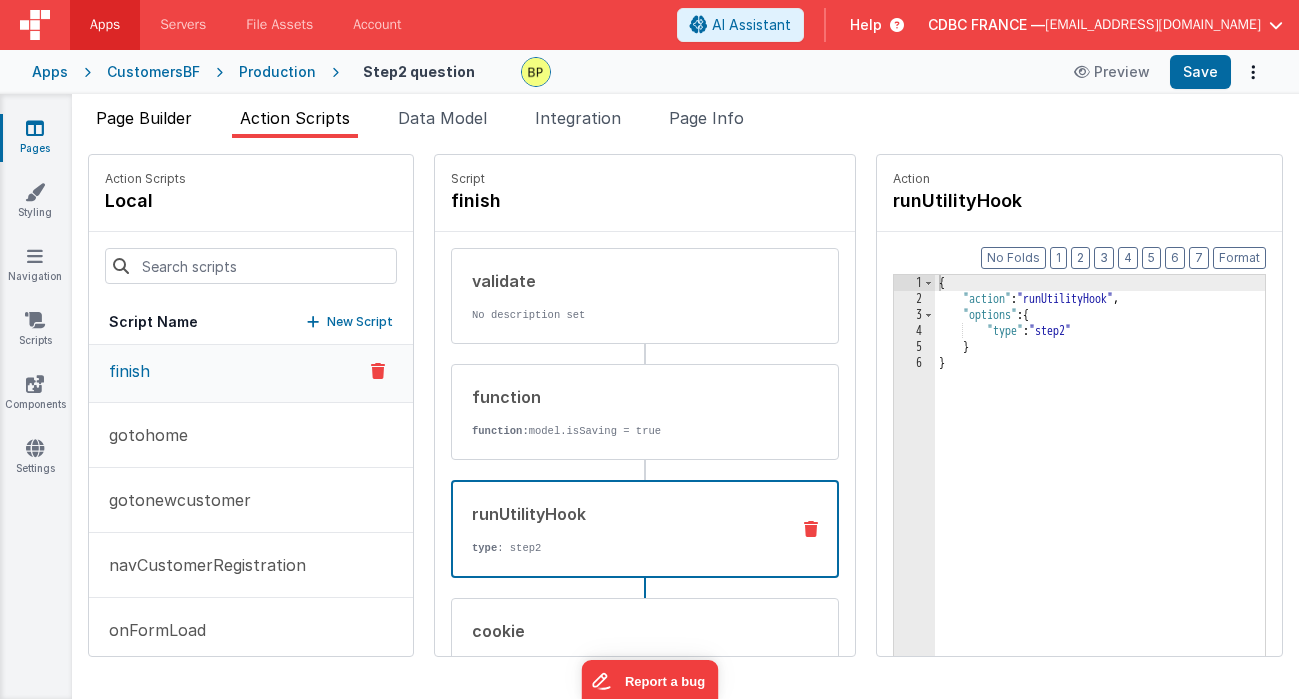 click on "Page Builder" at bounding box center (144, 118) 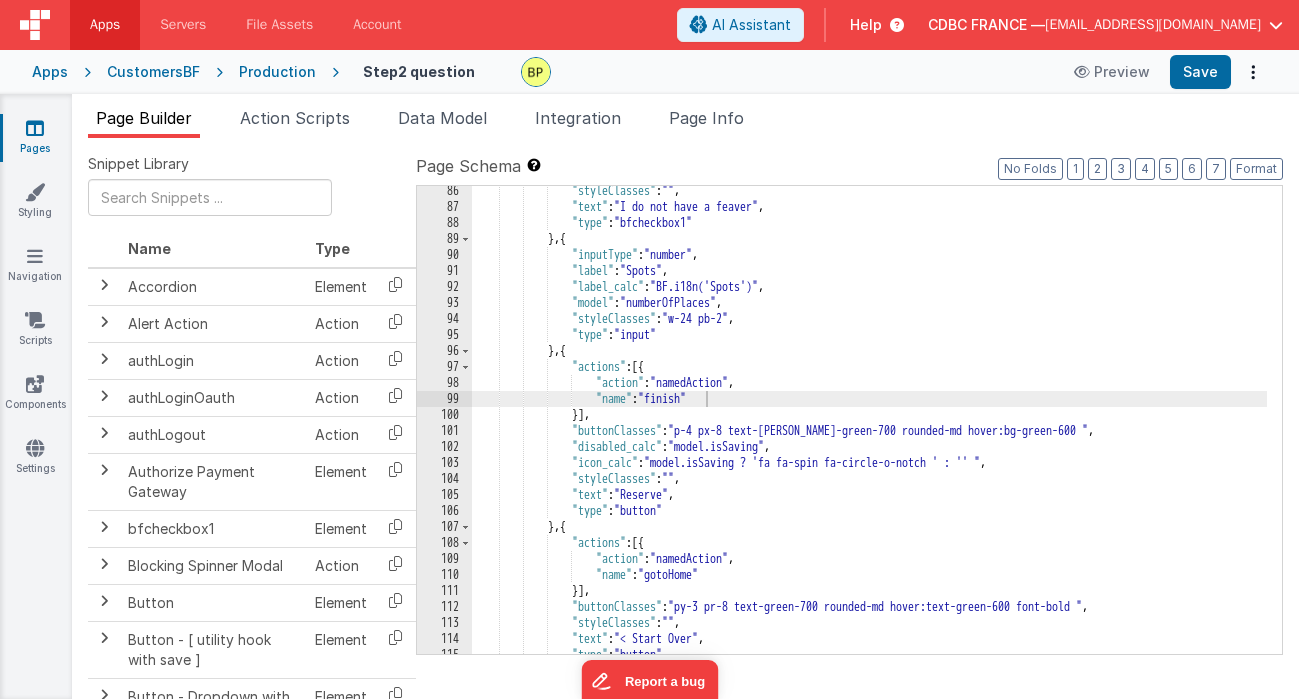 drag, startPoint x: 719, startPoint y: 117, endPoint x: 483, endPoint y: 289, distance: 292.0274 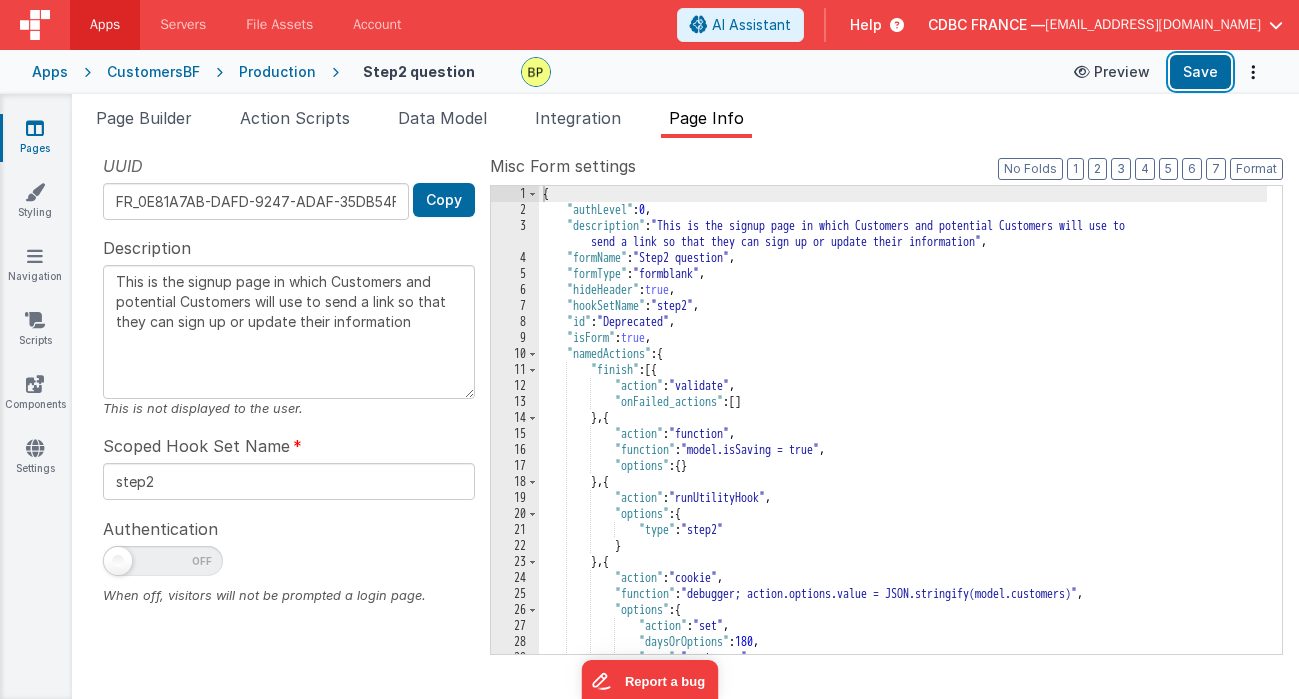 drag, startPoint x: 1215, startPoint y: 72, endPoint x: 1112, endPoint y: 77, distance: 103.121284 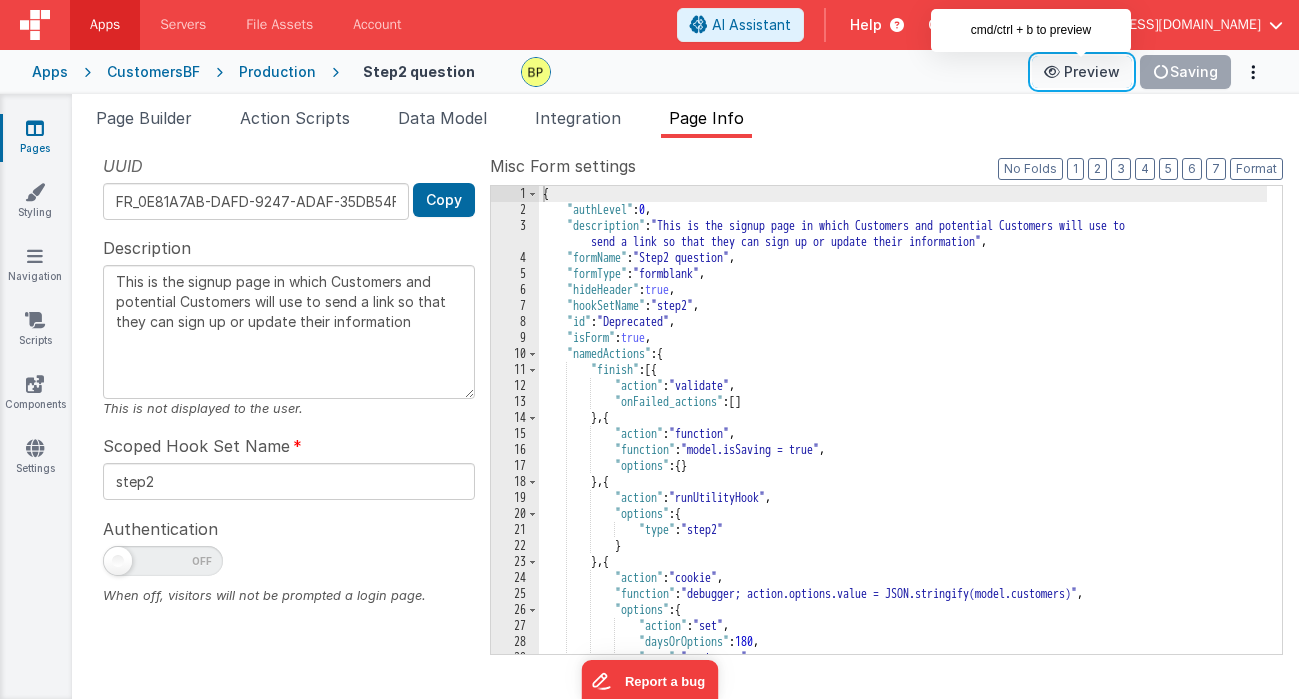 click on "Preview" at bounding box center [1082, 72] 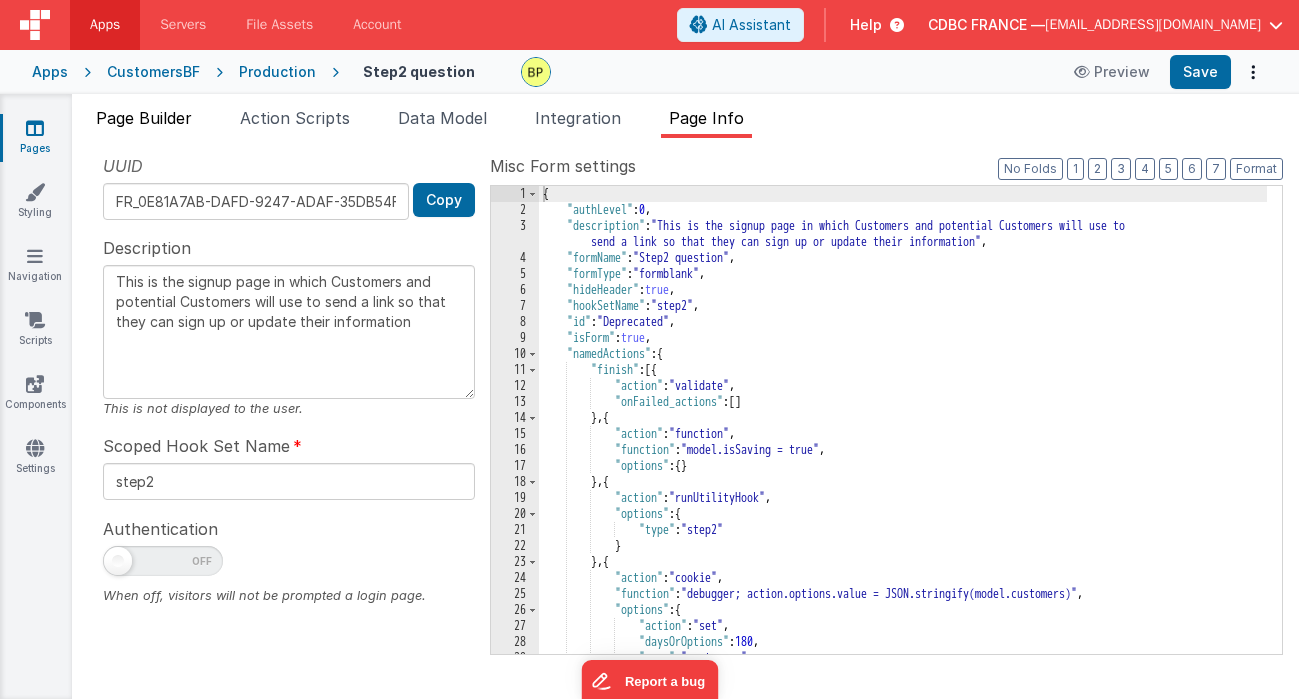 click on "Page Builder" at bounding box center [144, 118] 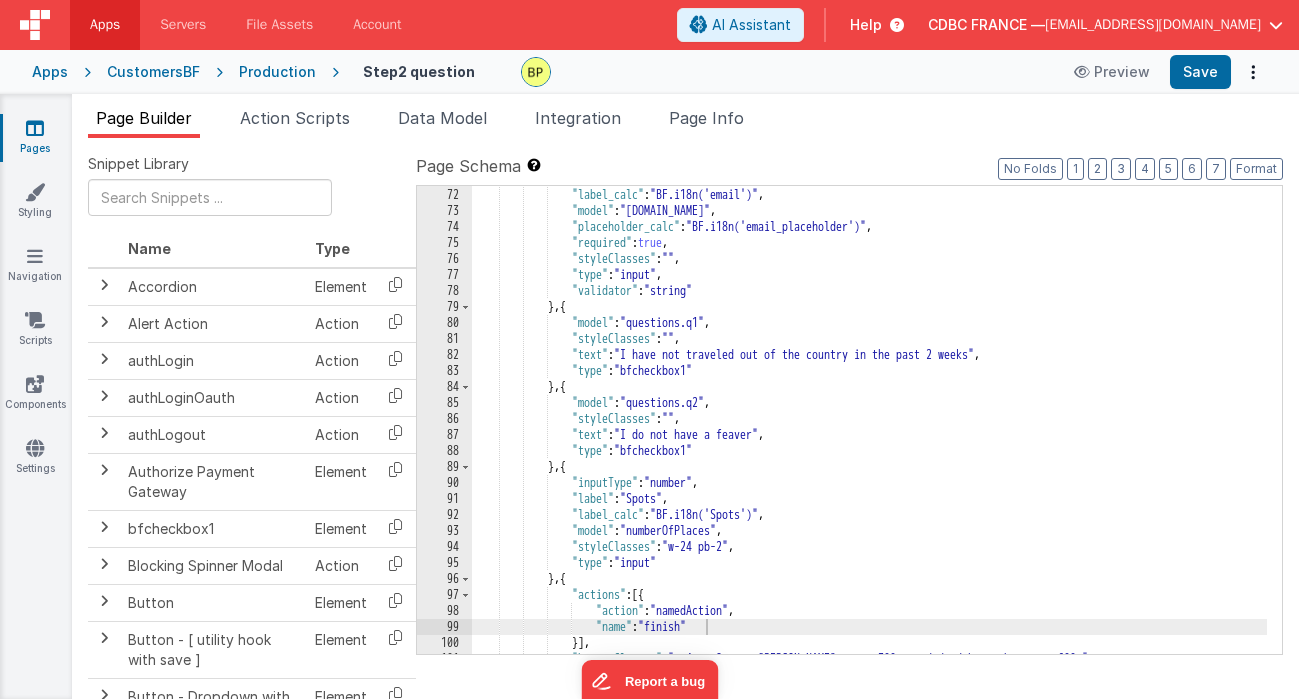 scroll, scrollTop: 0, scrollLeft: 0, axis: both 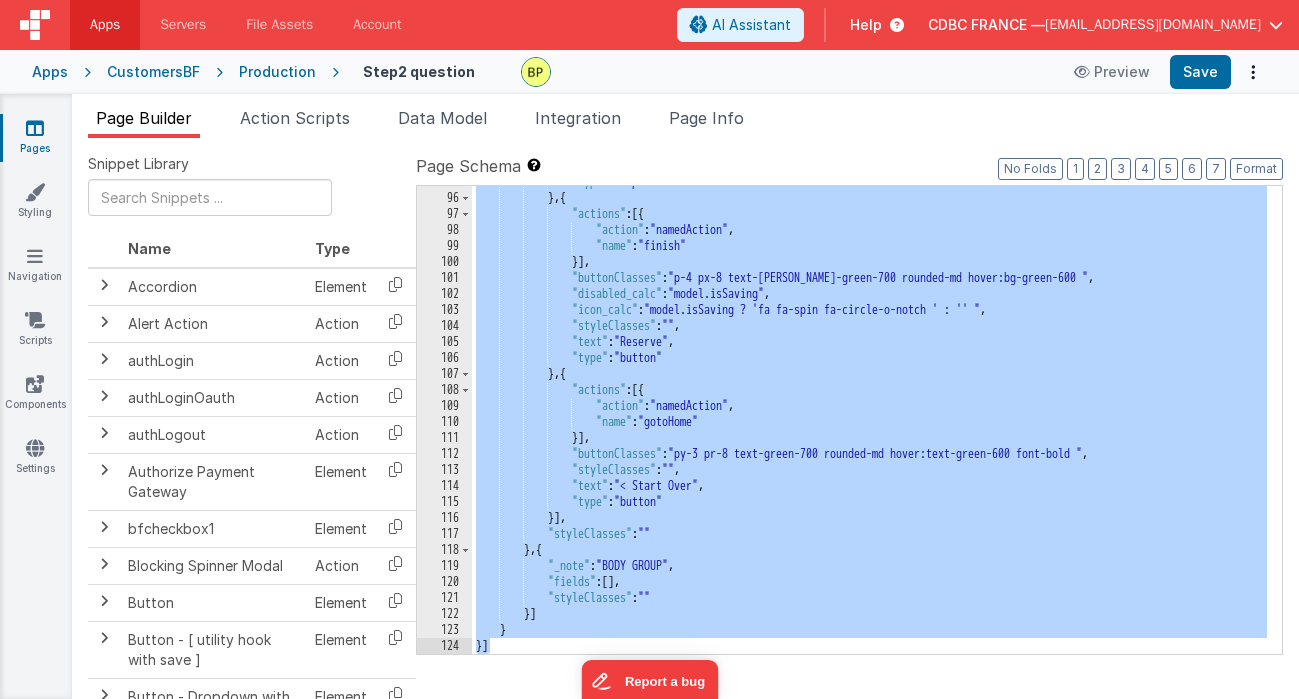 drag, startPoint x: 475, startPoint y: 193, endPoint x: 649, endPoint y: 857, distance: 686.4197 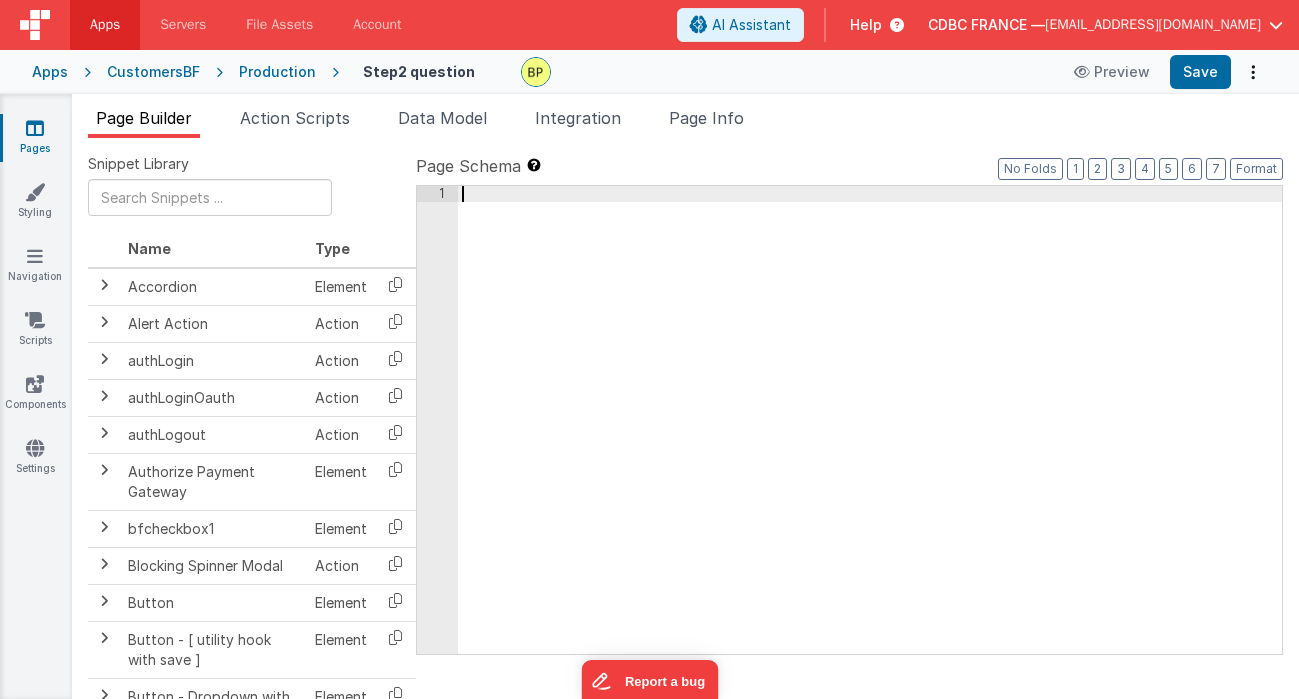 click at bounding box center (870, 436) 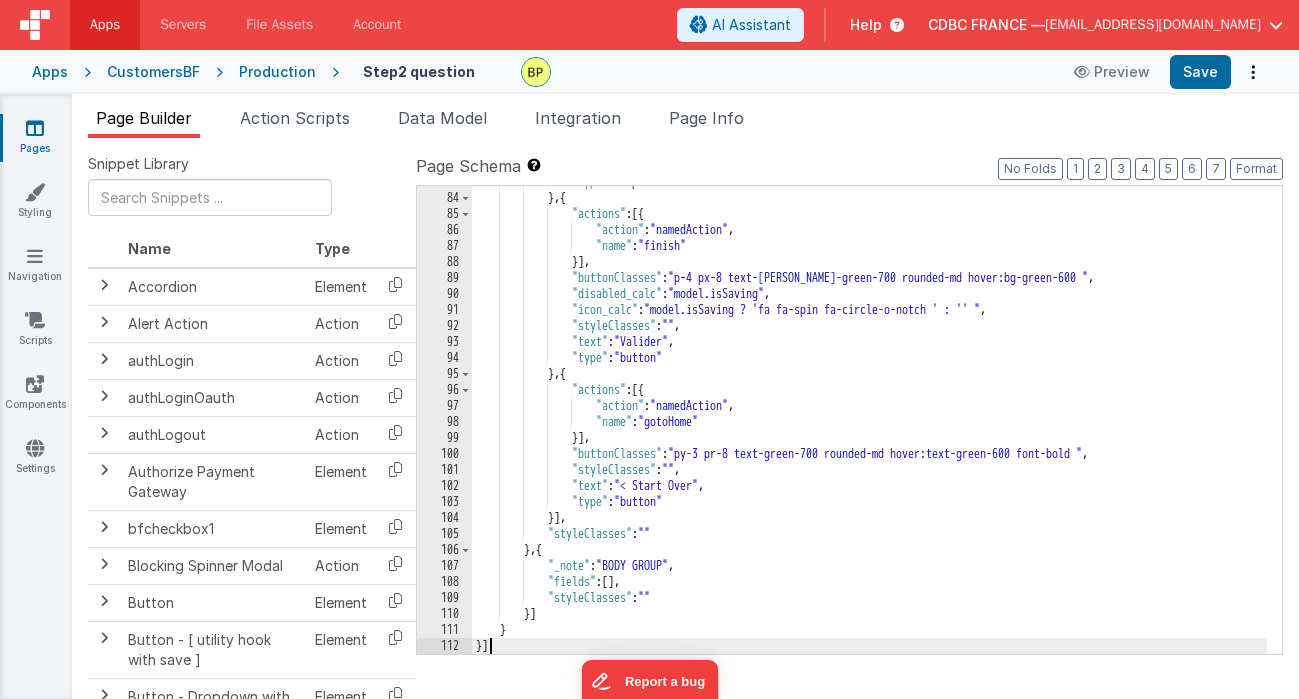 scroll, scrollTop: 1388, scrollLeft: 0, axis: vertical 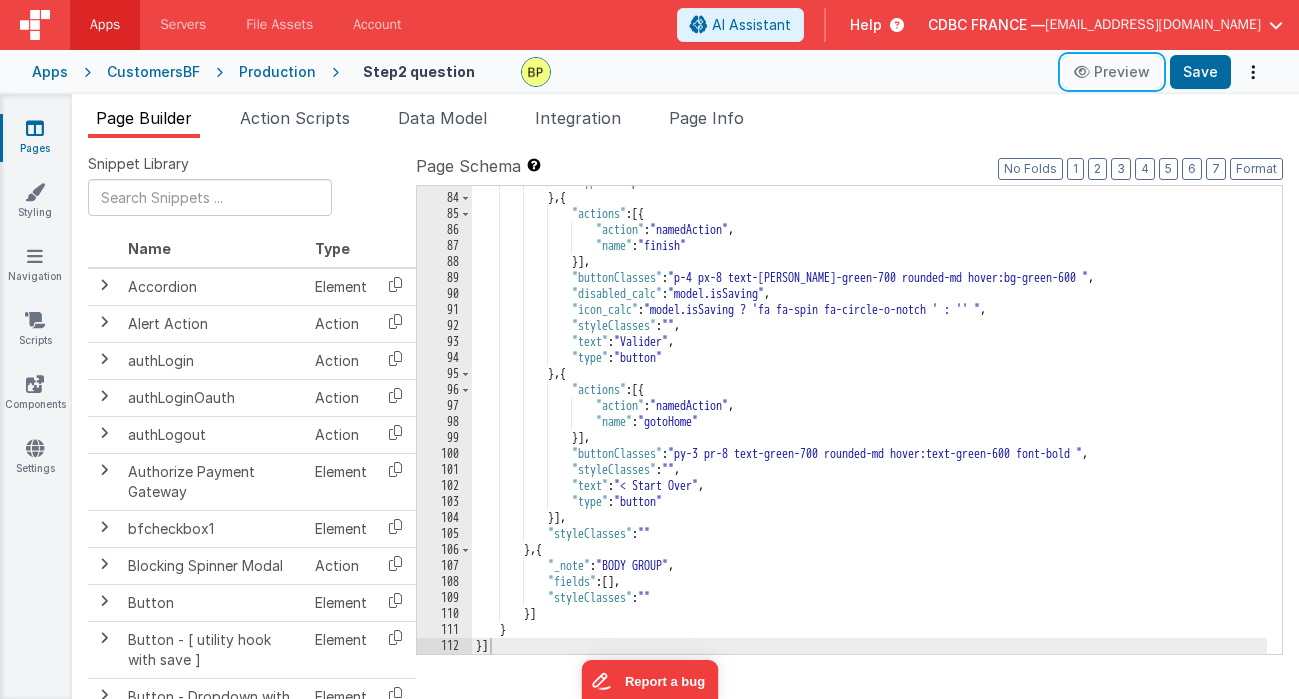 drag, startPoint x: 1125, startPoint y: 78, endPoint x: 1213, endPoint y: 100, distance: 90.70832 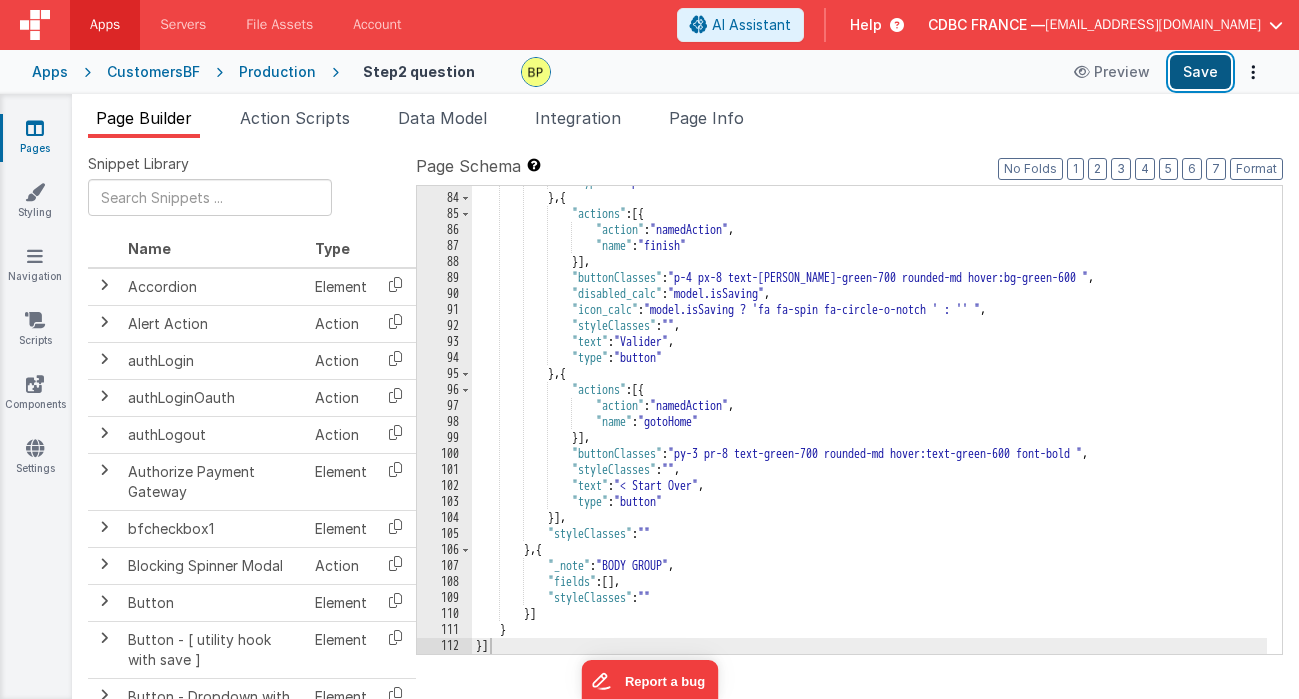 click on "Save" at bounding box center (1200, 72) 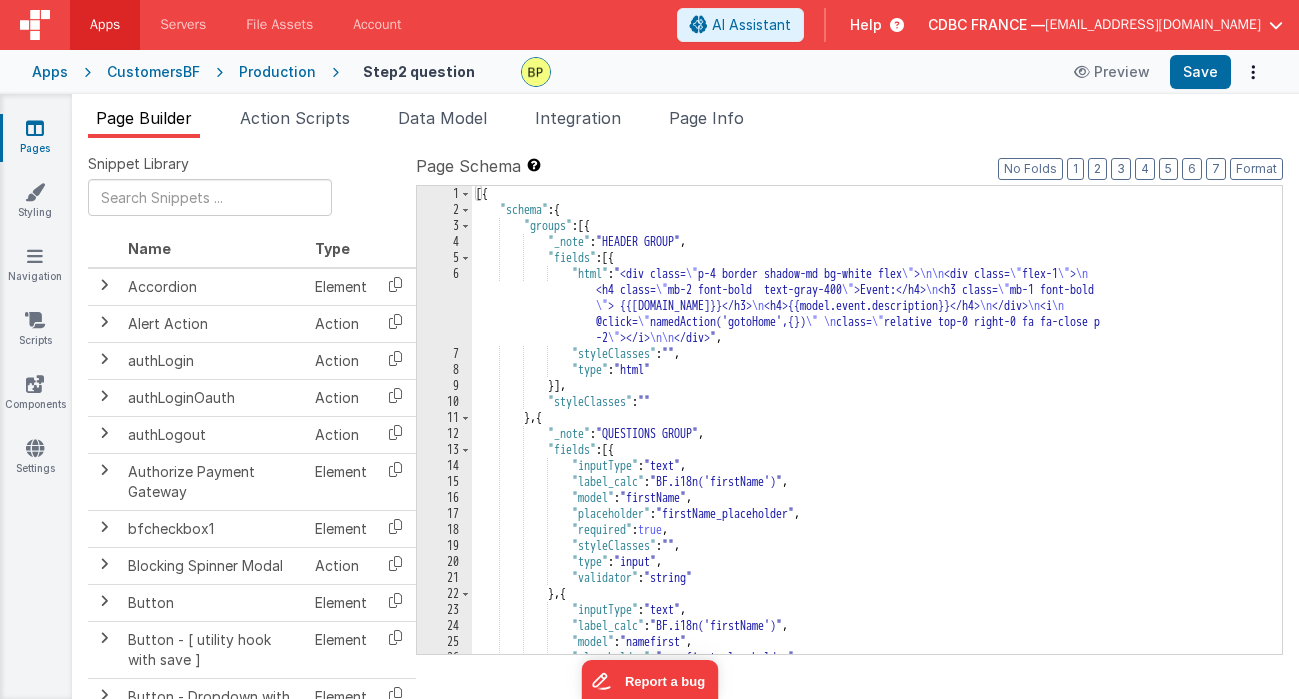 scroll, scrollTop: 0, scrollLeft: 0, axis: both 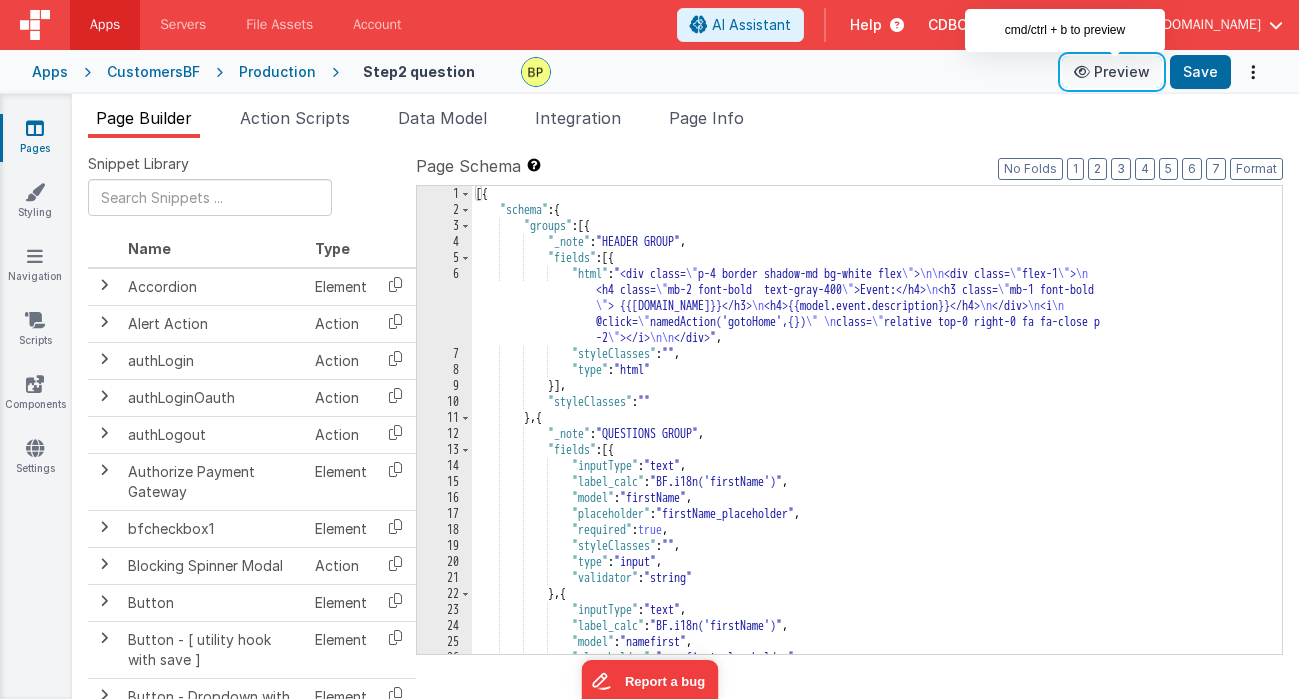 click on "Preview" at bounding box center [1112, 72] 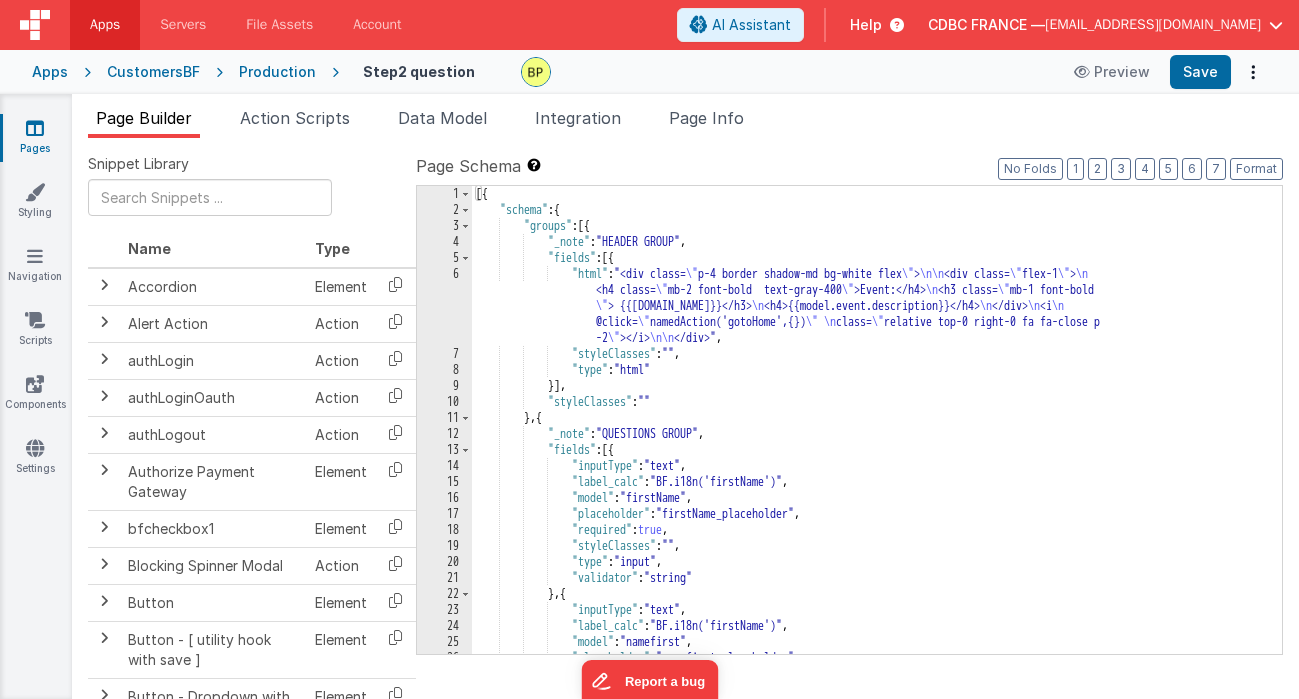 click on "Production" at bounding box center (277, 72) 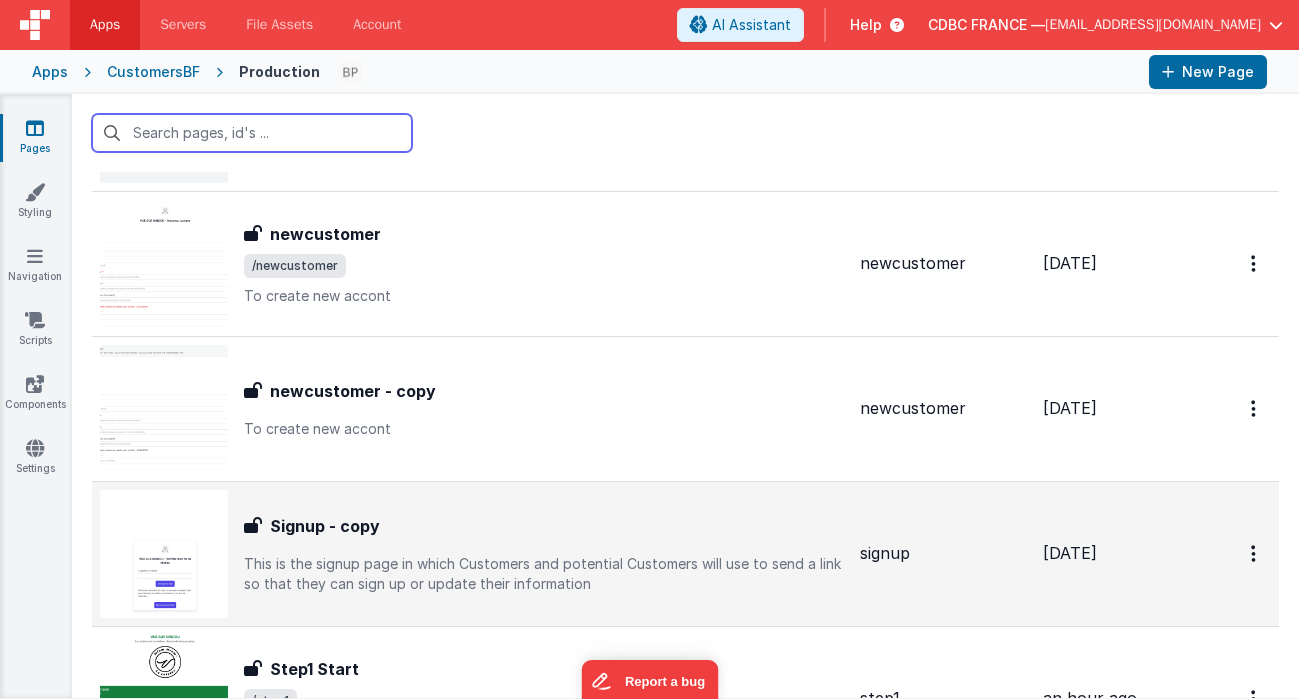 scroll, scrollTop: 981, scrollLeft: 0, axis: vertical 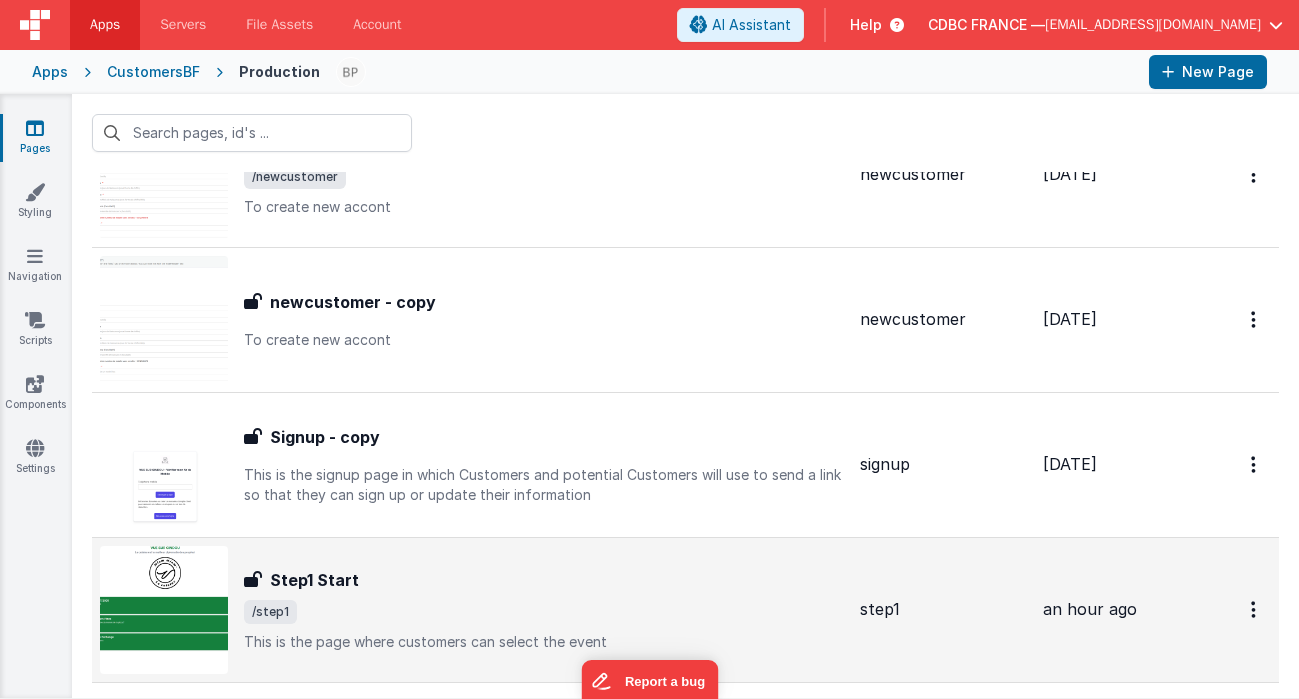 click on "Step1 Start
Step1 Start
/step1   This is the page where customers can select the event" at bounding box center (544, 610) 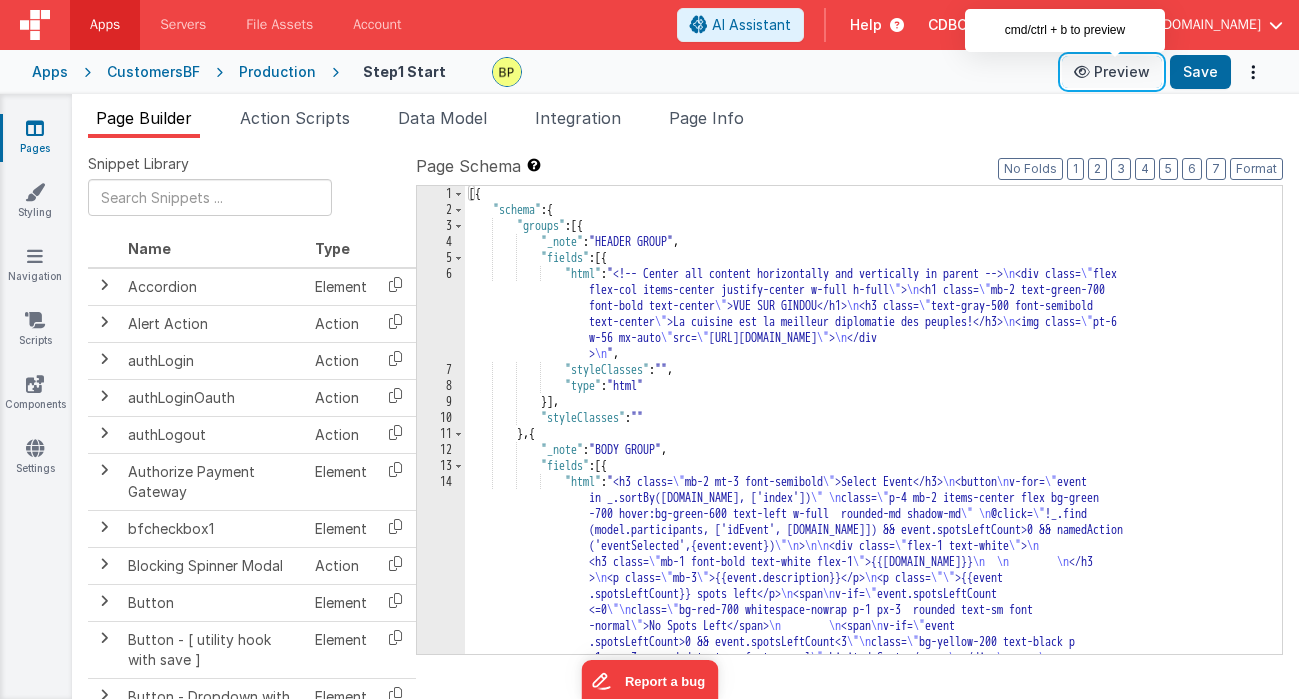 click on "Preview" at bounding box center (1112, 72) 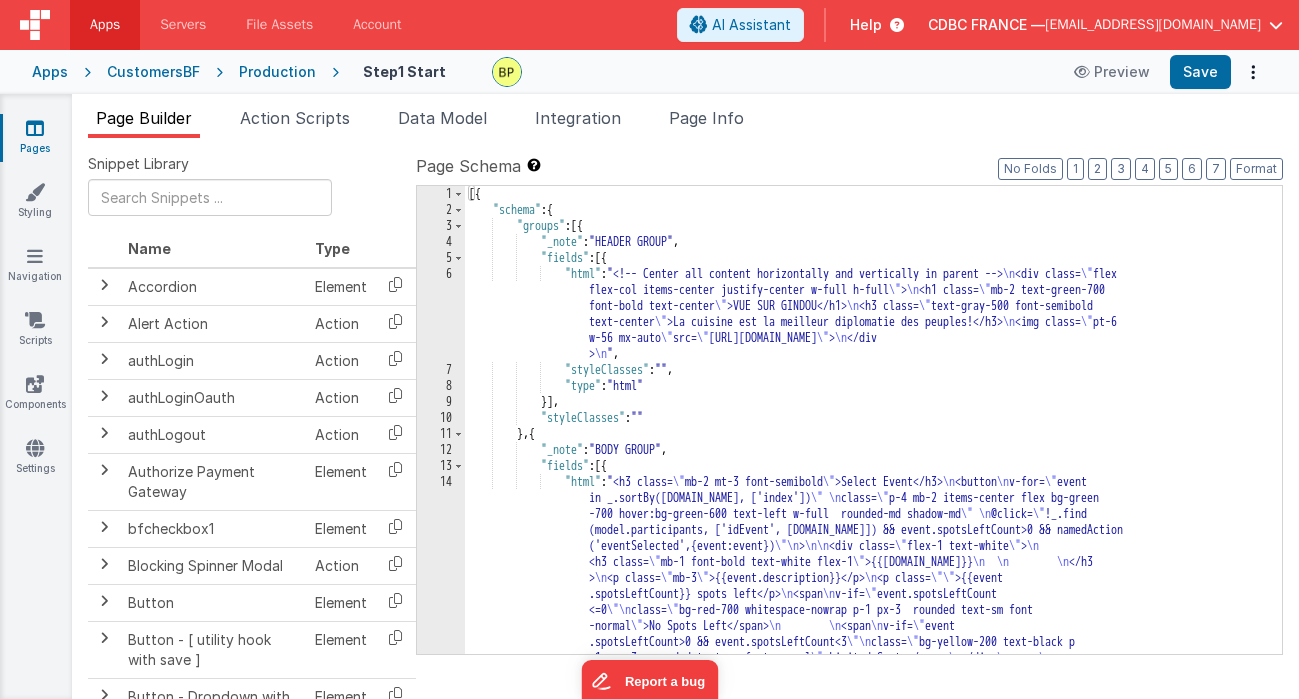 click on "Production" at bounding box center (277, 72) 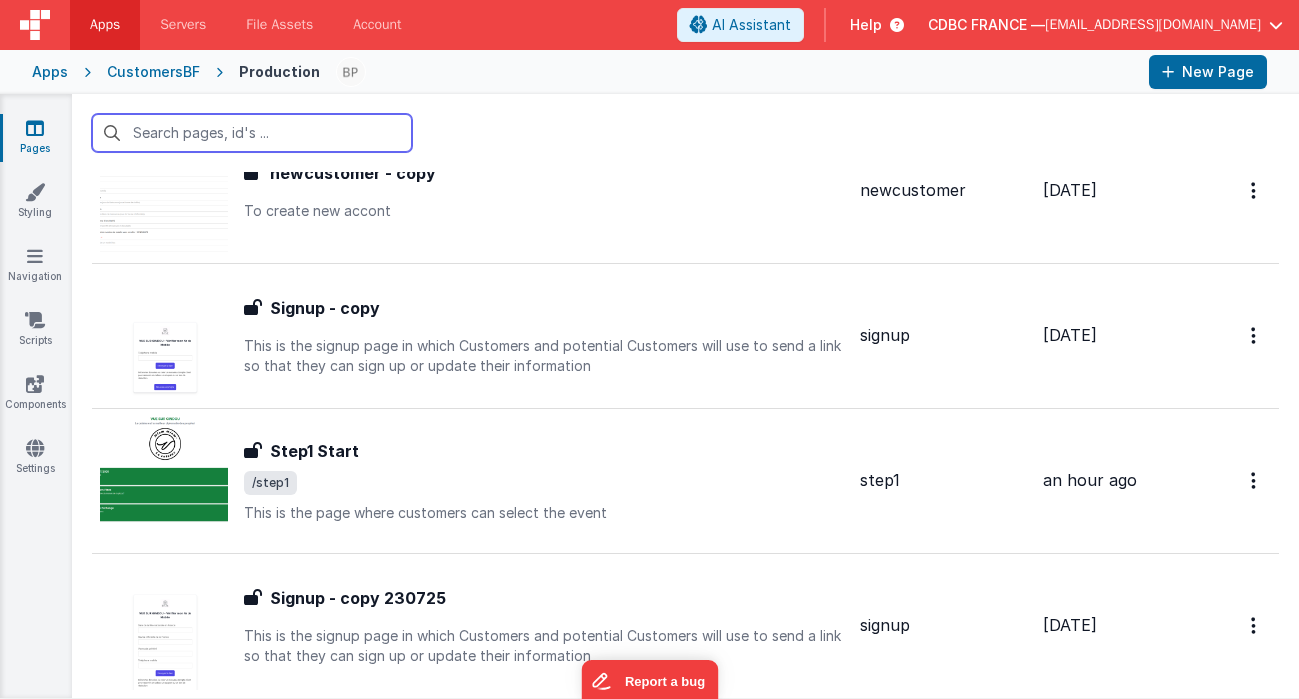 scroll, scrollTop: 1497, scrollLeft: 0, axis: vertical 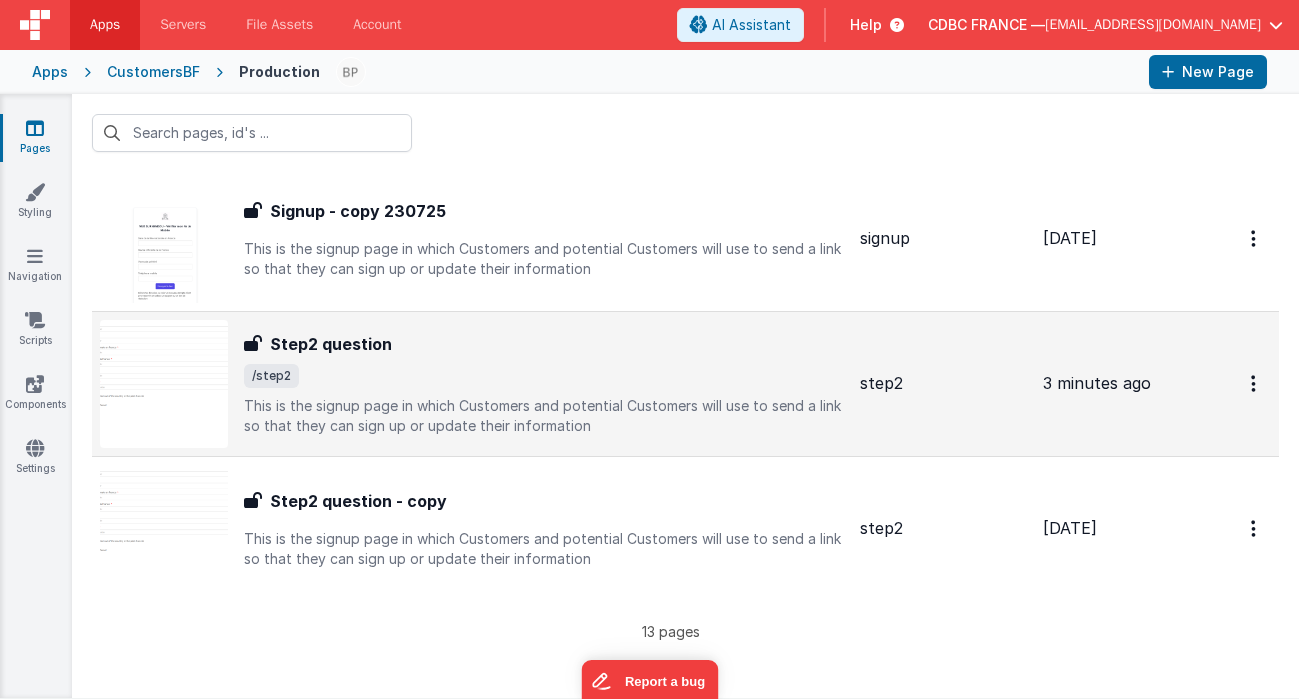 click on "/step2" at bounding box center [544, 376] 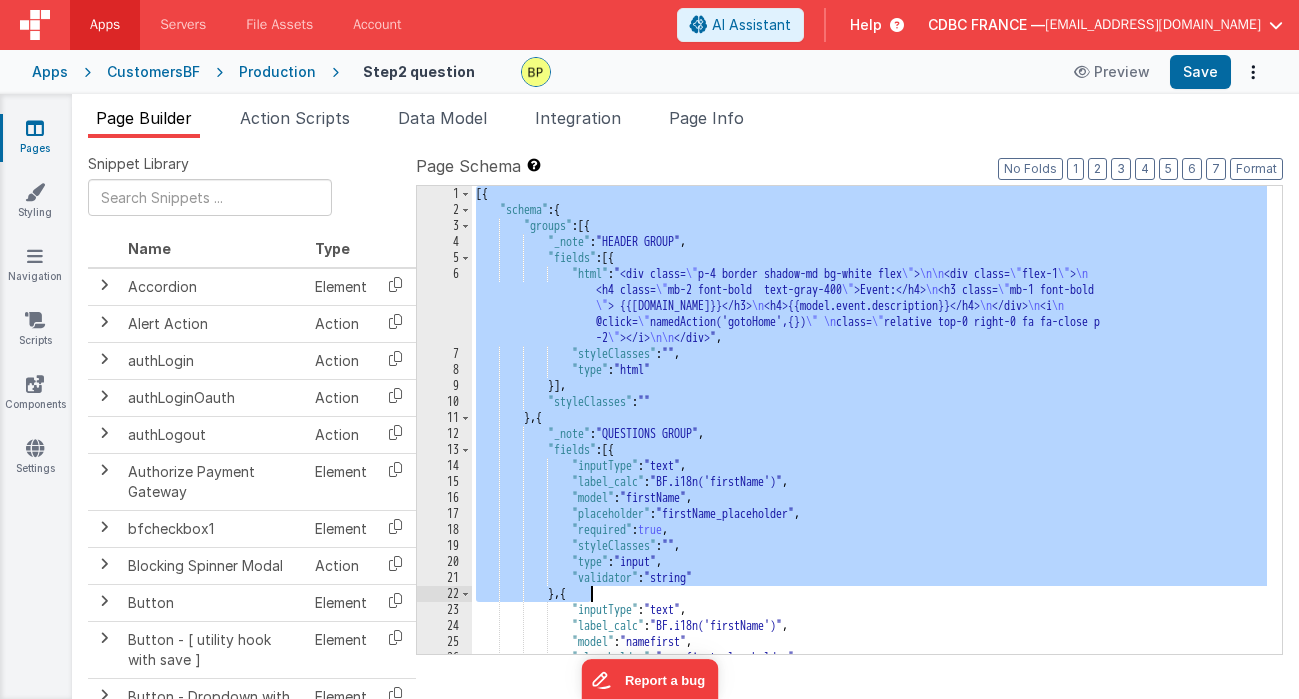 scroll, scrollTop: 1388, scrollLeft: 0, axis: vertical 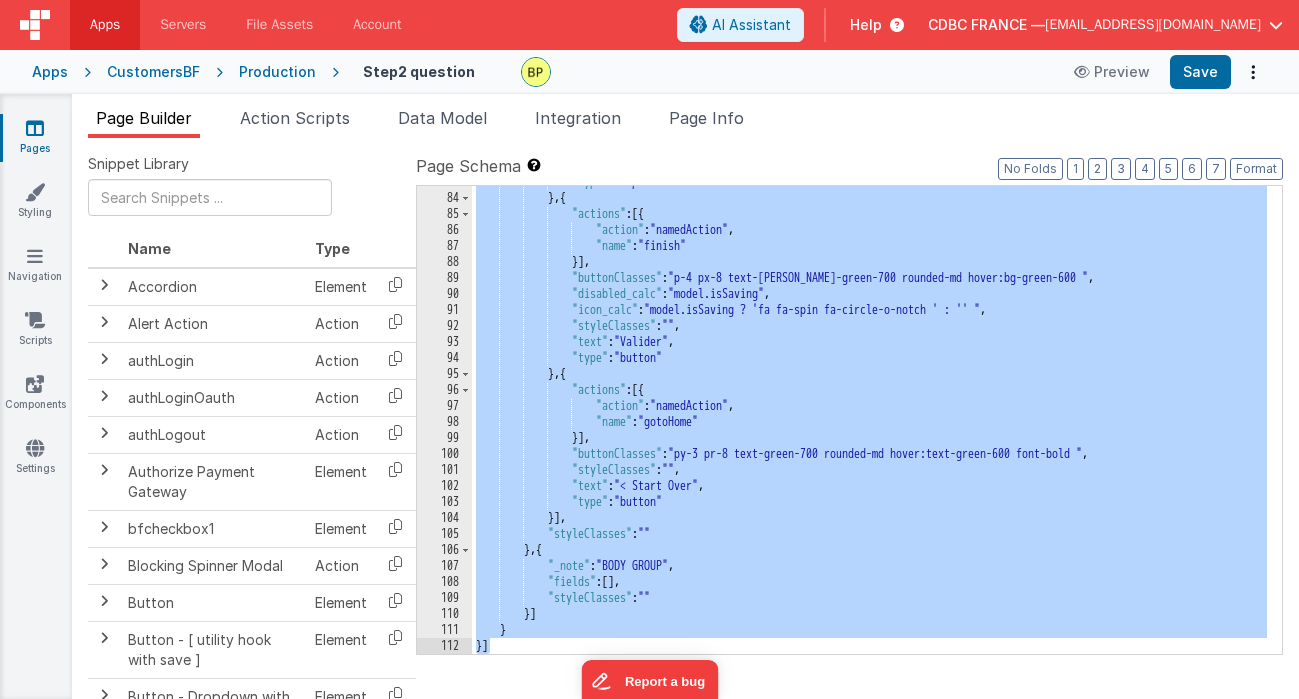 drag, startPoint x: 475, startPoint y: 192, endPoint x: 734, endPoint y: 1025, distance: 872.33594 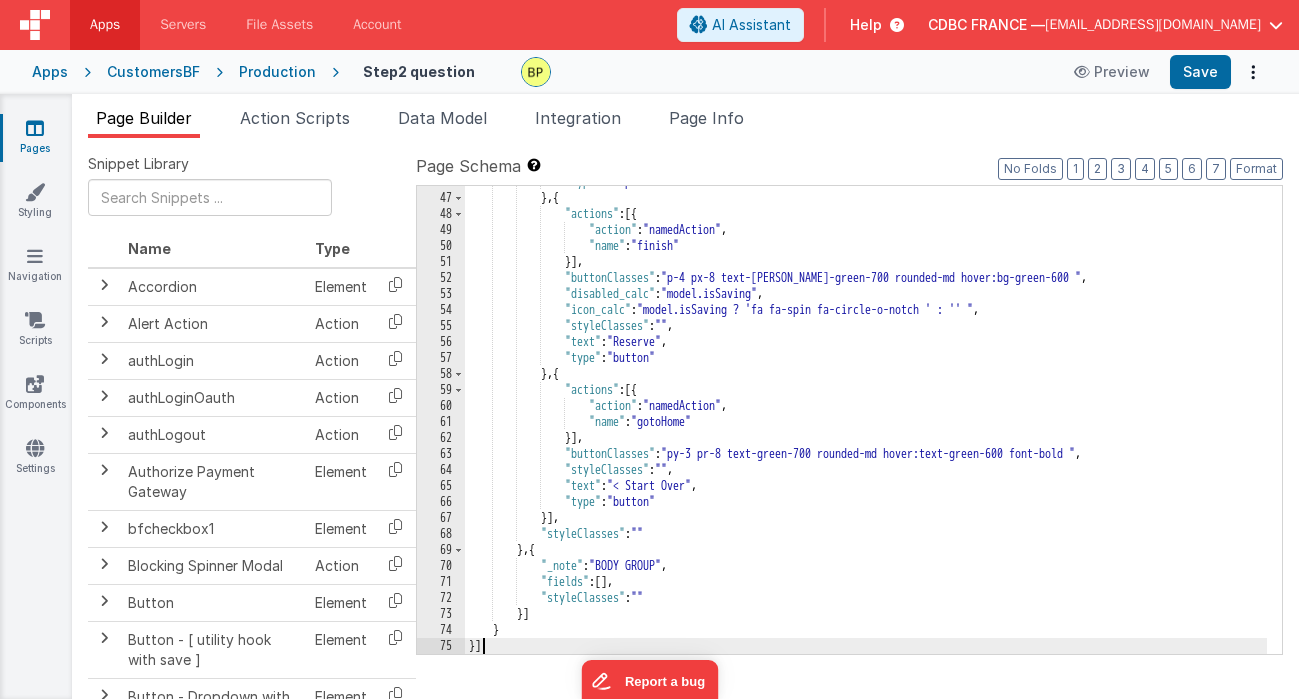scroll, scrollTop: 796, scrollLeft: 0, axis: vertical 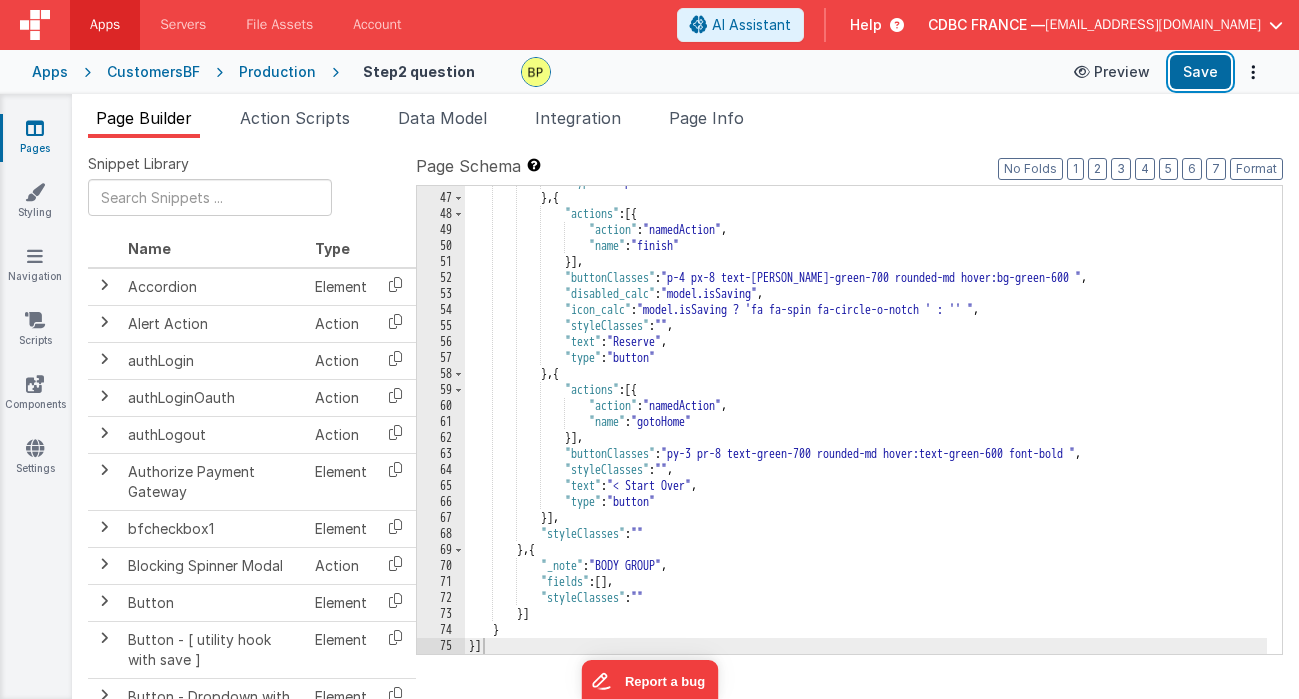 drag, startPoint x: 1205, startPoint y: 72, endPoint x: 1123, endPoint y: 84, distance: 82.8734 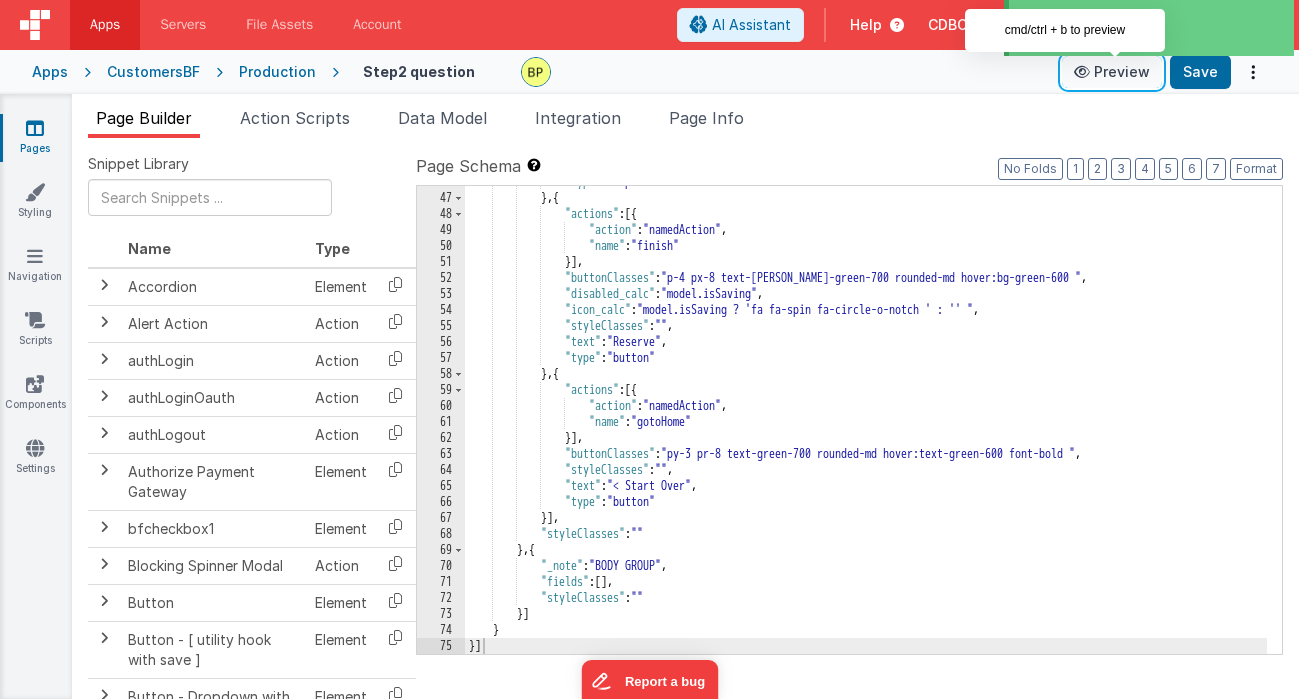 click on "Preview" at bounding box center [1112, 72] 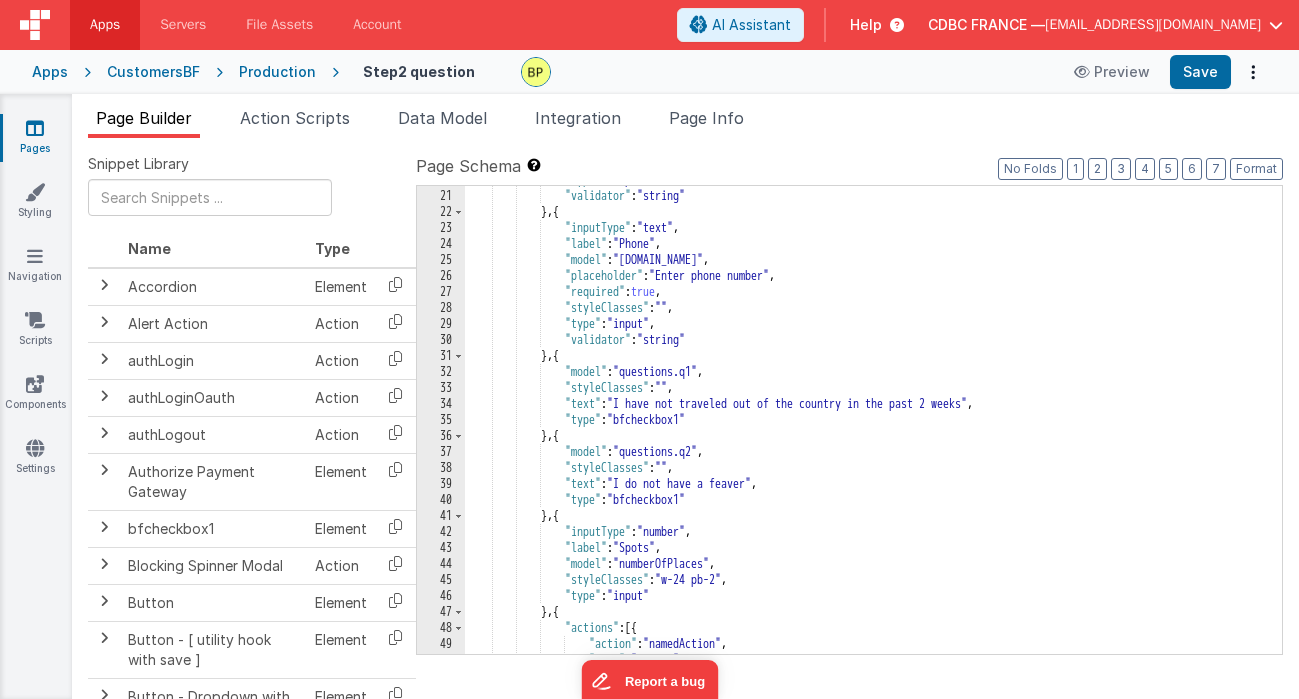 scroll, scrollTop: 0, scrollLeft: 0, axis: both 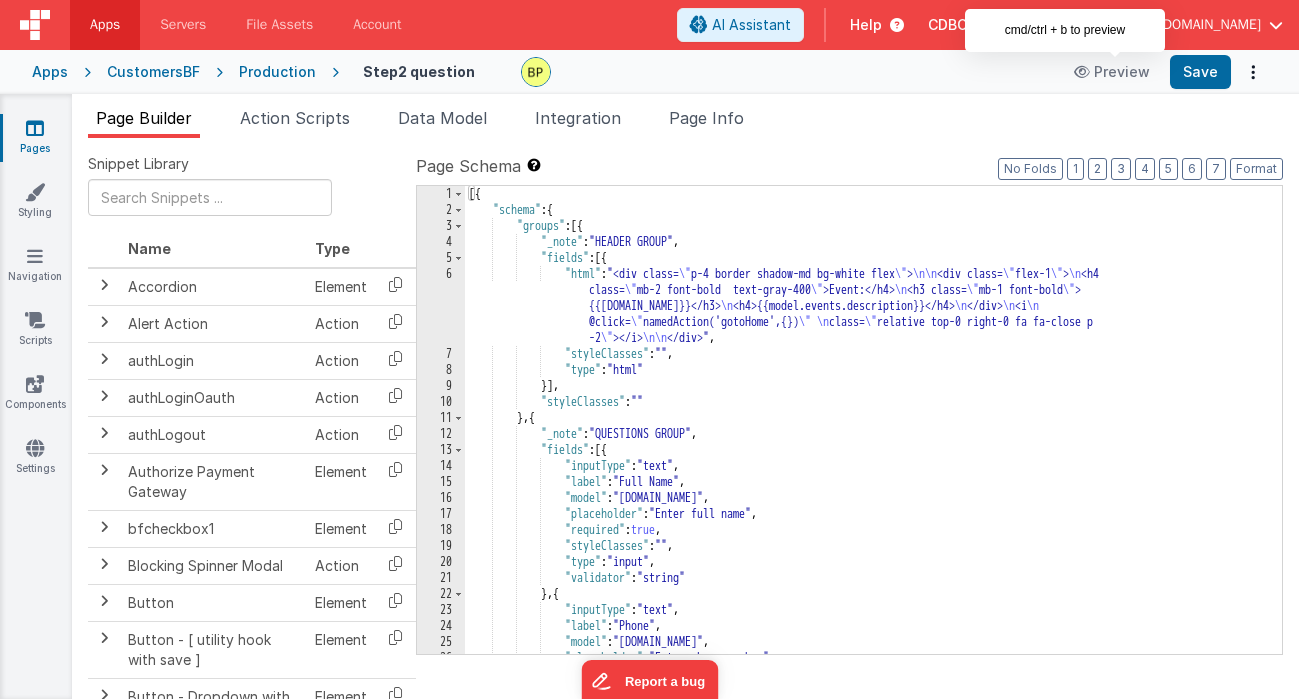 click on "6" at bounding box center [441, 306] 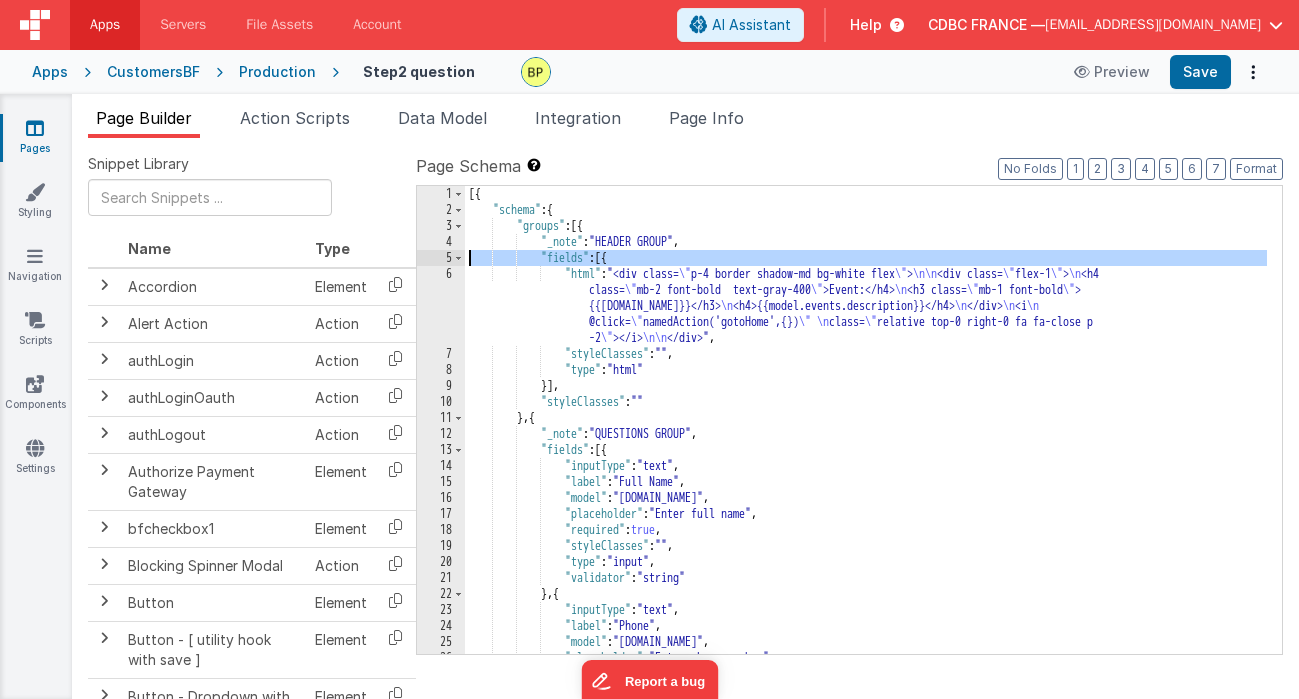 click on "5" at bounding box center (441, 258) 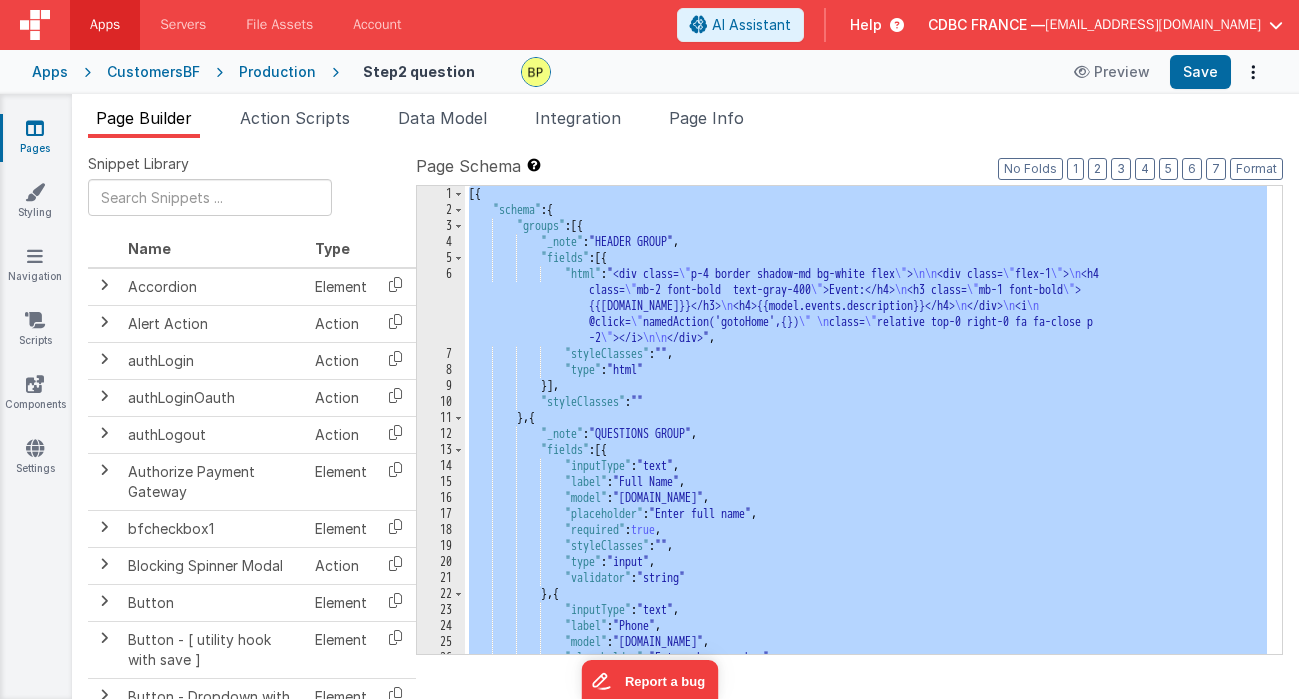click on "5" at bounding box center (441, 258) 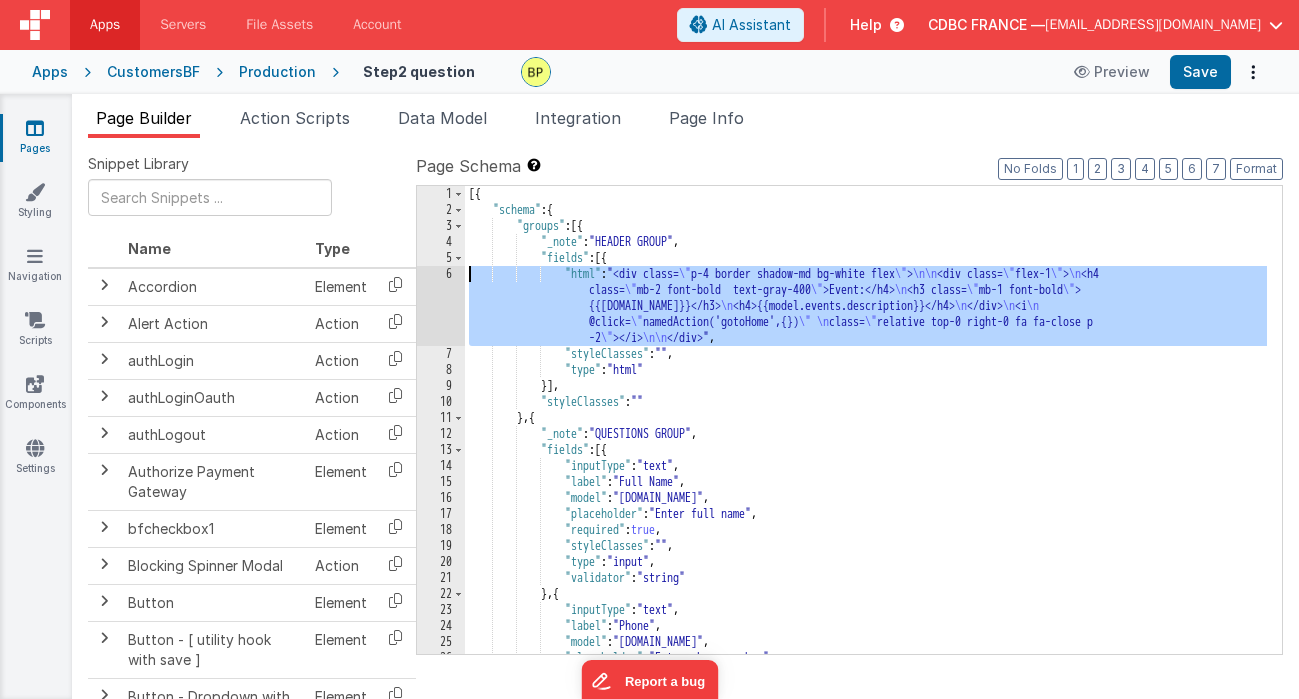 click on "6" at bounding box center (441, 306) 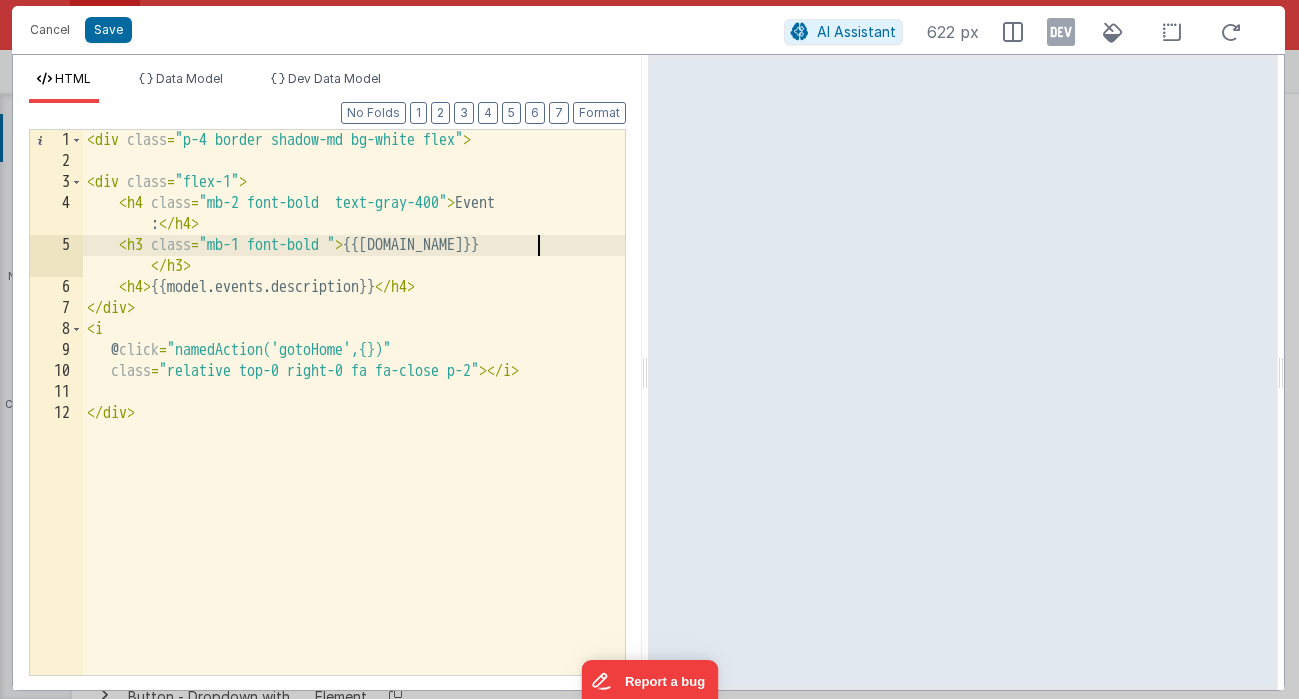 drag, startPoint x: 535, startPoint y: 245, endPoint x: 537, endPoint y: 284, distance: 39.051247 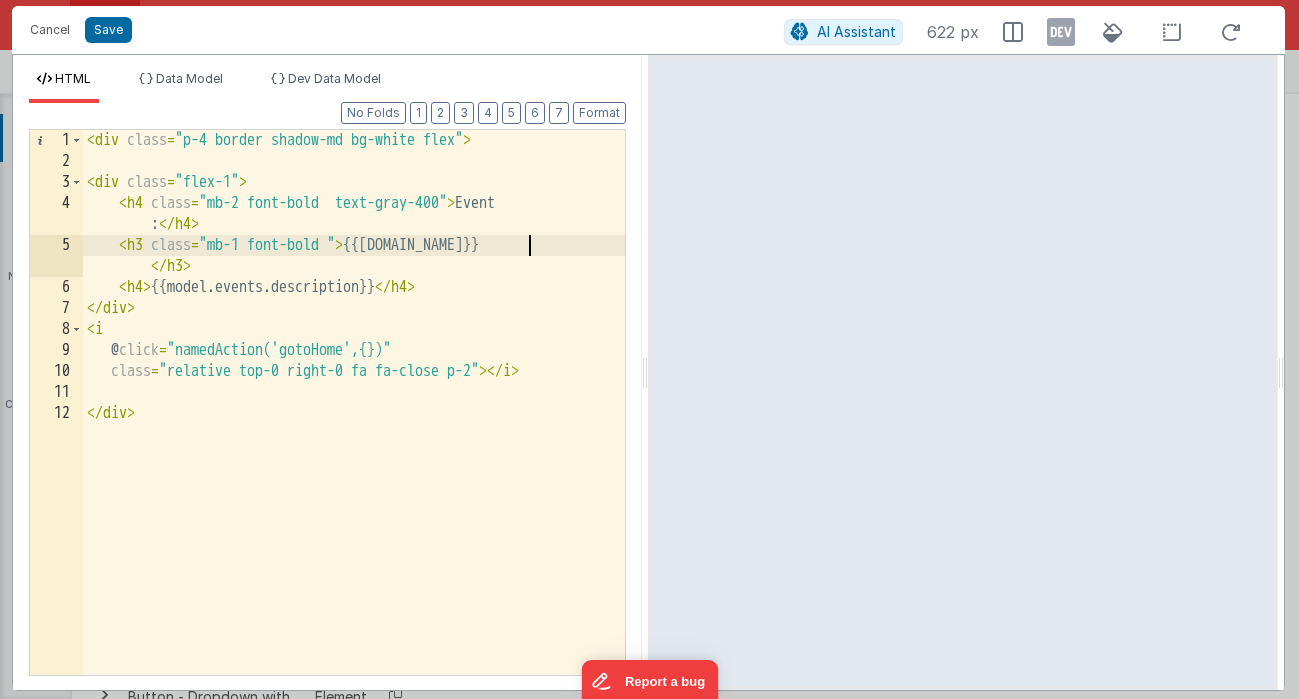 click on "< div   class = "p-4 border shadow-md bg-white flex" > < div   class = "flex-1" >      < h4   class = "mb-2 font-bold  text-gray-400" > Event          : </ h4 >      < h3   class = "mb-1 font-bold " >  {{[DOMAIN_NAME]}}          </ h3 >      < h4 > {{model.events.description}} </ h4 > </ div > < i       @ click = "namedAction('gotoHome',{})"       class = "relative top-0 right-0 fa fa-close p-2" > </ i > </ div >" at bounding box center [354, 423] 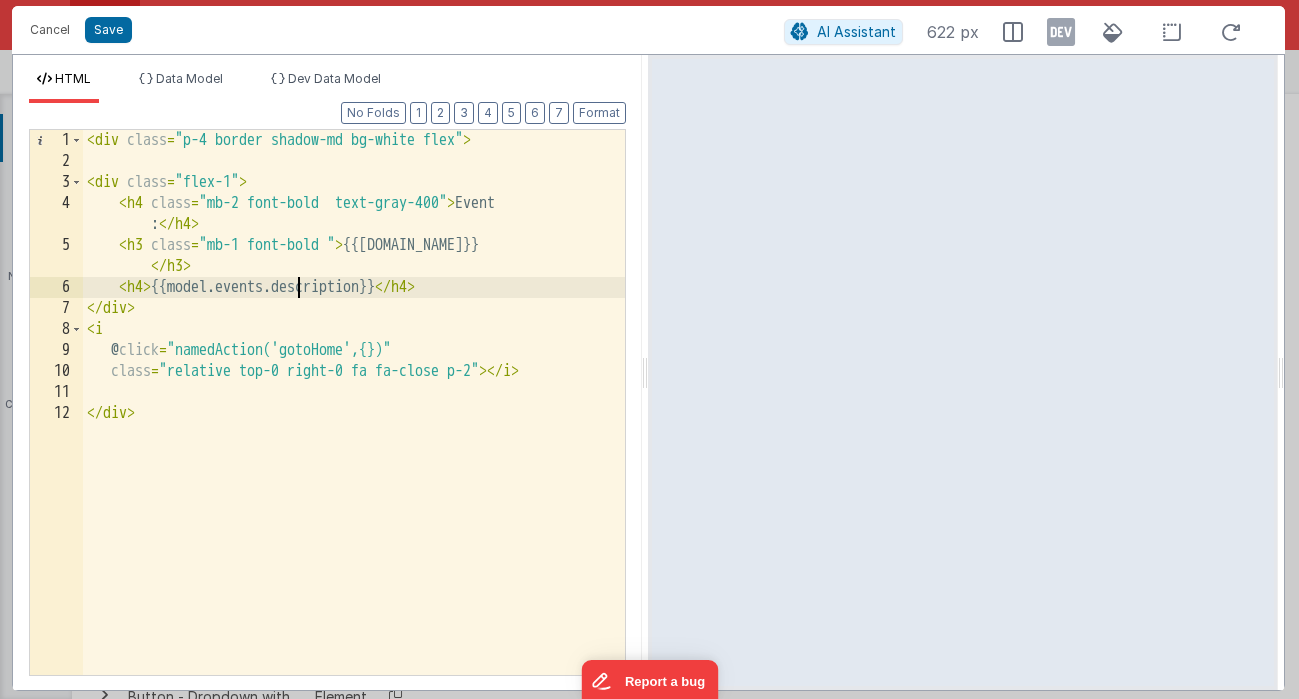 click on "< div   class = "p-4 border shadow-md bg-white flex" > < div   class = "flex-1" >      < h4   class = "mb-2 font-bold  text-gray-400" > Event          : </ h4 >      < h3   class = "mb-1 font-bold " >  {{[DOMAIN_NAME]}}          </ h3 >      < h4 > {{model.events.description}} </ h4 > </ div > < i       @ click = "namedAction('gotoHome',{})"       class = "relative top-0 right-0 fa fa-close p-2" > </ i > </ div >" at bounding box center (354, 423) 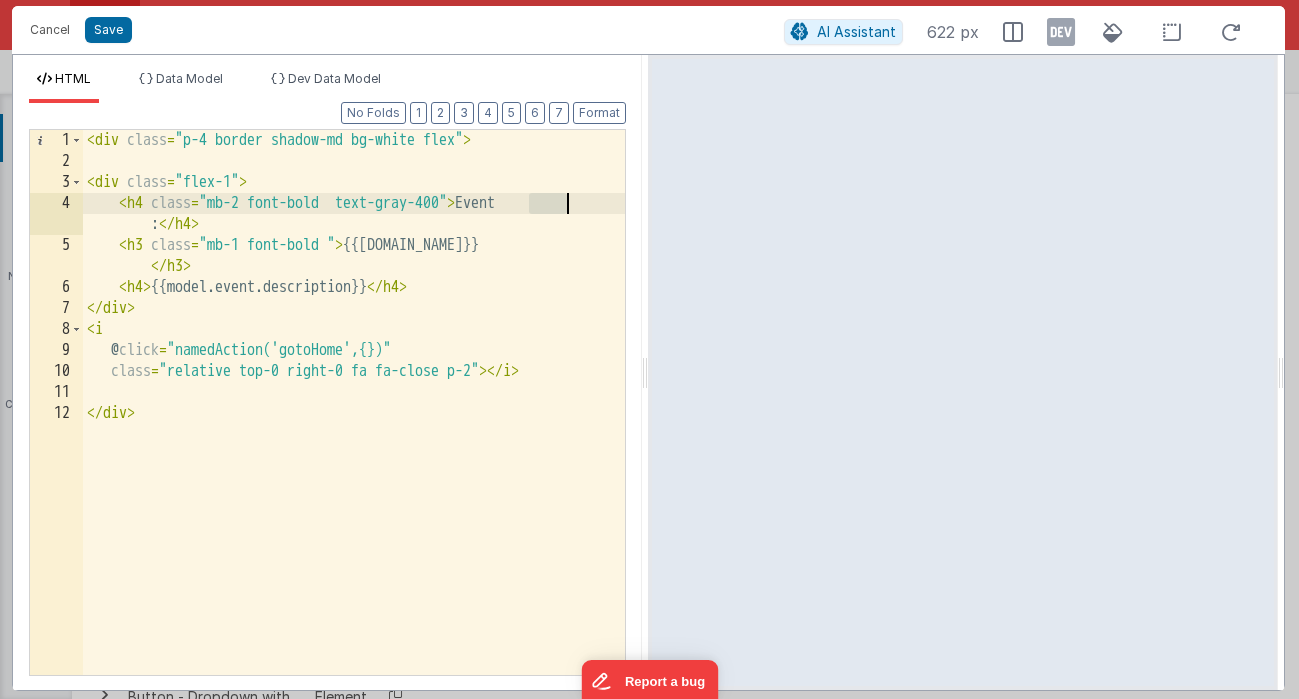 drag, startPoint x: 529, startPoint y: 199, endPoint x: 575, endPoint y: 200, distance: 46.010868 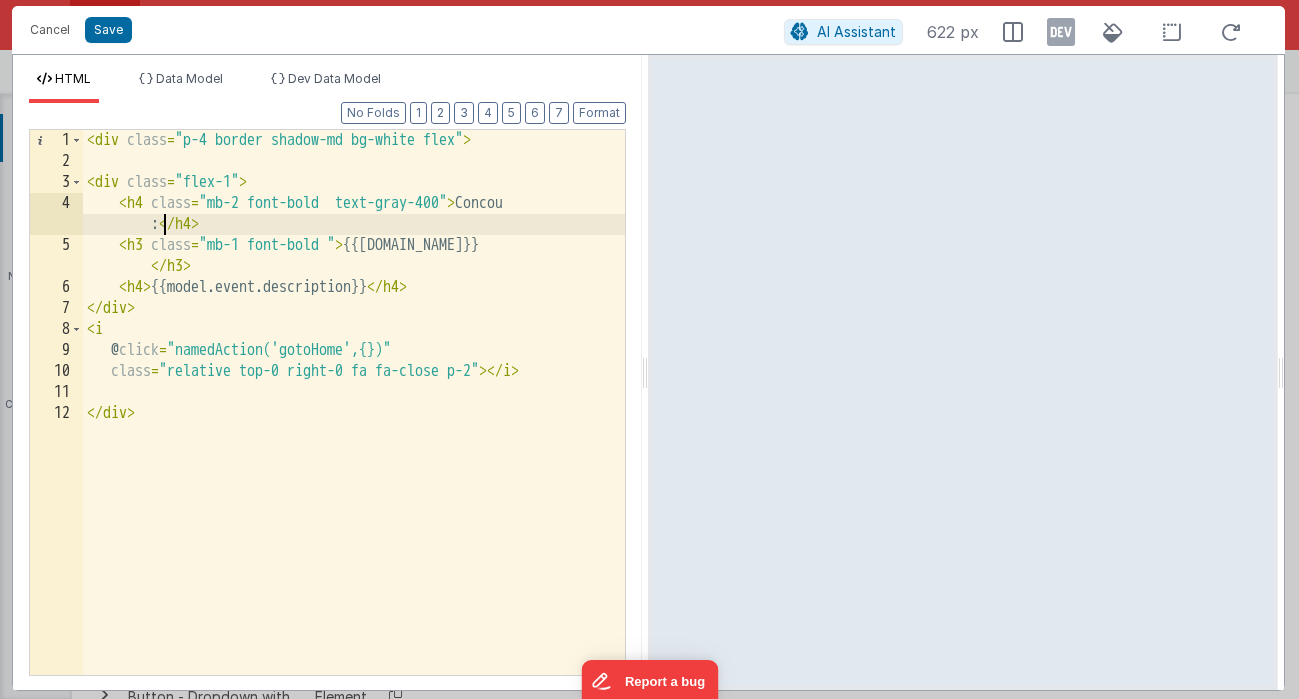 type 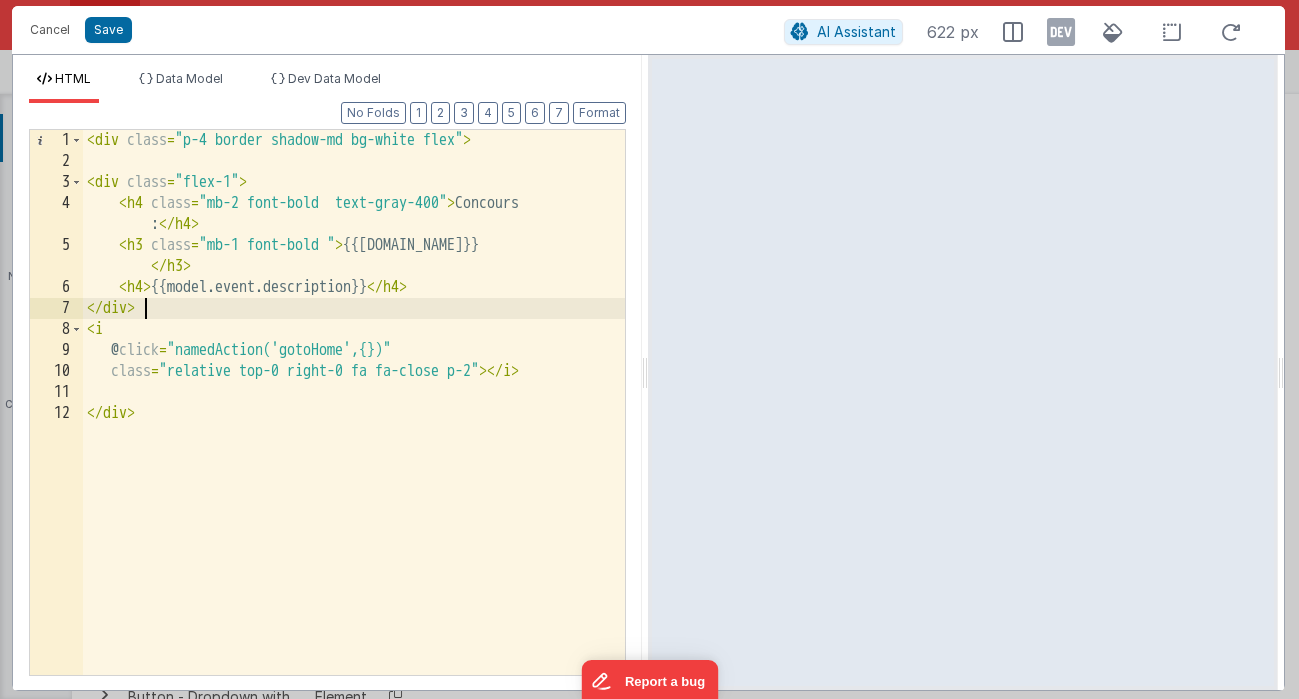 click on "< div   class = "p-4 border shadow-md bg-white flex" > < div   class = "flex-1" >      < h4   class = "mb-2 font-bold  text-gray-400" > Concours          : </ h4 >      < h3   class = "mb-1 font-bold " >  {{[DOMAIN_NAME]}}          </ h3 >      < h4 > {{model.event.description}} </ h4 > </ div > < i       @ click = "namedAction('gotoHome',{})"       class = "relative top-0 right-0 fa fa-close p-2" > </ i > </ div >" at bounding box center (354, 423) 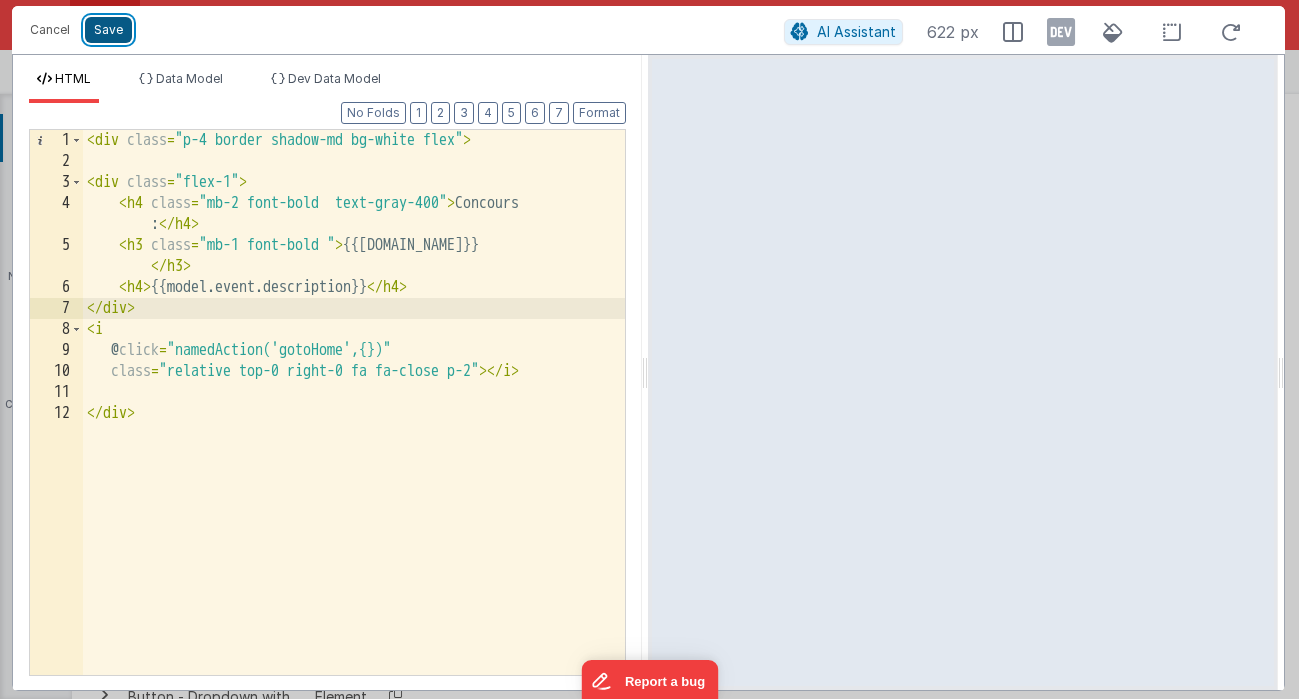 click on "Save" at bounding box center [108, 30] 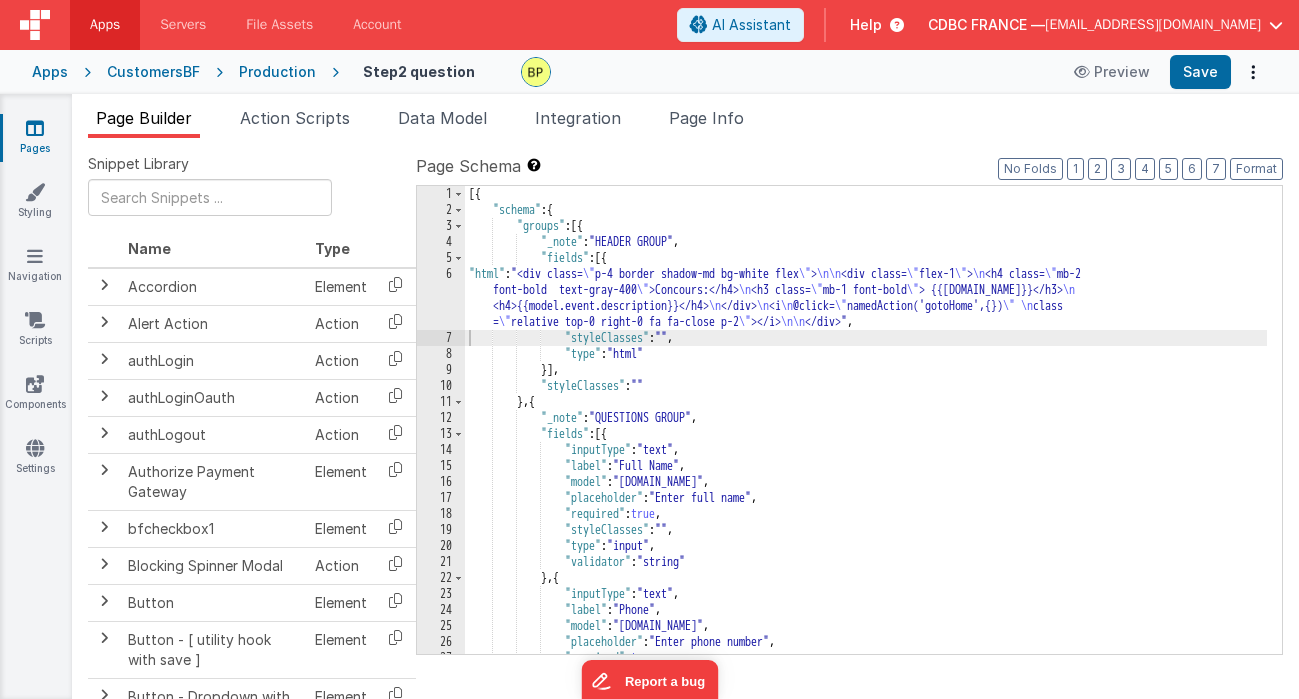 click on "6" at bounding box center (441, 298) 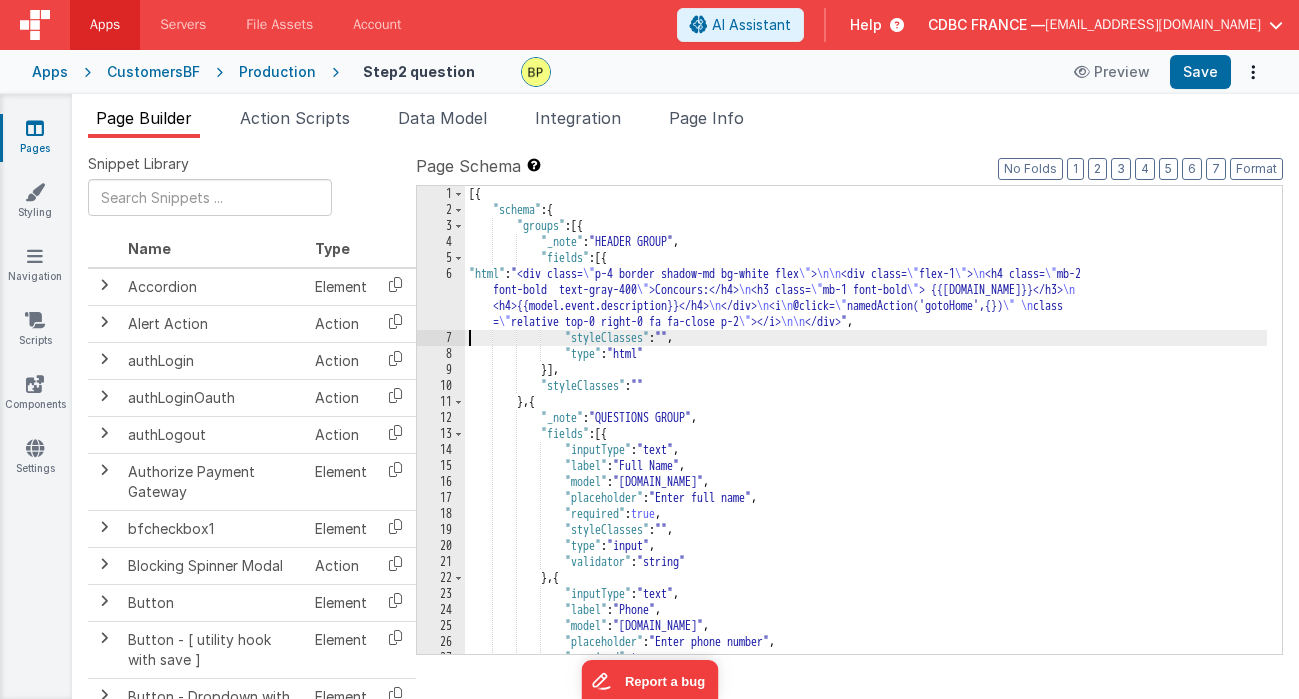 click on "6" at bounding box center [441, 298] 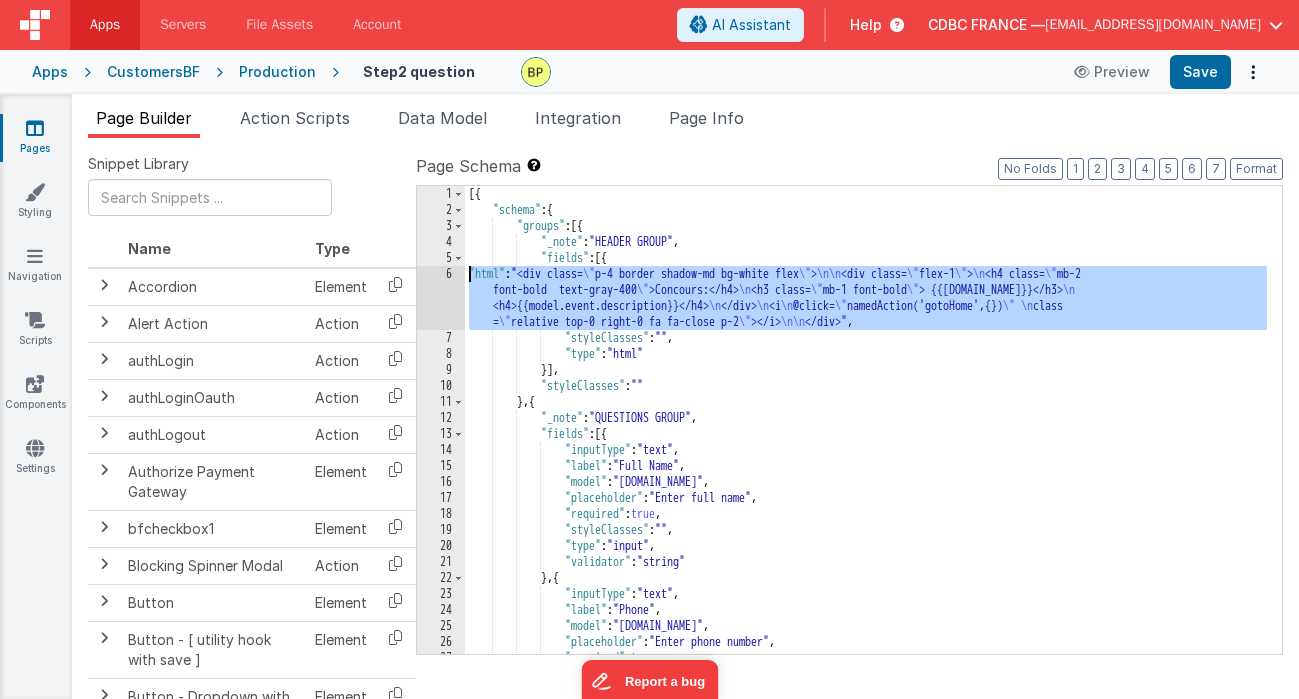 click on "6" at bounding box center [441, 298] 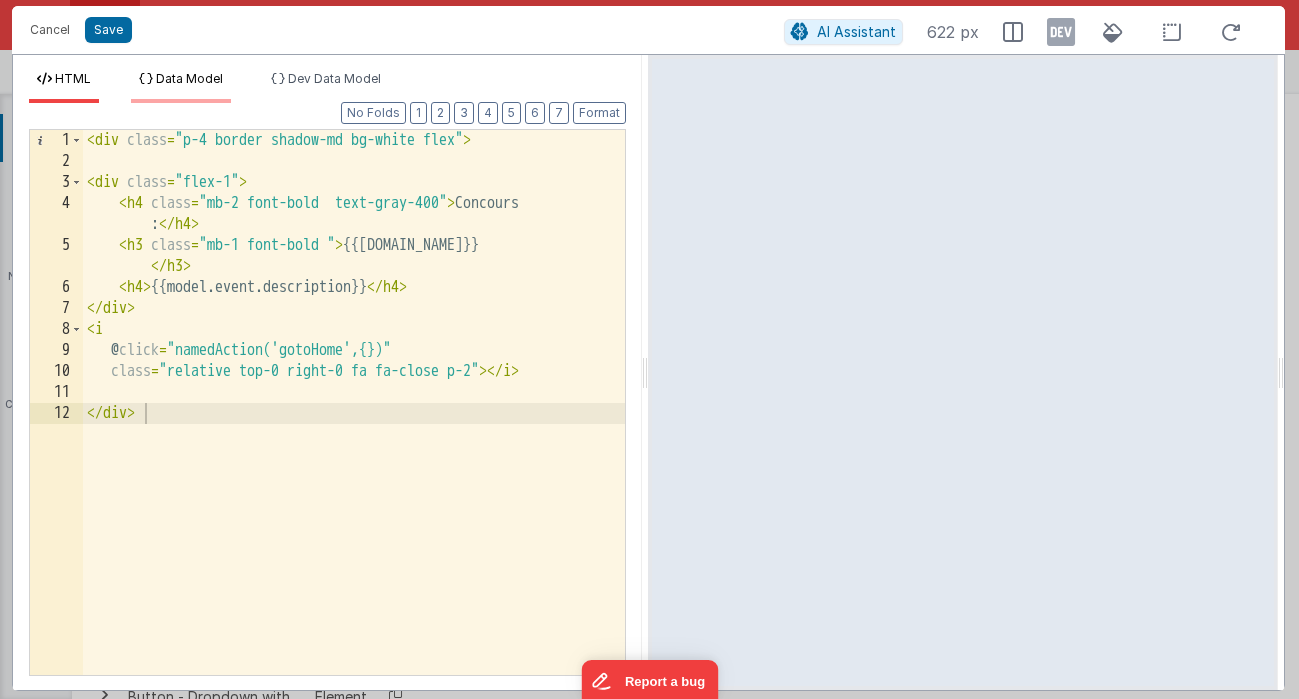 click on "Data Model" at bounding box center (189, 78) 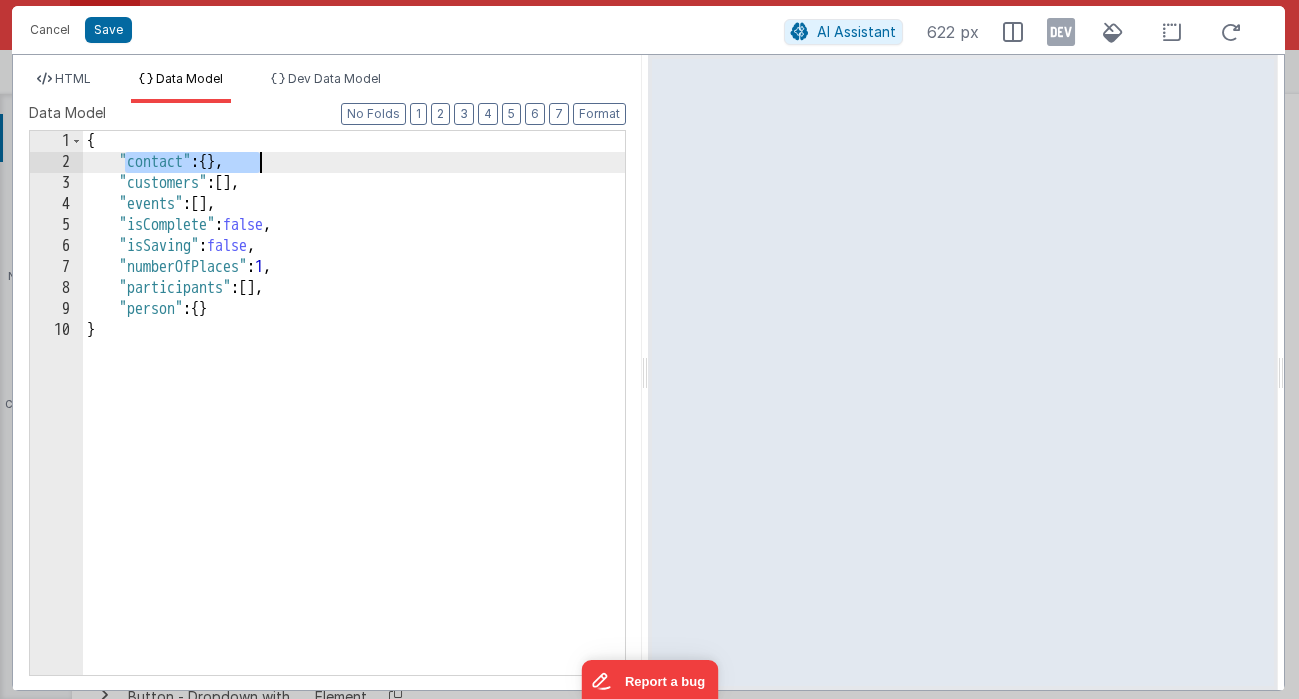 drag, startPoint x: 127, startPoint y: 160, endPoint x: 388, endPoint y: 163, distance: 261.01724 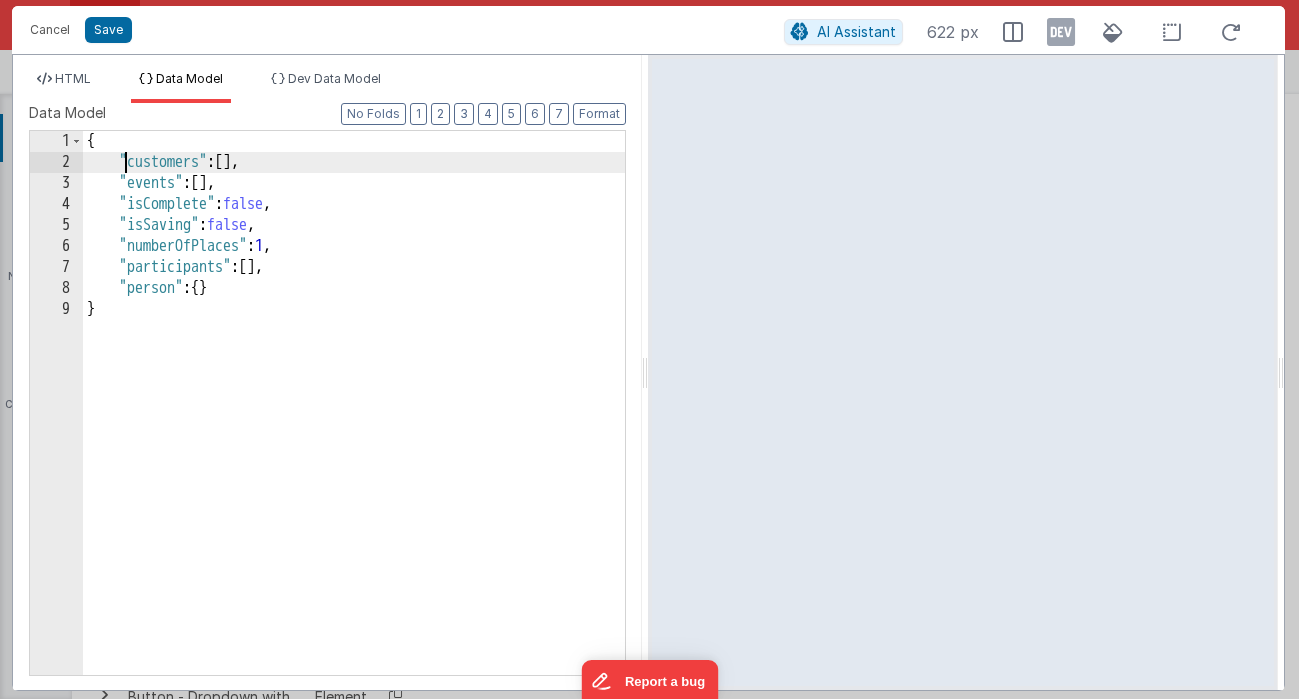 click on "{      "customers" :  [ ] ,      "events" :  [ ] ,      "isComplete" :  false ,      "isSaving" :  false ,      "numberOfPlaces" :  1 ,      "participants" :  [ ] ,      "person" :  { } }" at bounding box center (354, 424) 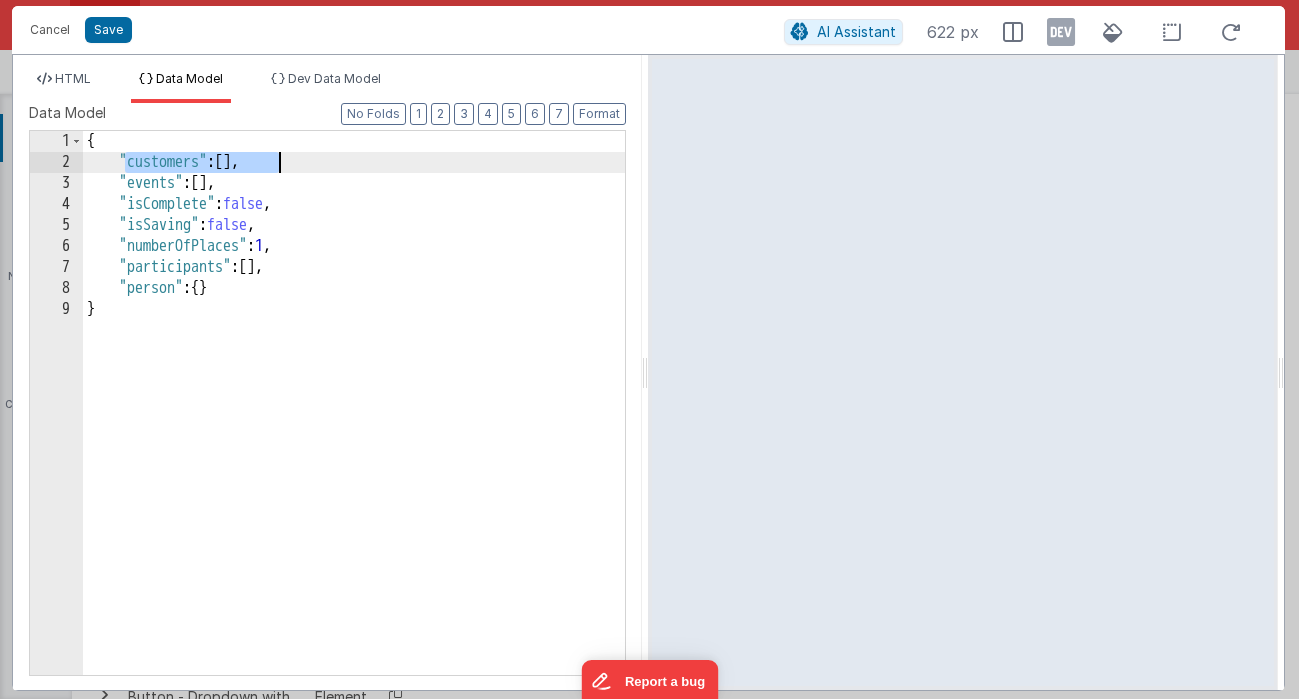 drag, startPoint x: 125, startPoint y: 158, endPoint x: 376, endPoint y: 162, distance: 251.03188 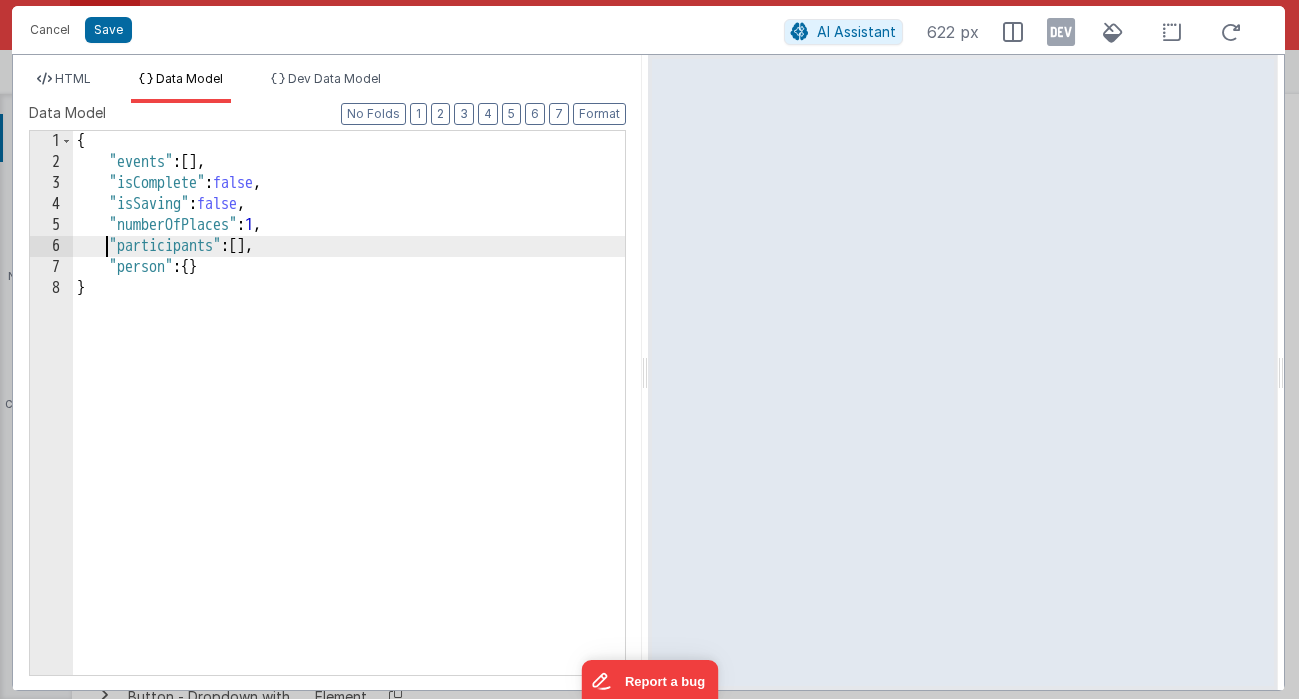click on "{      "events" :  [ ] ,      "isComplete" :  false ,      "isSaving" :  false ,      "numberOfPlaces" :  1 ,      "participants" :  [ ] ,      "person" :  { } }" at bounding box center [349, 424] 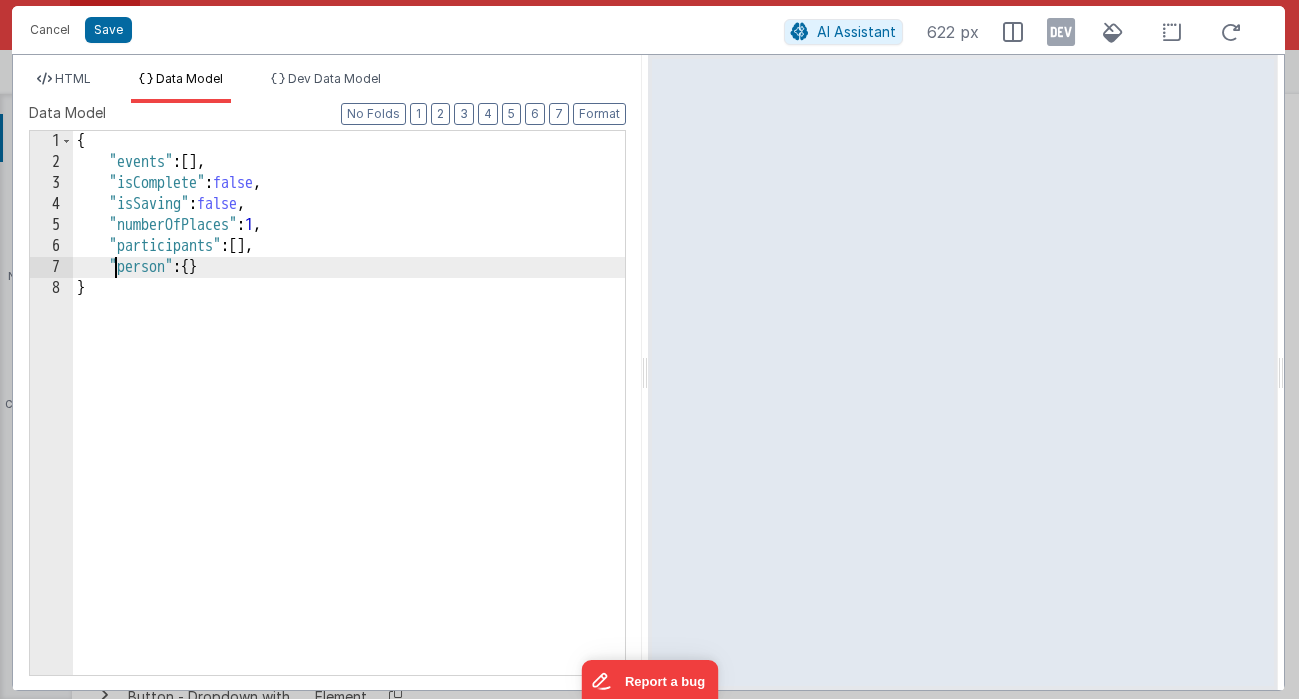 click on "{      "events" :  [ ] ,      "isComplete" :  false ,      "isSaving" :  false ,      "numberOfPlaces" :  1 ,      "participants" :  [ ] ,      "person" :  { } }" at bounding box center [349, 424] 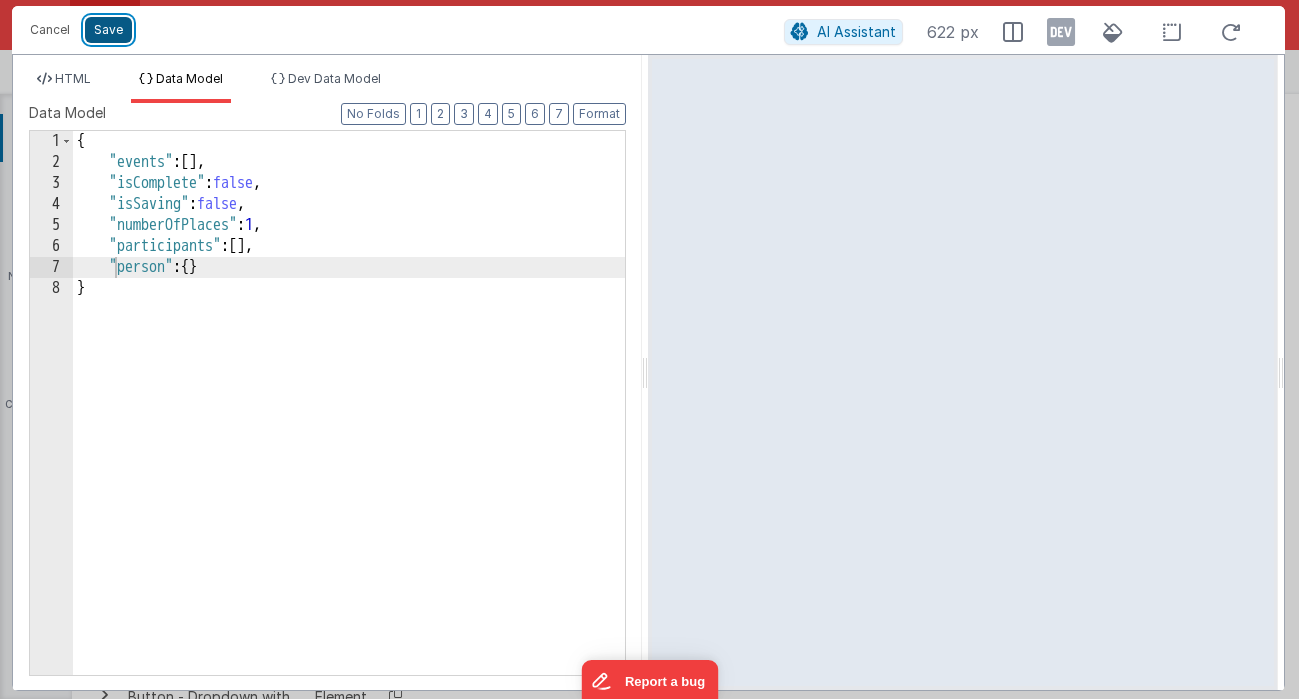 click on "Save" at bounding box center (108, 30) 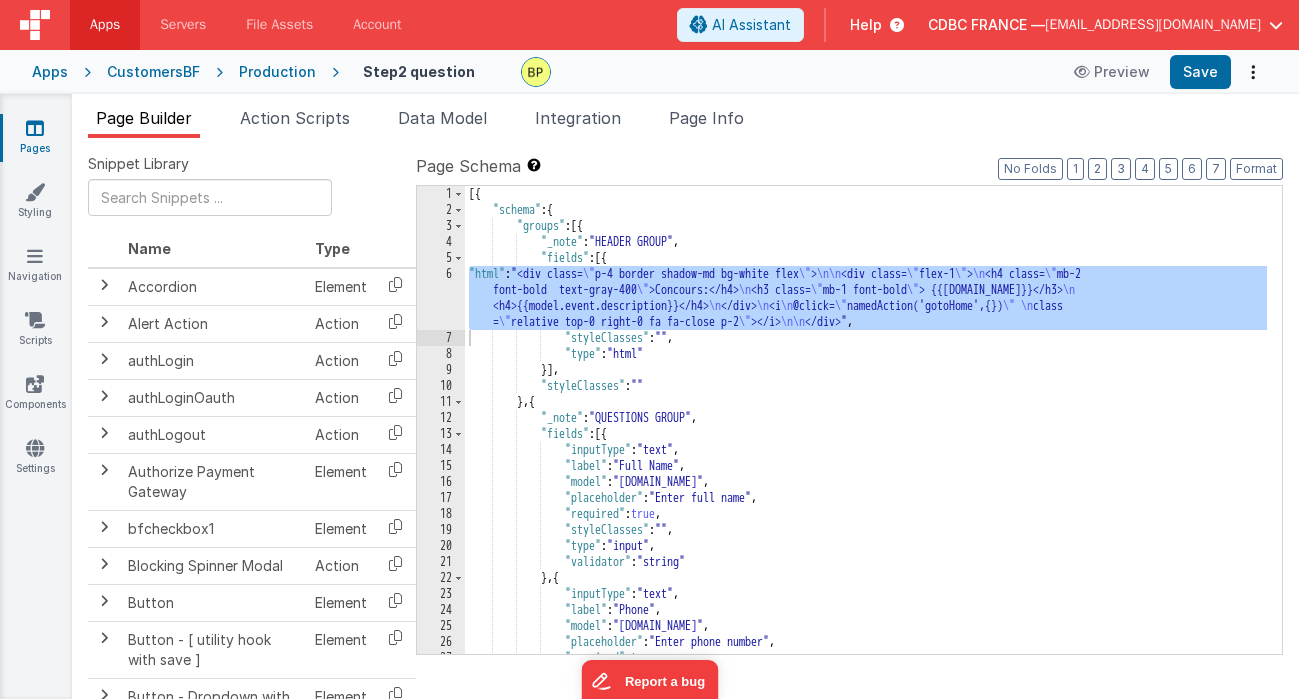 click on "6" at bounding box center (441, 298) 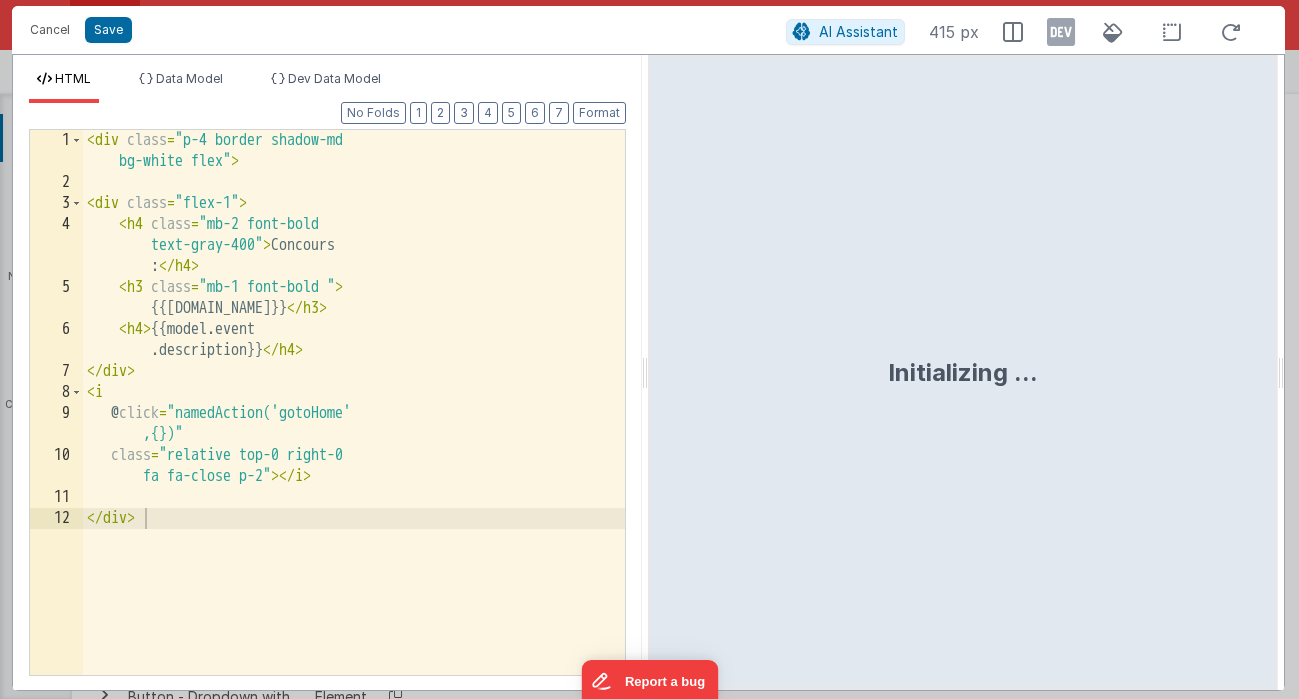 click on "HTML
Data Model
Dev Data Model
Format
7
6
5
4
3
2
1
No Folds
1 2 3 4 5 6 7 8 9 10 11 12 < div   class = "p-4 border shadow-md       bg-white flex" > < div   class = "flex-1" >      < h4   class = "mb-2 font-bold            text-gray-400" > Concours          : </ h4 >      < h3   class = "mb-1 font-bold " >            {{[DOMAIN_NAME]}} </ h3 >      < h4 > {{model.event          .description}} </ h4 > </ div > < i       @ click = "namedAction('gotoHome'         ,{})"       class = "relative top-0 right-0          fa fa-close p-2" > </ i > </ div > XXXXXXXXXXXXXXXXXXXXXXXXXXXXXXXXXXXXXXXXXXXXXXXXXX Data Model" at bounding box center (648, 372) 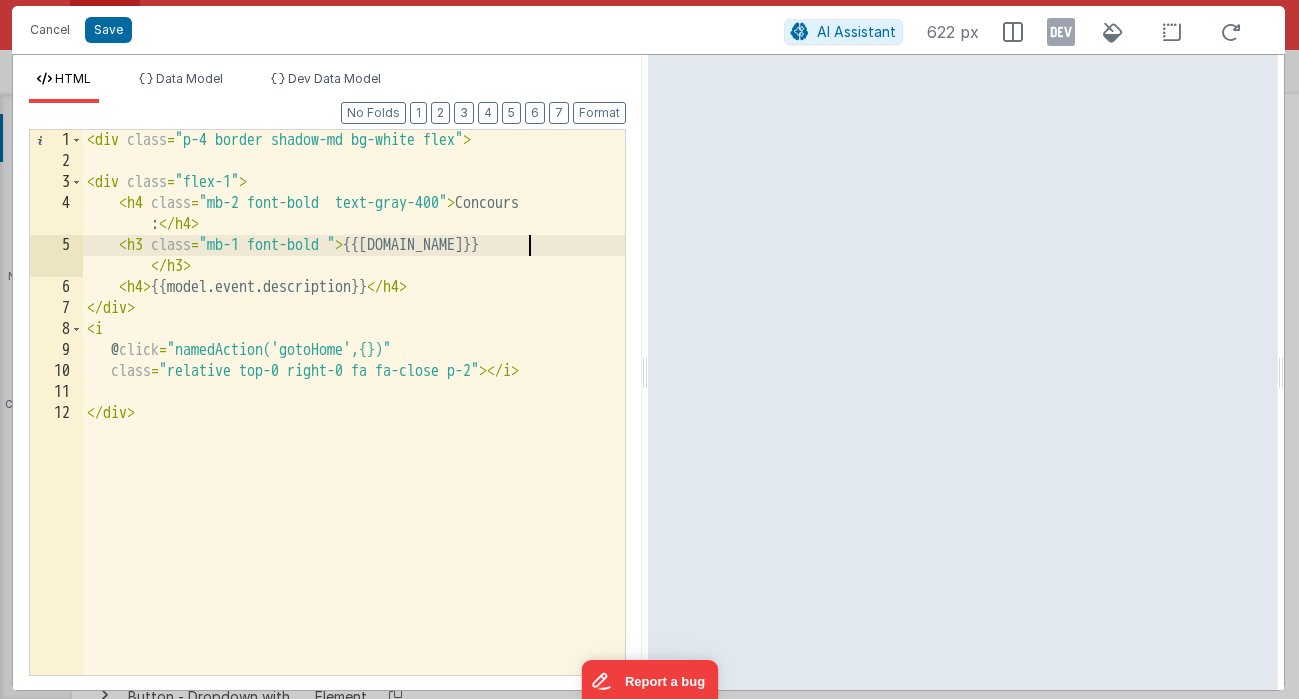 drag, startPoint x: 525, startPoint y: 244, endPoint x: 532, endPoint y: 322, distance: 78.31347 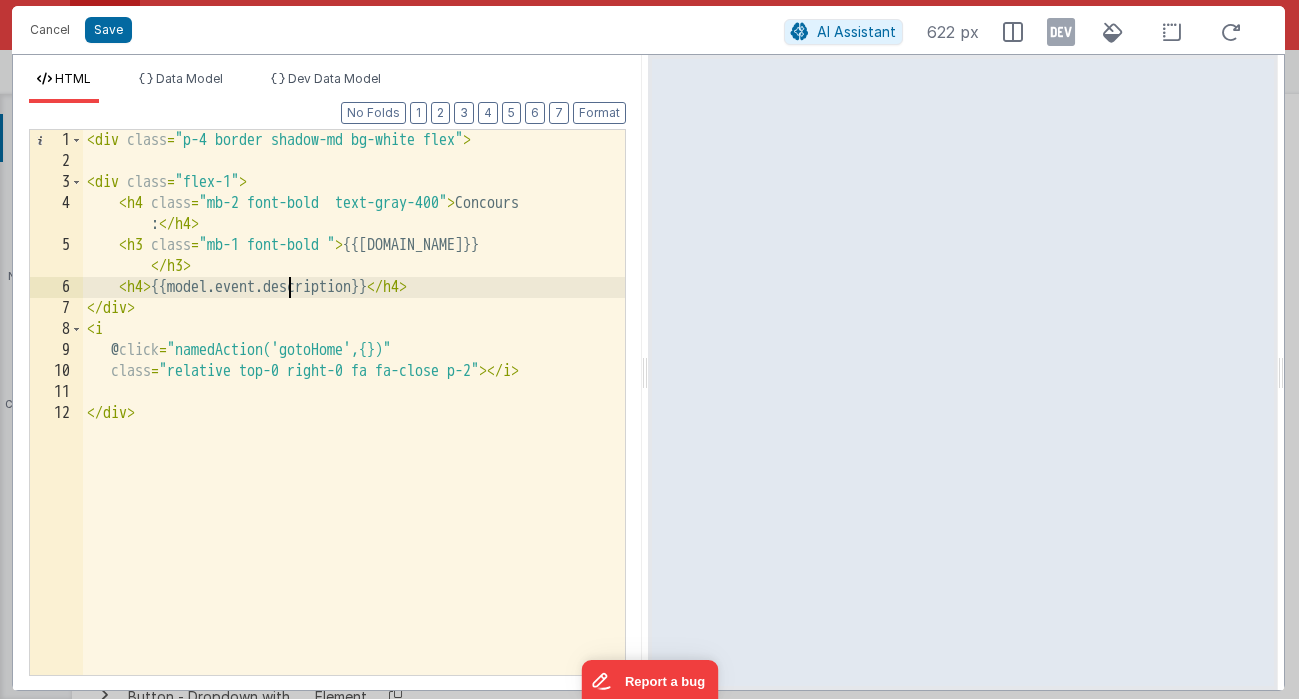 drag, startPoint x: 284, startPoint y: 283, endPoint x: 310, endPoint y: 301, distance: 31.622776 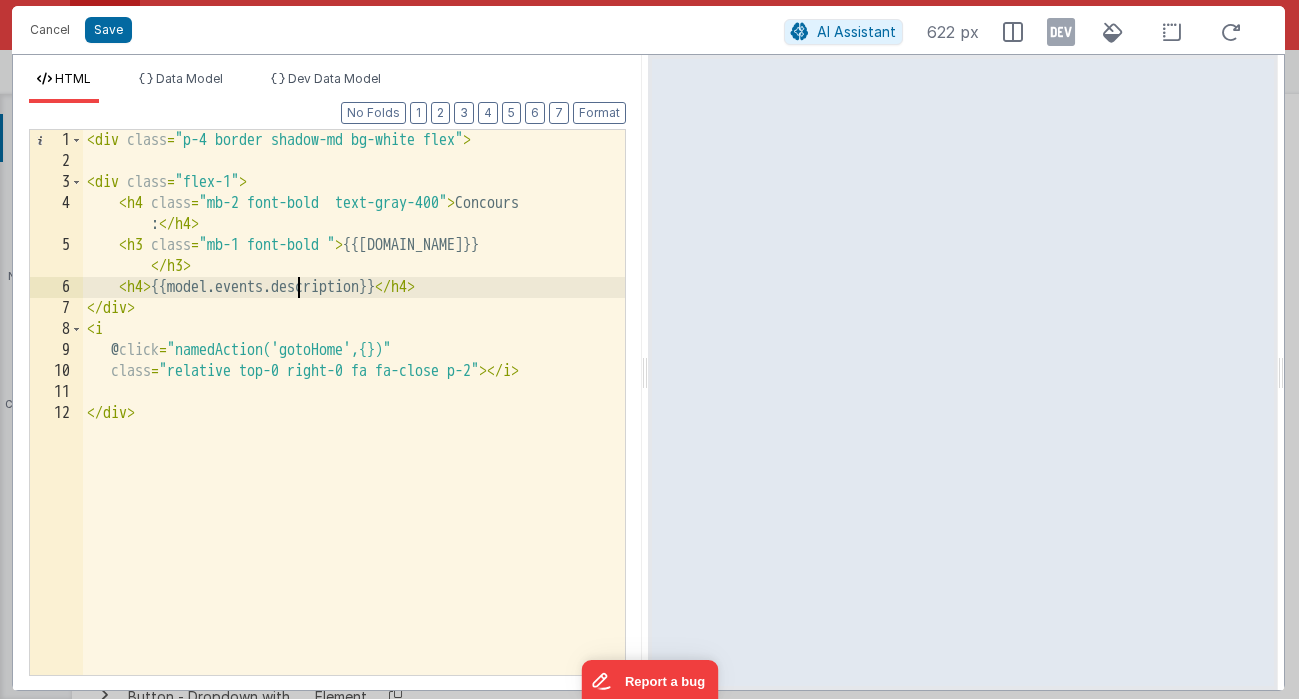 click on "< div   class = "p-4 border shadow-md bg-white flex" > < div   class = "flex-1" >      < h4   class = "mb-2 font-bold  text-gray-400" > Concours          : </ h4 >      < h3   class = "mb-1 font-bold " >  {{[DOMAIN_NAME]}}          </ h3 >      < h4 > {{model.events.description}} </ h4 > </ div > < i       @ click = "namedAction('gotoHome',{})"       class = "relative top-0 right-0 fa fa-close p-2" > </ i > </ div >" at bounding box center [354, 423] 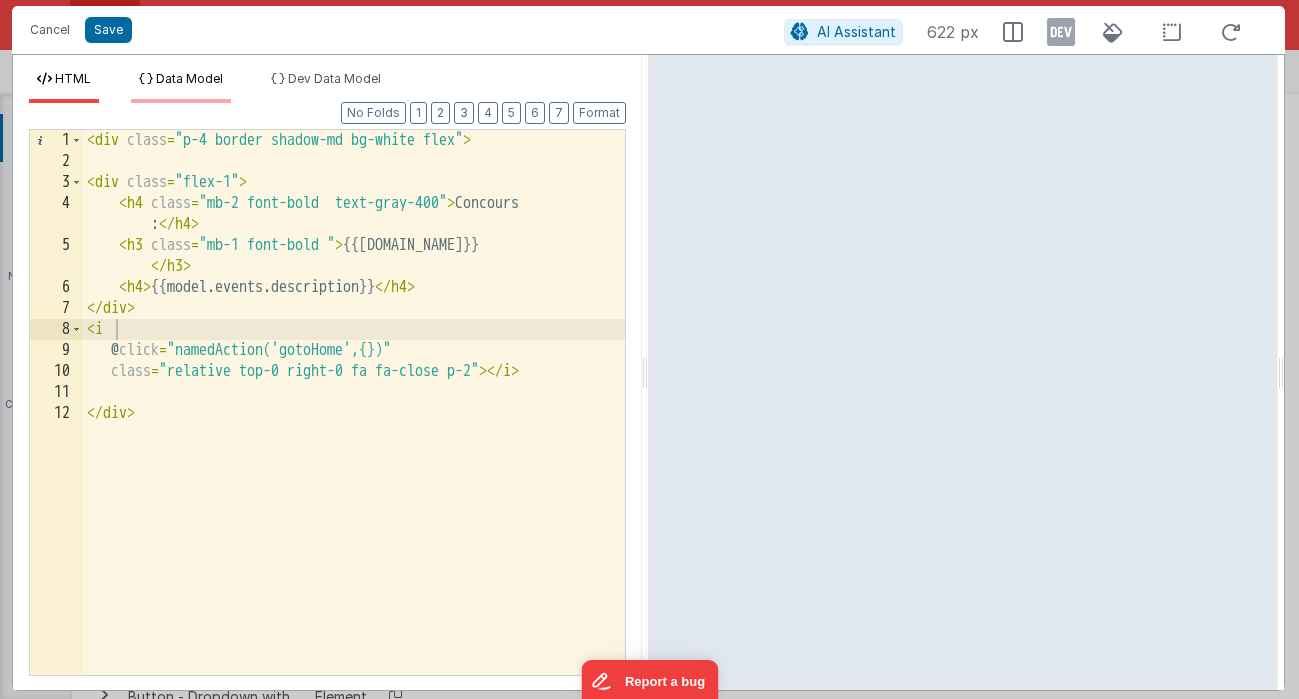 click on "Data Model" at bounding box center (189, 78) 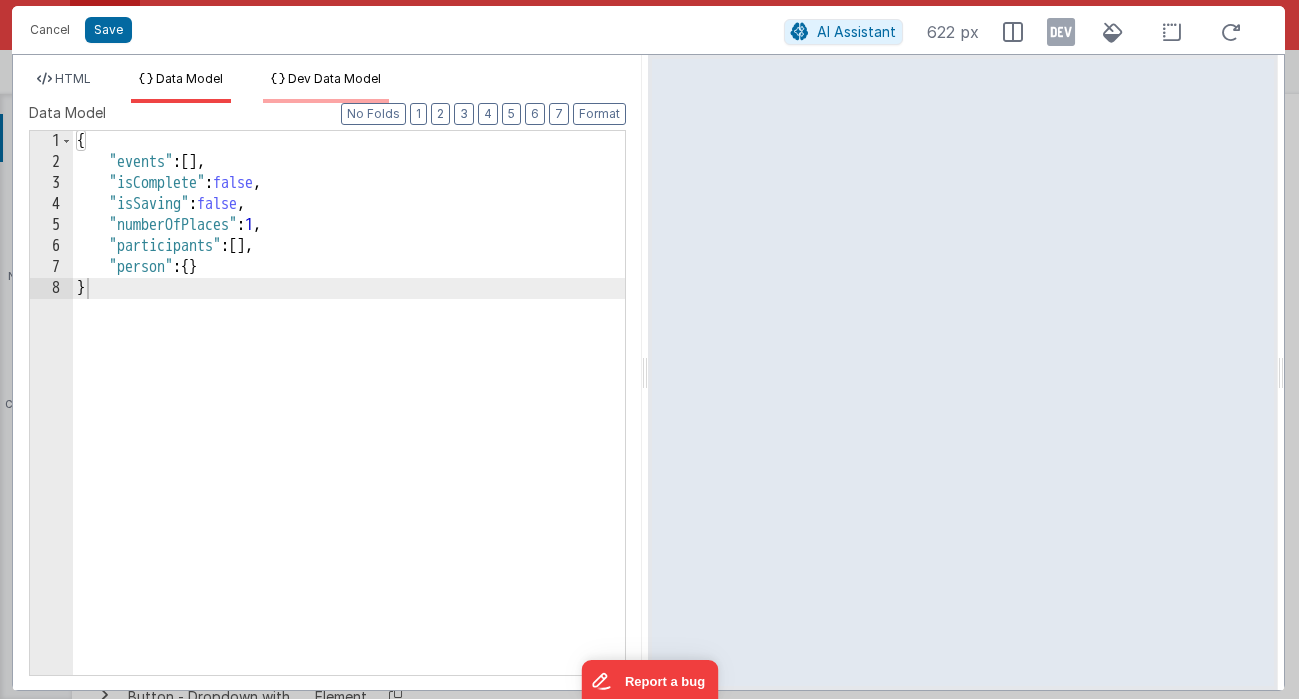 click on "Dev Data Model" at bounding box center (334, 78) 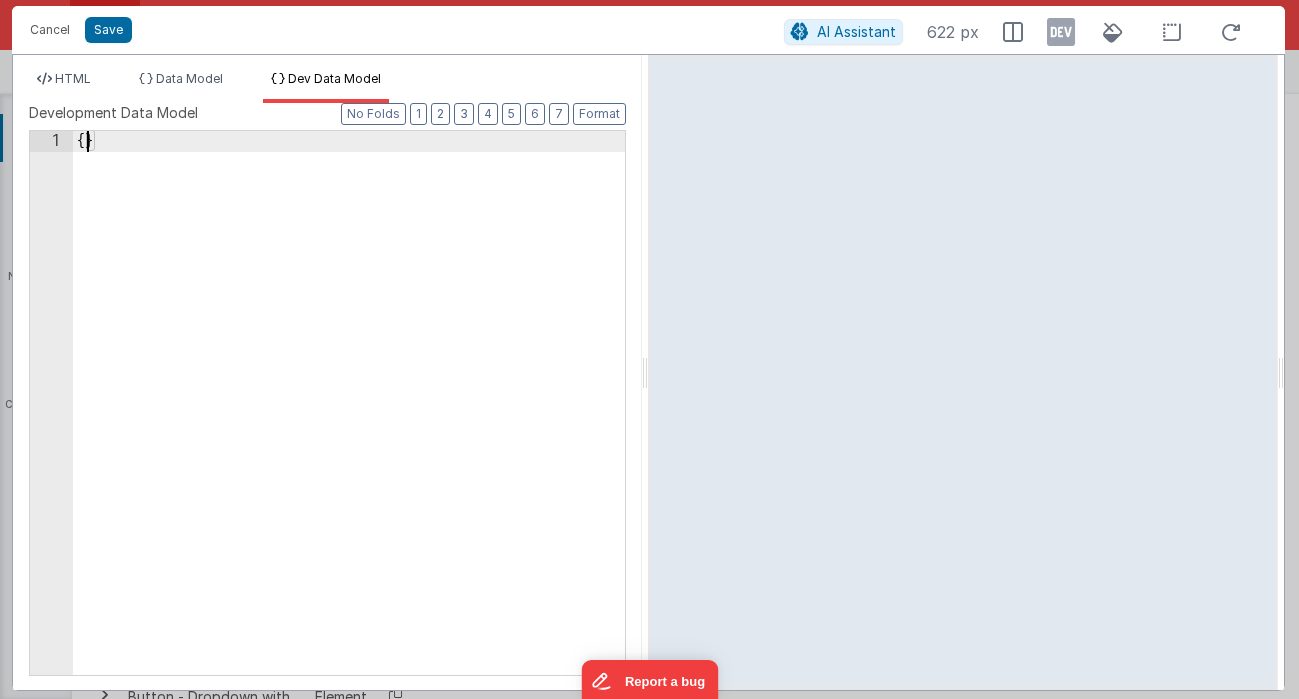 click on "{ }" at bounding box center [349, 424] 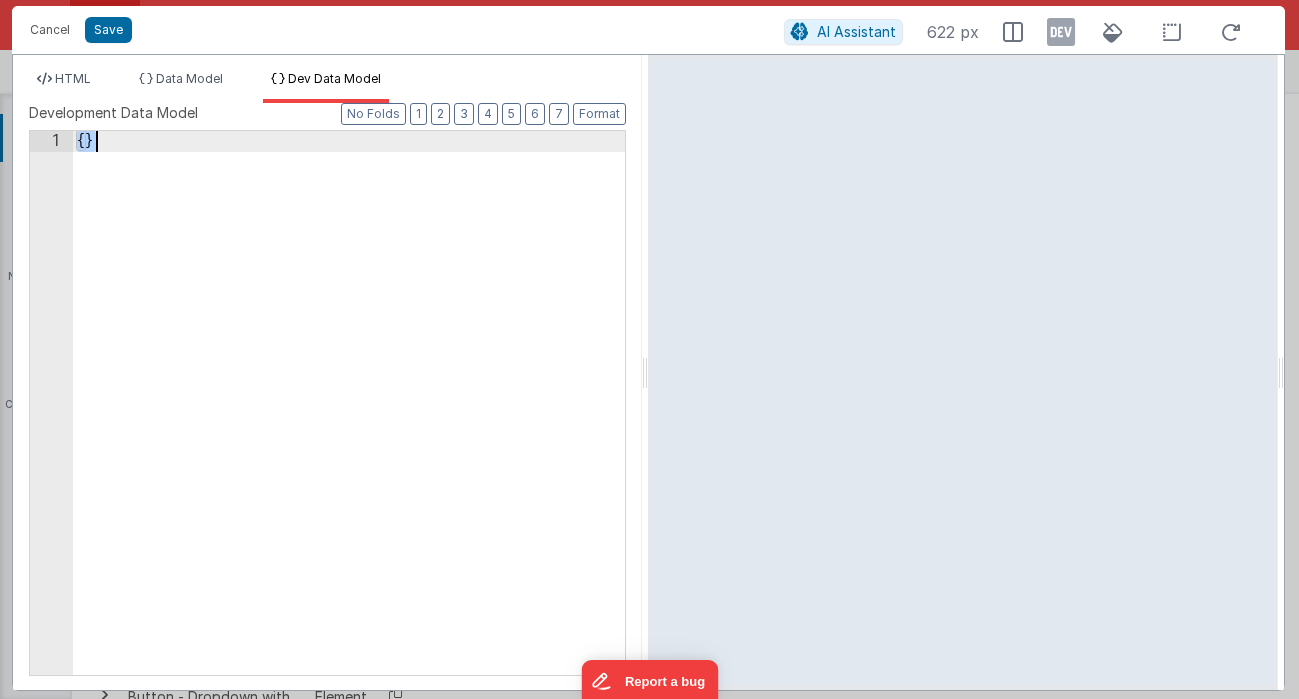 click on "{ }" at bounding box center (349, 424) 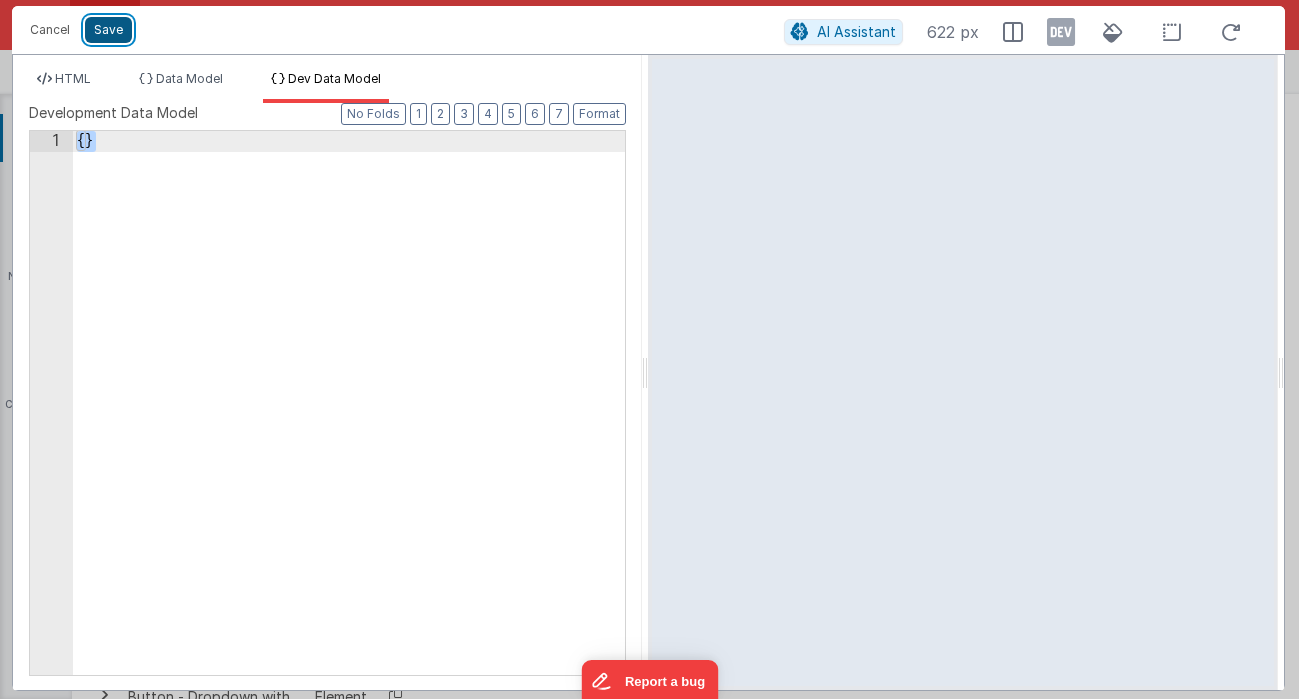 click on "Save" at bounding box center [108, 30] 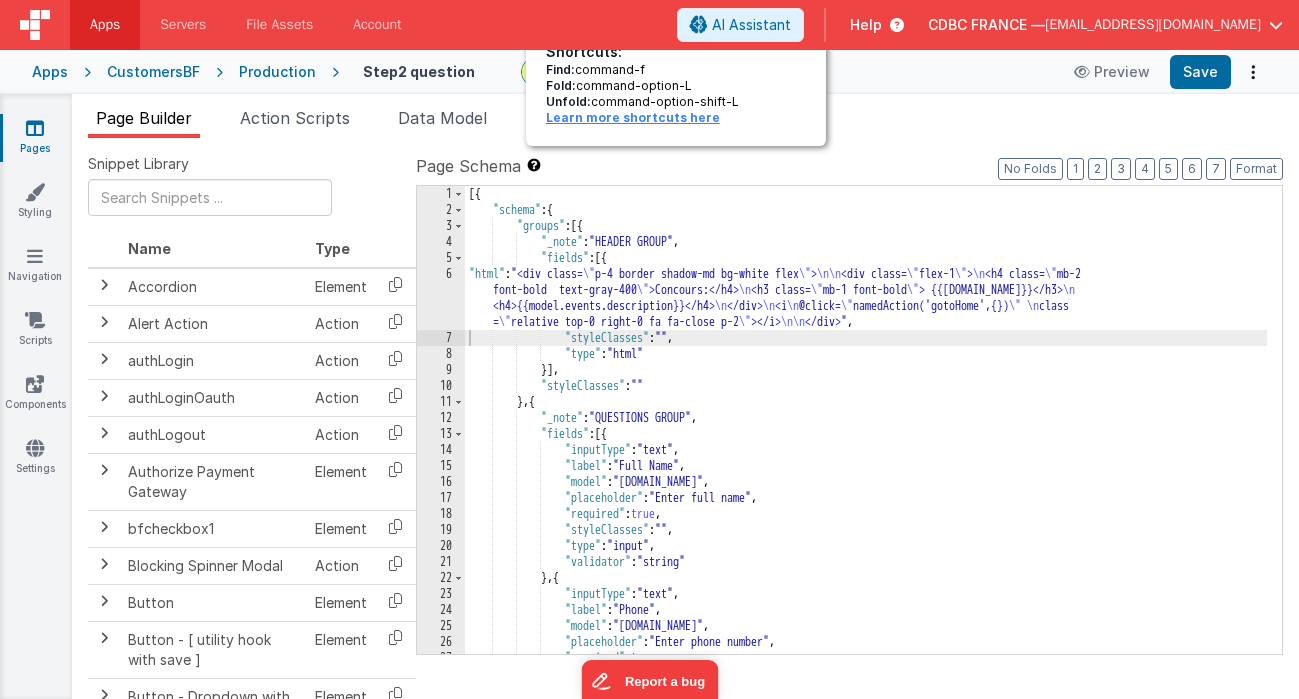 click on "Shortcuts: Find:  command-f Fold:  command-option-L Unfold:  command-option-shift-L
Learn more shortcuts here" at bounding box center [676, 84] 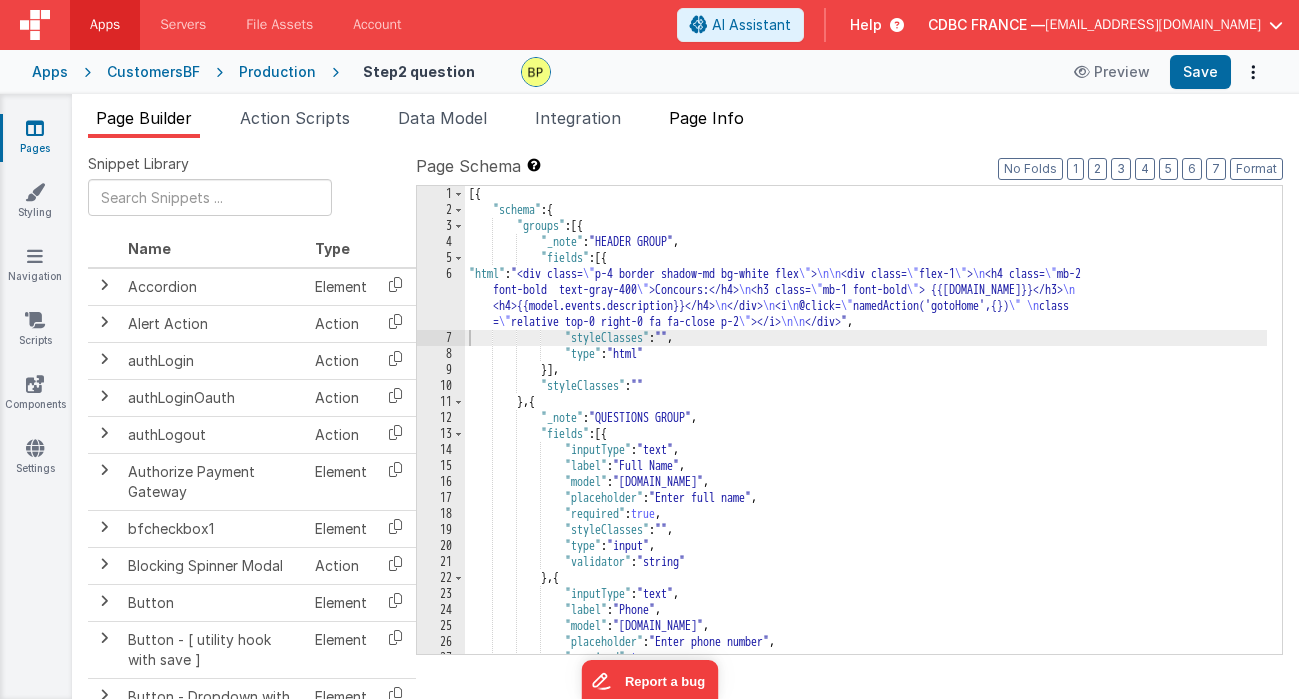 click on "Page Info" at bounding box center (706, 118) 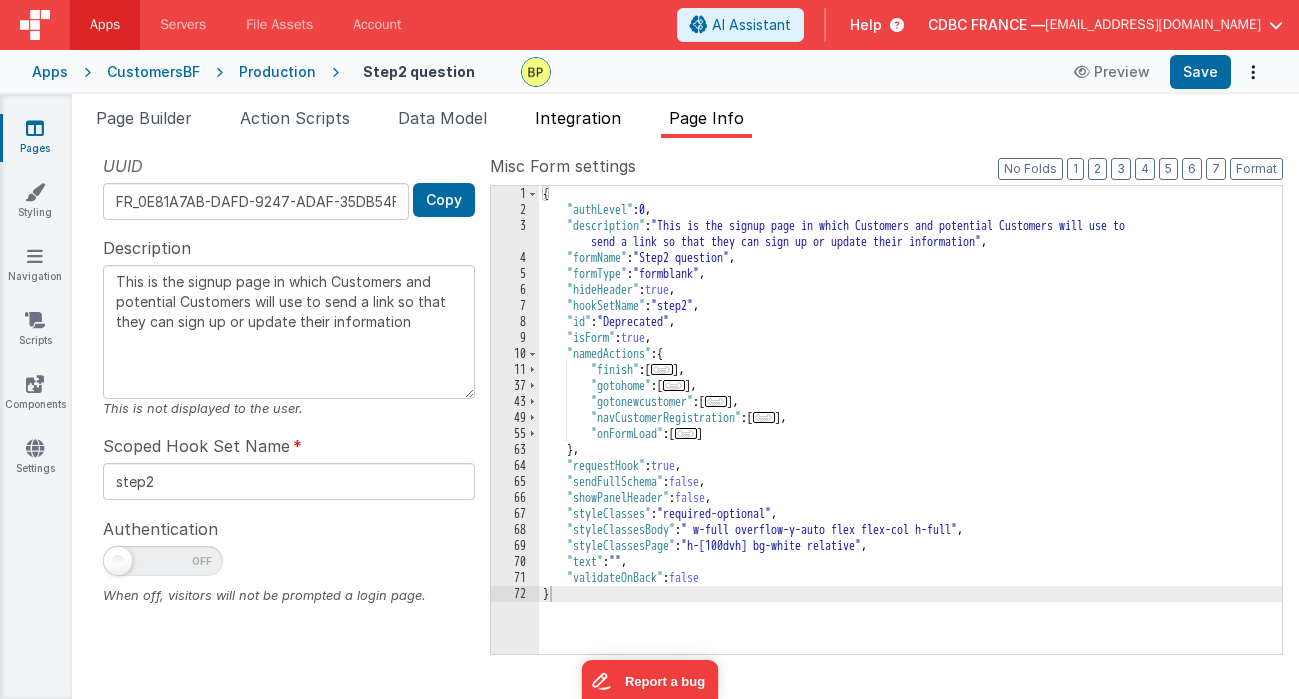 click on "Integration" at bounding box center (578, 118) 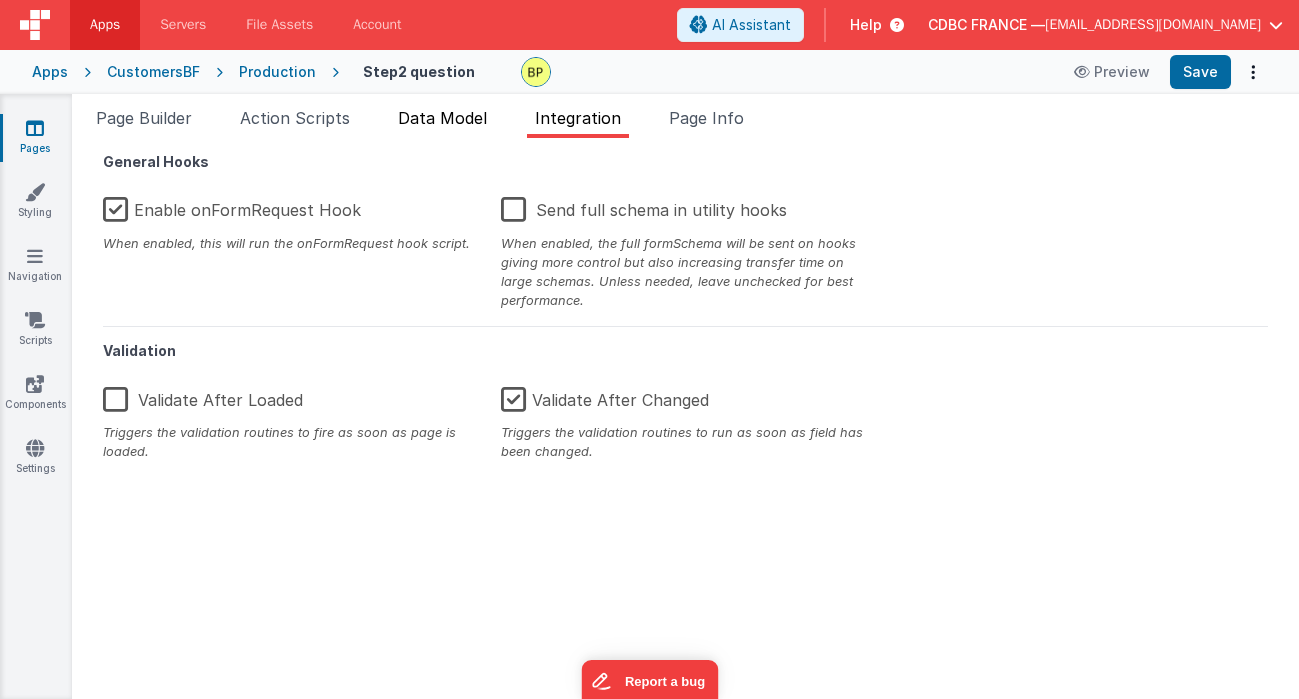 click on "Data Model" at bounding box center (442, 118) 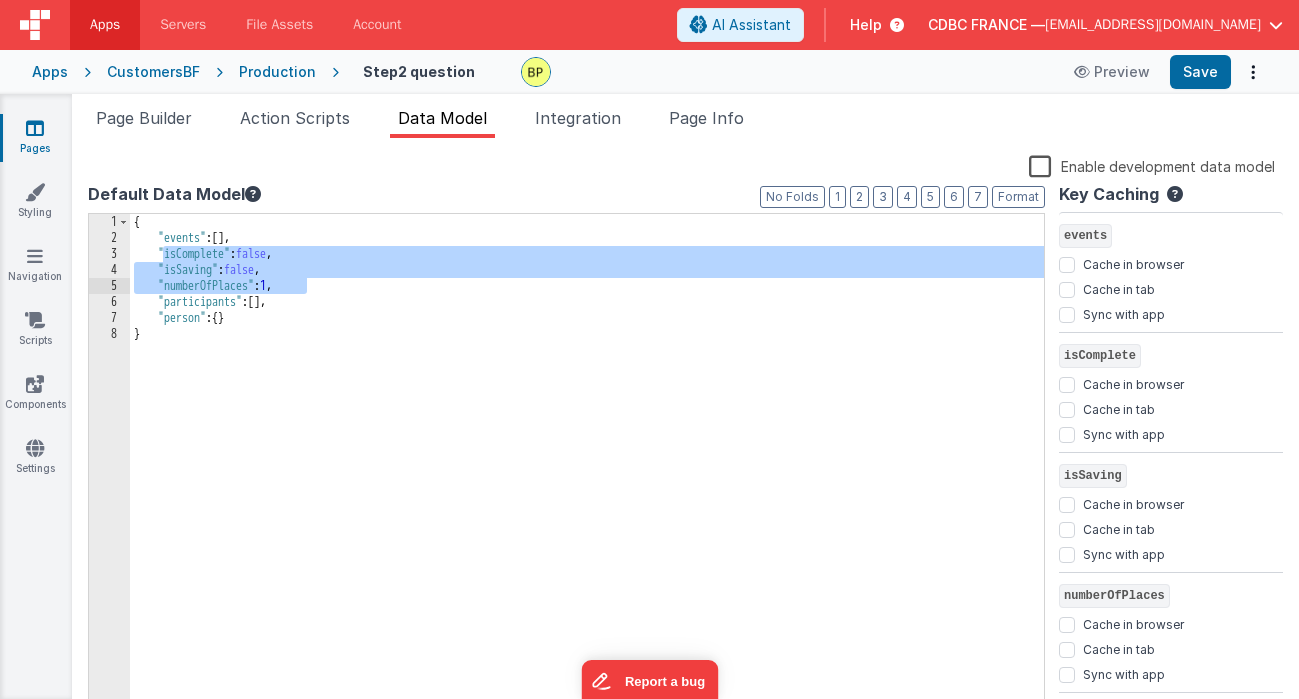 drag, startPoint x: 160, startPoint y: 252, endPoint x: 351, endPoint y: 291, distance: 194.94101 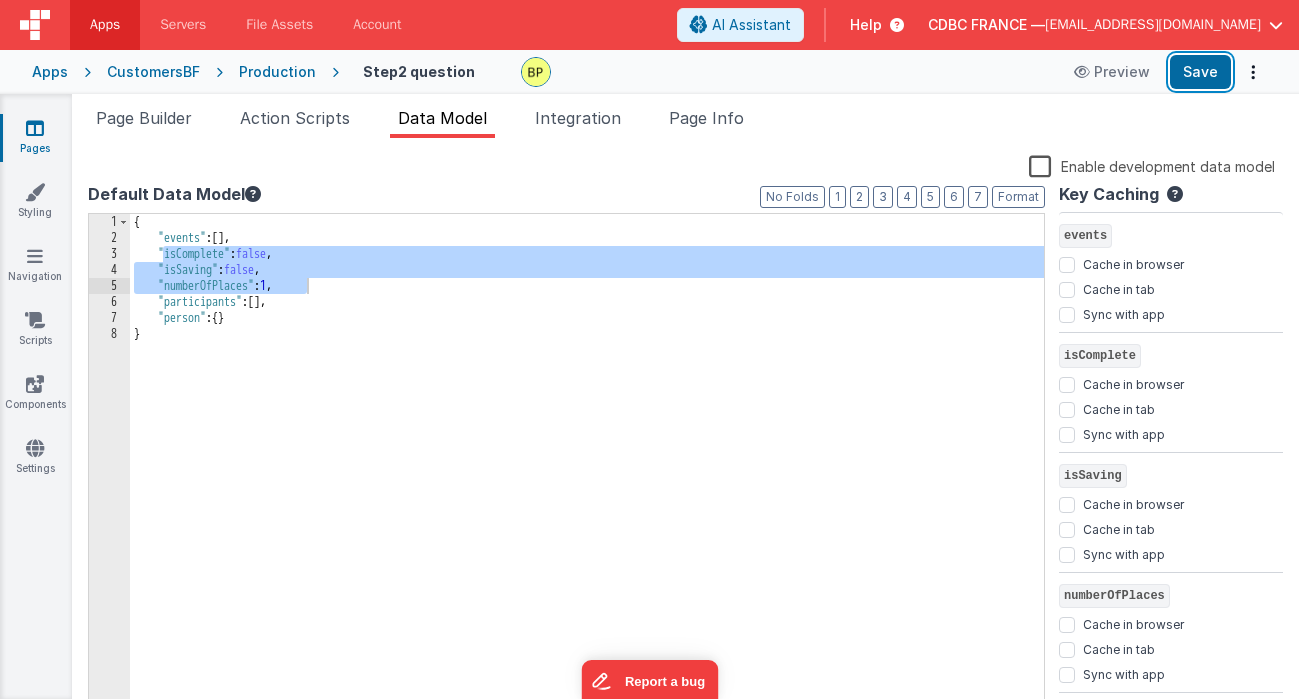 drag, startPoint x: 1216, startPoint y: 64, endPoint x: 998, endPoint y: 130, distance: 227.77182 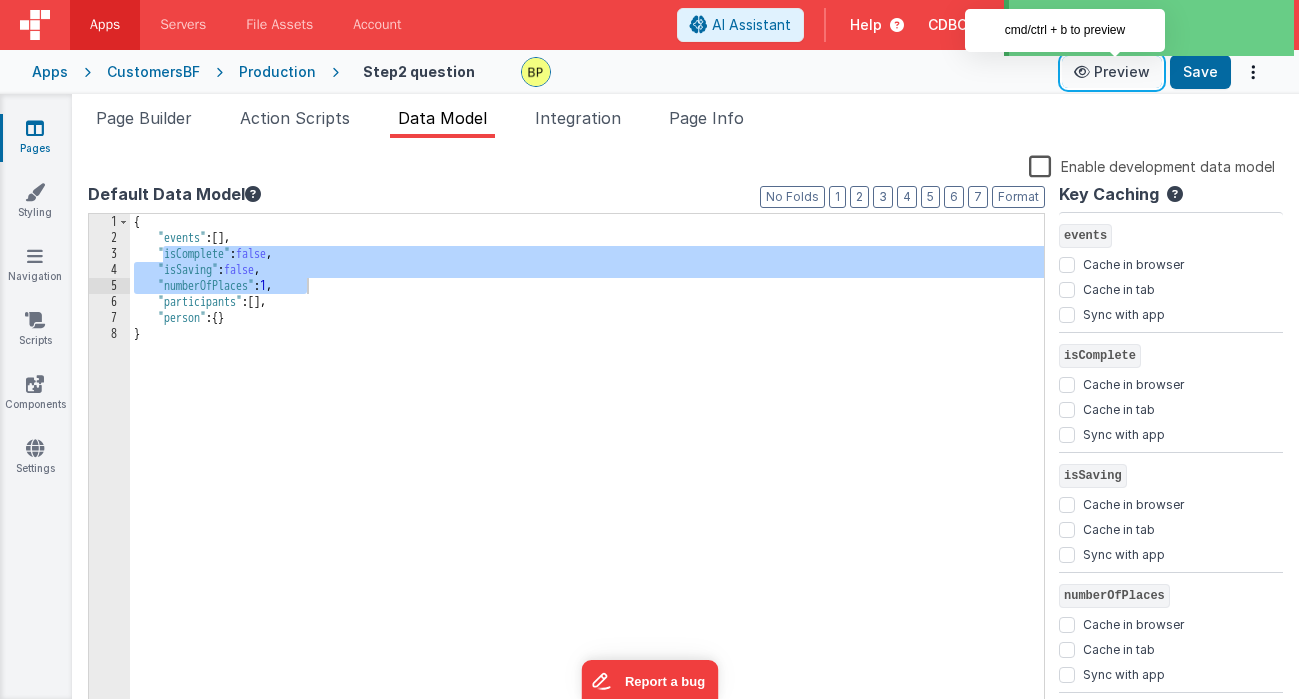 click on "Preview" at bounding box center [1112, 72] 